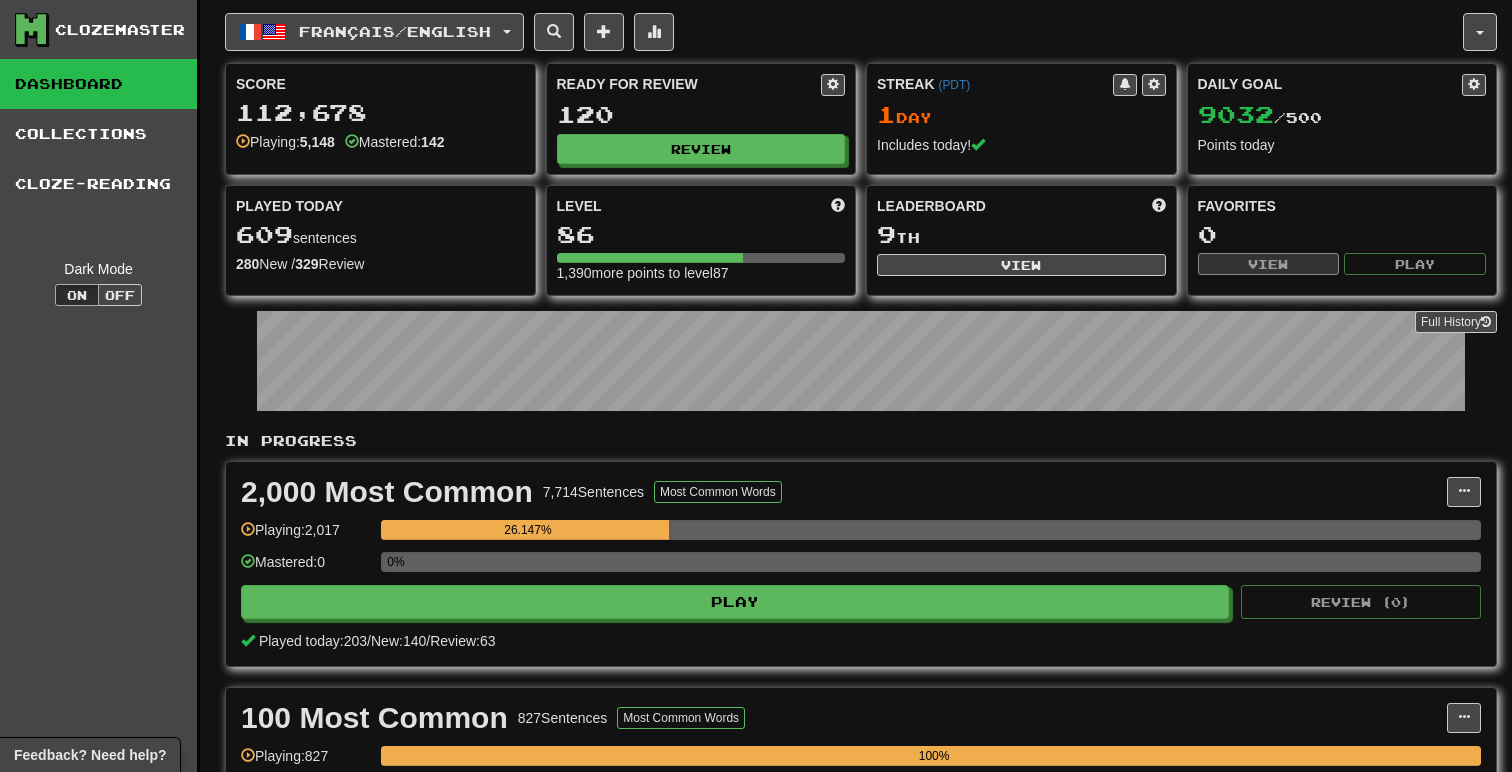 scroll, scrollTop: 0, scrollLeft: 0, axis: both 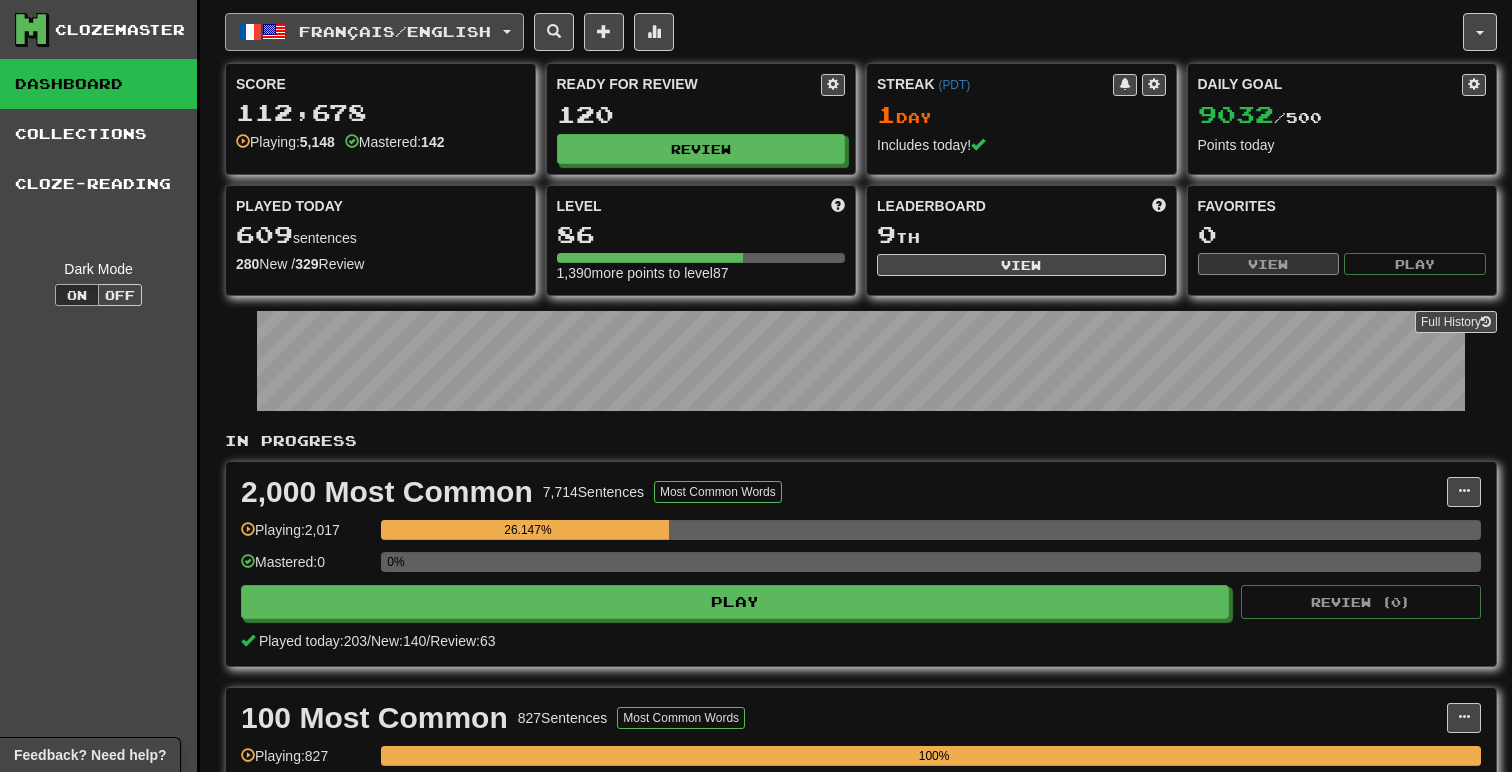 click on "Français  /  English" at bounding box center (395, 31) 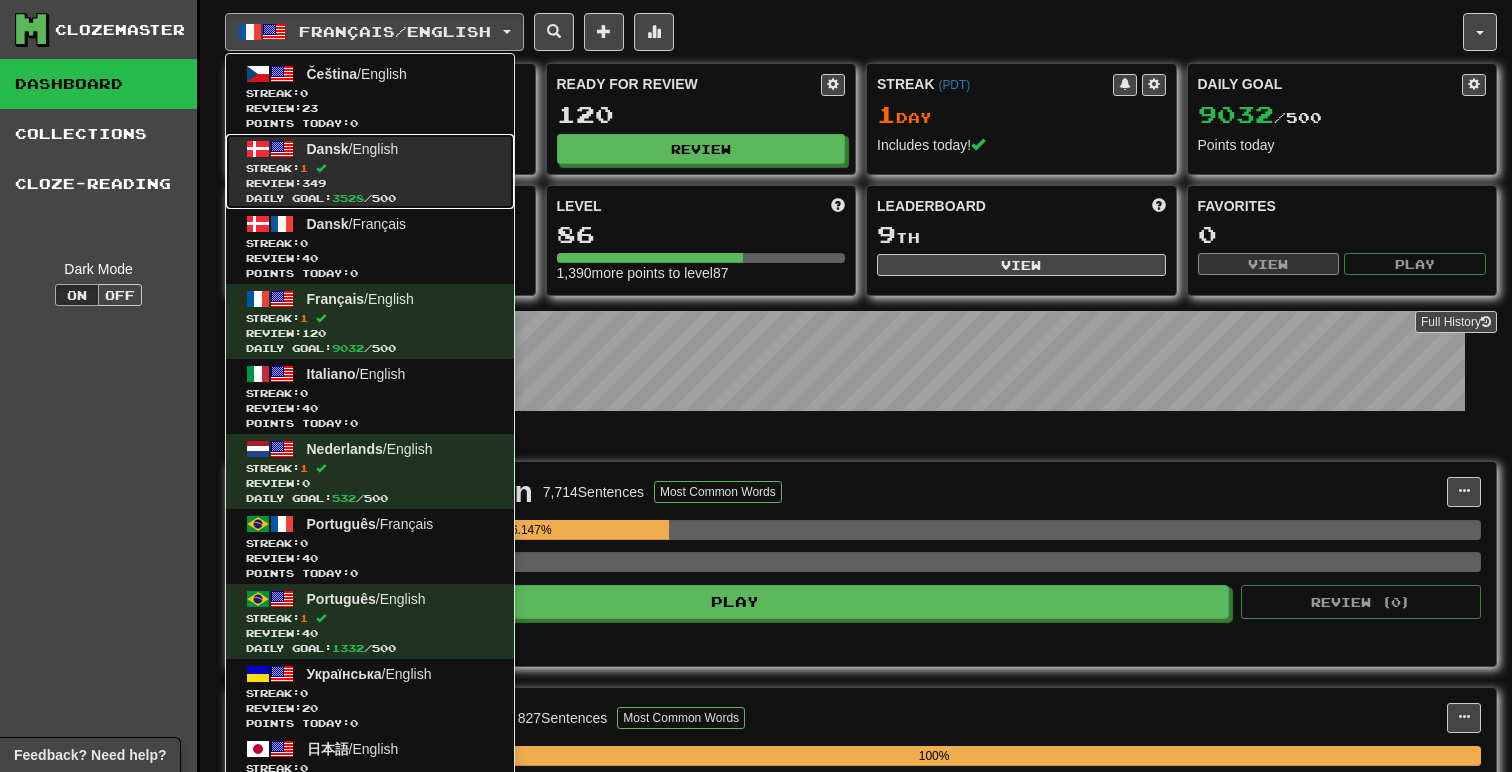 click on "Dansk  /  English Streak:  1   Review:  349 Daily Goal:  3528  /  500" at bounding box center [370, 171] 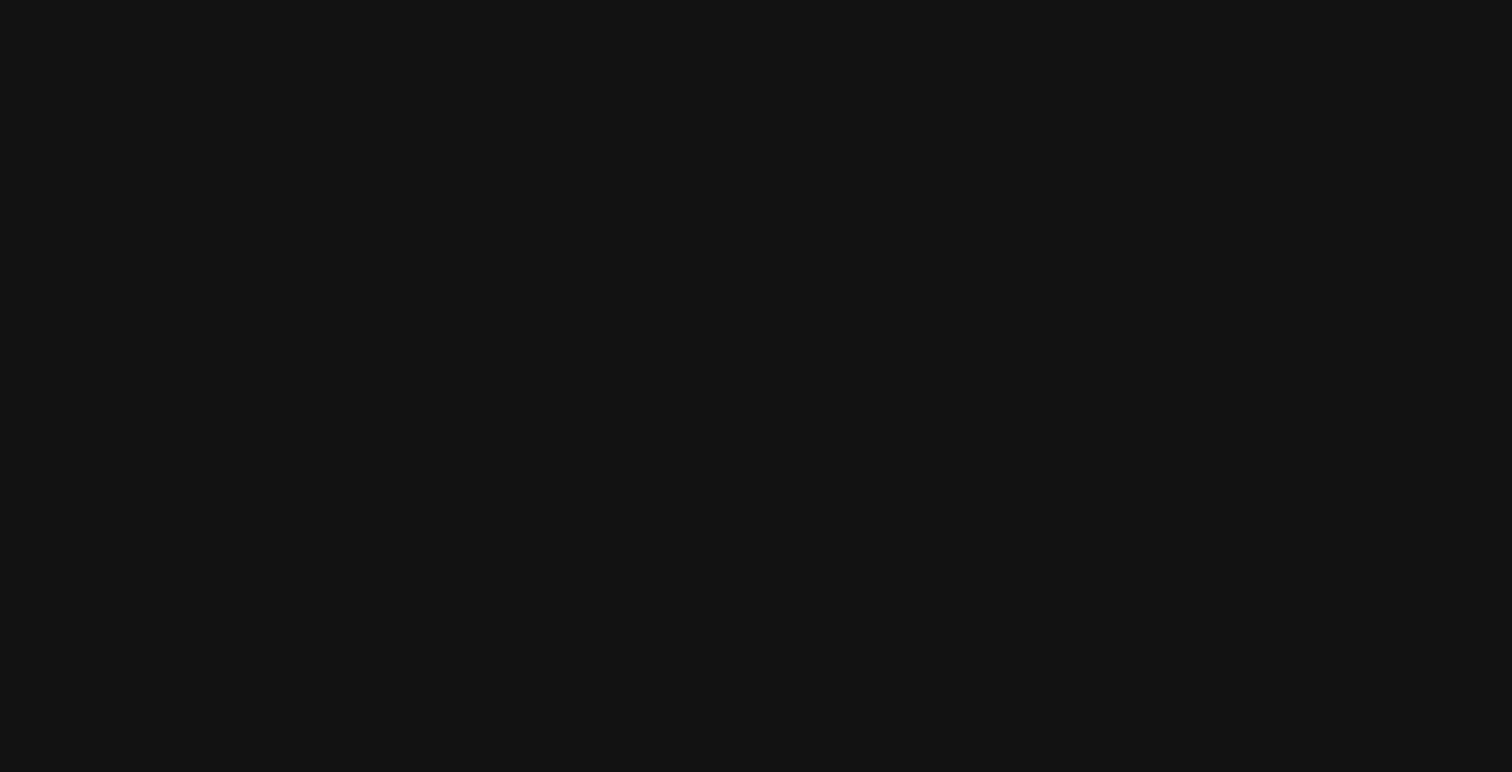 scroll, scrollTop: 0, scrollLeft: 0, axis: both 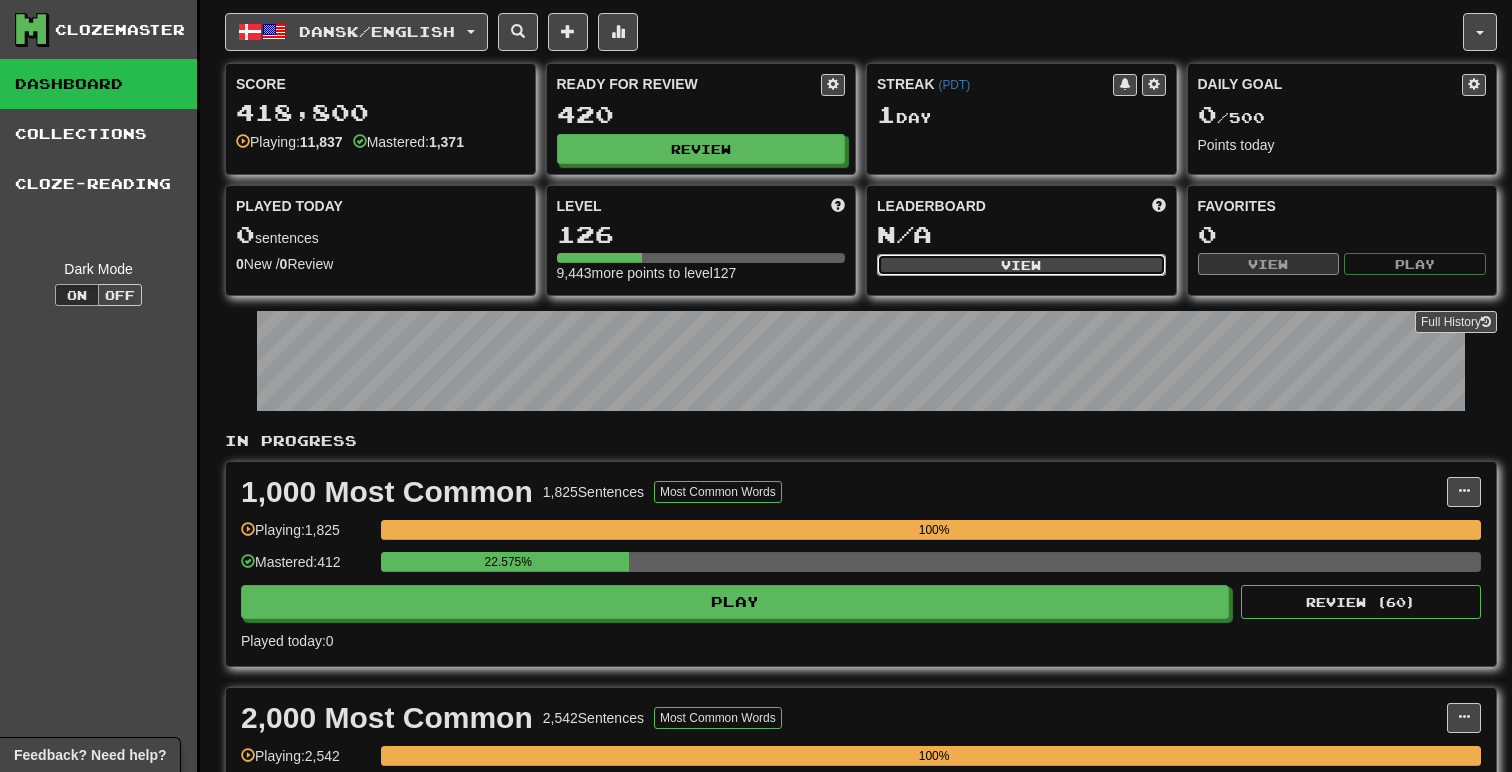 click on "View" at bounding box center [1021, 265] 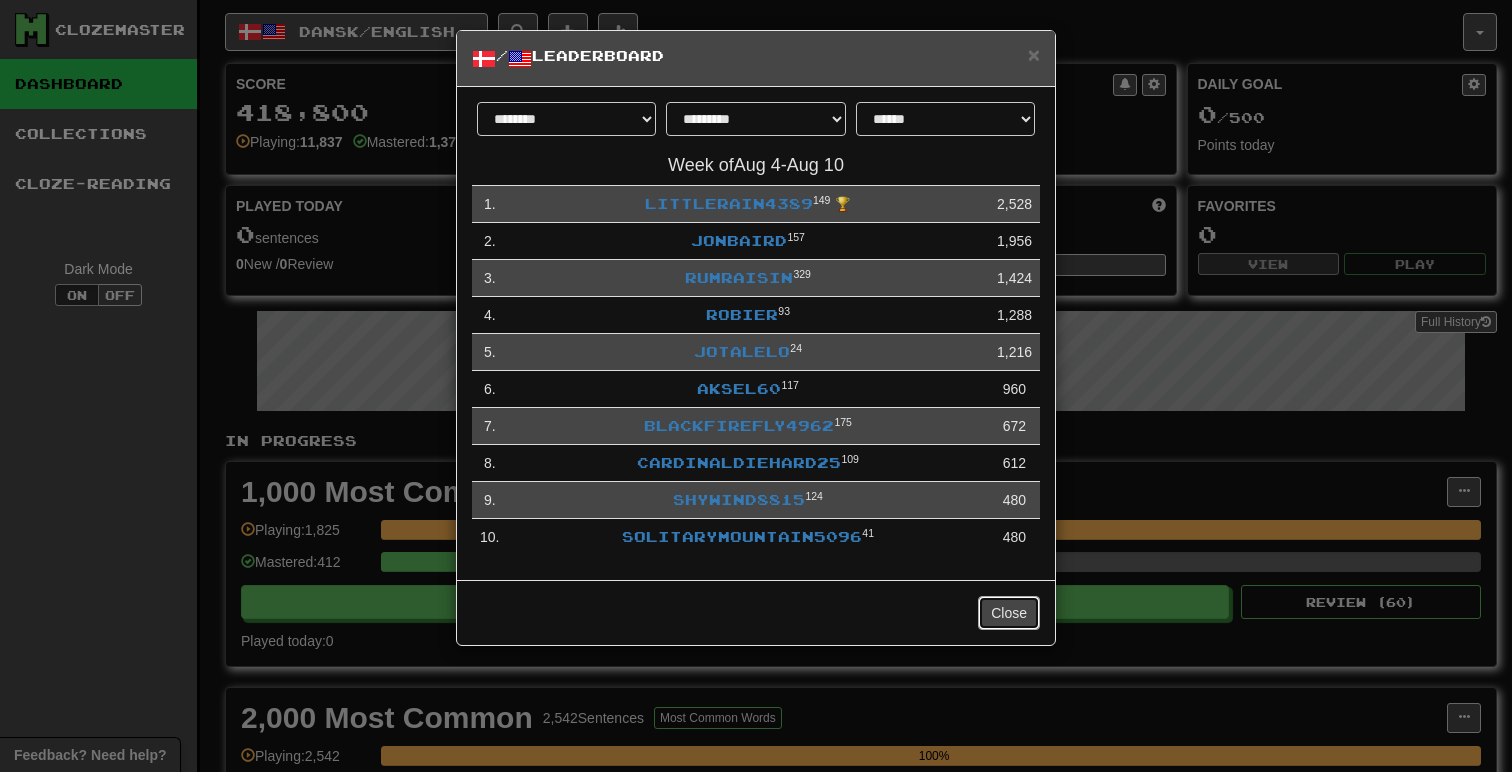 click on "Close" at bounding box center (1009, 613) 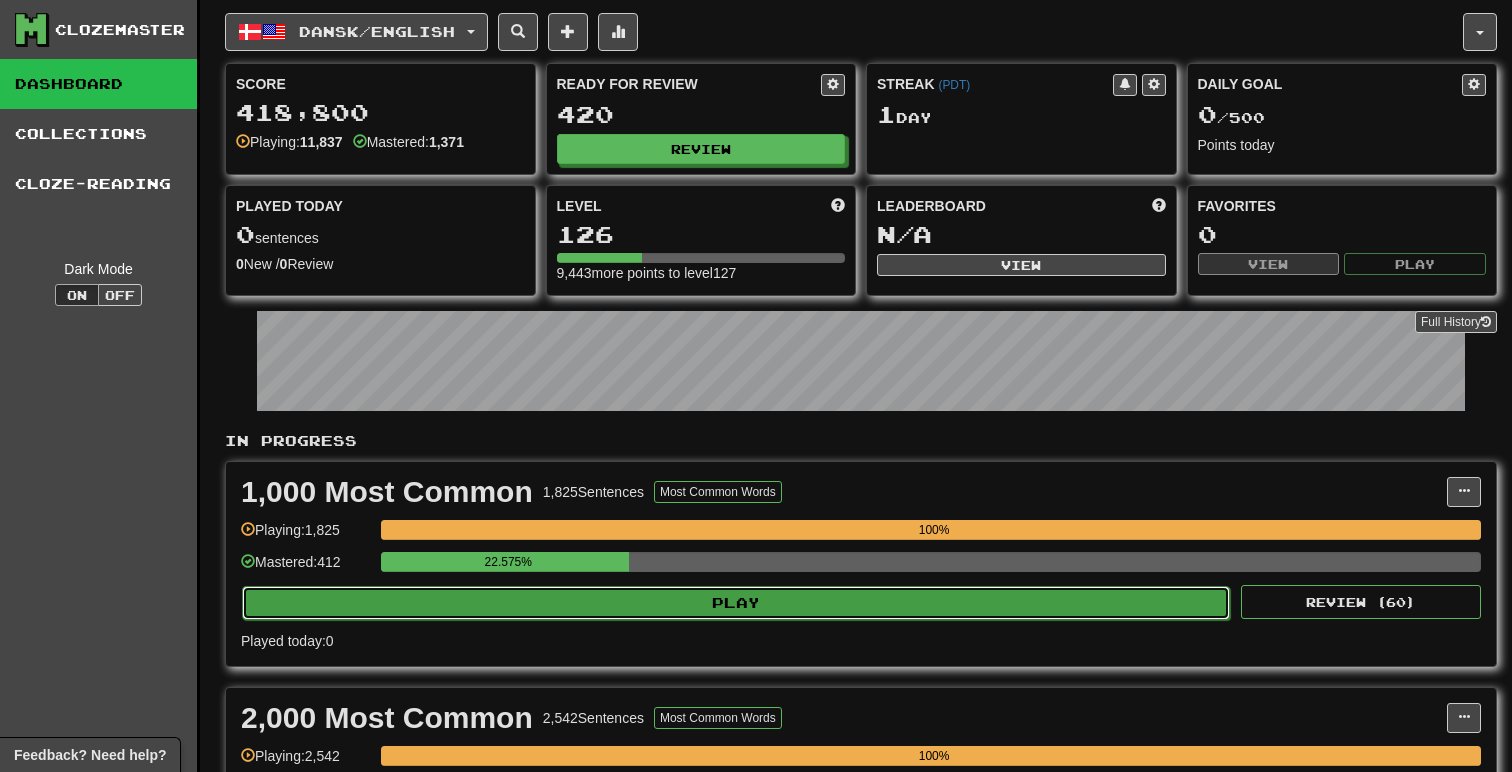 click on "Play" at bounding box center [736, 603] 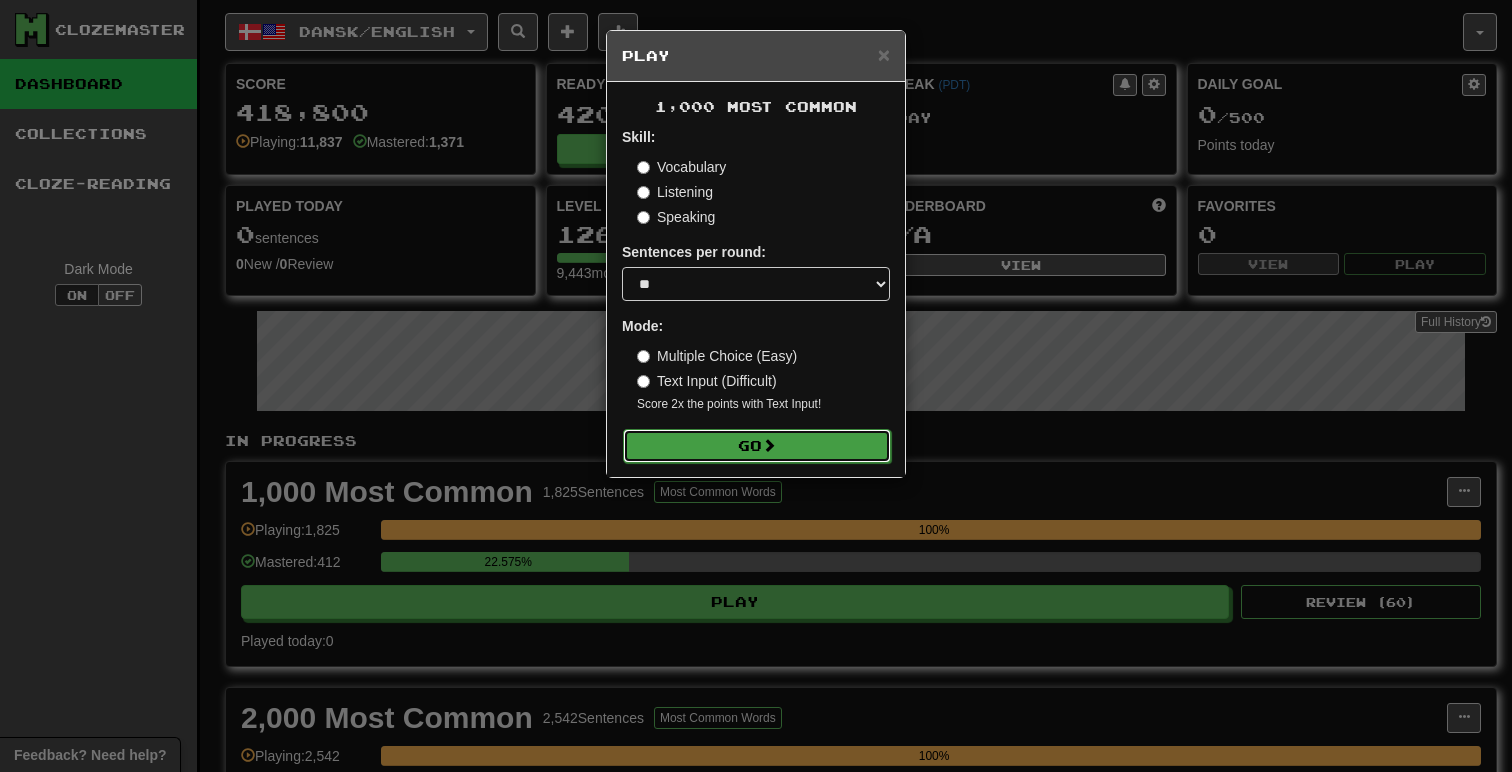 click on "Go" at bounding box center [757, 446] 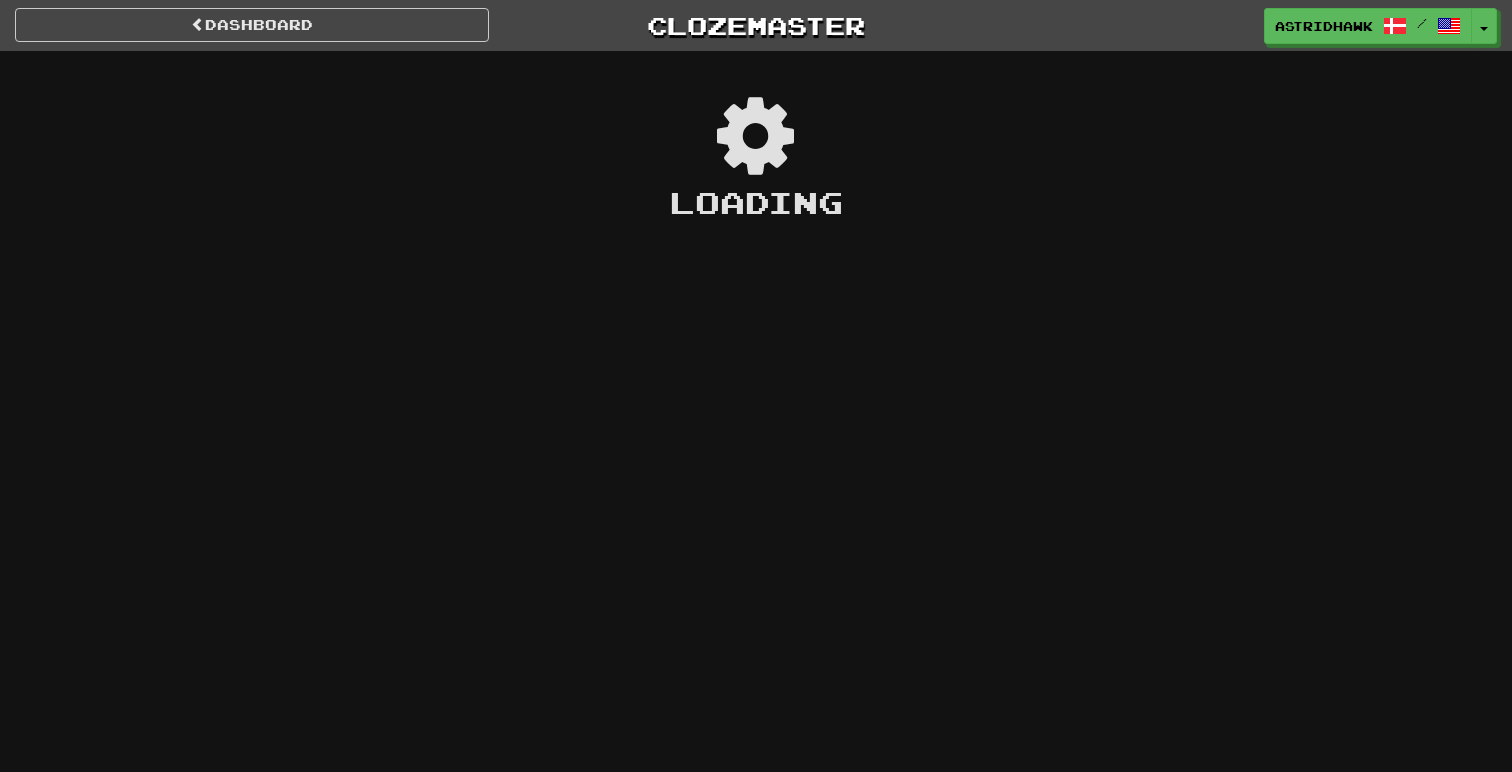 scroll, scrollTop: 0, scrollLeft: 0, axis: both 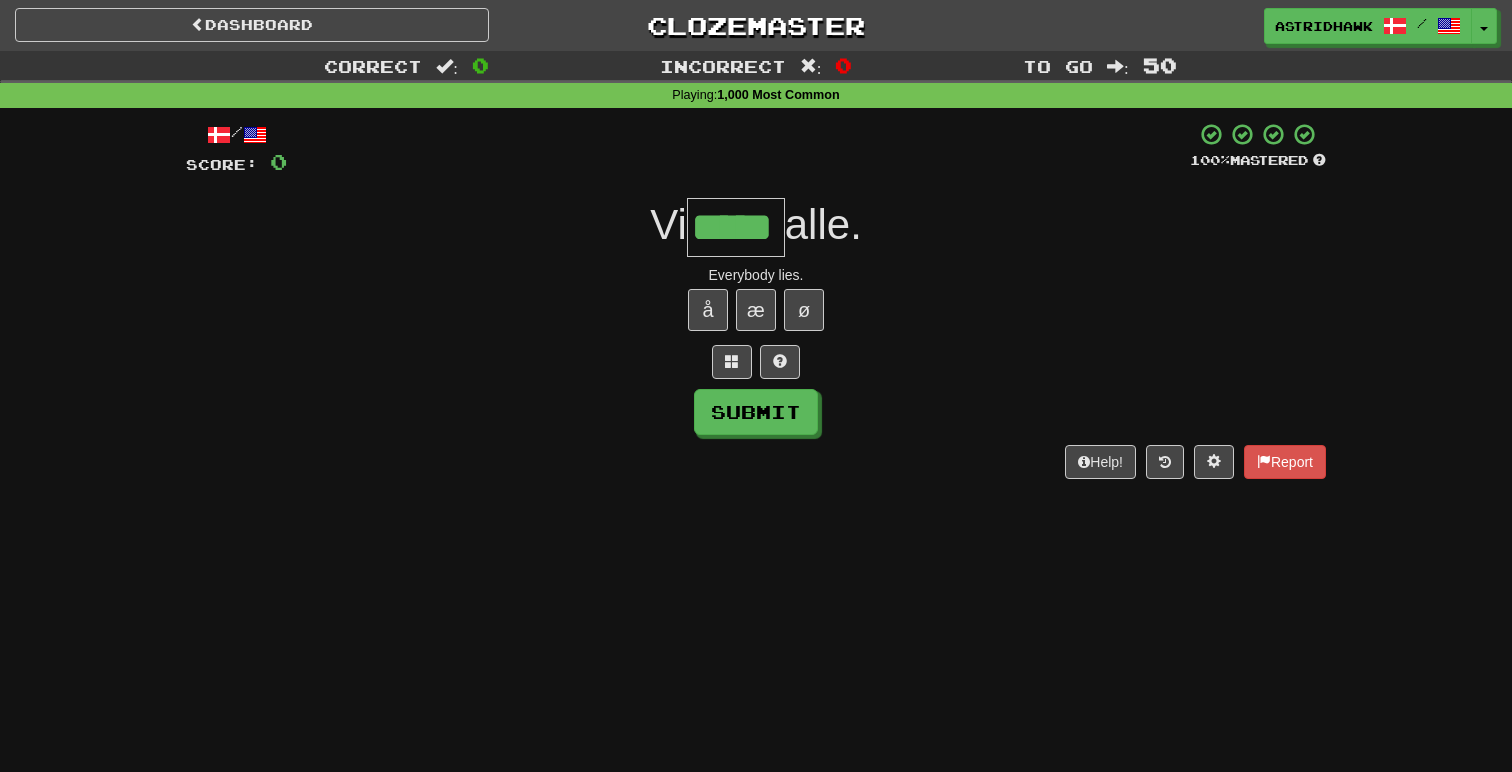 type on "*****" 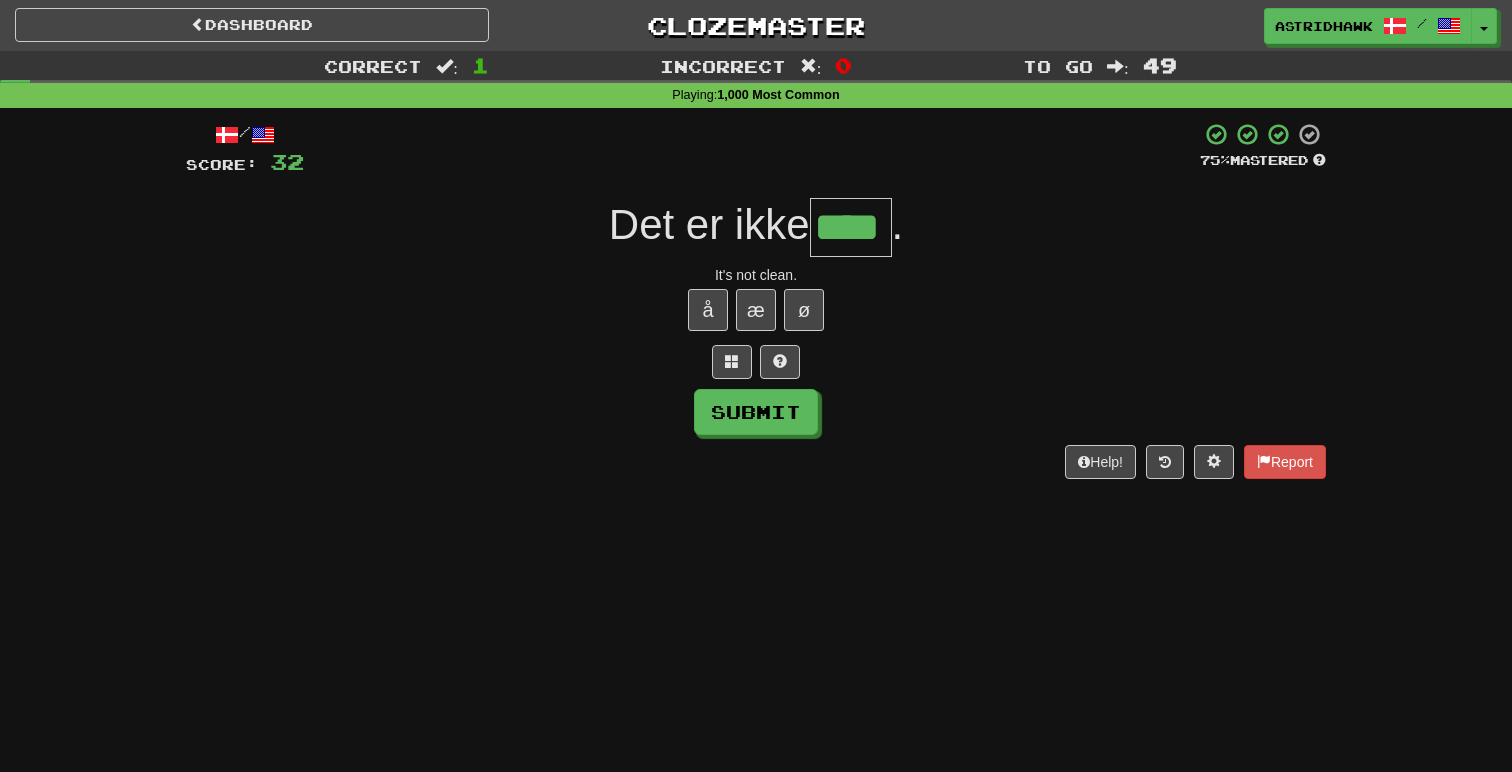 type on "****" 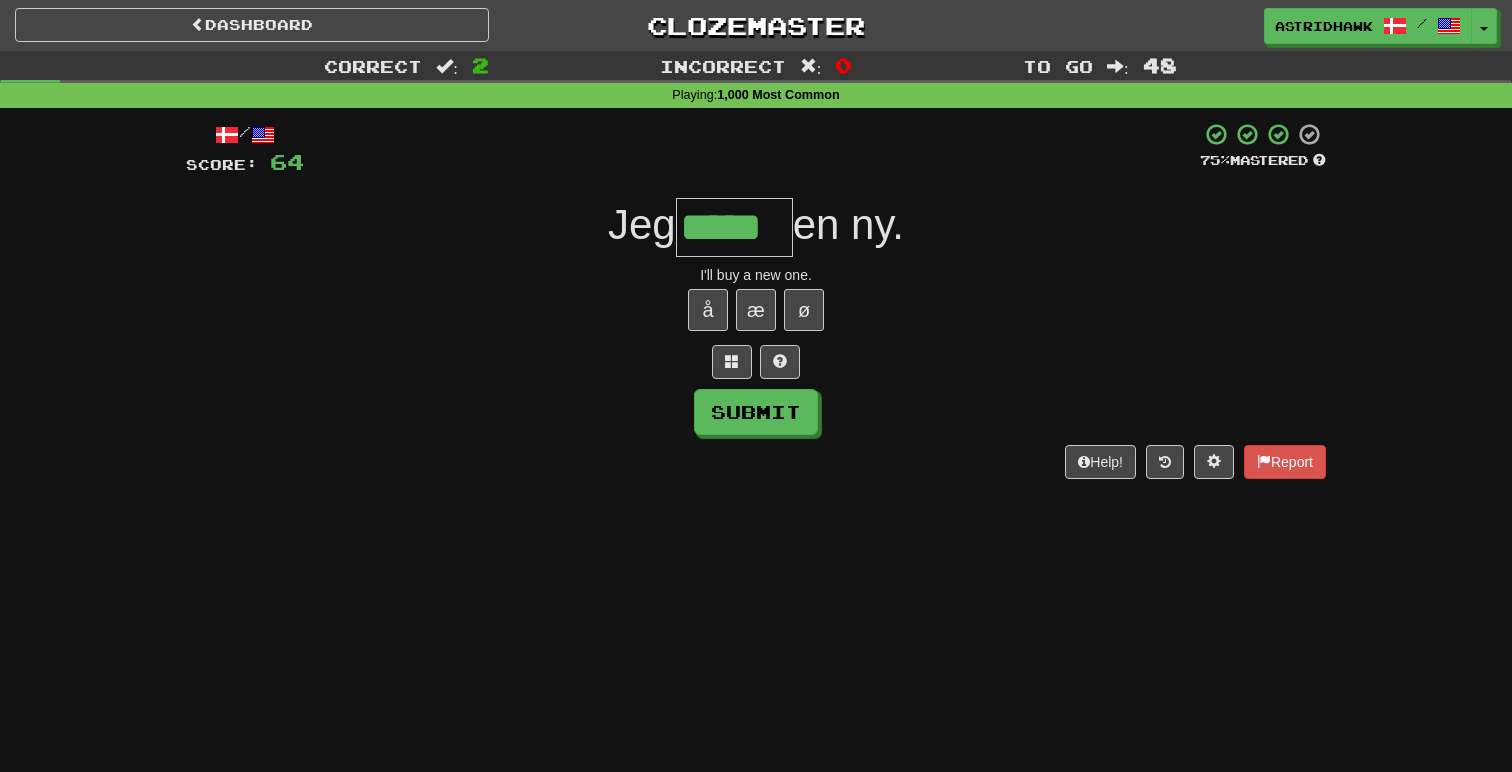 type on "*****" 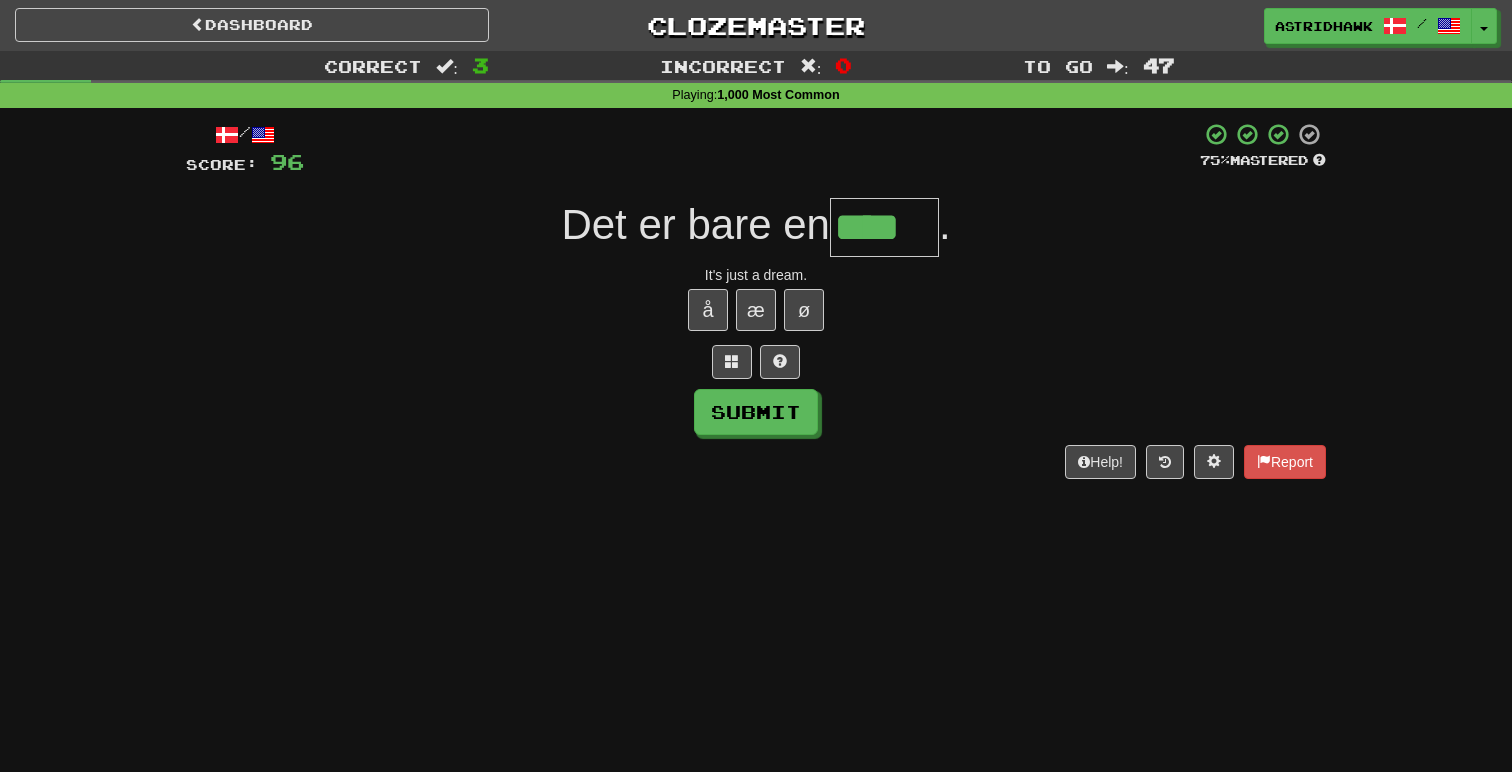 type on "****" 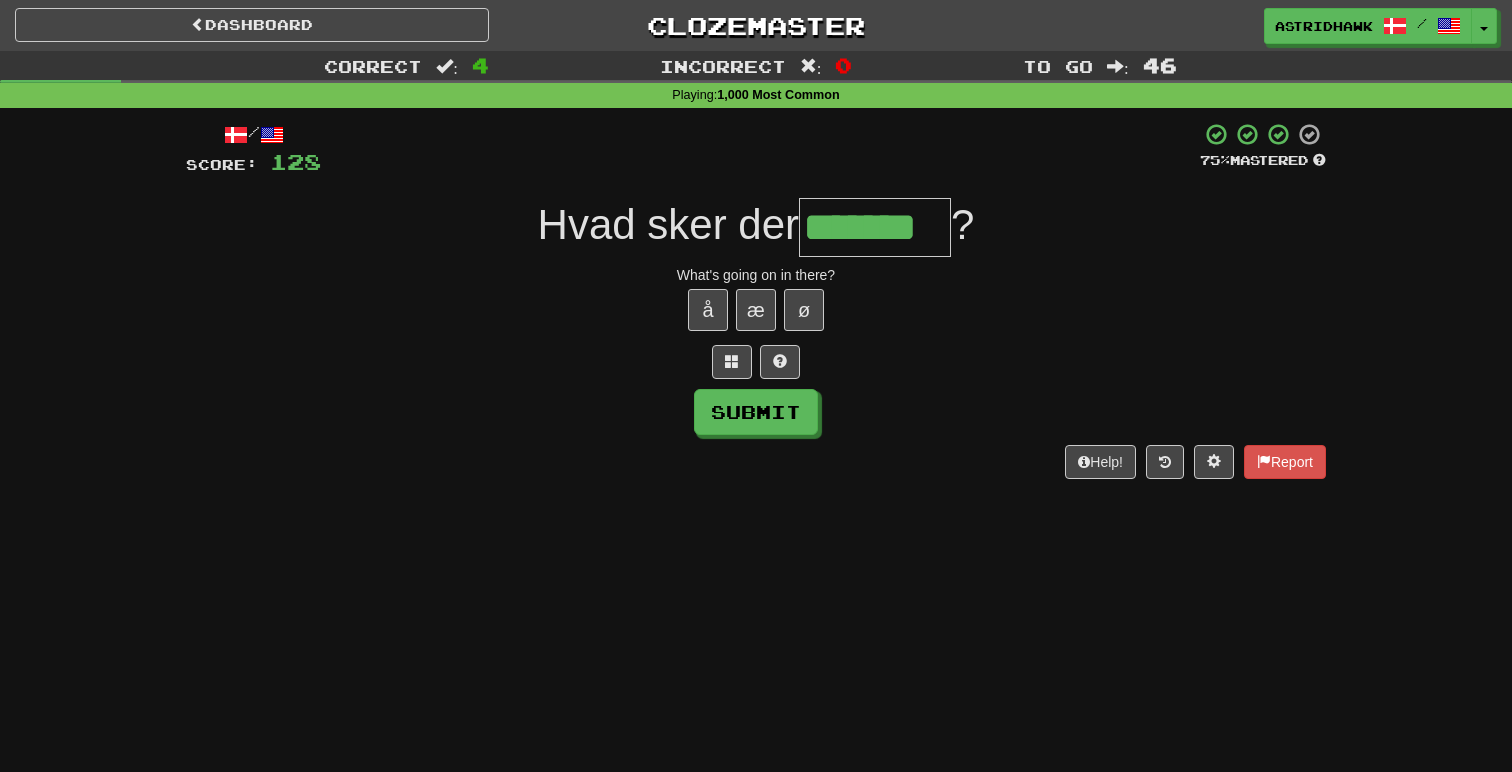 type on "*******" 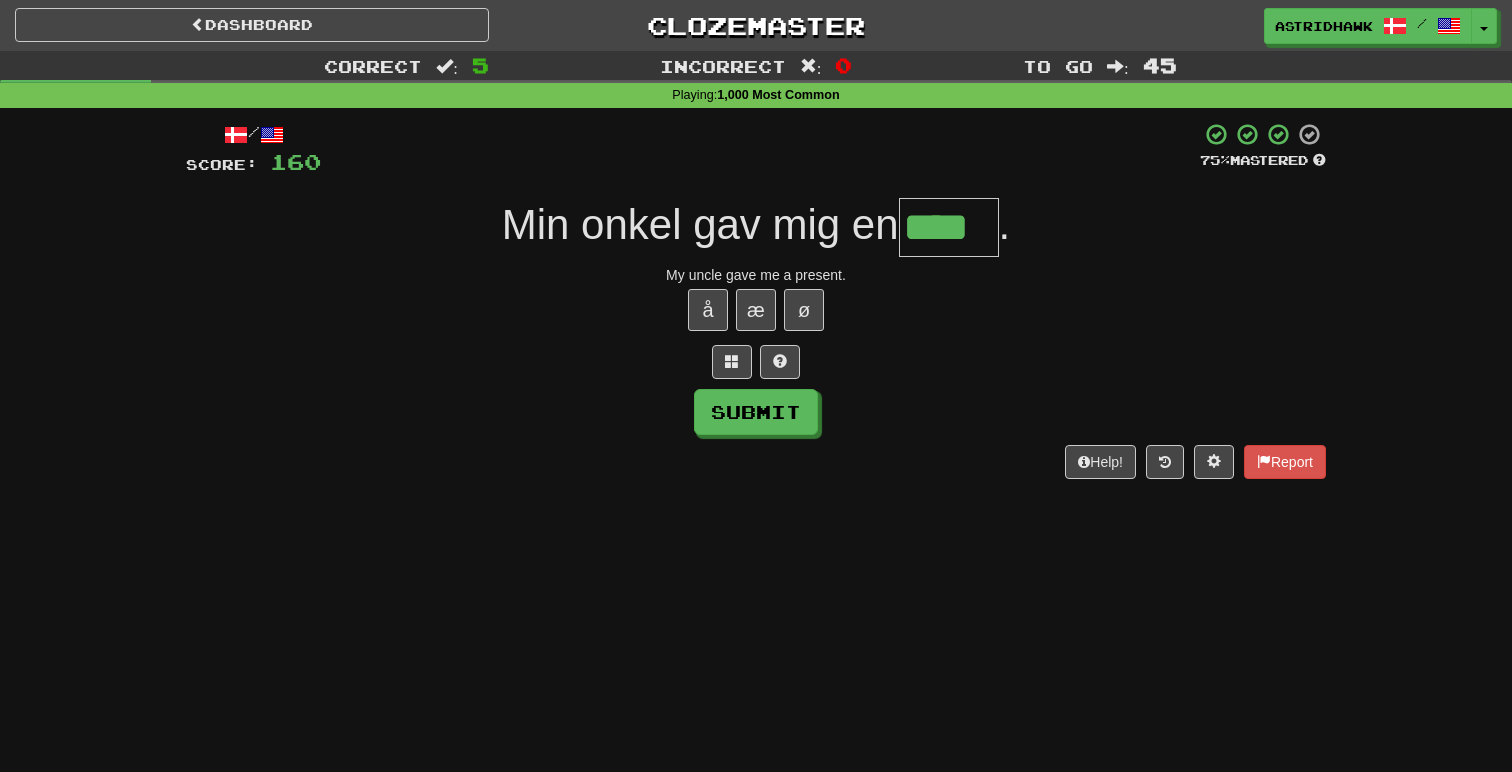 type on "****" 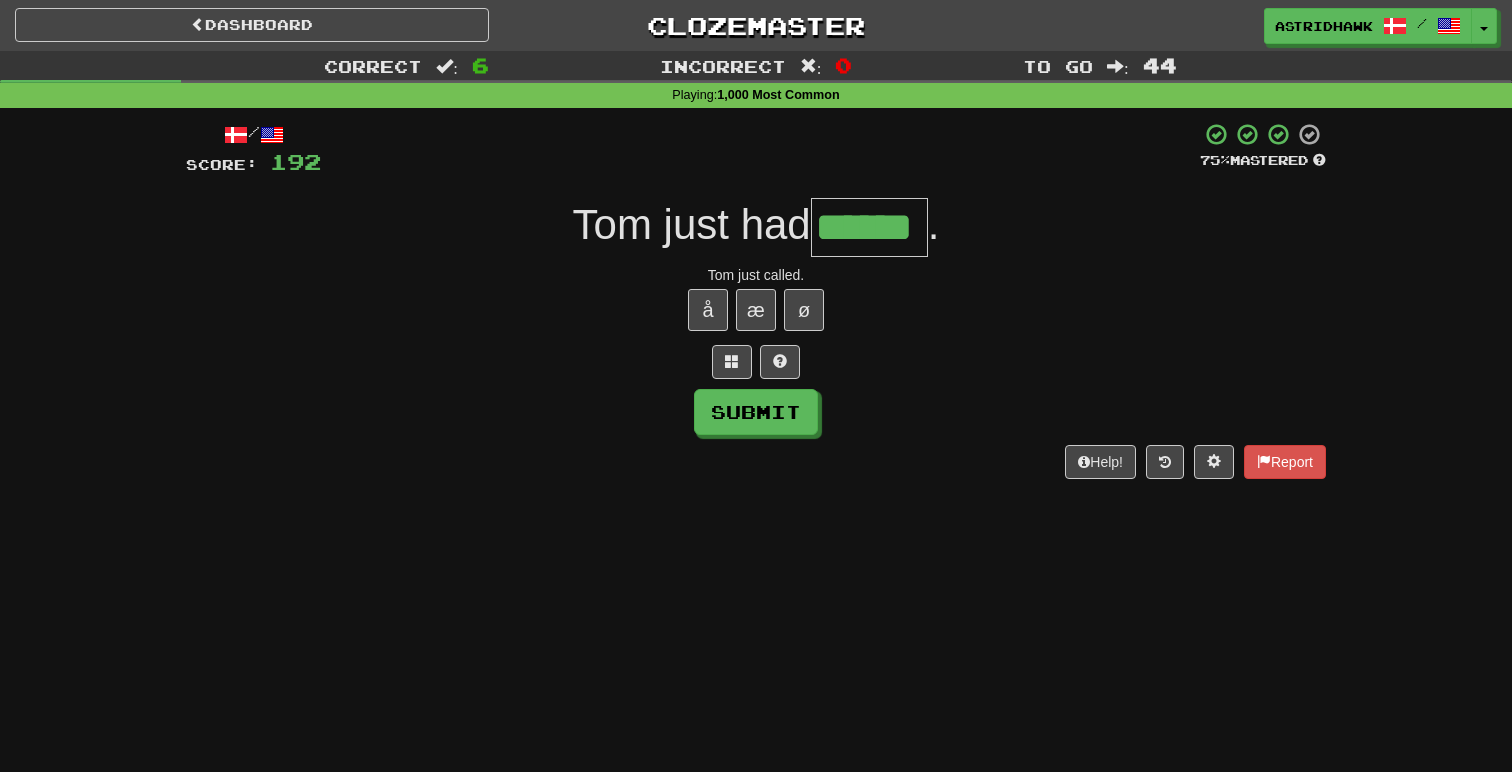 type on "******" 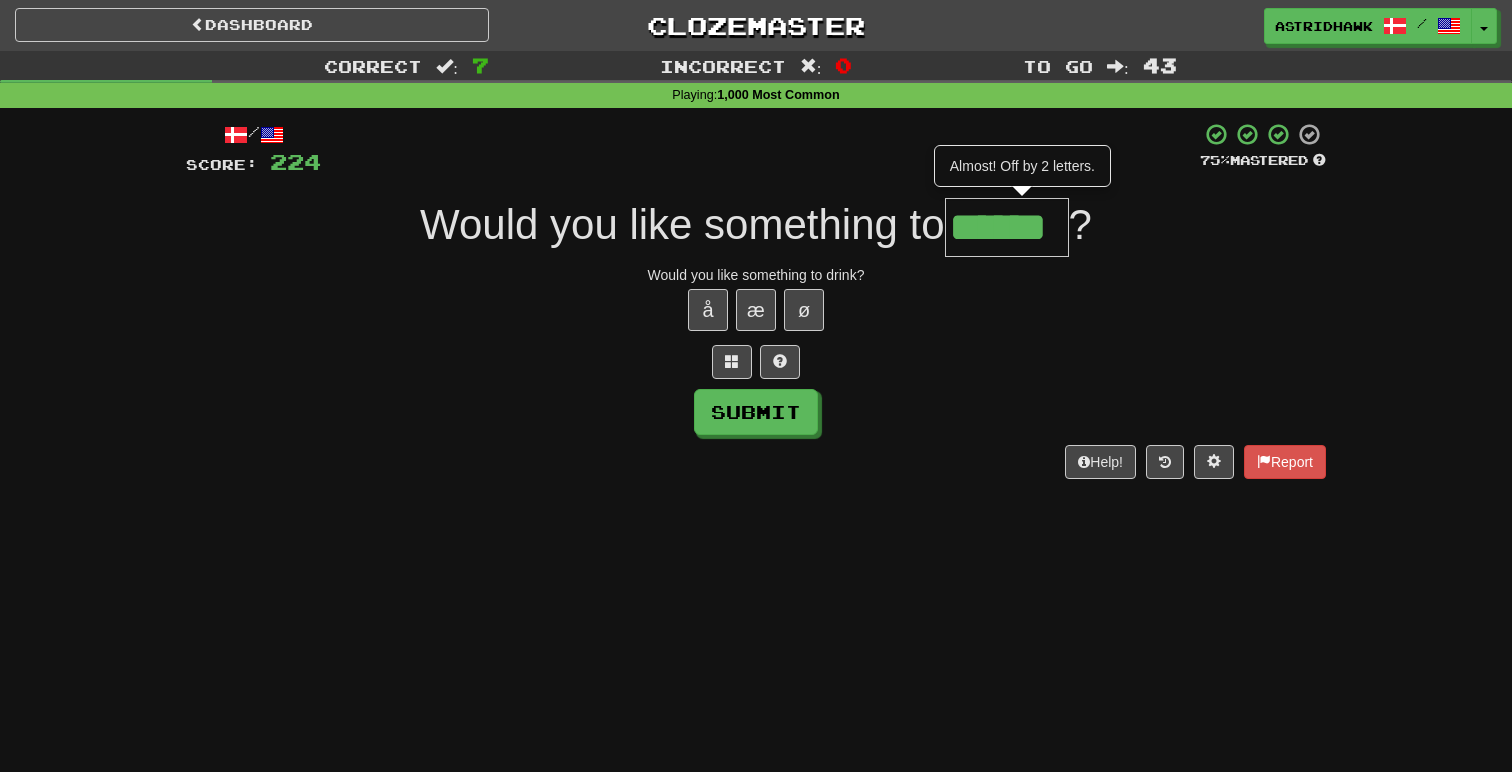 type on "******" 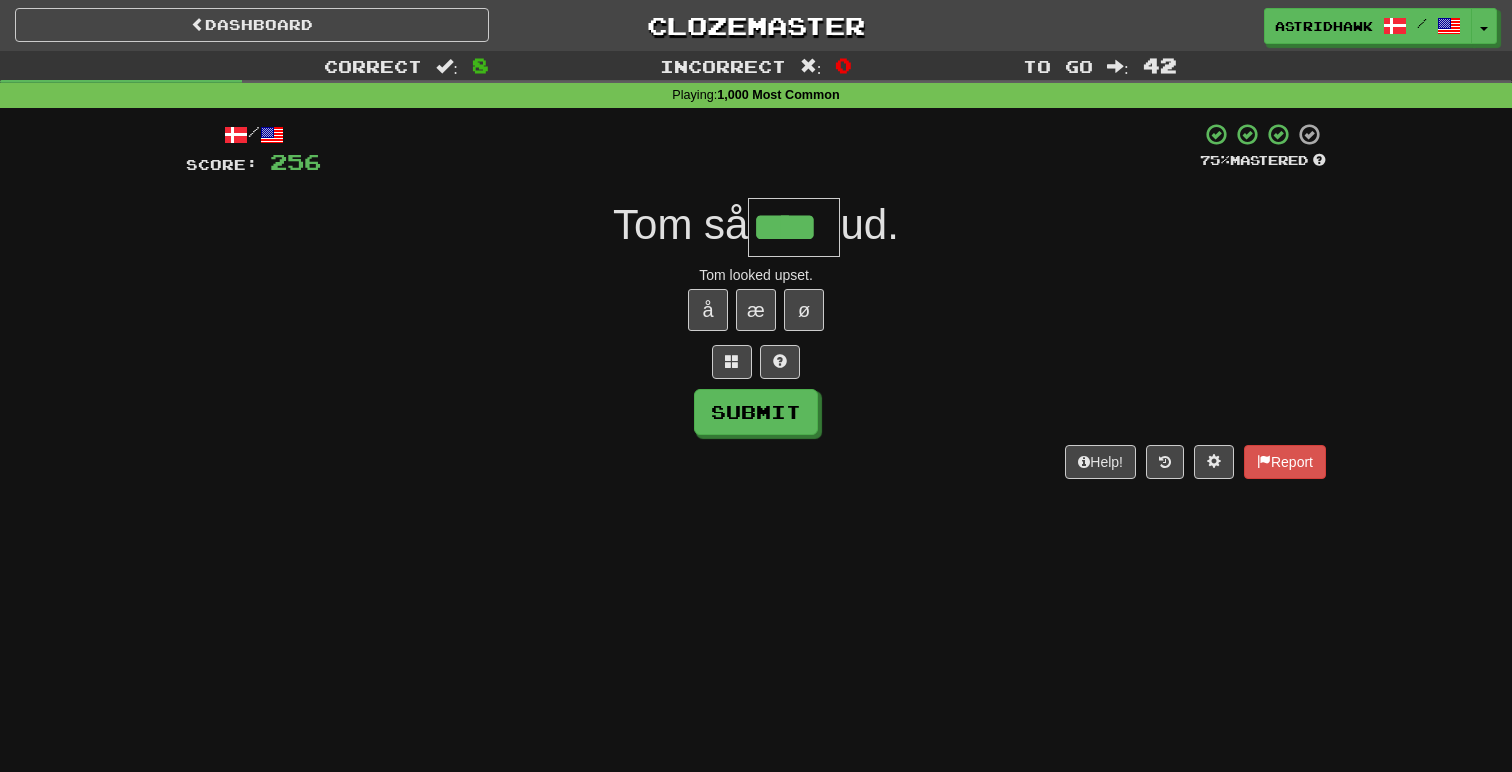 type on "****" 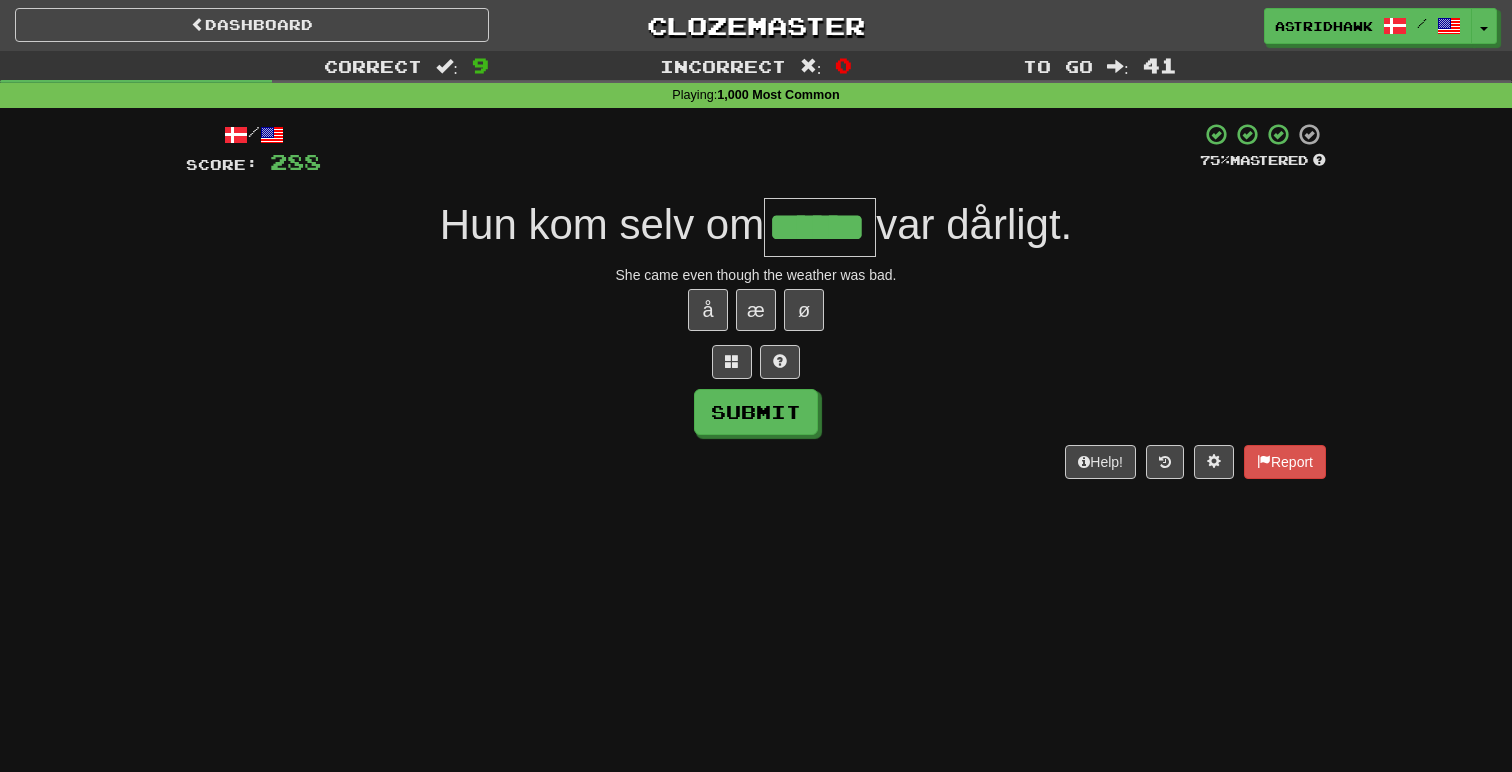 type on "******" 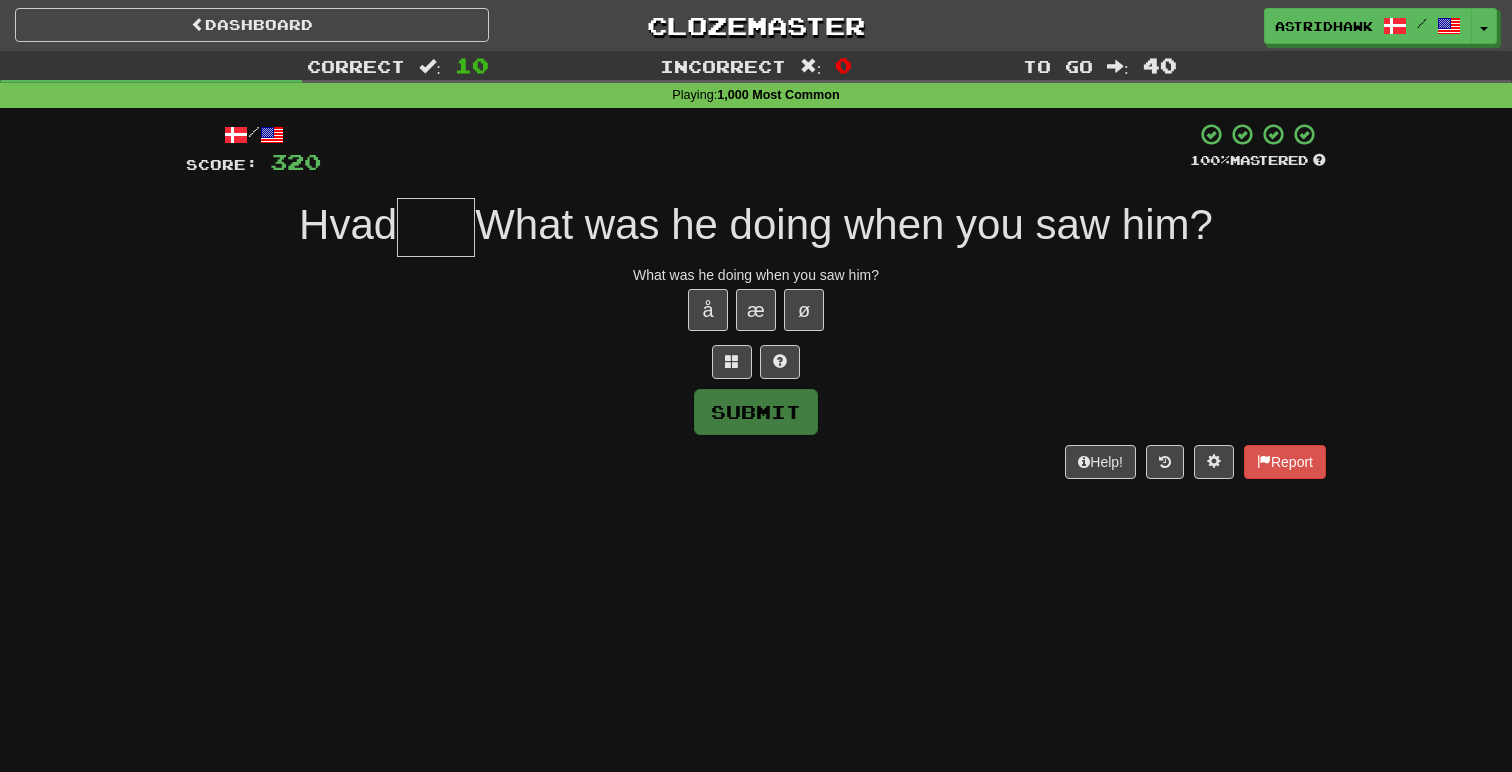 type on "*" 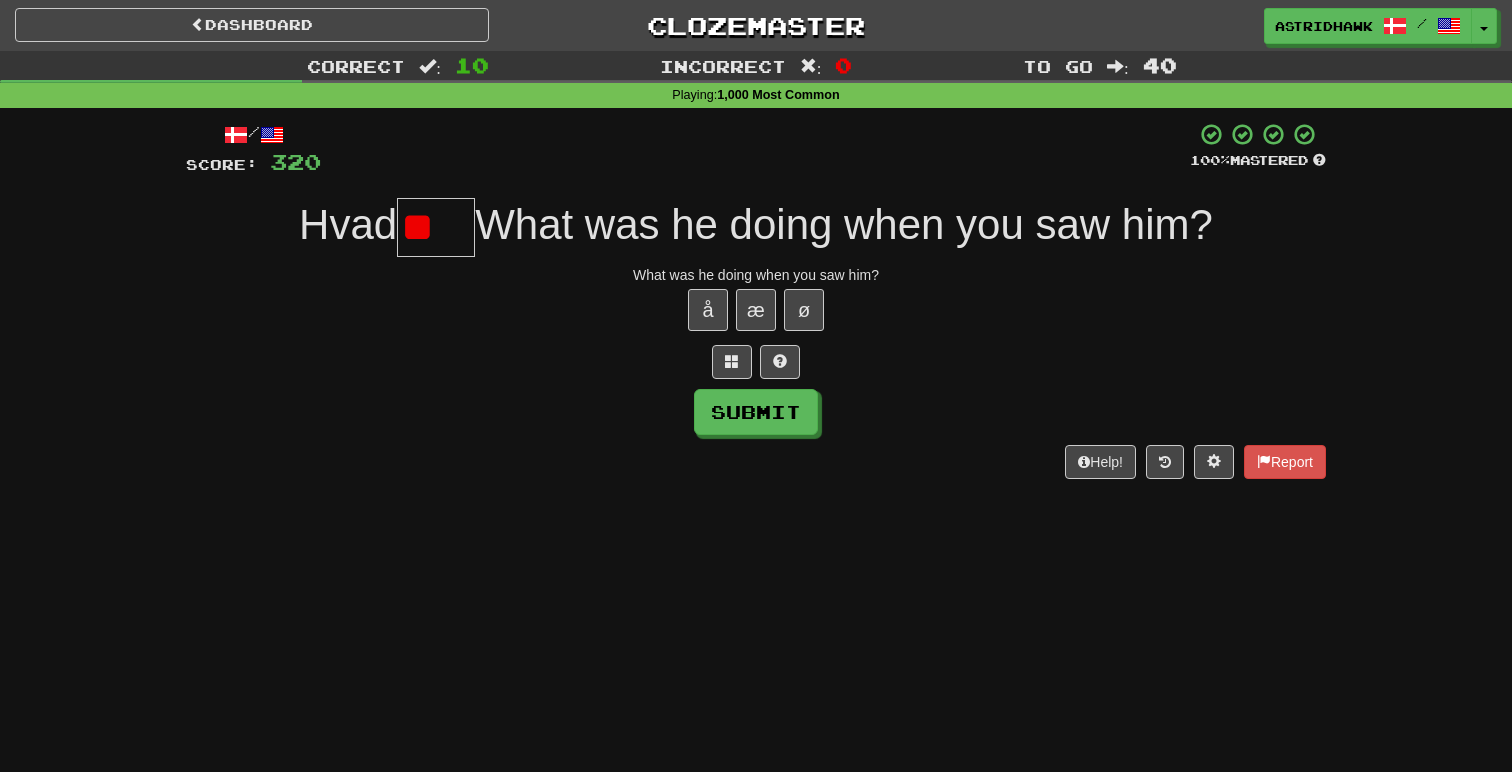 type on "*" 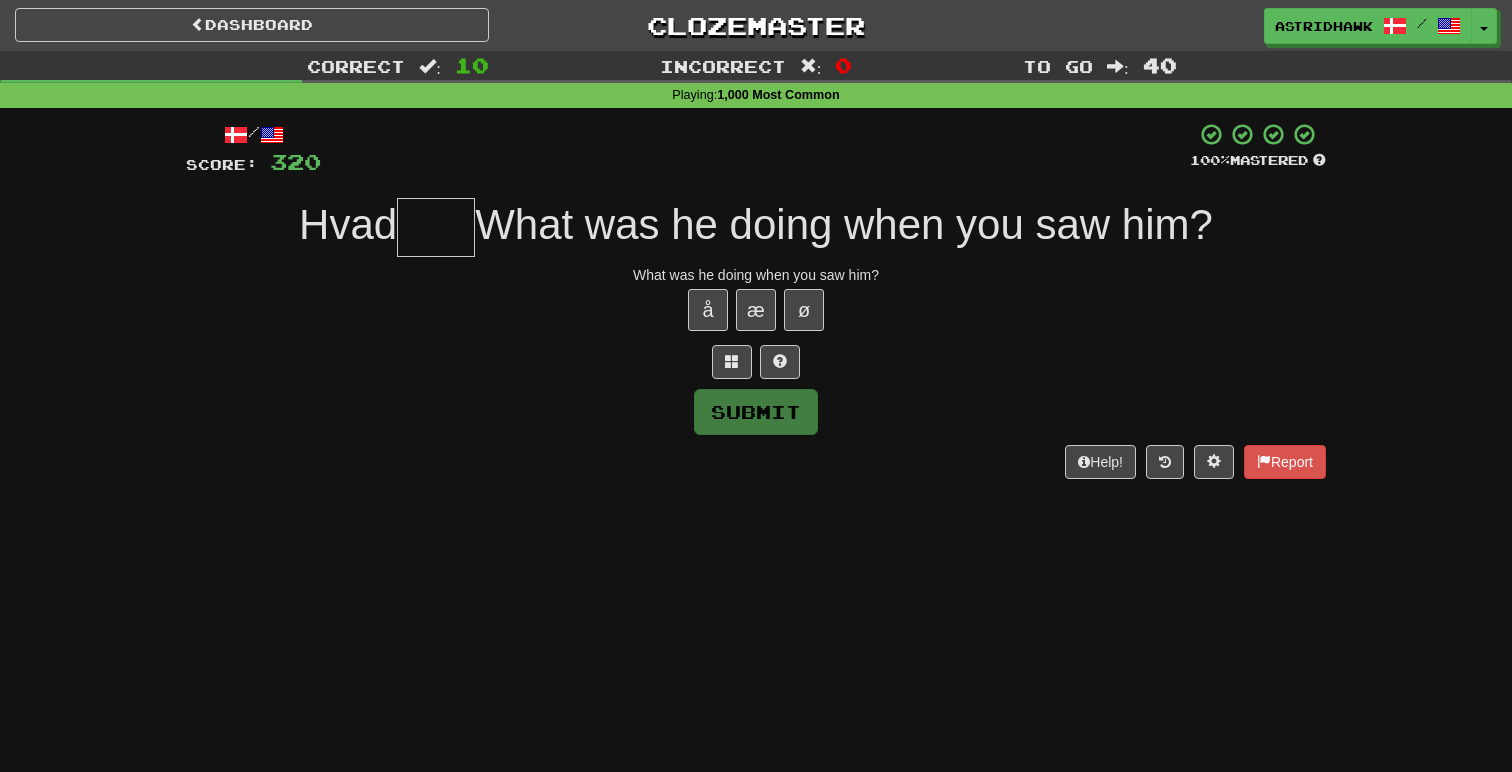 type on "*" 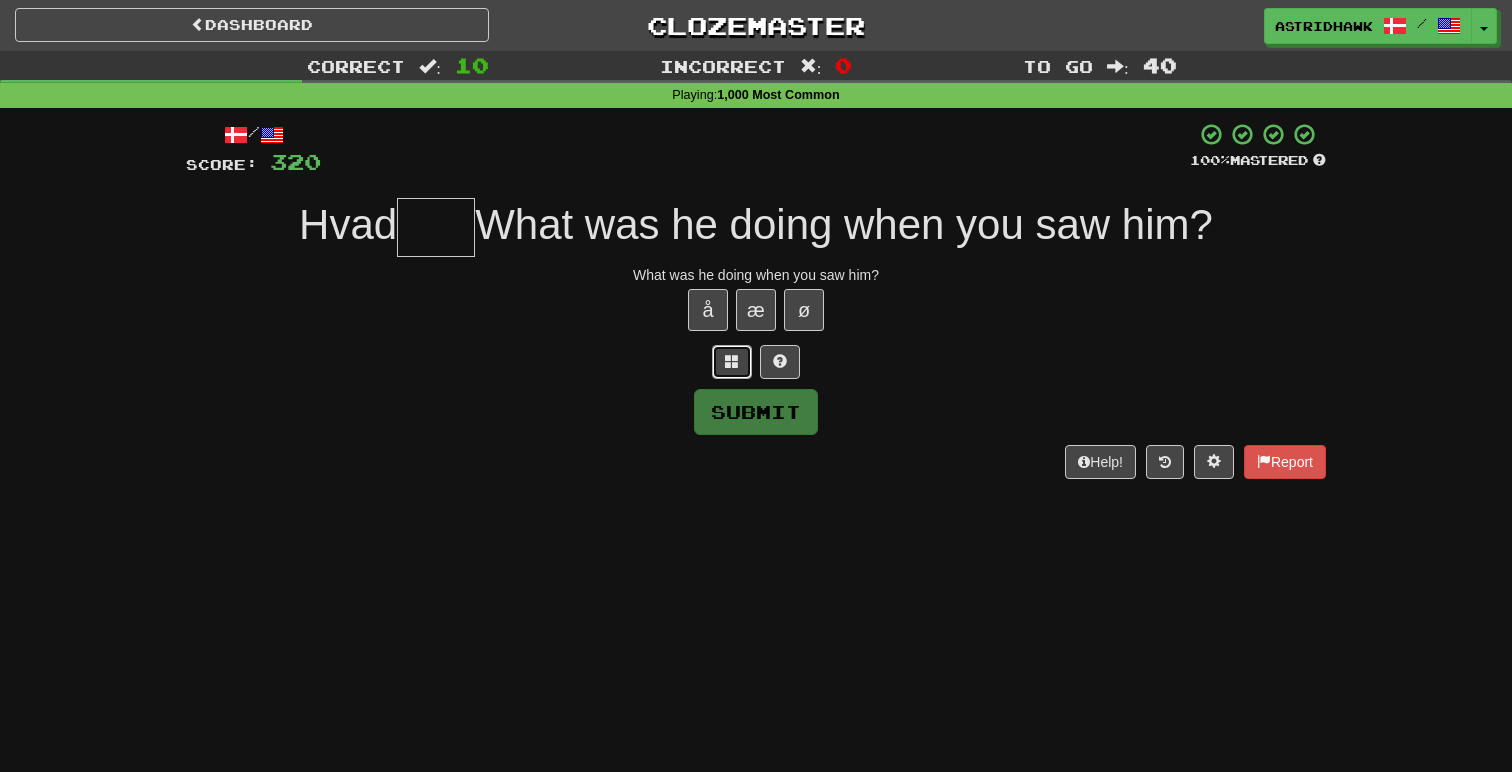 click at bounding box center [732, 361] 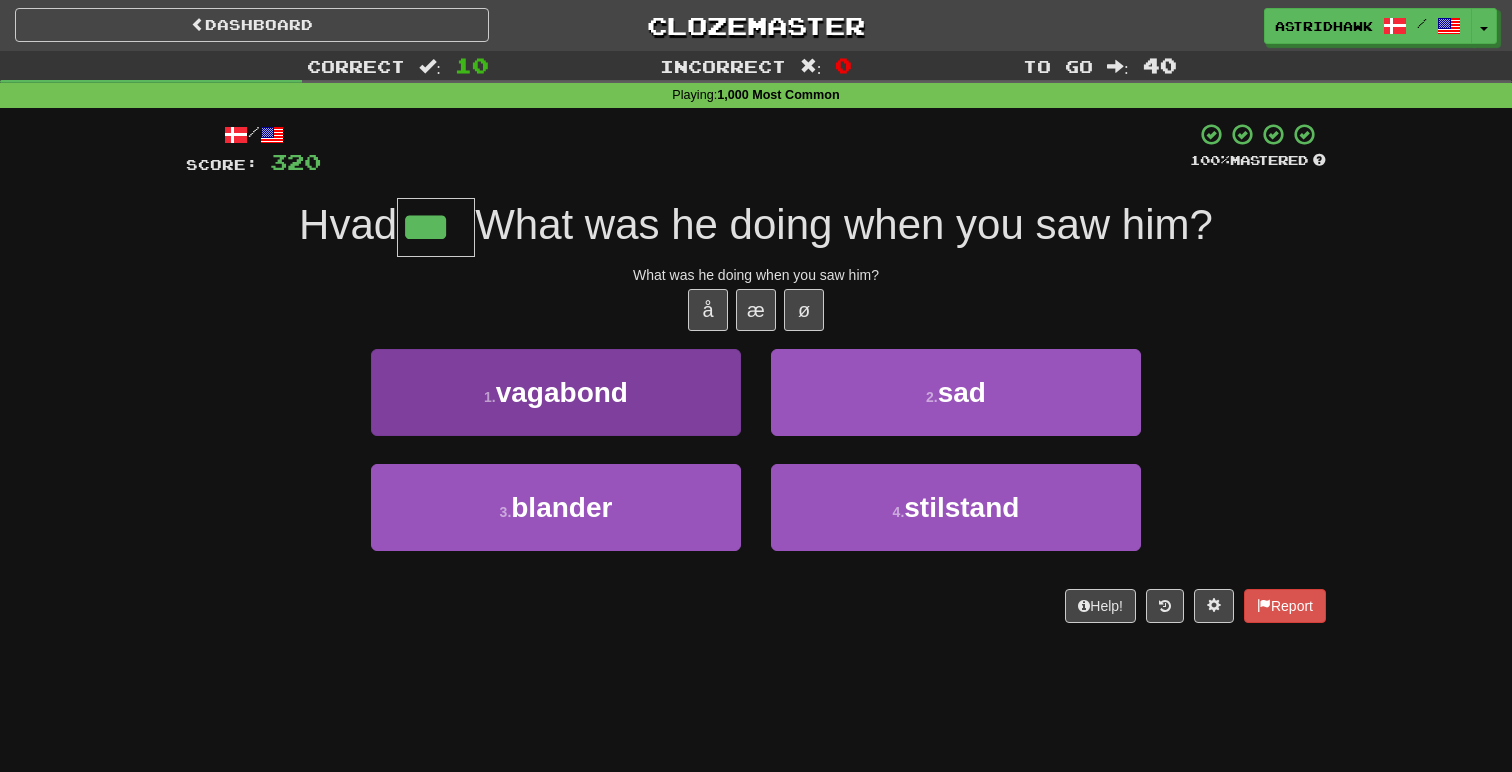 type on "***" 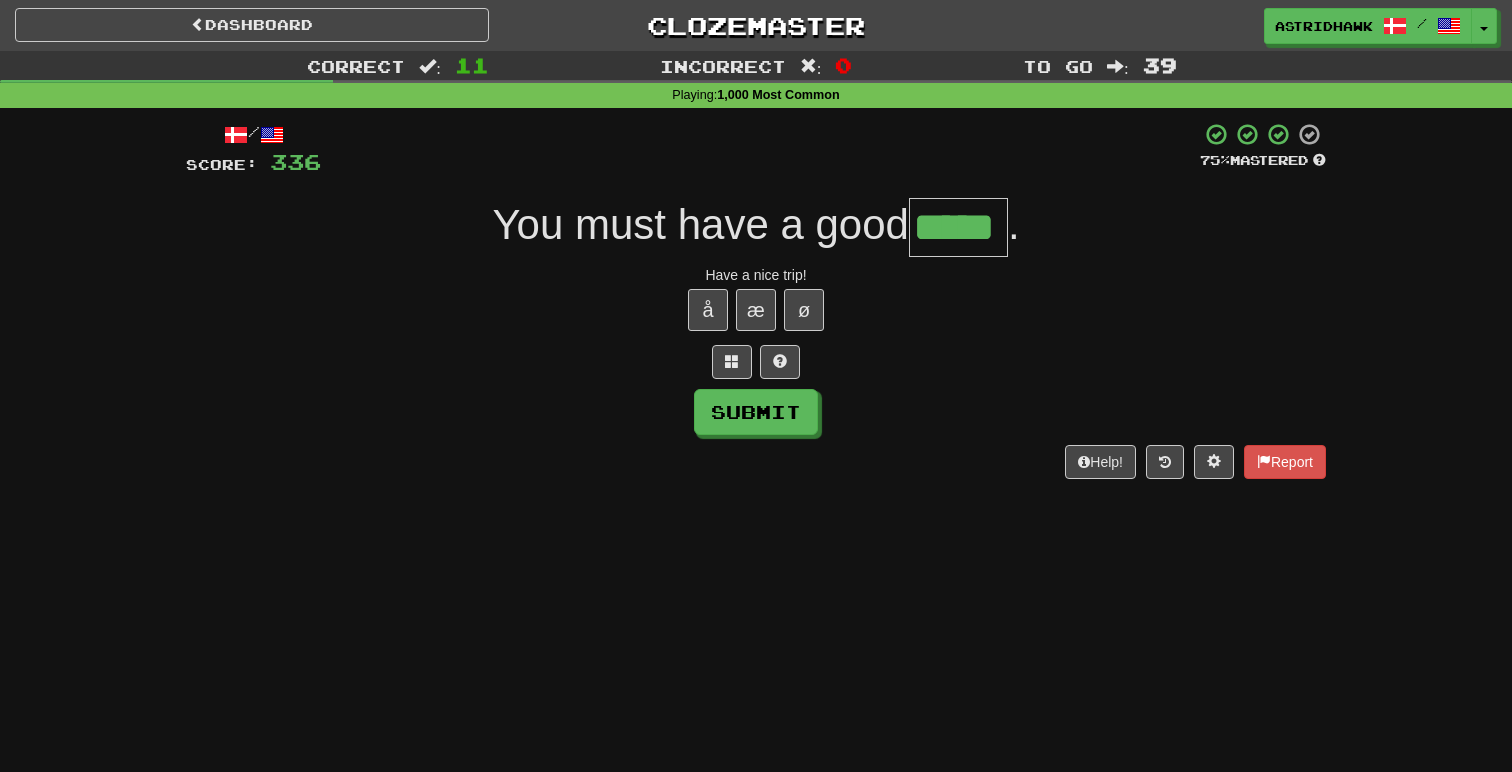 type on "*****" 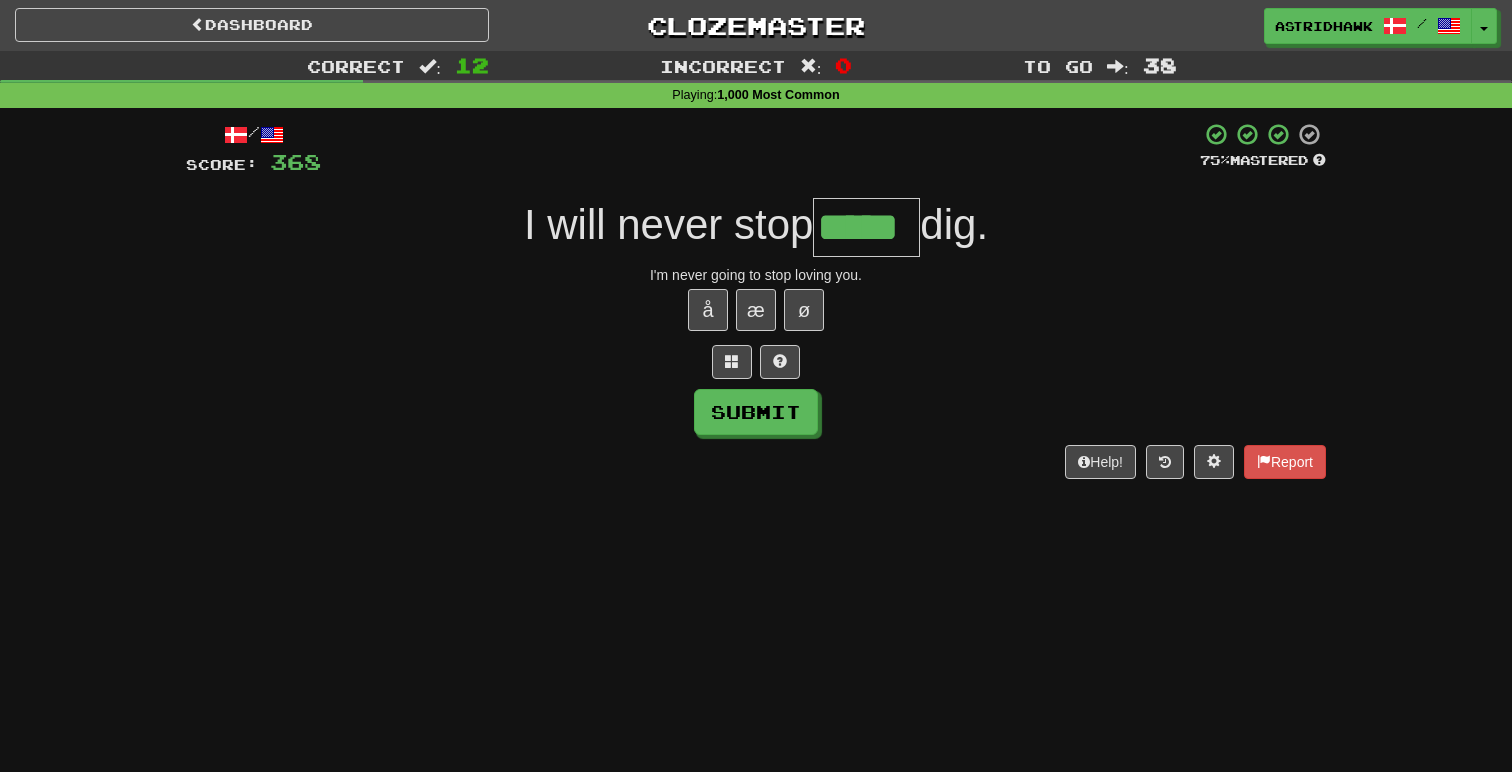 type on "*****" 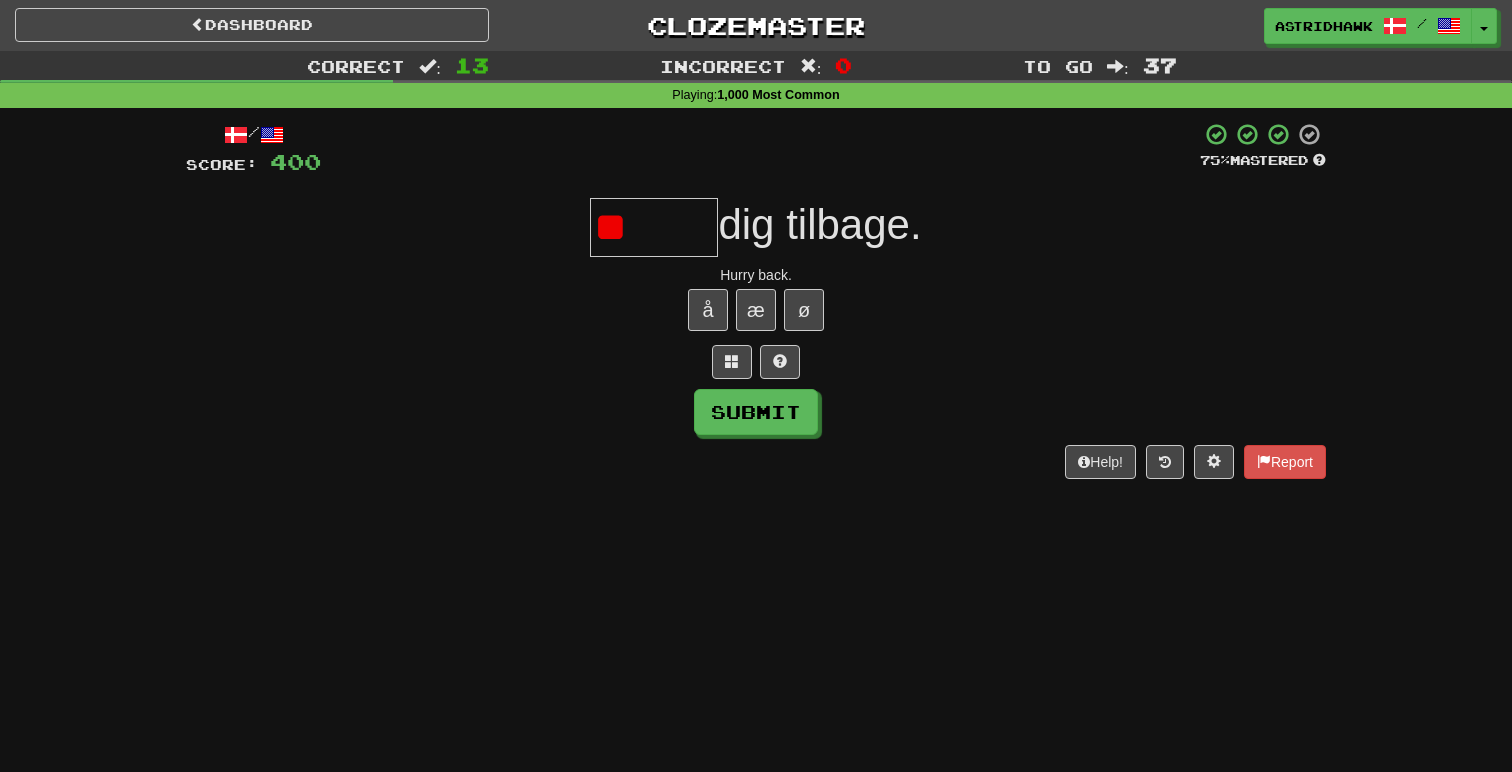 type on "*" 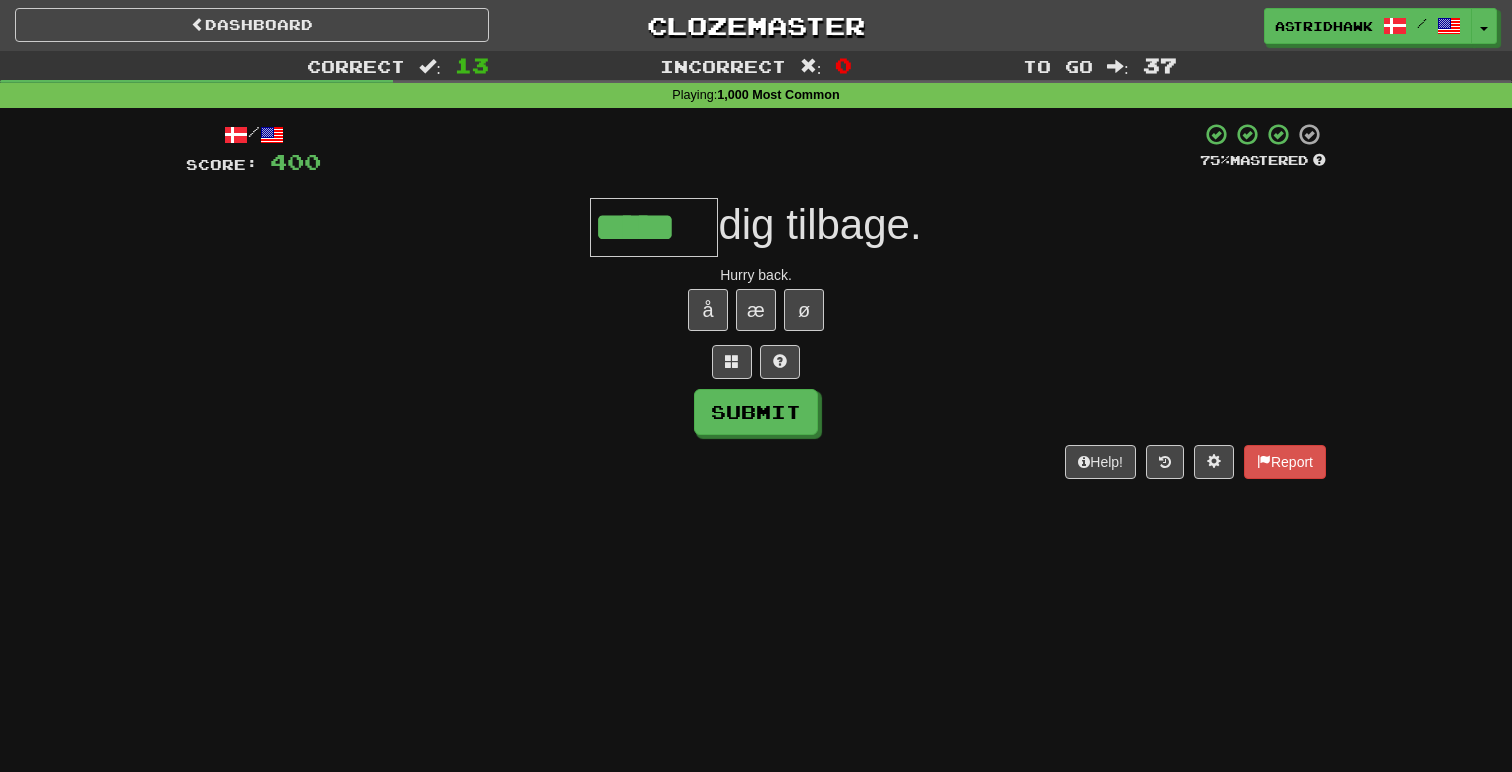 type on "*****" 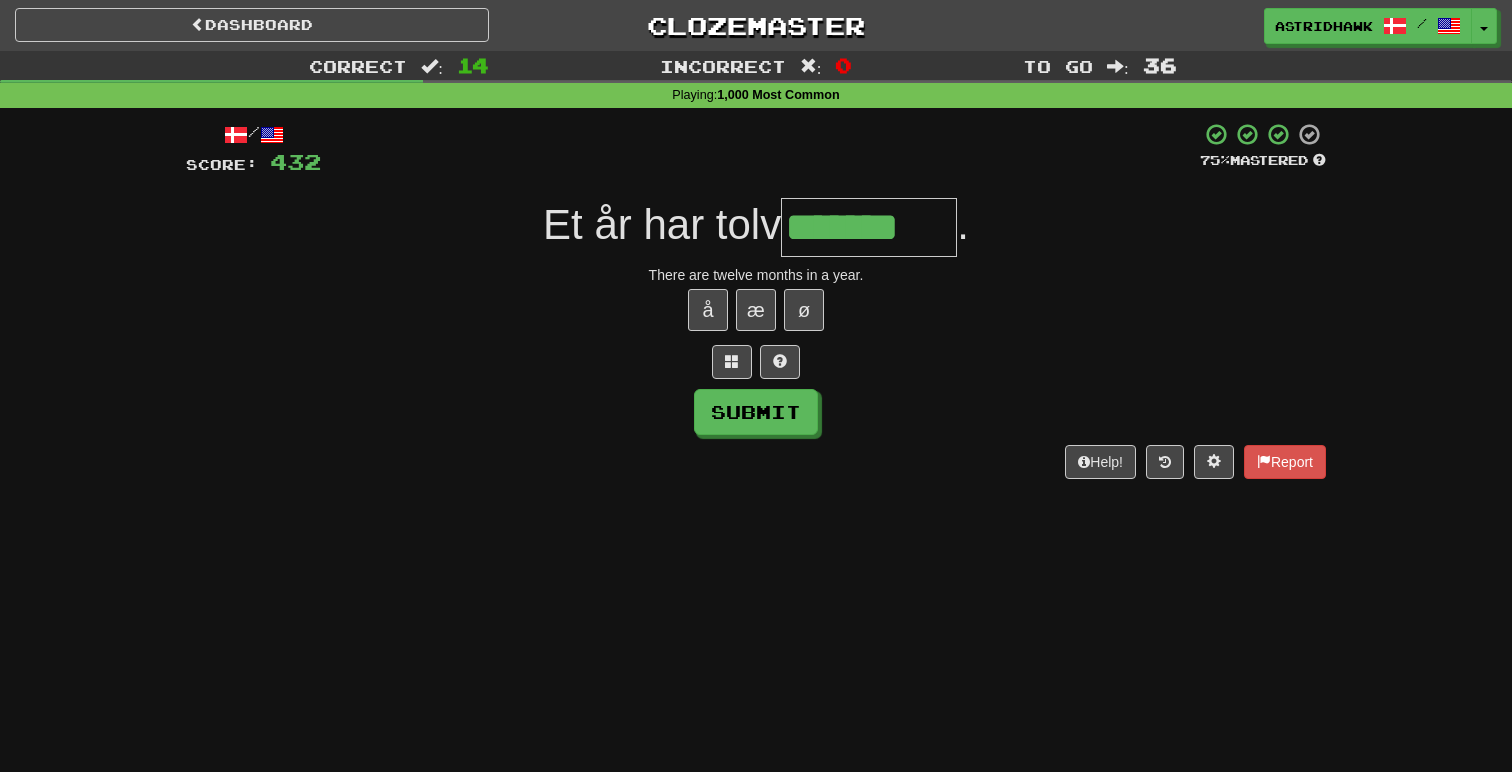 type on "*******" 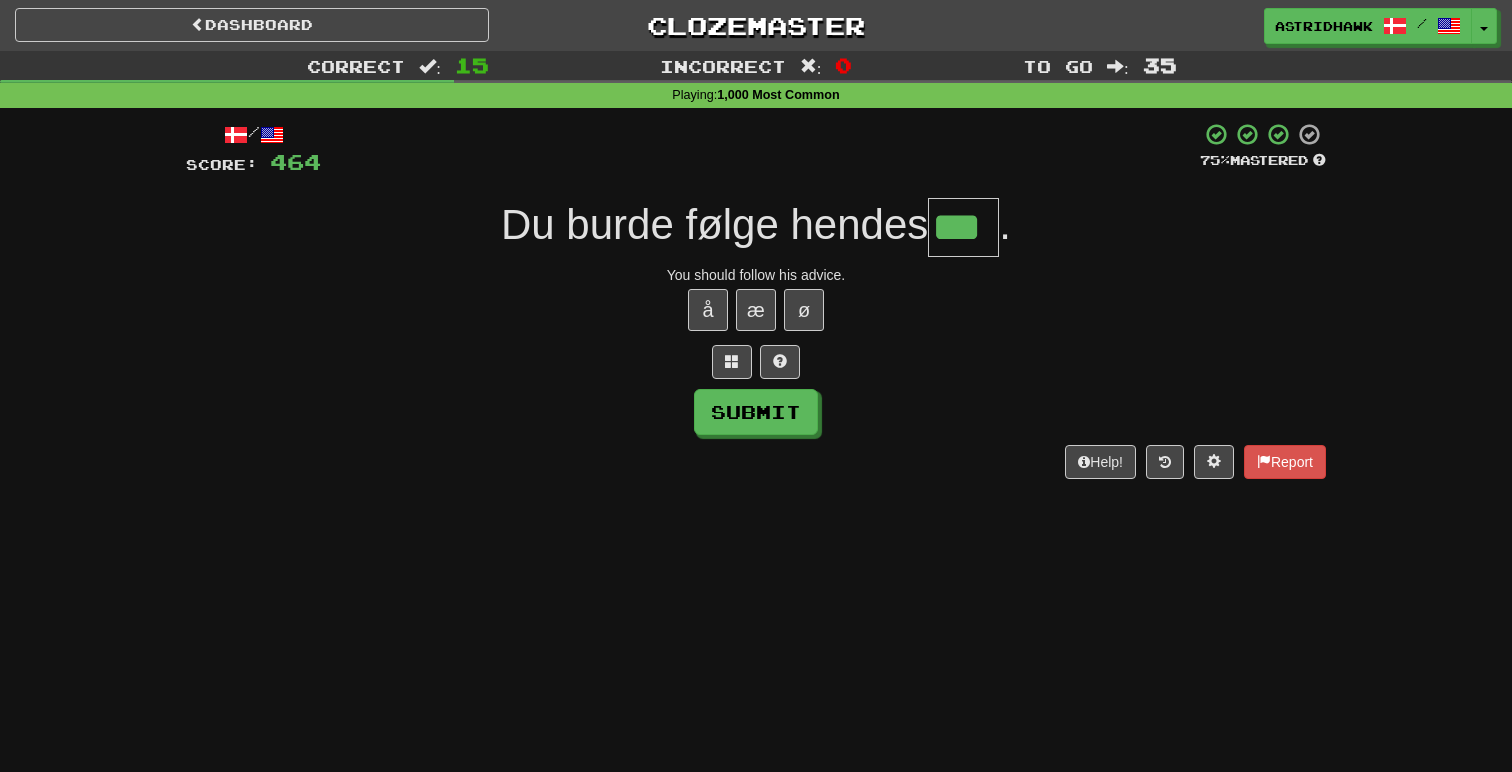 type on "***" 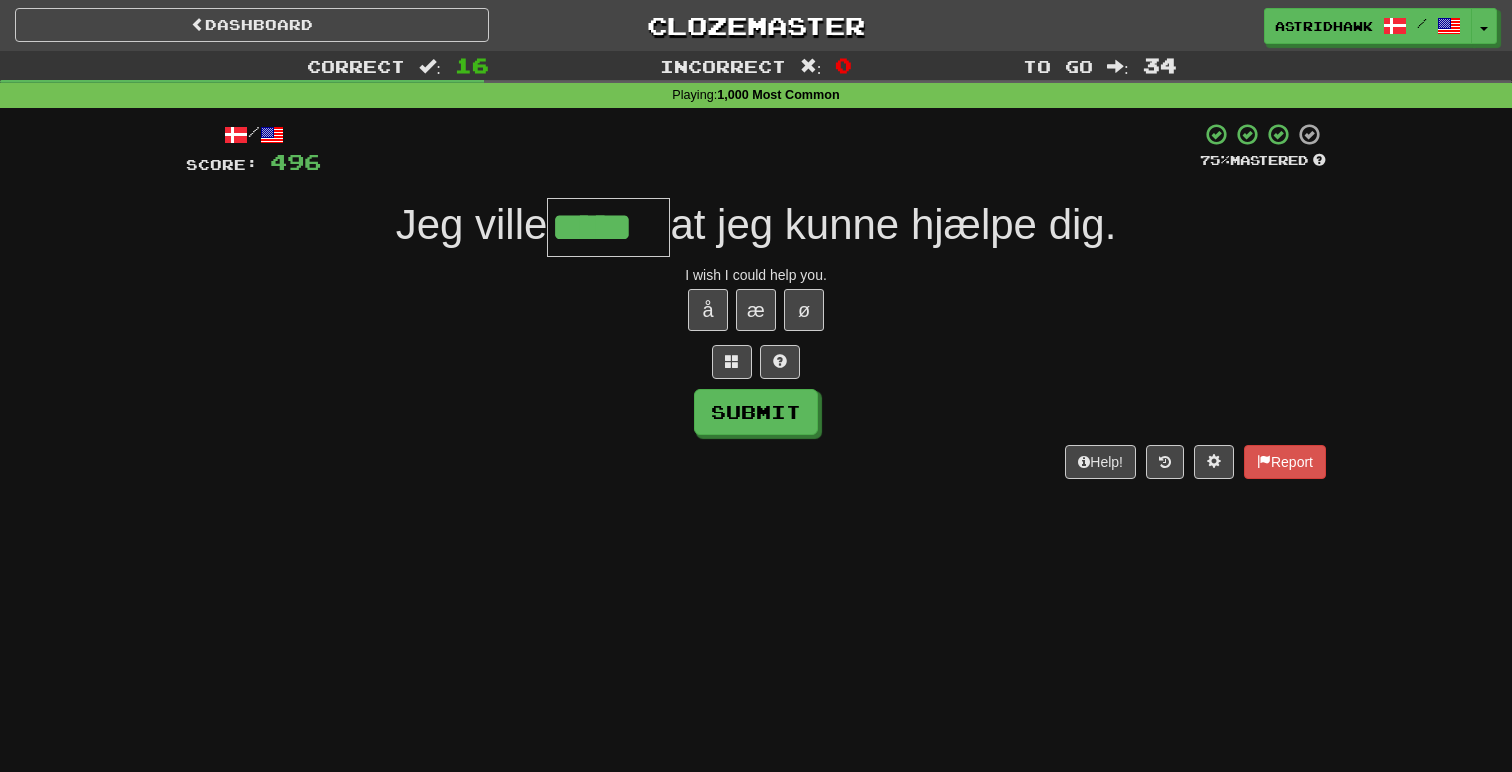 type on "*****" 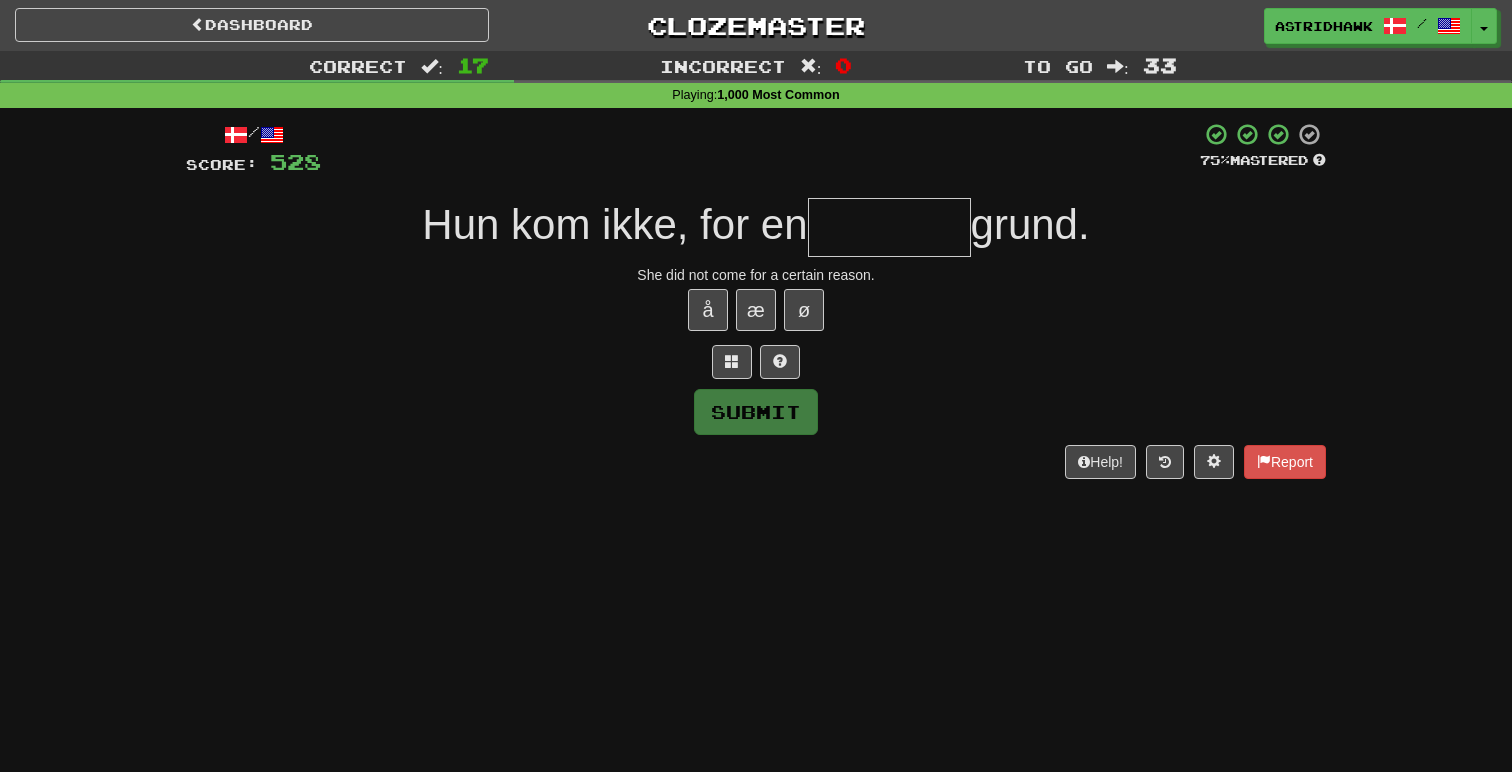 type on "*" 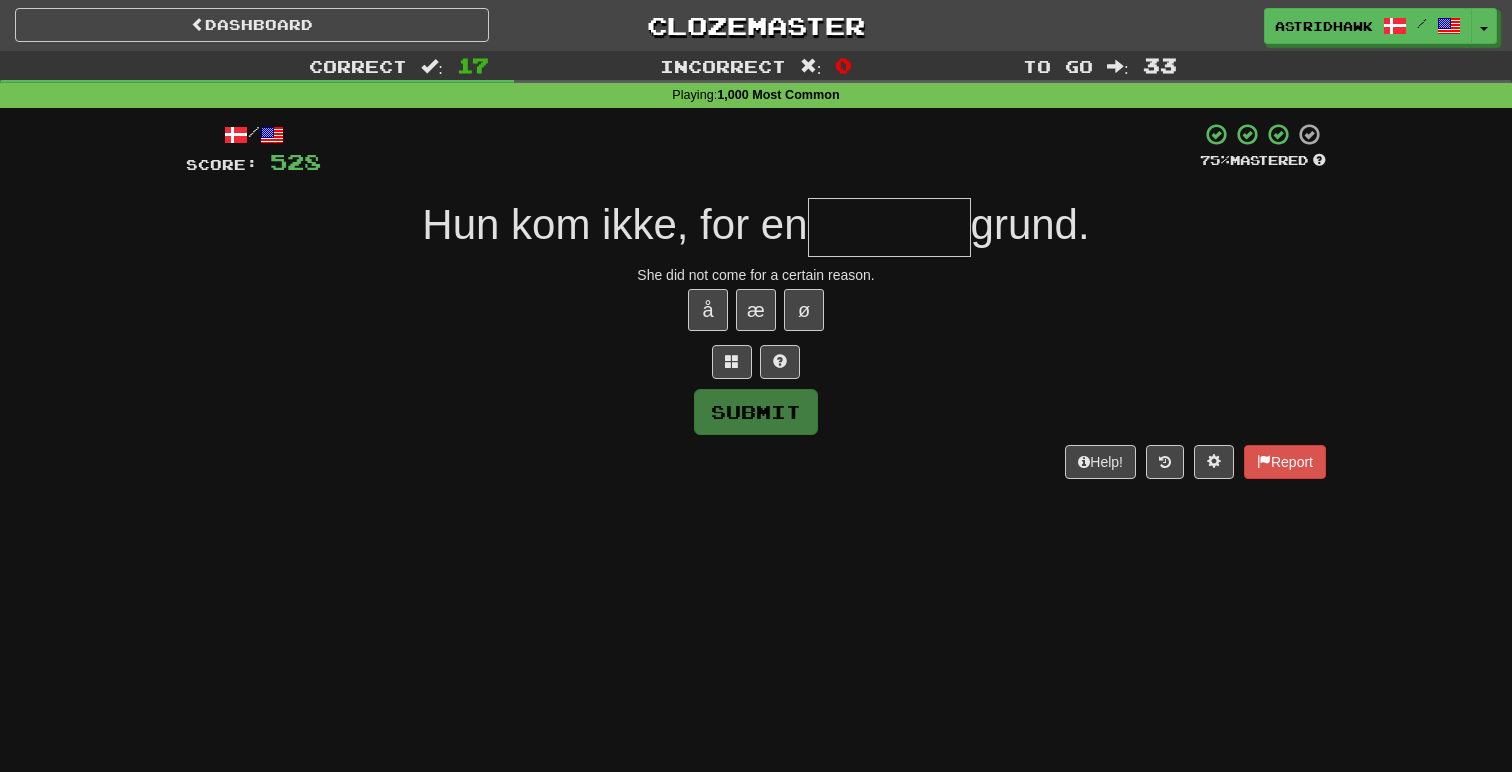 type on "*" 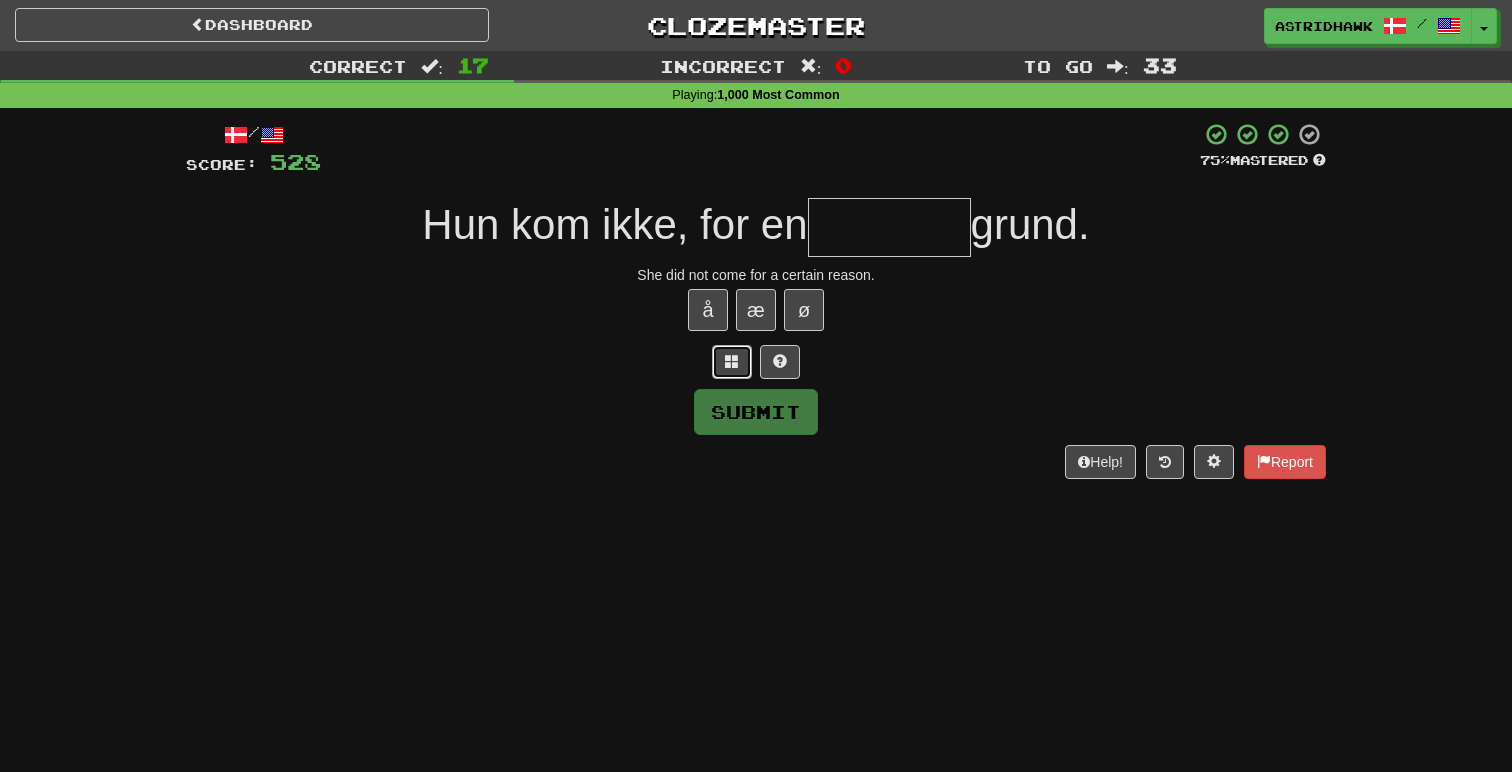 click at bounding box center [732, 361] 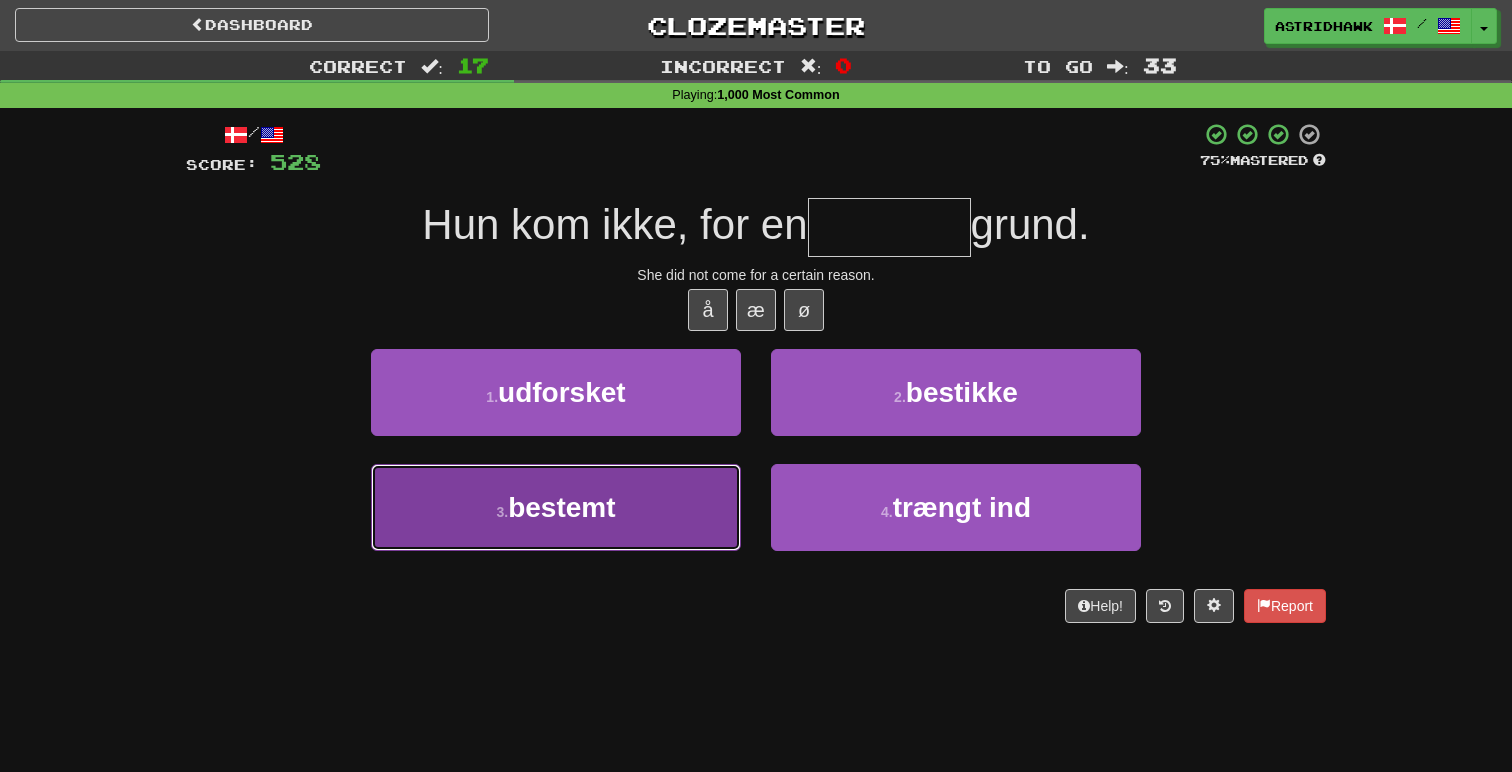 click on "bestemt" at bounding box center (561, 507) 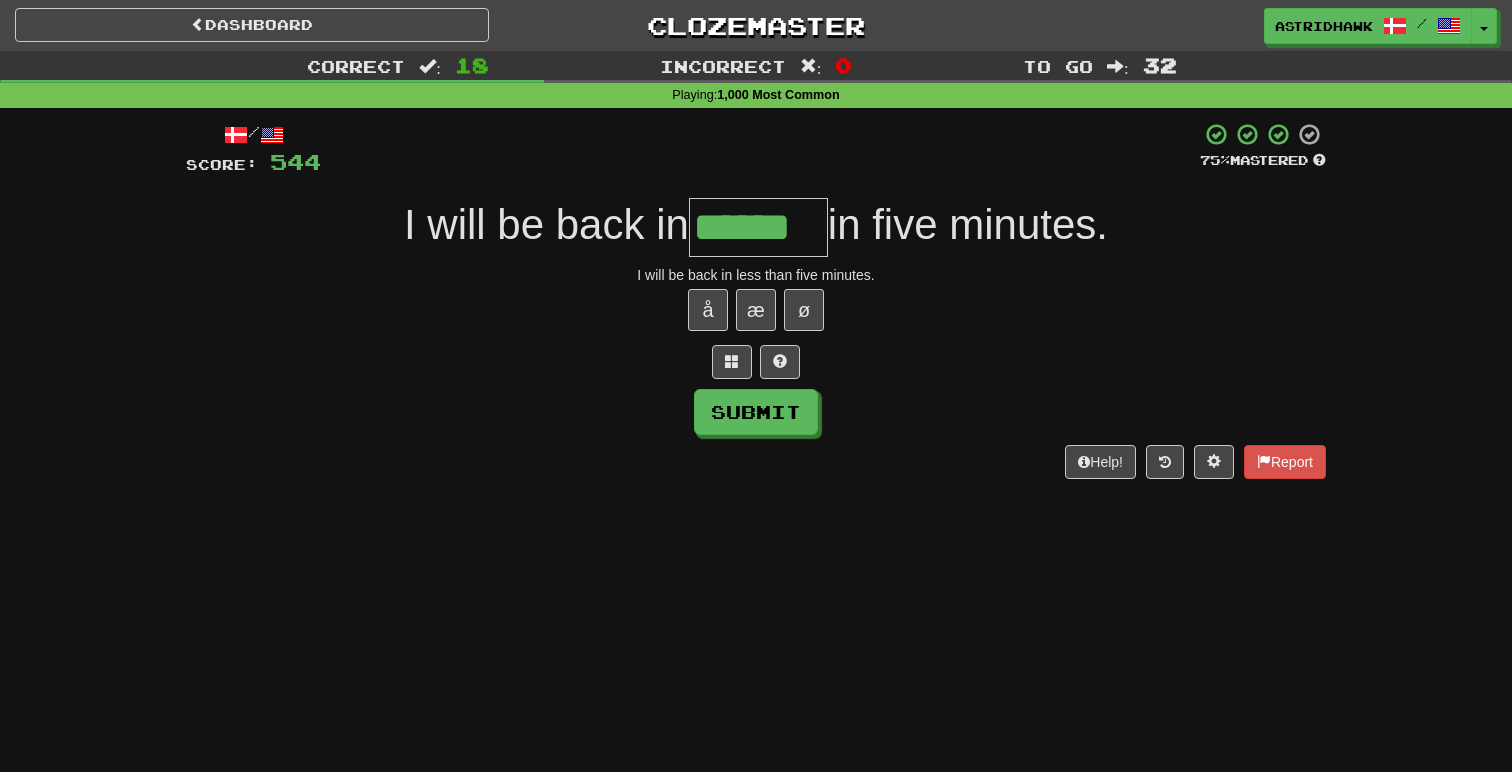 type on "******" 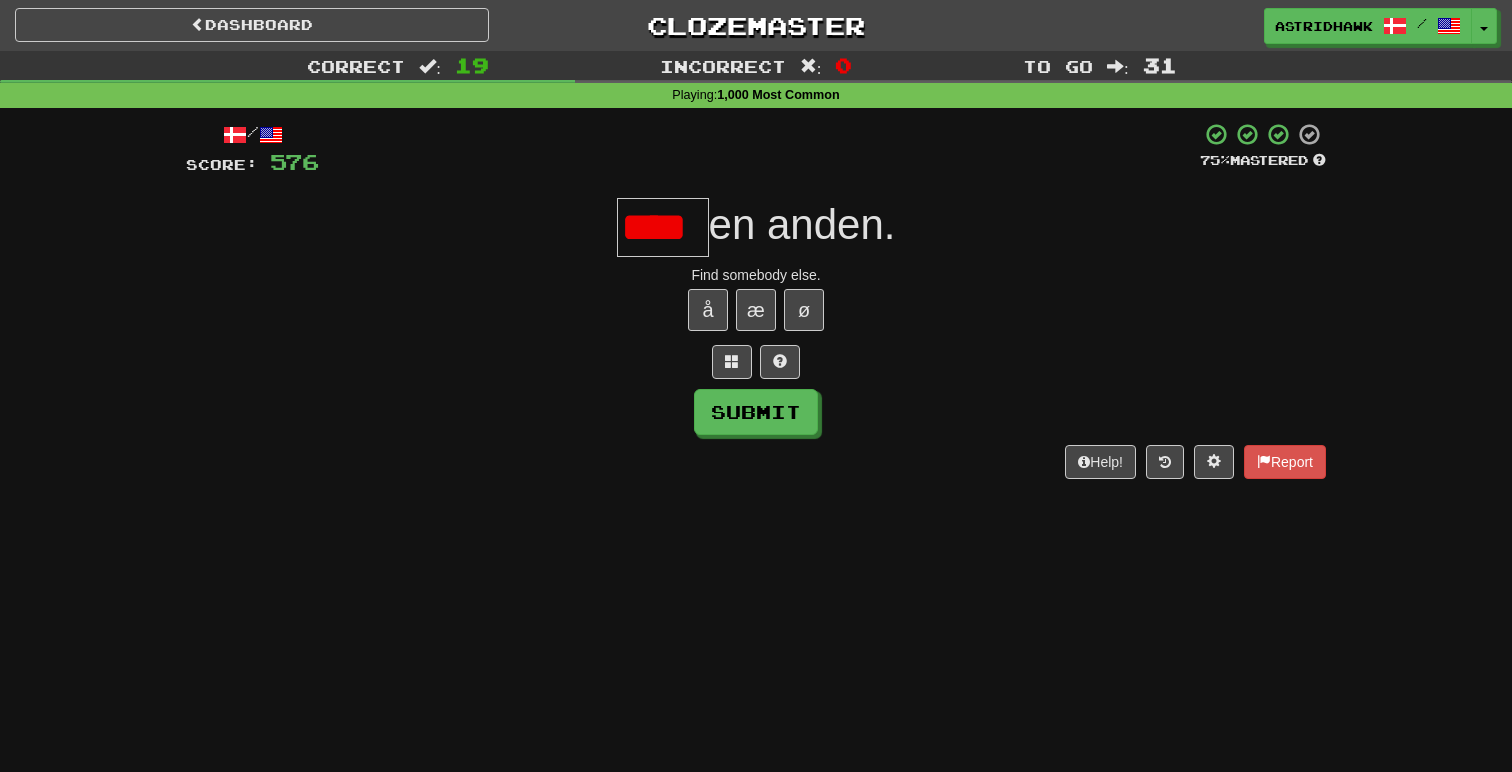 scroll, scrollTop: 0, scrollLeft: 0, axis: both 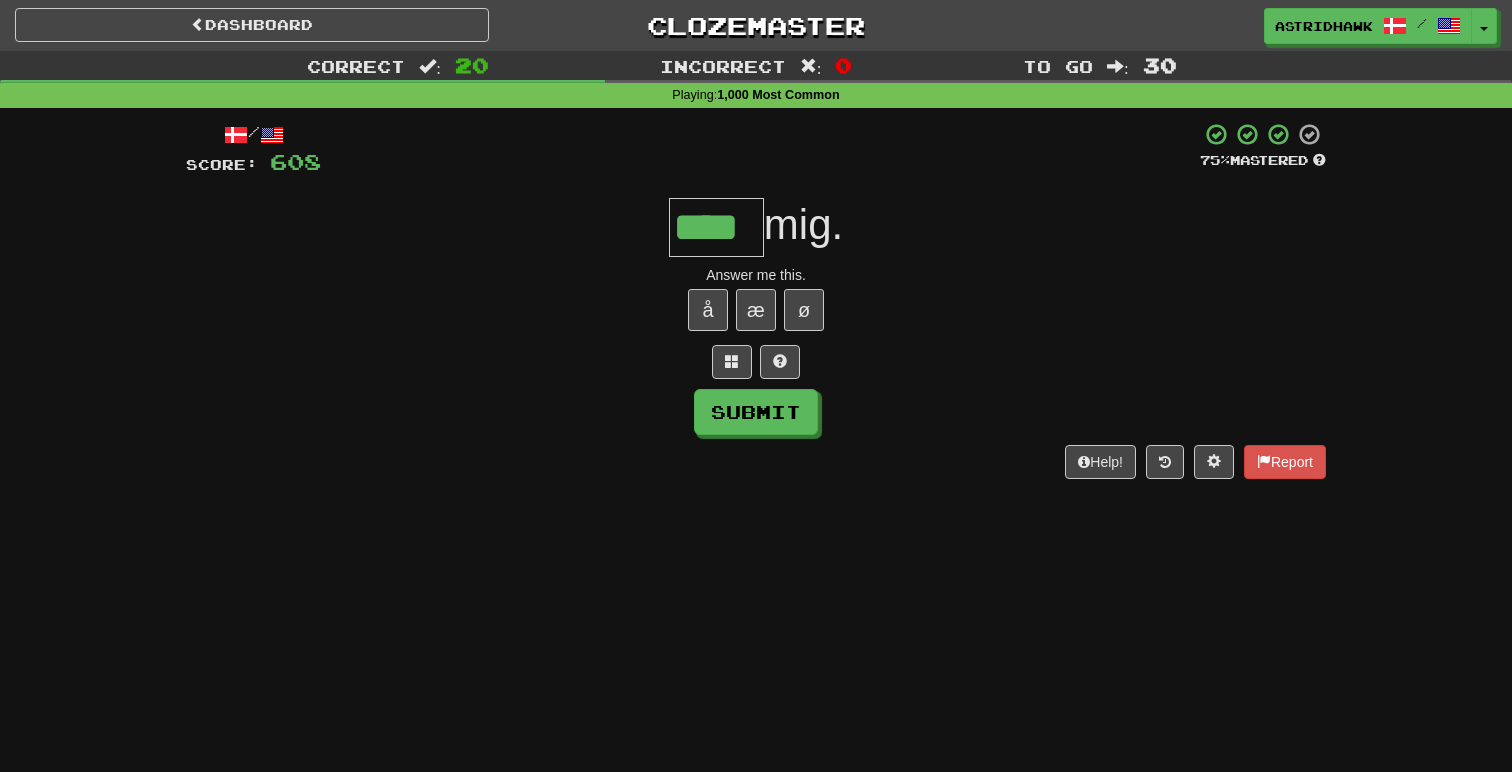 type on "****" 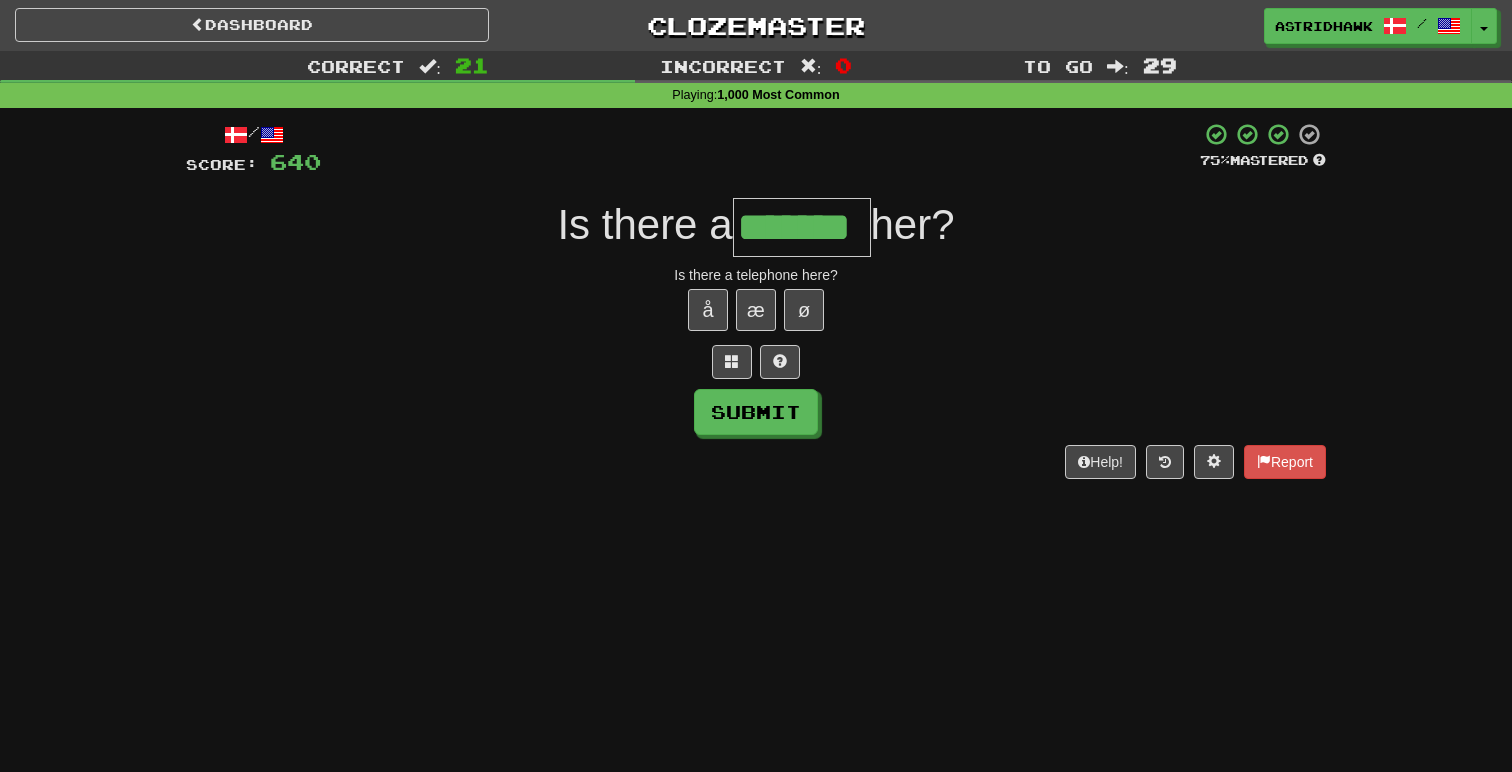 type on "*******" 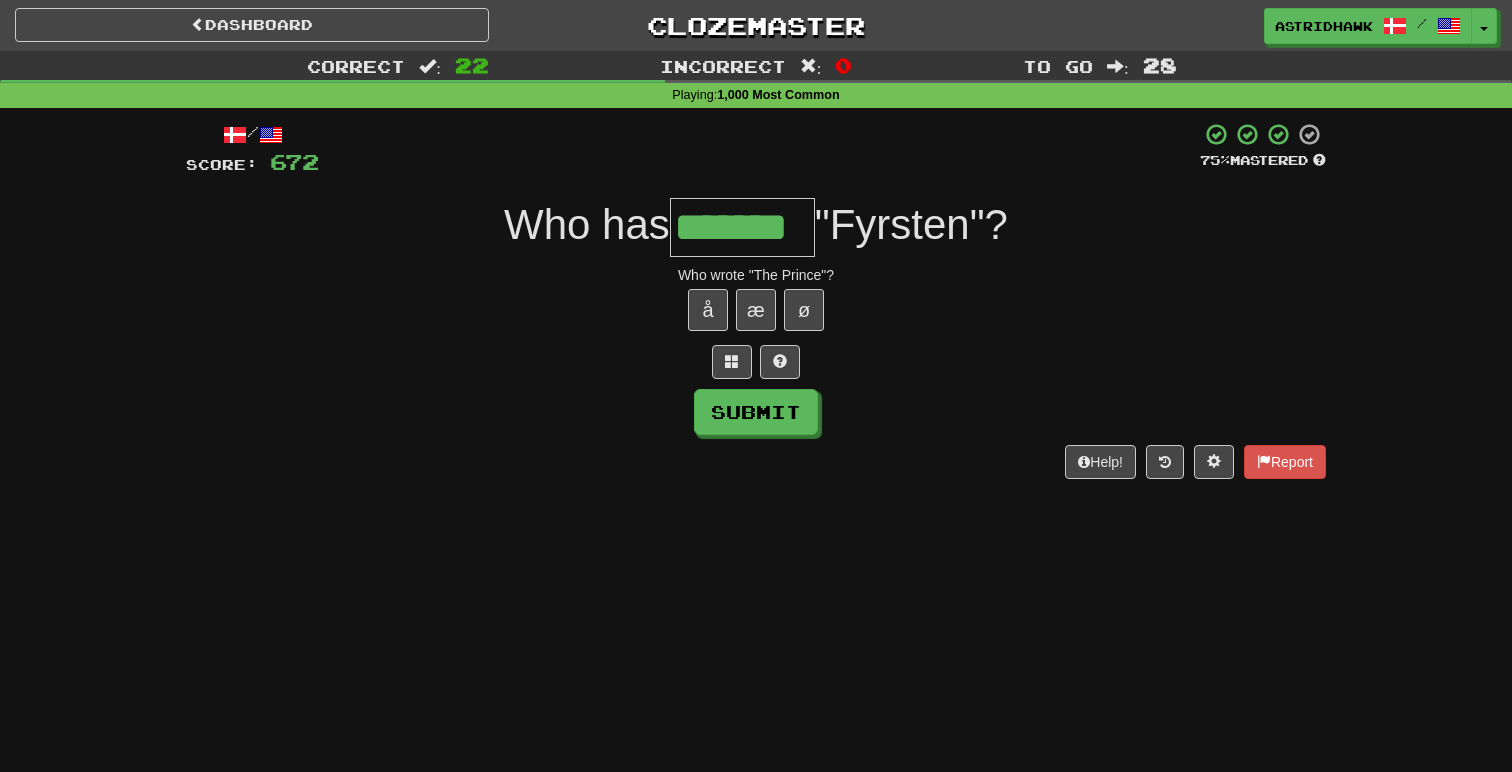 type on "*******" 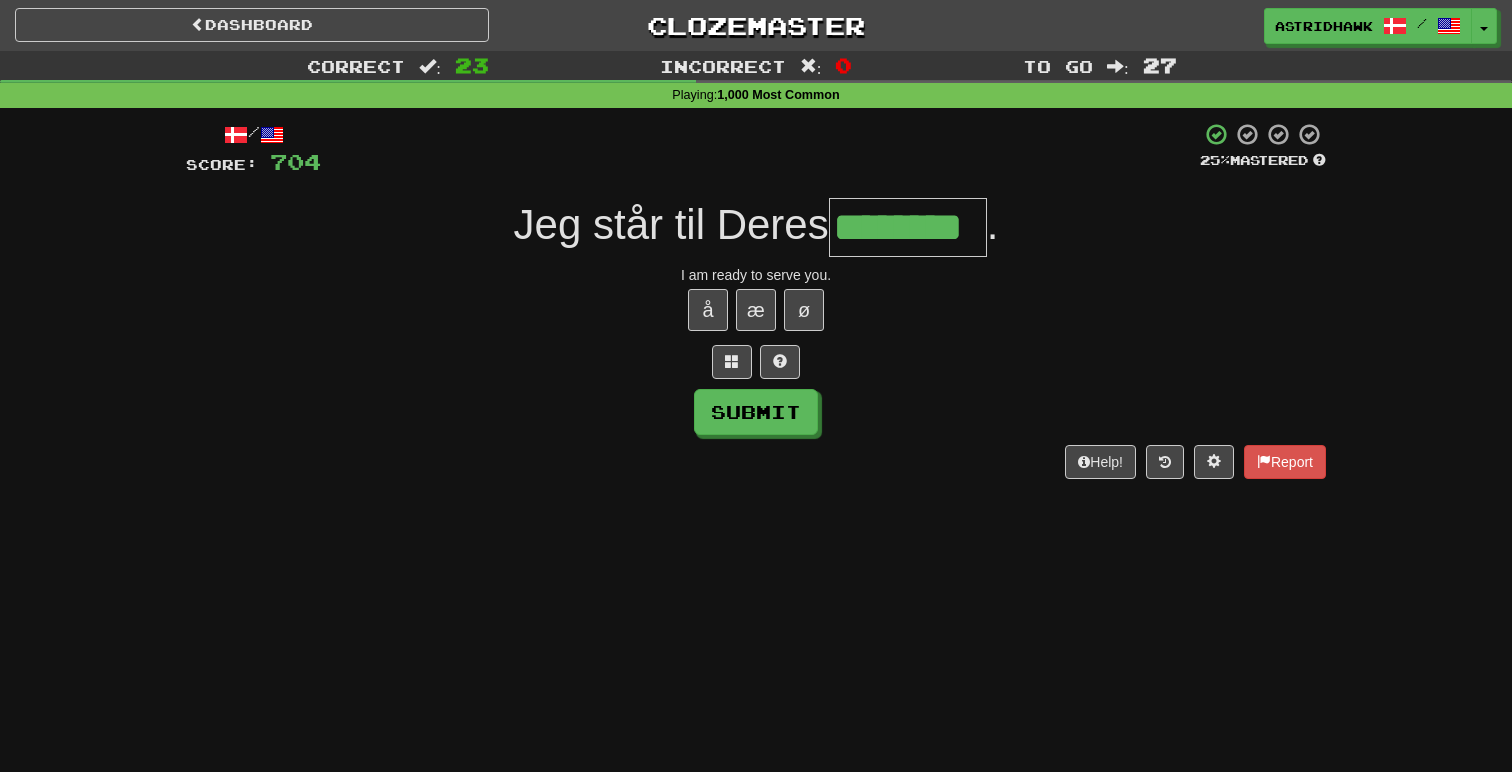 type on "********" 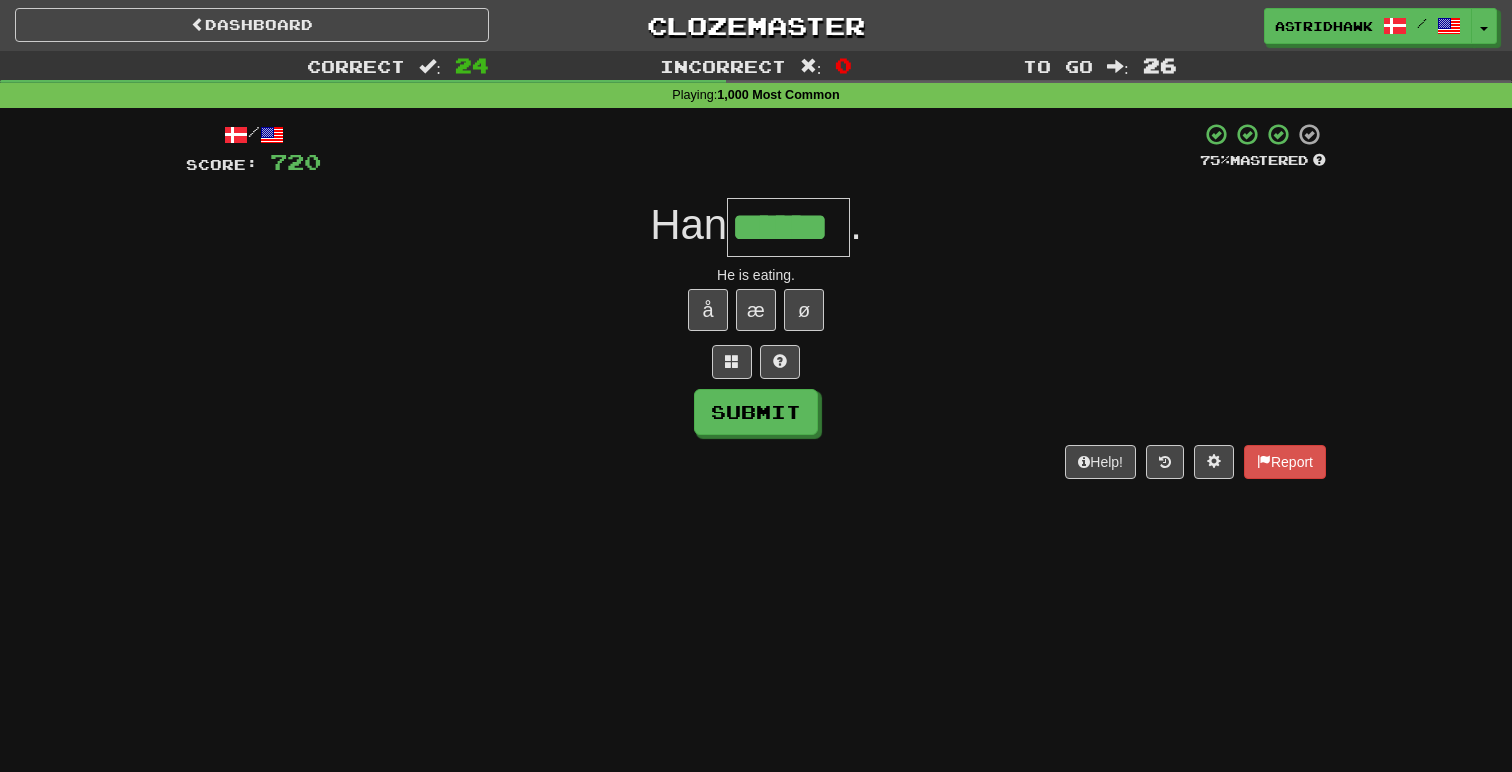 type on "******" 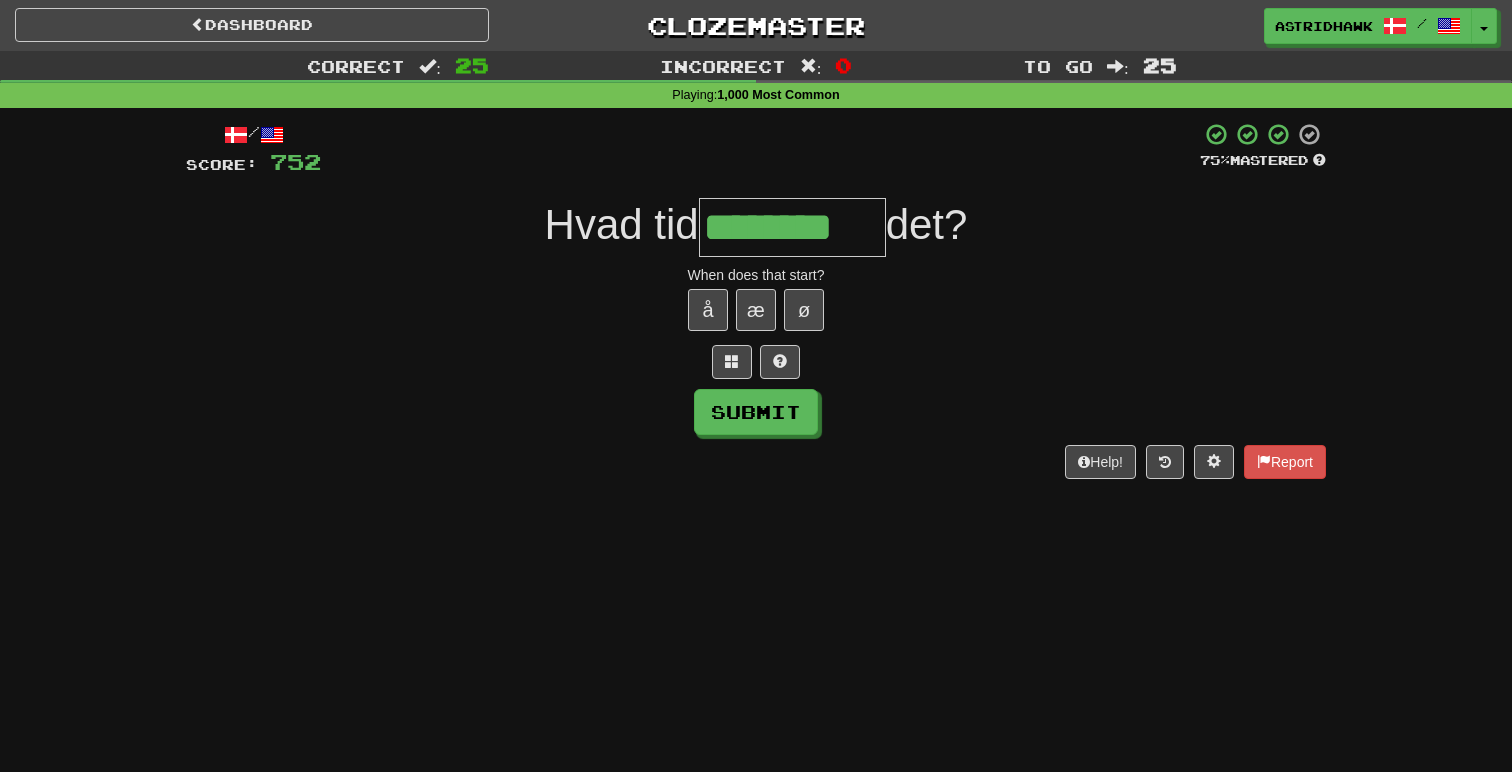 type on "********" 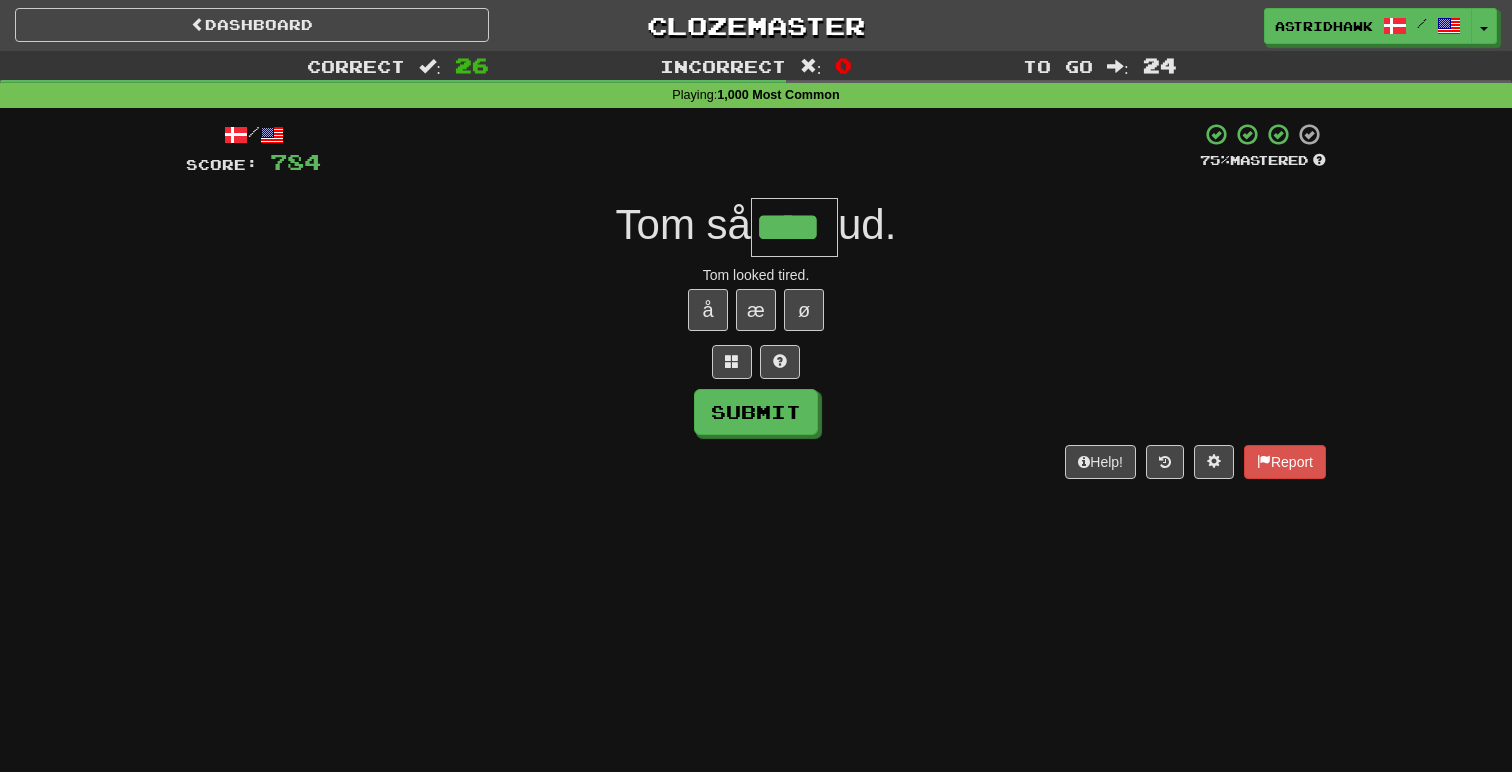 type on "****" 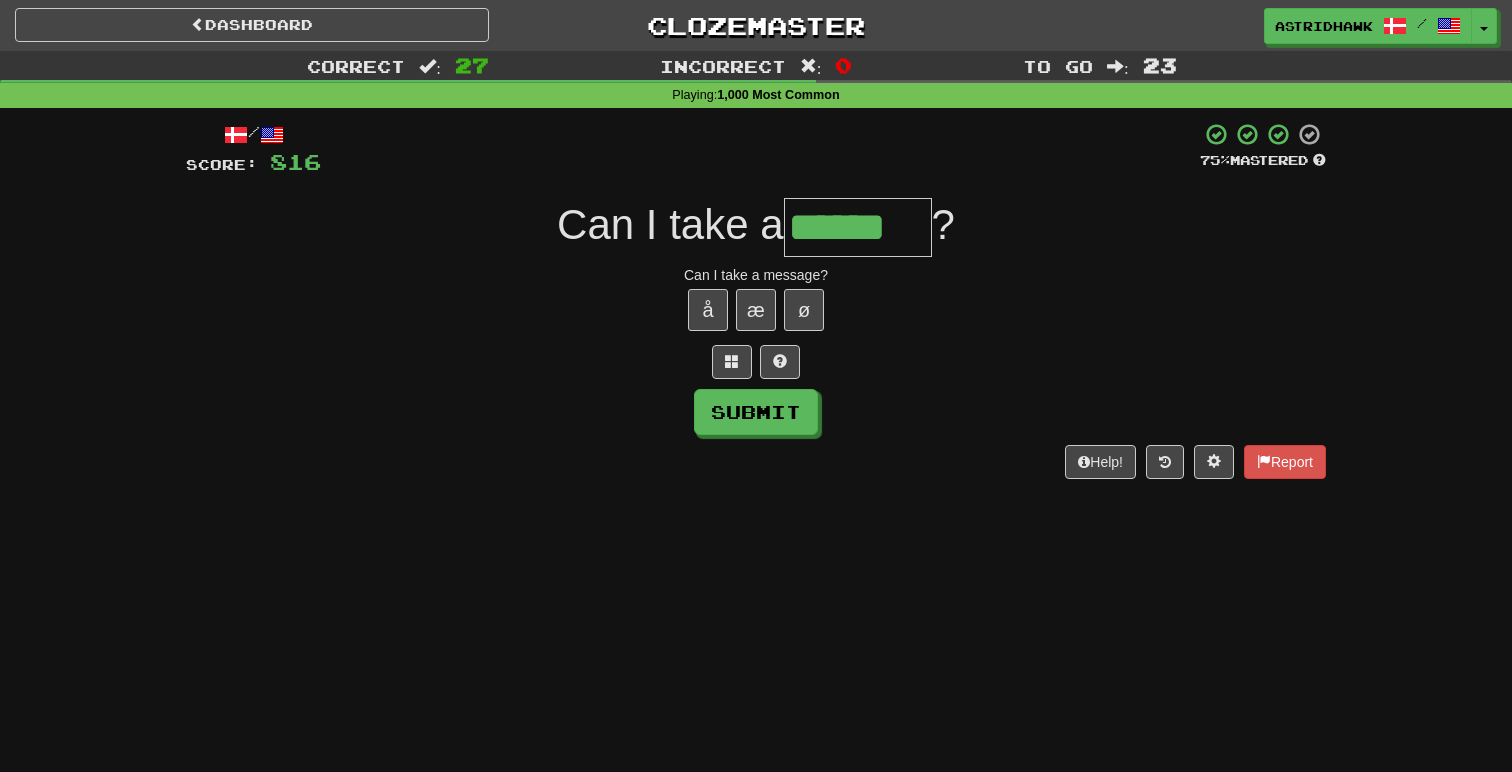 type on "******" 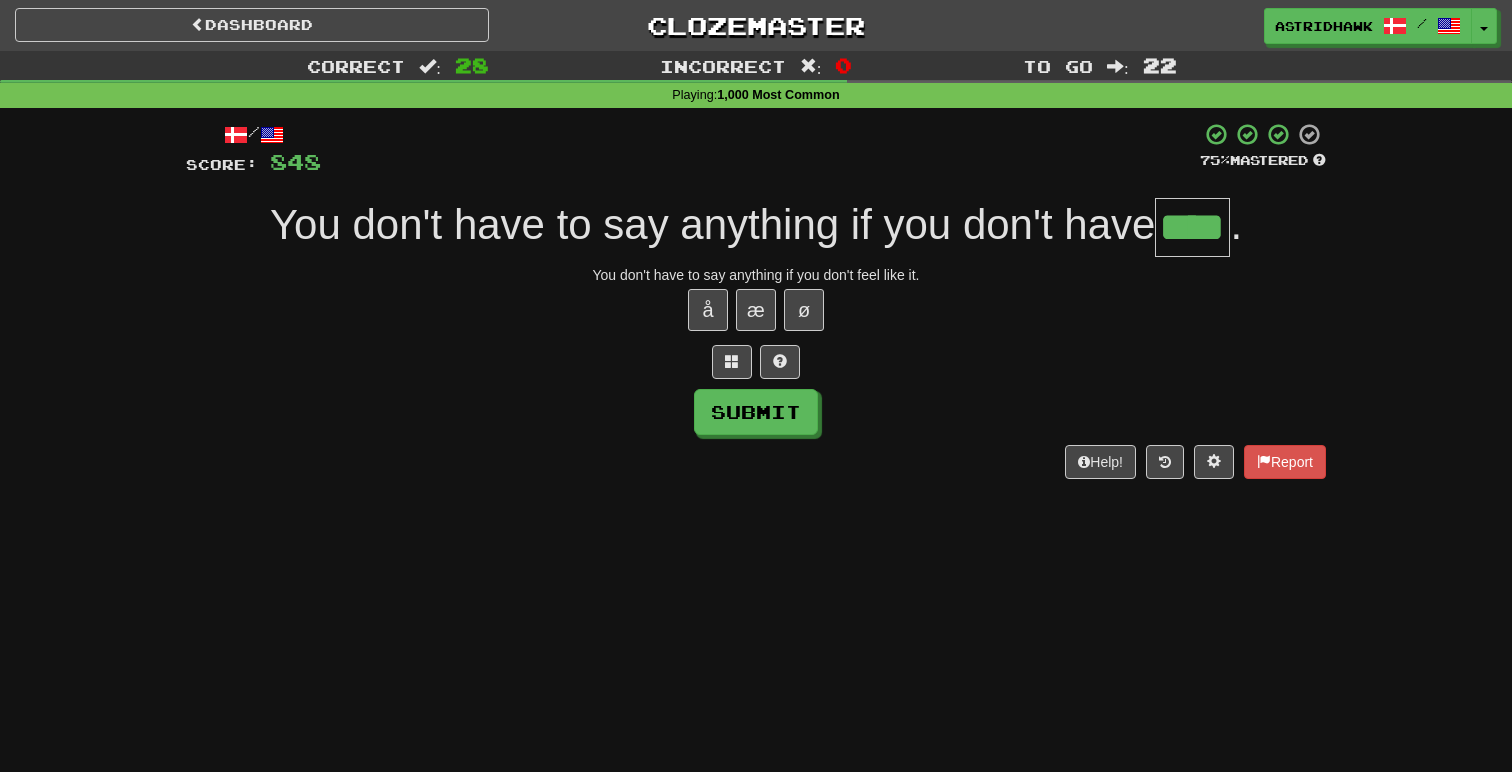 type on "****" 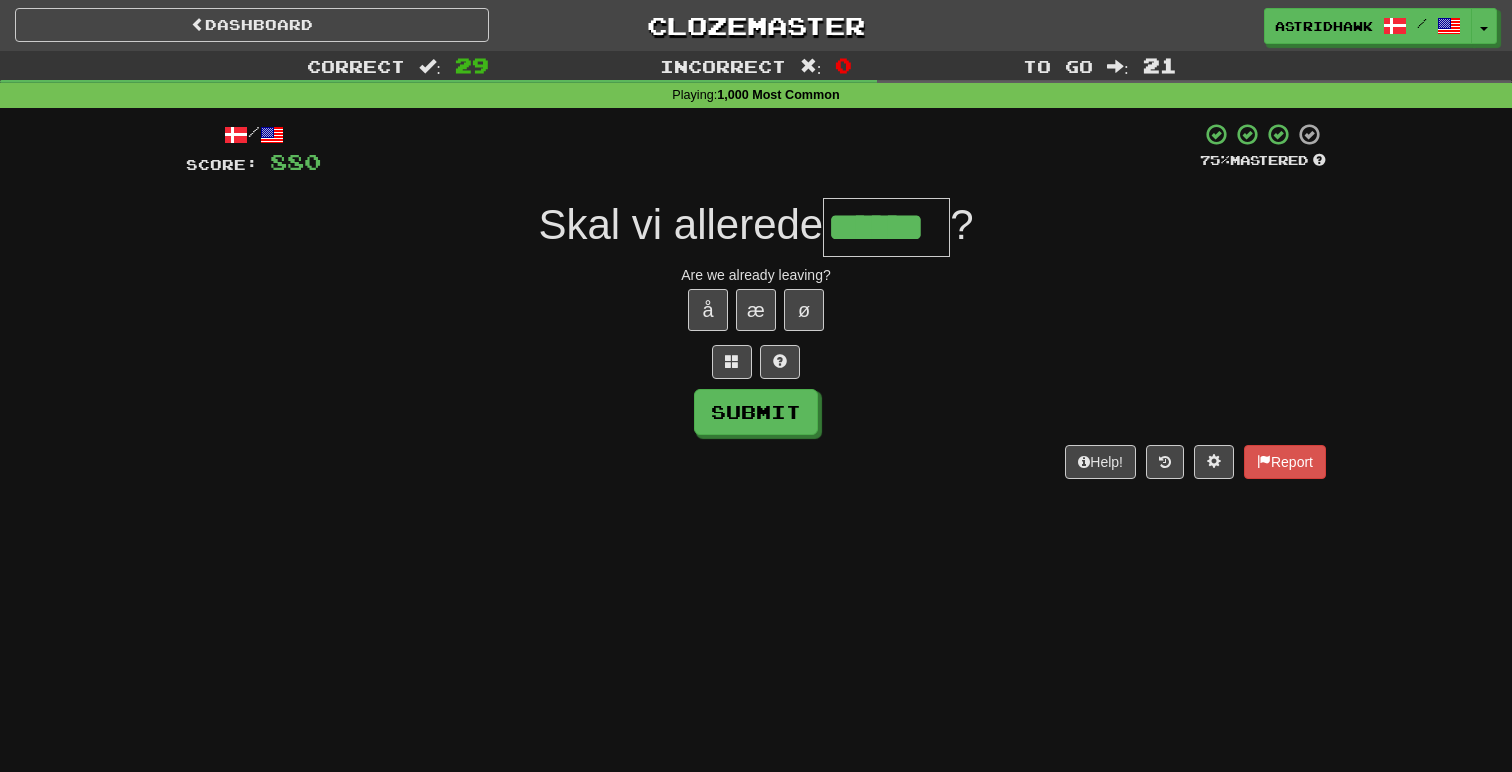 type on "******" 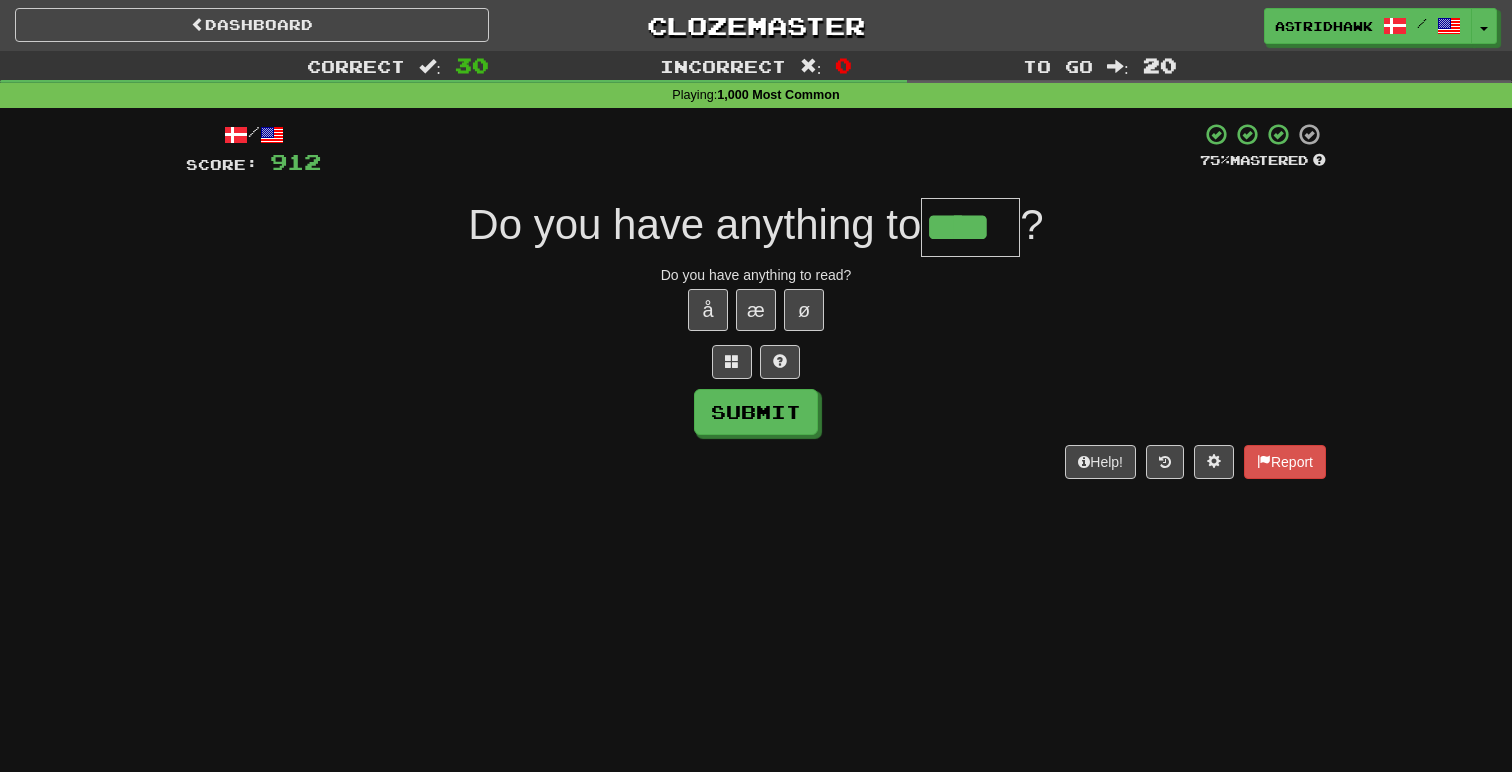 type on "****" 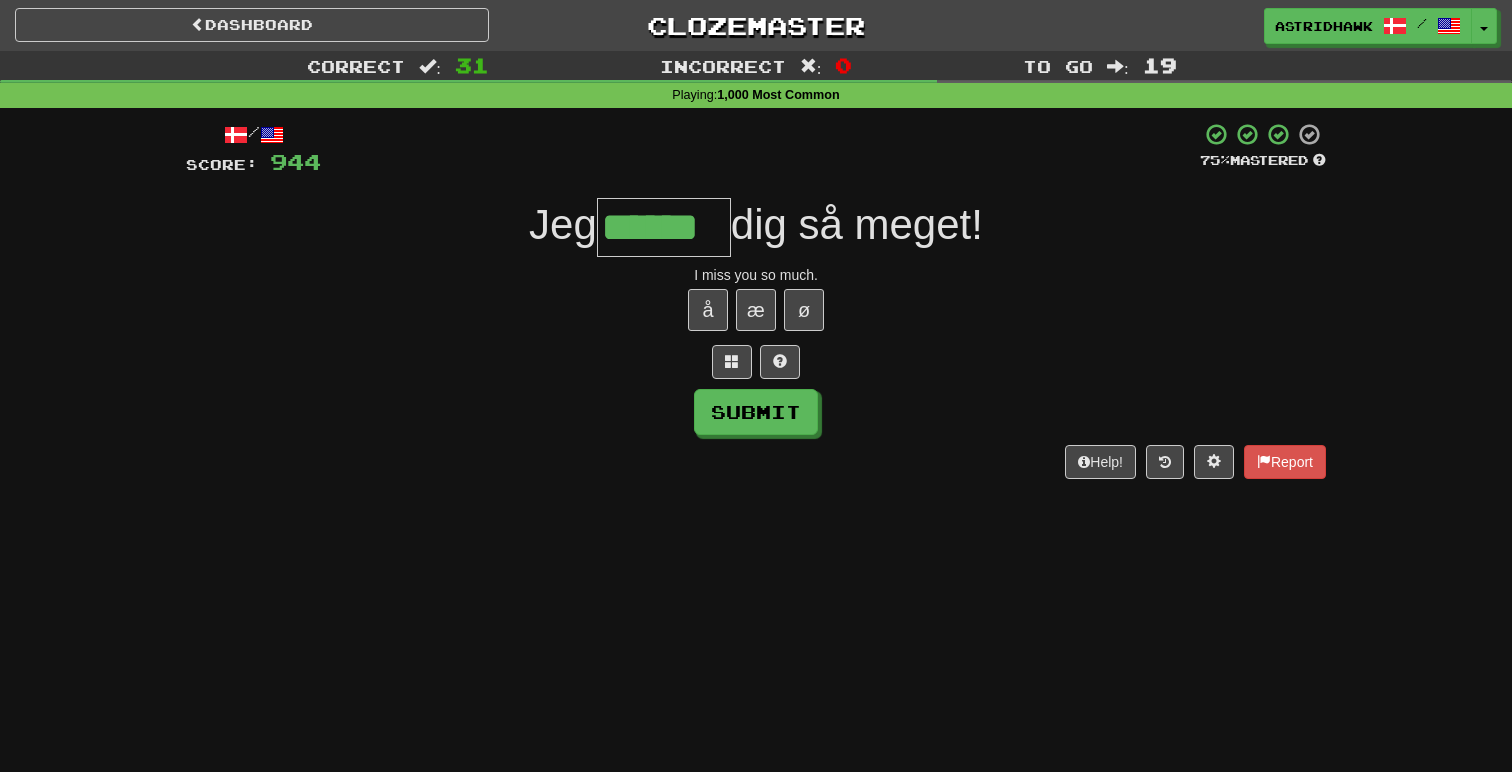 type on "******" 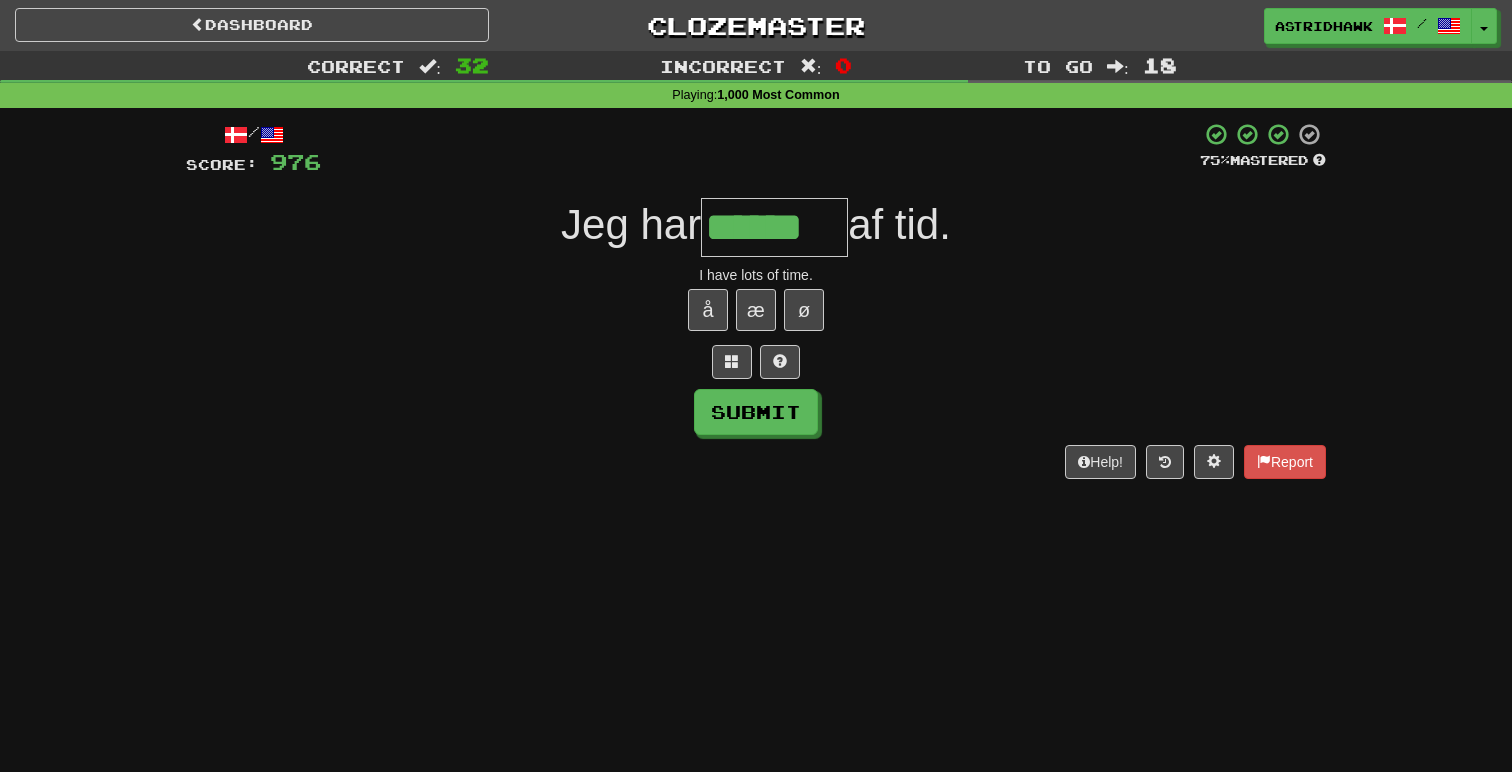 type on "******" 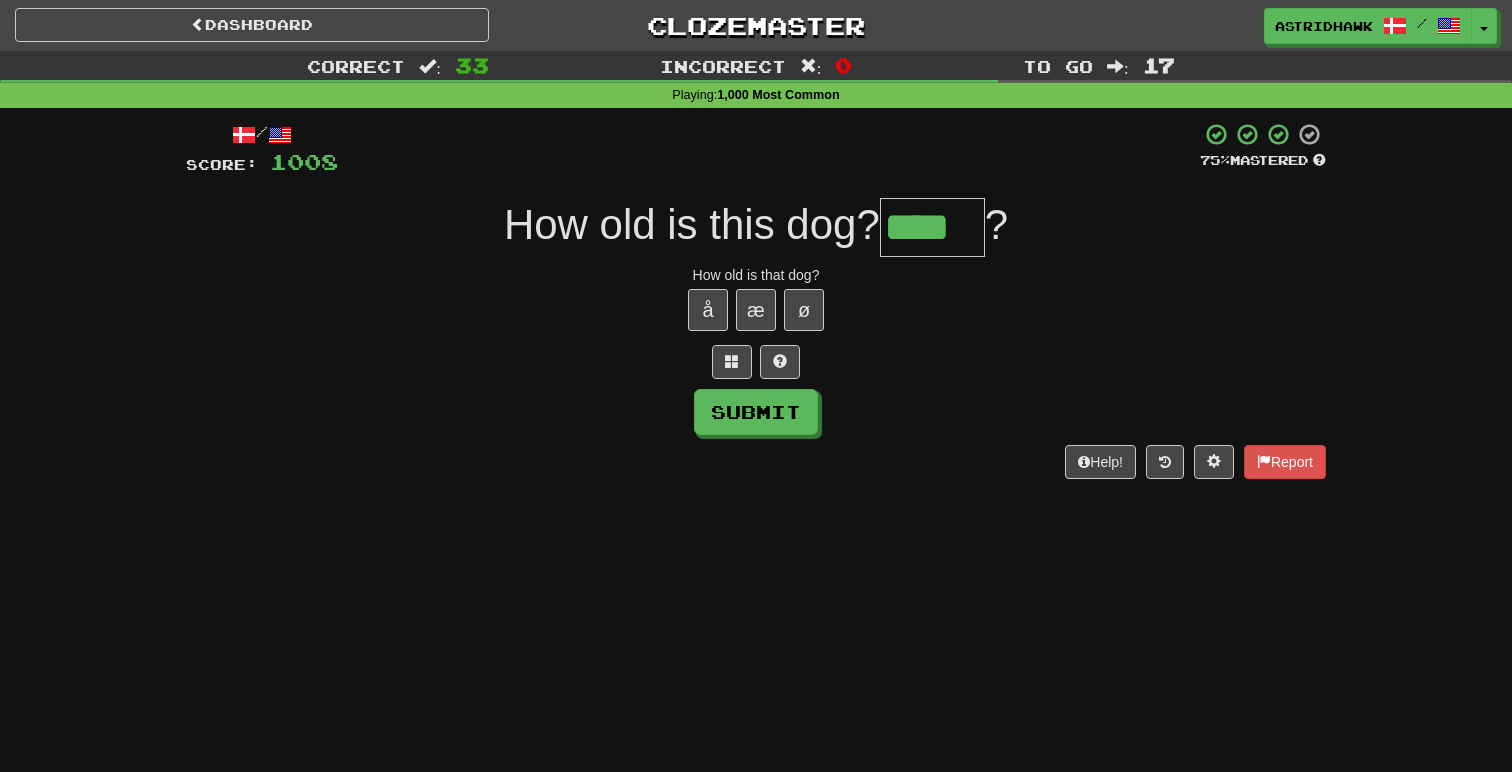 type on "****" 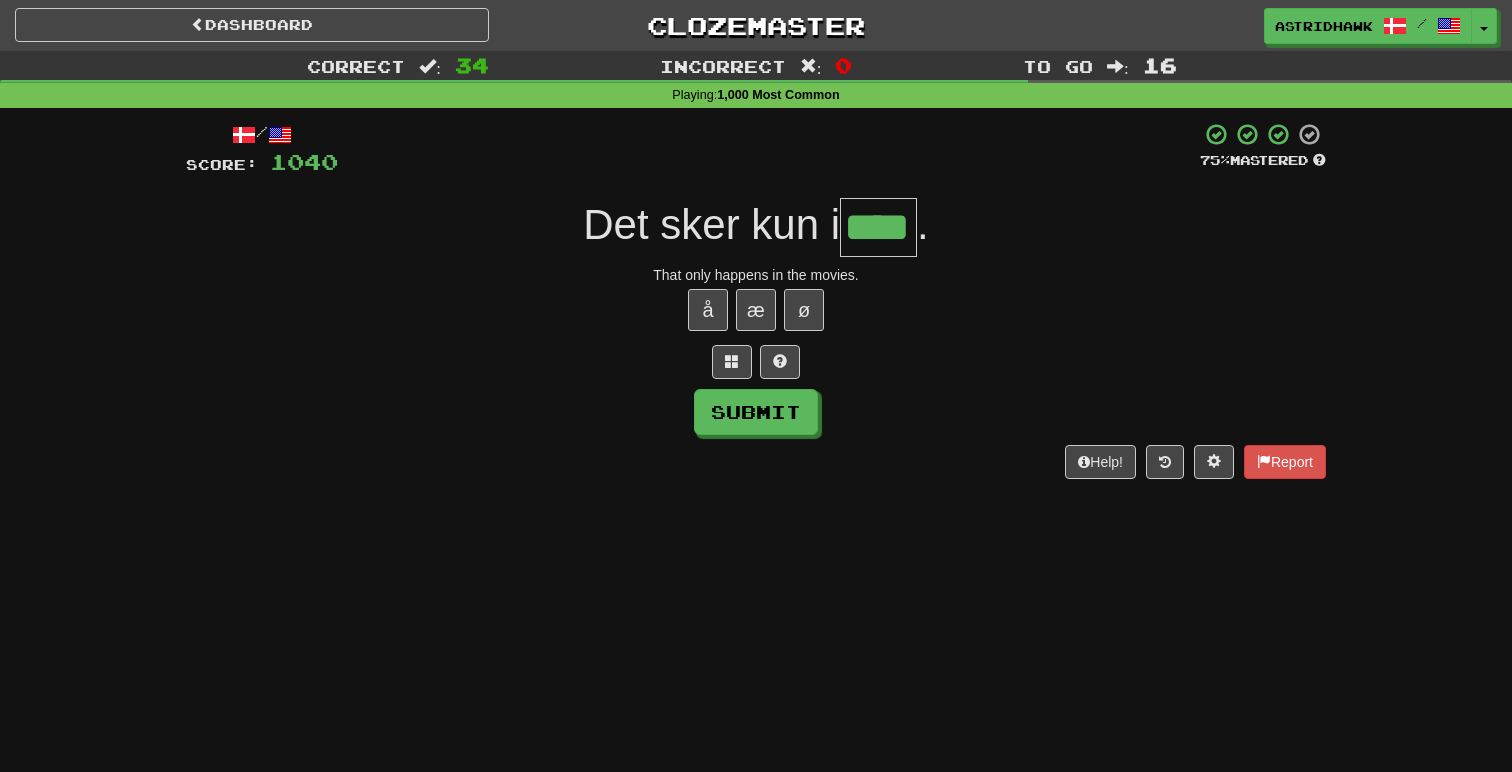 type on "****" 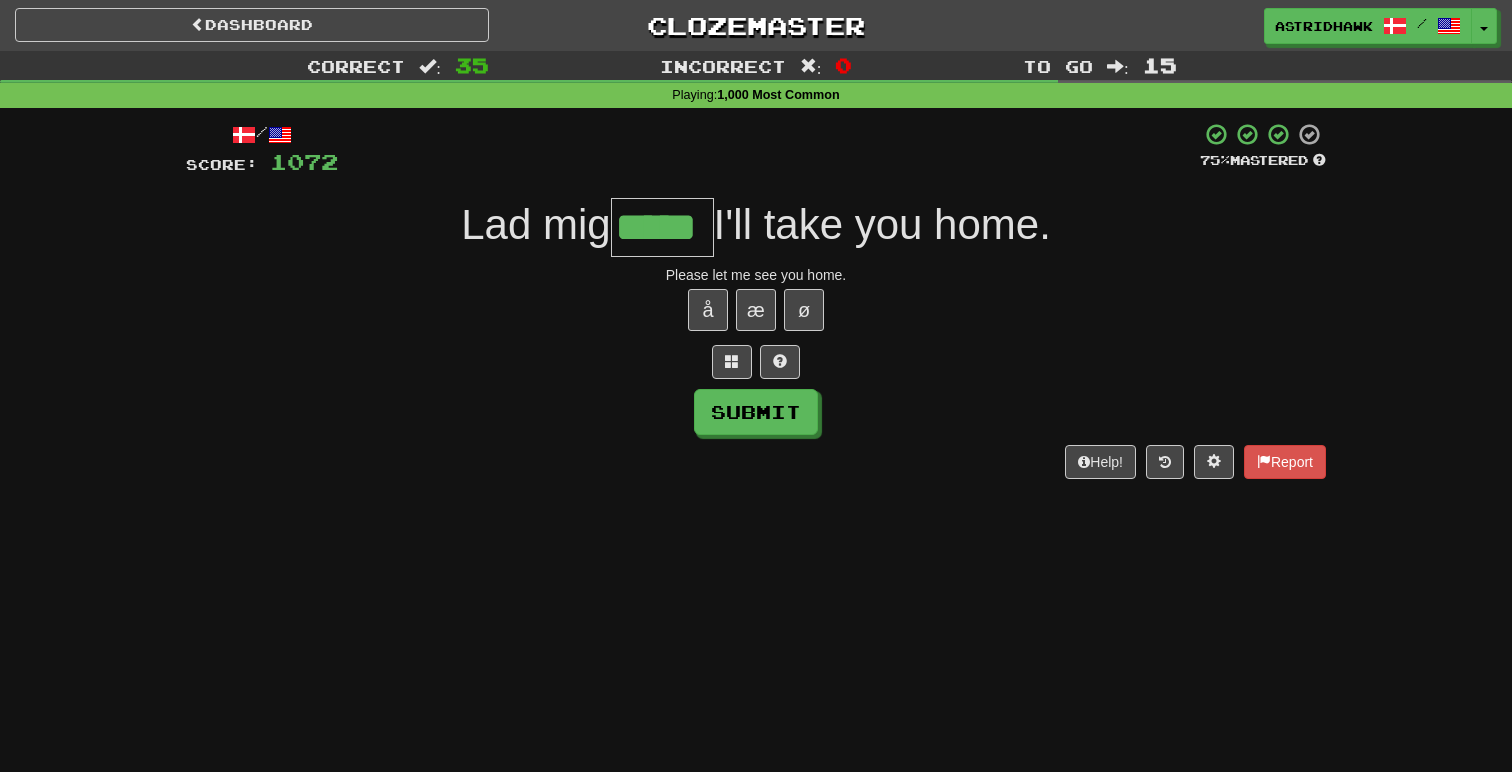 type on "*****" 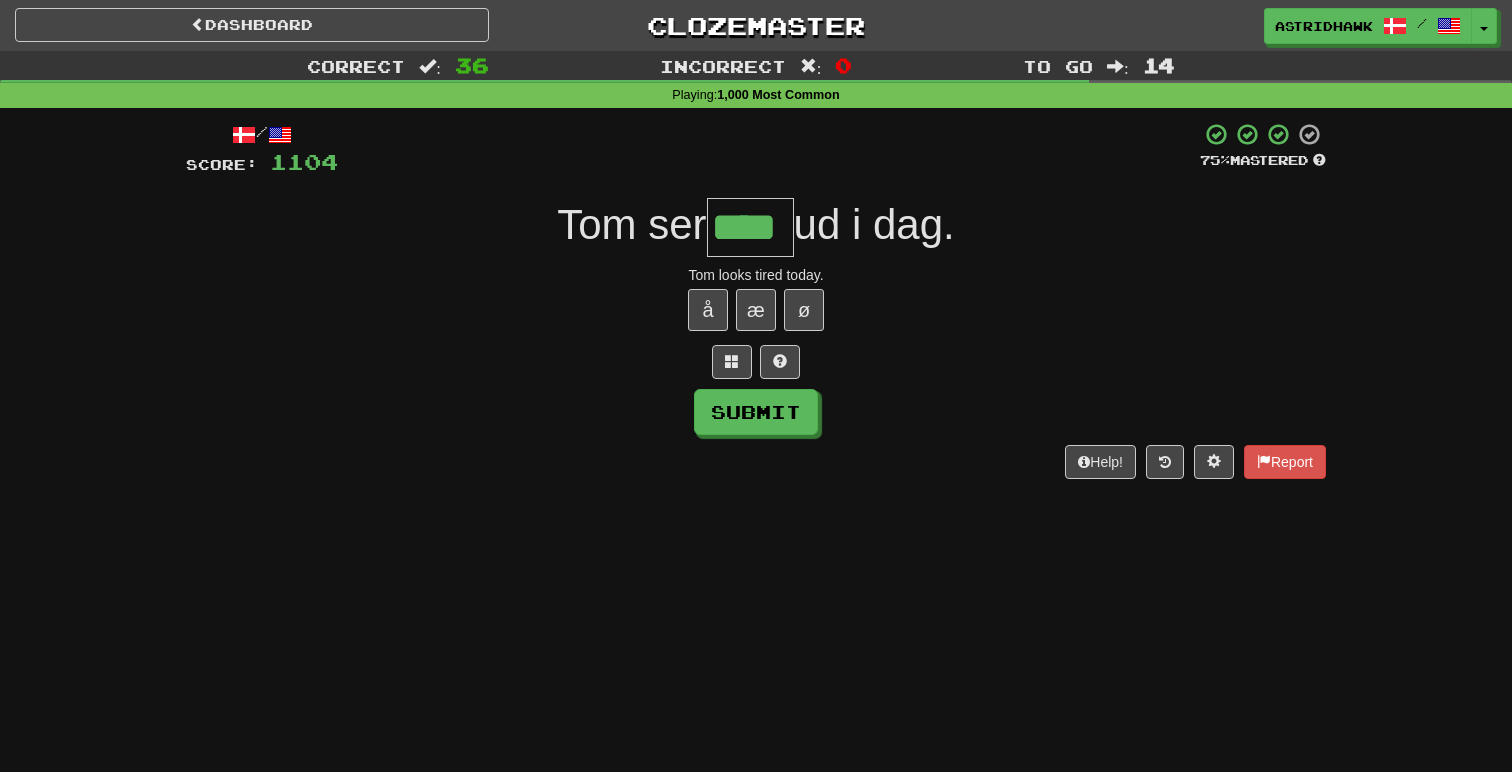 type on "****" 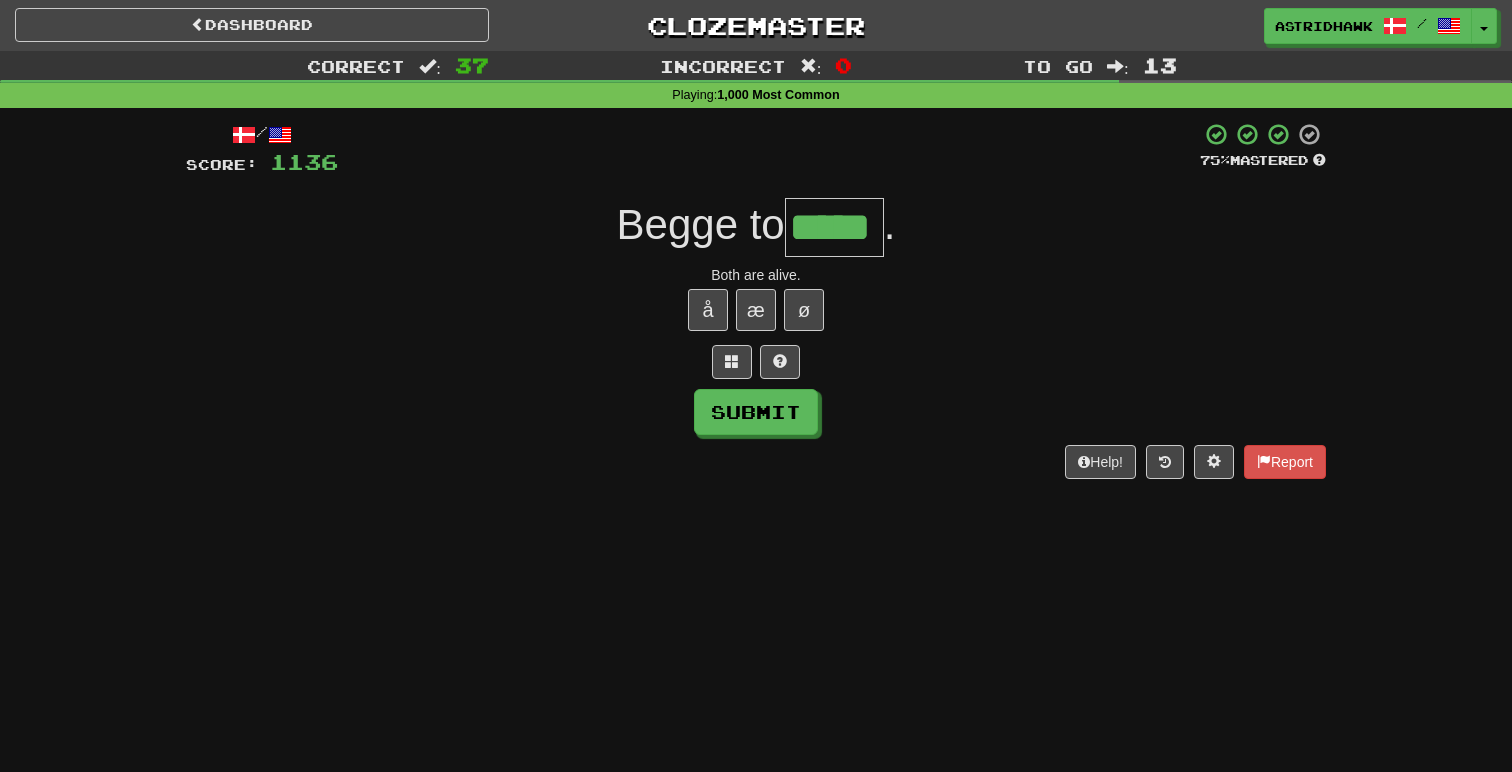 type on "*****" 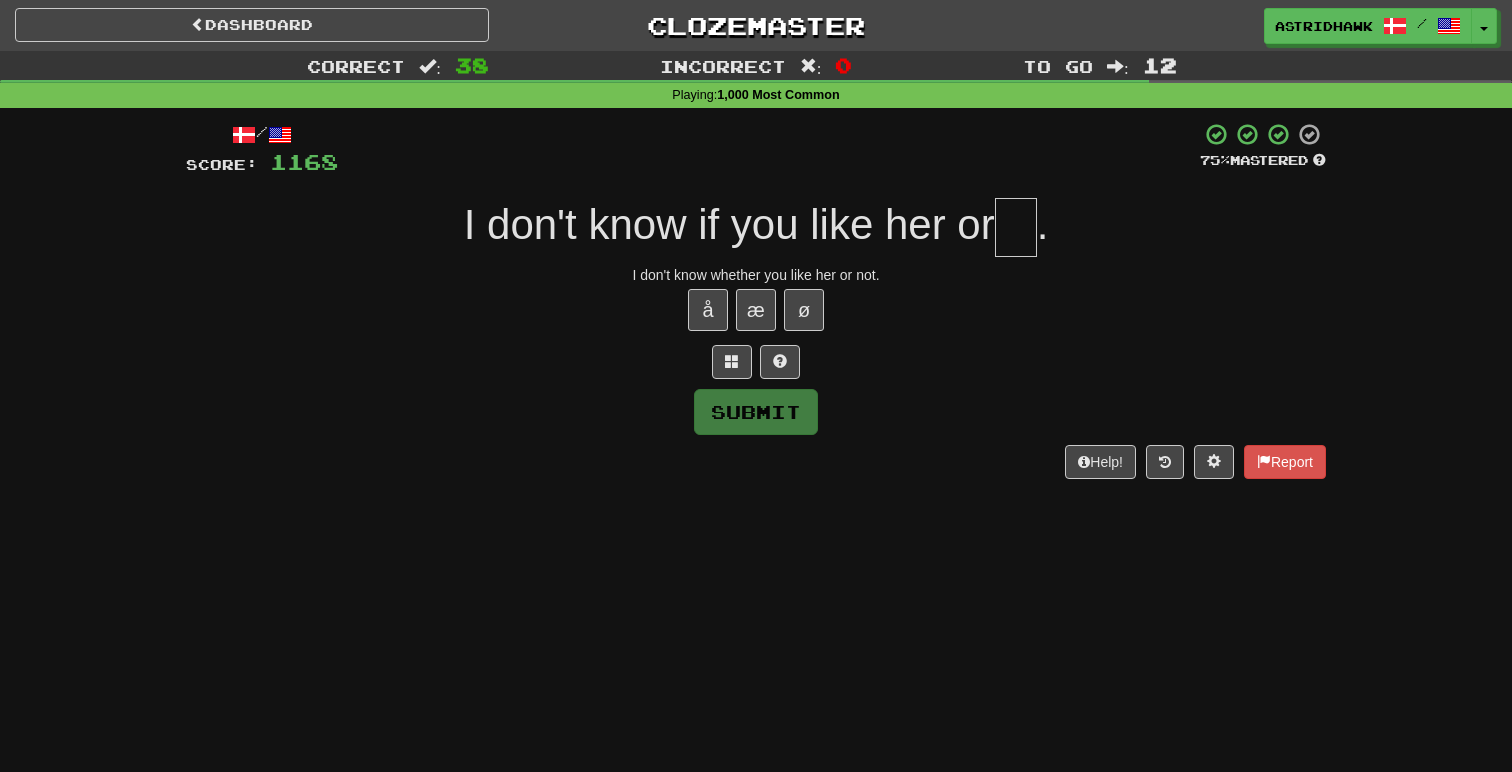 type on "*" 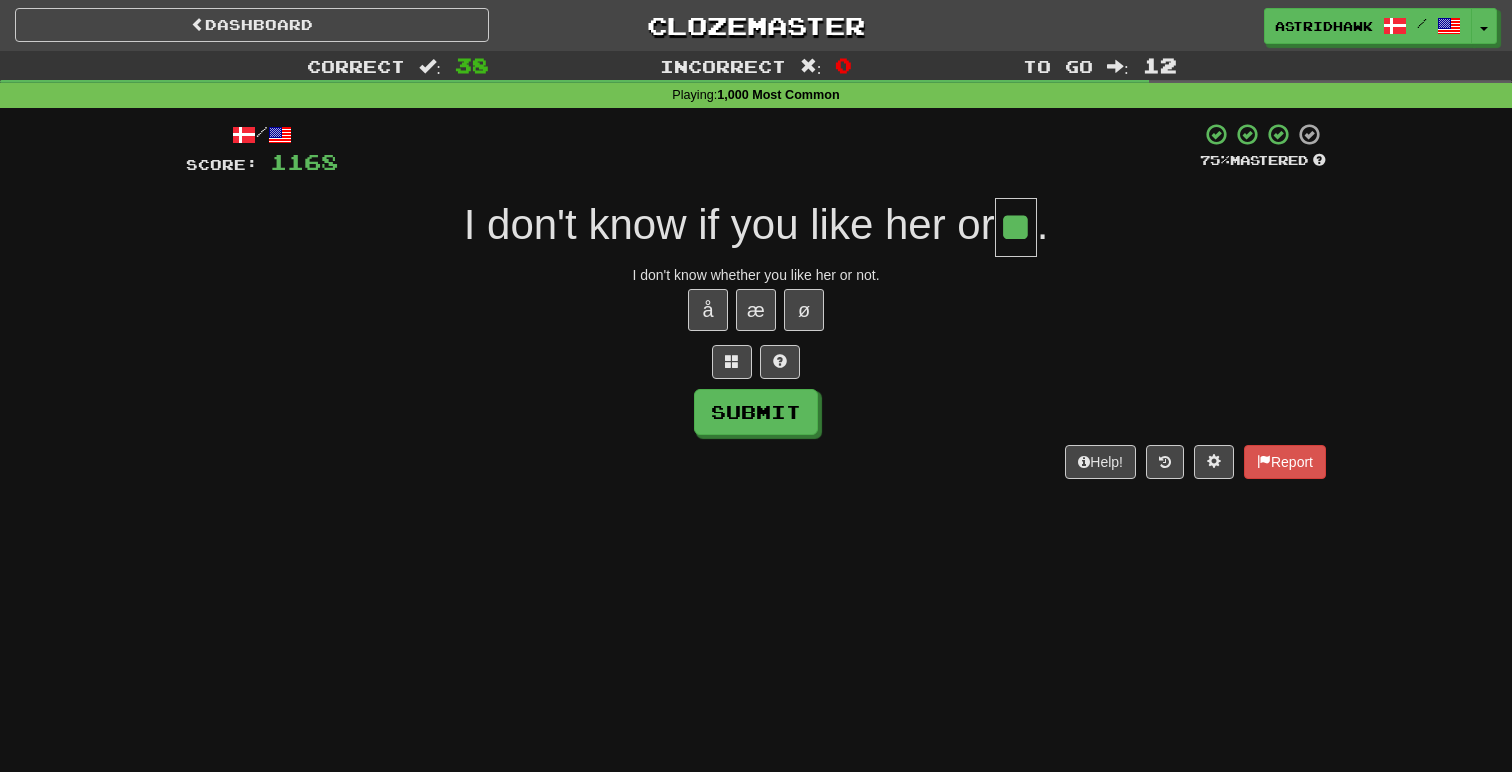 type on "**" 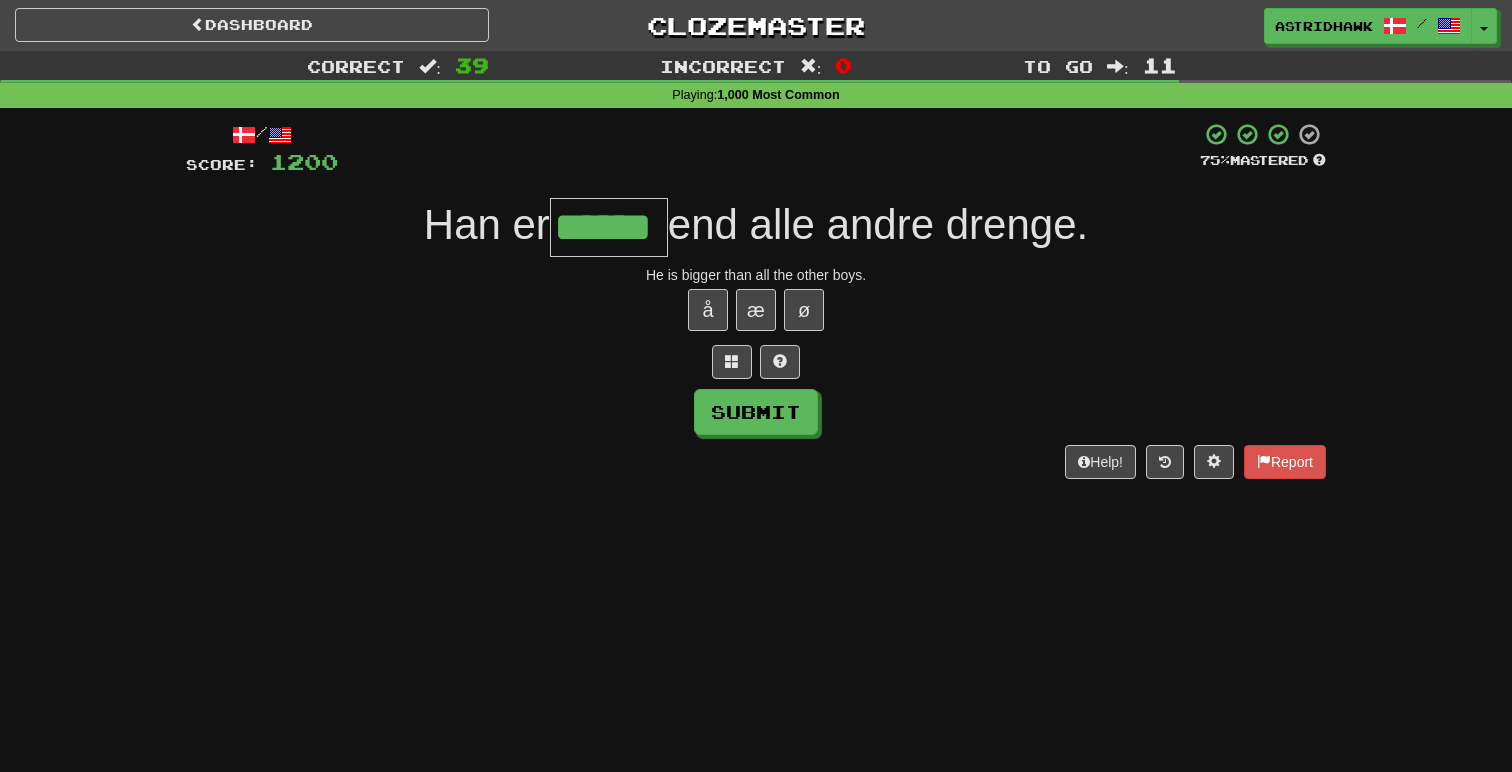 type on "******" 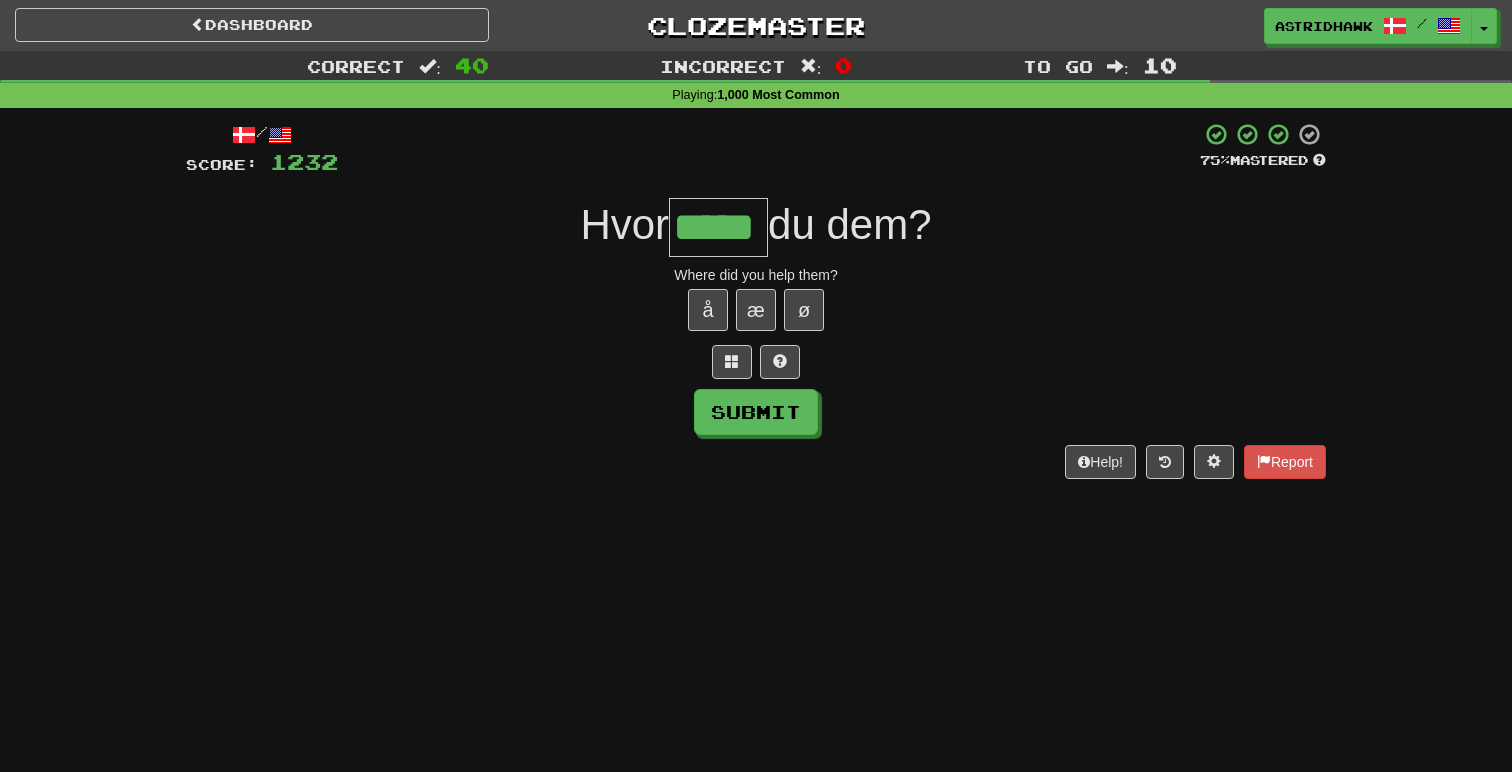 type on "*****" 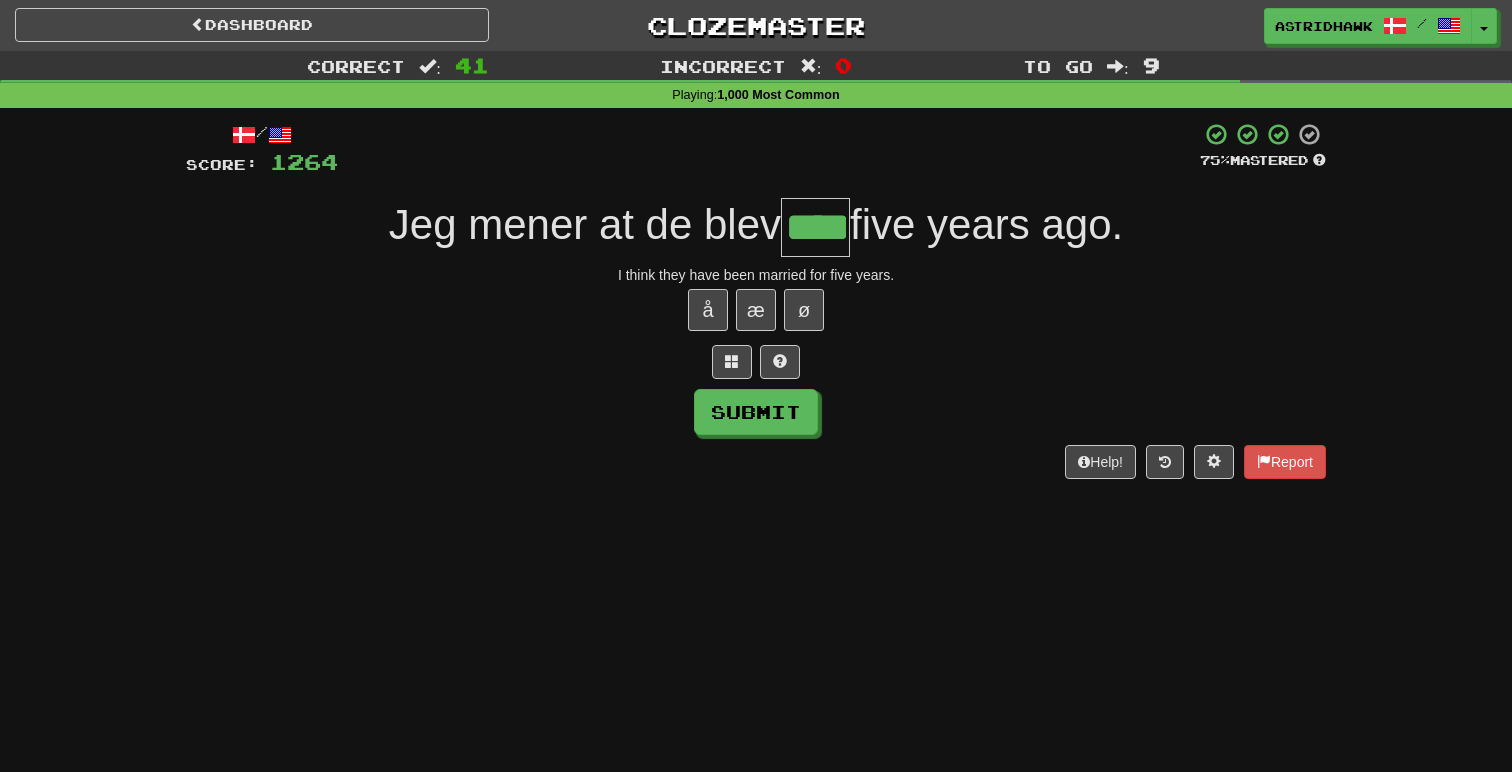type on "****" 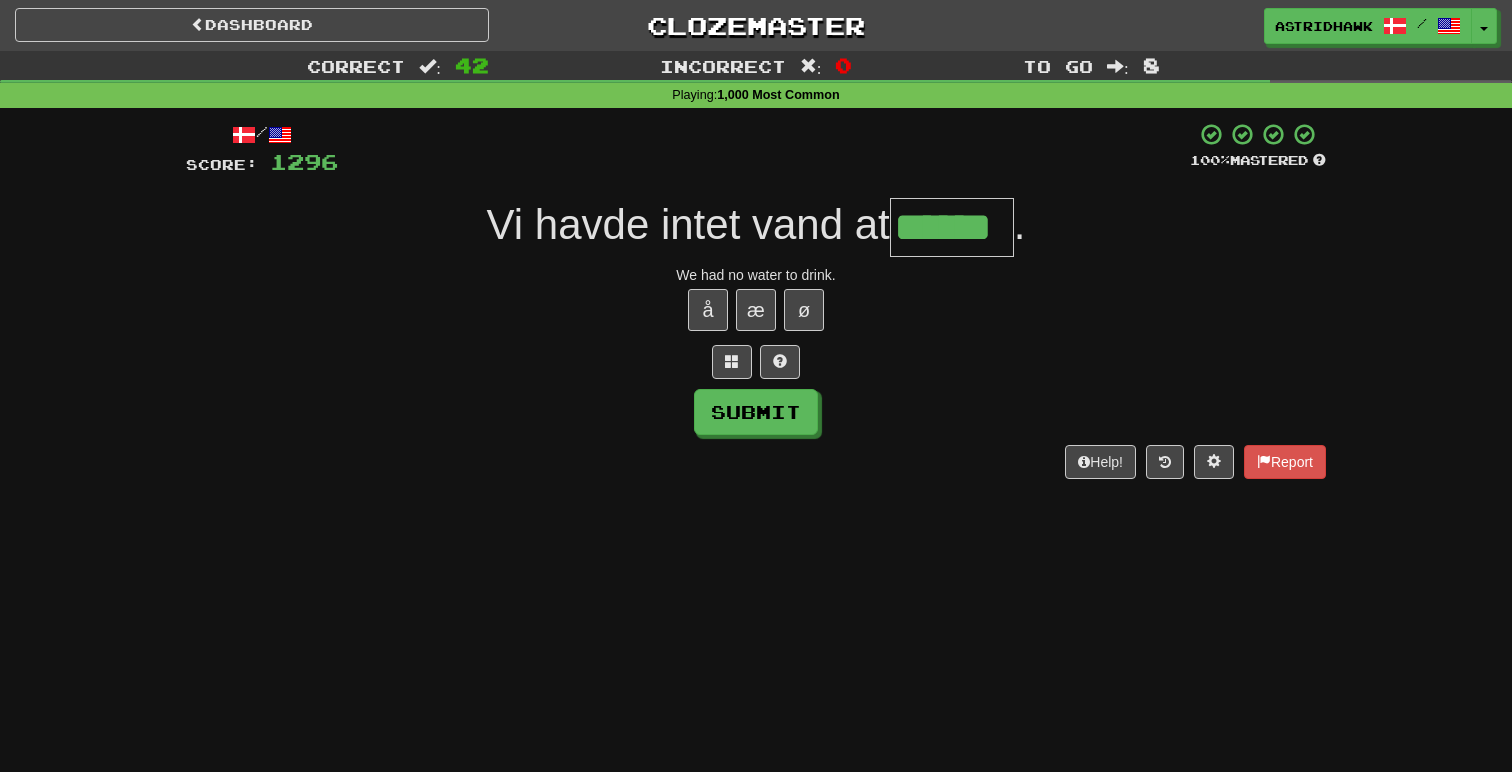 type on "******" 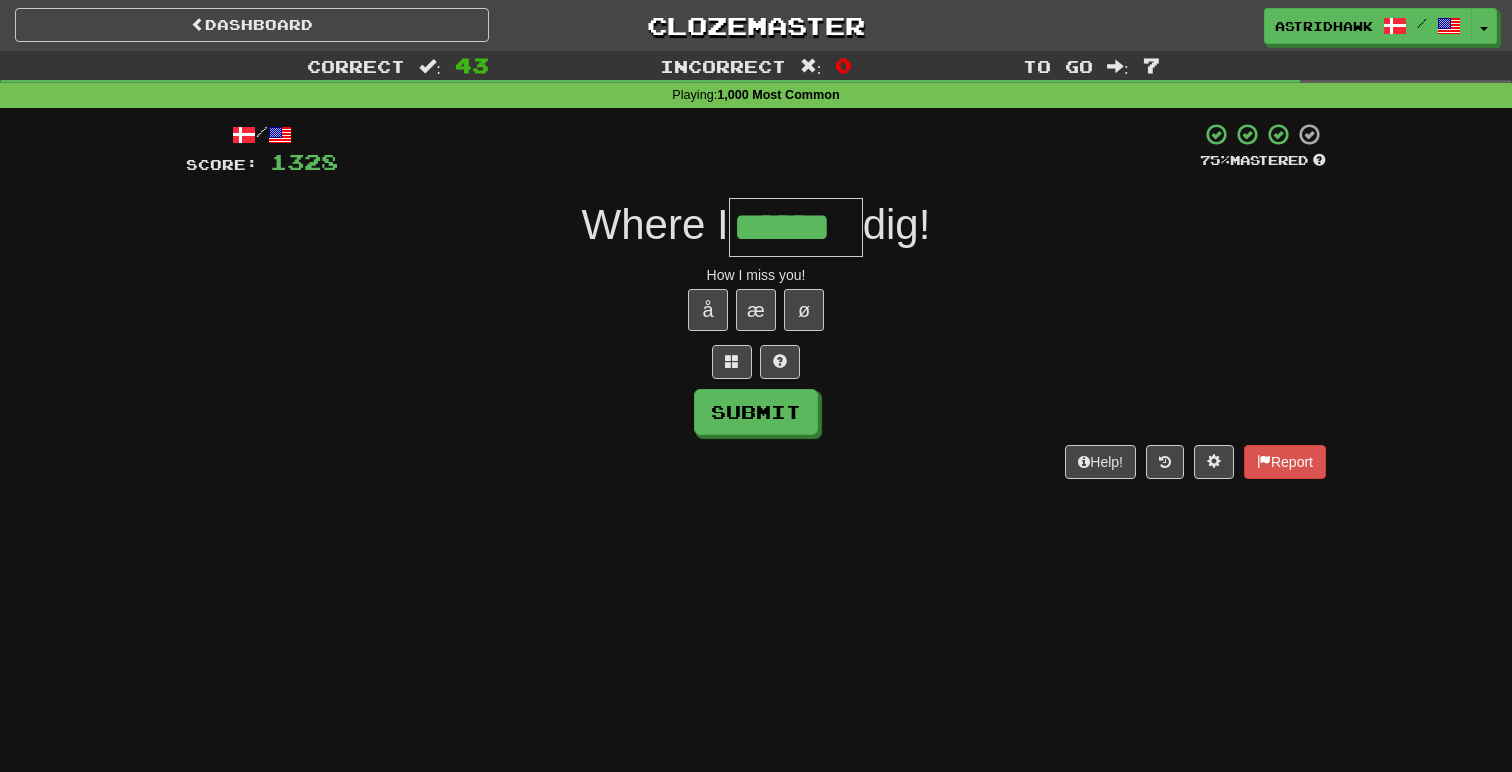type on "******" 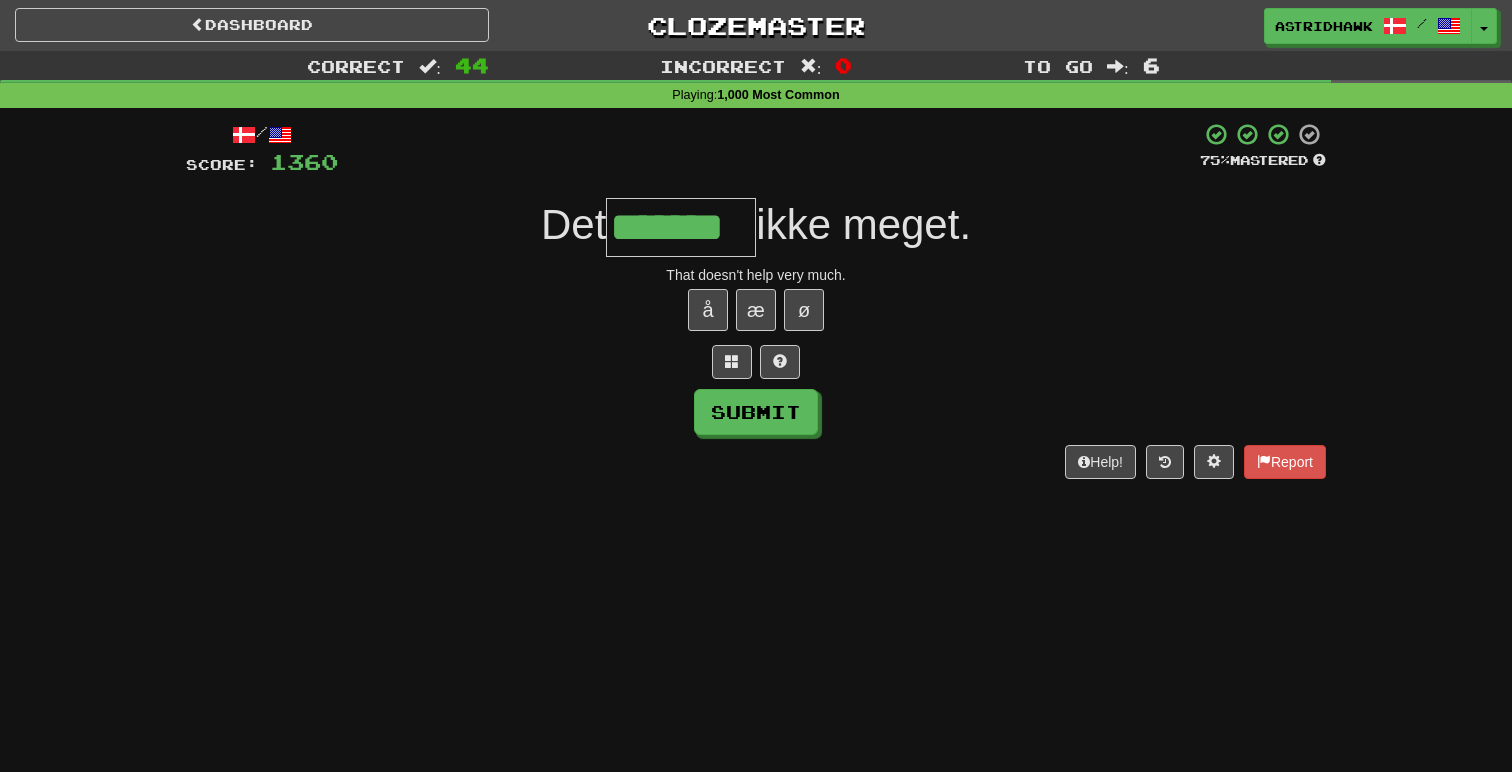 type on "*******" 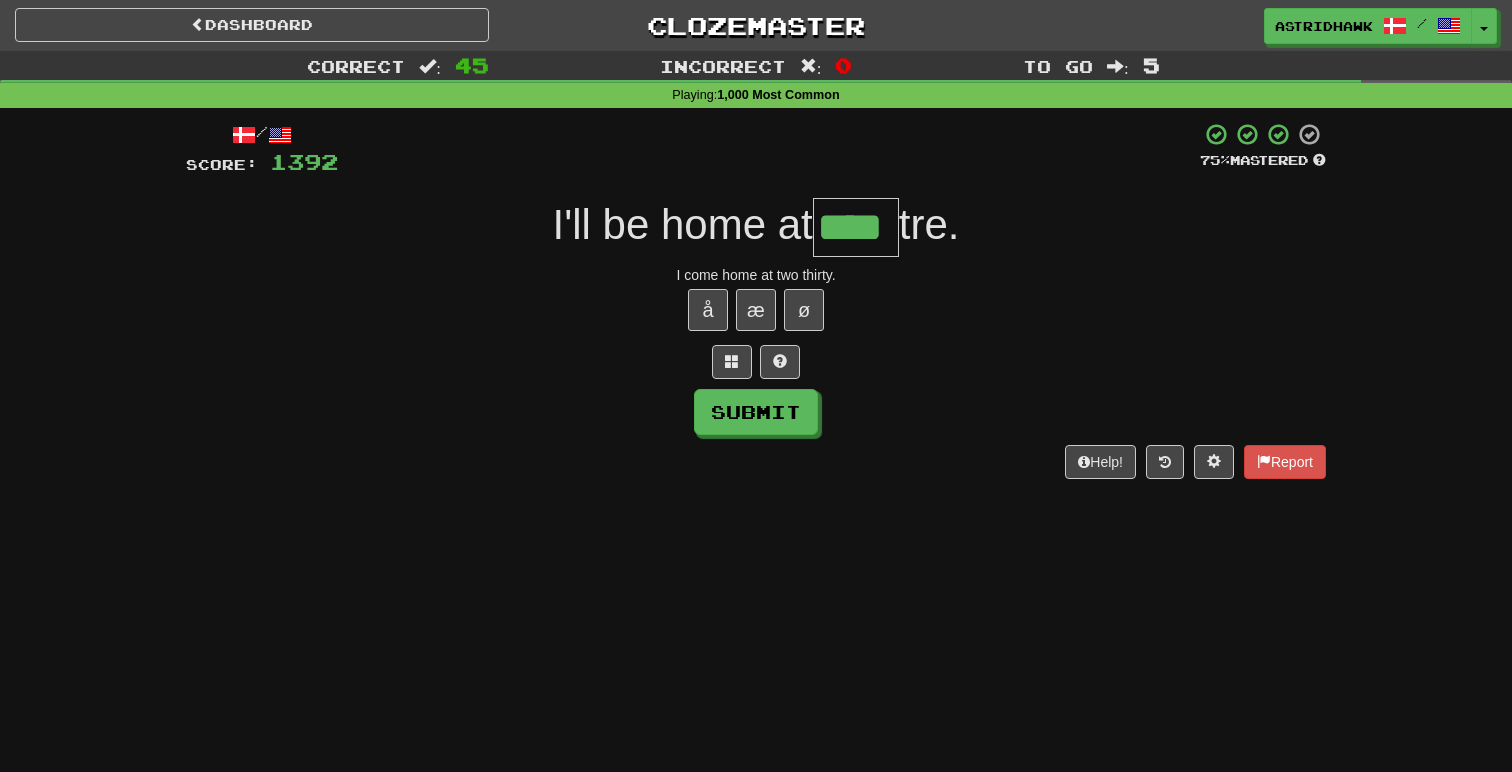type on "****" 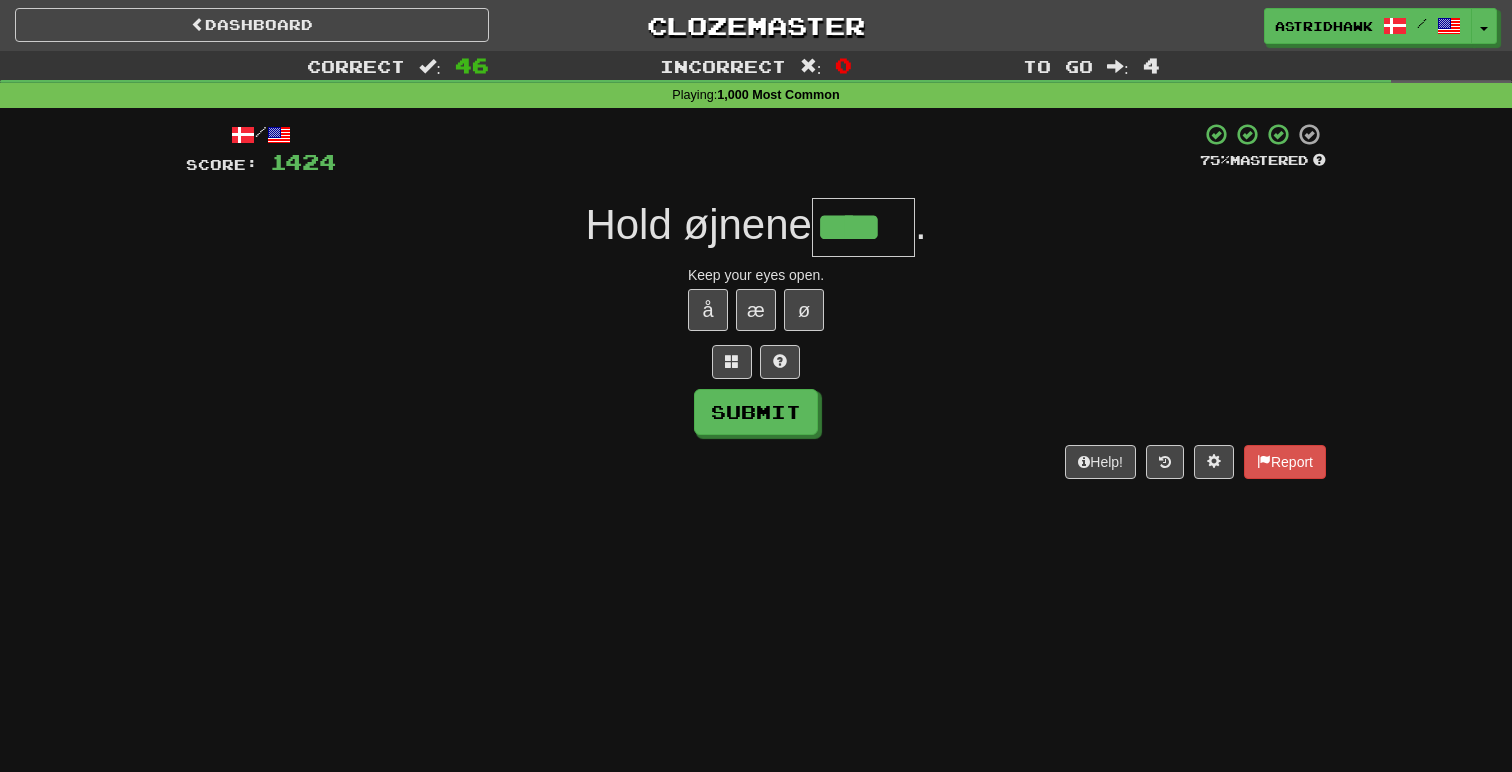 type on "****" 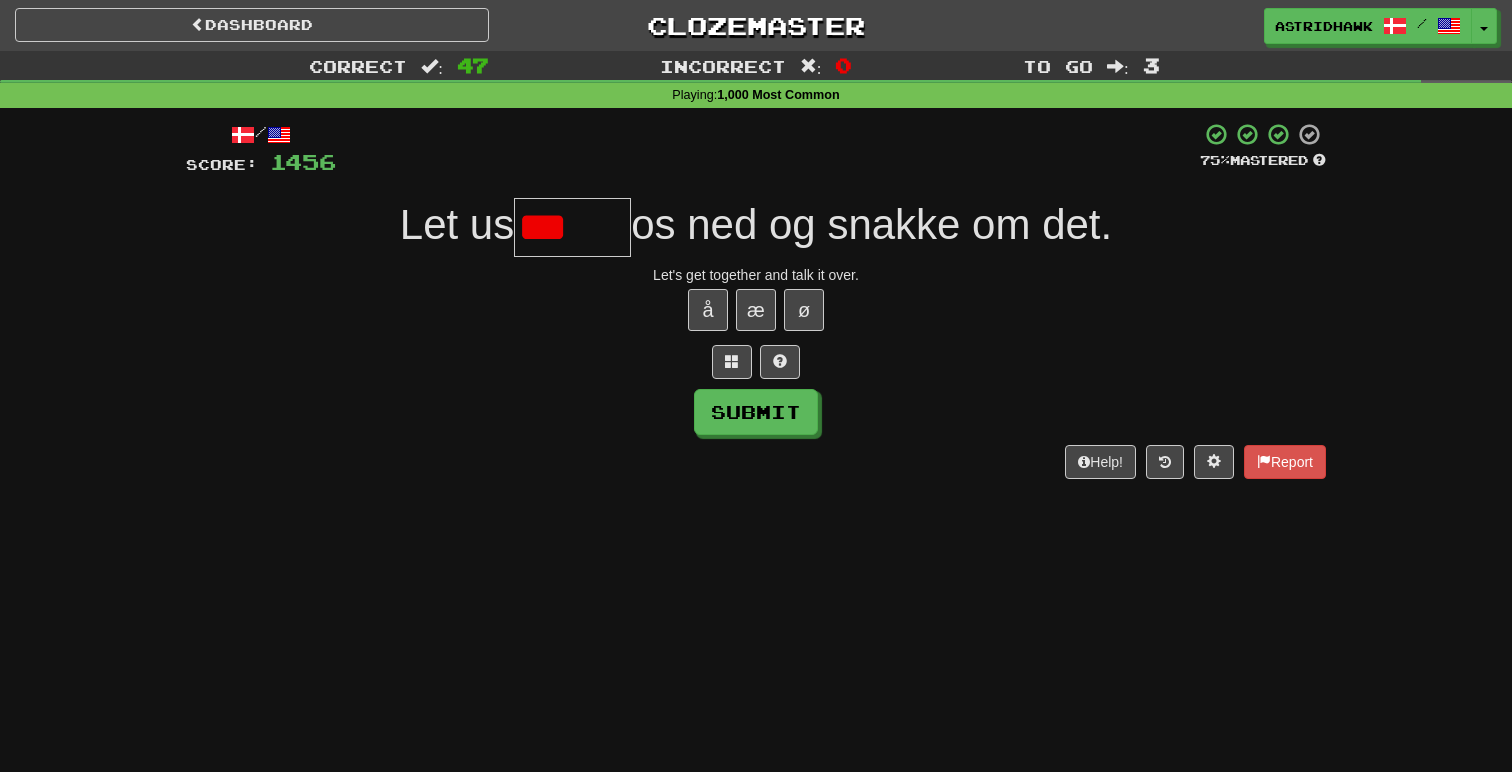 scroll, scrollTop: 0, scrollLeft: 0, axis: both 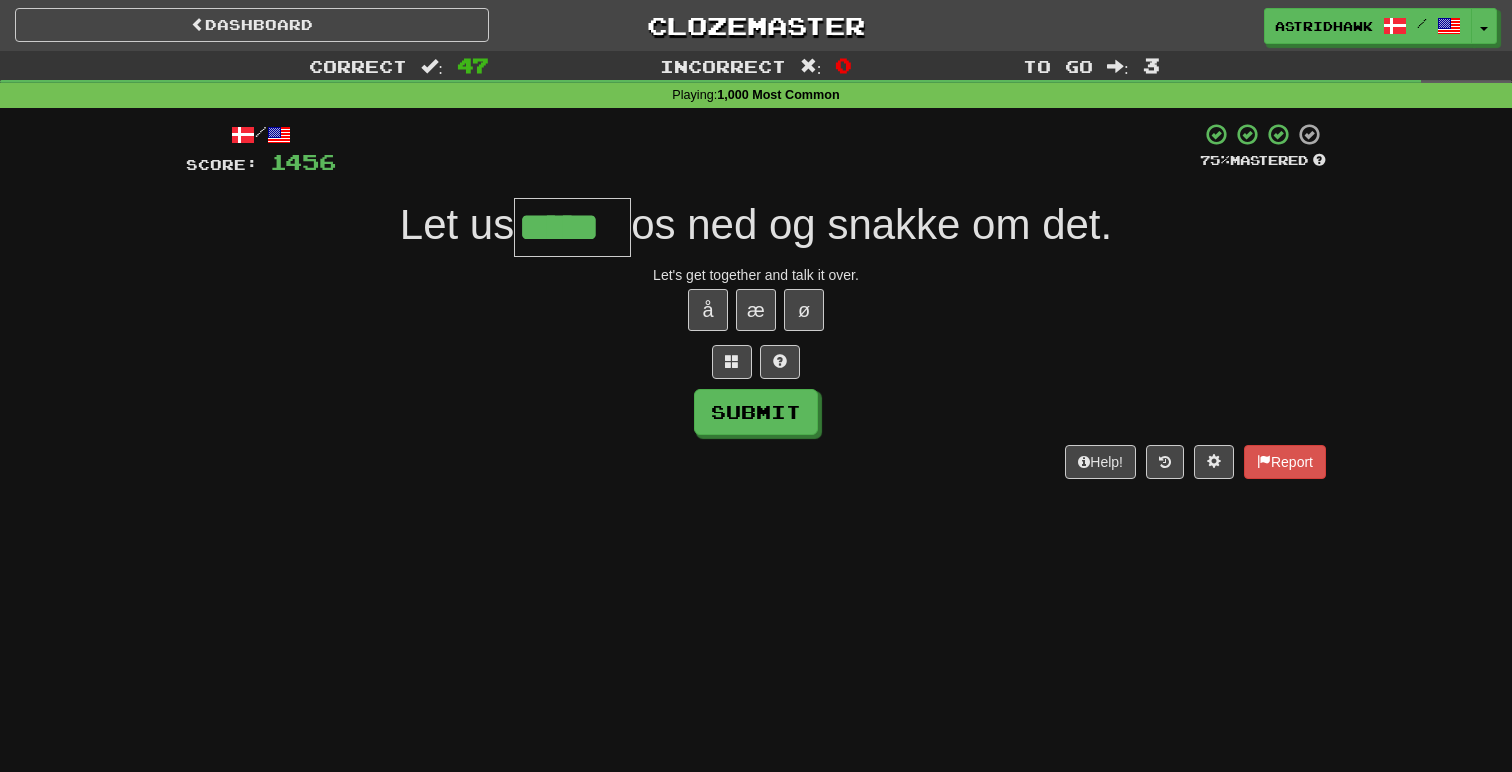 type on "*****" 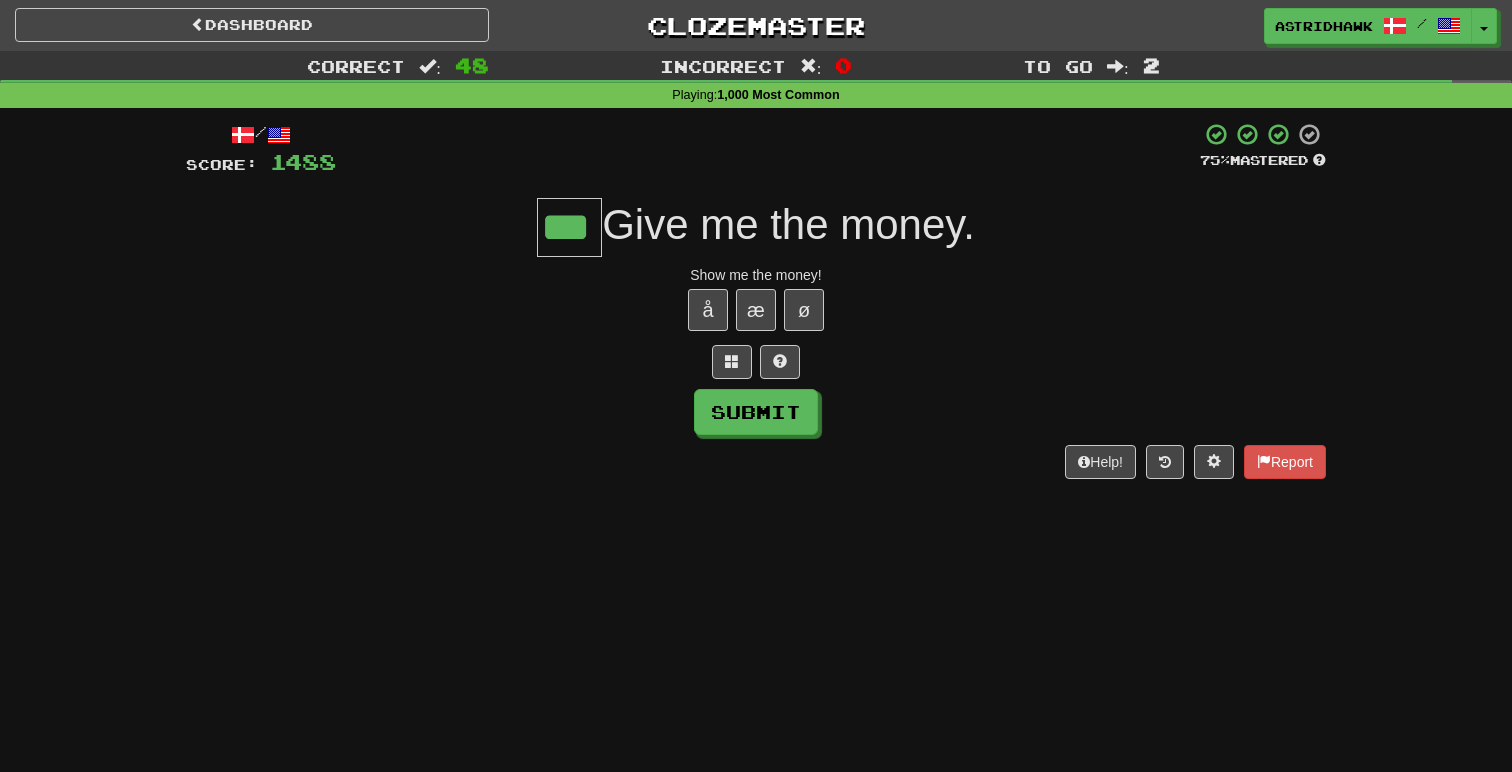 type on "***" 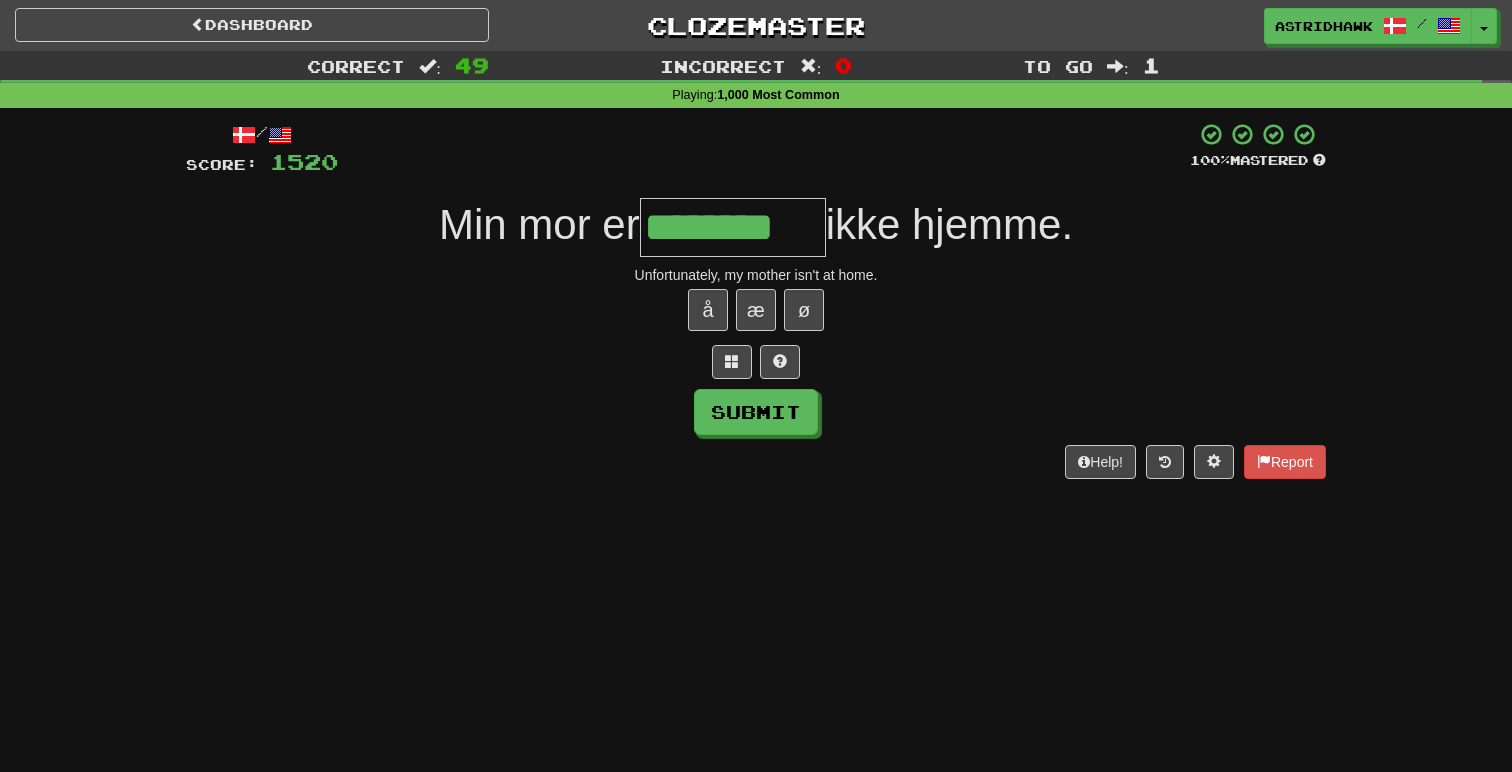 type on "********" 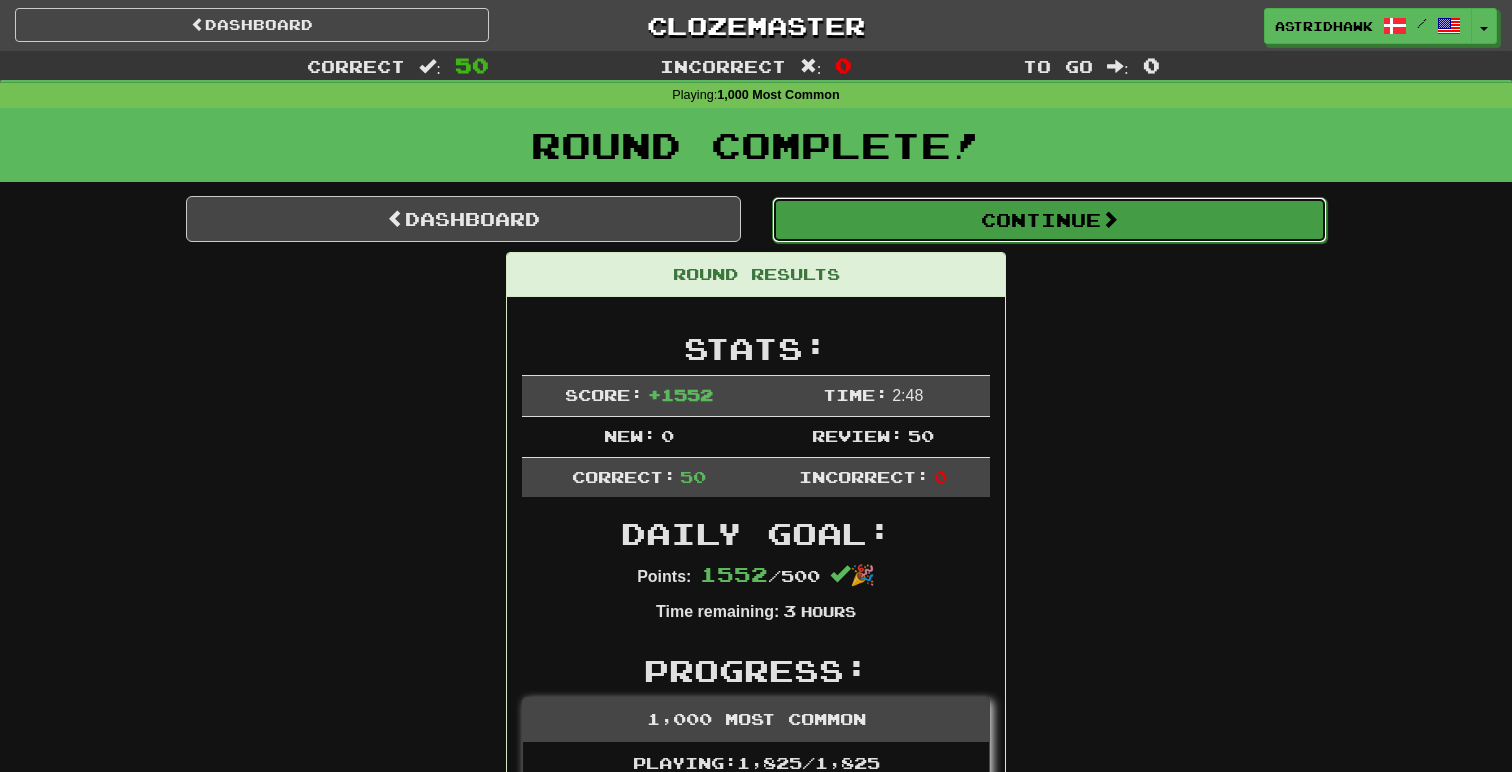 click on "Continue" at bounding box center [1049, 220] 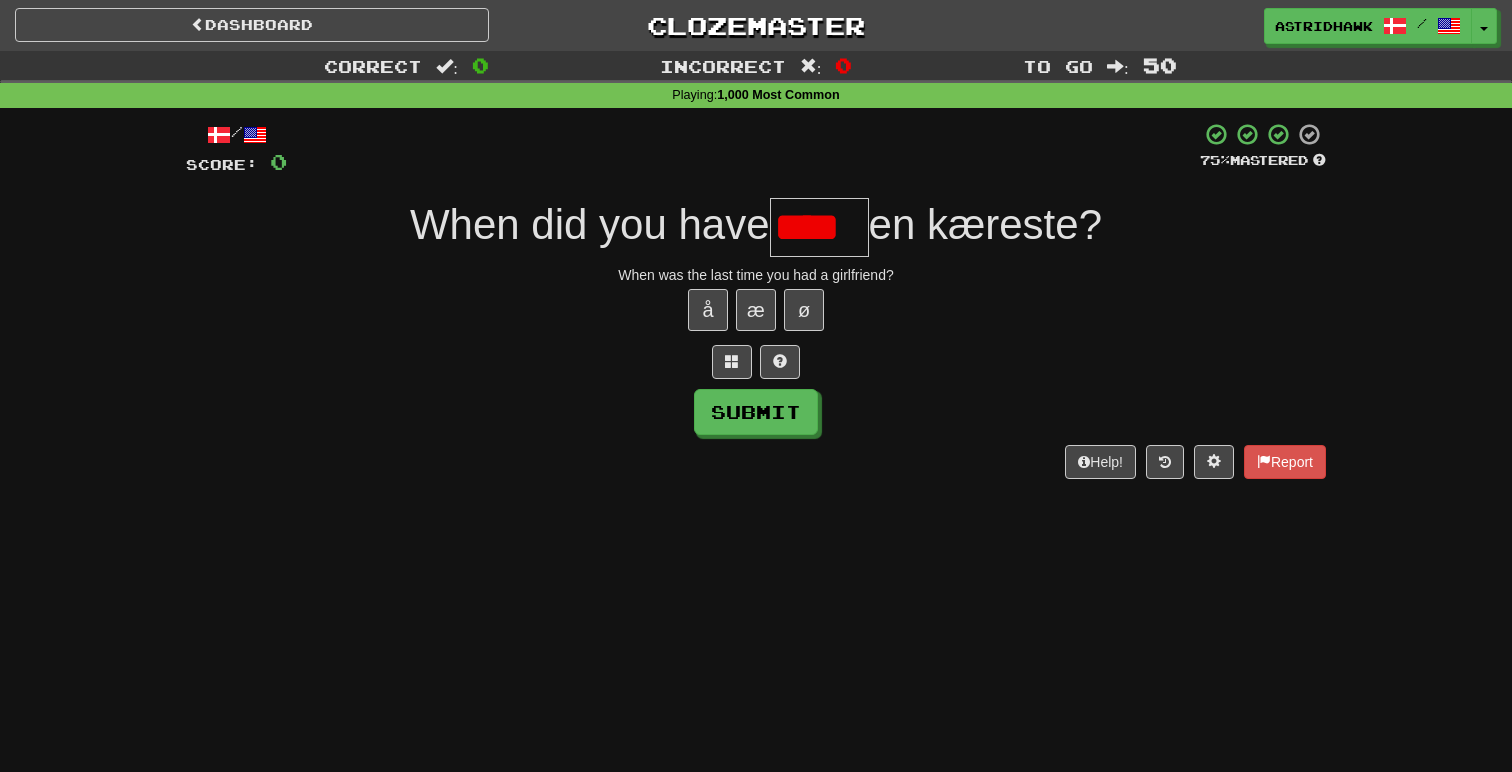 scroll, scrollTop: 0, scrollLeft: 0, axis: both 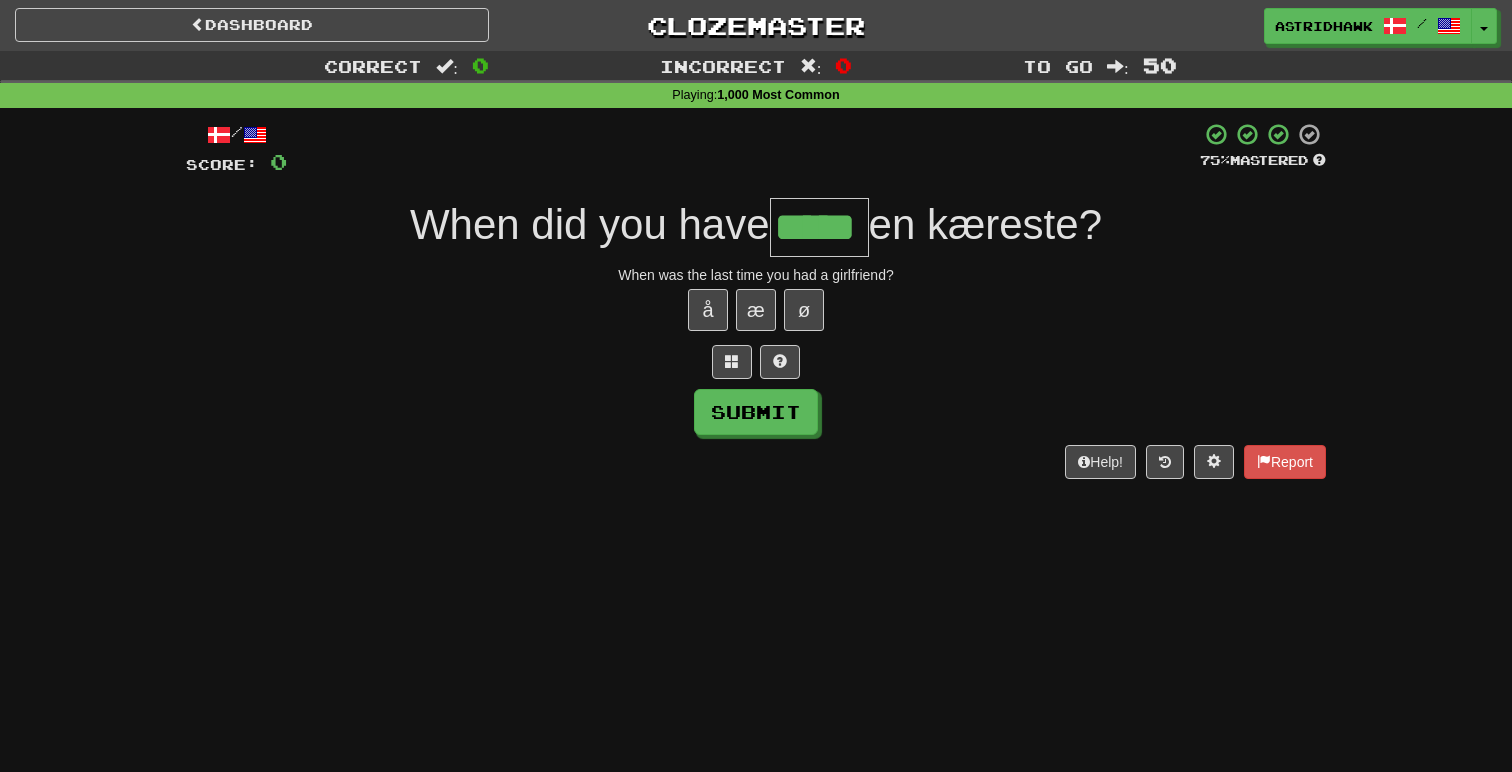 type on "*****" 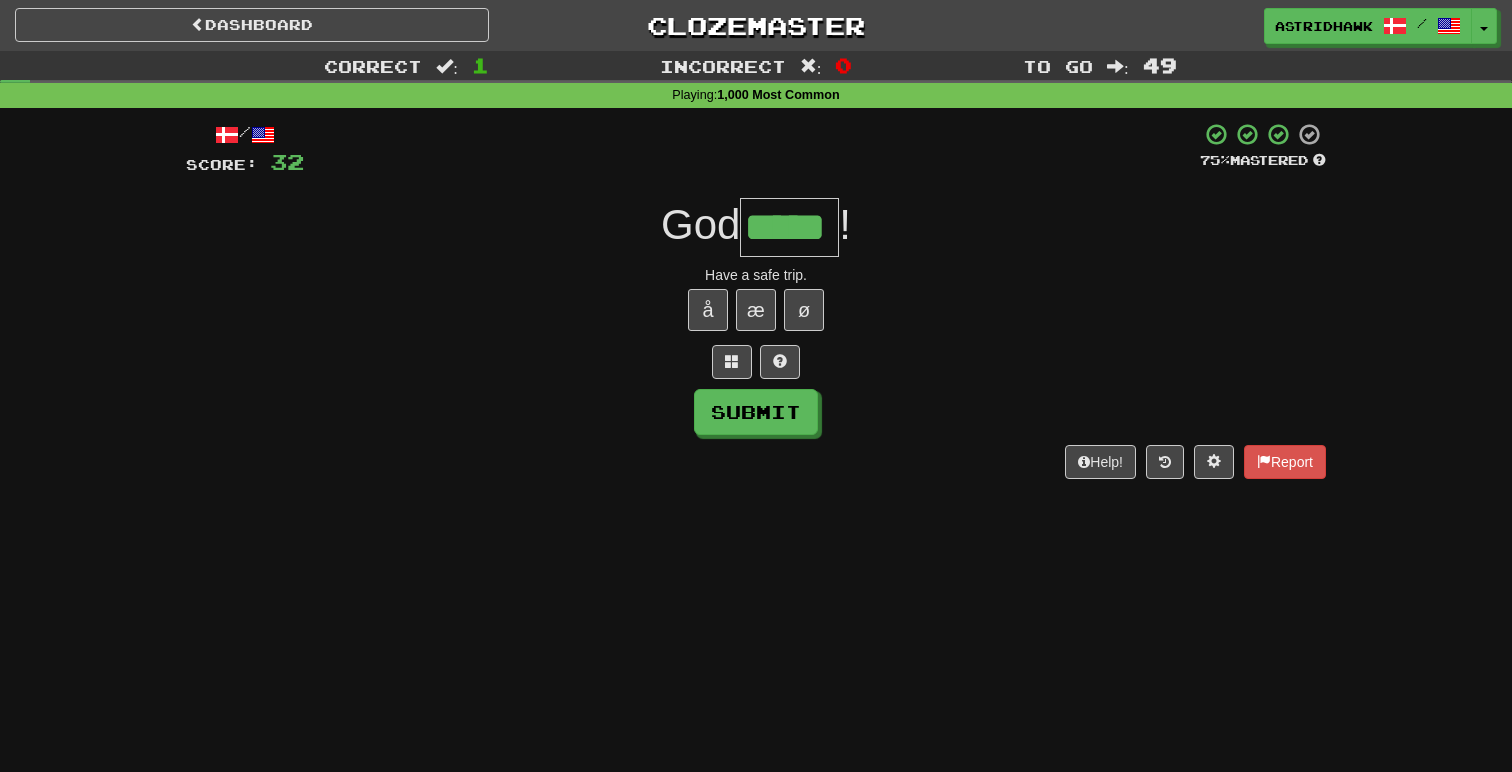 type on "*****" 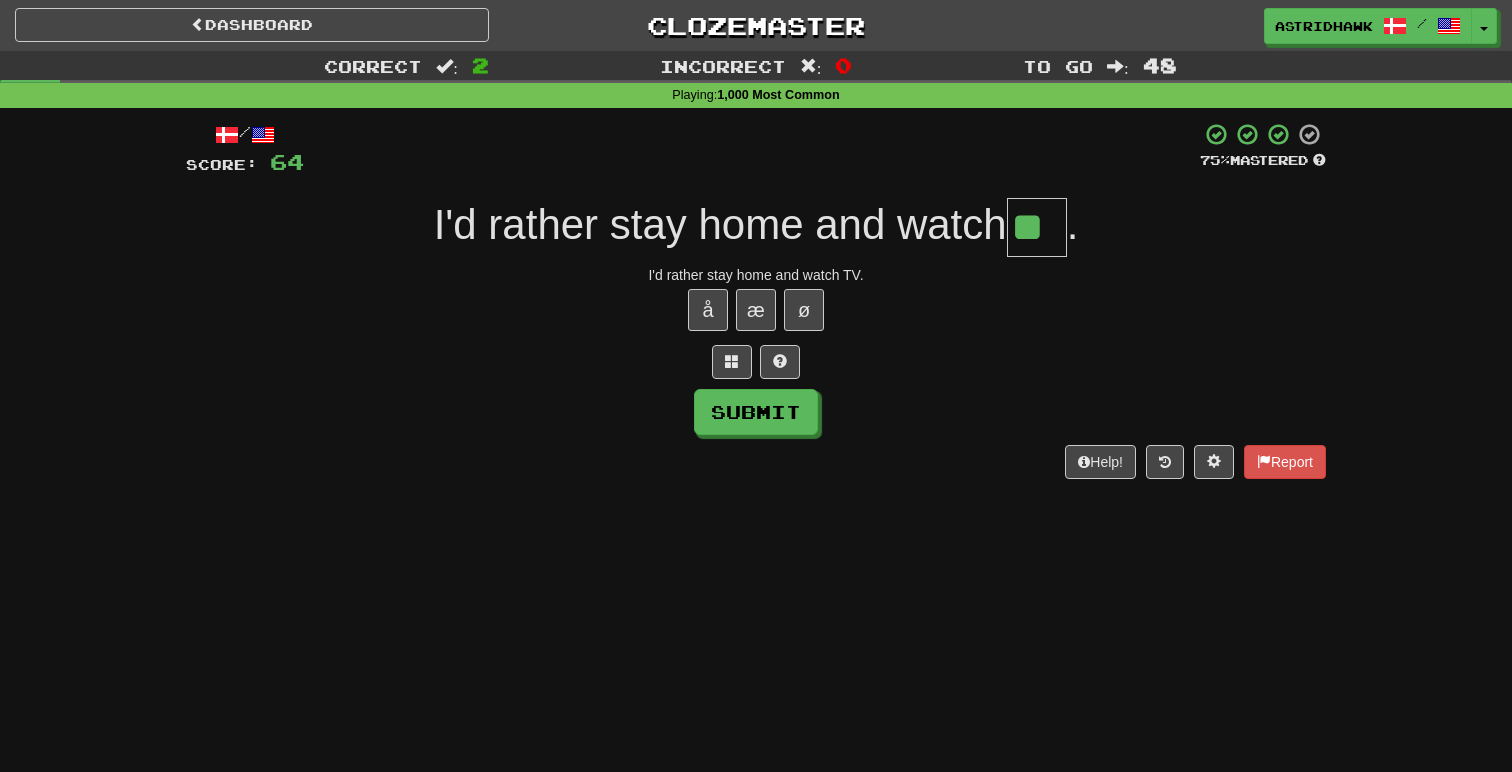 type on "**" 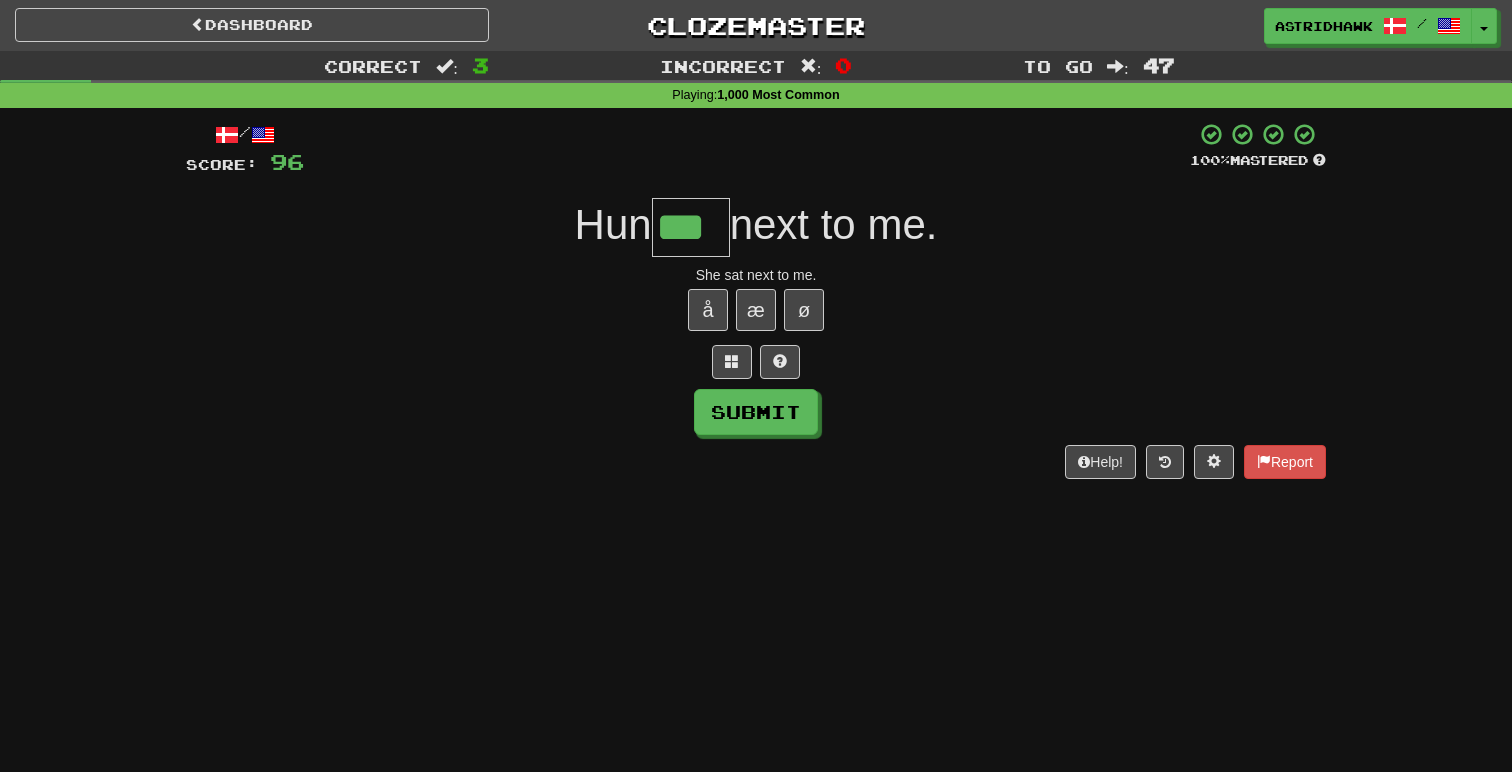 type on "***" 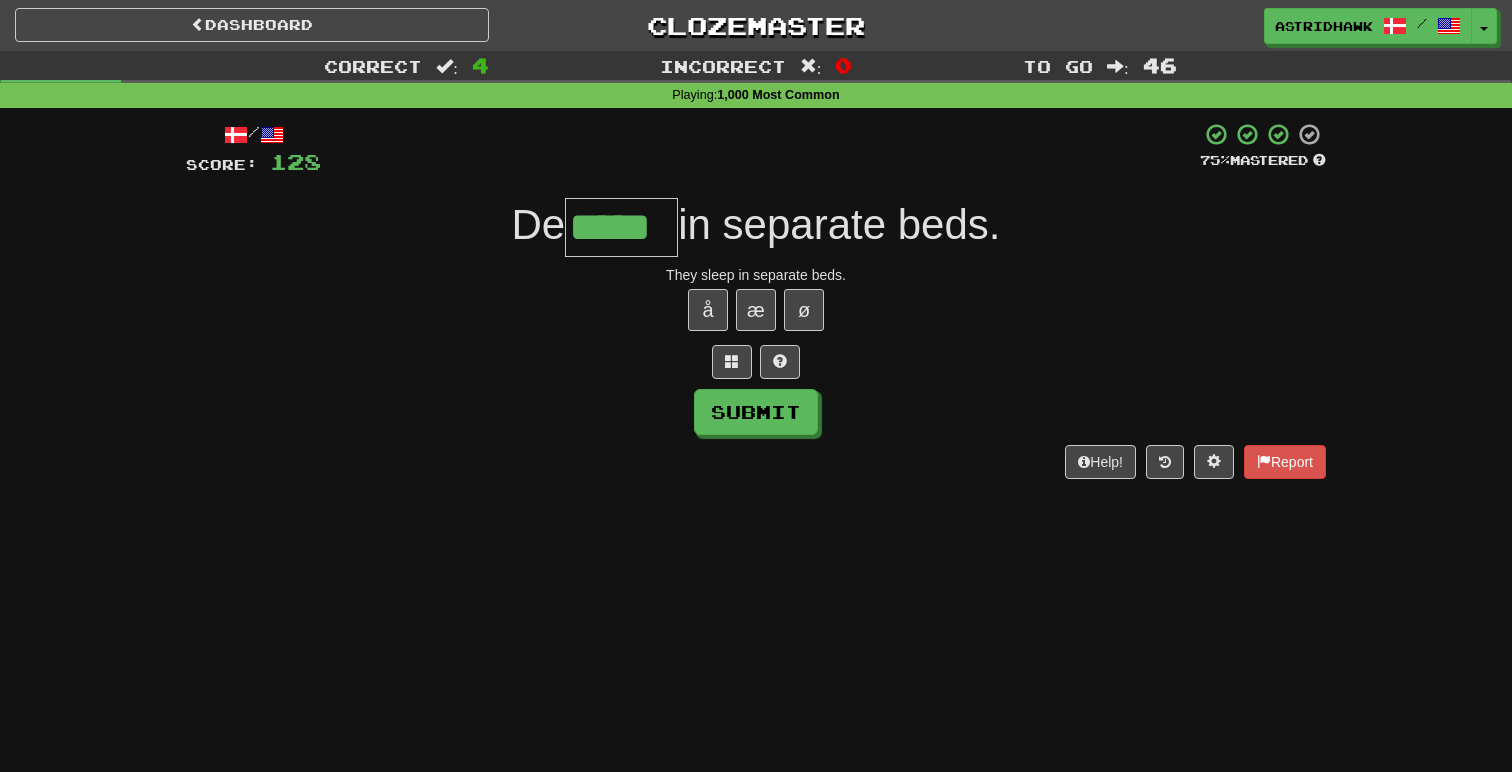 type on "*****" 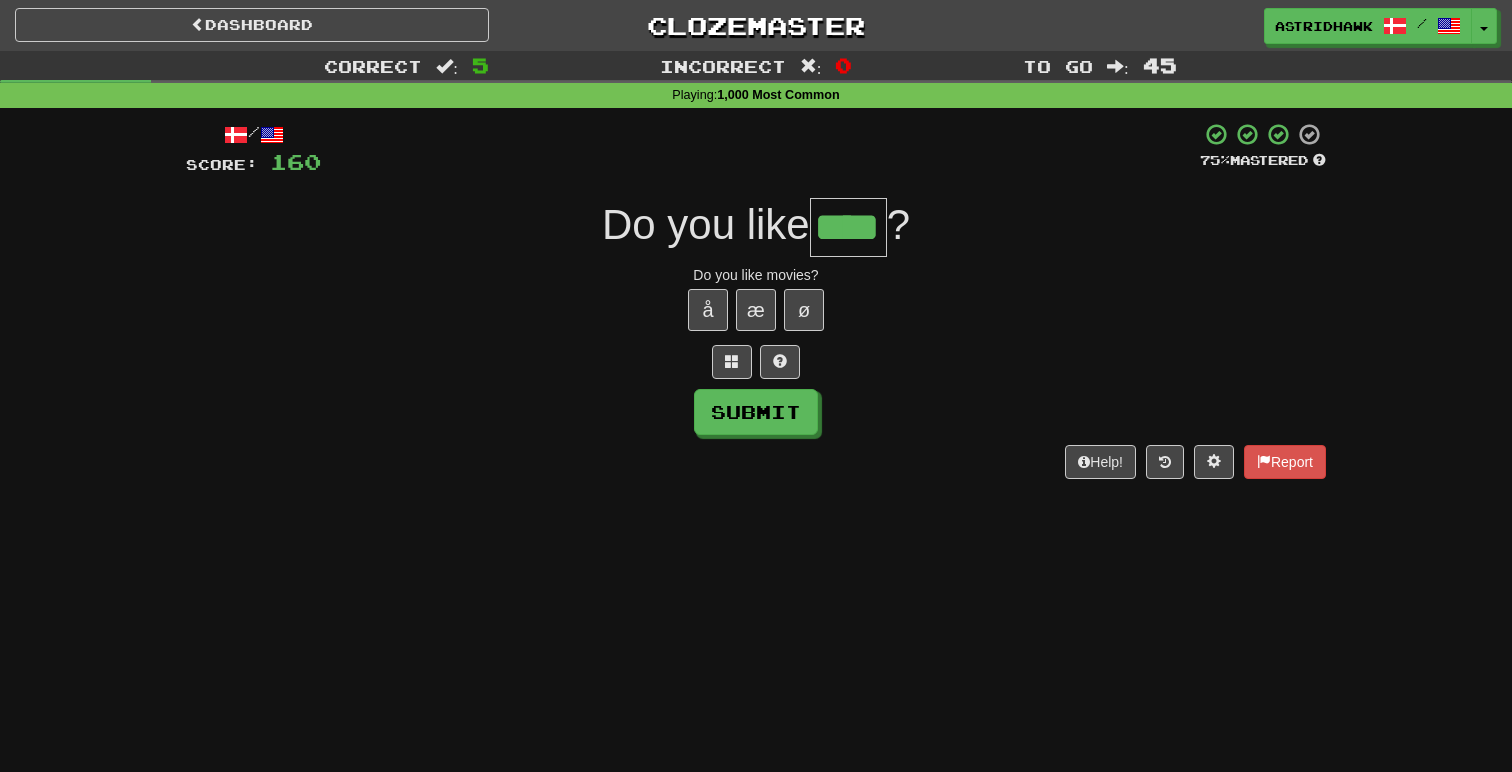 type on "****" 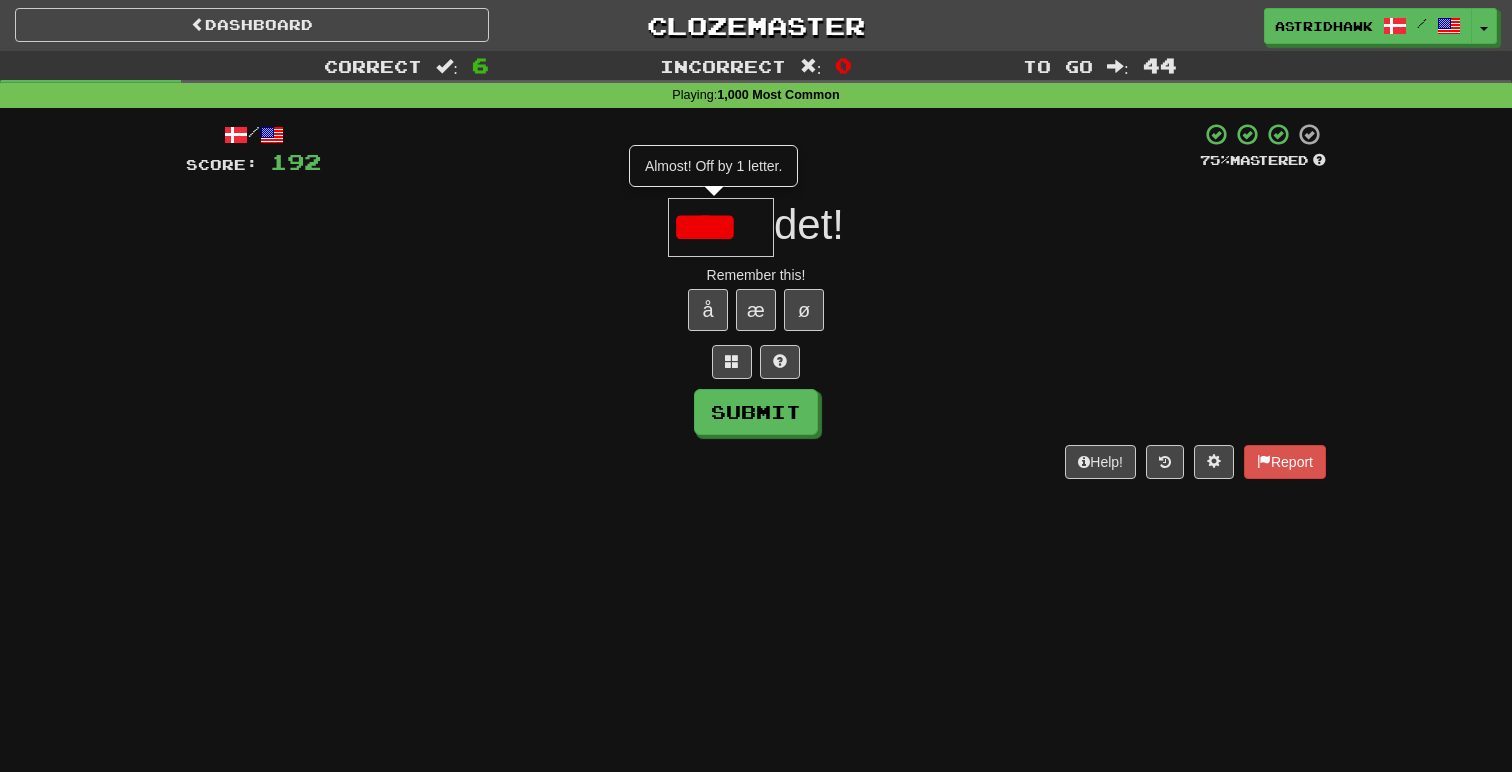 scroll, scrollTop: 0, scrollLeft: 0, axis: both 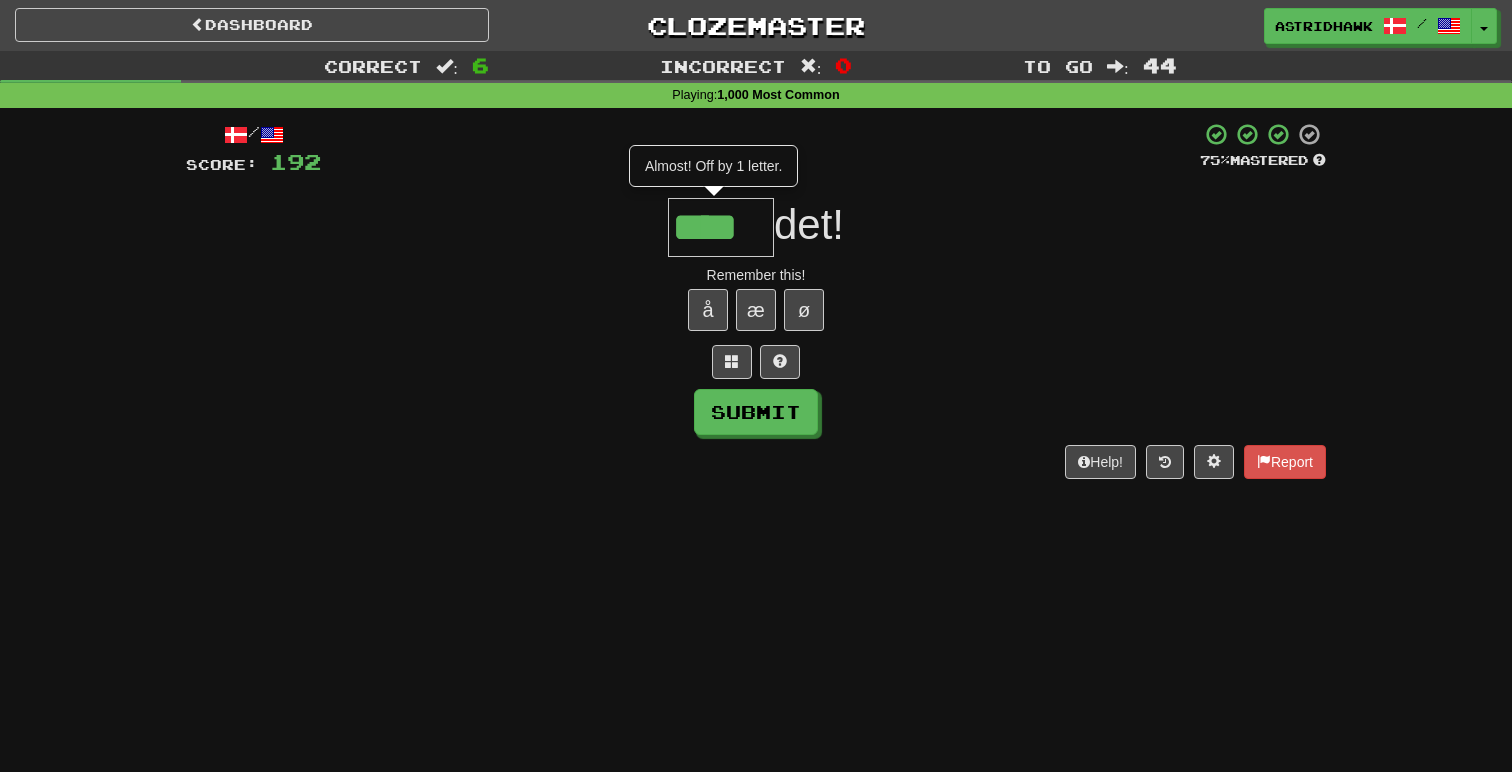 type on "****" 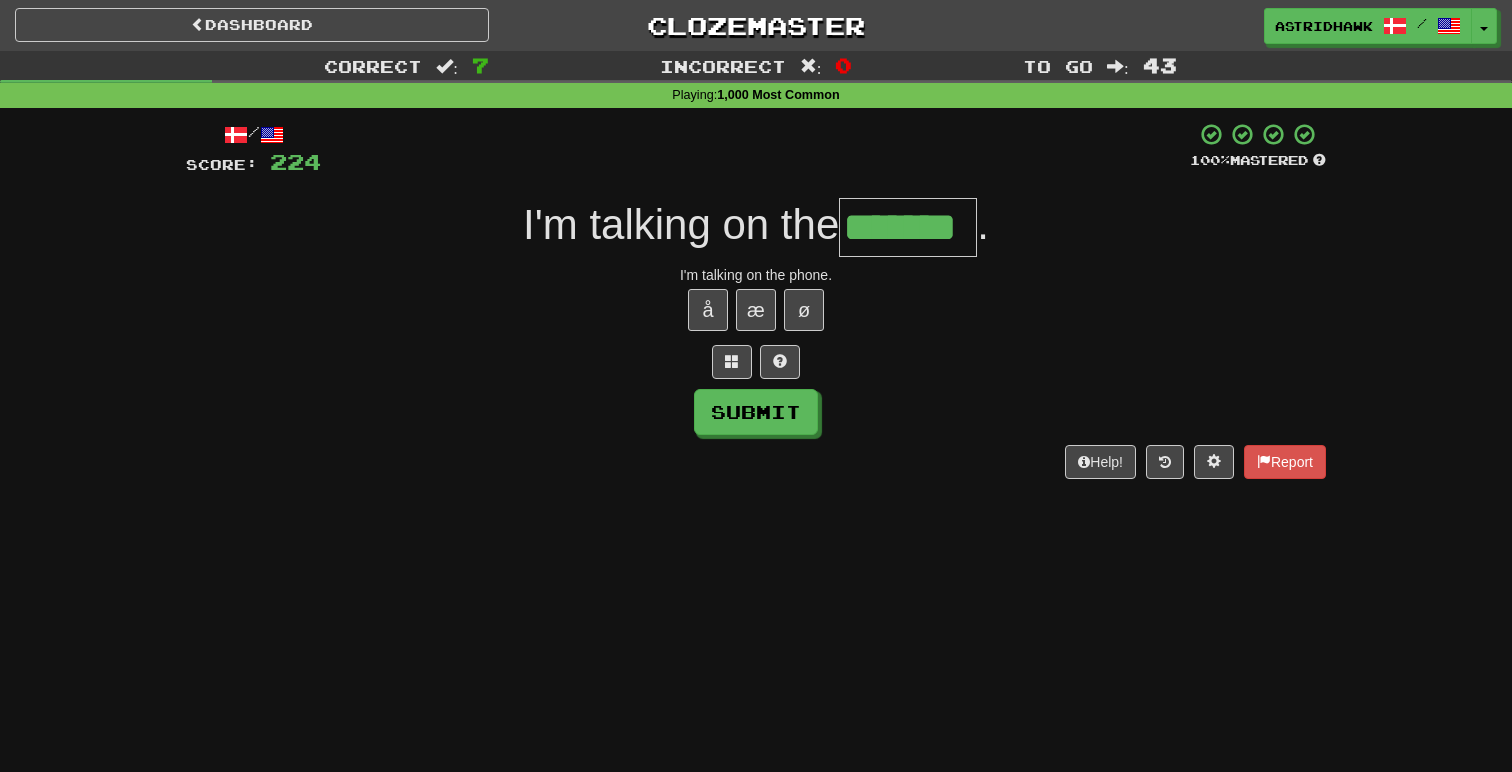 type on "*******" 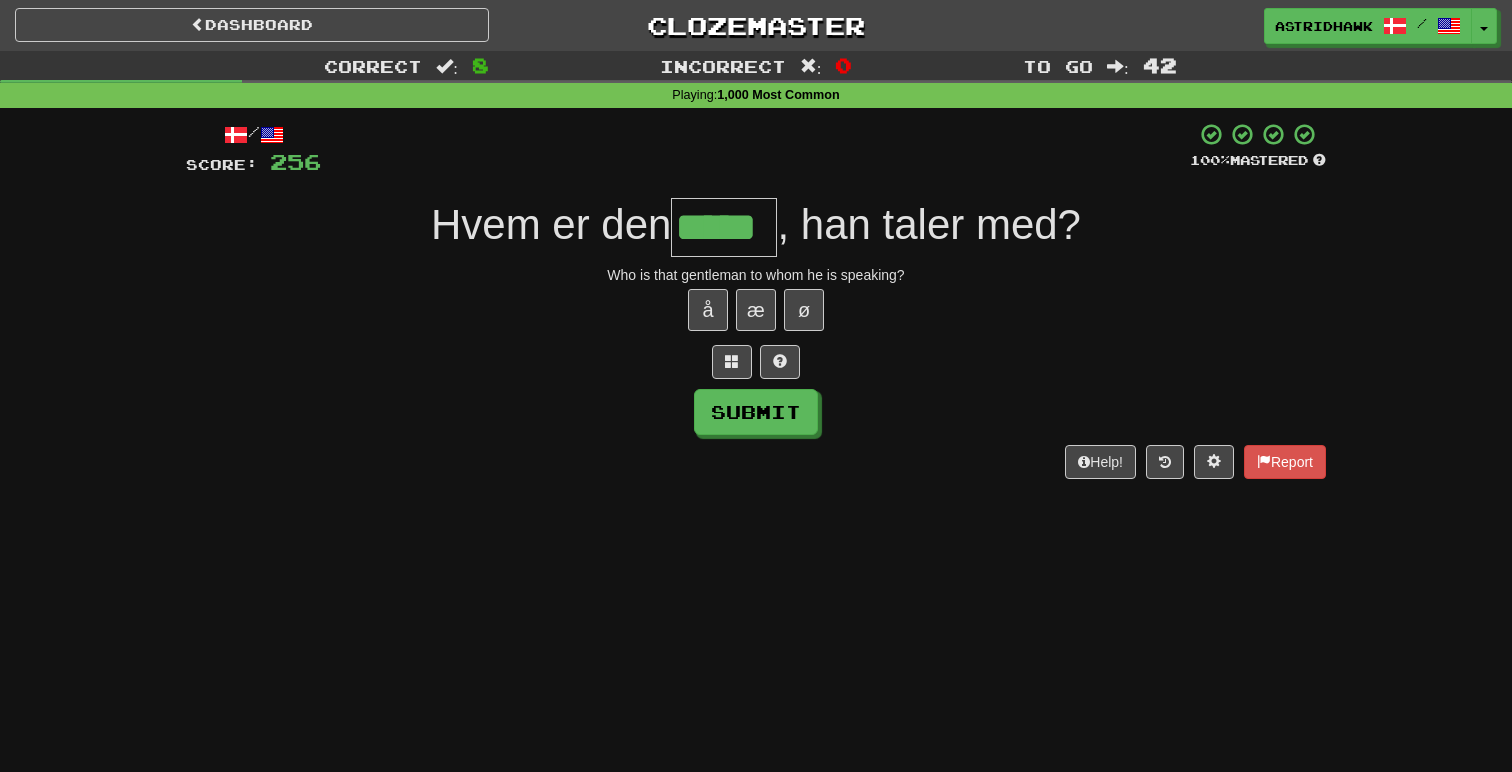 type on "*****" 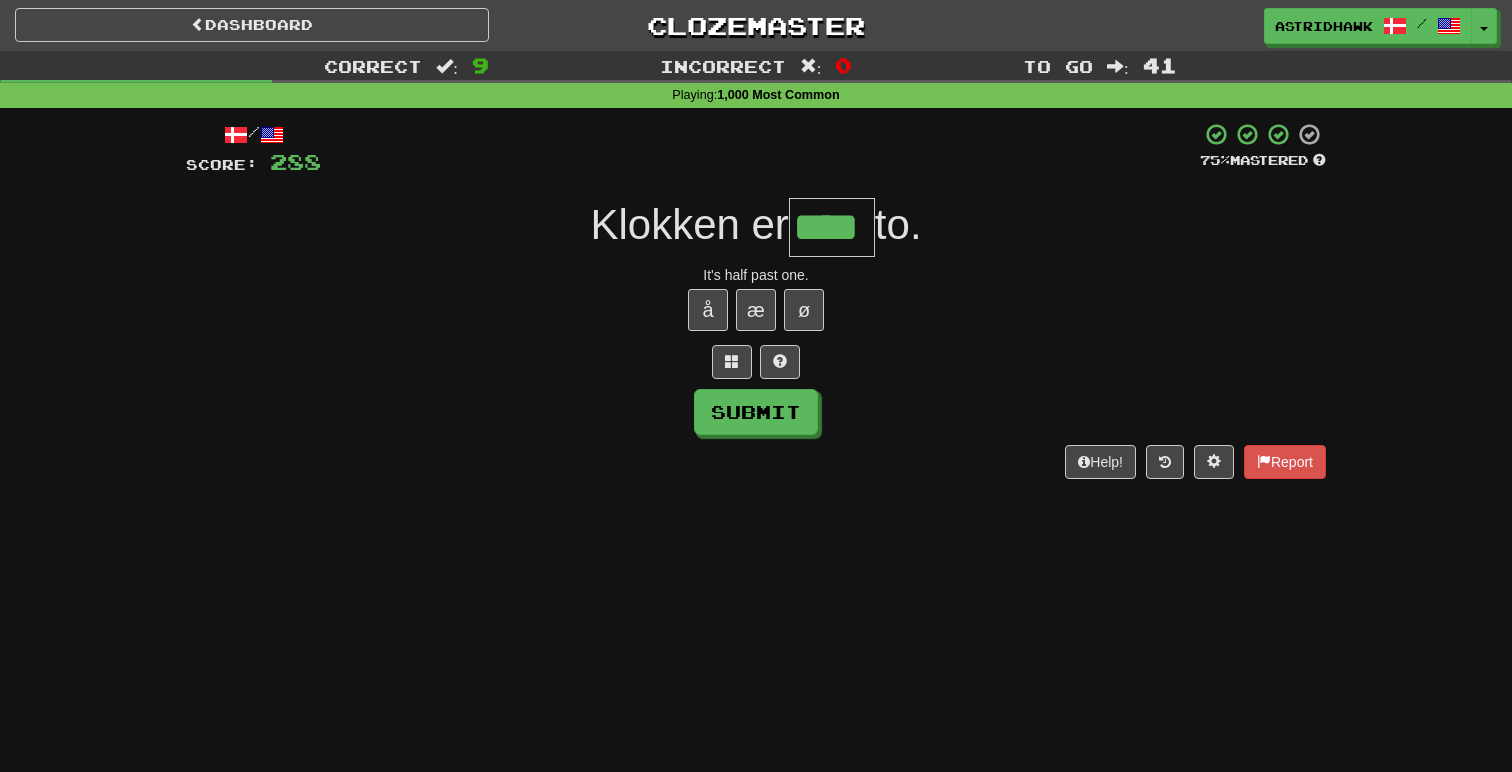 type on "****" 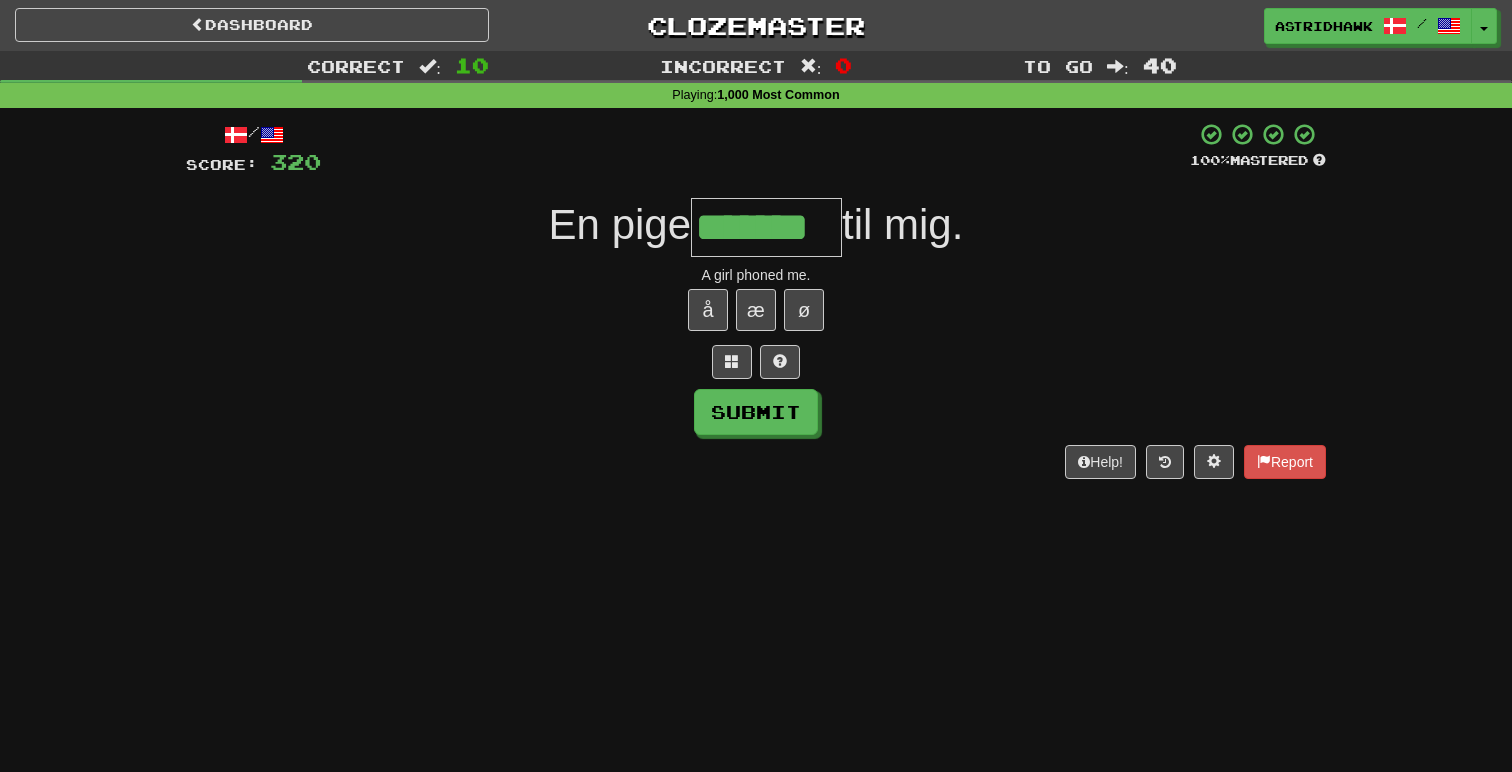 type on "*******" 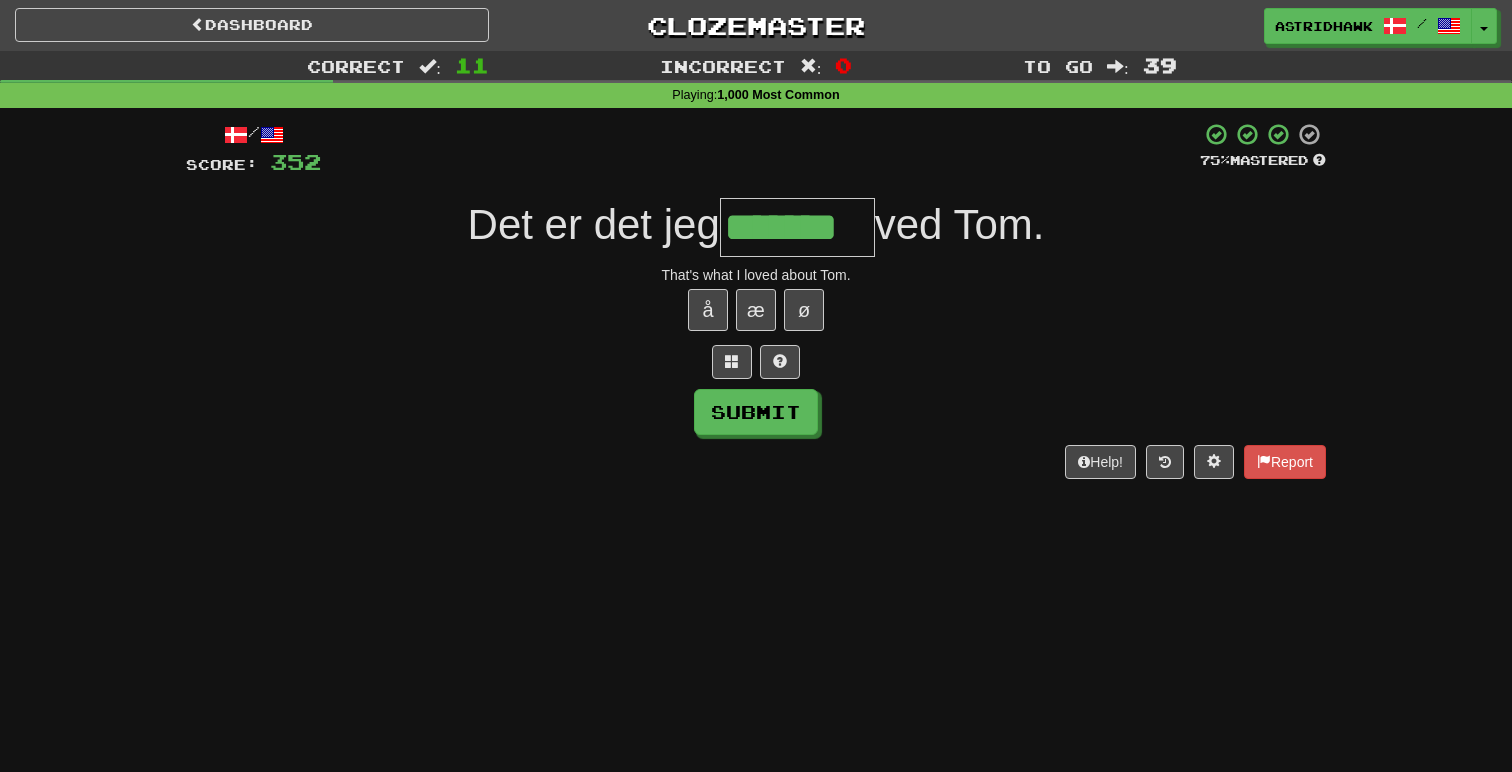 type on "*******" 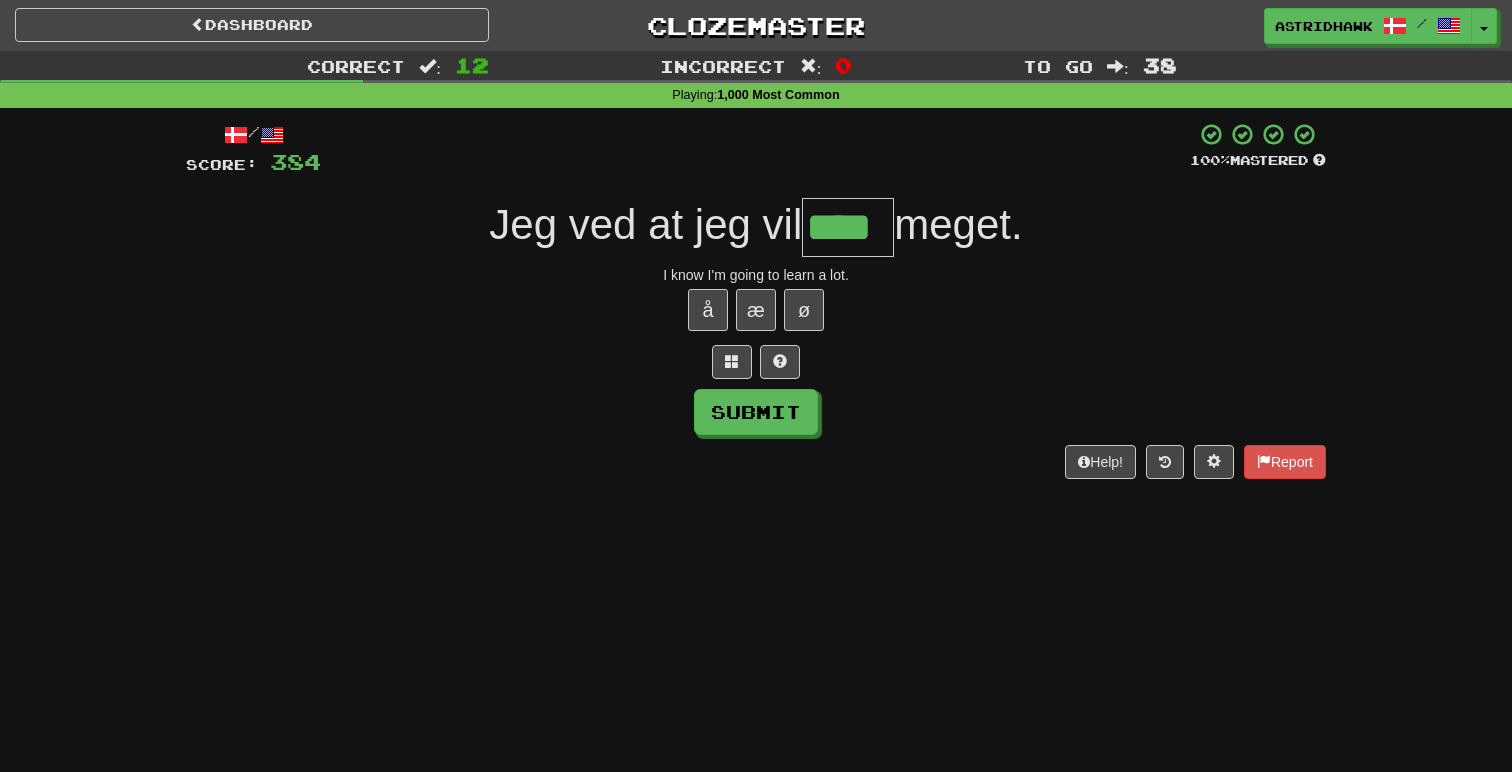 type on "****" 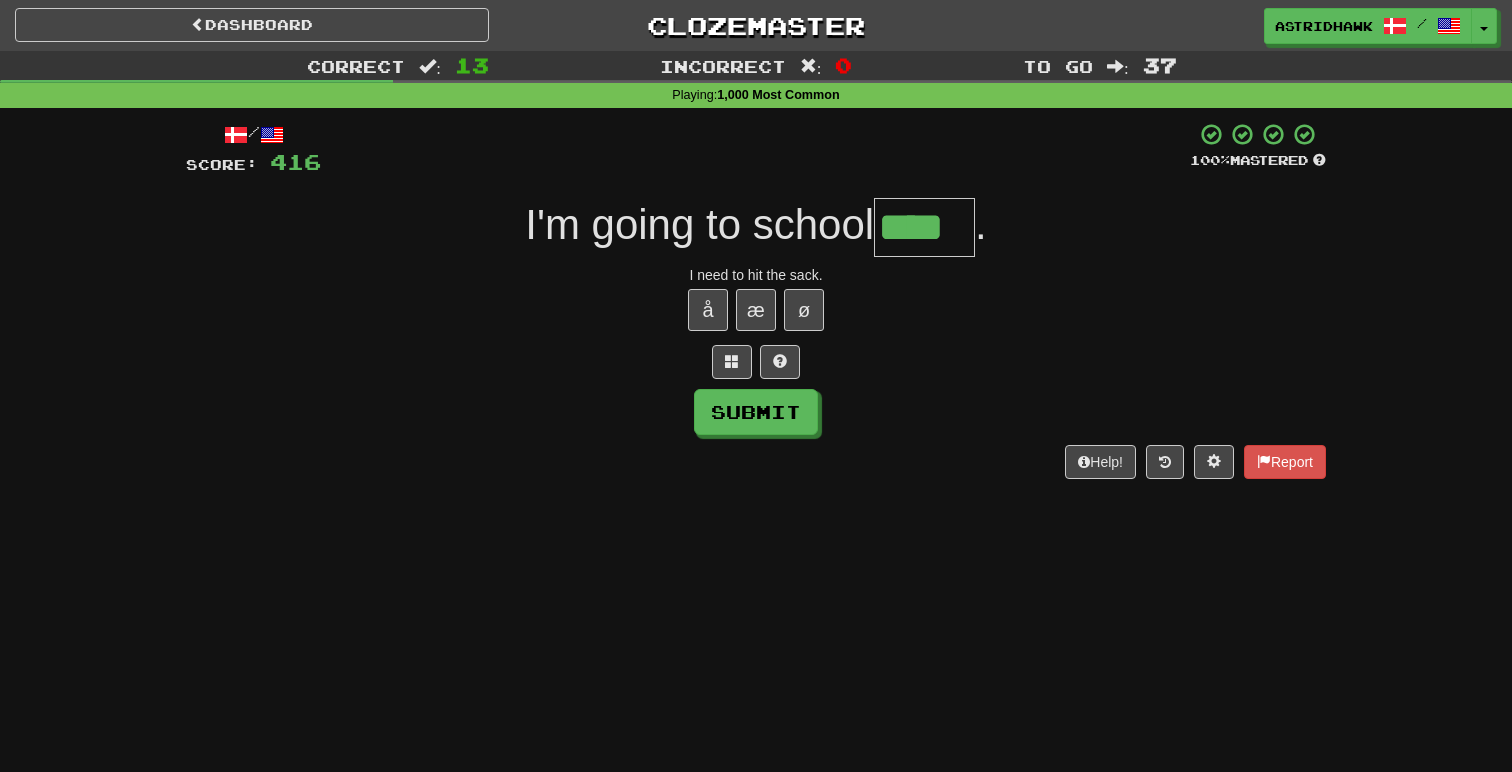 type on "****" 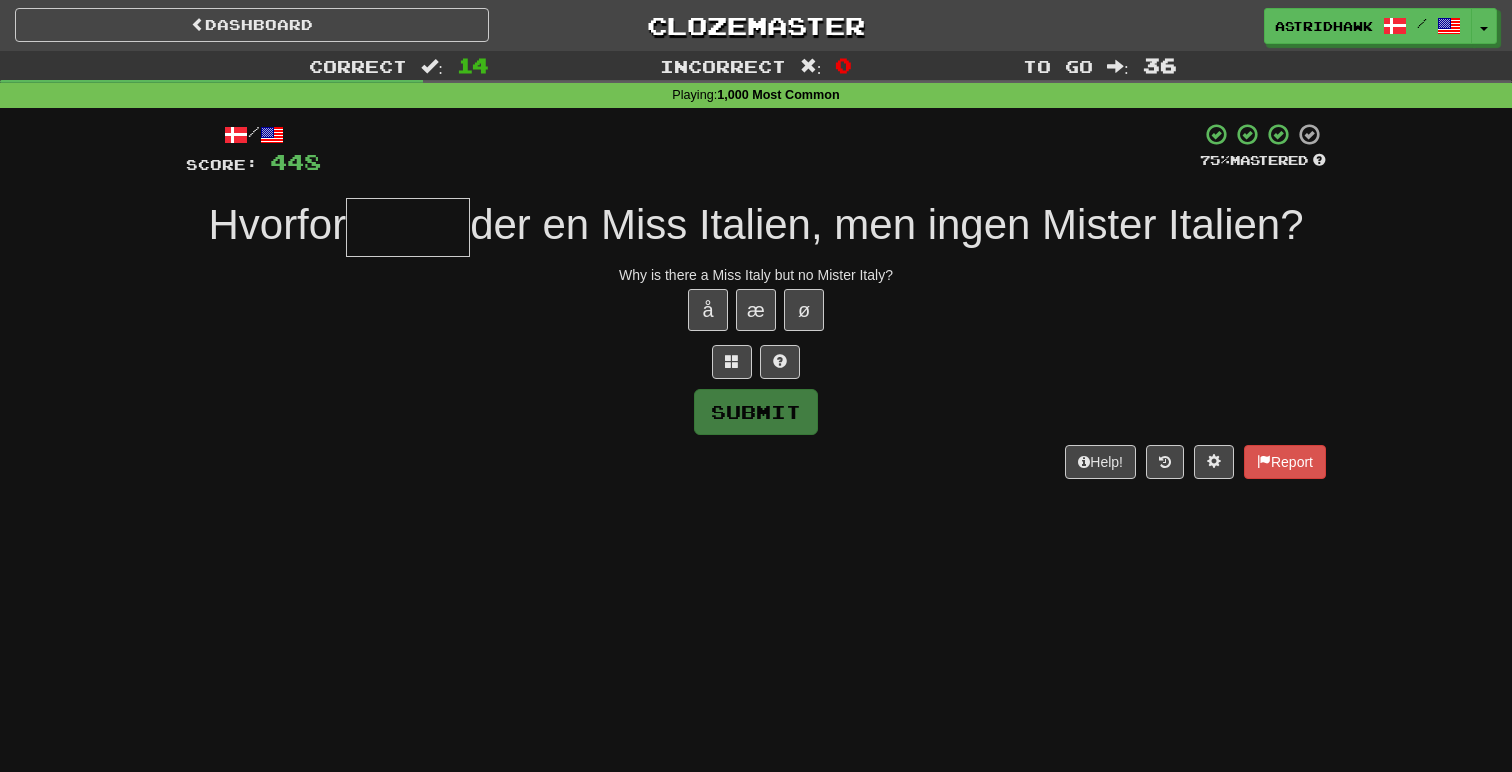 type on "*" 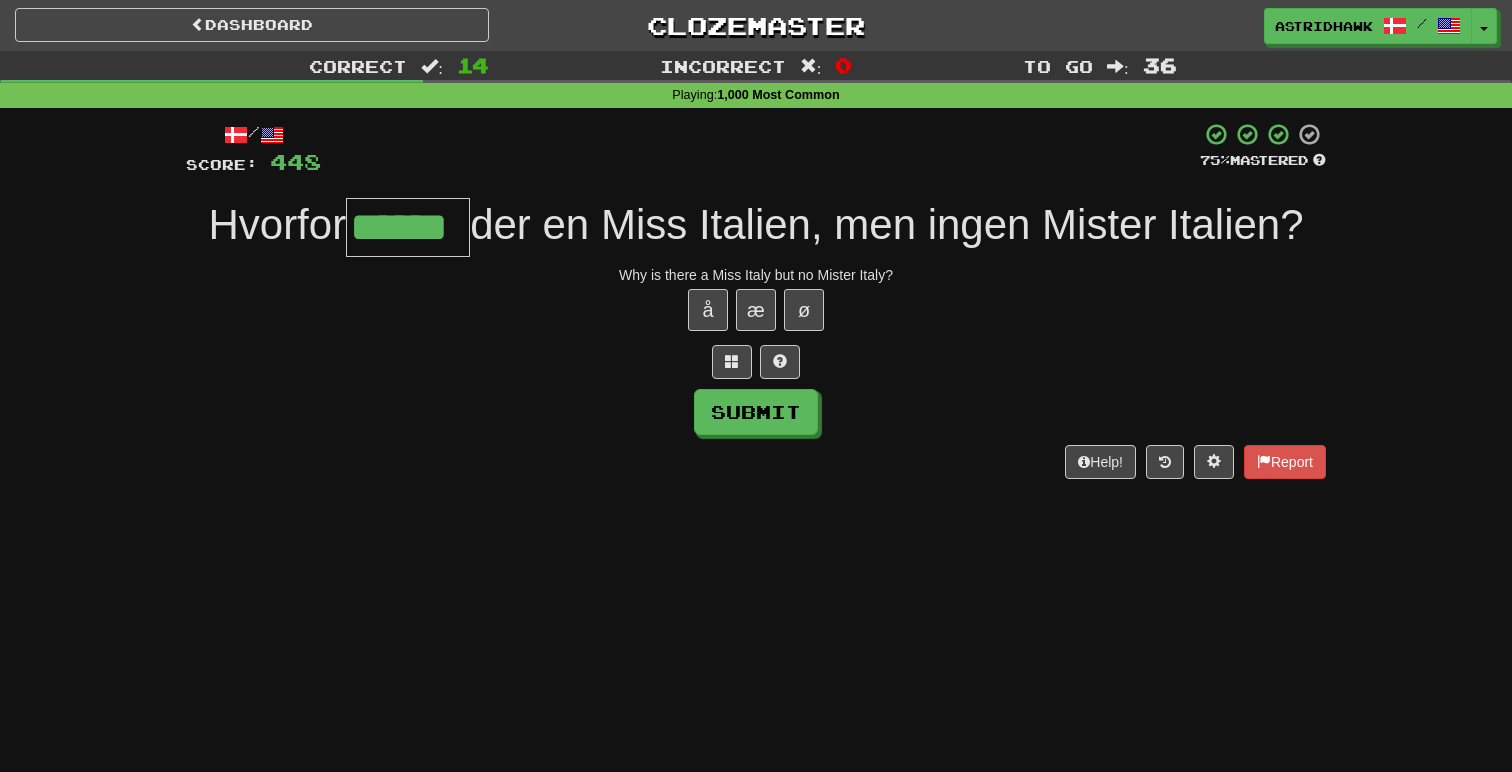 type on "******" 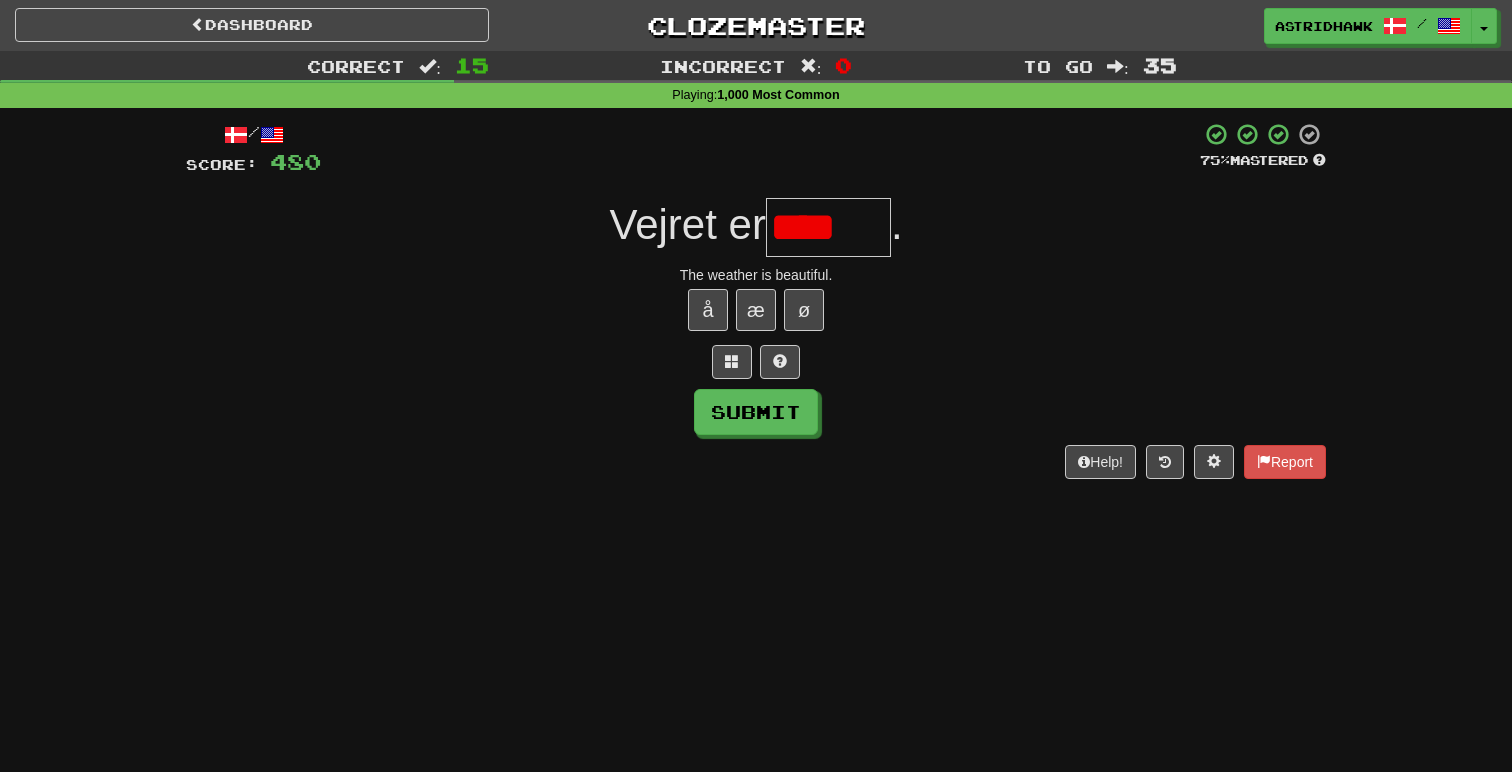 scroll, scrollTop: 0, scrollLeft: 0, axis: both 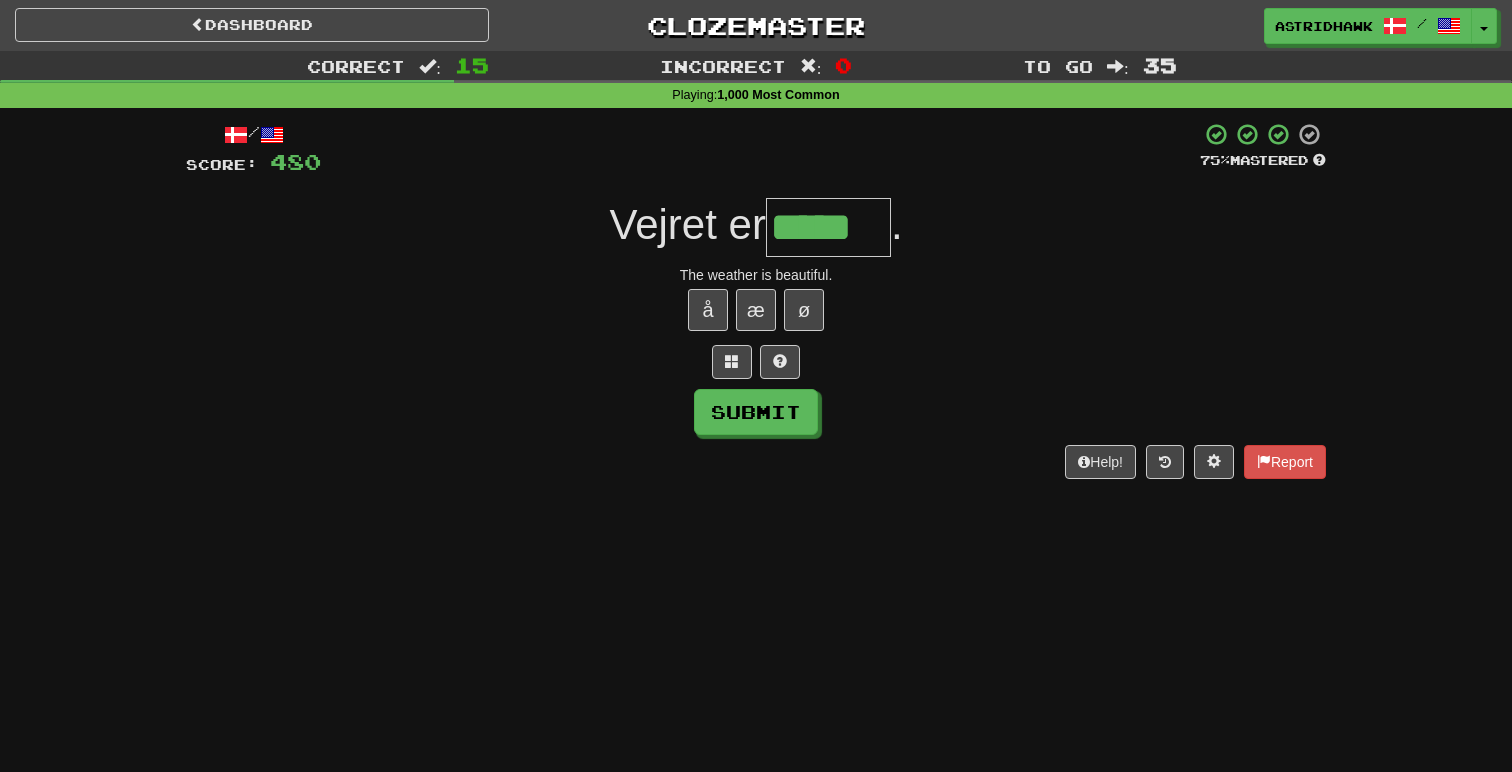 type on "*****" 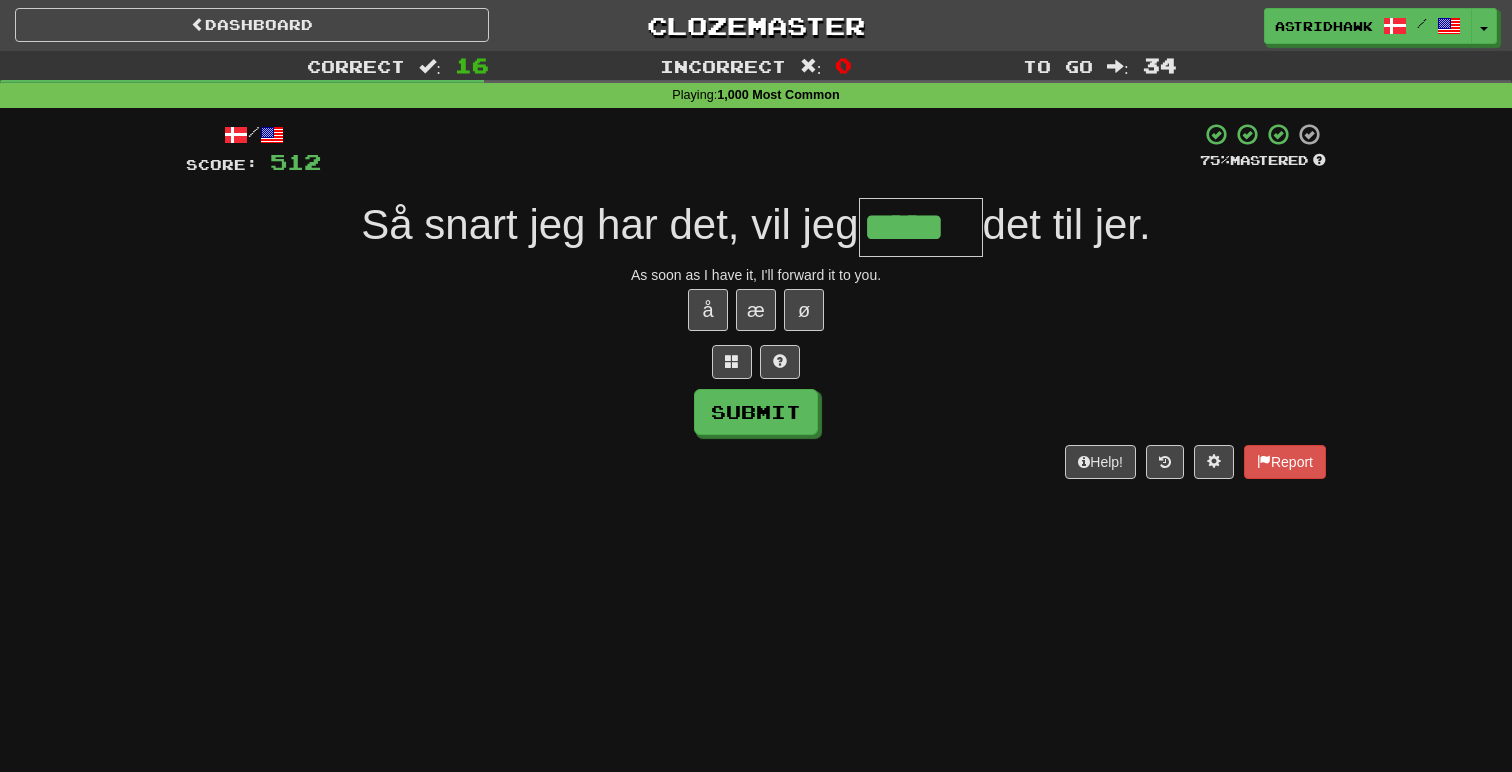 type on "*****" 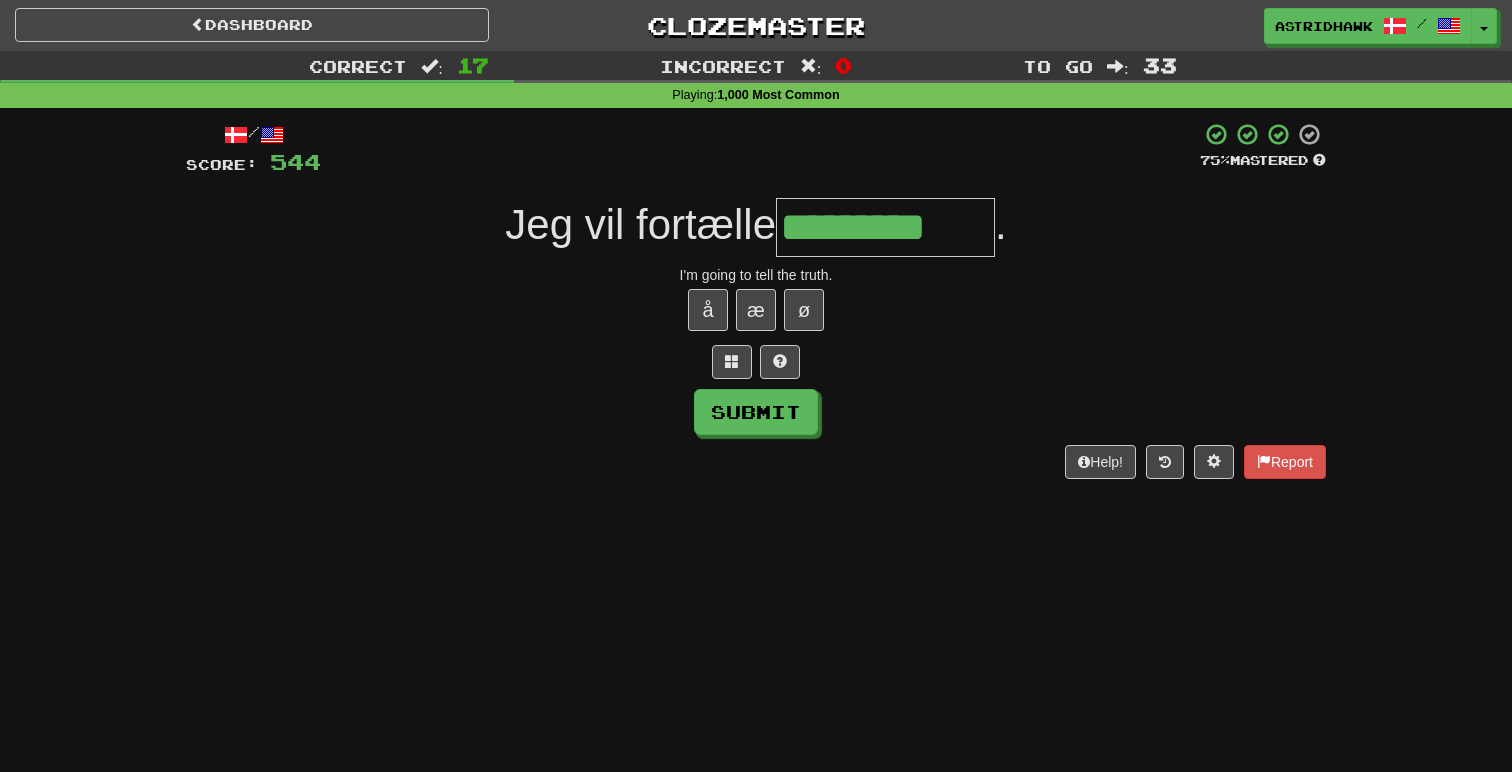 type on "*********" 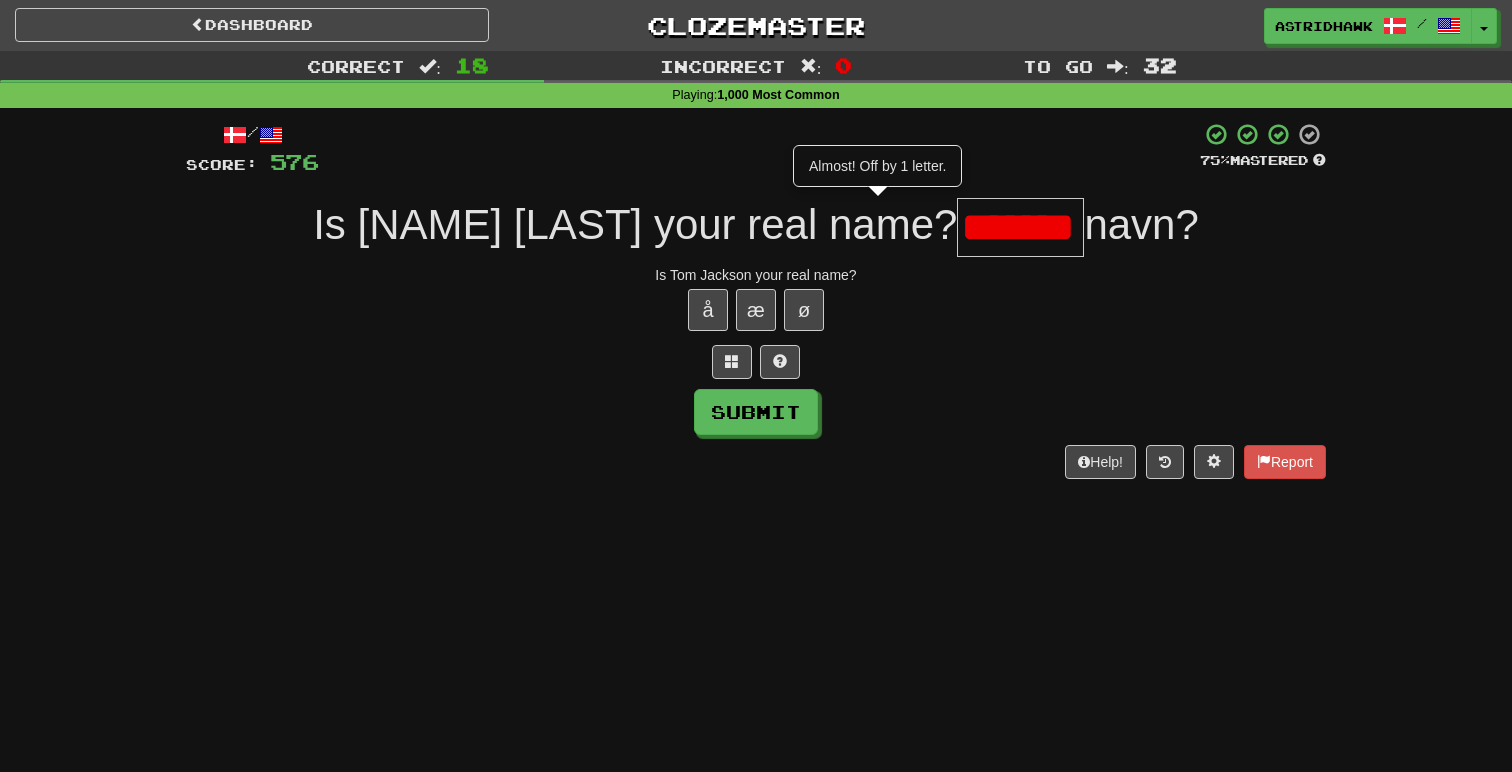 type on "*******" 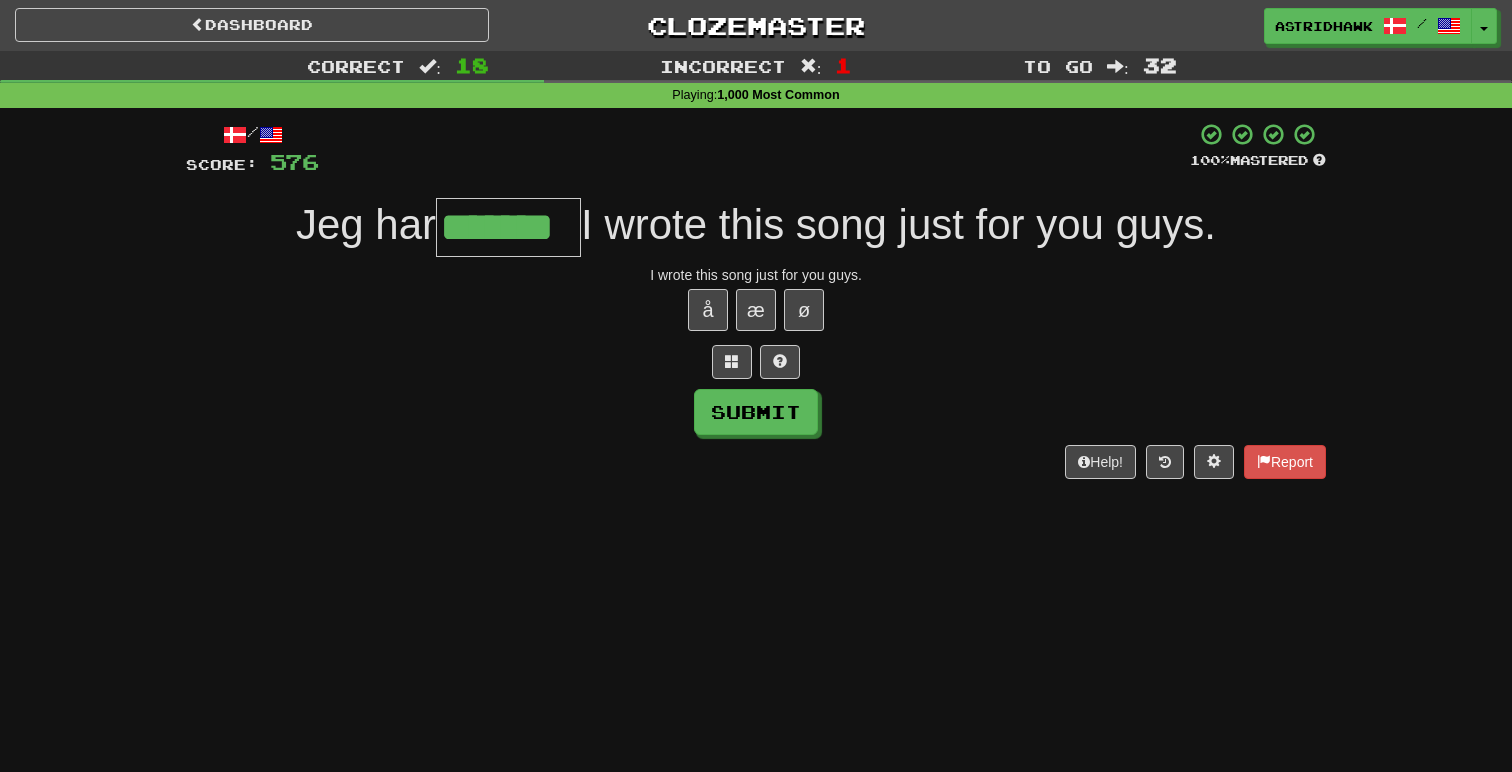 type on "*******" 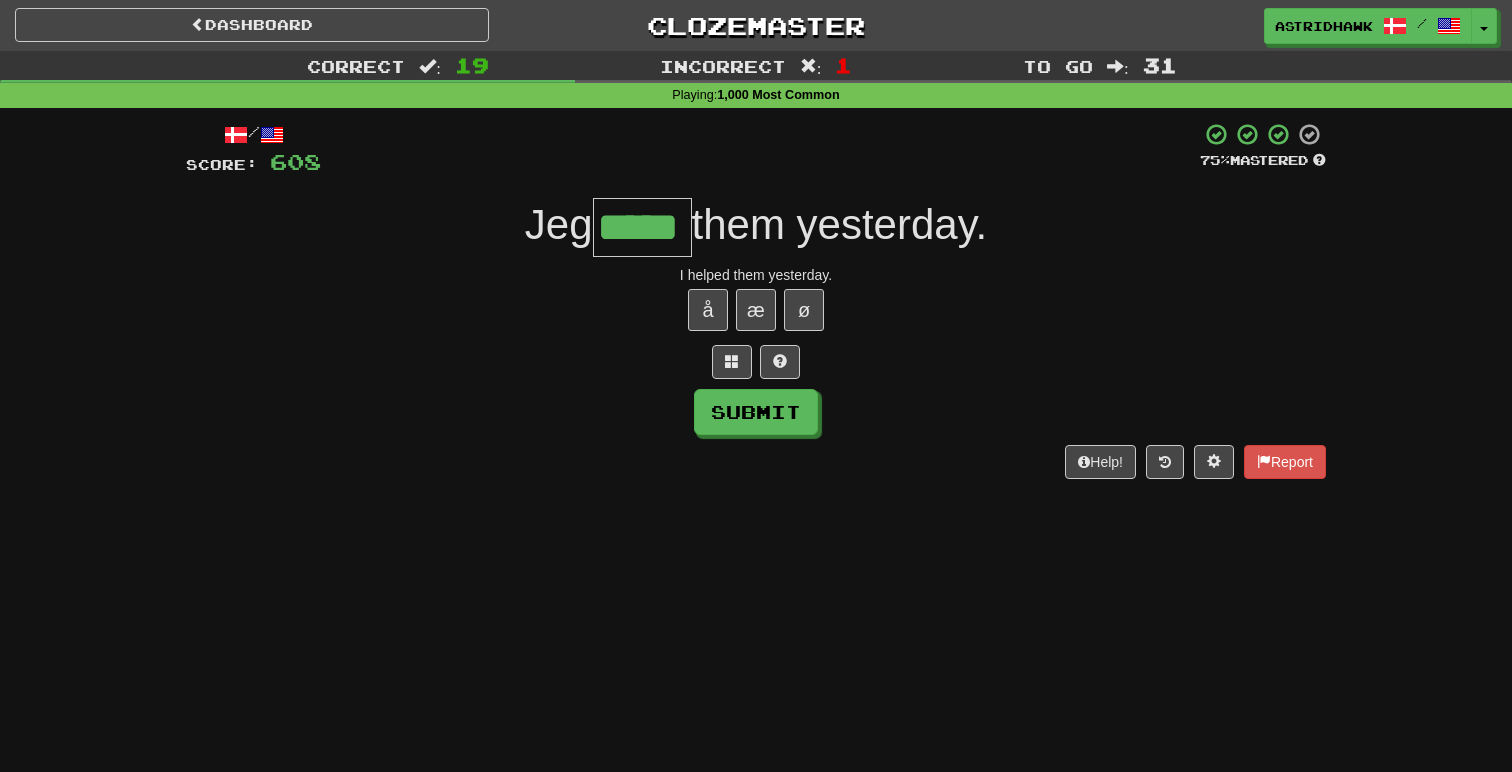 type on "*****" 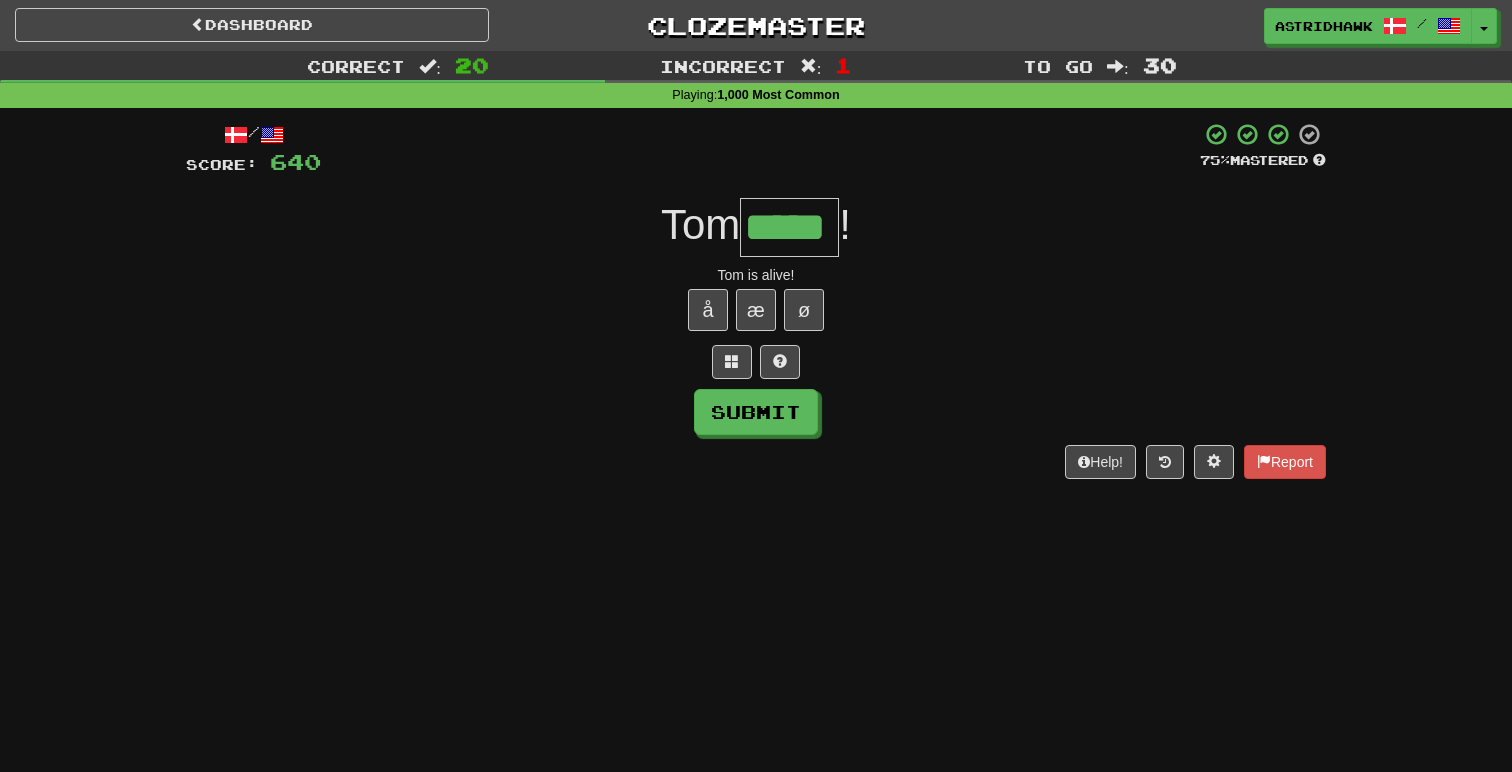 type on "*****" 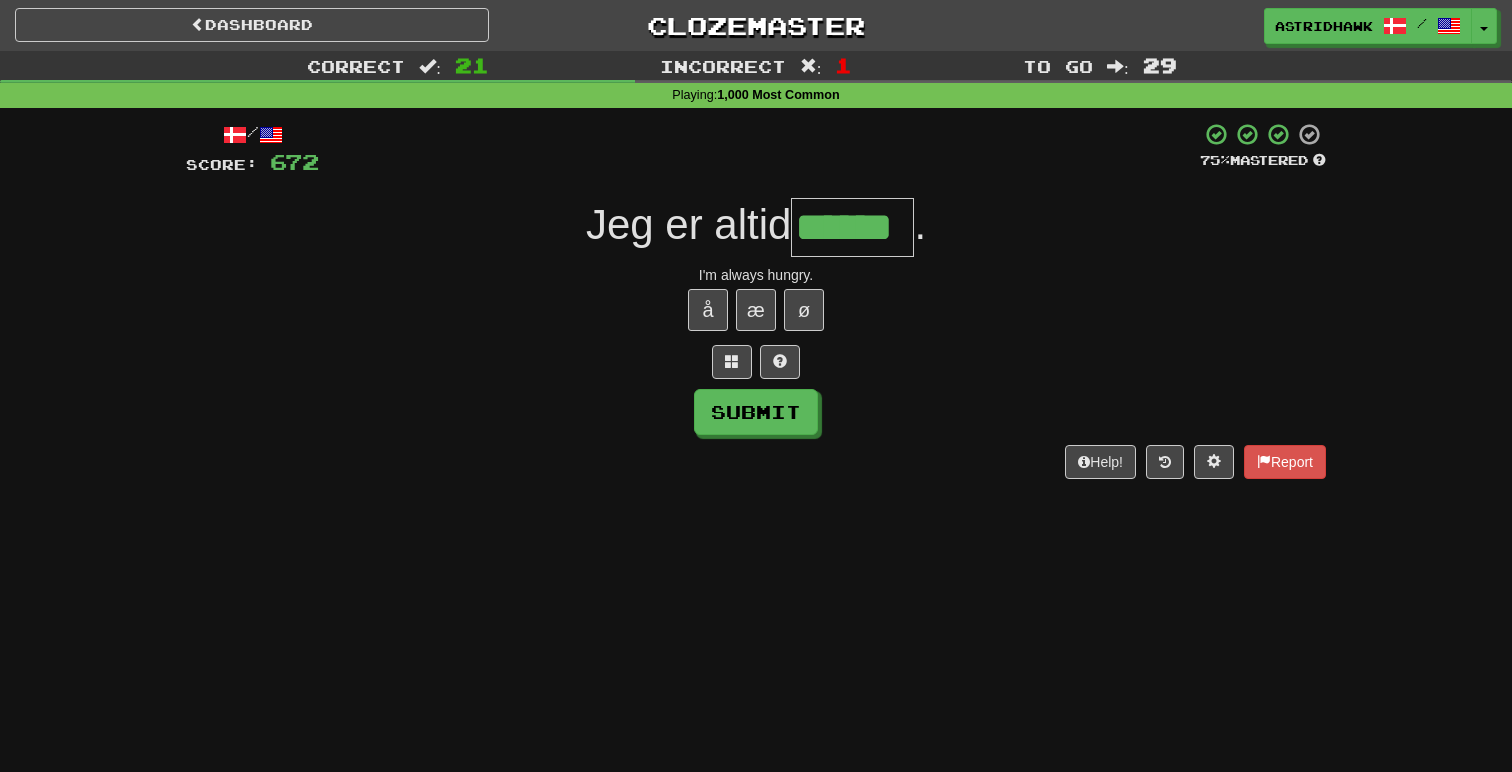 type on "******" 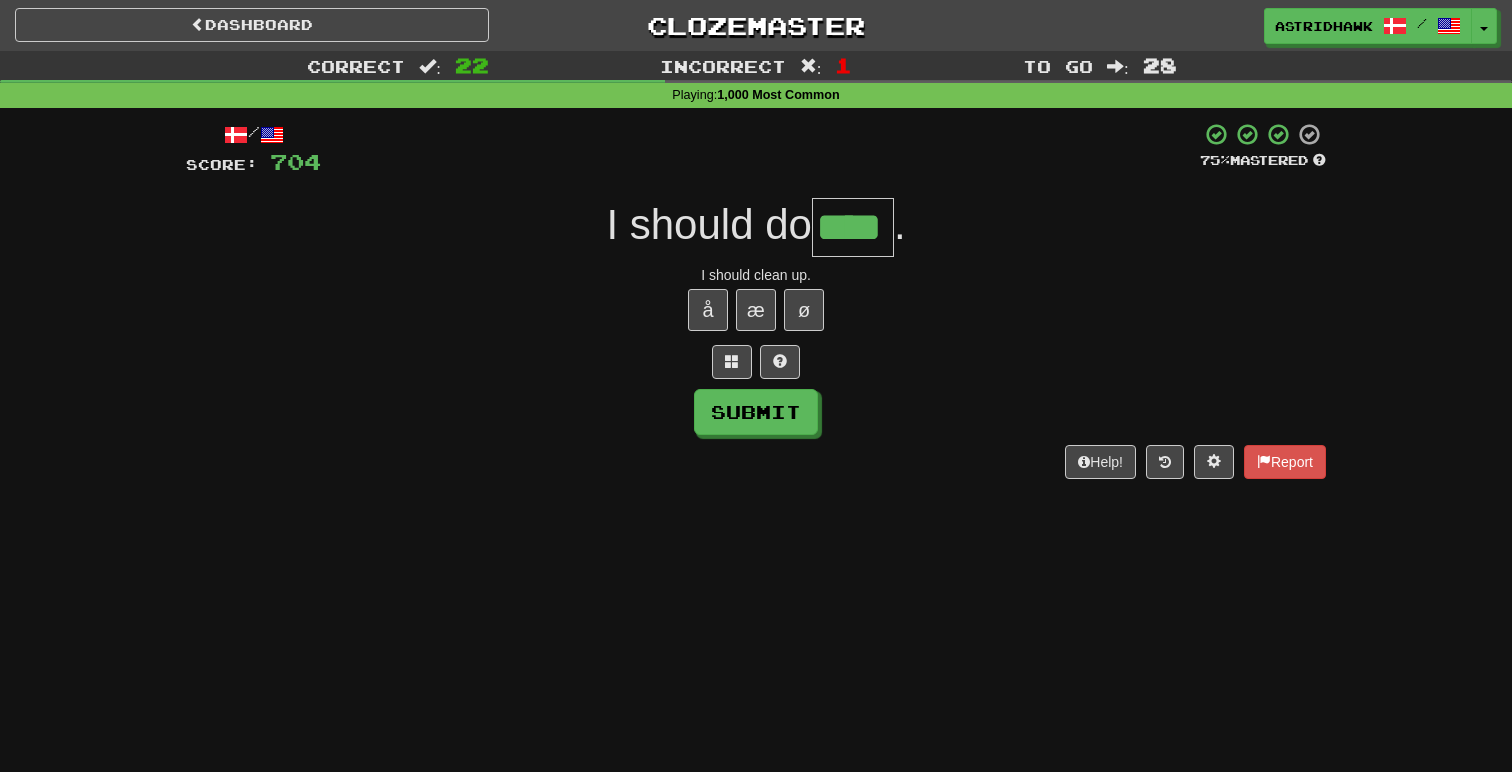 type on "****" 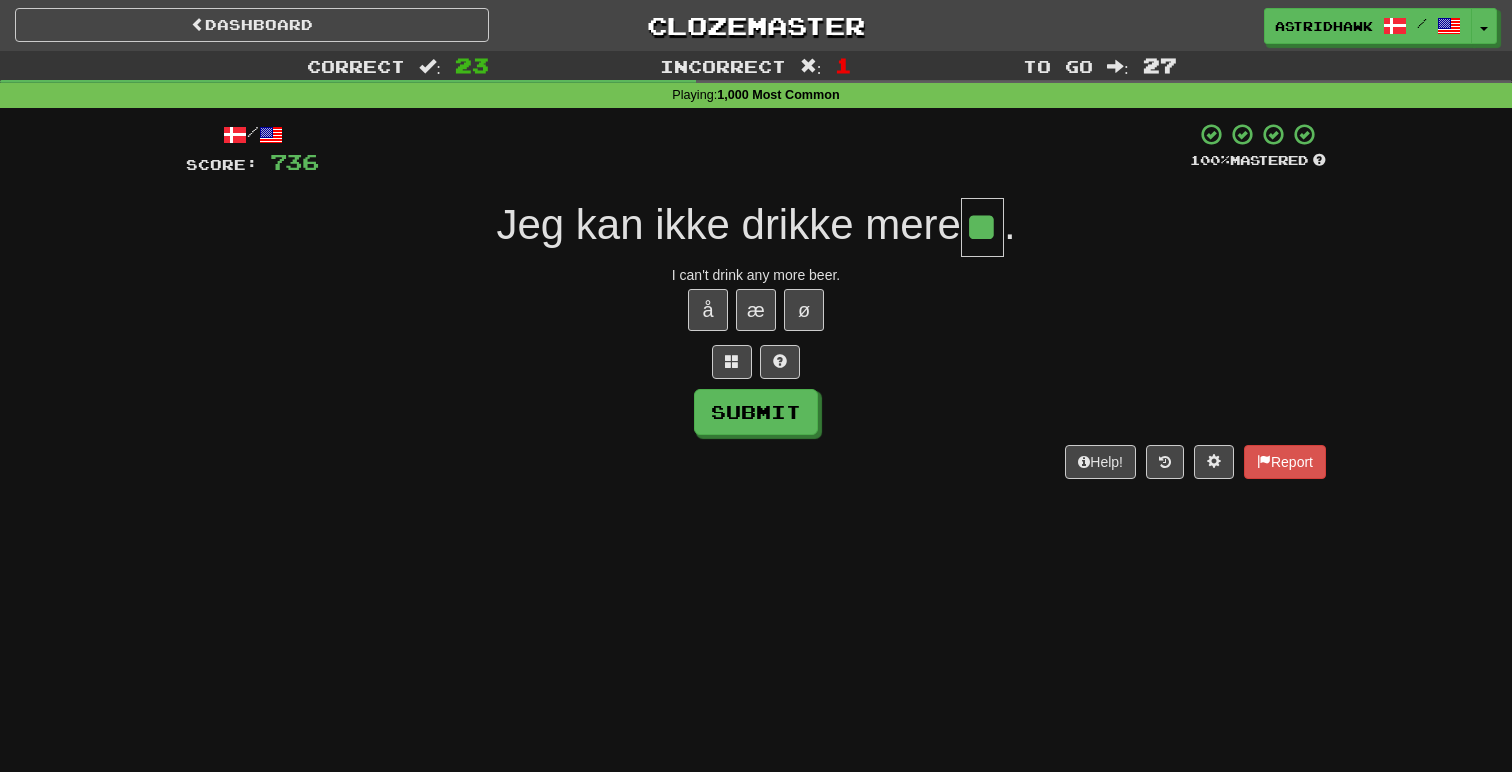type on "**" 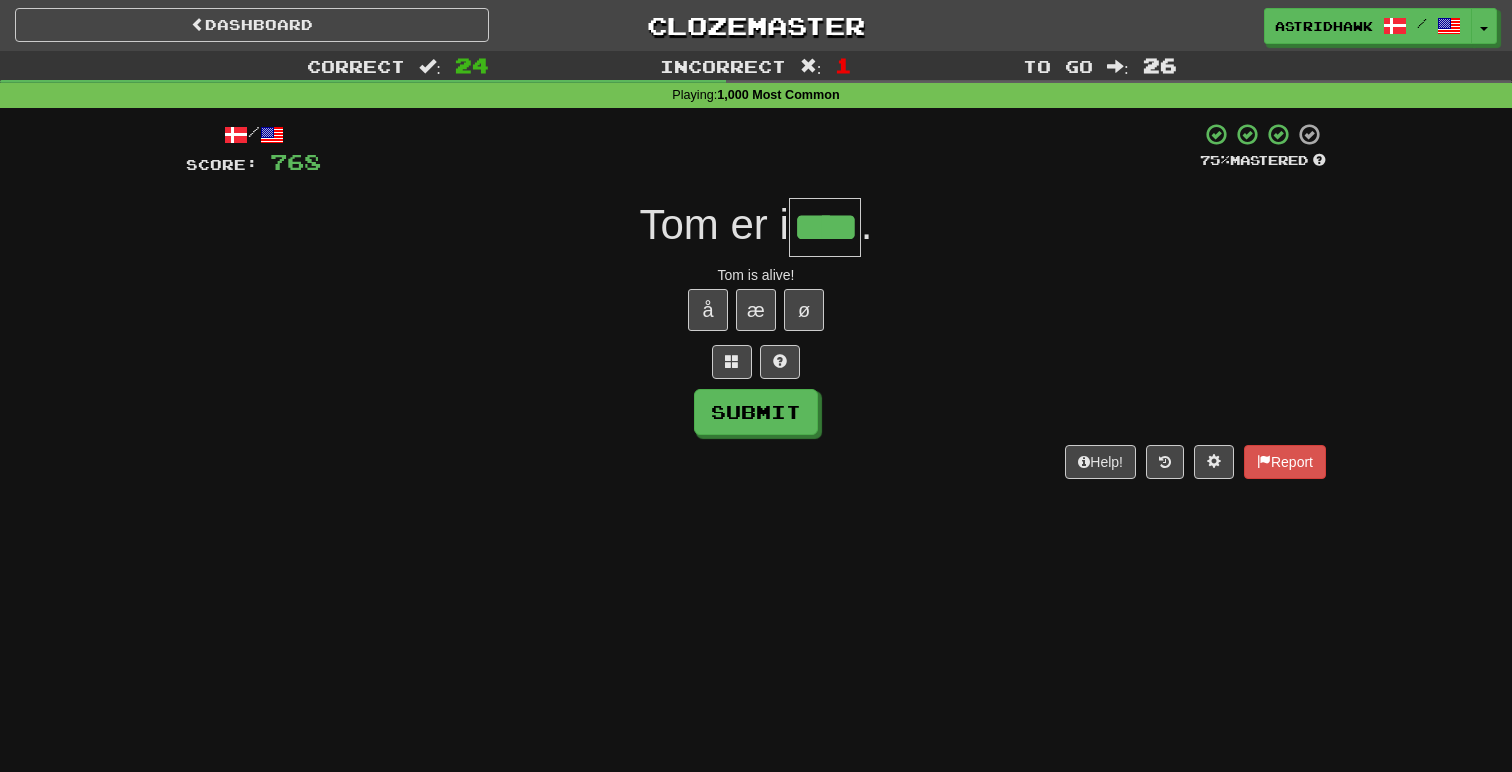 type on "****" 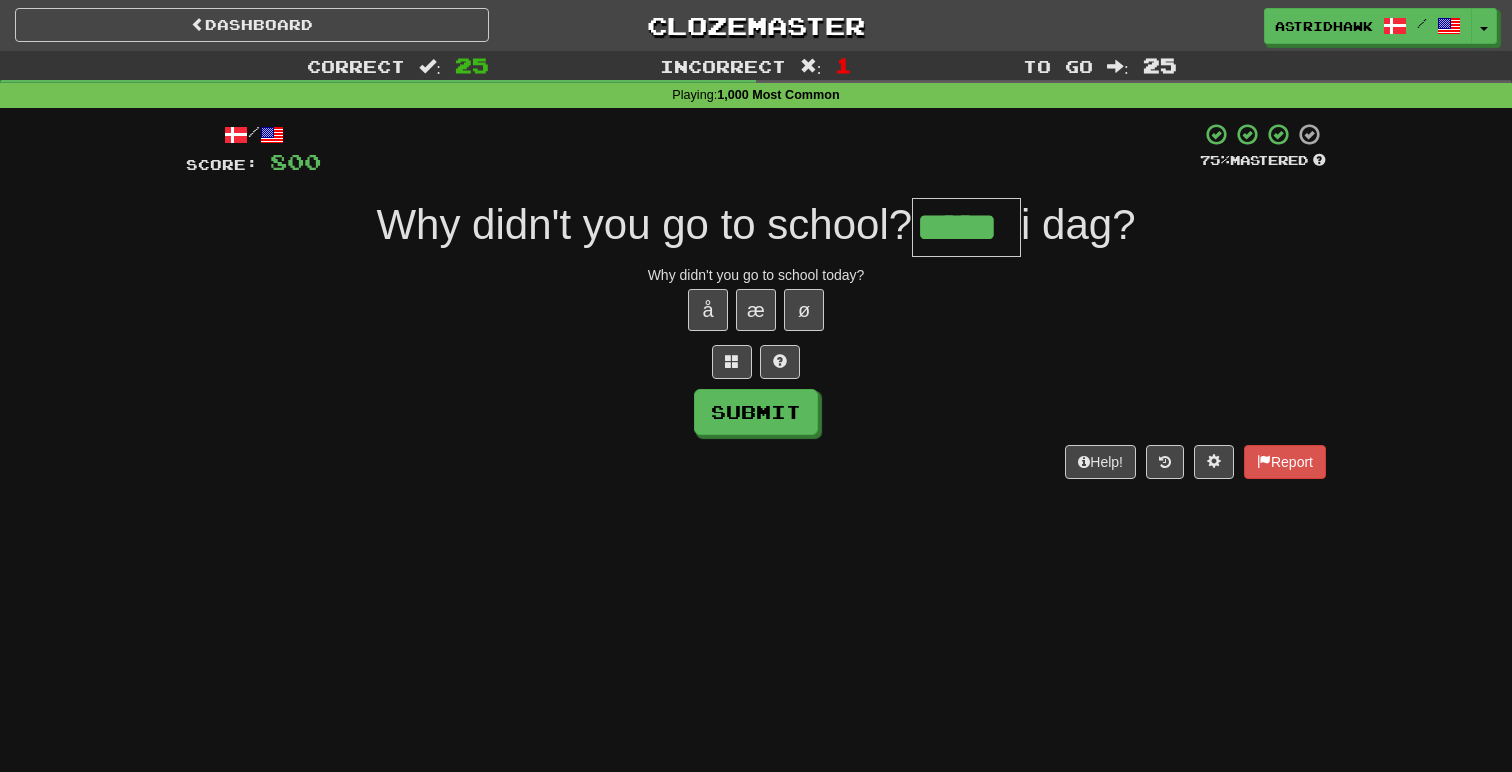type on "*****" 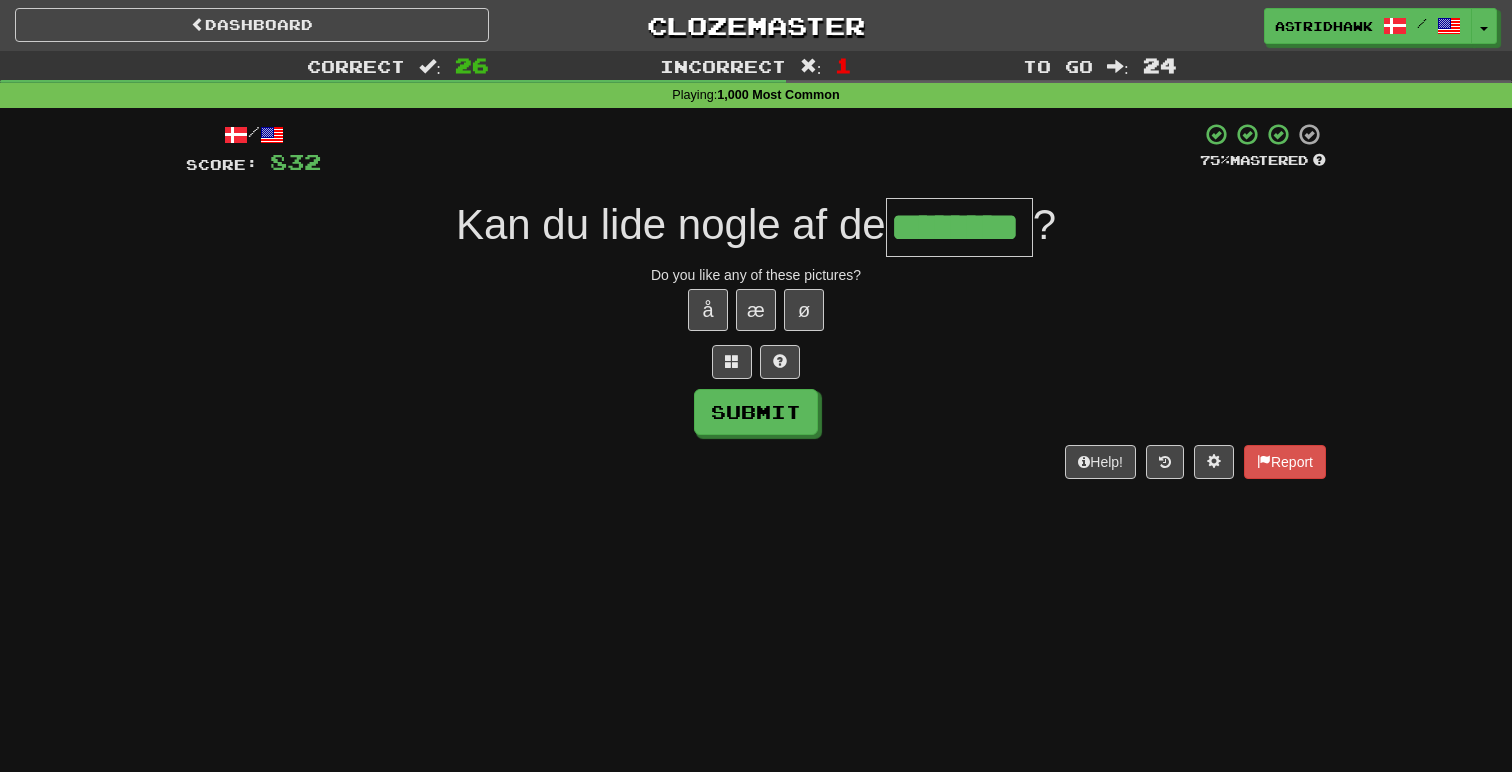 type on "********" 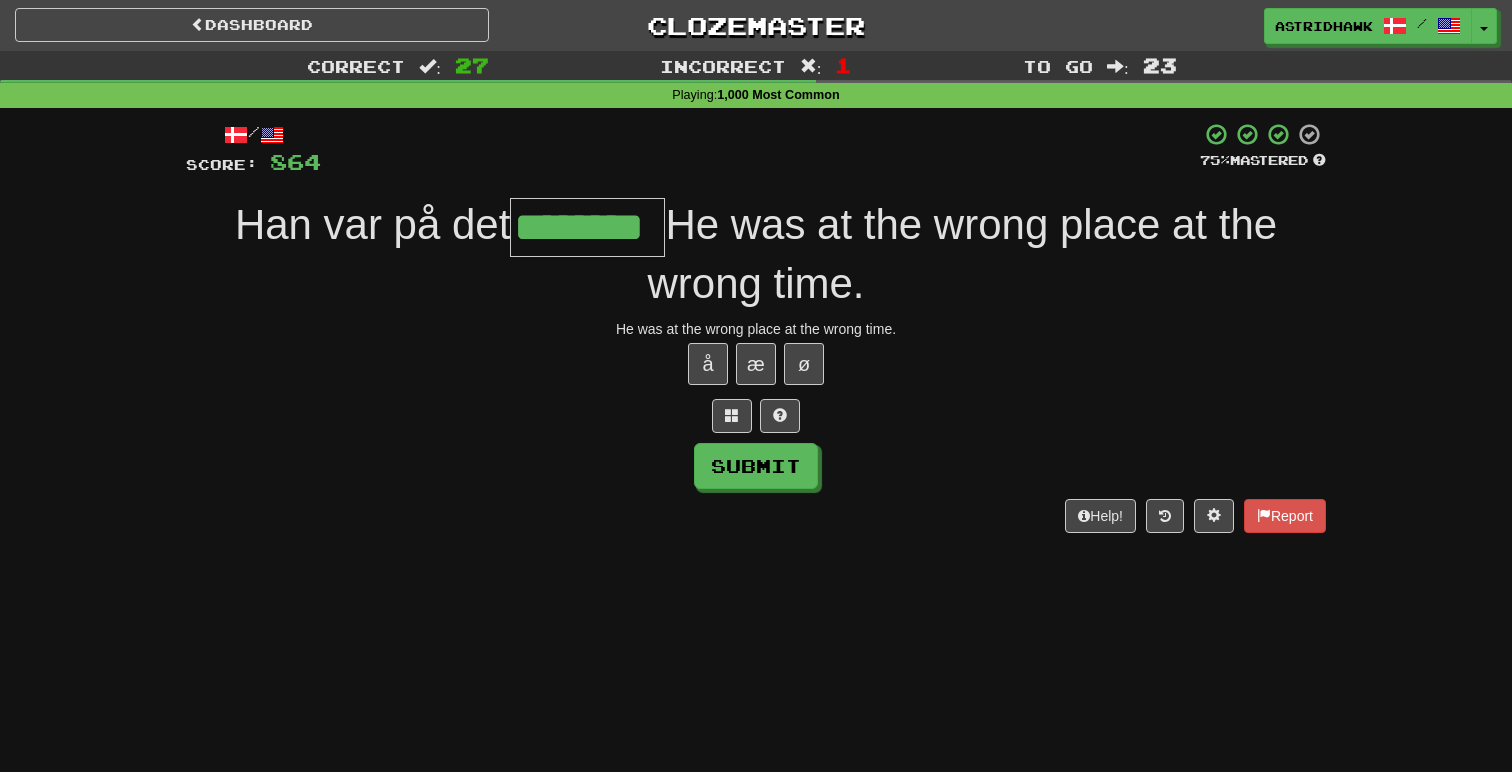 type on "********" 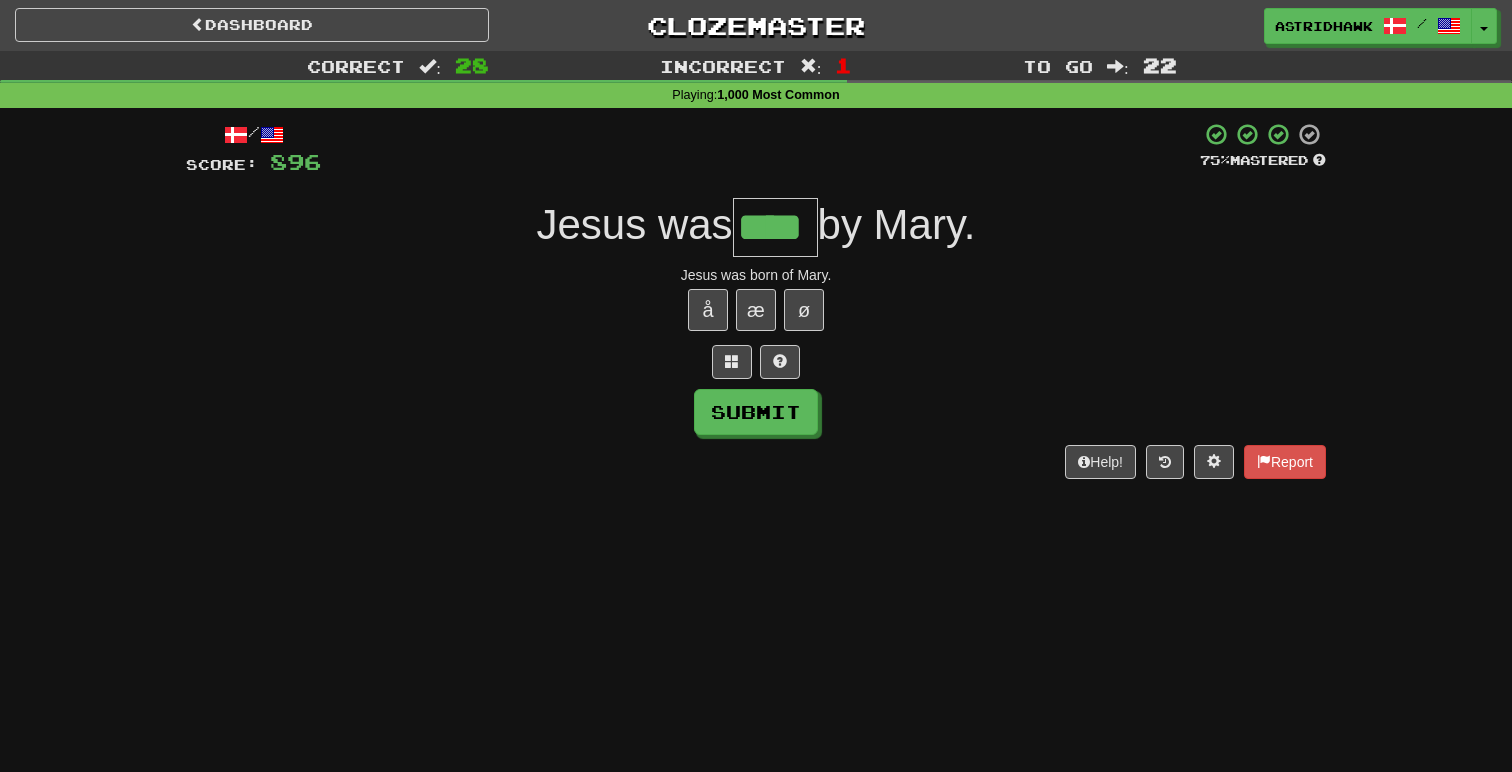 type on "****" 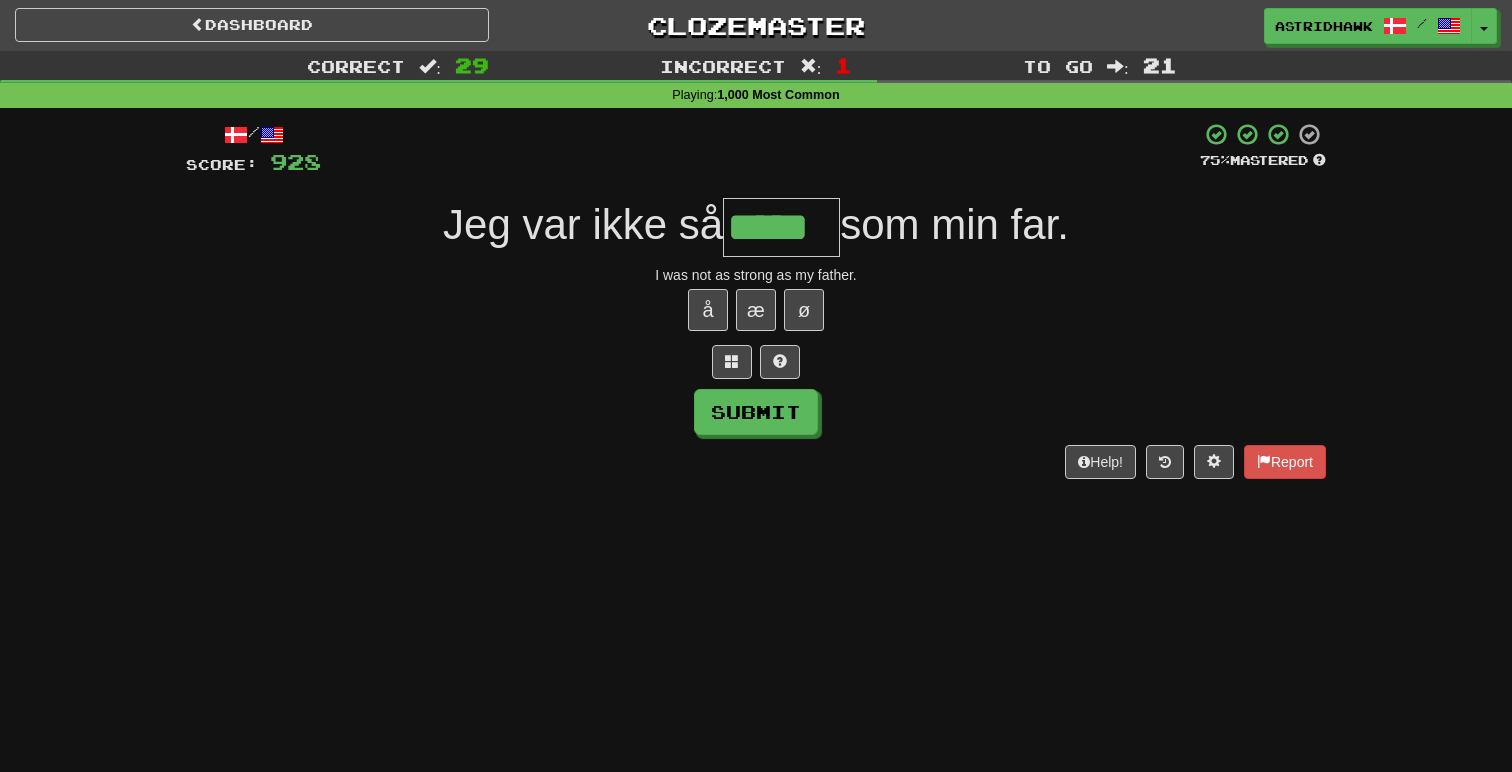 type on "*****" 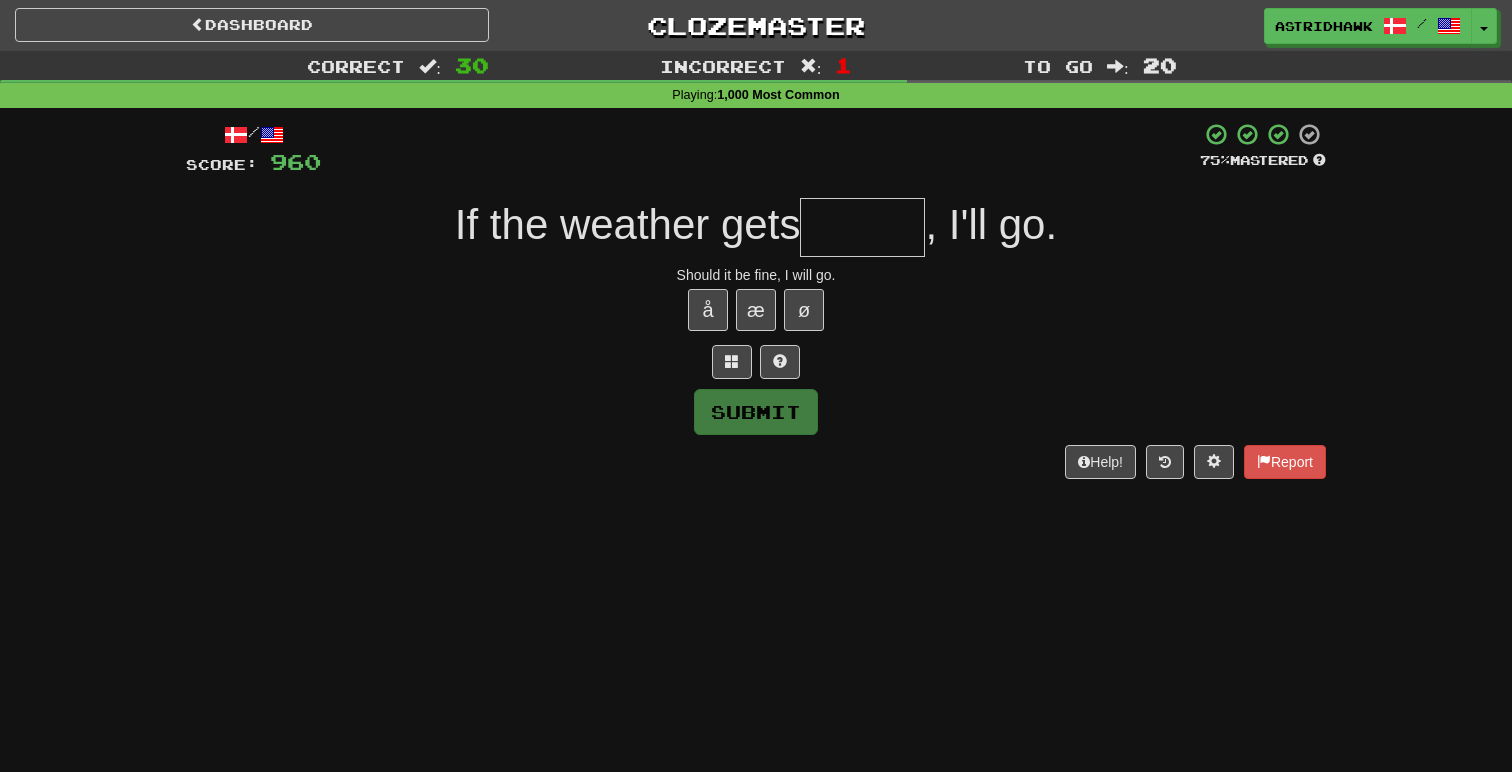 type on "*" 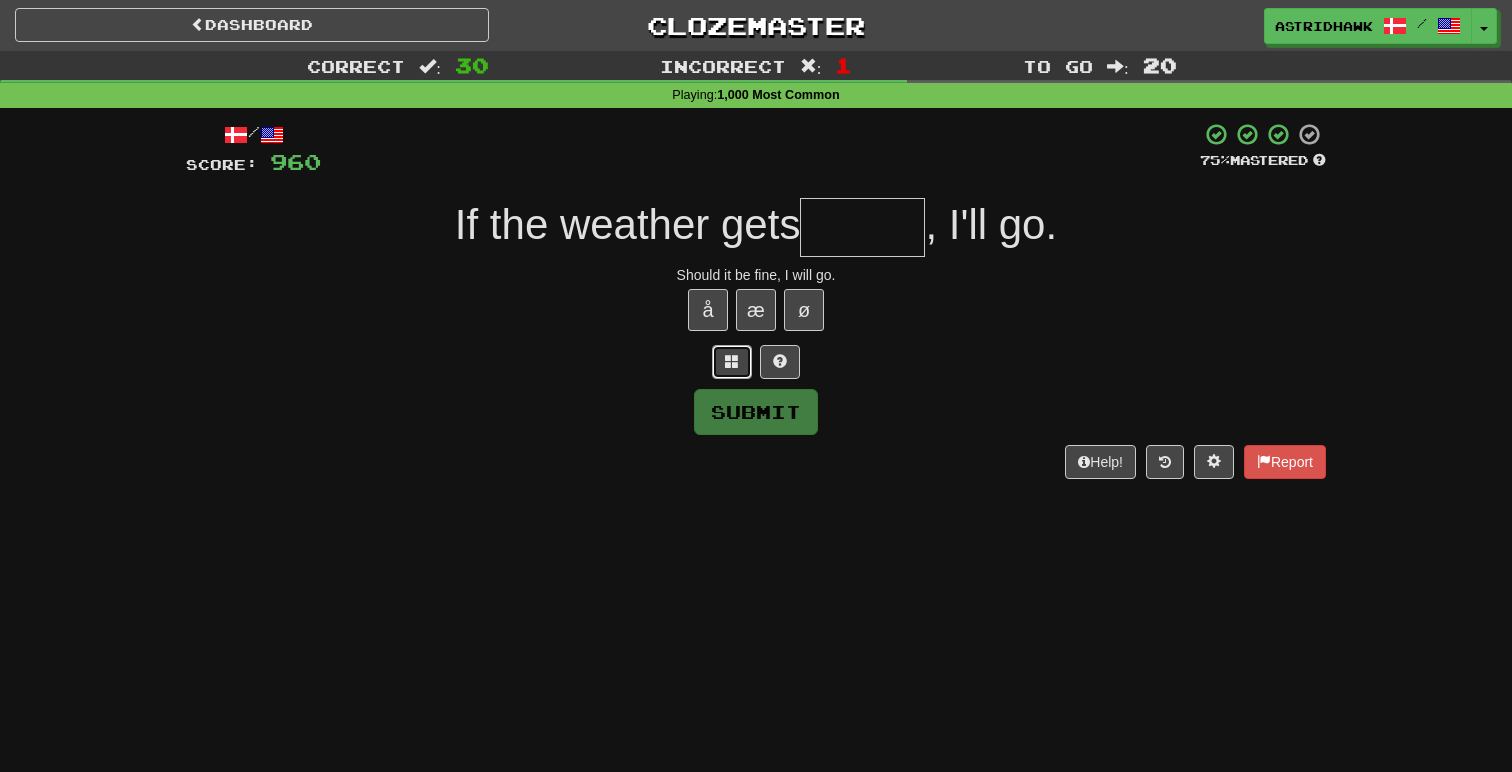 click at bounding box center (732, 361) 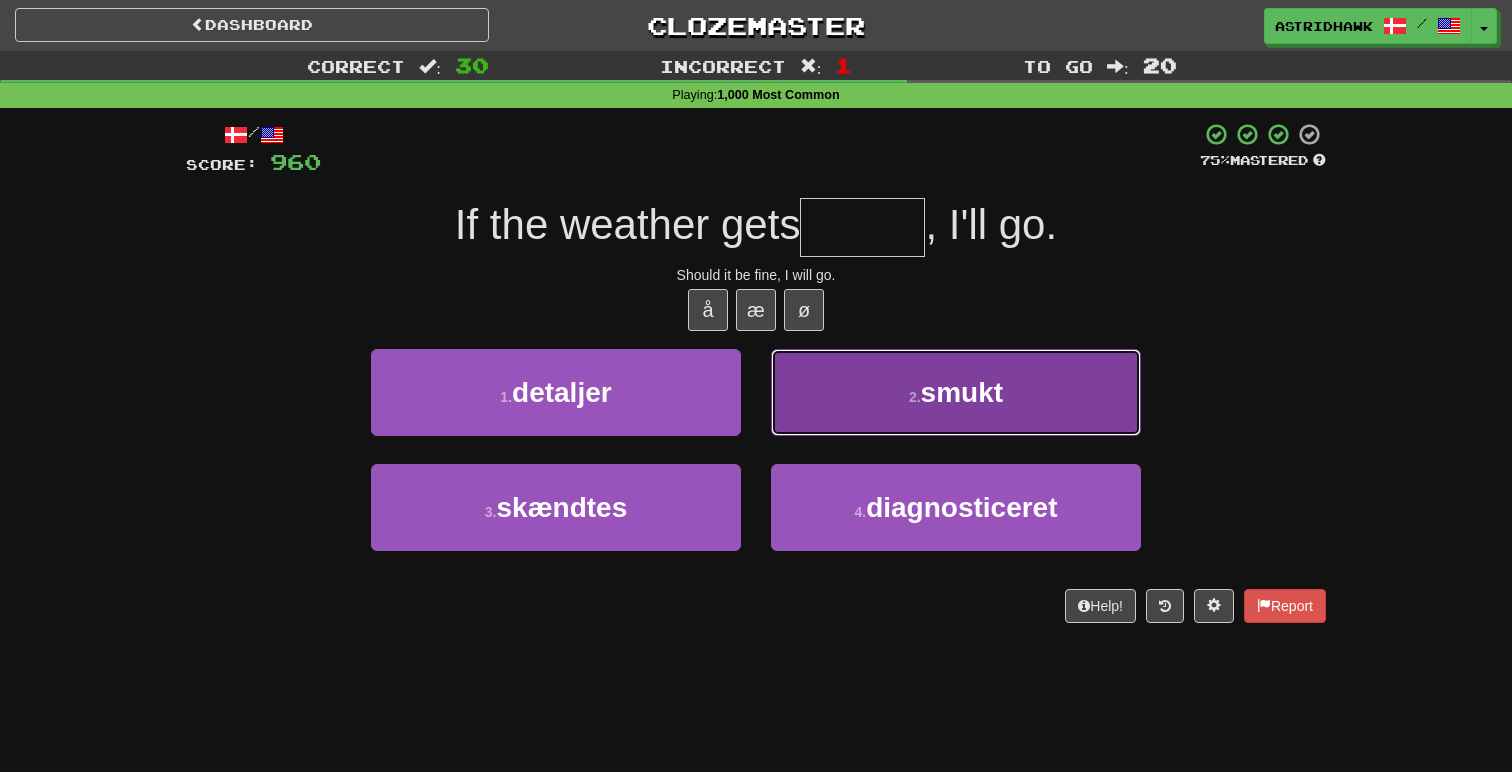 click on "2 ." at bounding box center [915, 397] 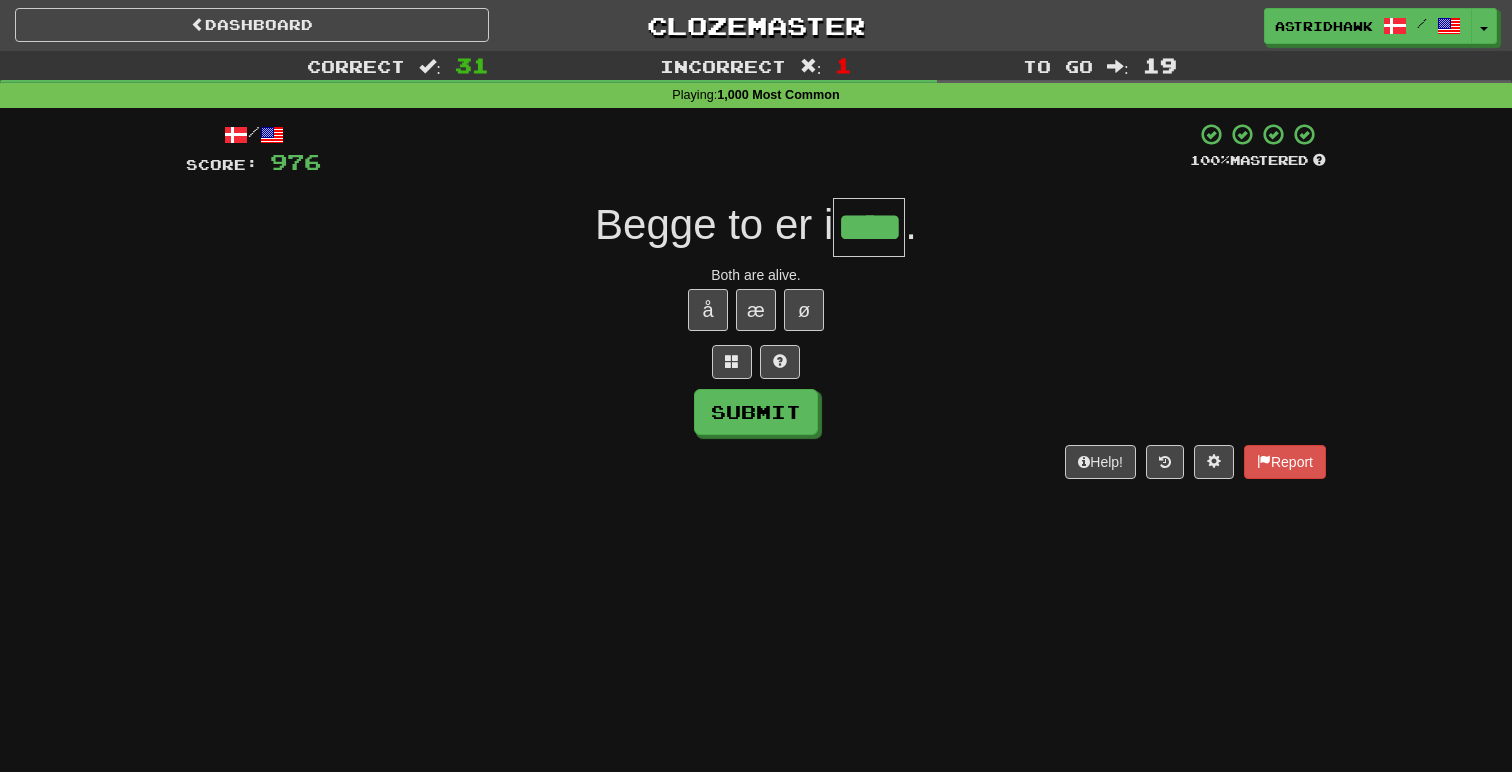 type on "****" 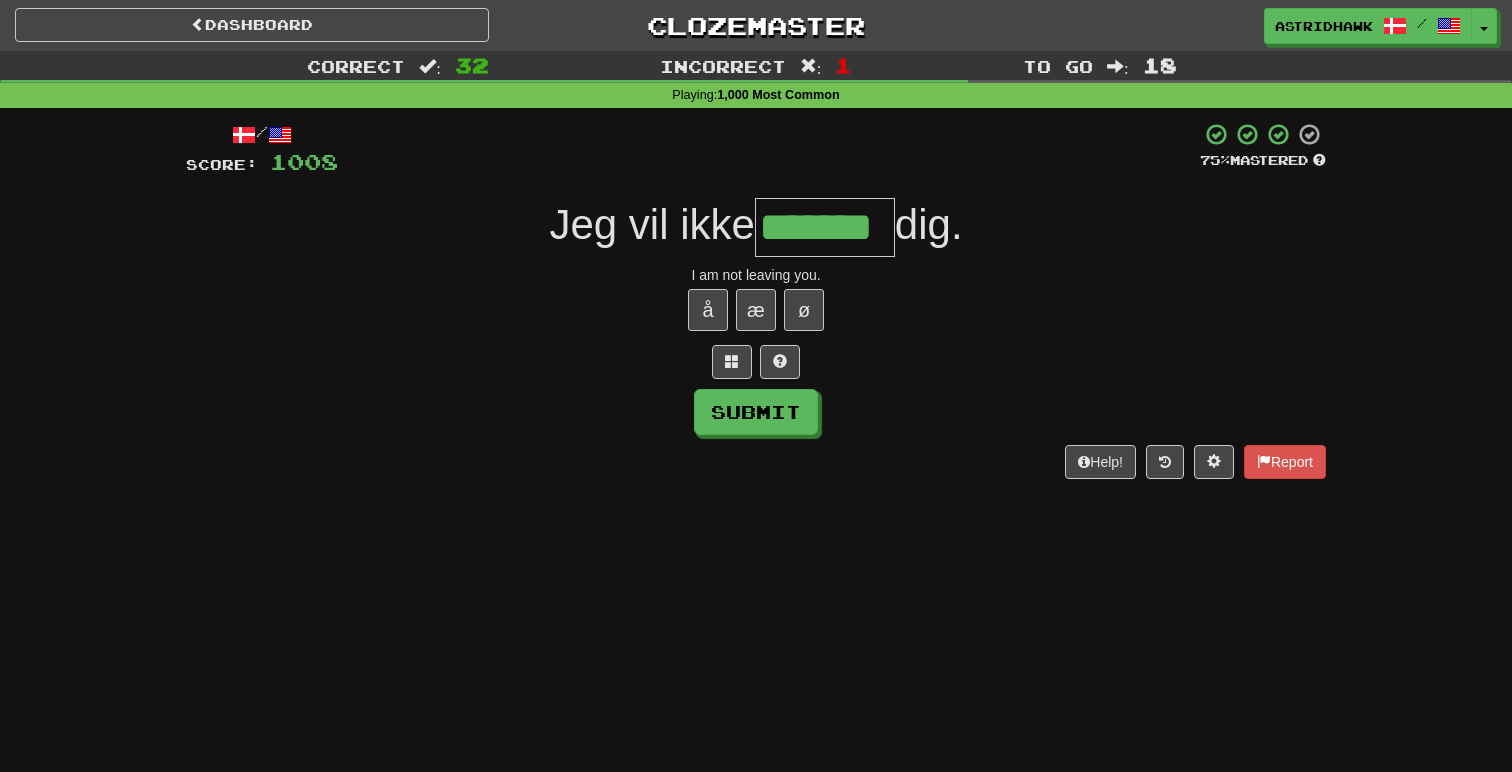type on "*******" 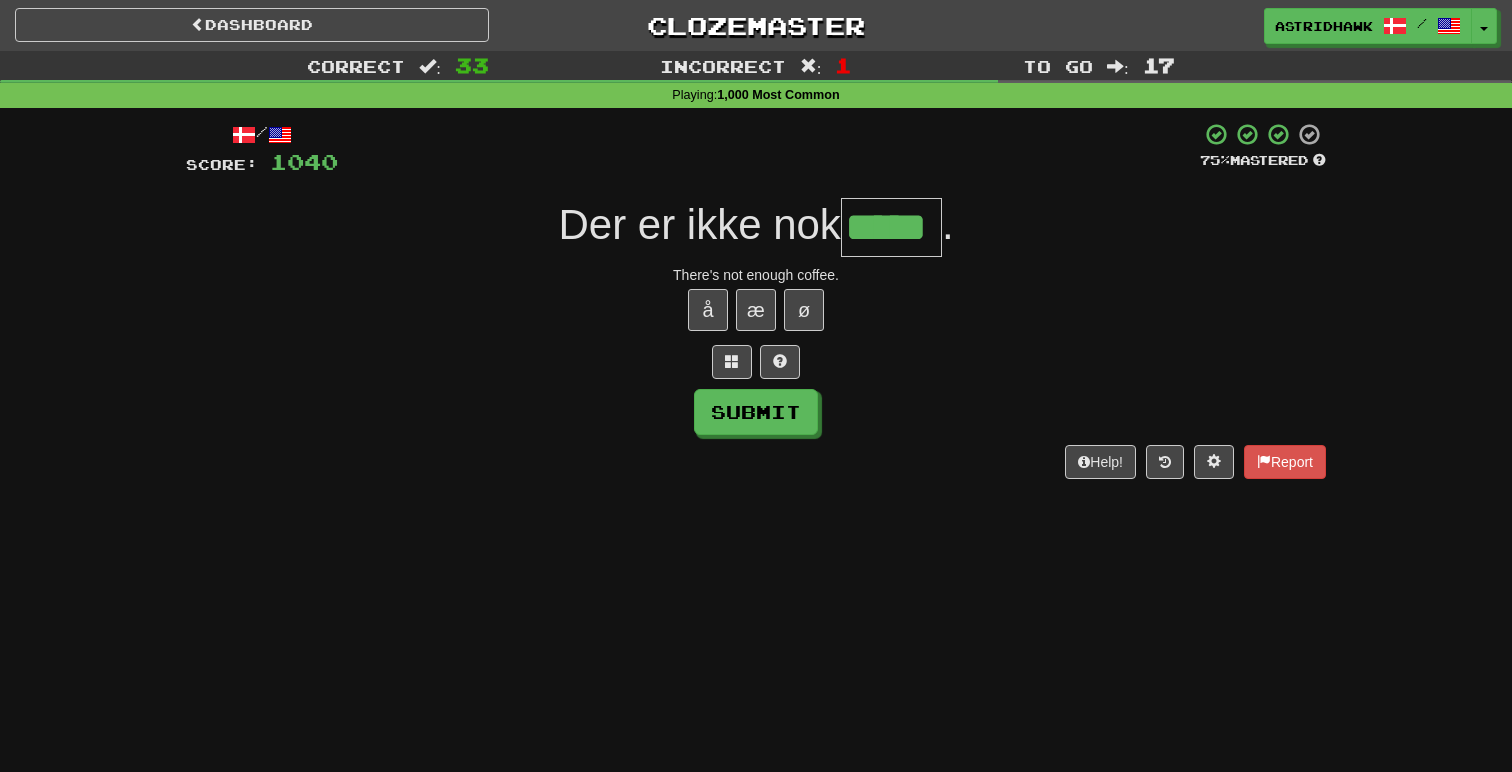 type on "*****" 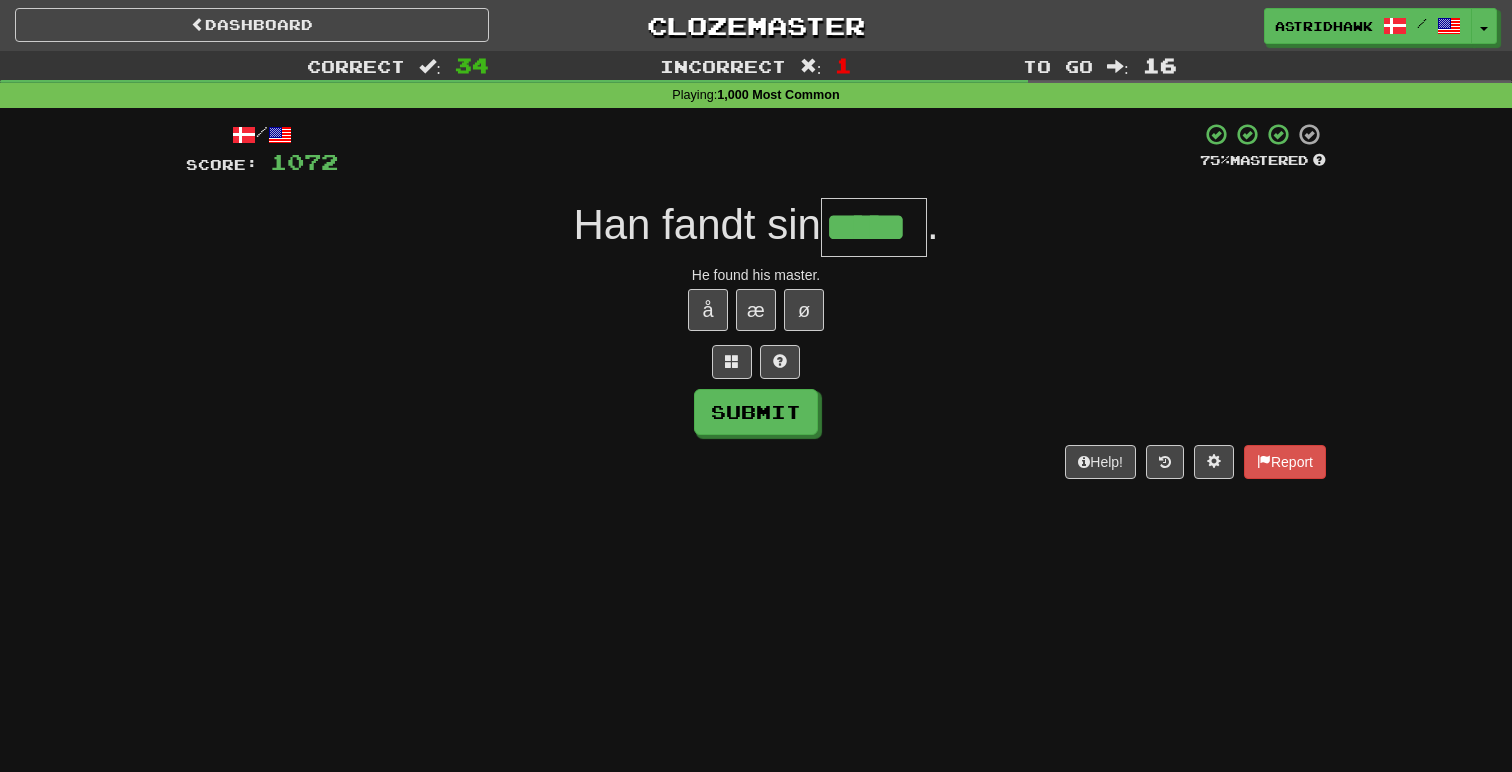 type on "*****" 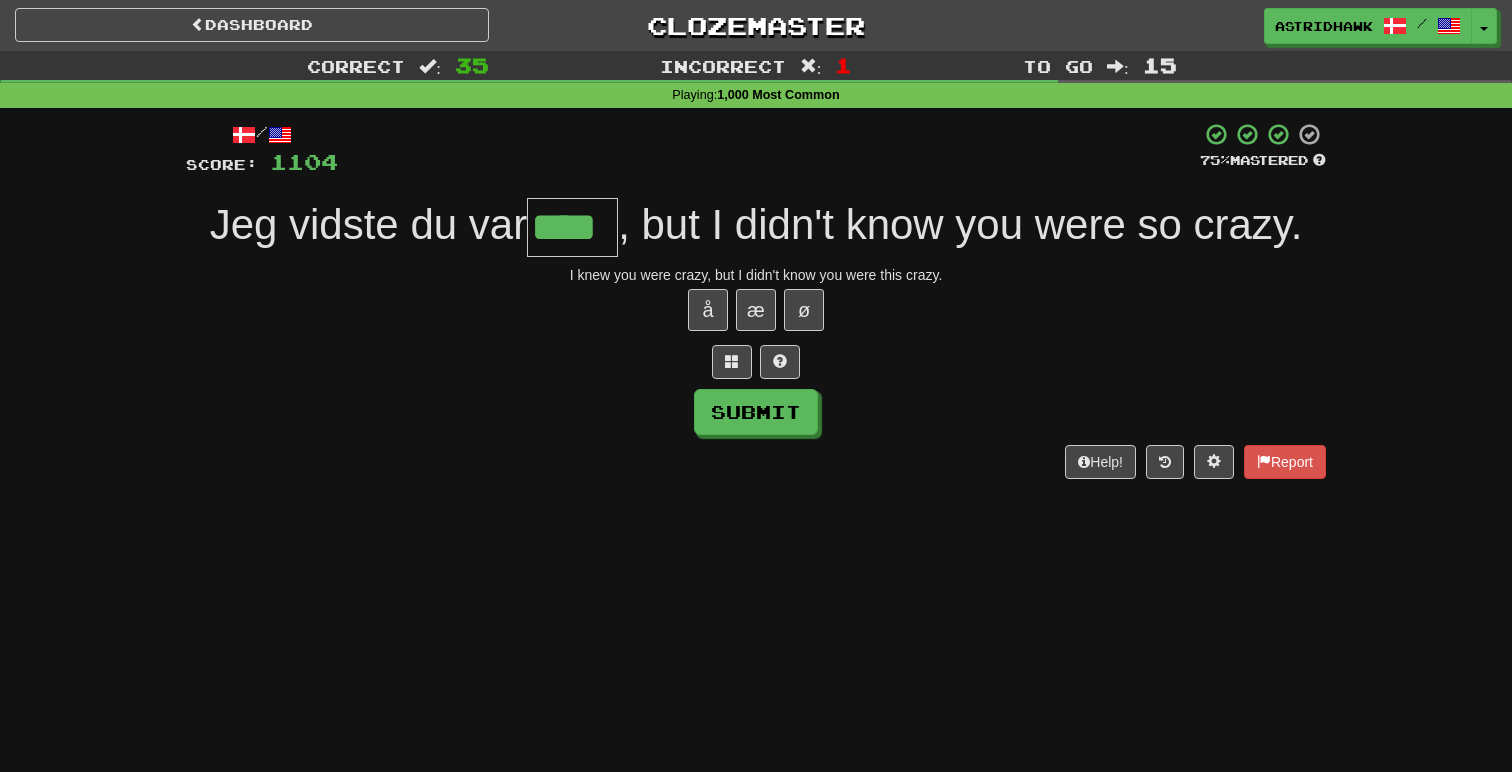 type on "****" 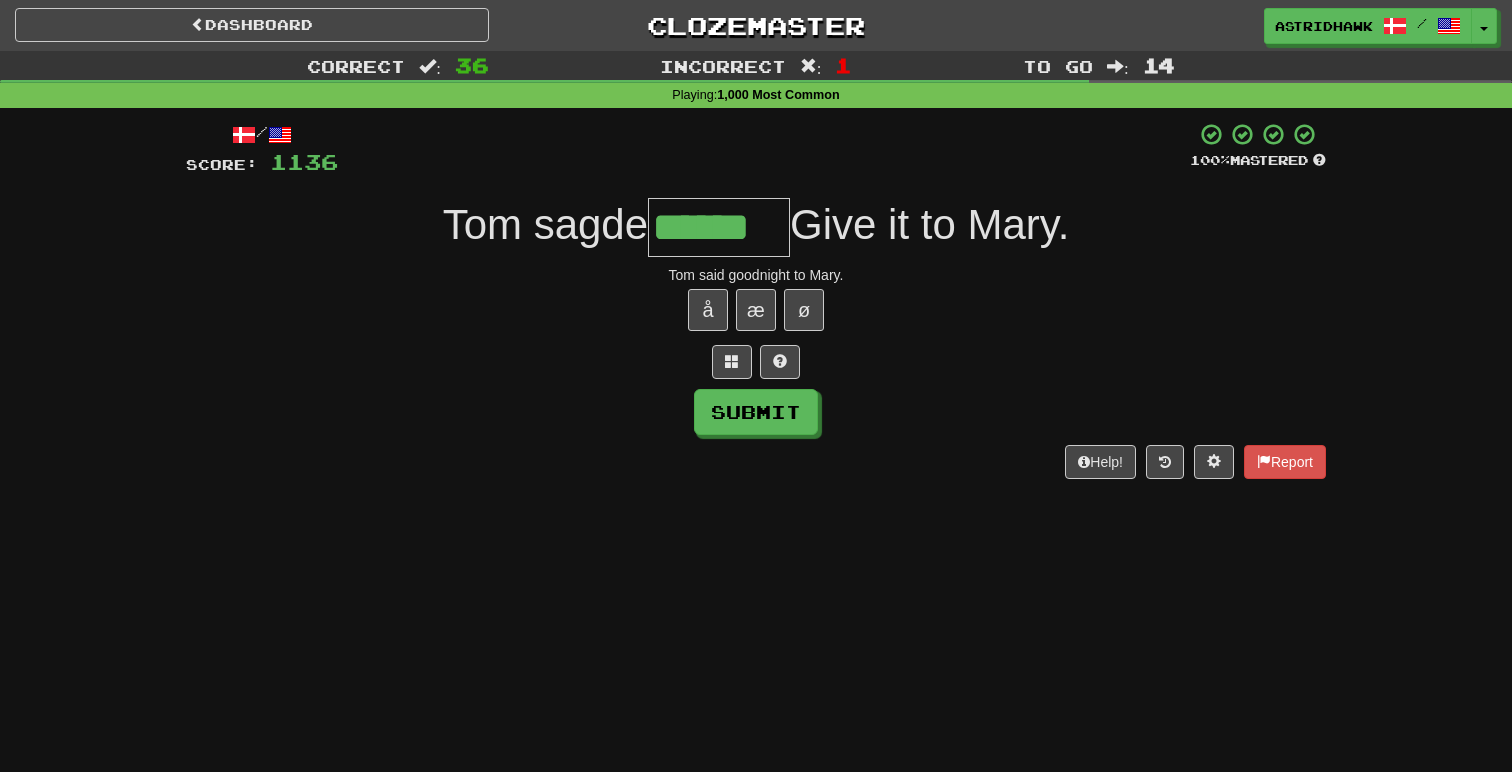 type on "******" 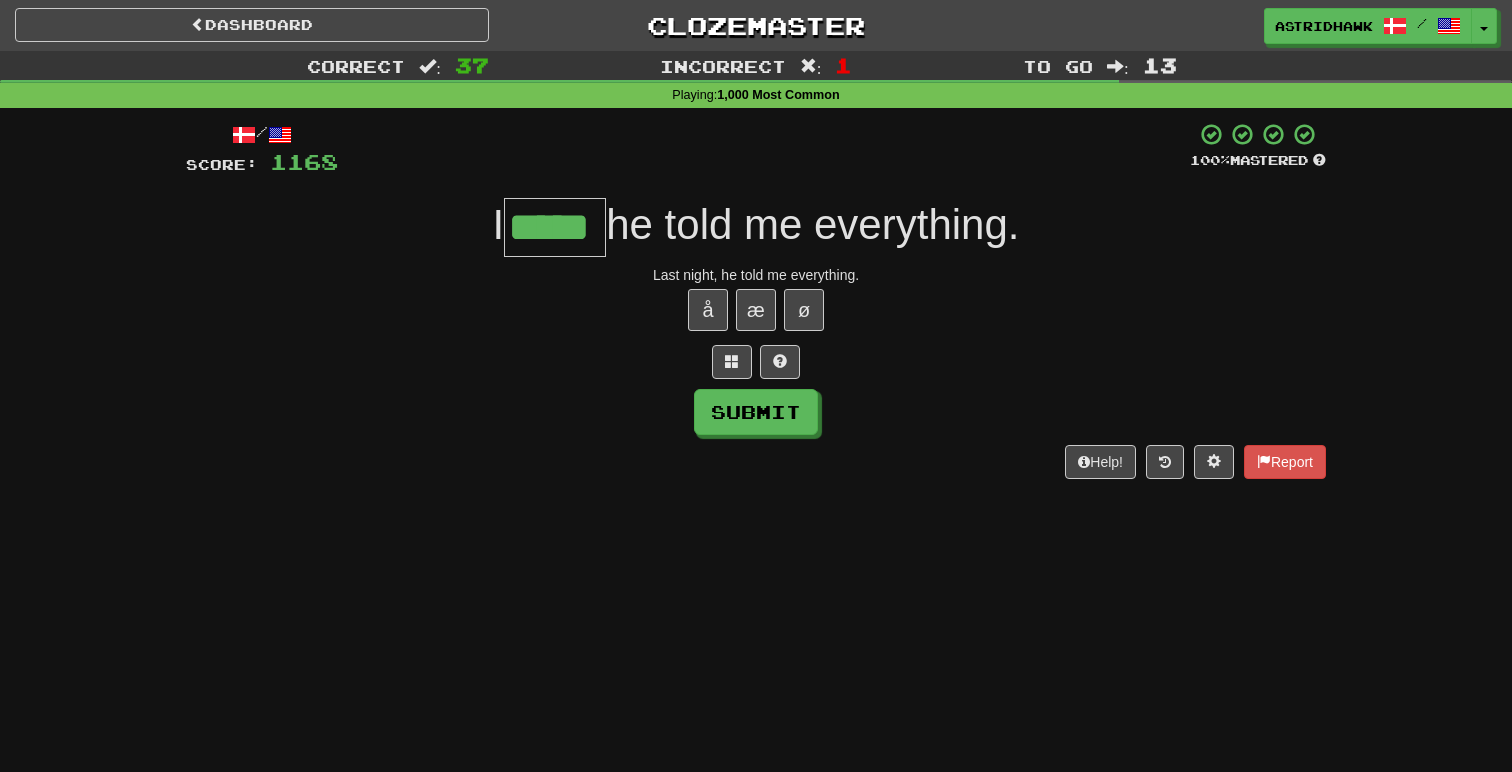 type on "*****" 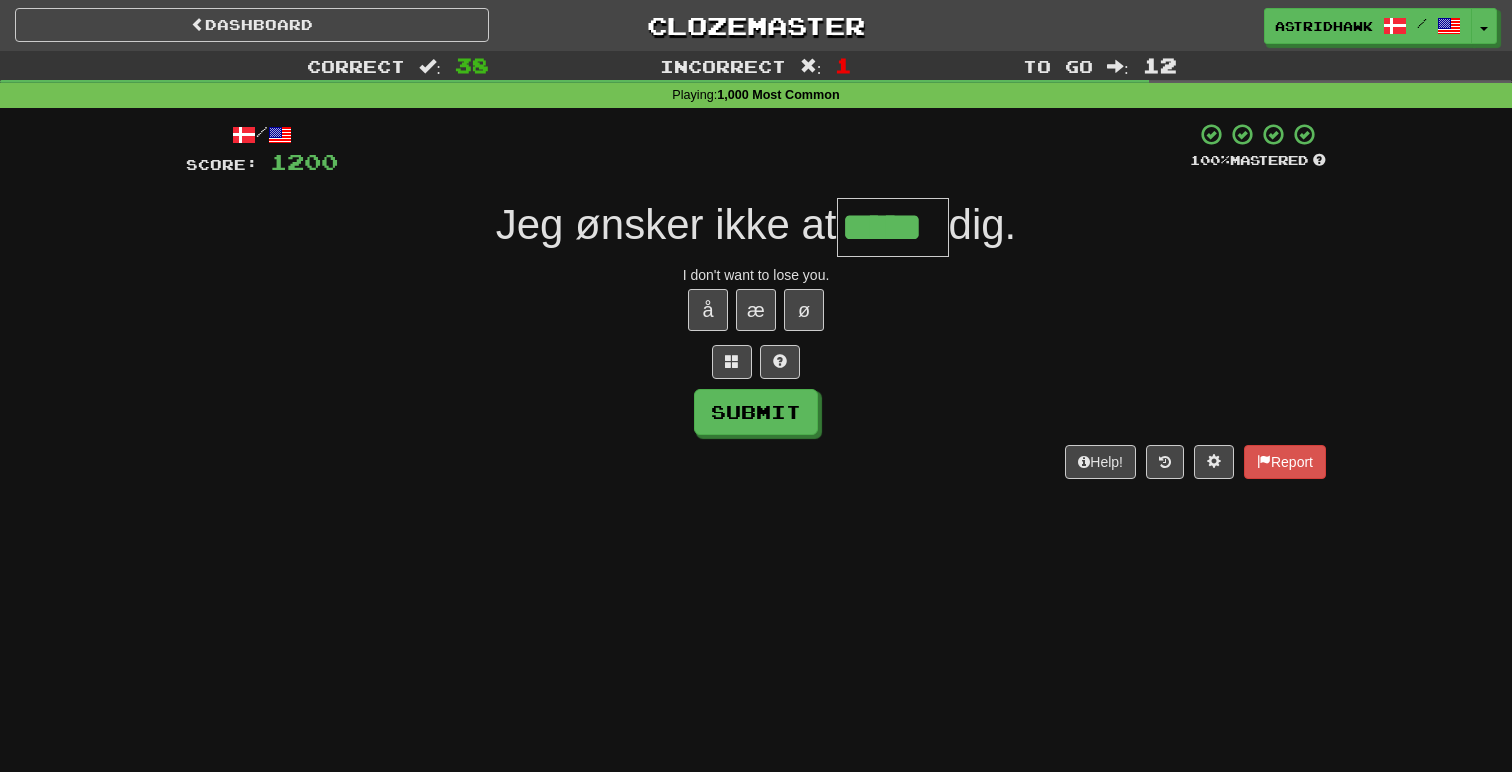 type on "*****" 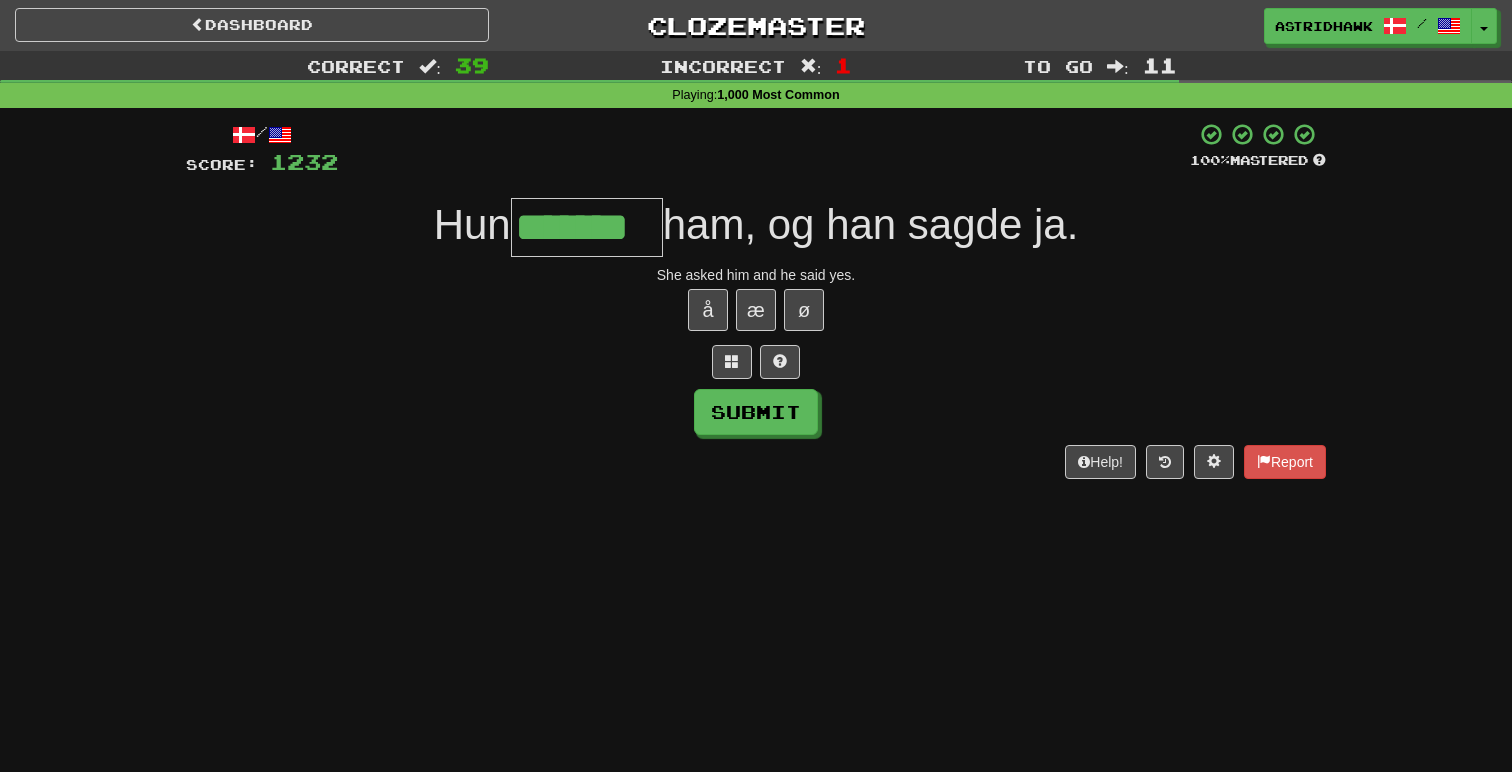 type on "*******" 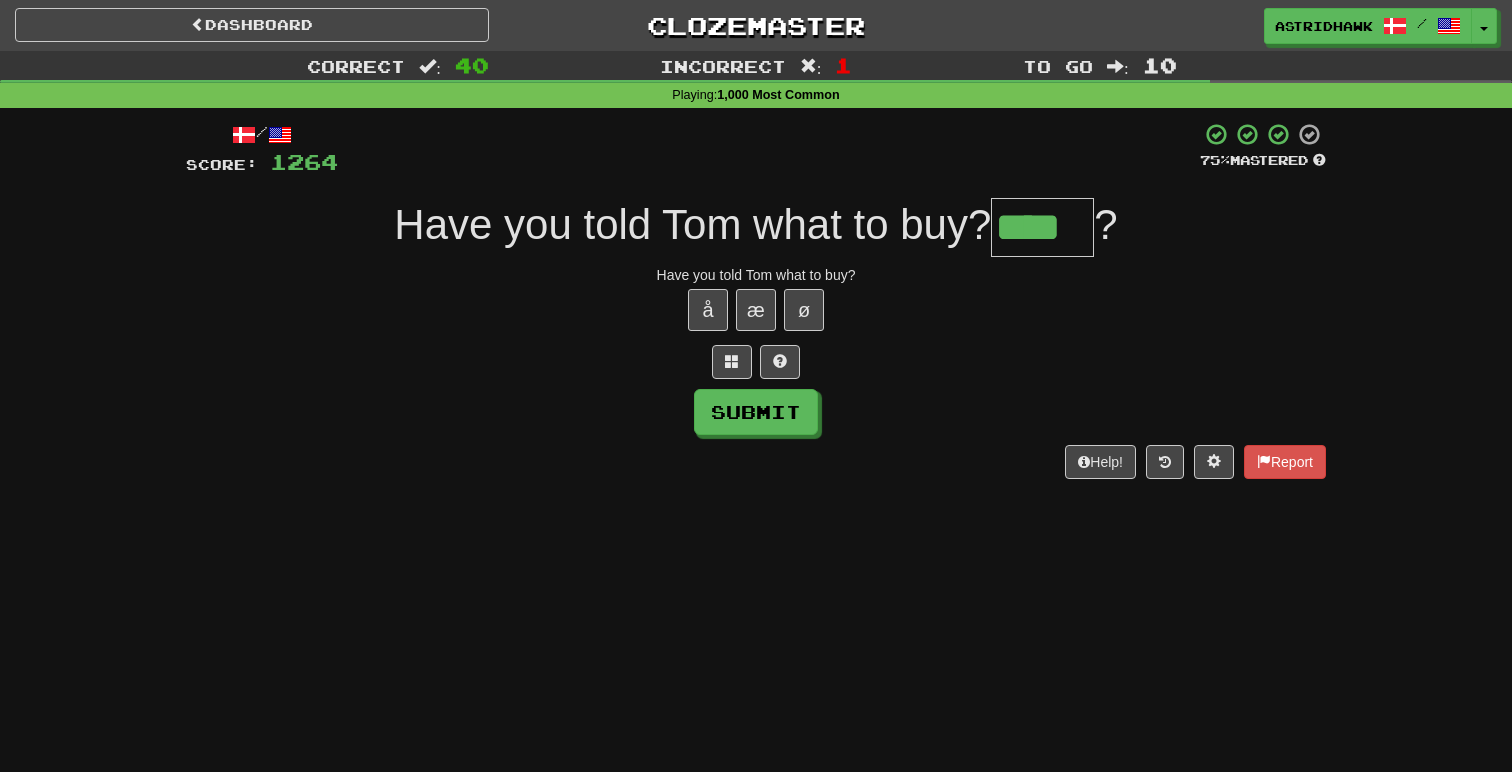 type on "****" 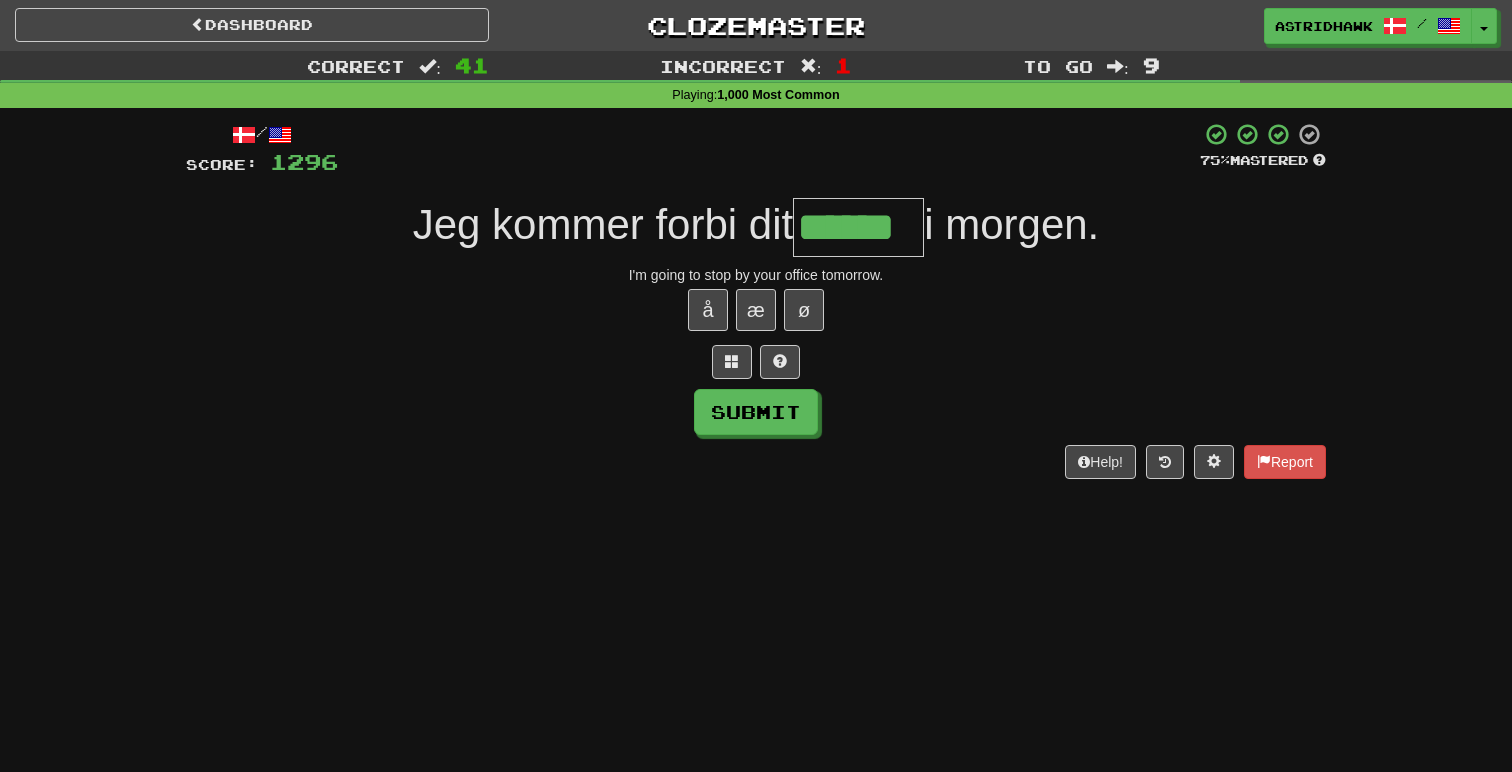 type on "******" 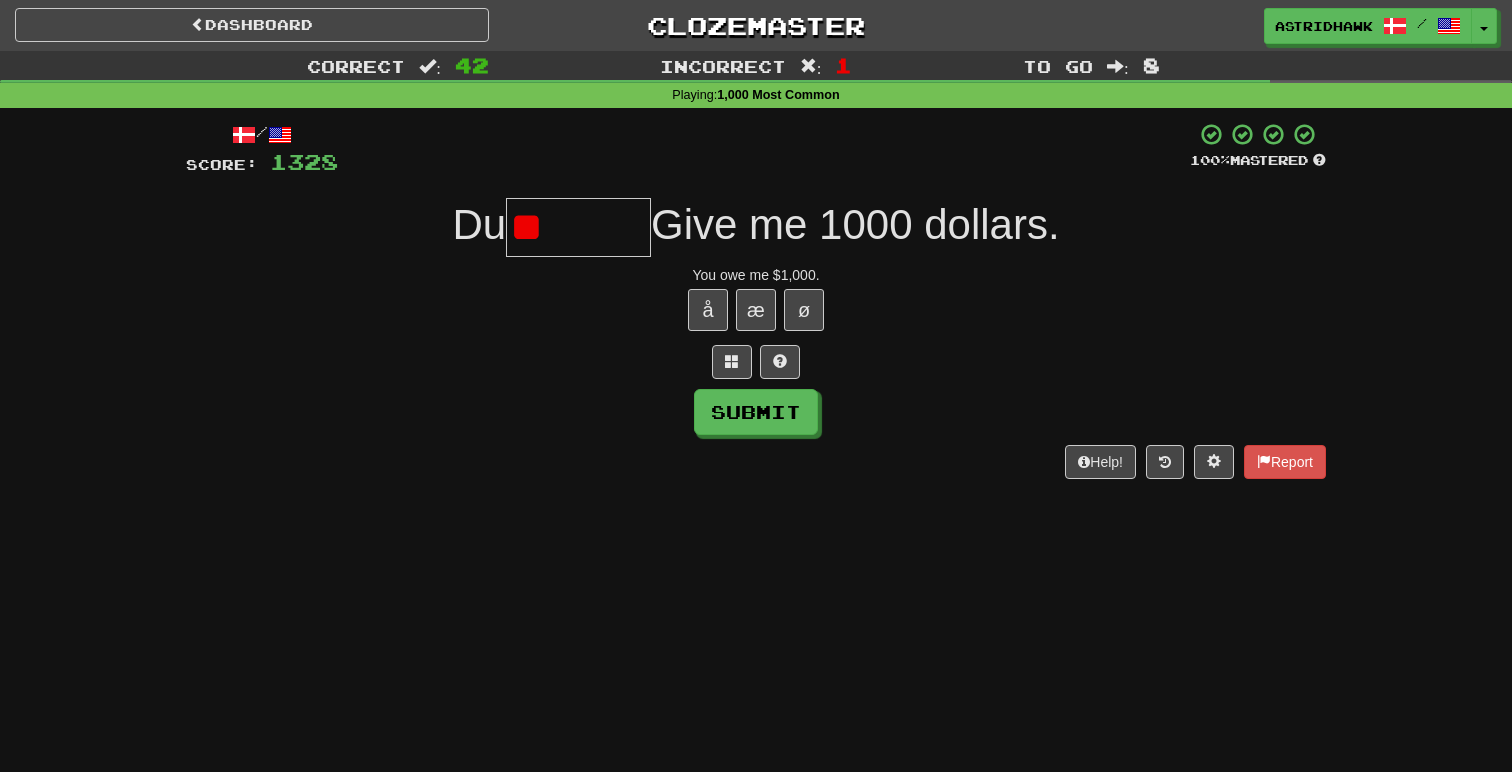 type on "*" 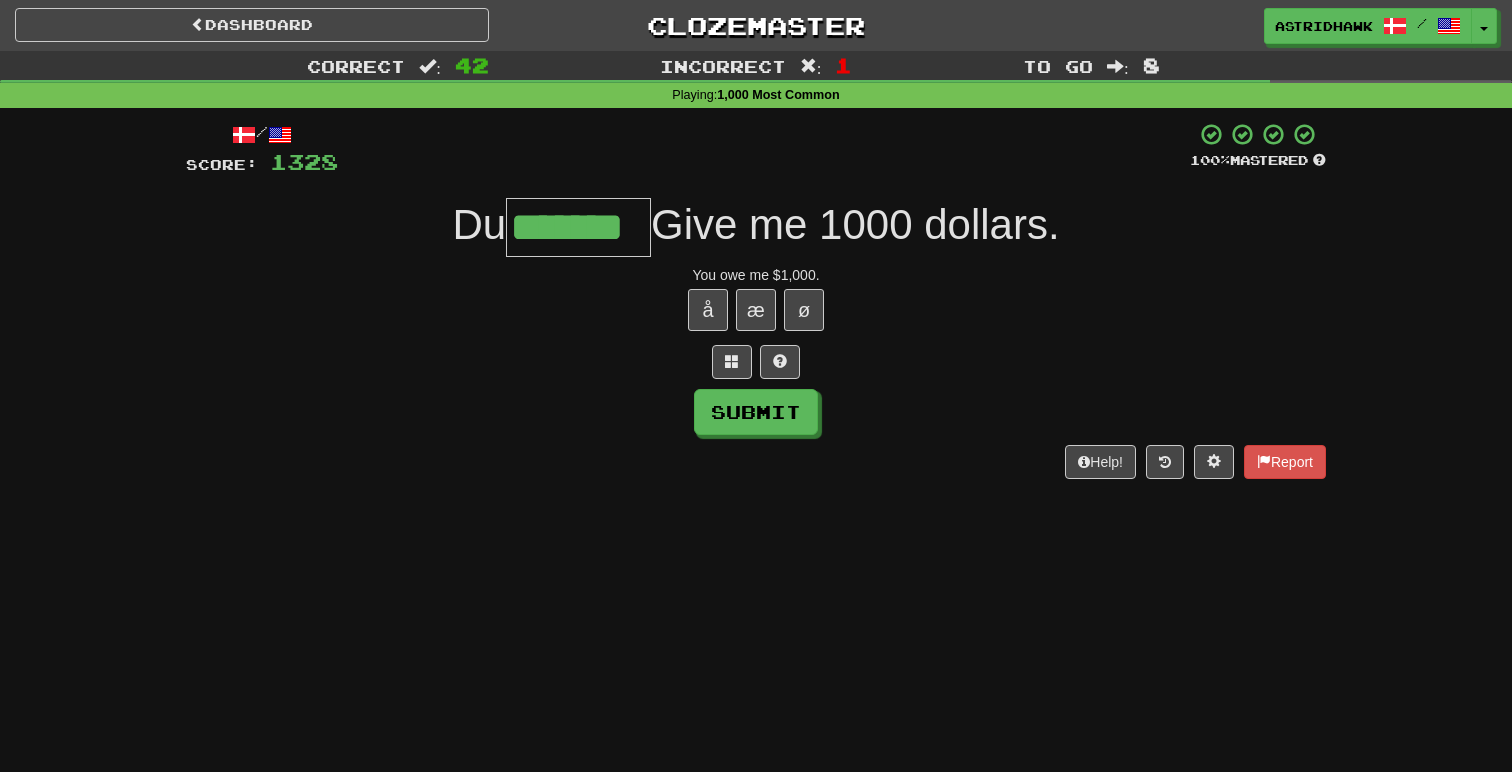 type on "*******" 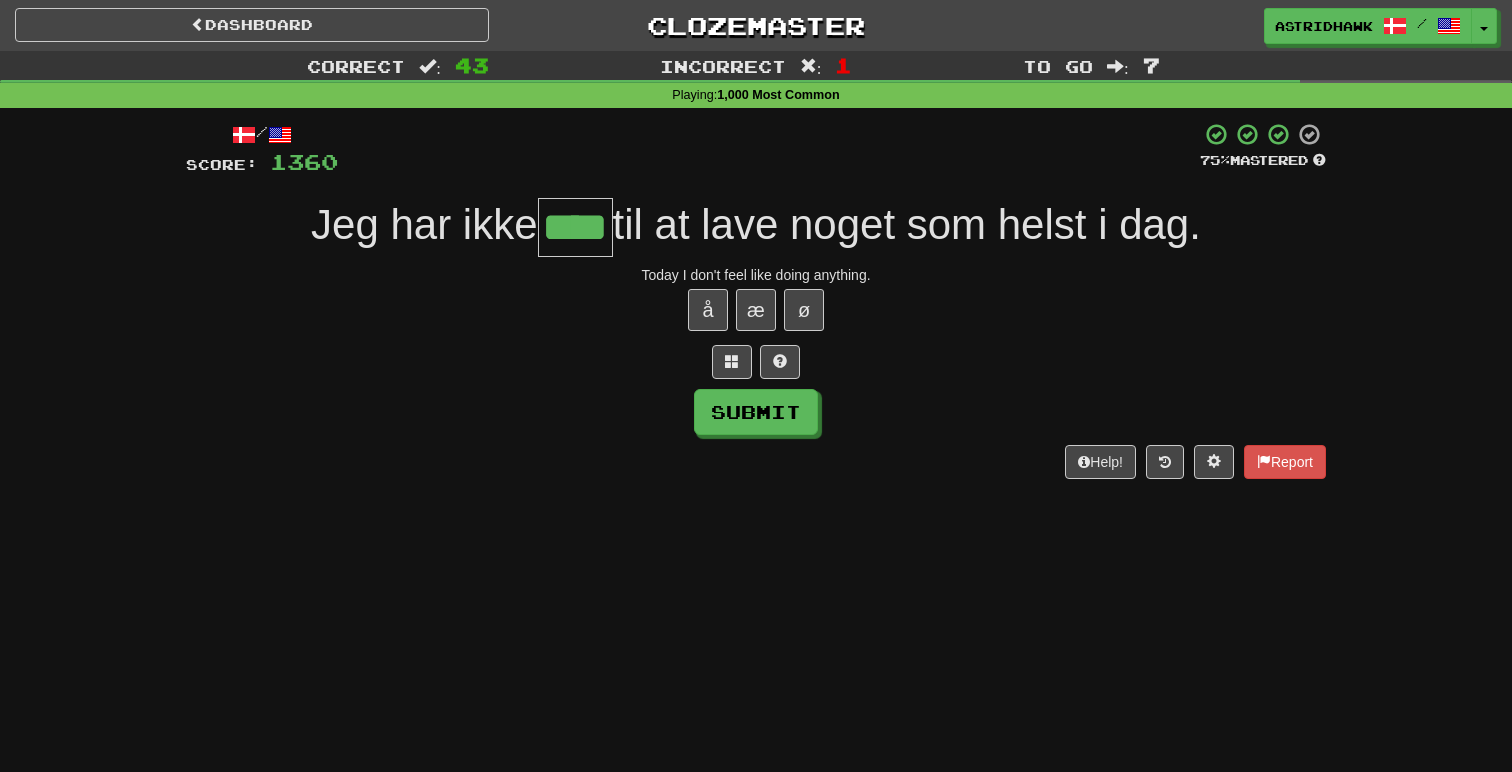 type on "****" 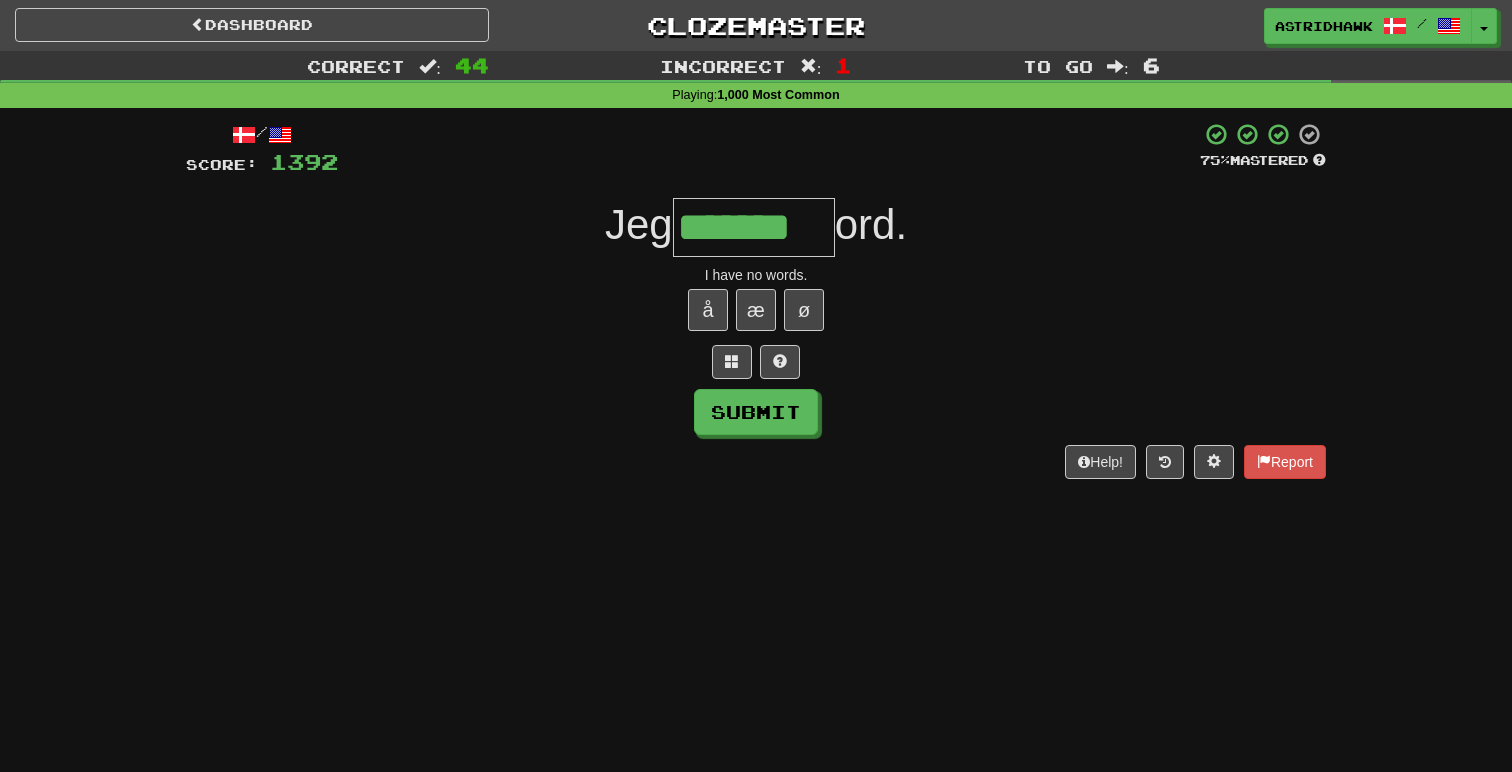 type on "*******" 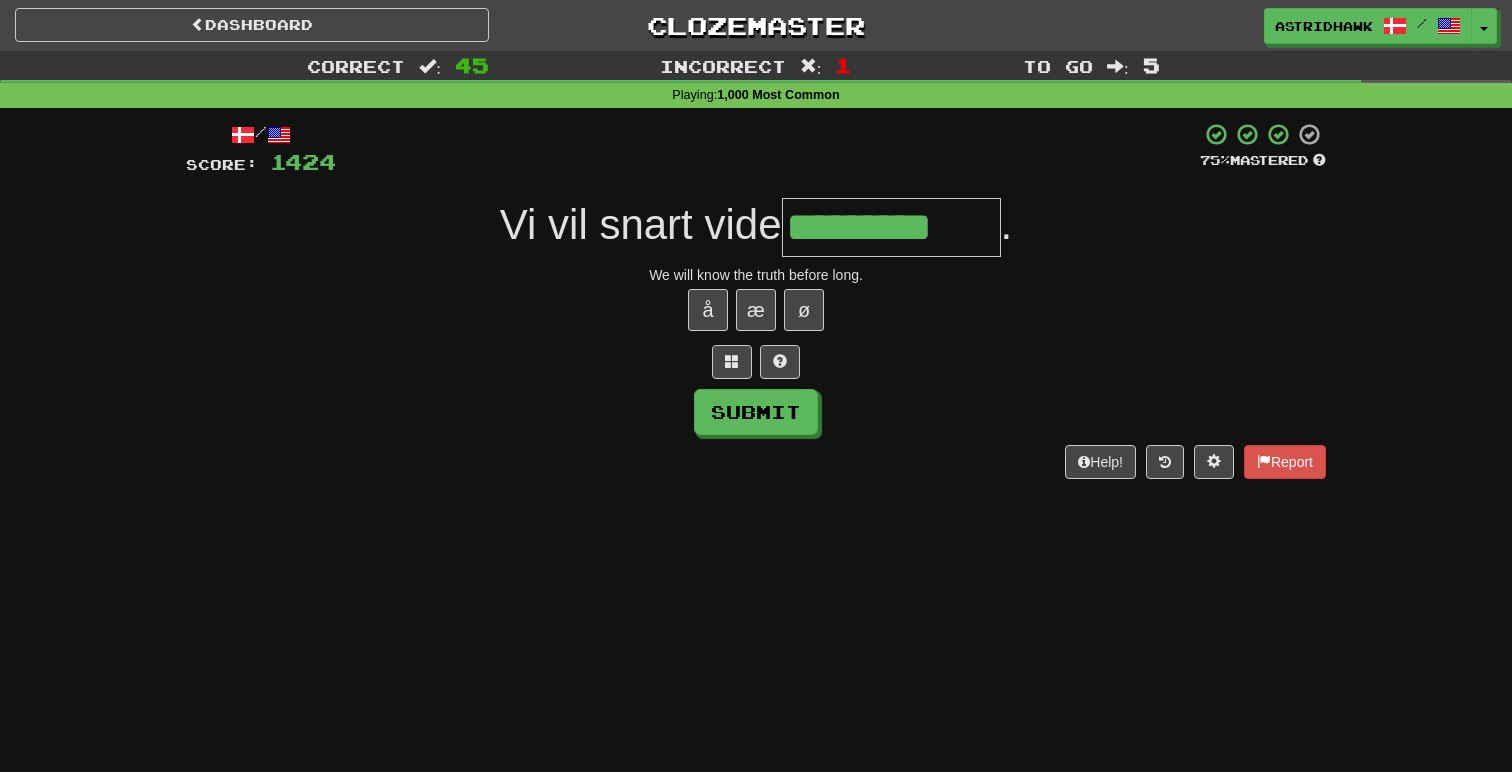 type on "*********" 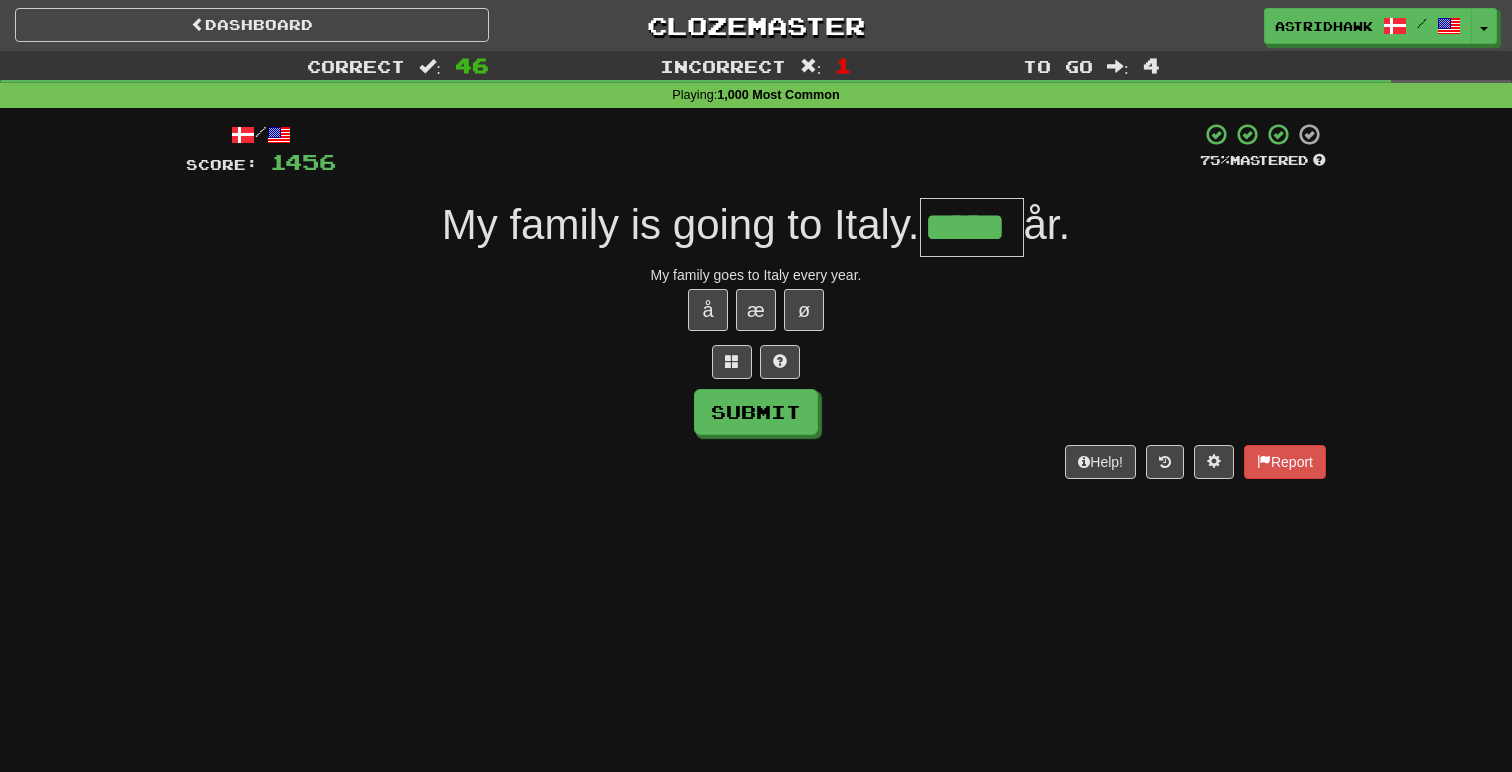 type on "*****" 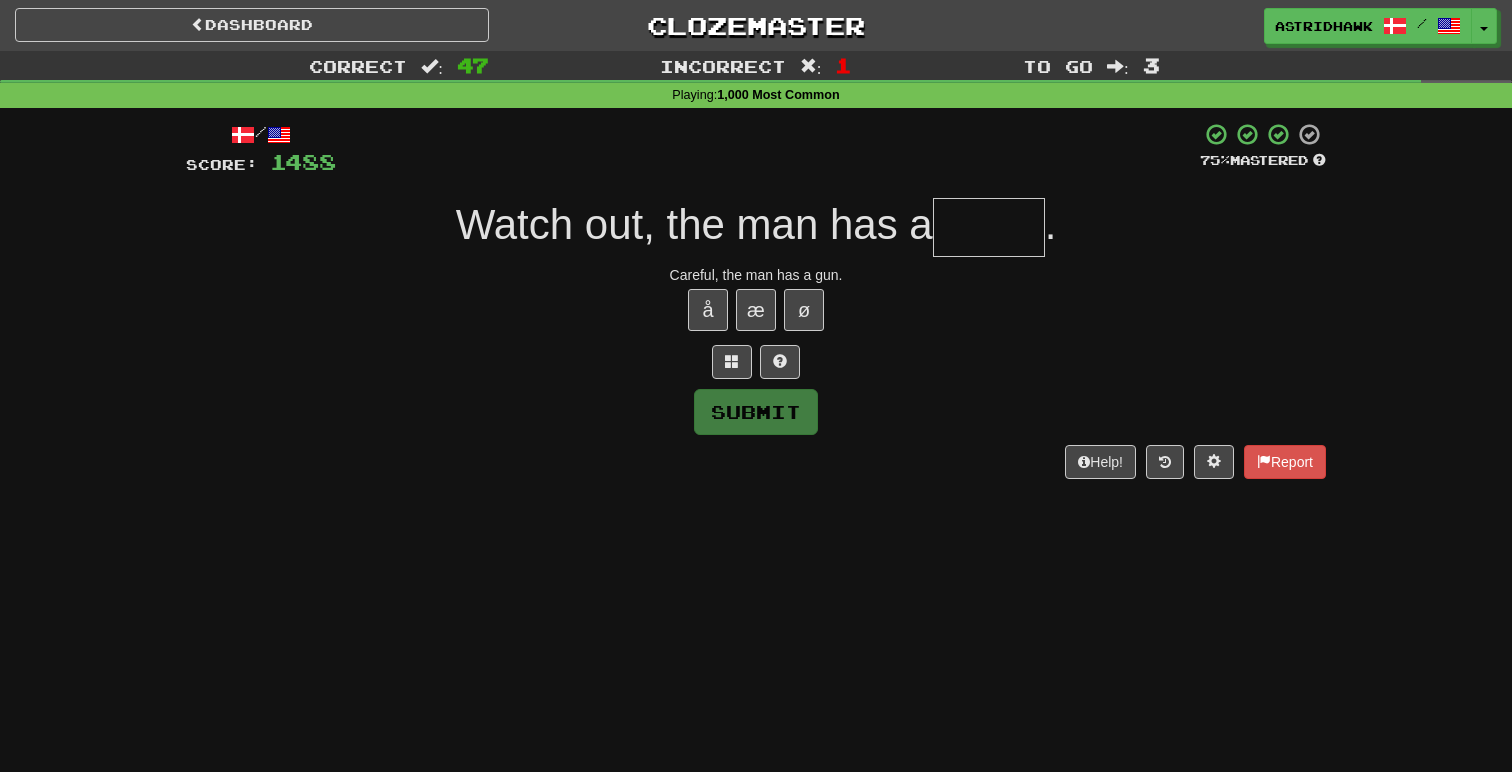 type on "*" 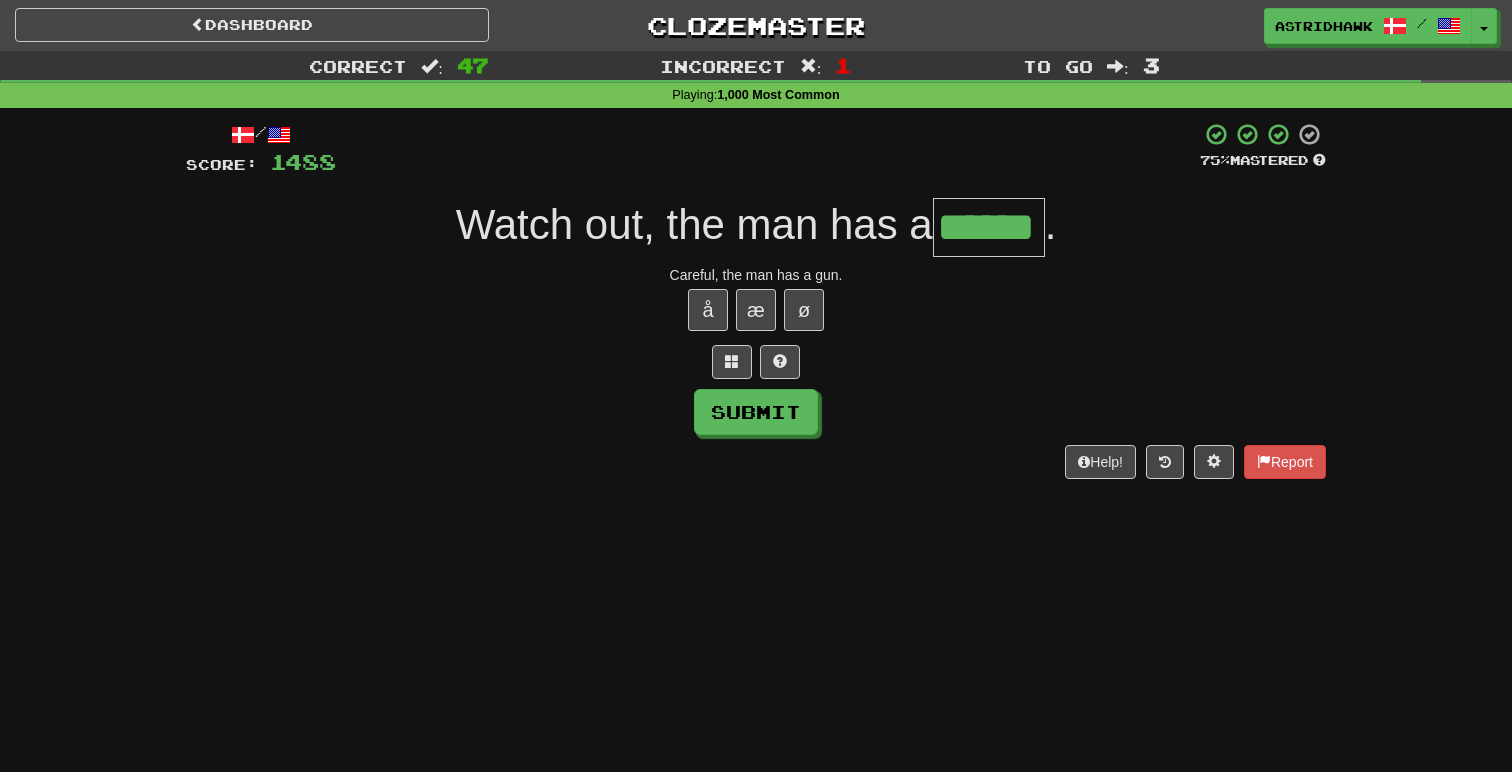 type on "******" 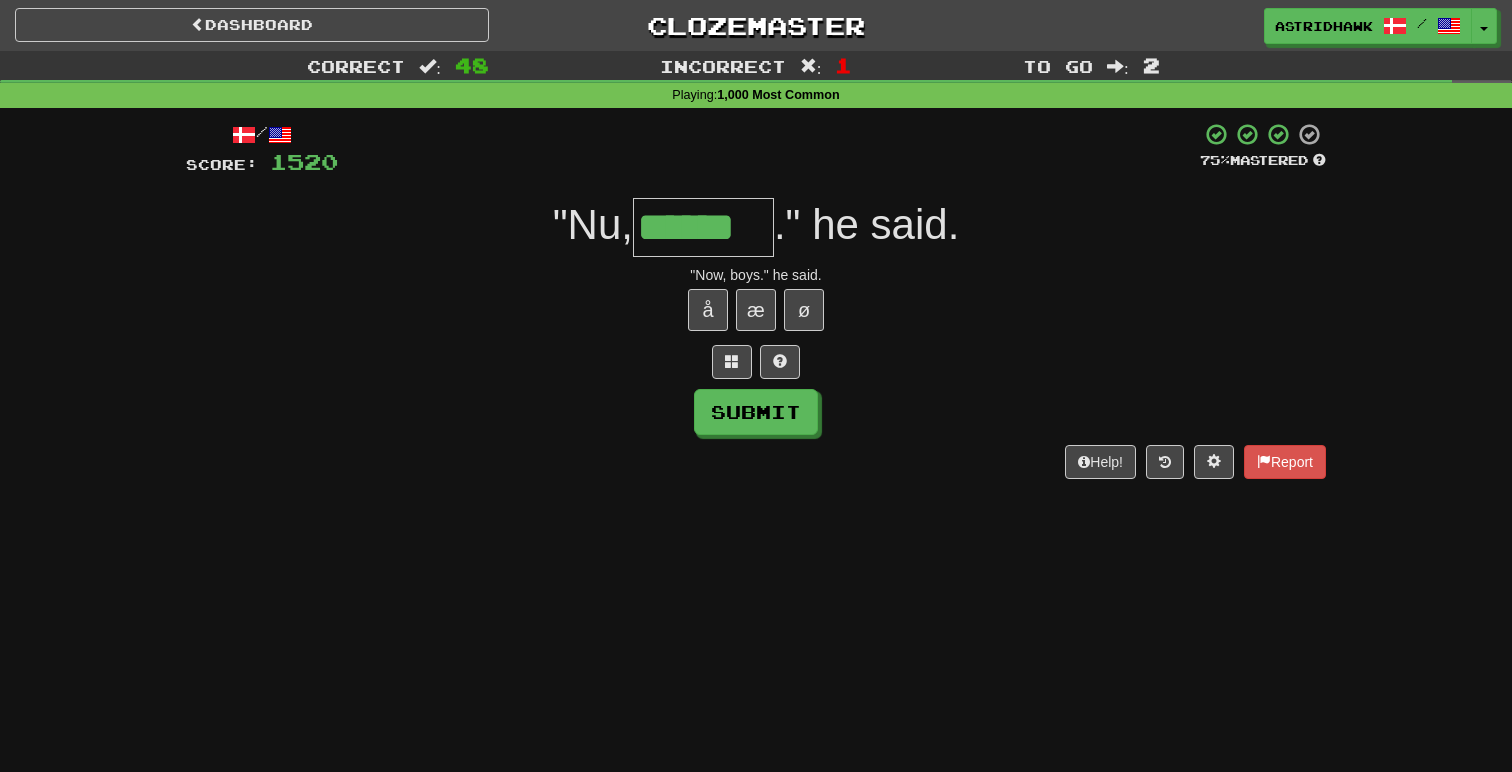 type on "******" 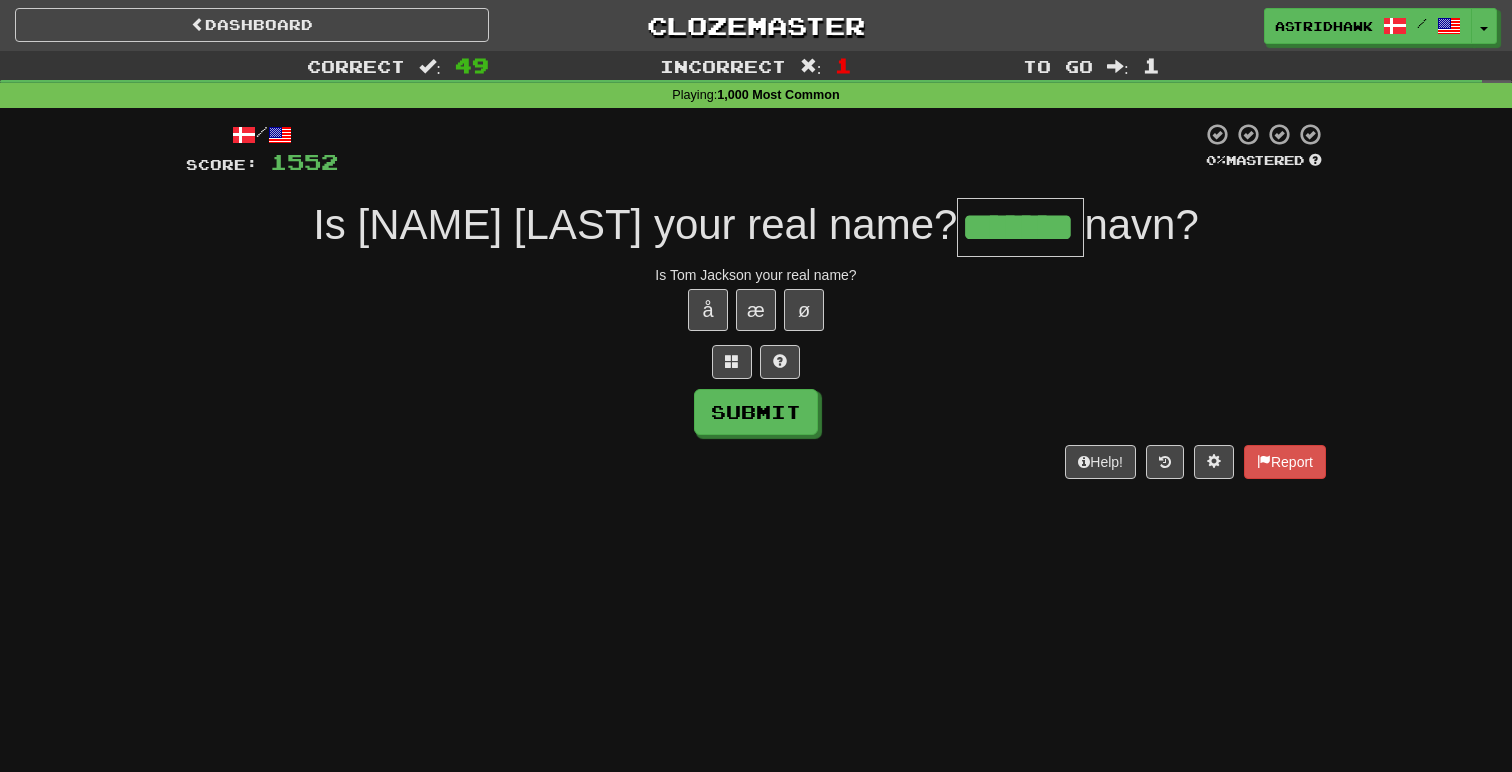 type on "*******" 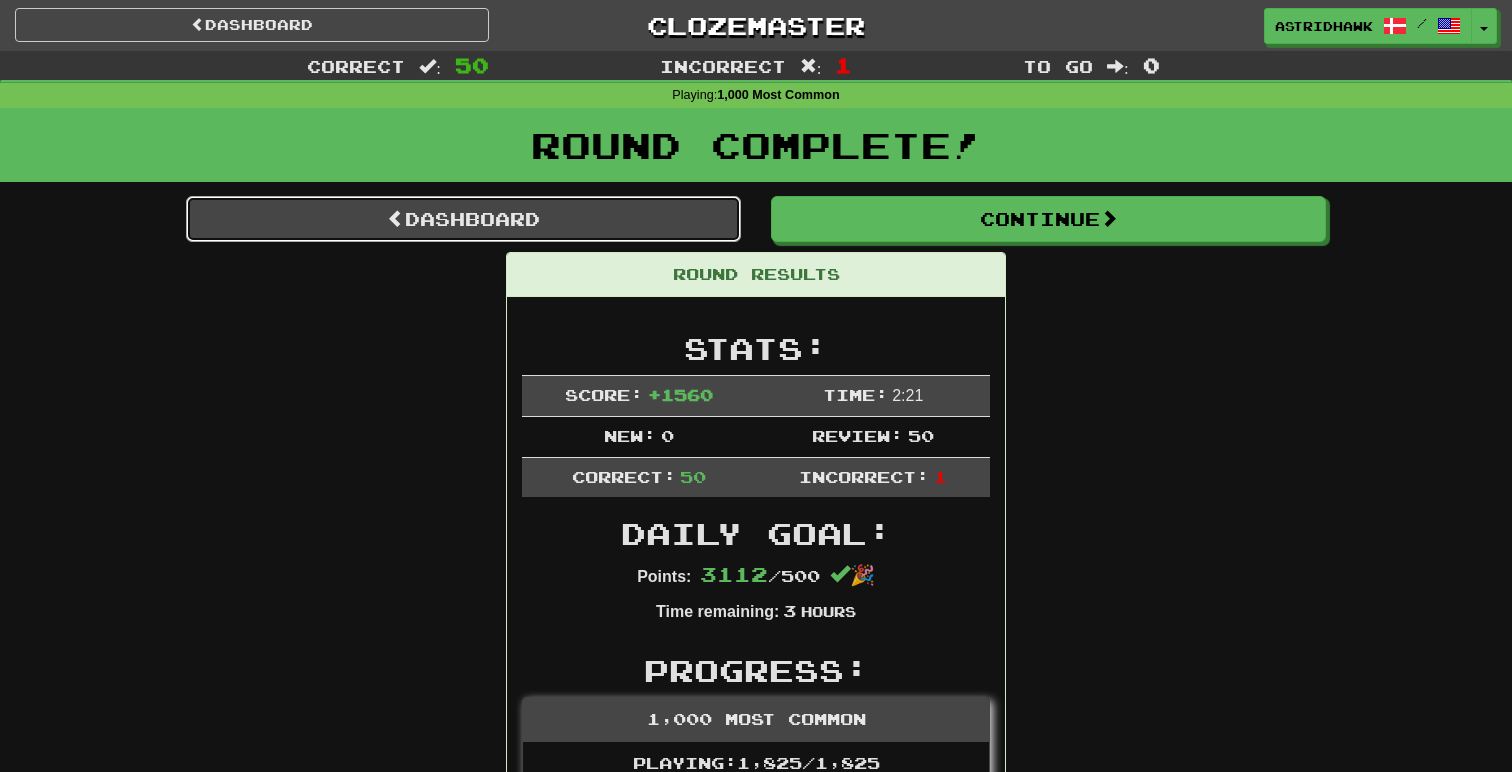 click on "Dashboard" at bounding box center [463, 219] 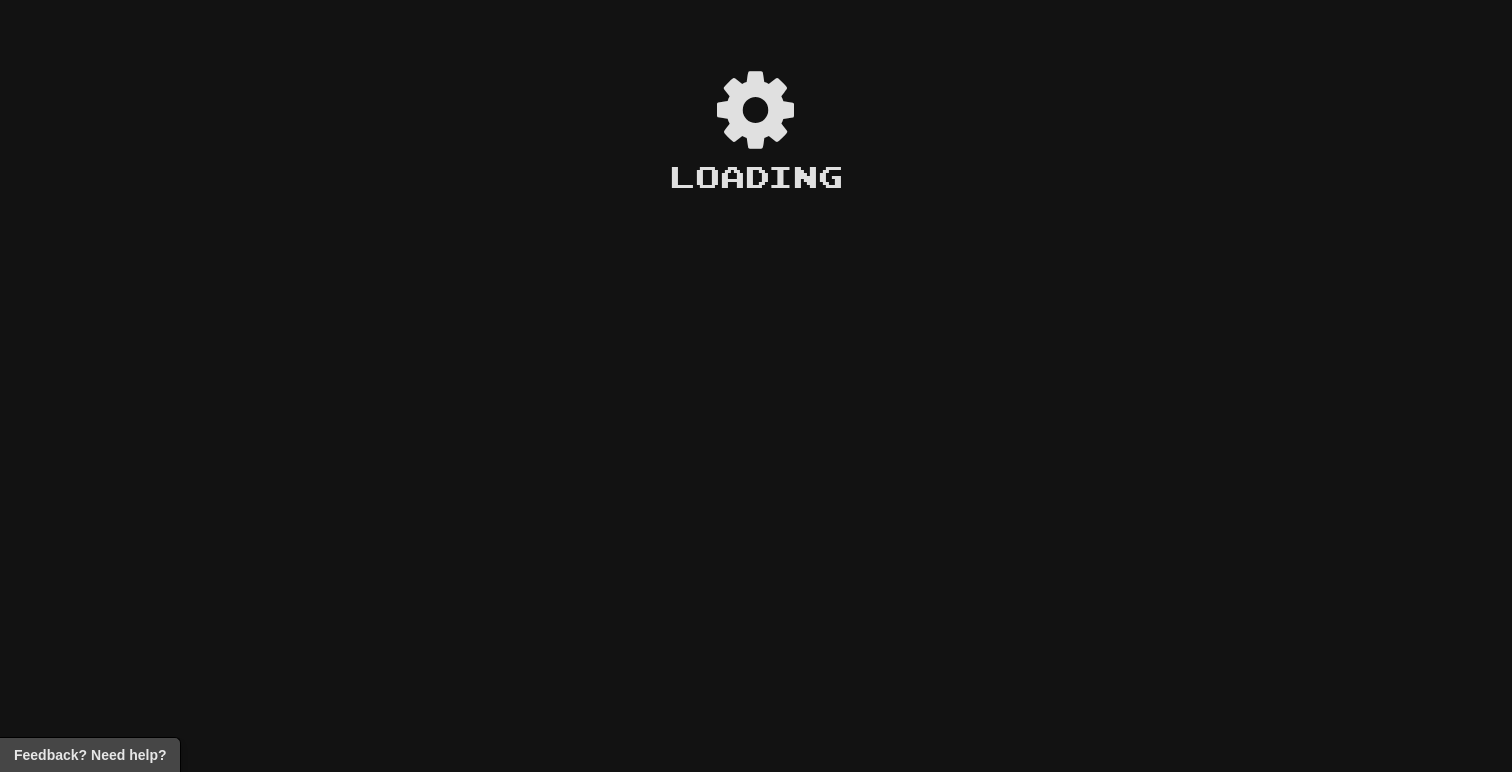 scroll, scrollTop: 0, scrollLeft: 0, axis: both 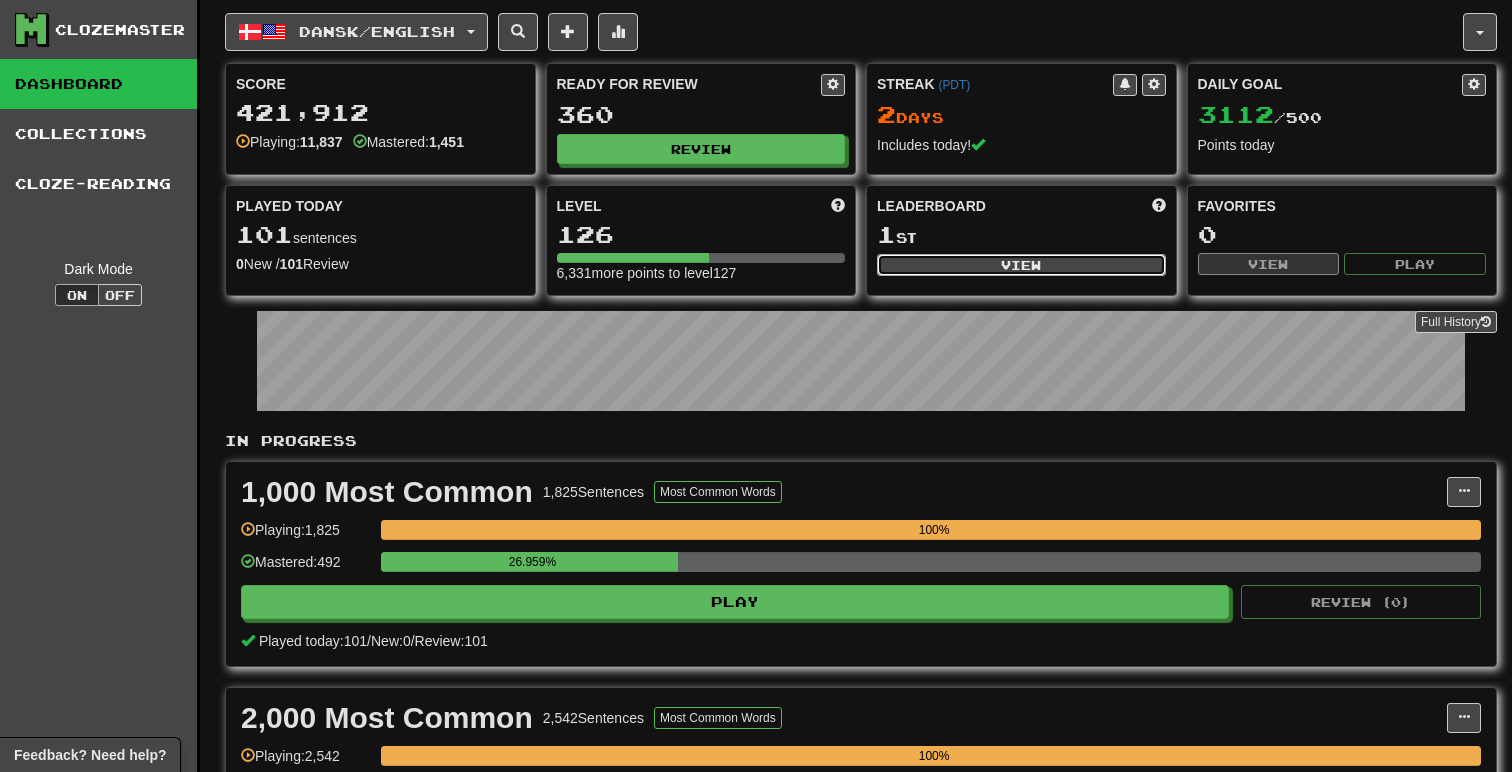 click on "View" at bounding box center [1021, 265] 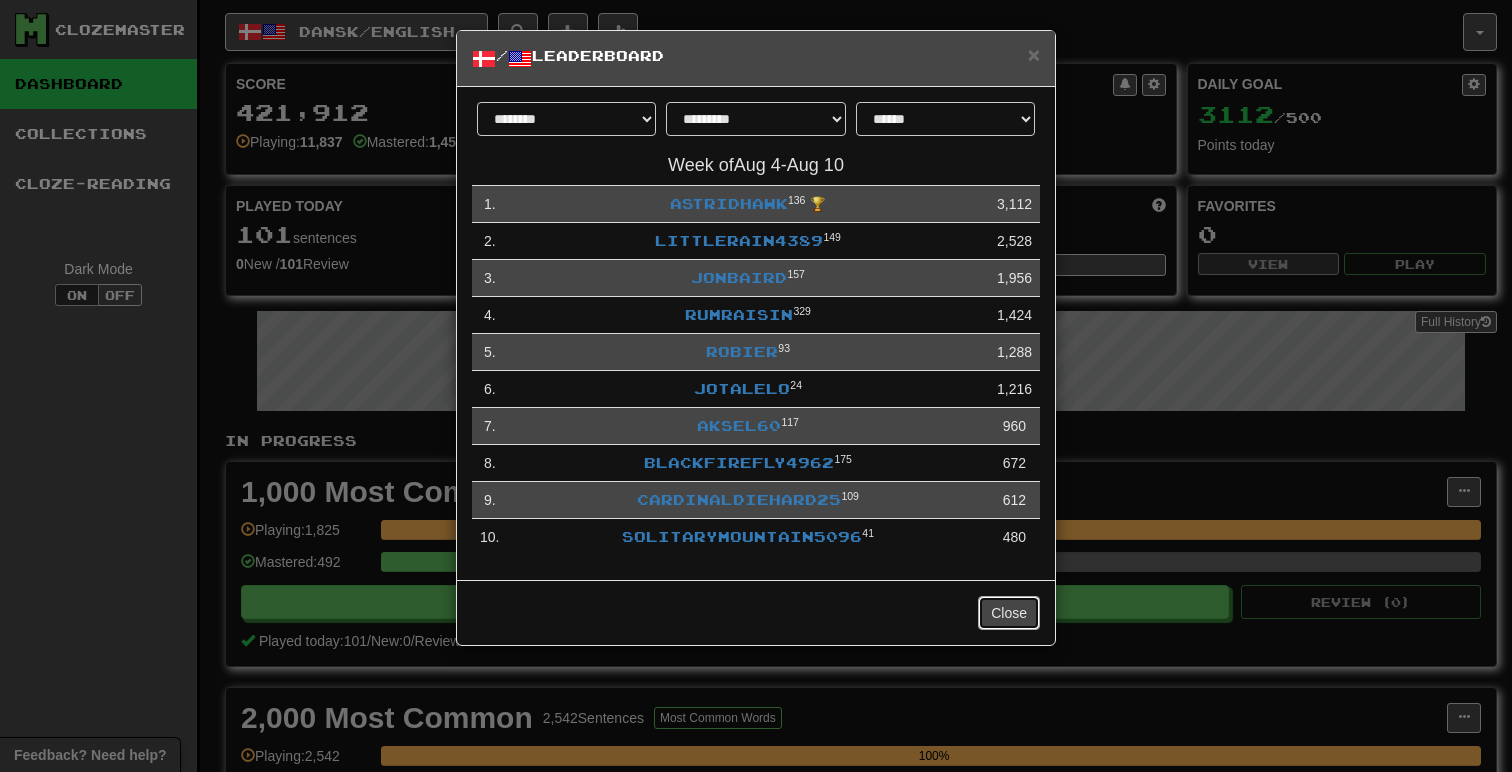 click on "Close" at bounding box center [1009, 613] 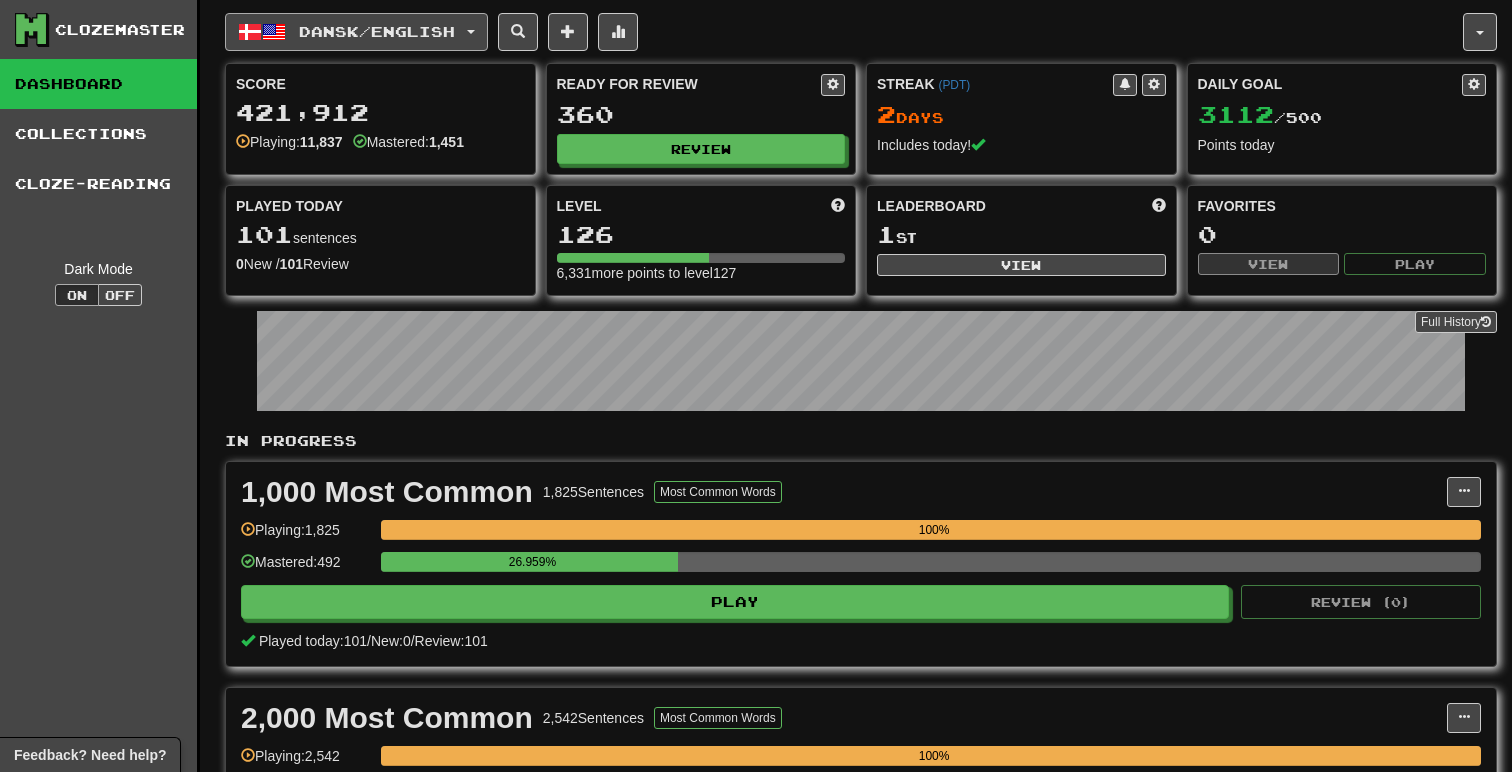 click on "Dansk  /  English" at bounding box center [377, 31] 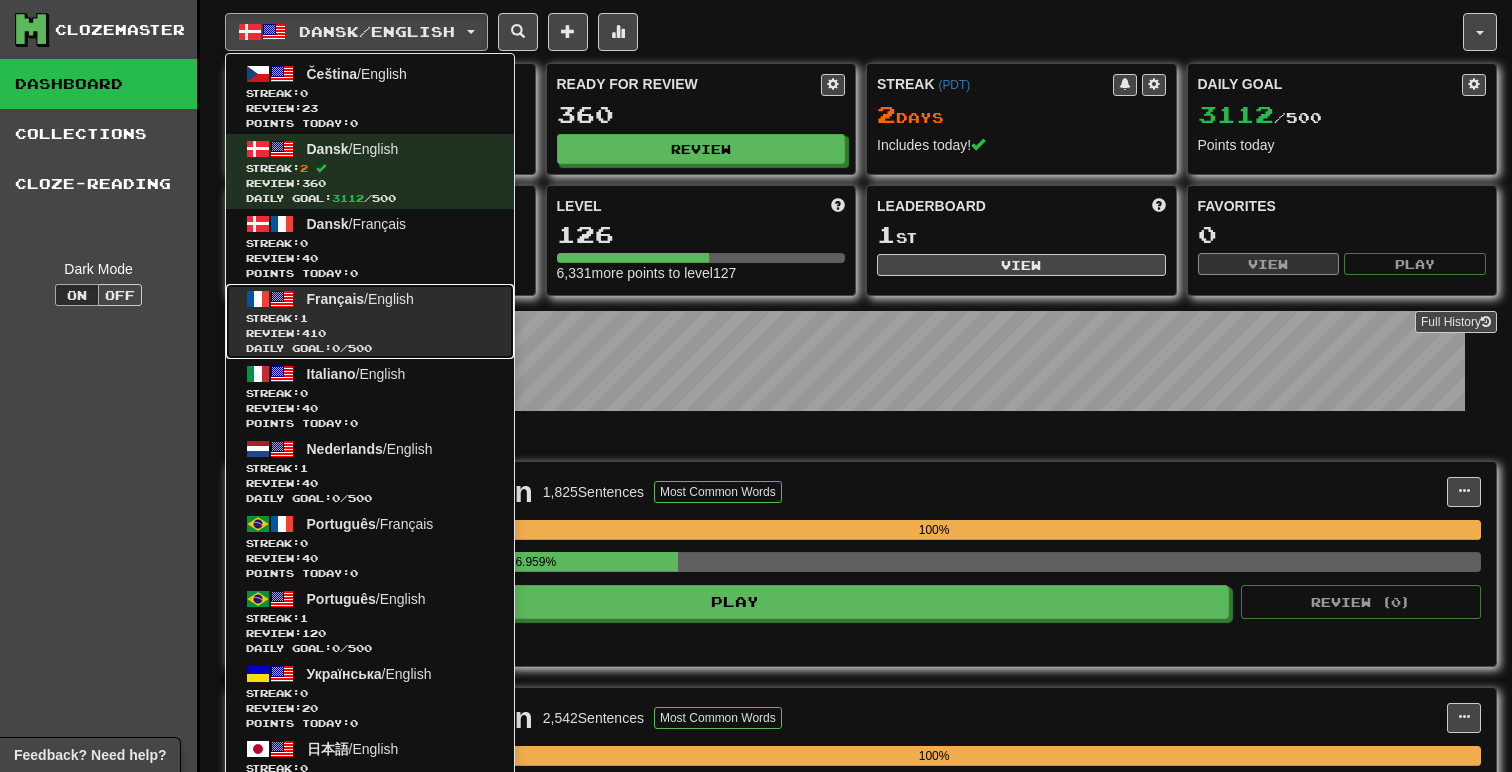 click on "Review:  410" at bounding box center [370, 333] 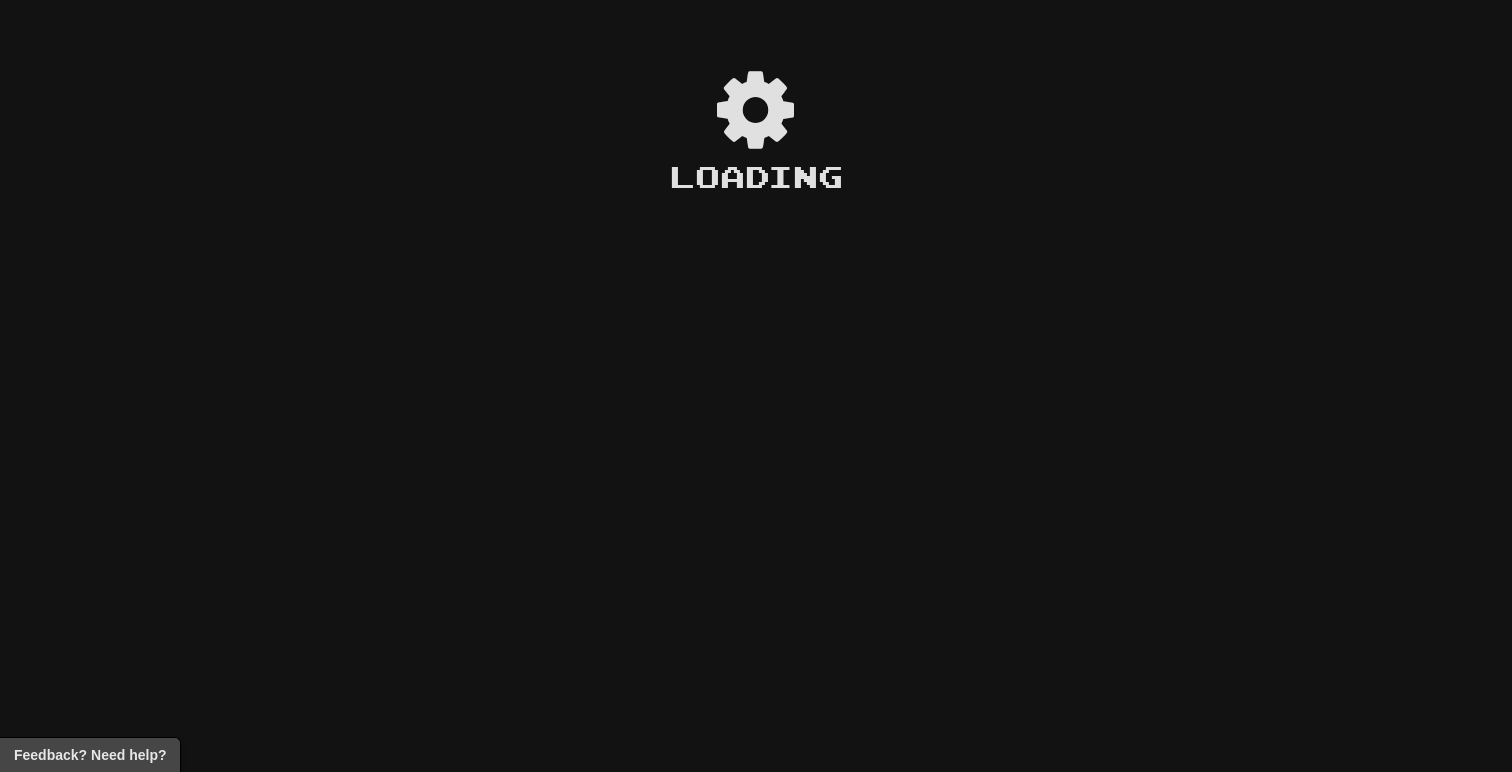 scroll, scrollTop: 0, scrollLeft: 0, axis: both 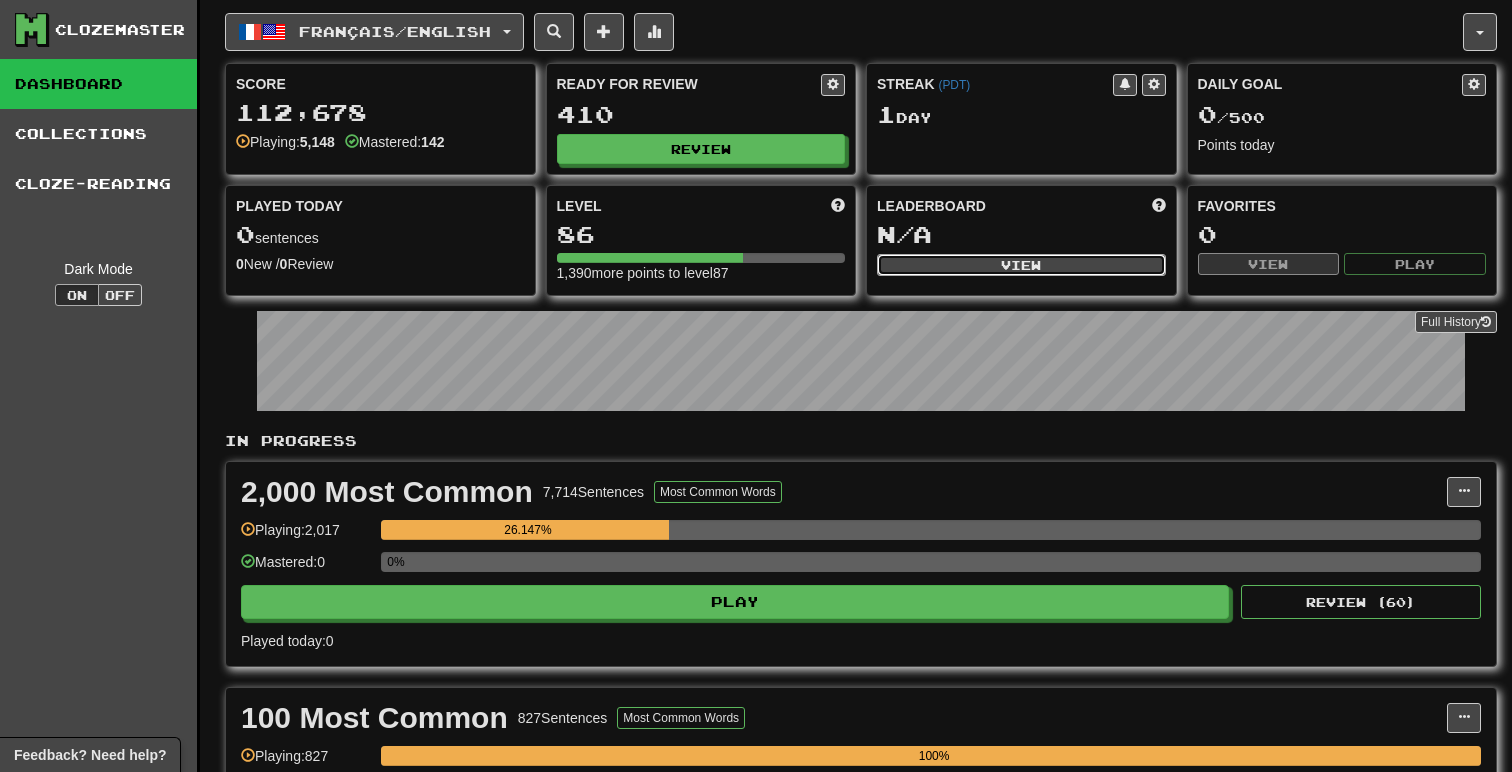 click on "View" at bounding box center (1021, 265) 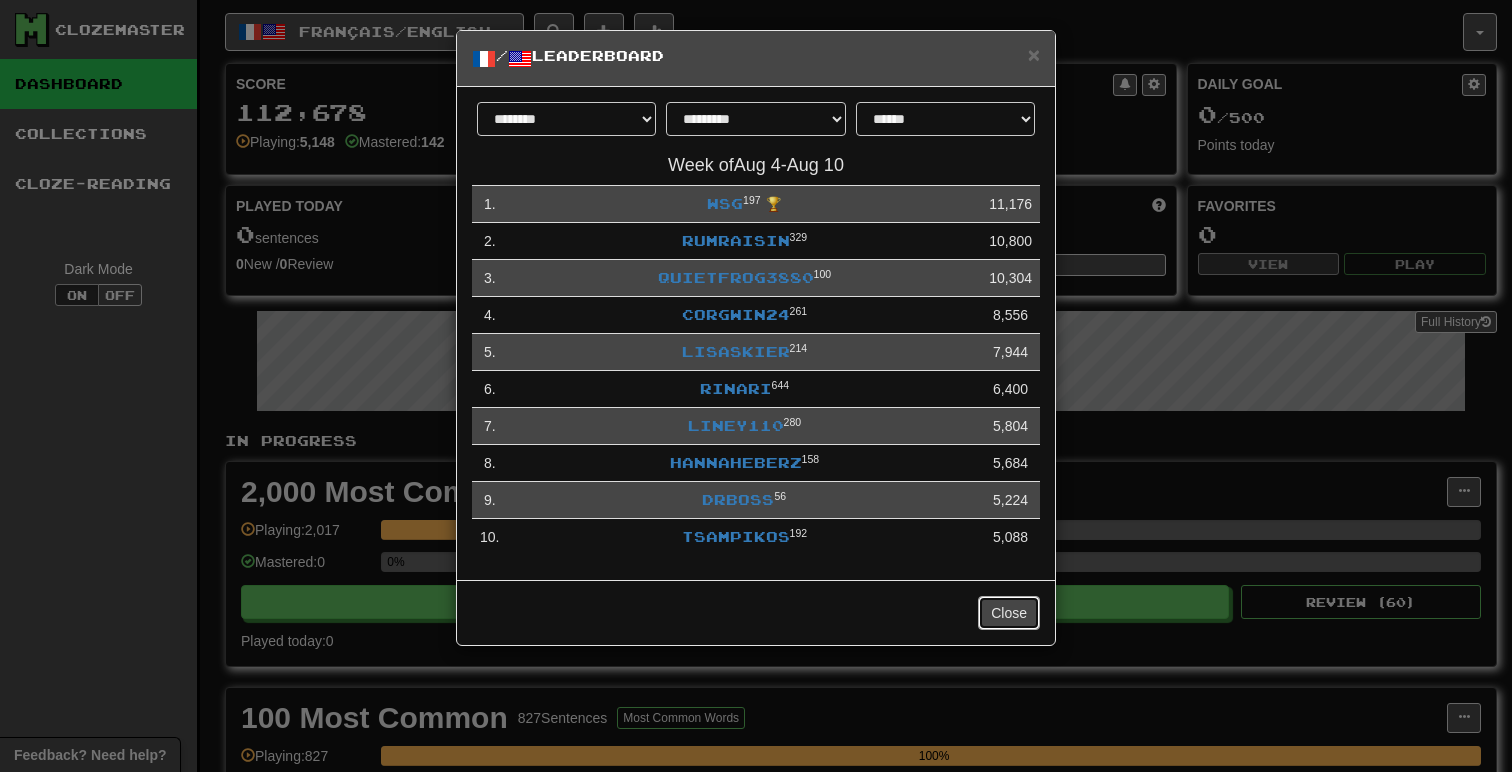 click on "Close" at bounding box center (1009, 613) 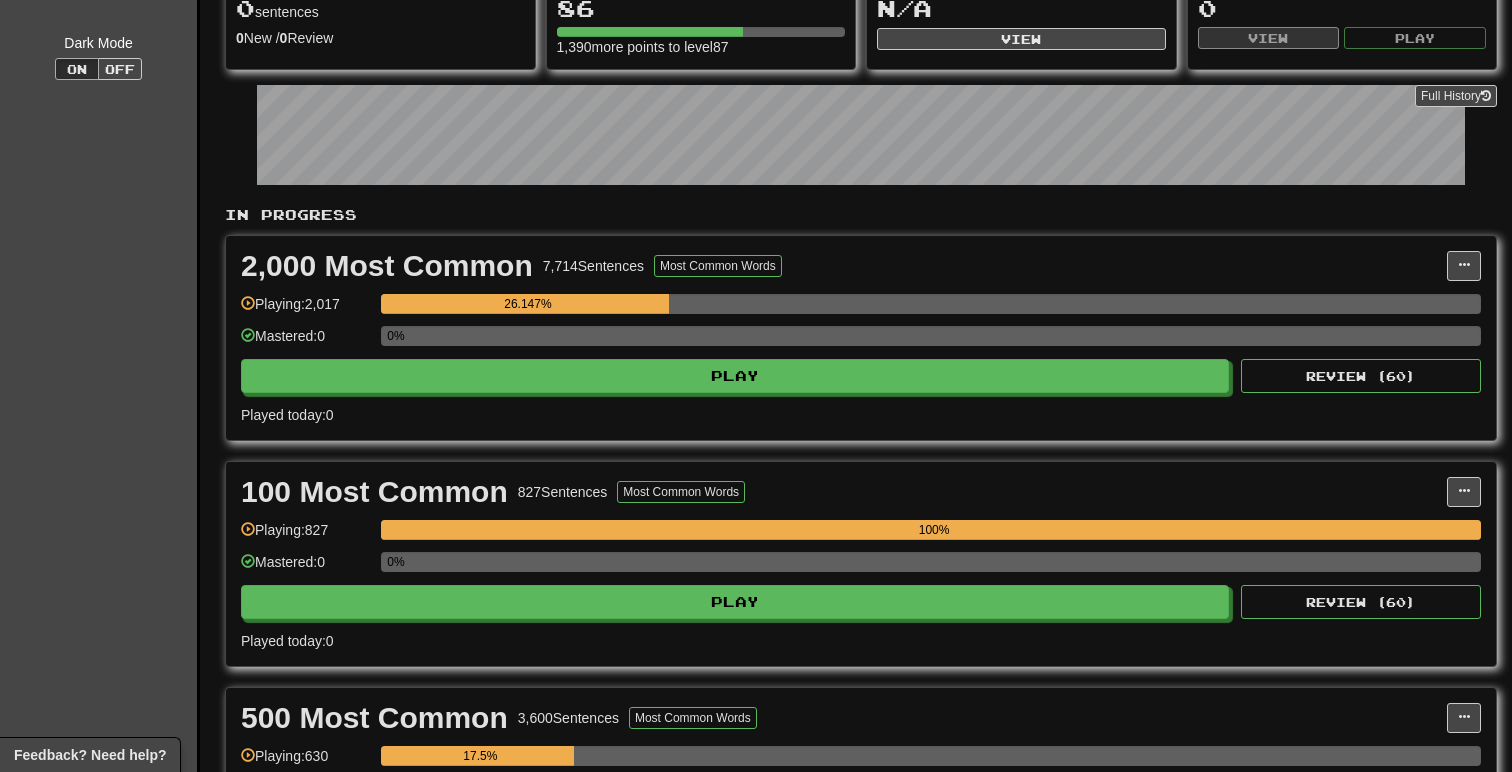 scroll, scrollTop: 230, scrollLeft: 0, axis: vertical 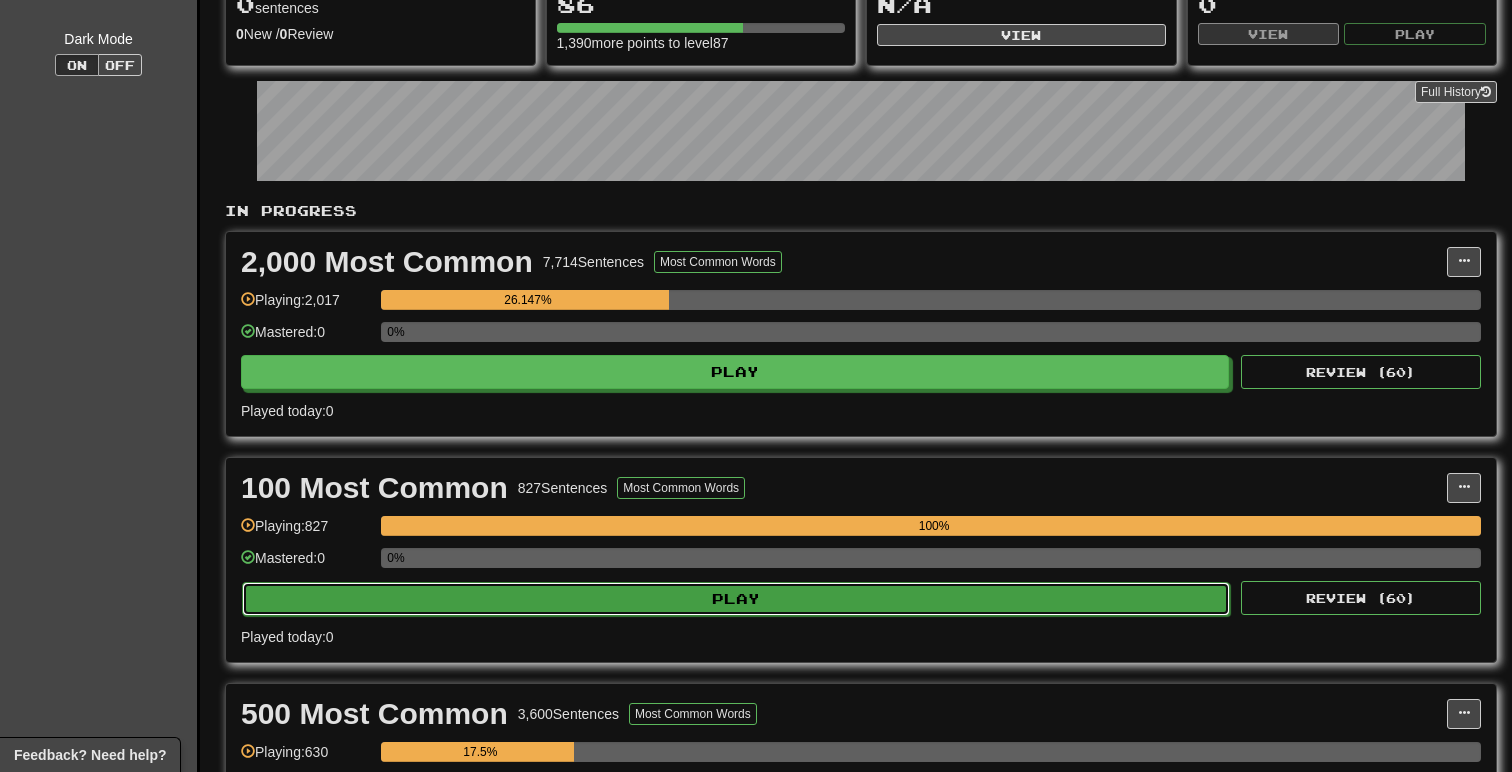 click on "Play" at bounding box center (736, 599) 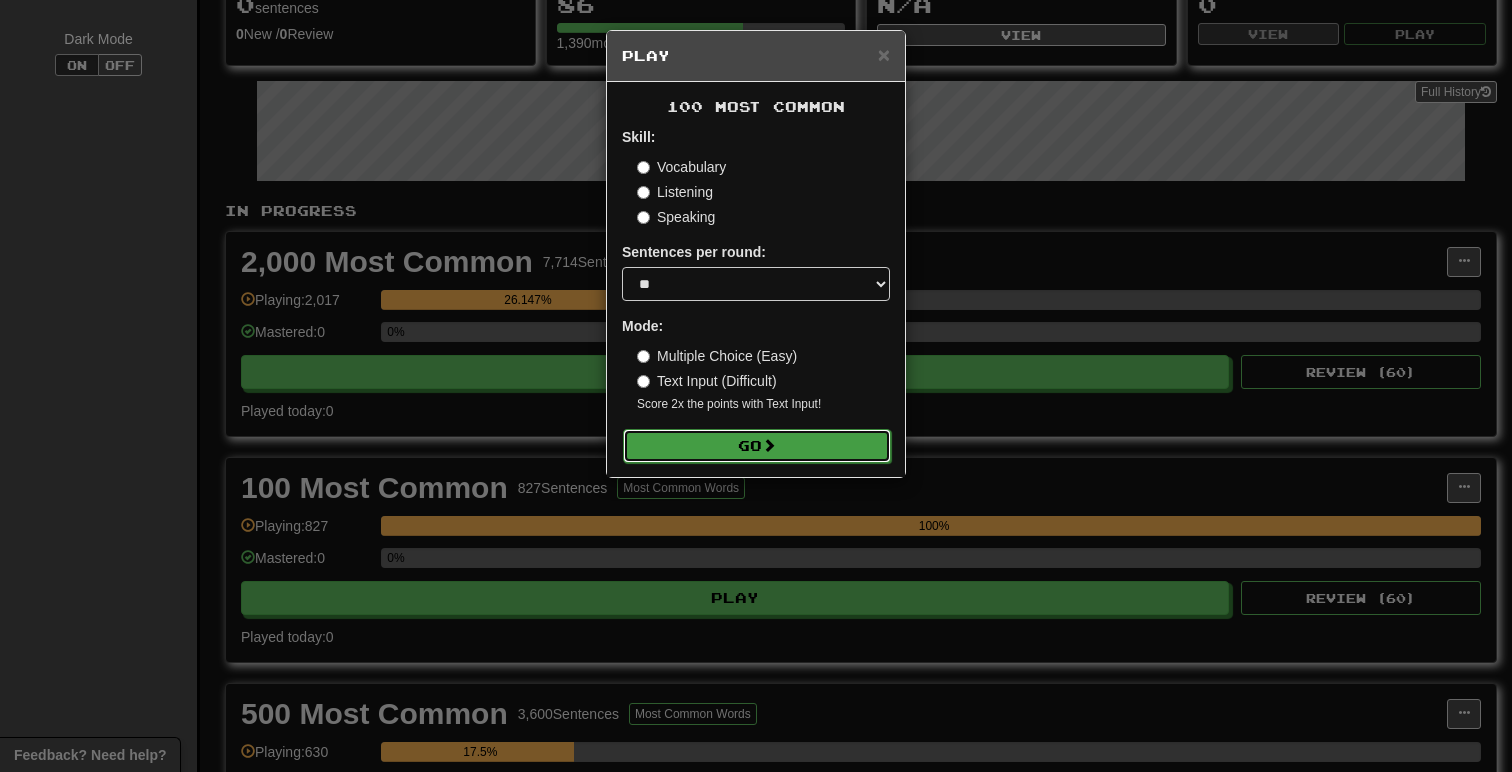 click on "Go" at bounding box center (757, 446) 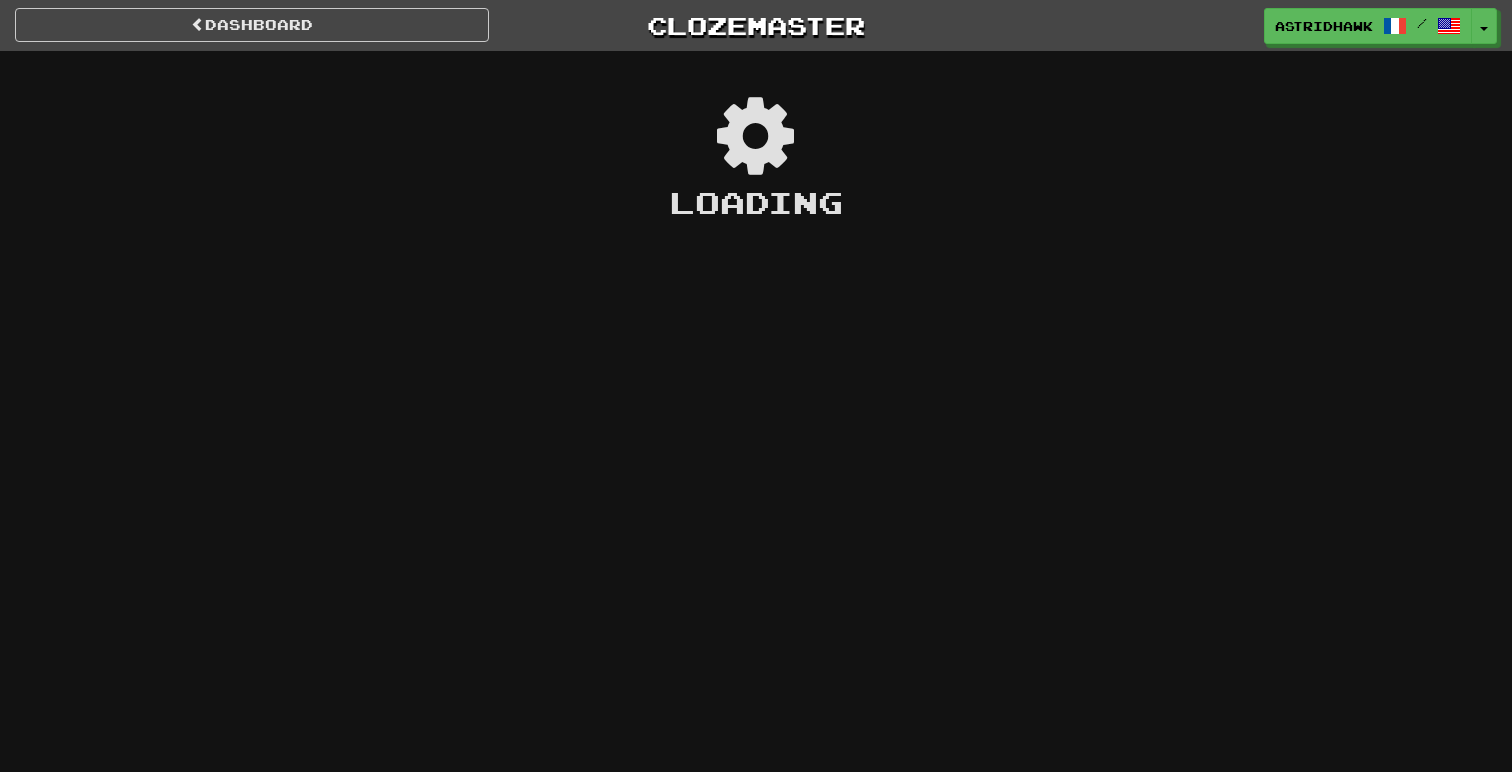 scroll, scrollTop: 0, scrollLeft: 0, axis: both 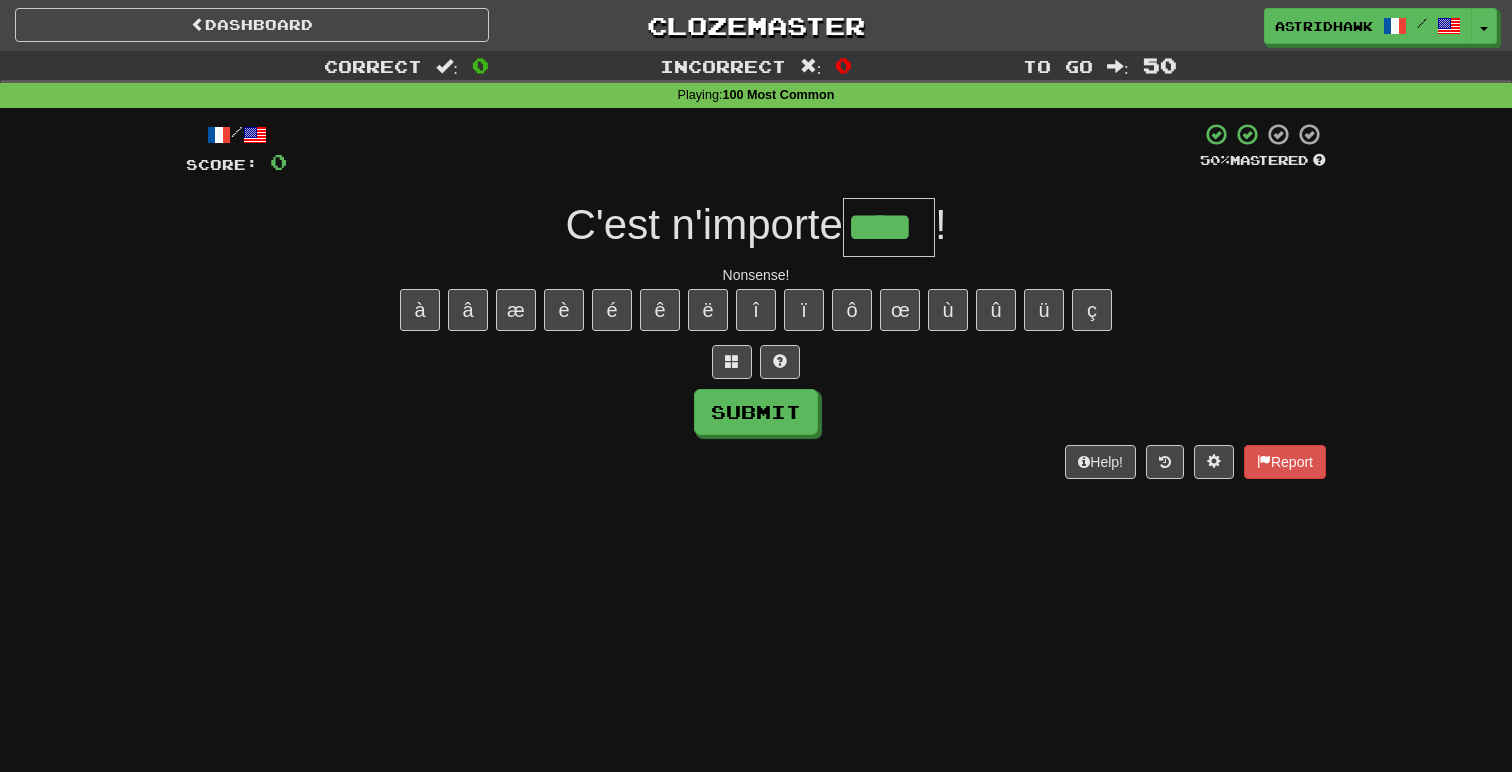 type on "****" 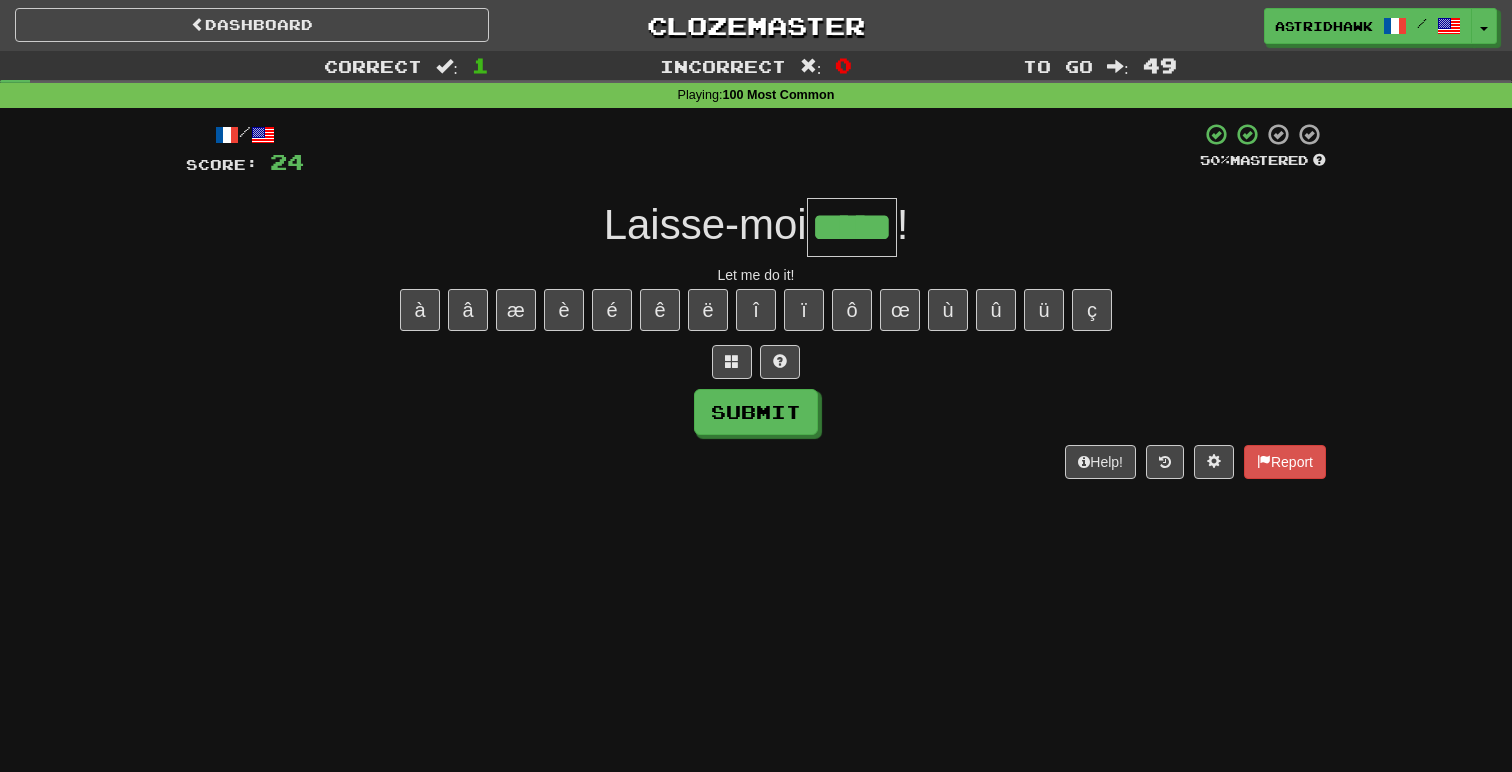 type on "*****" 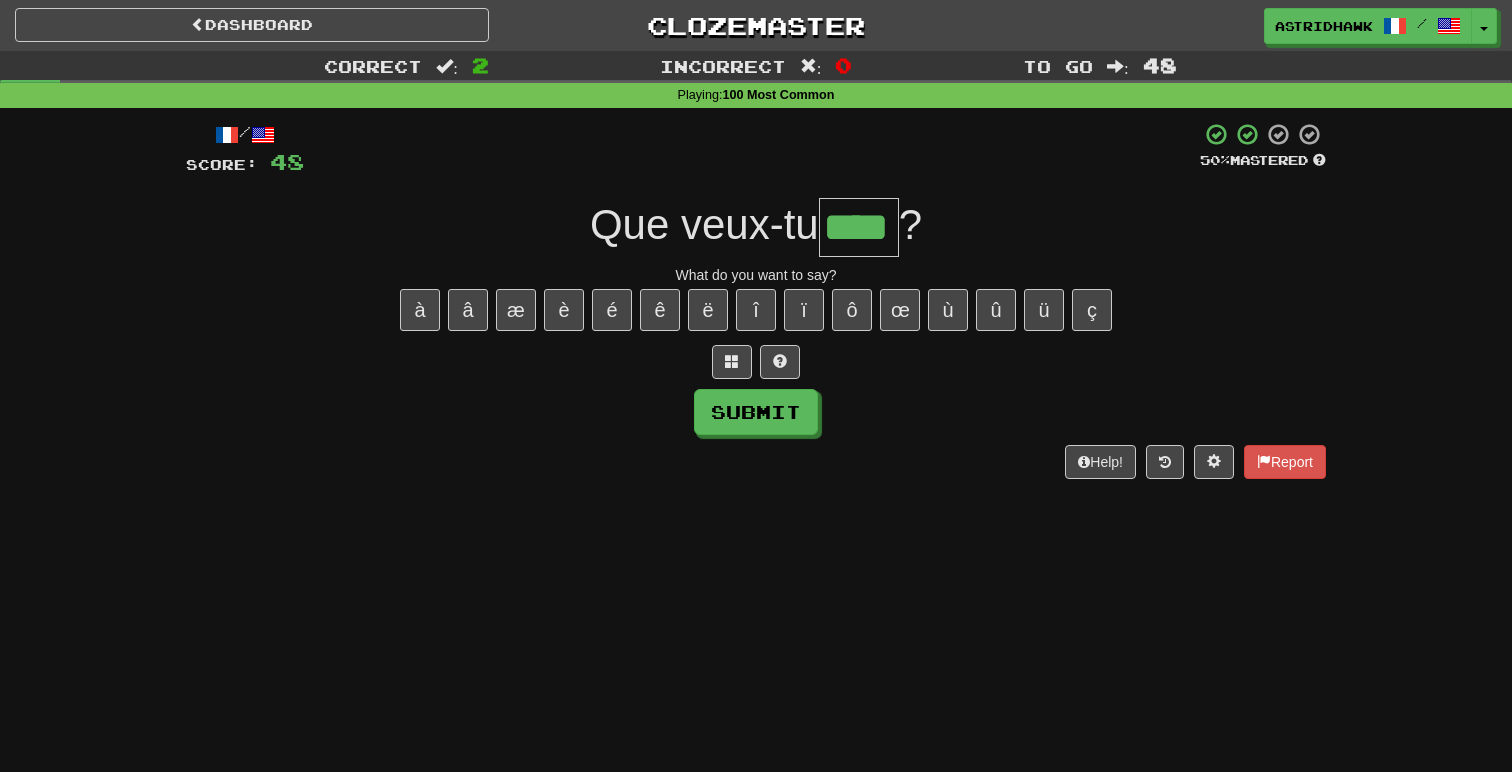 type on "****" 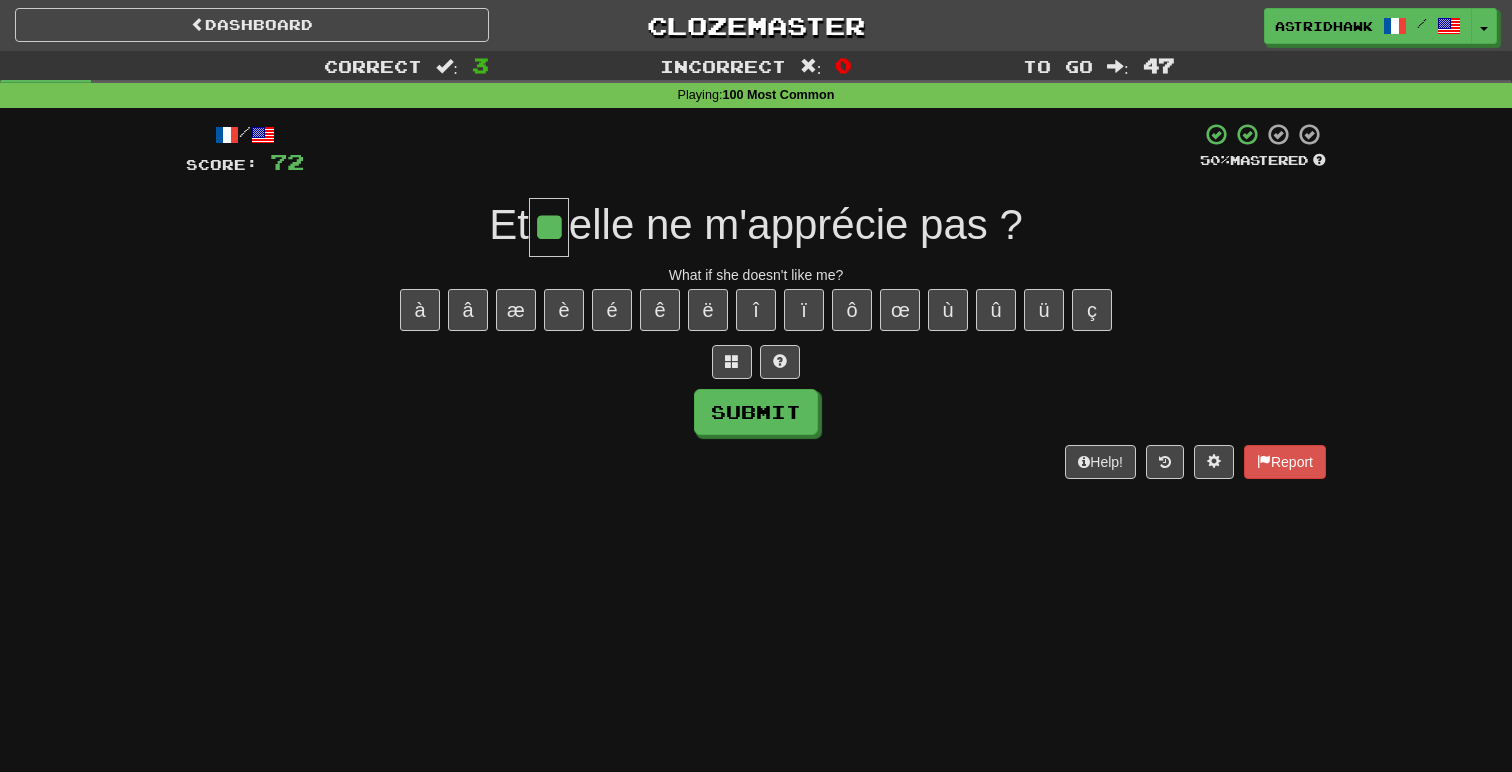 type on "**" 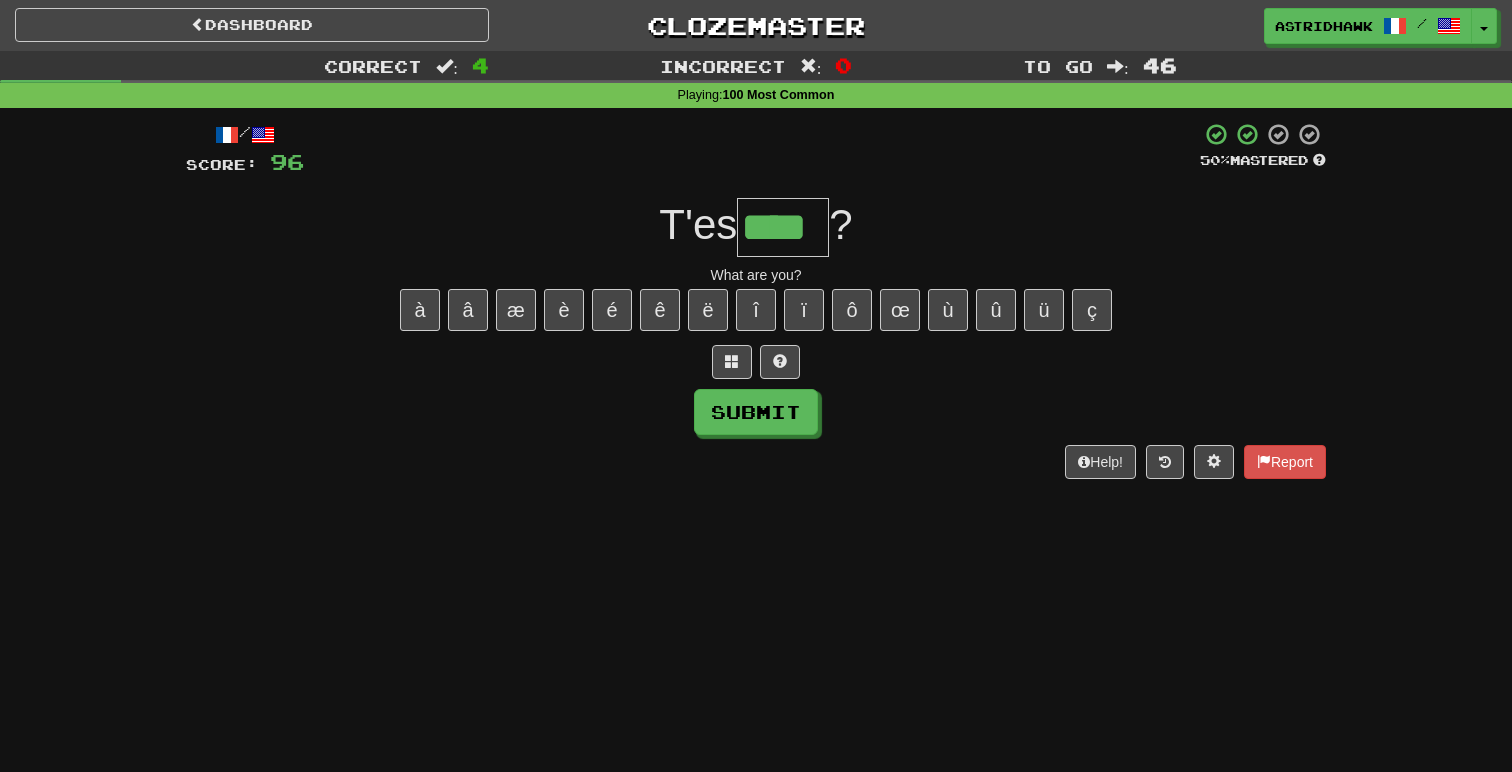 type on "****" 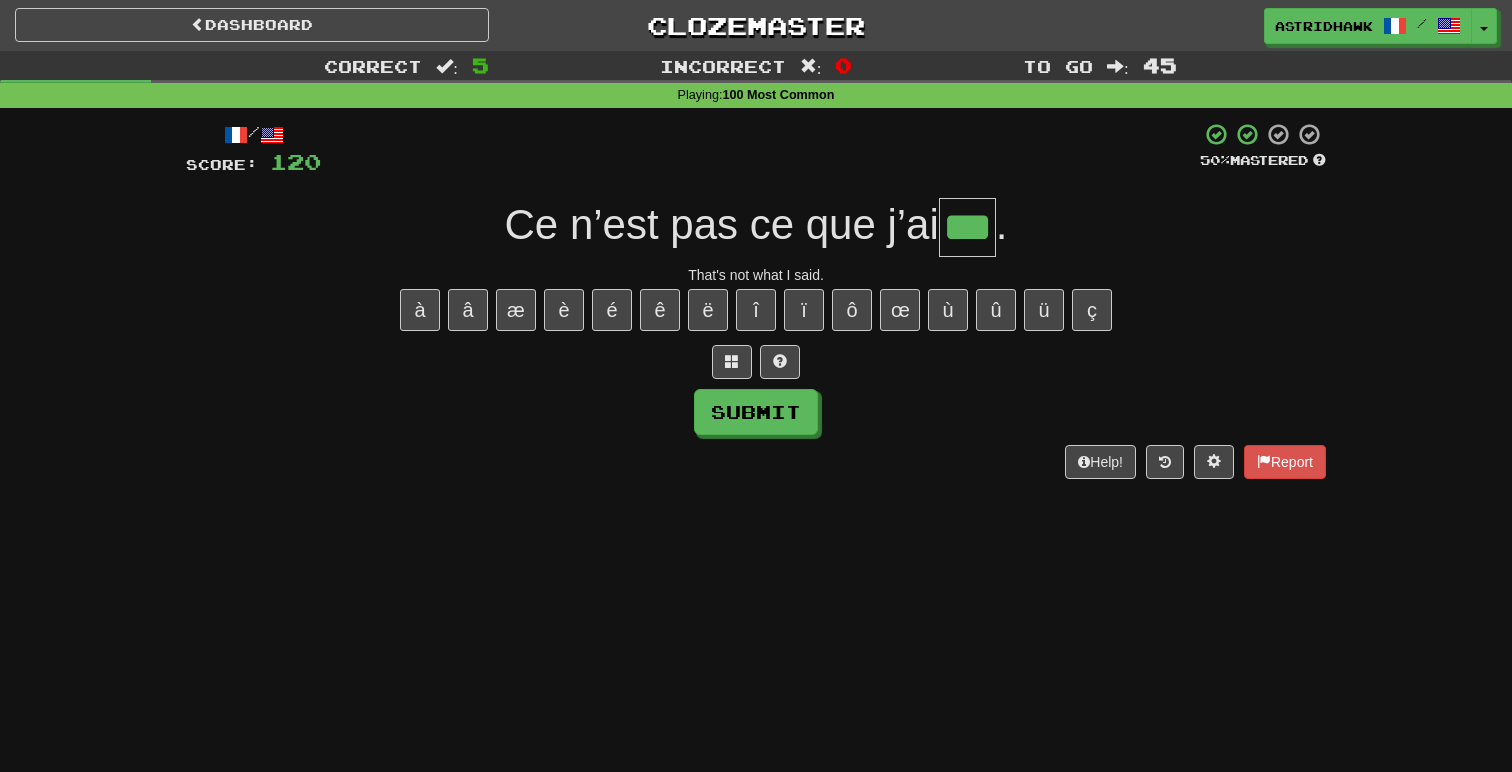 type on "***" 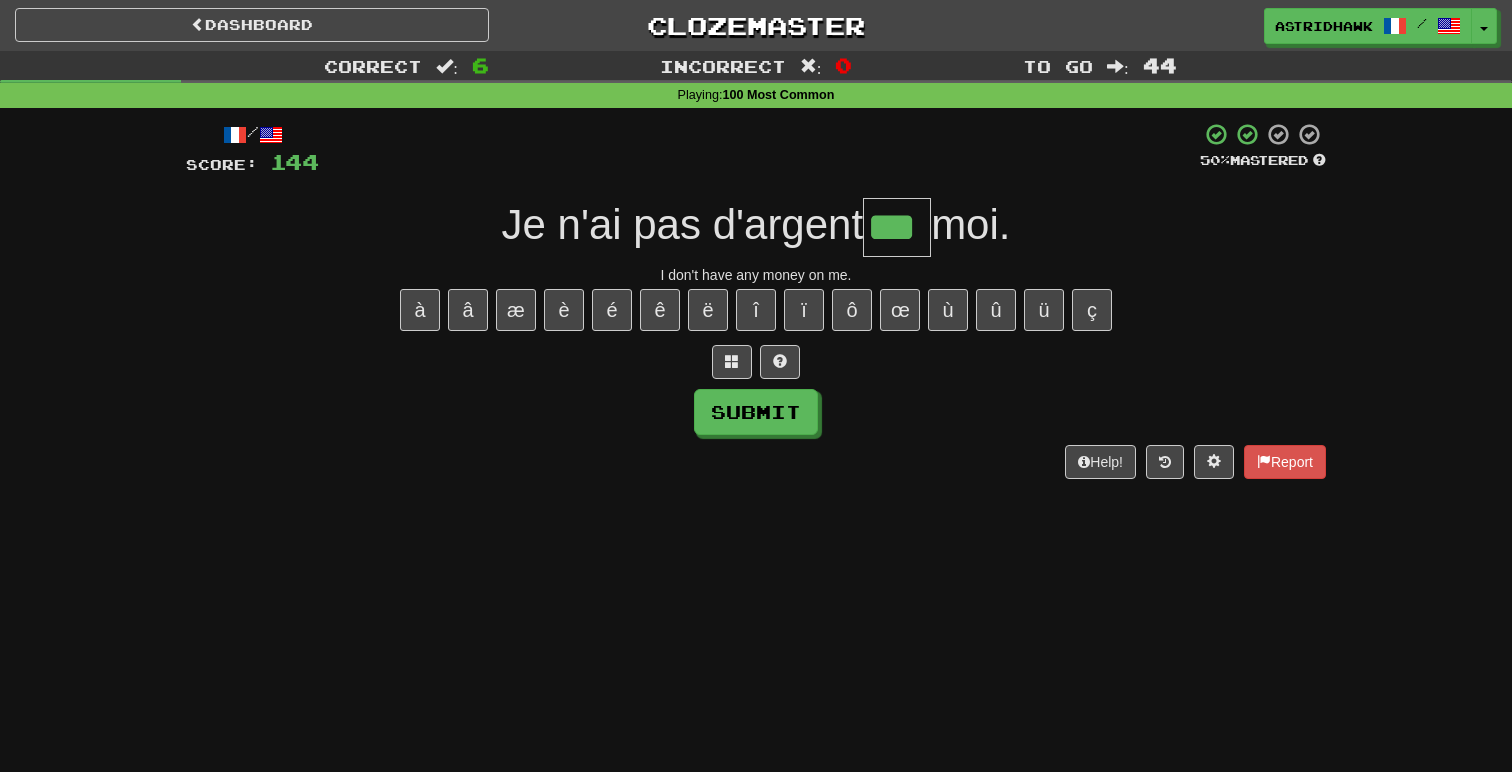 type on "***" 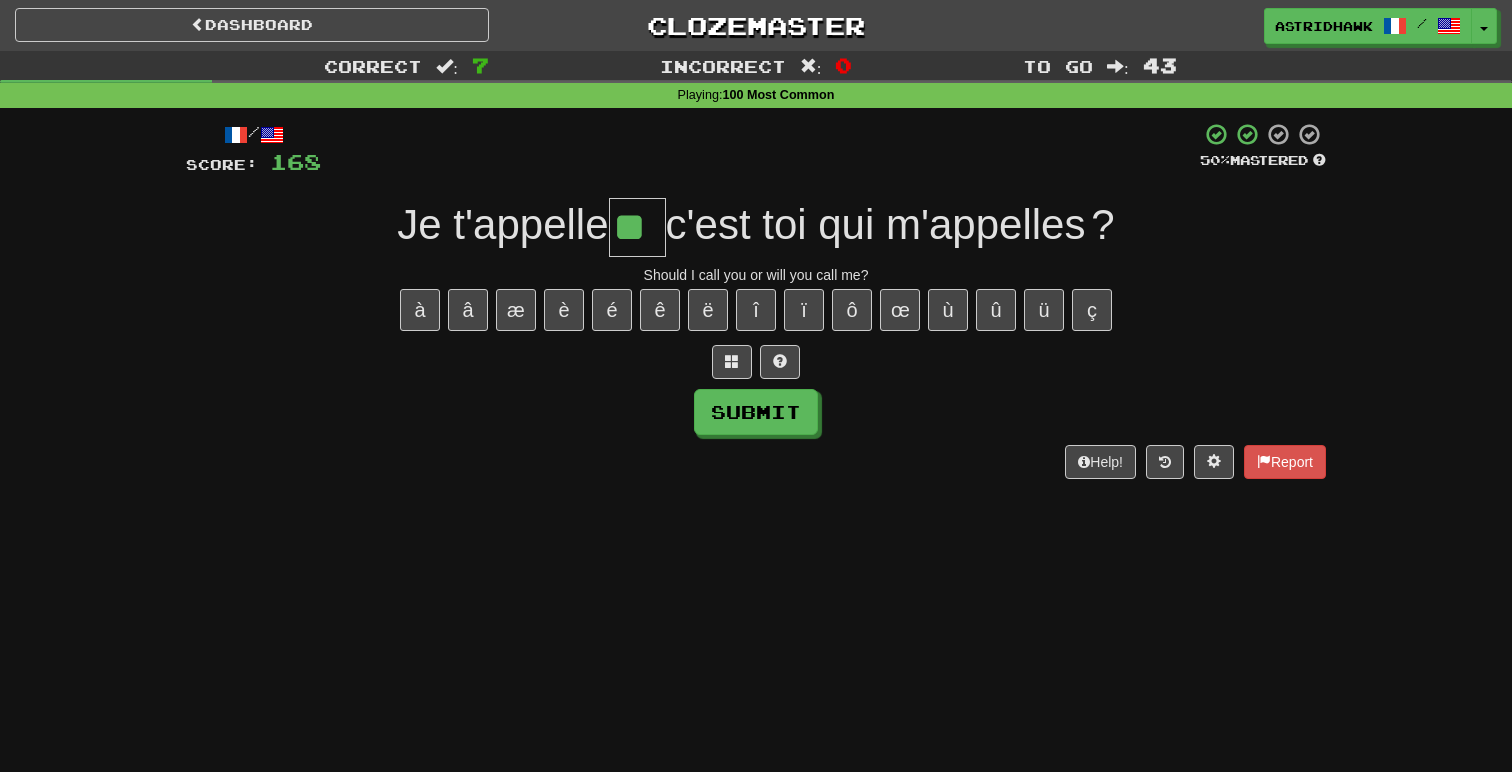 type on "**" 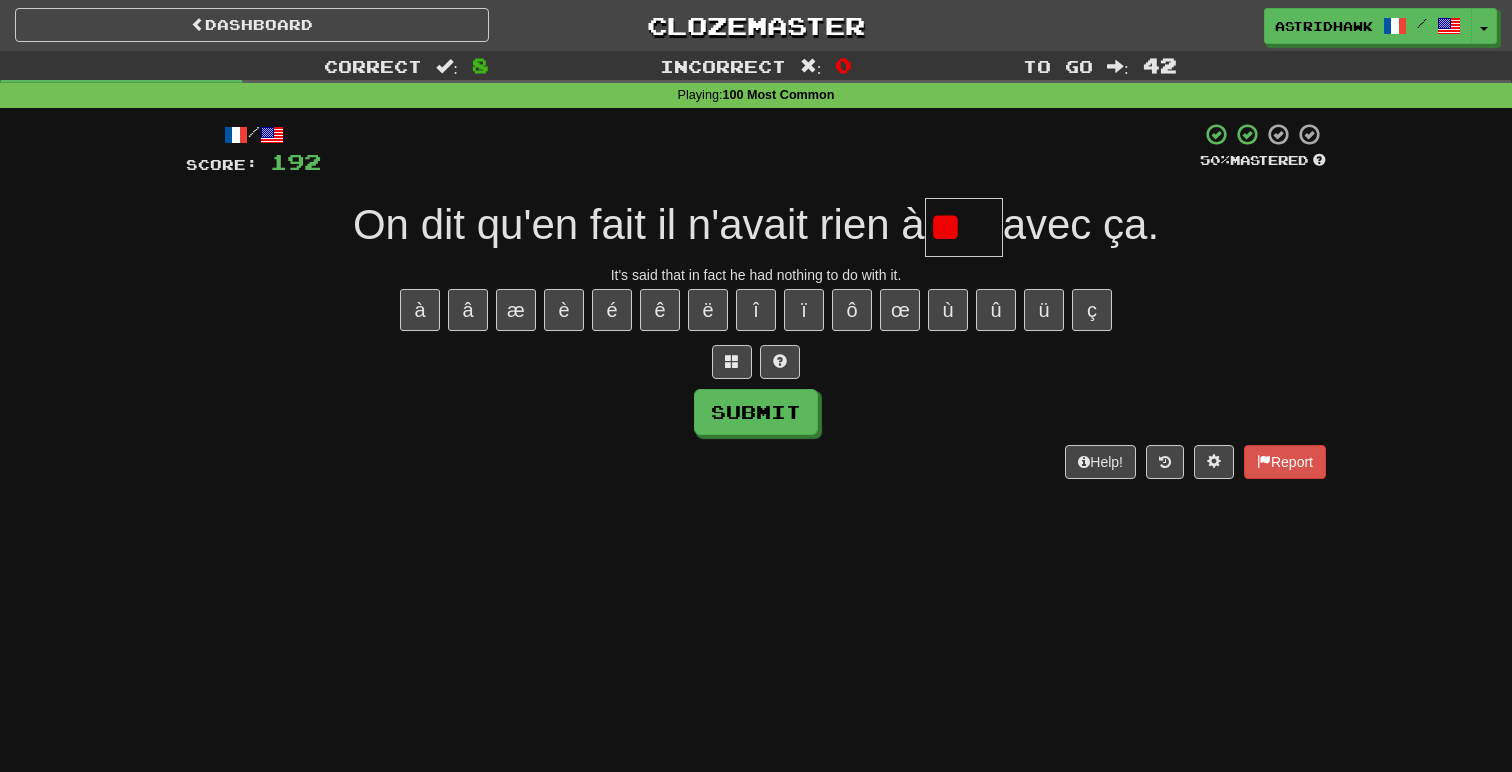 type on "*" 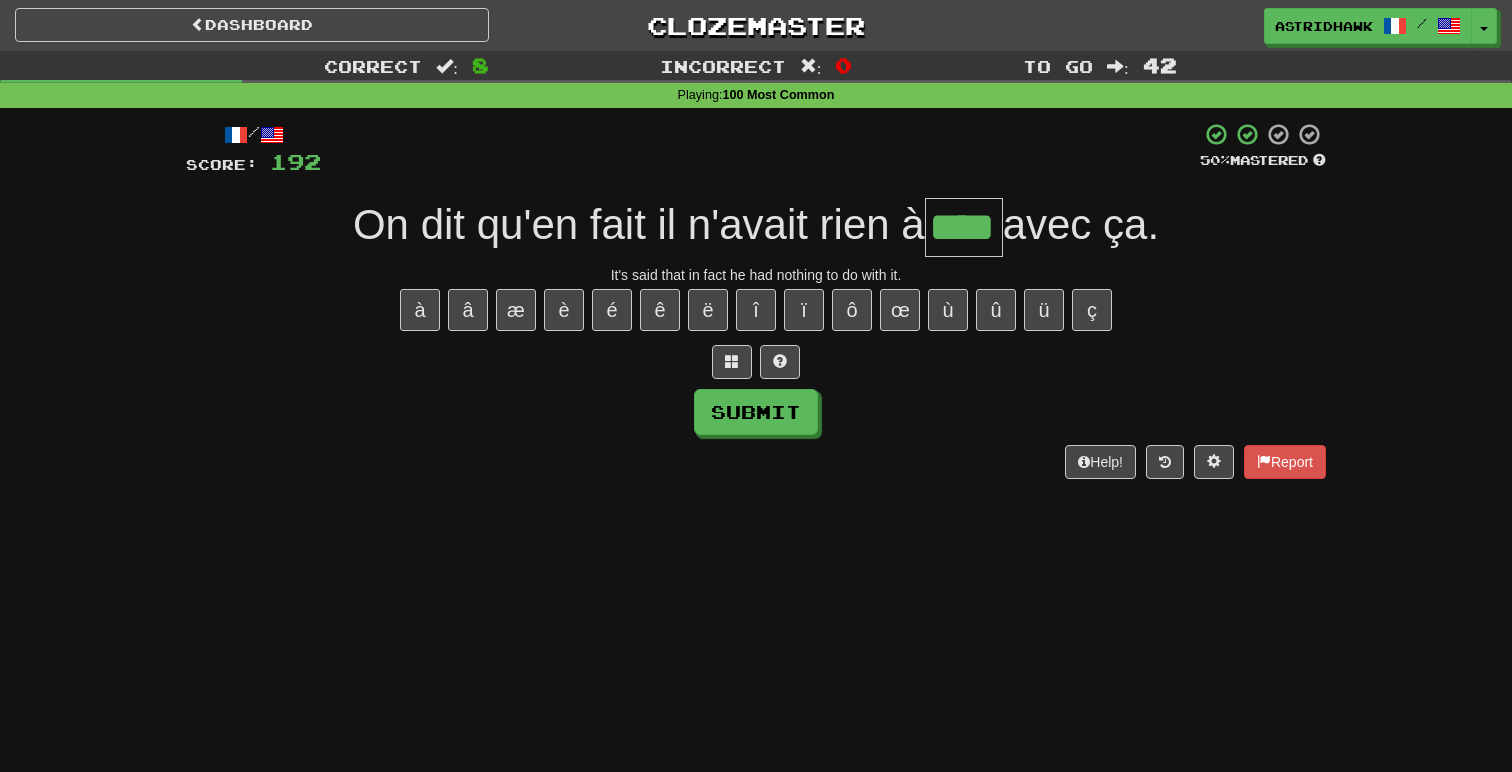 type on "****" 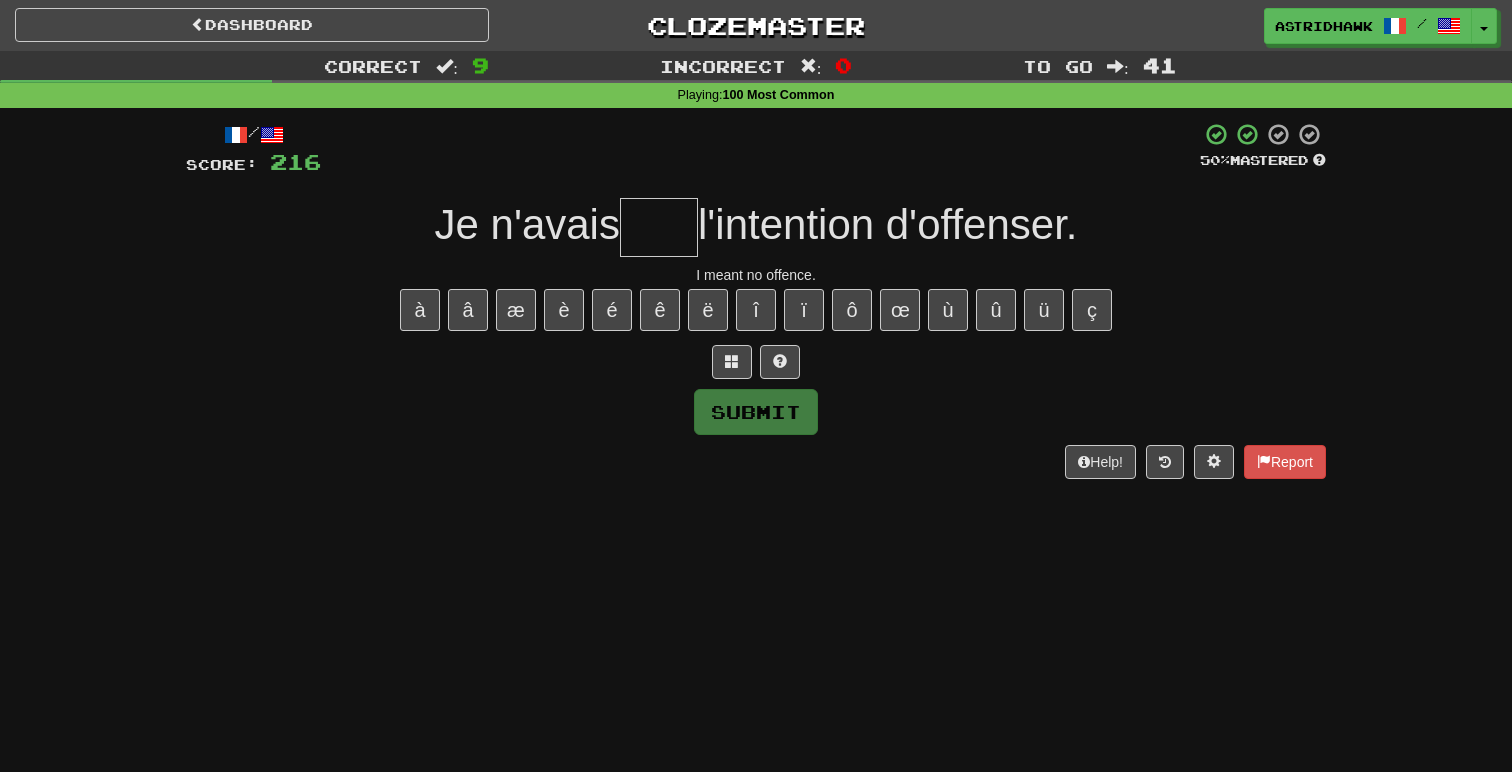 type on "*" 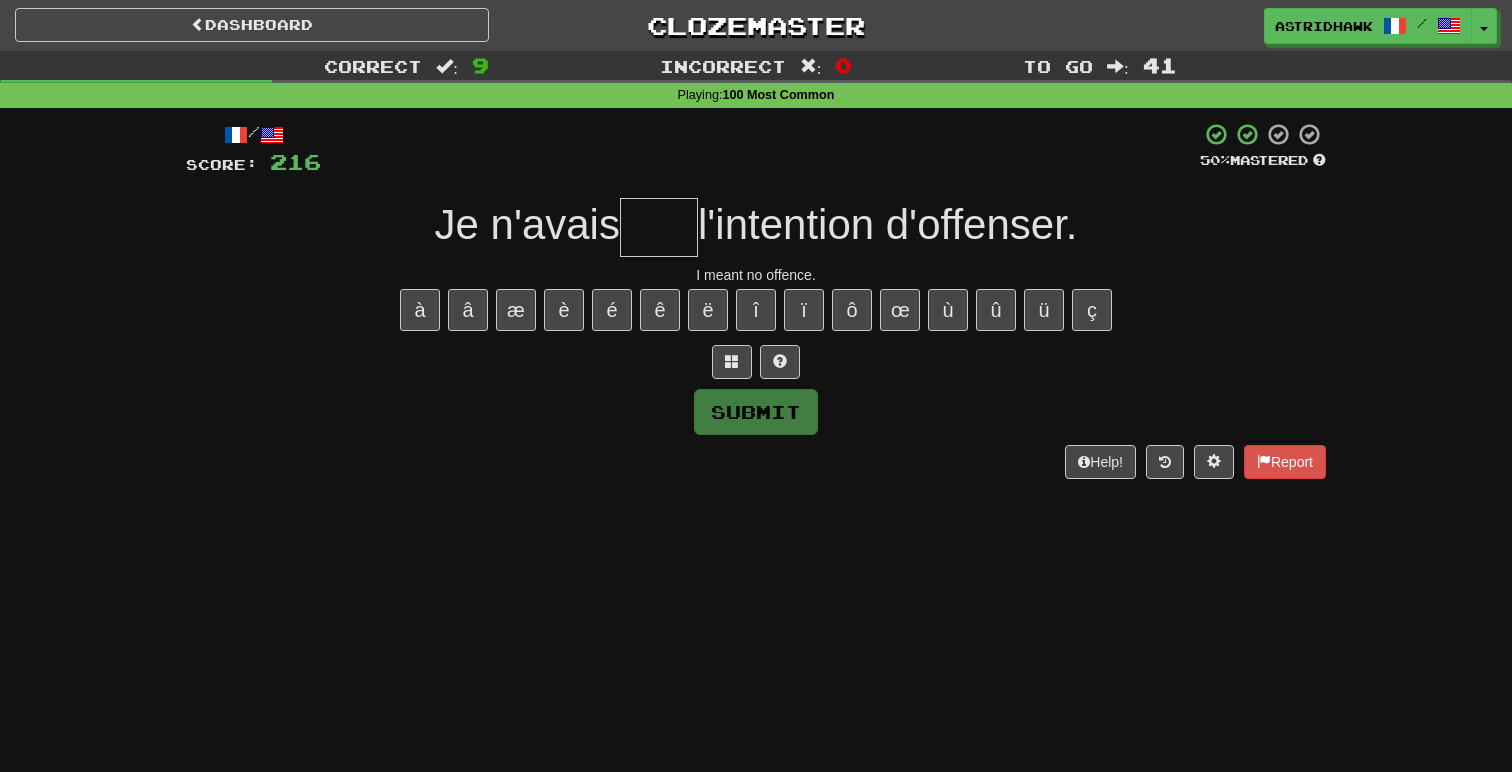 type on "*" 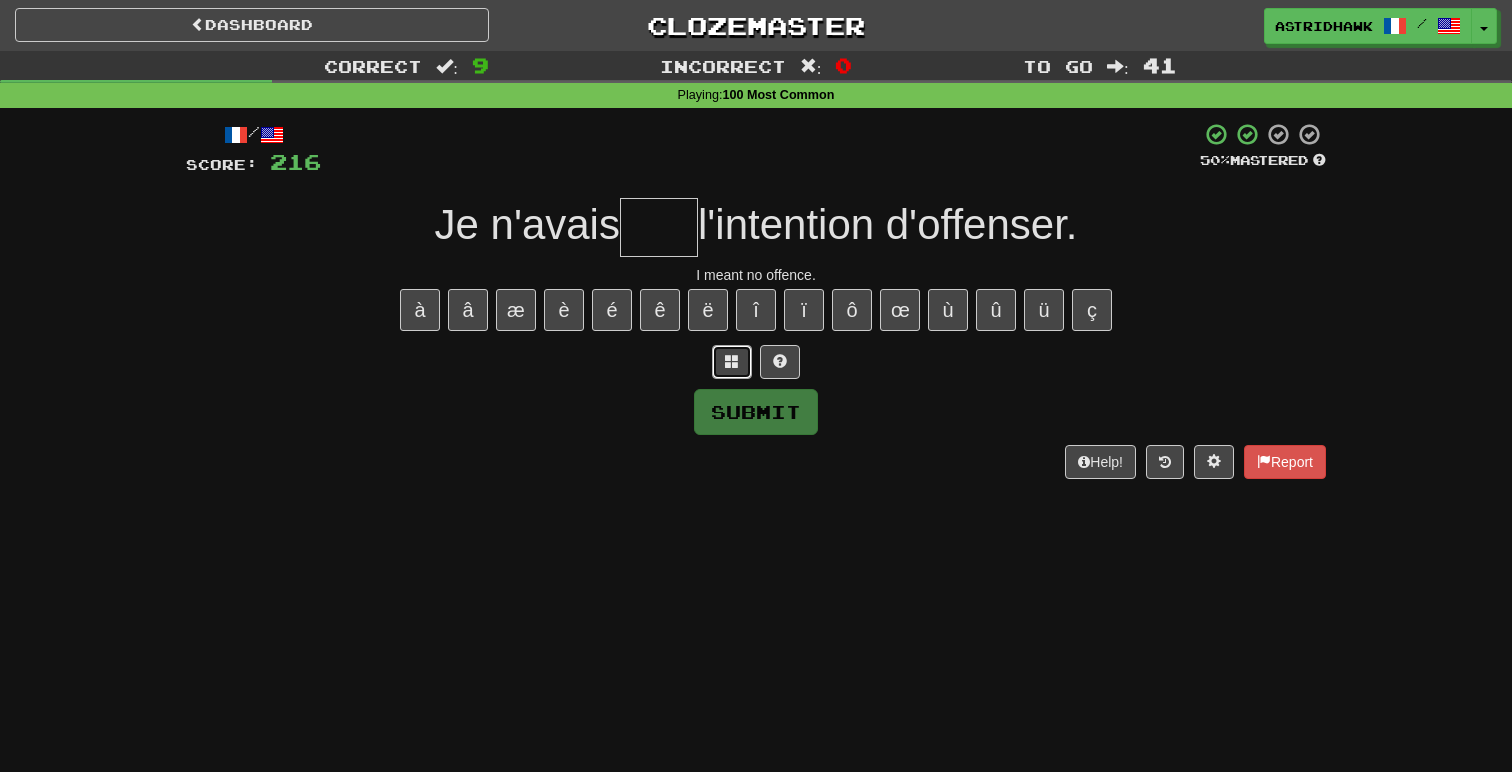 click at bounding box center (732, 361) 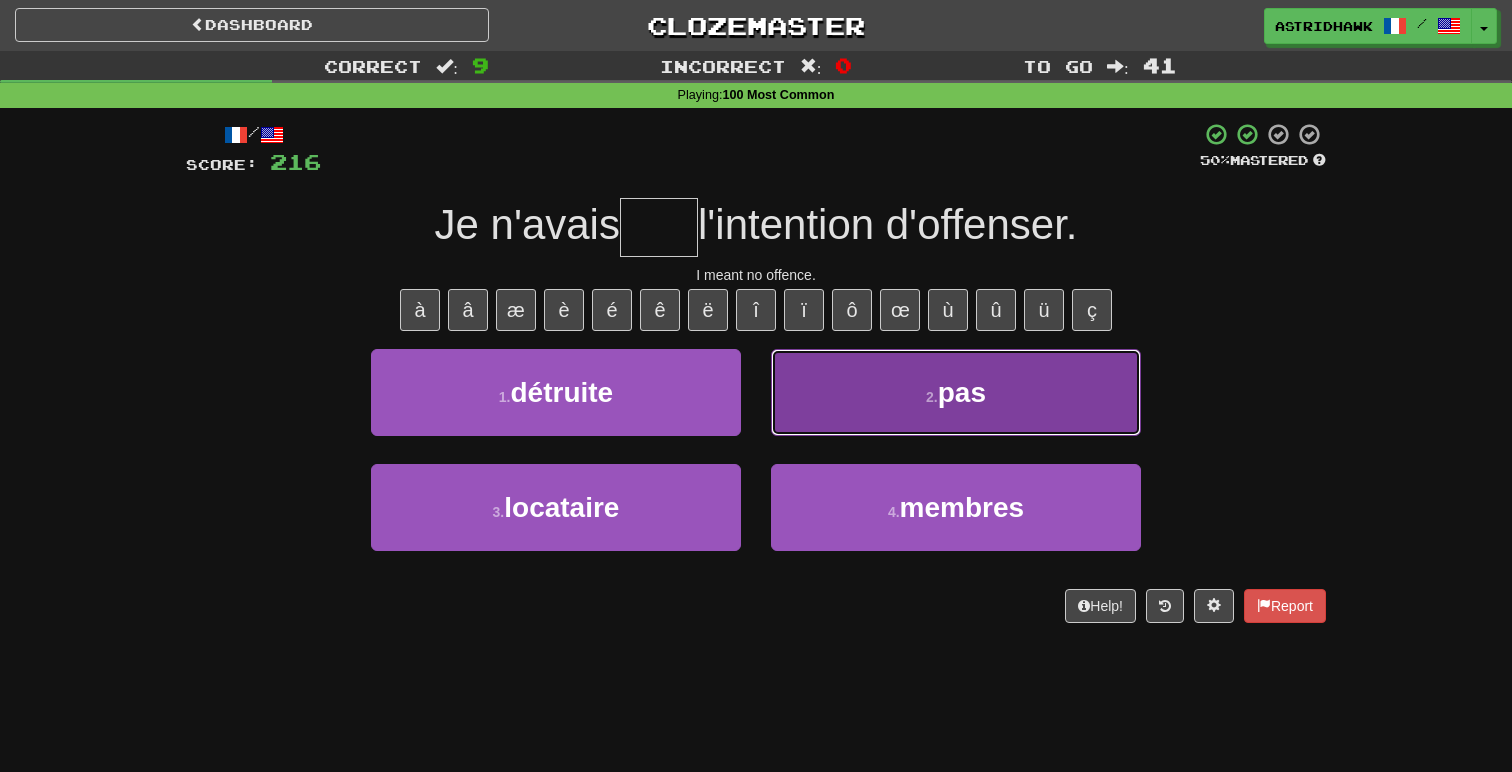 click on "2 .  pas" at bounding box center [956, 392] 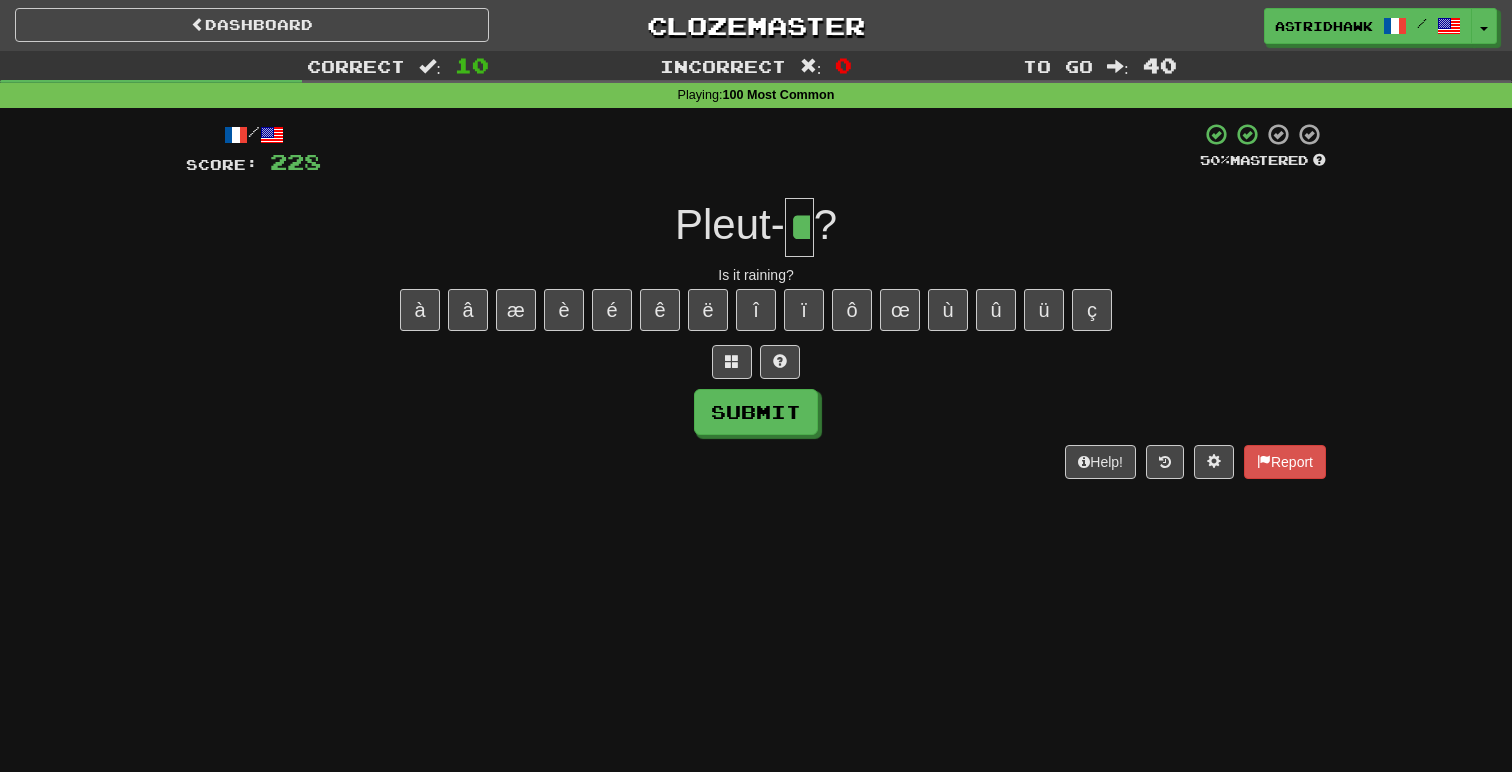 type on "**" 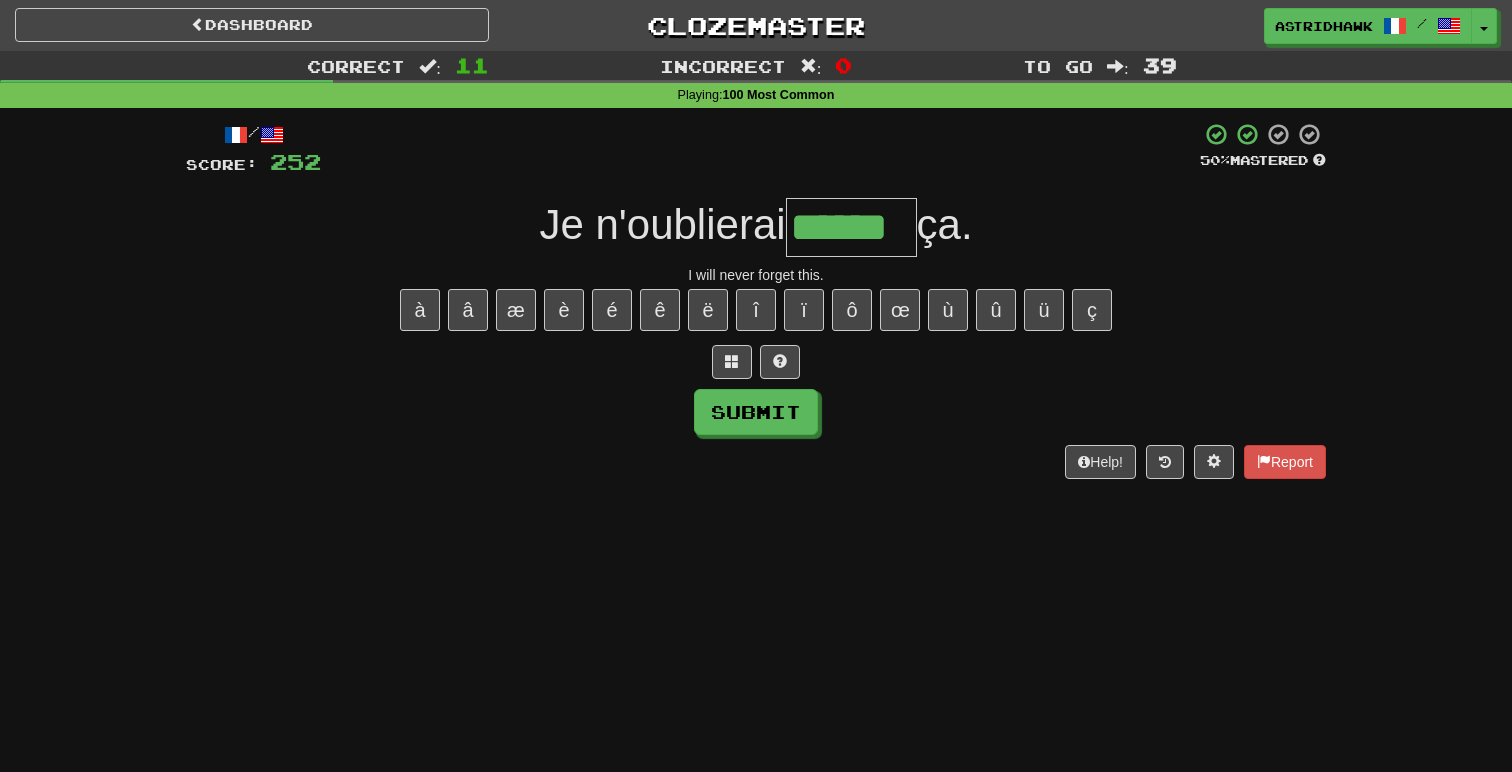 type on "******" 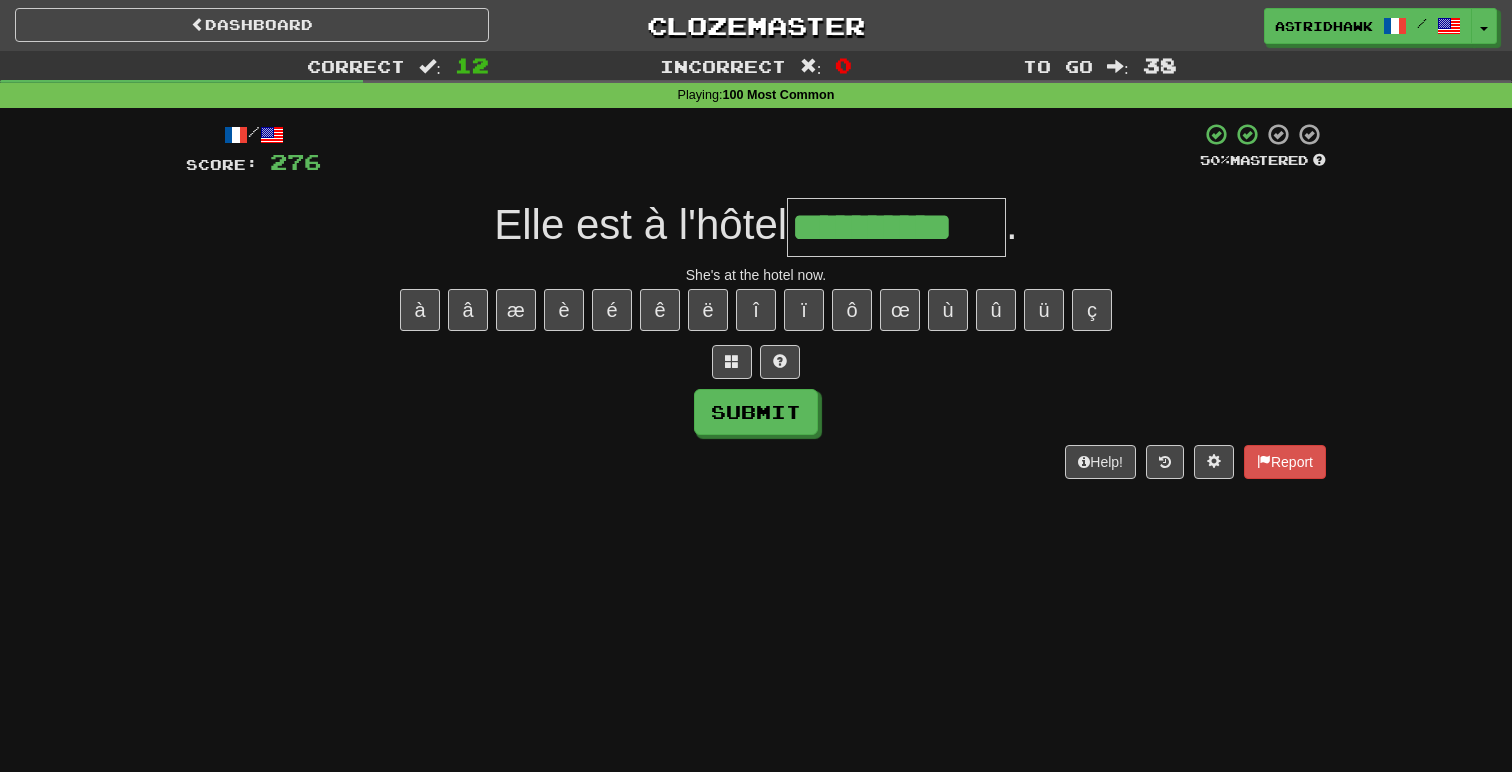 type on "**********" 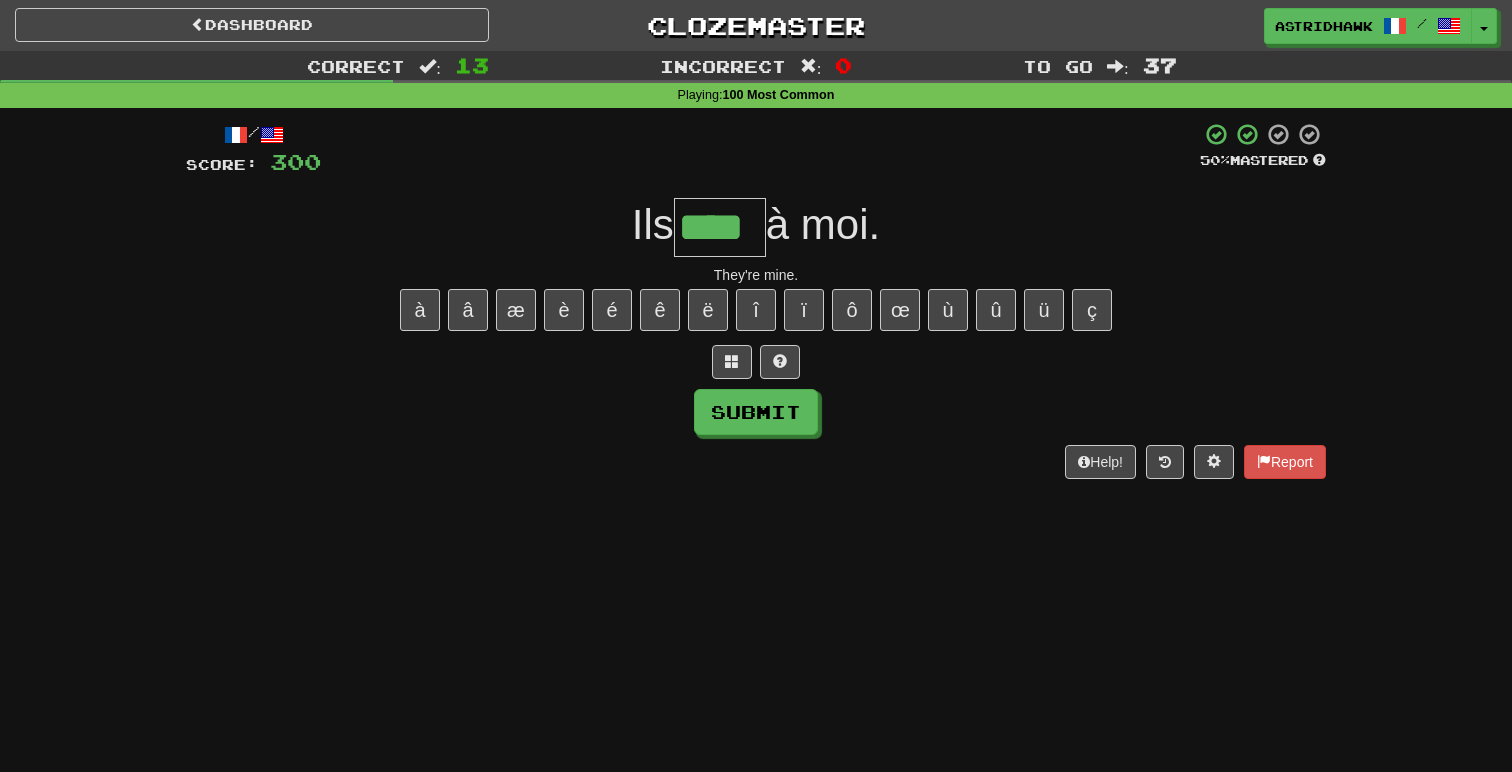 type on "****" 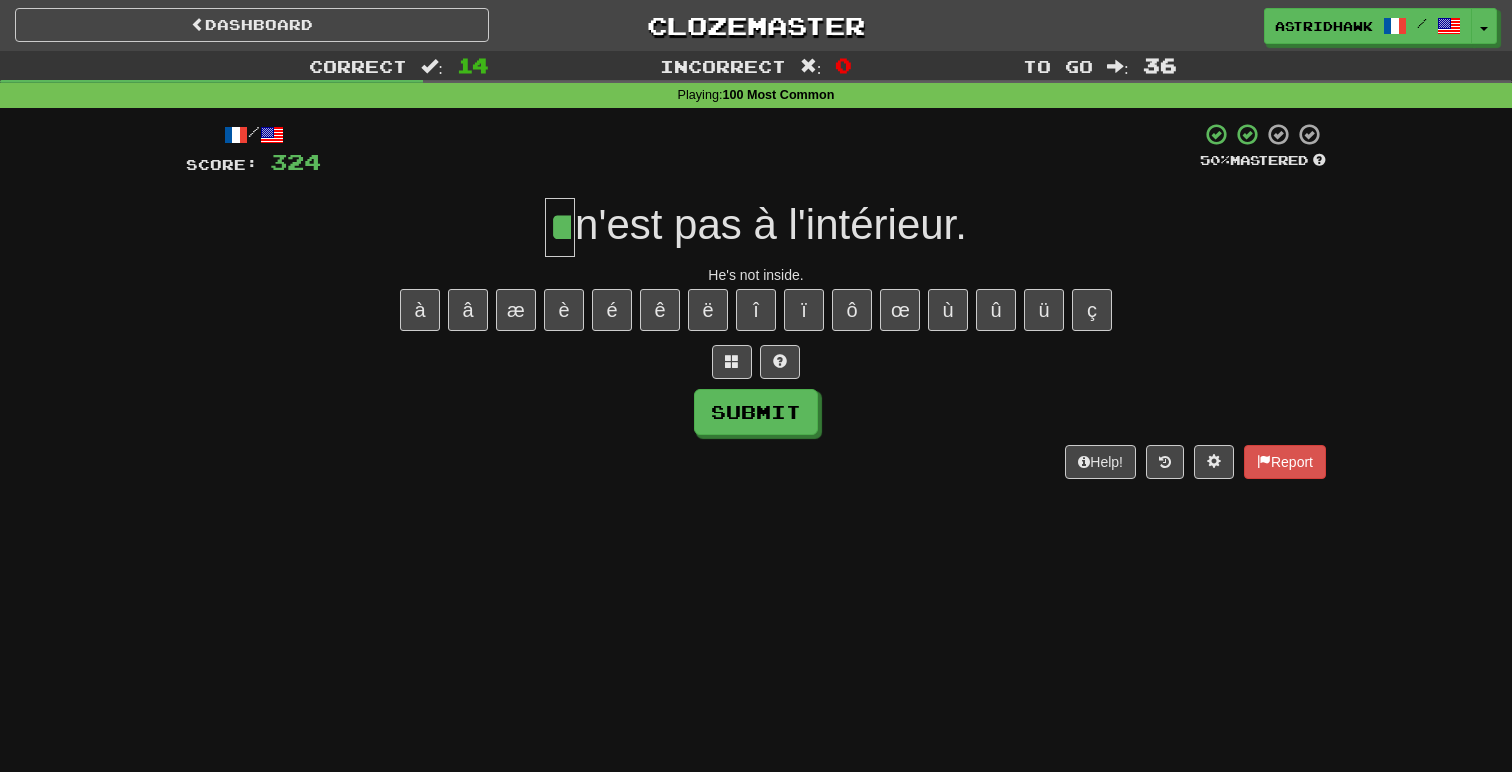 type on "**" 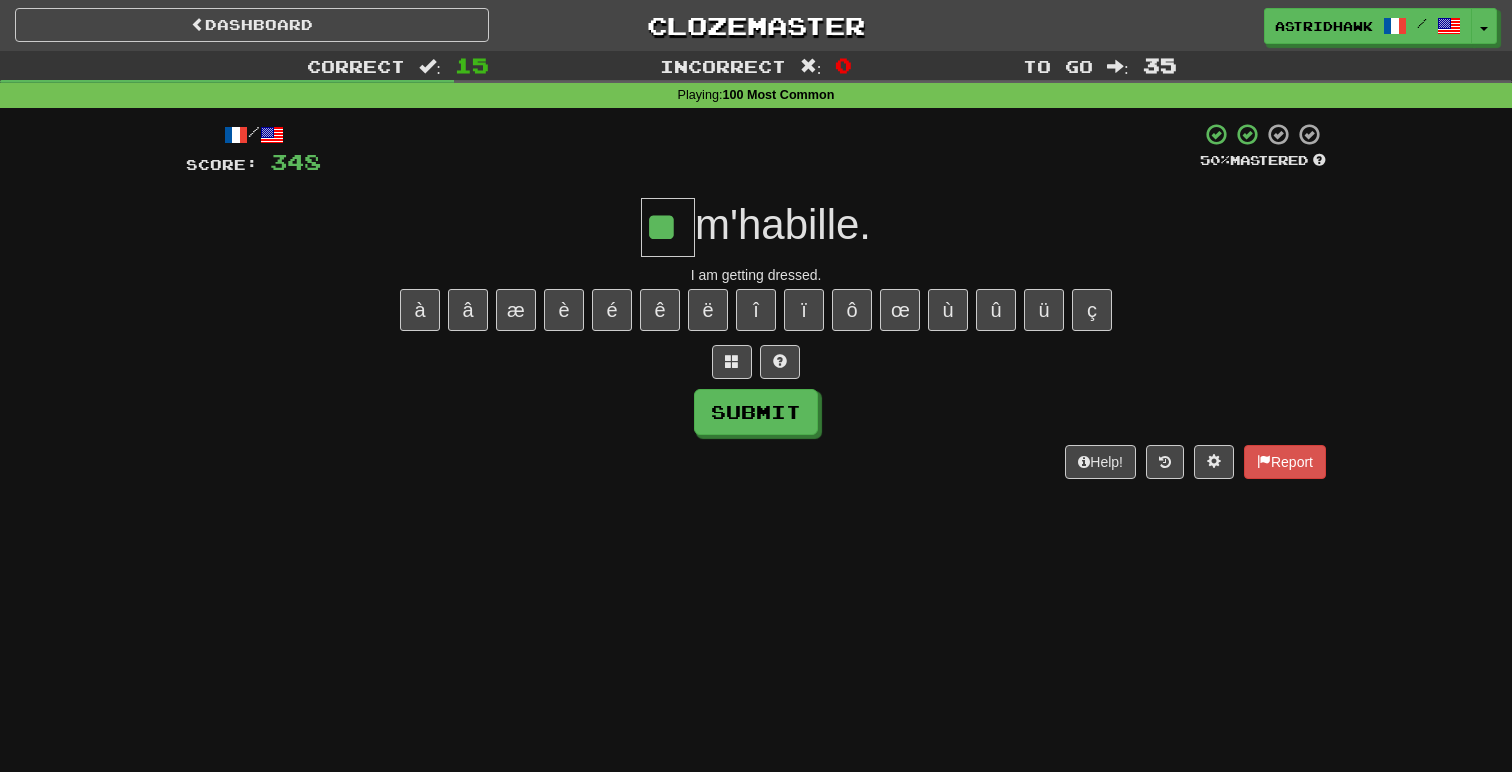 type on "**" 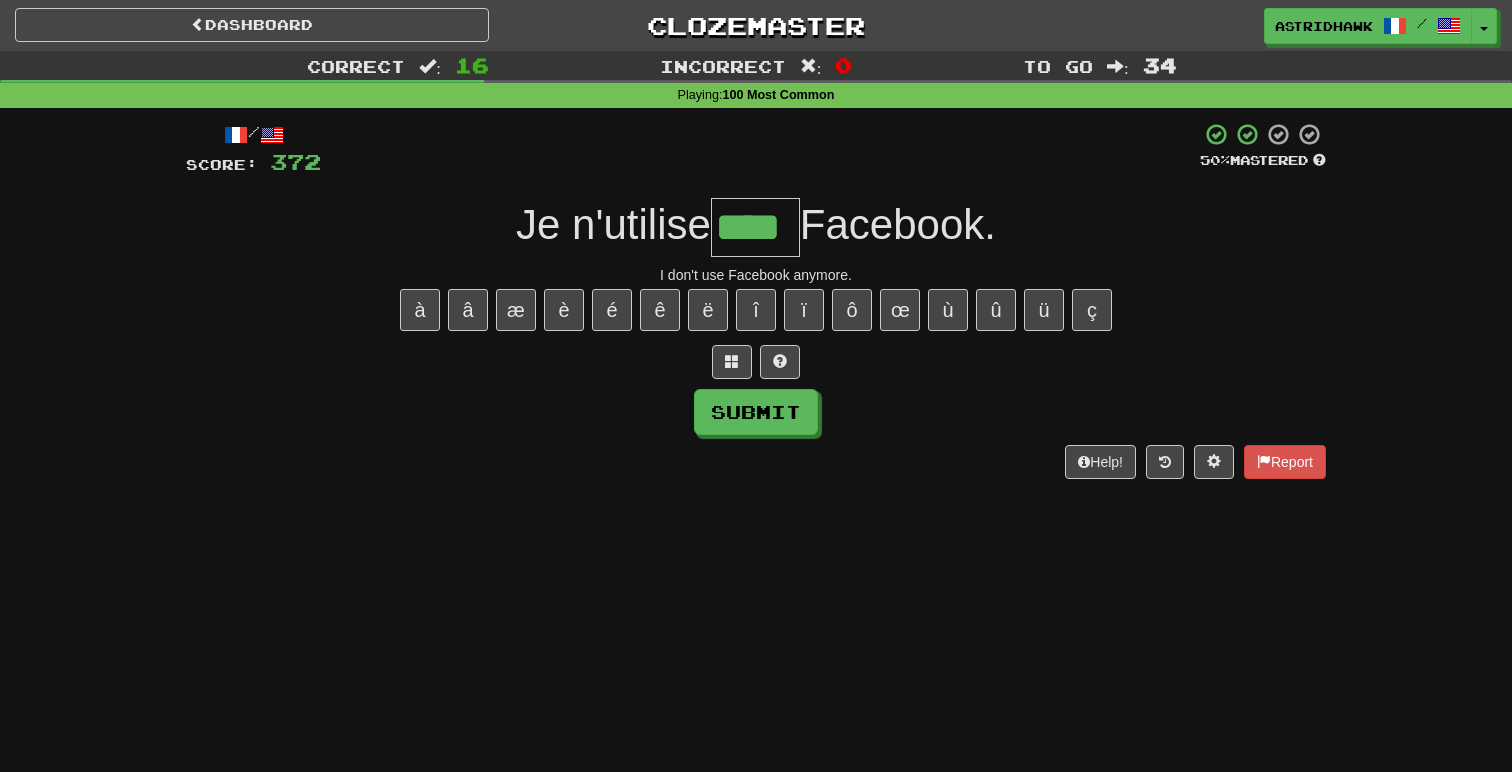 type on "****" 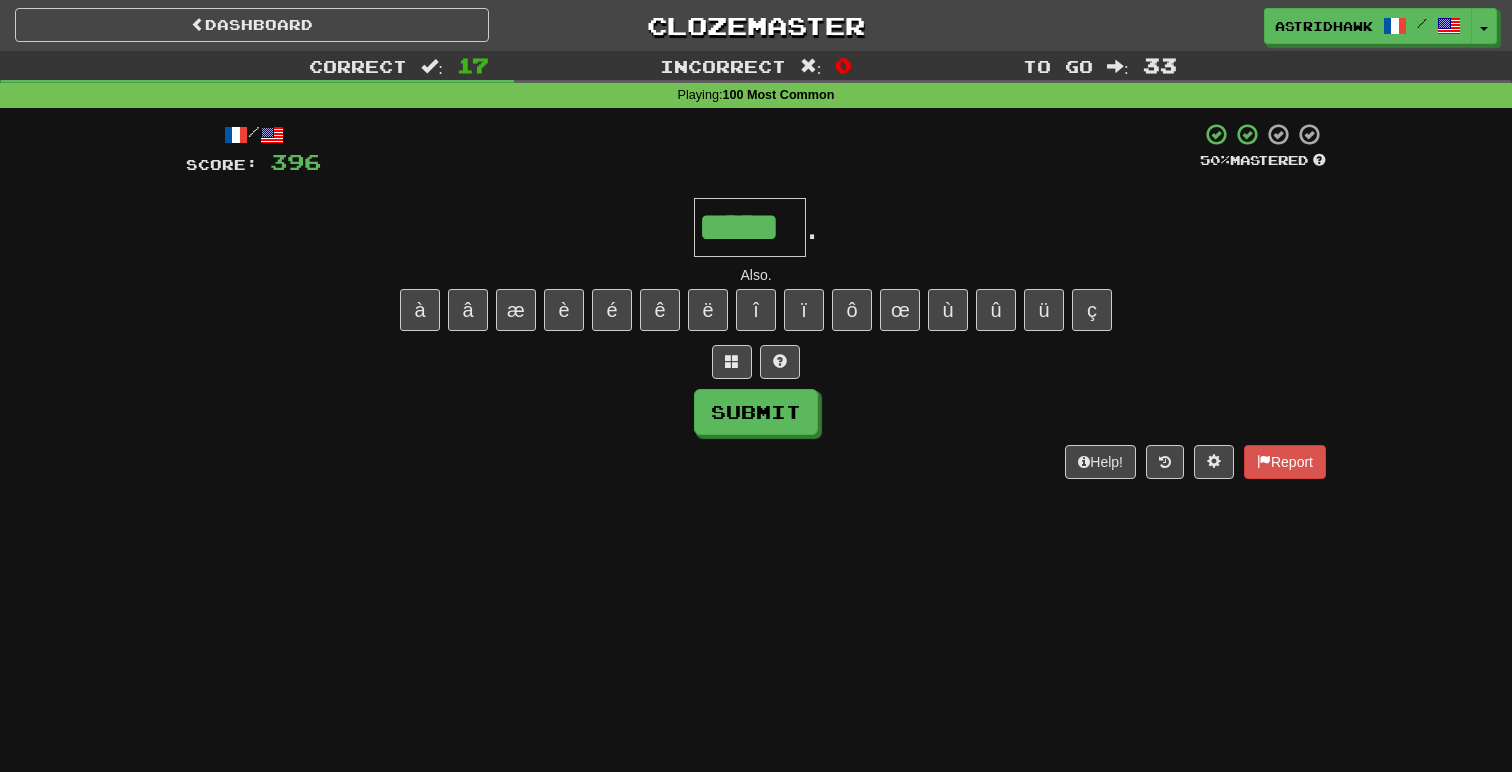 type on "*****" 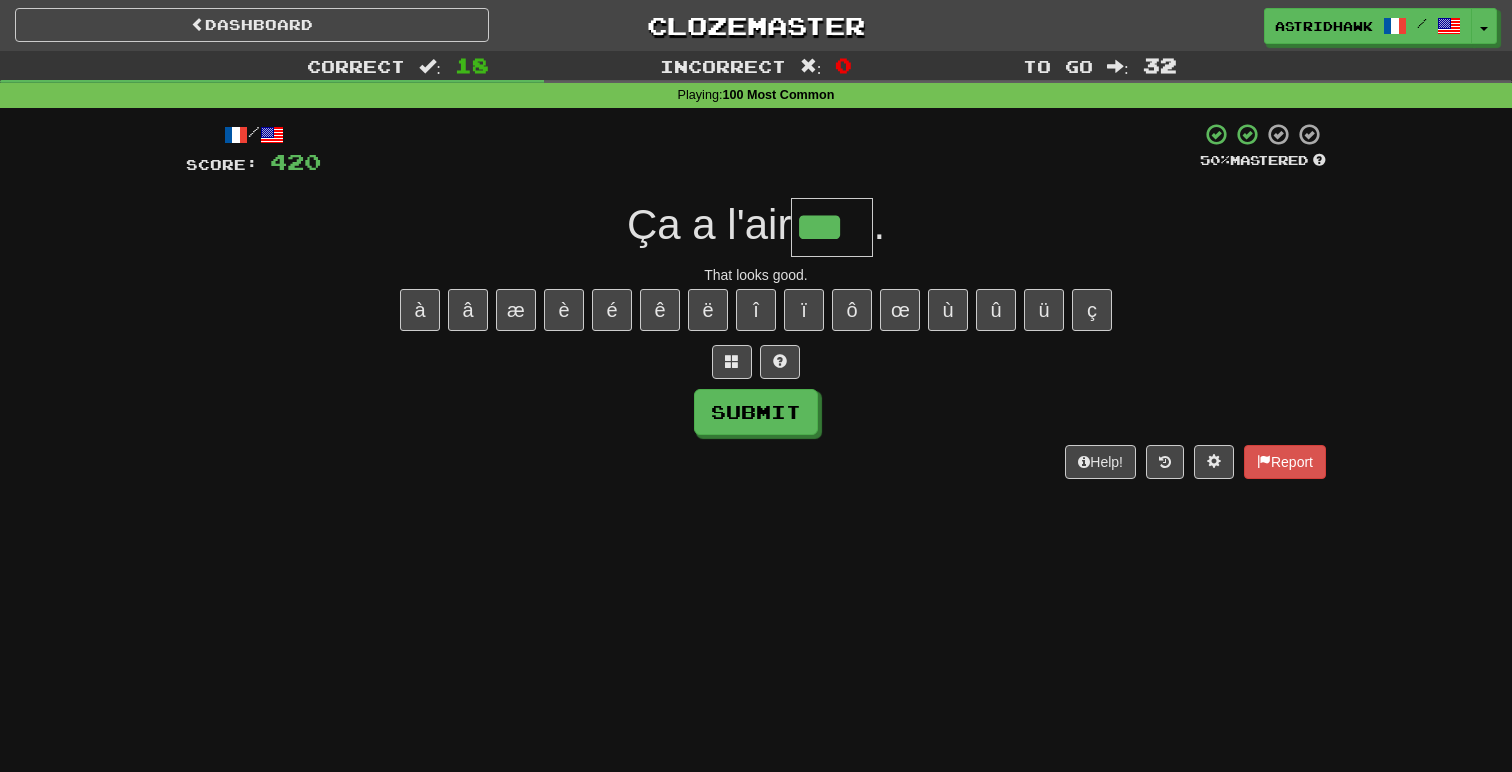 type on "***" 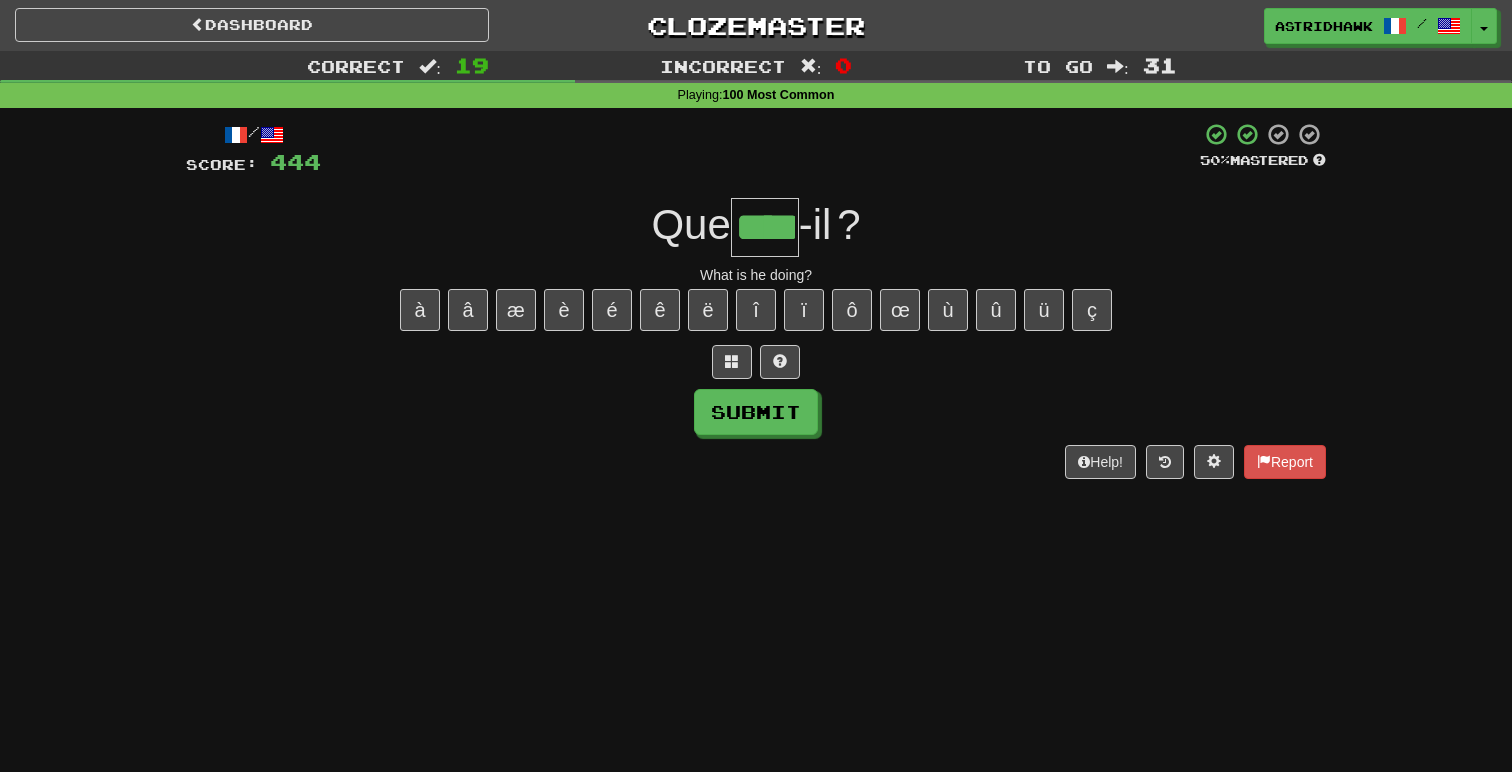 type on "****" 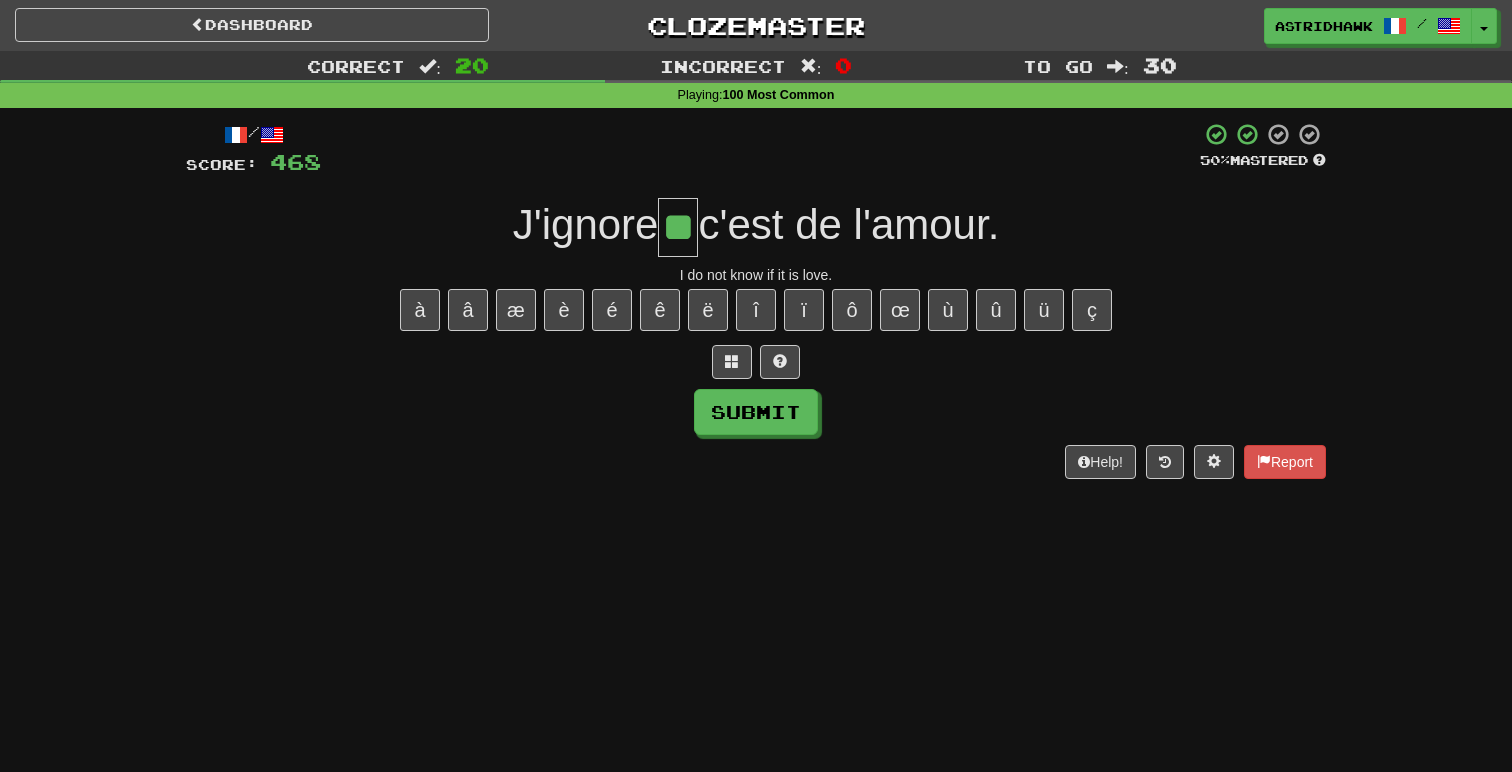 type on "**" 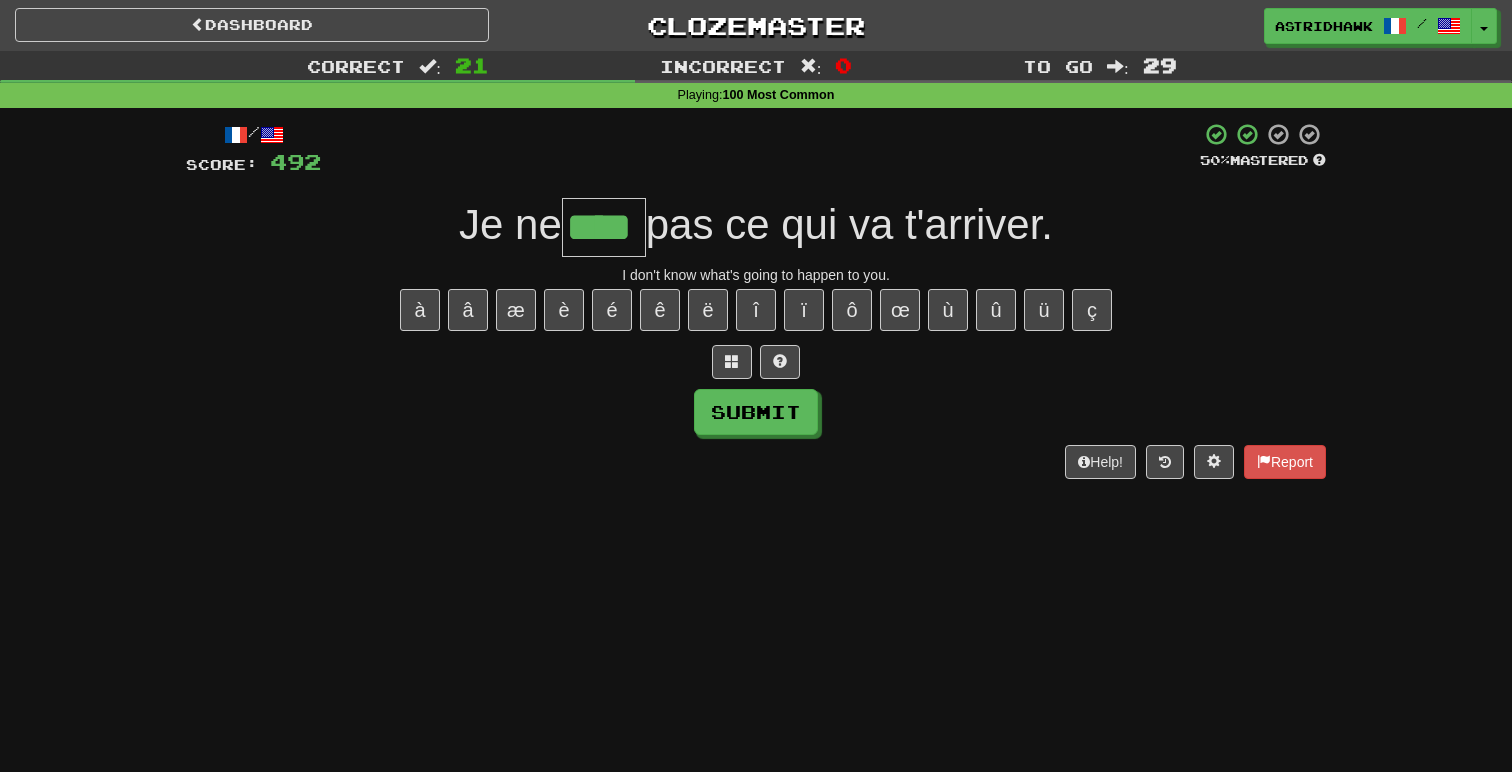 type on "****" 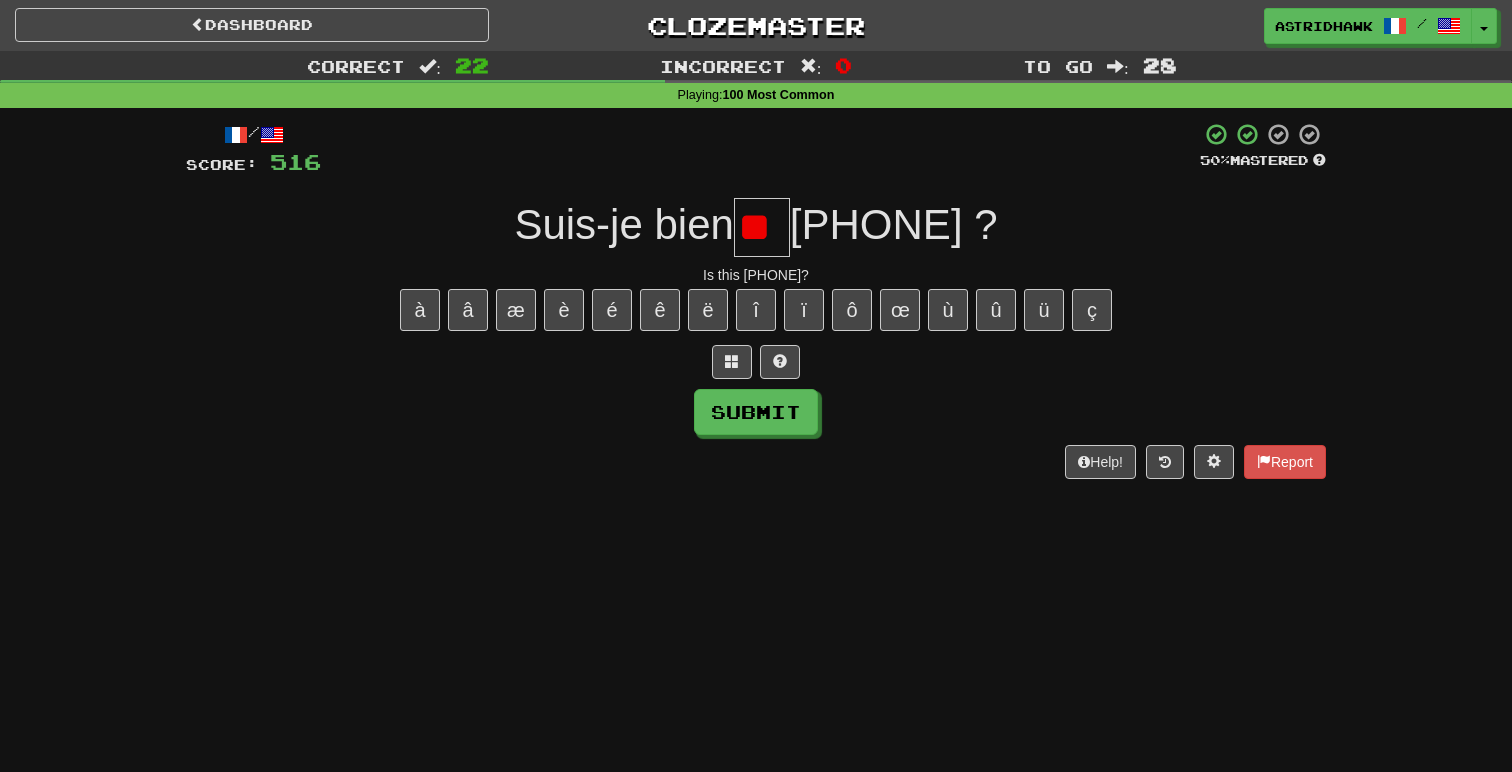 scroll, scrollTop: 0, scrollLeft: 0, axis: both 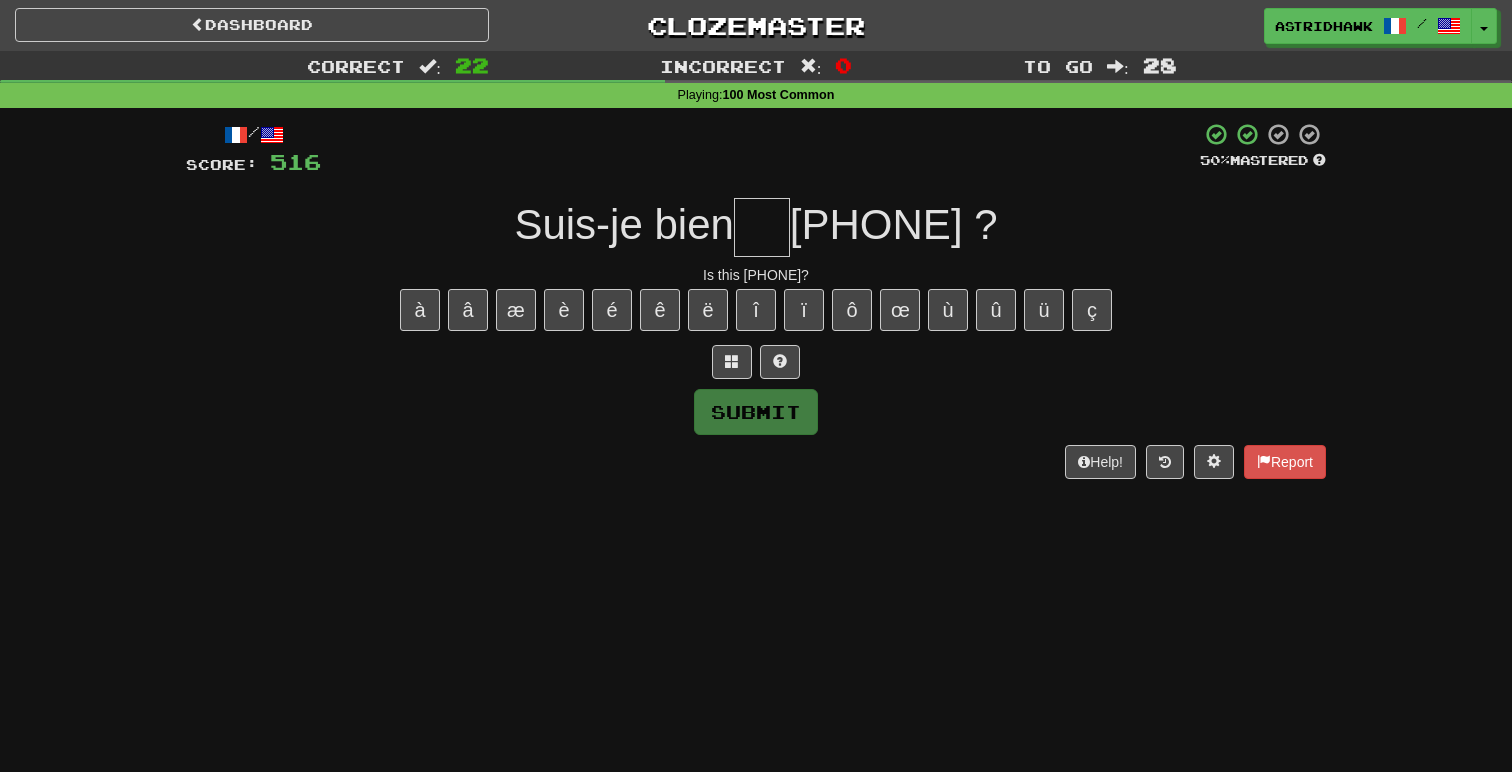 type on "*" 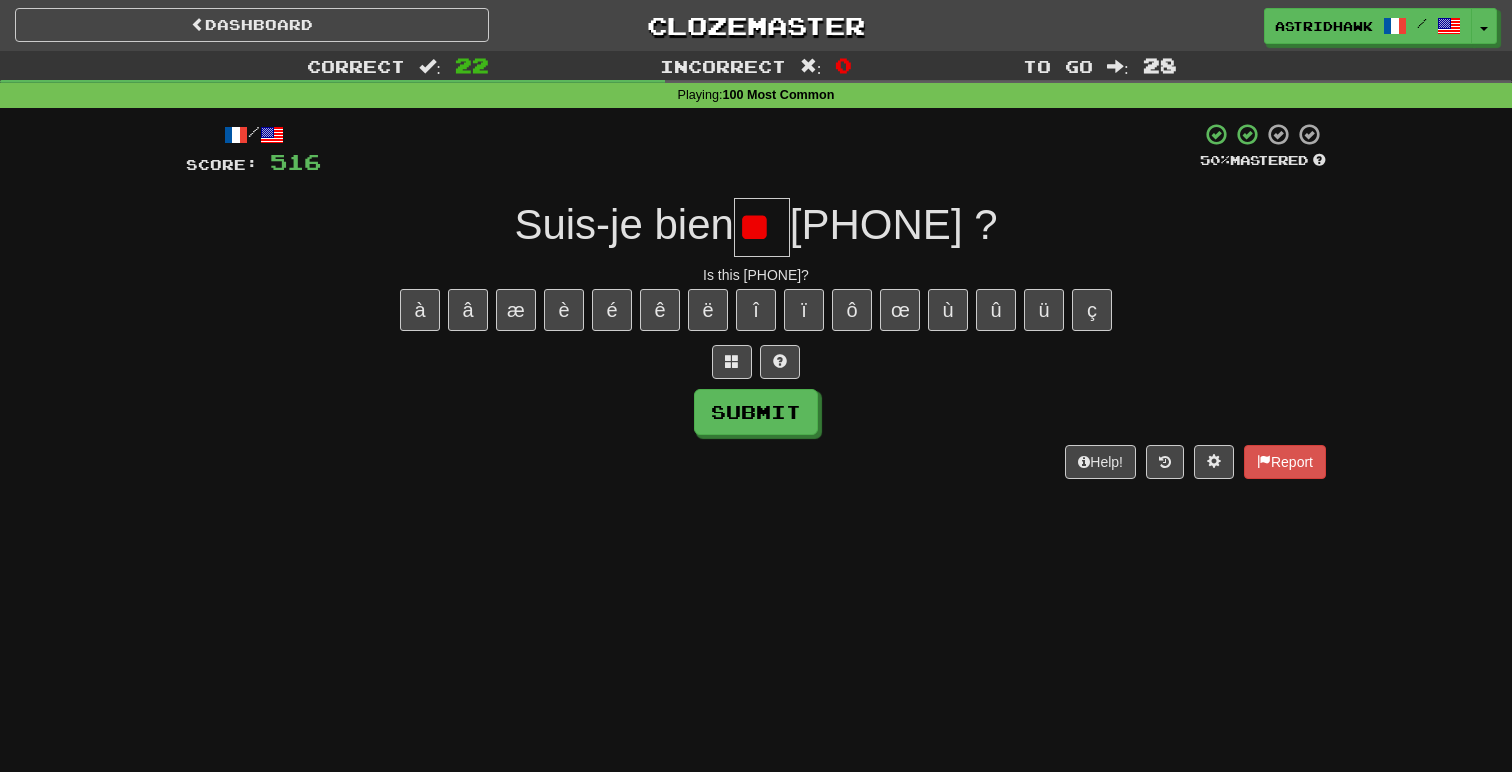 type on "*" 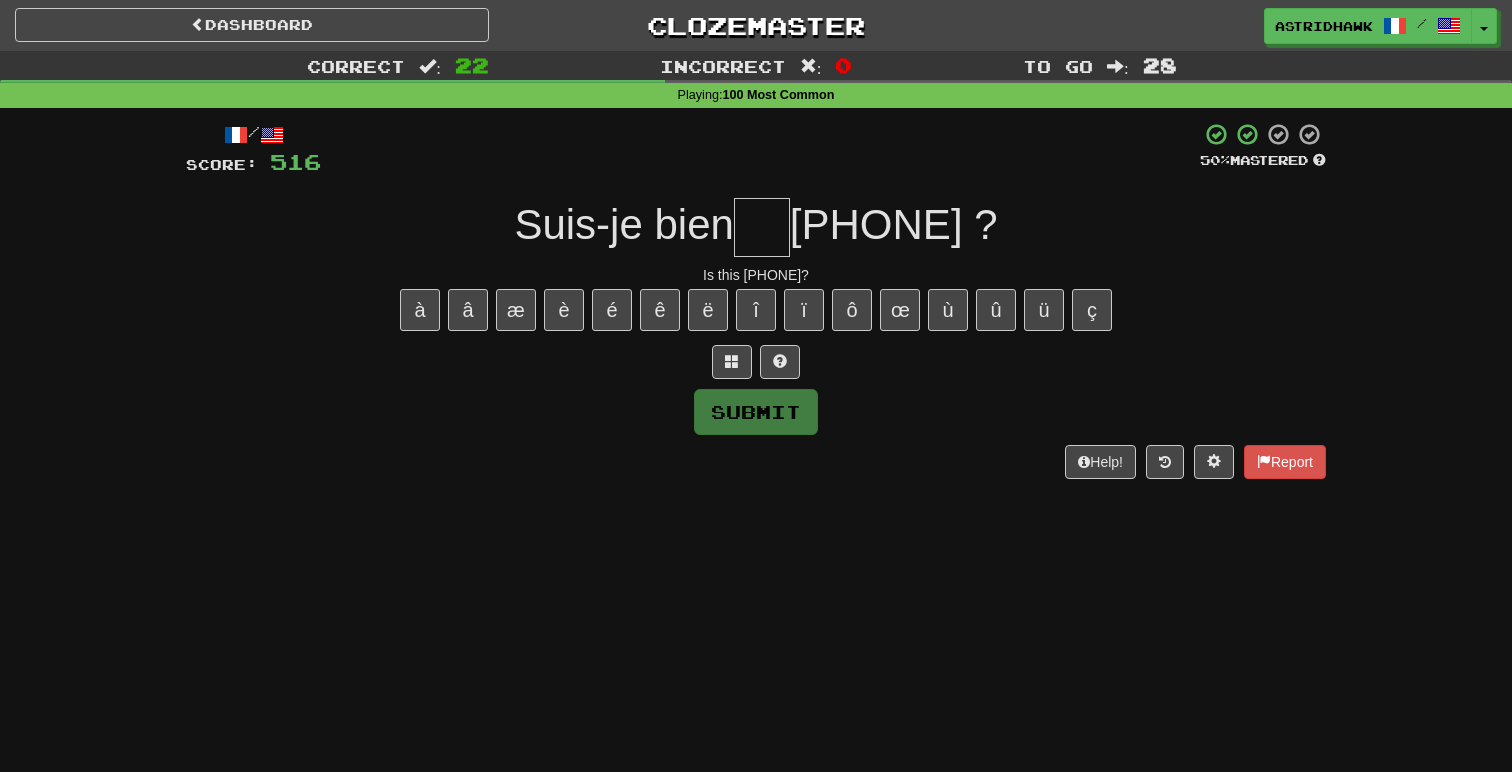 type on "*" 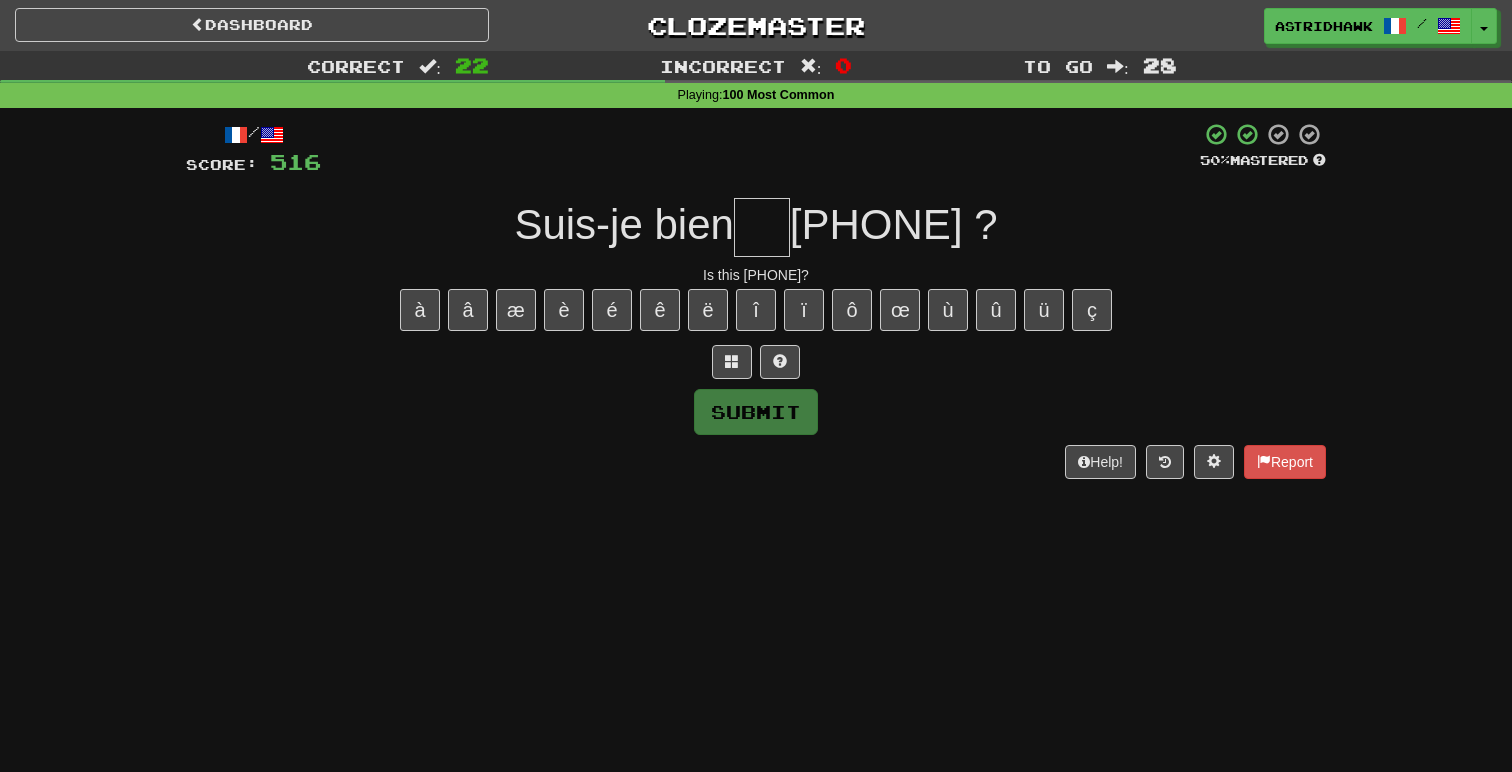 type on "*" 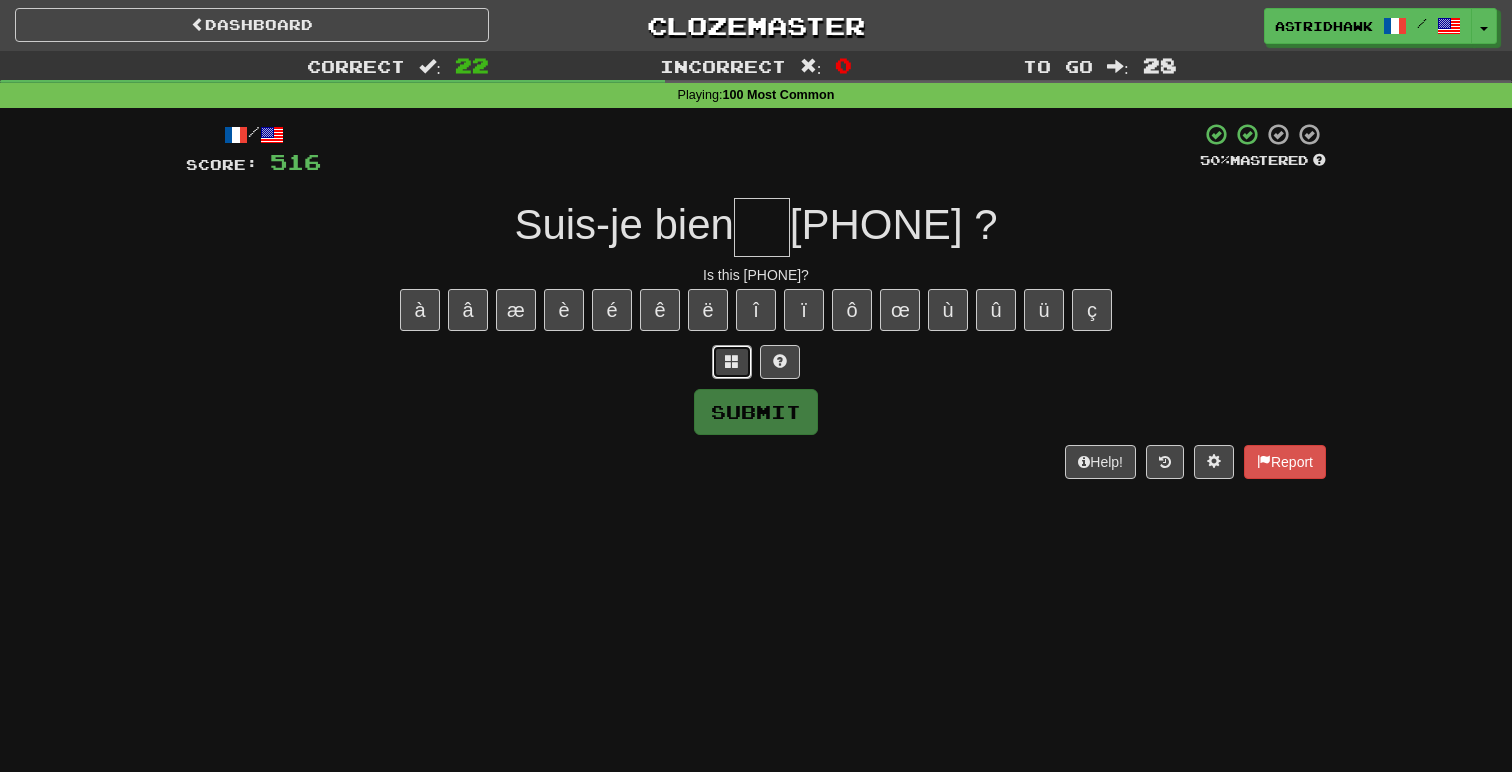 click at bounding box center (732, 362) 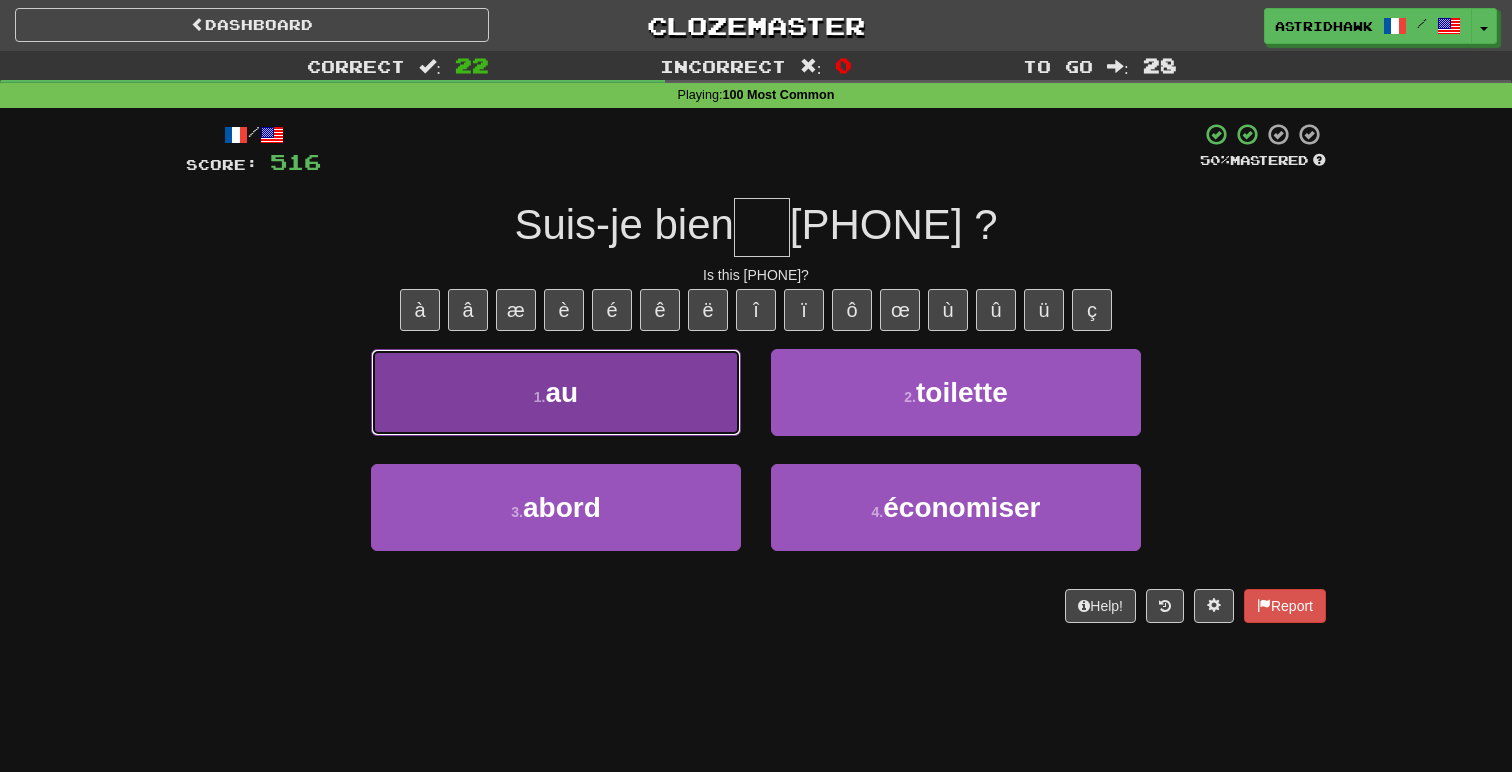 click on "1 .  au" at bounding box center (556, 392) 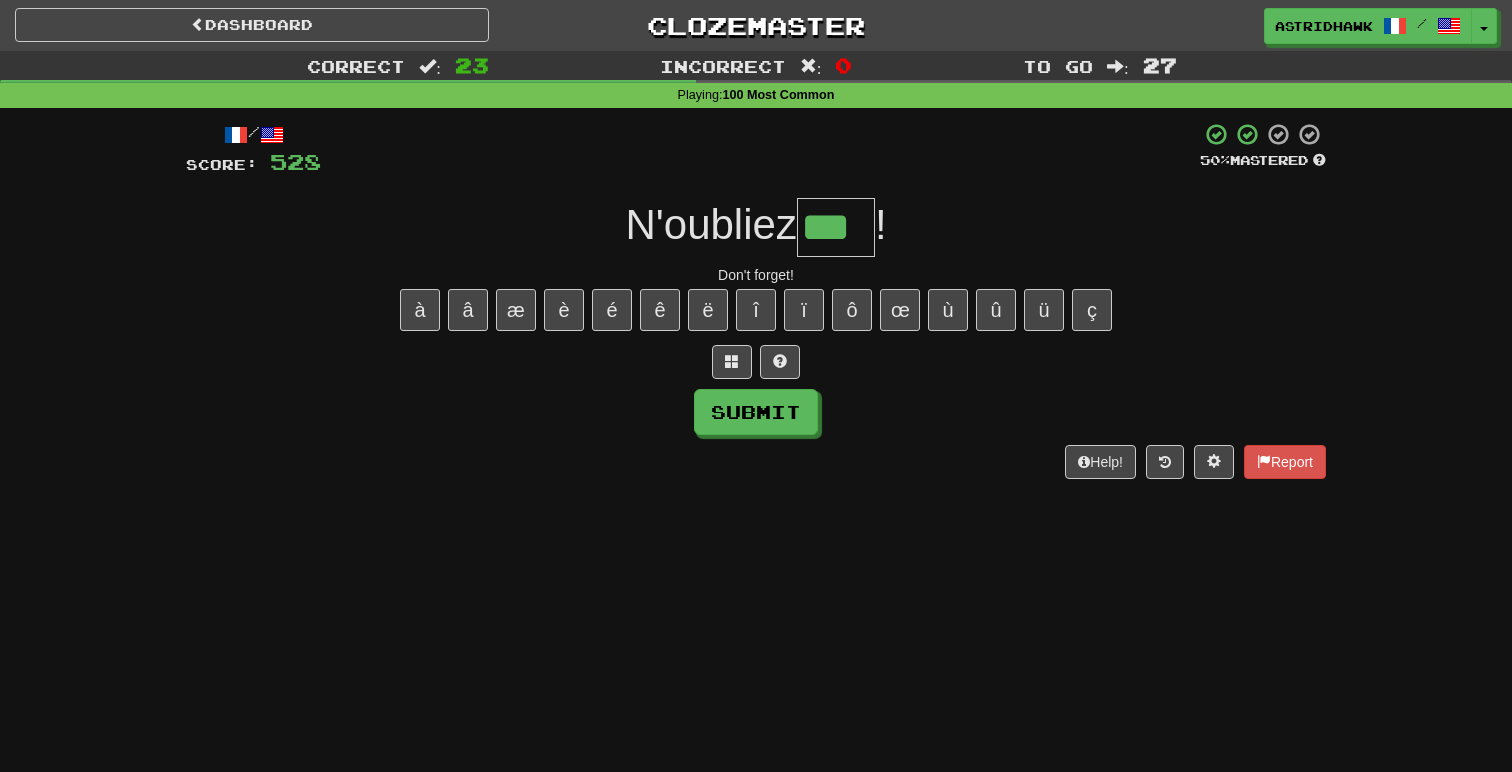 type on "***" 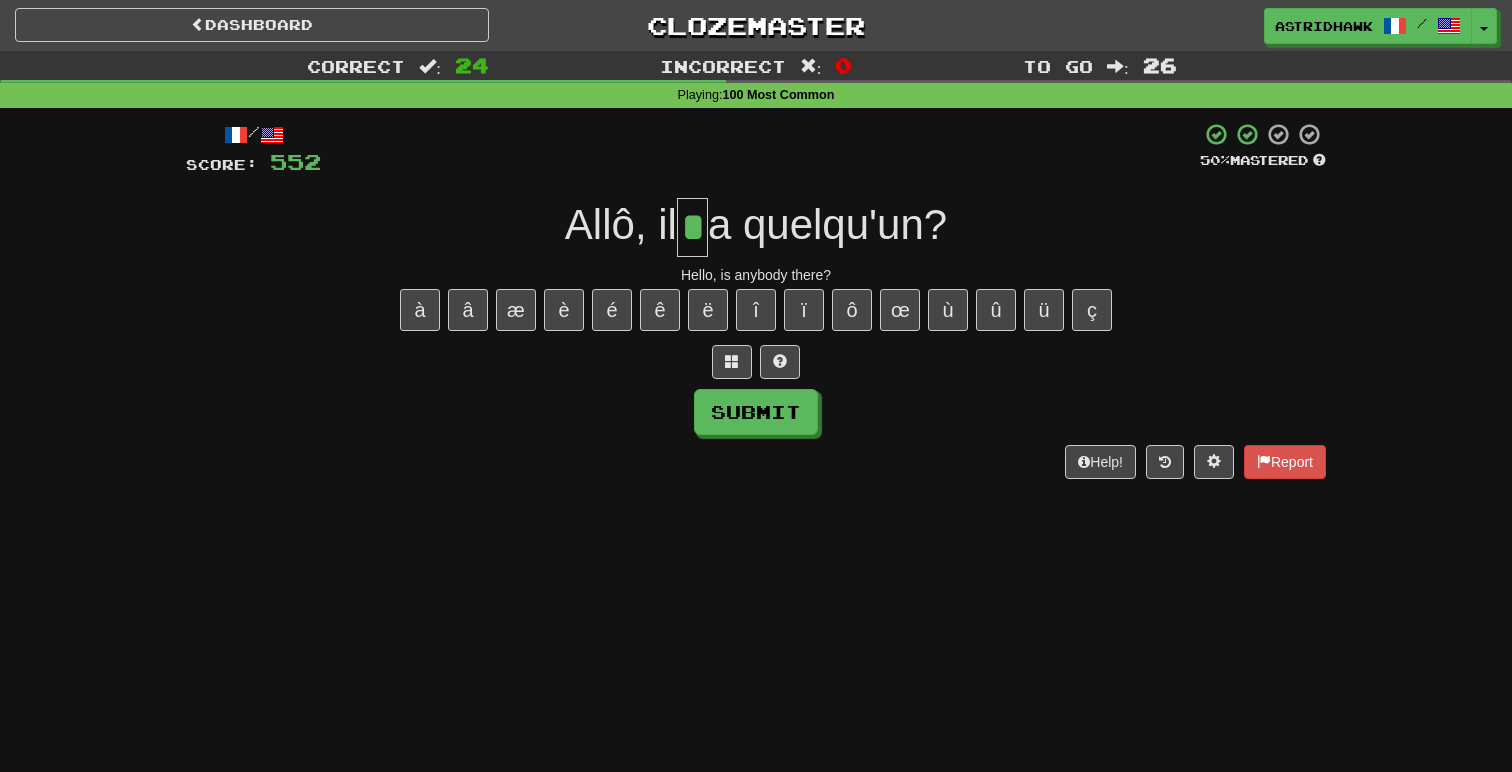 type on "*" 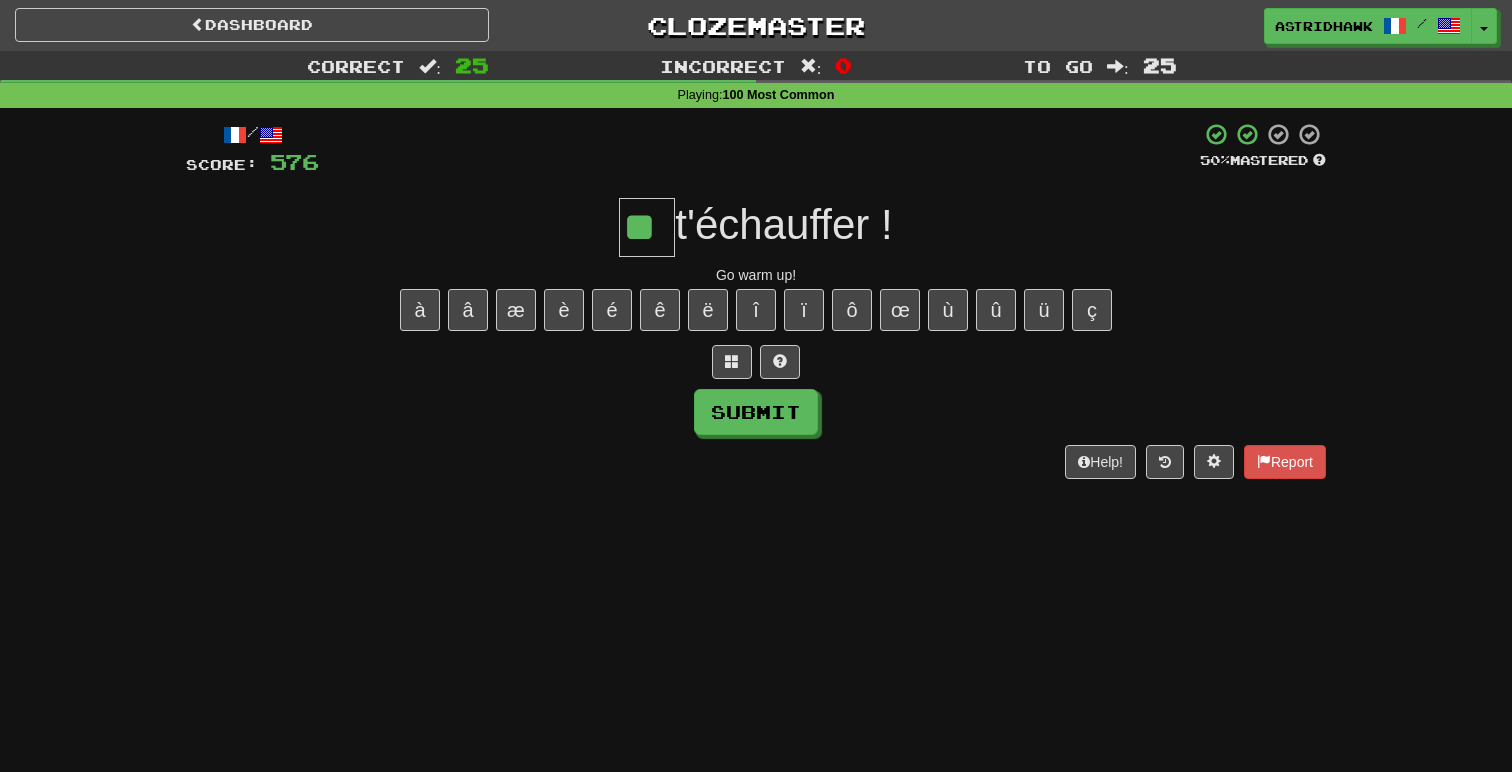 type on "**" 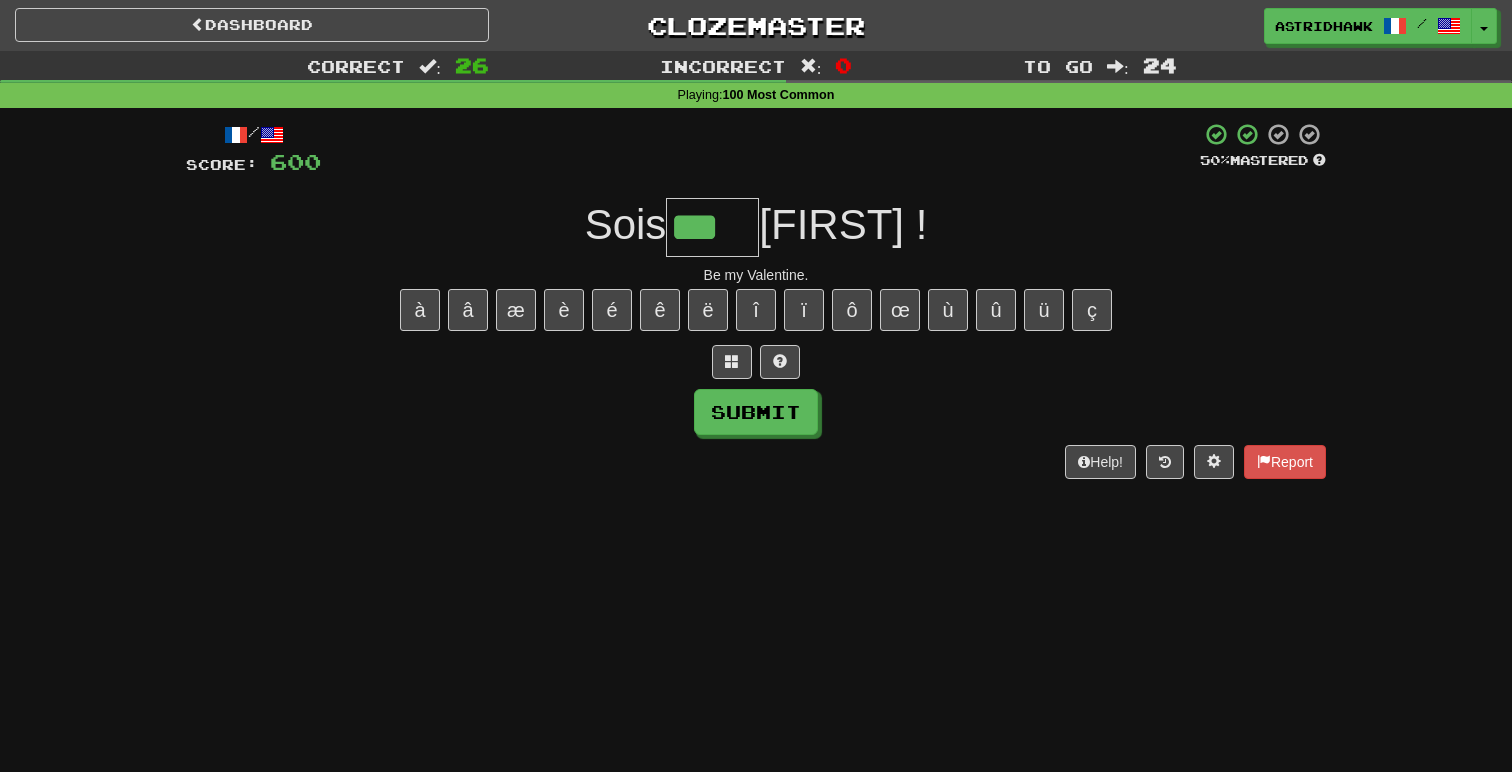 type on "***" 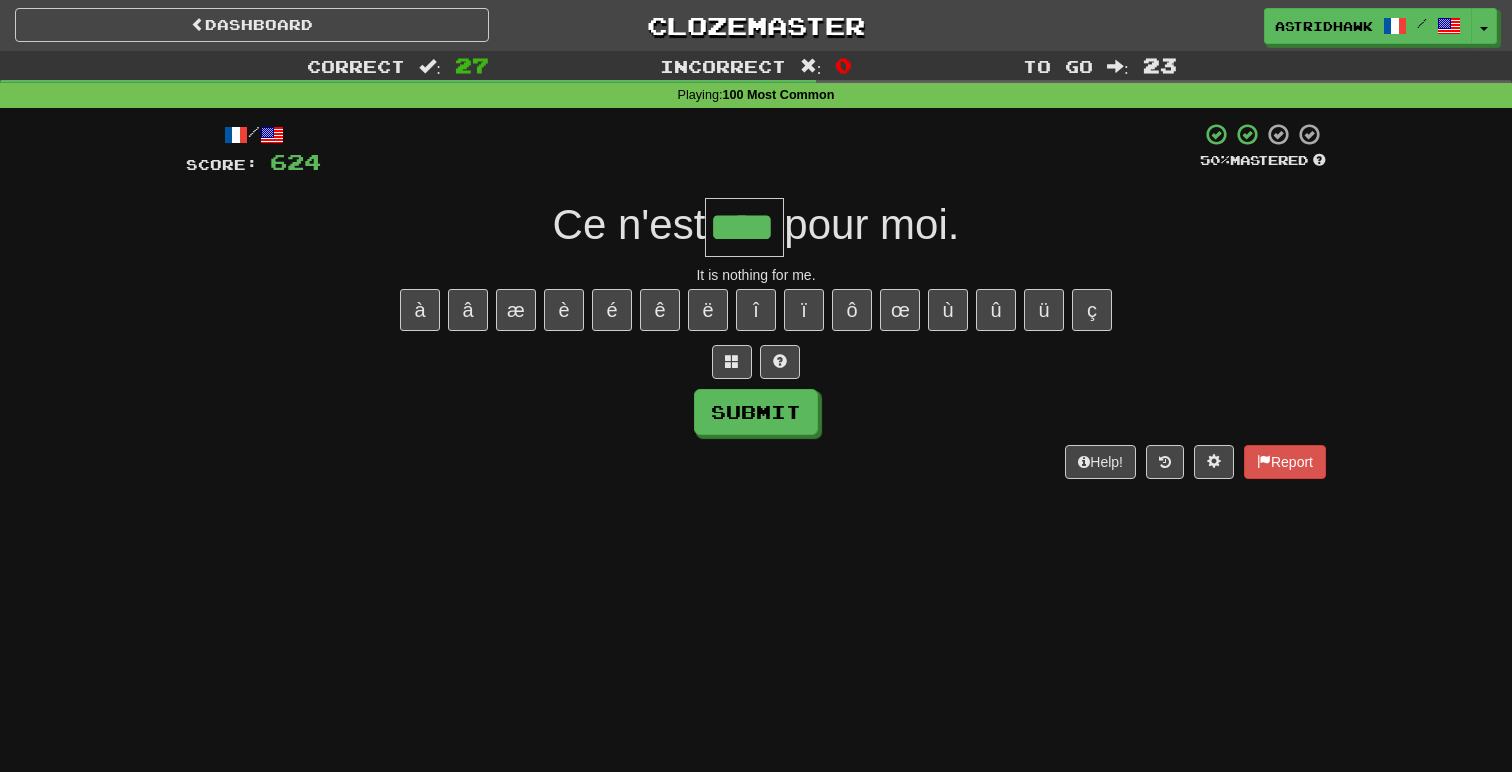 type on "****" 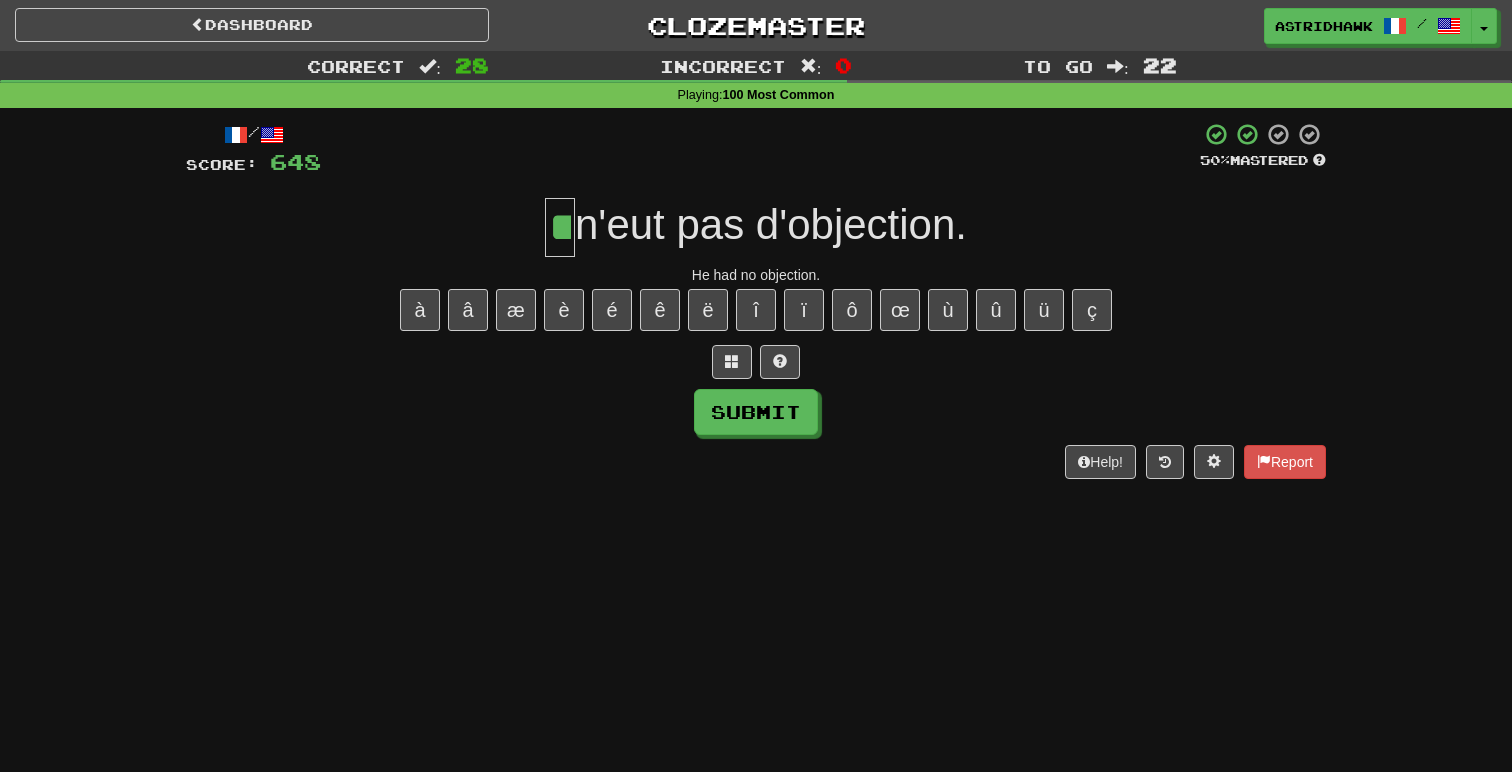 type on "**" 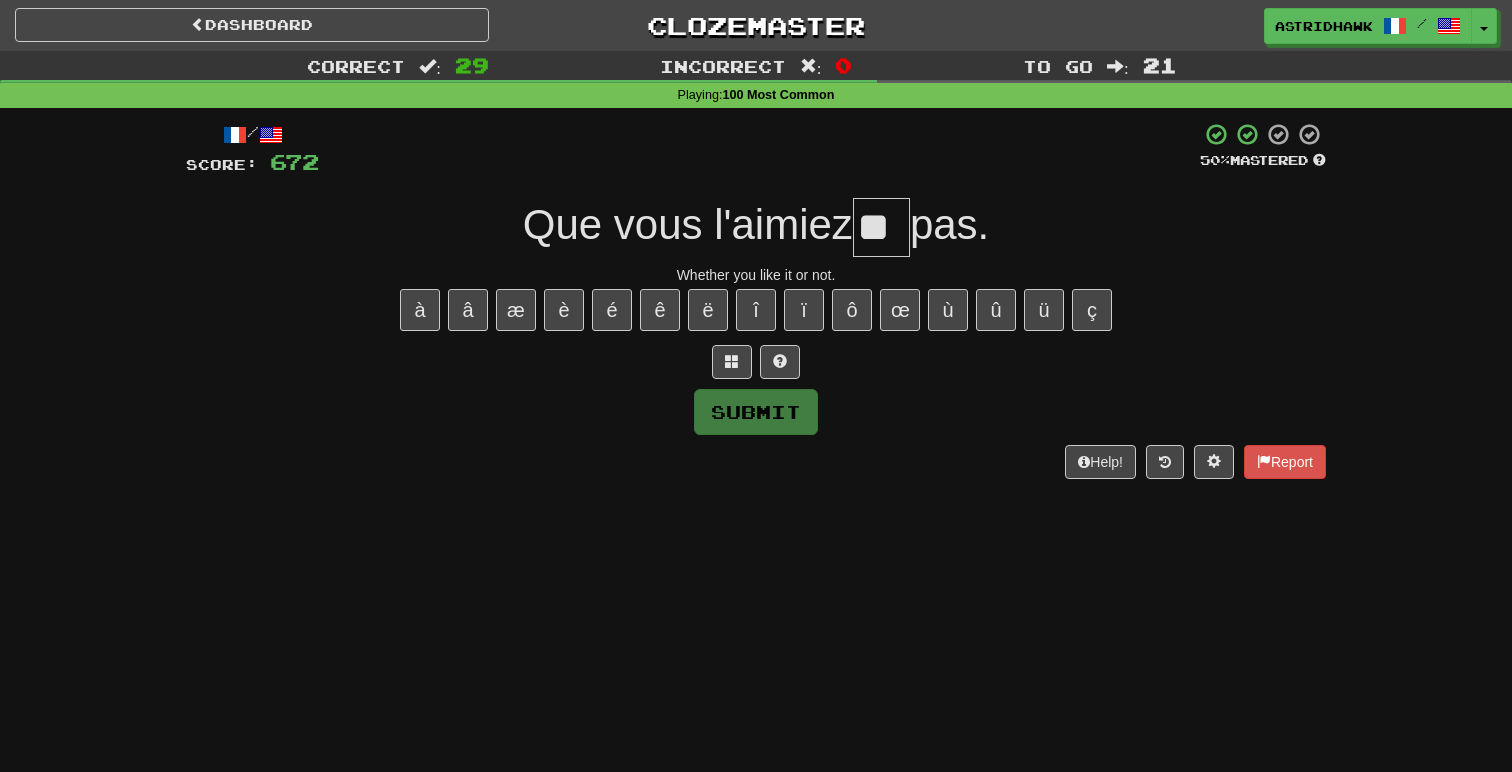 type on "**" 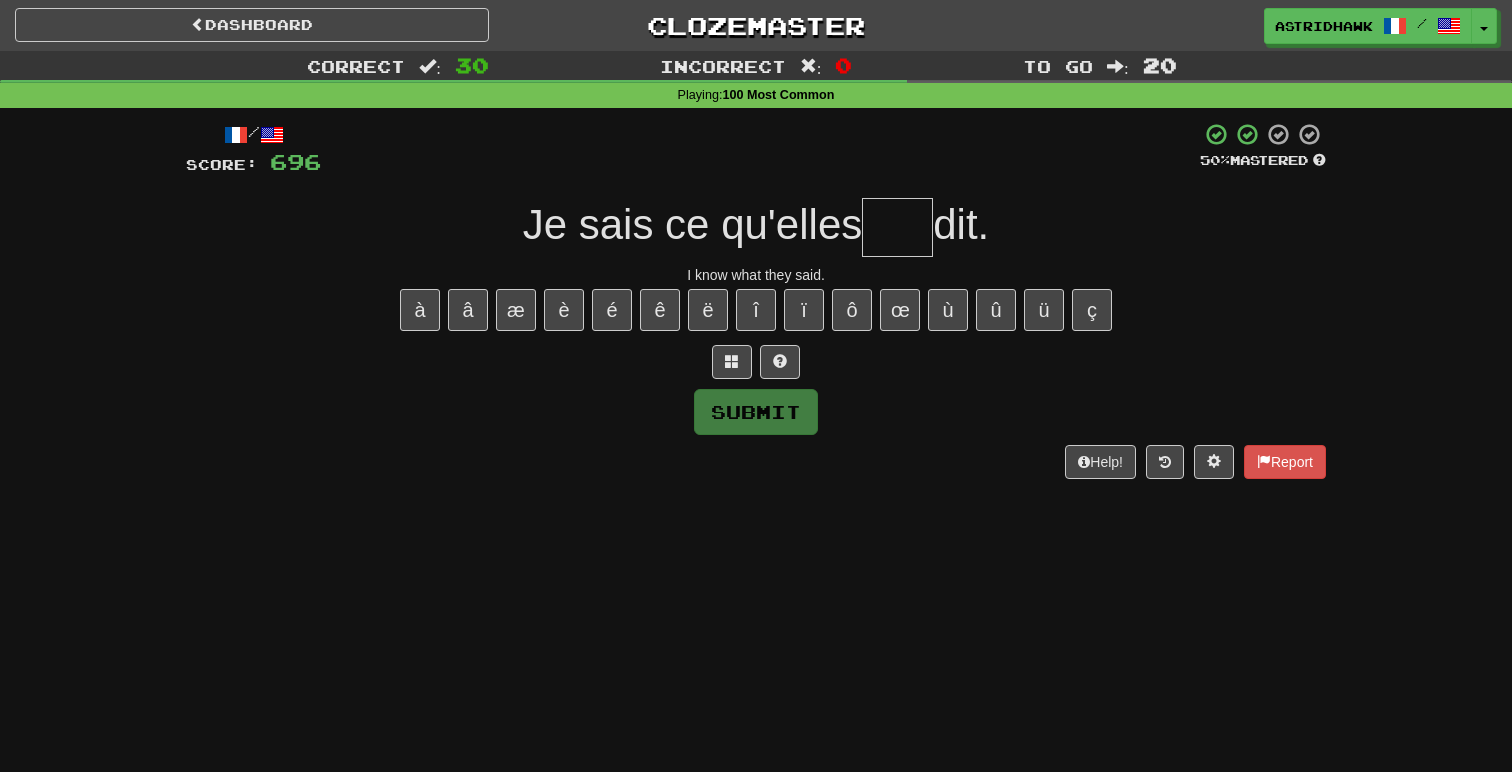 type on "*" 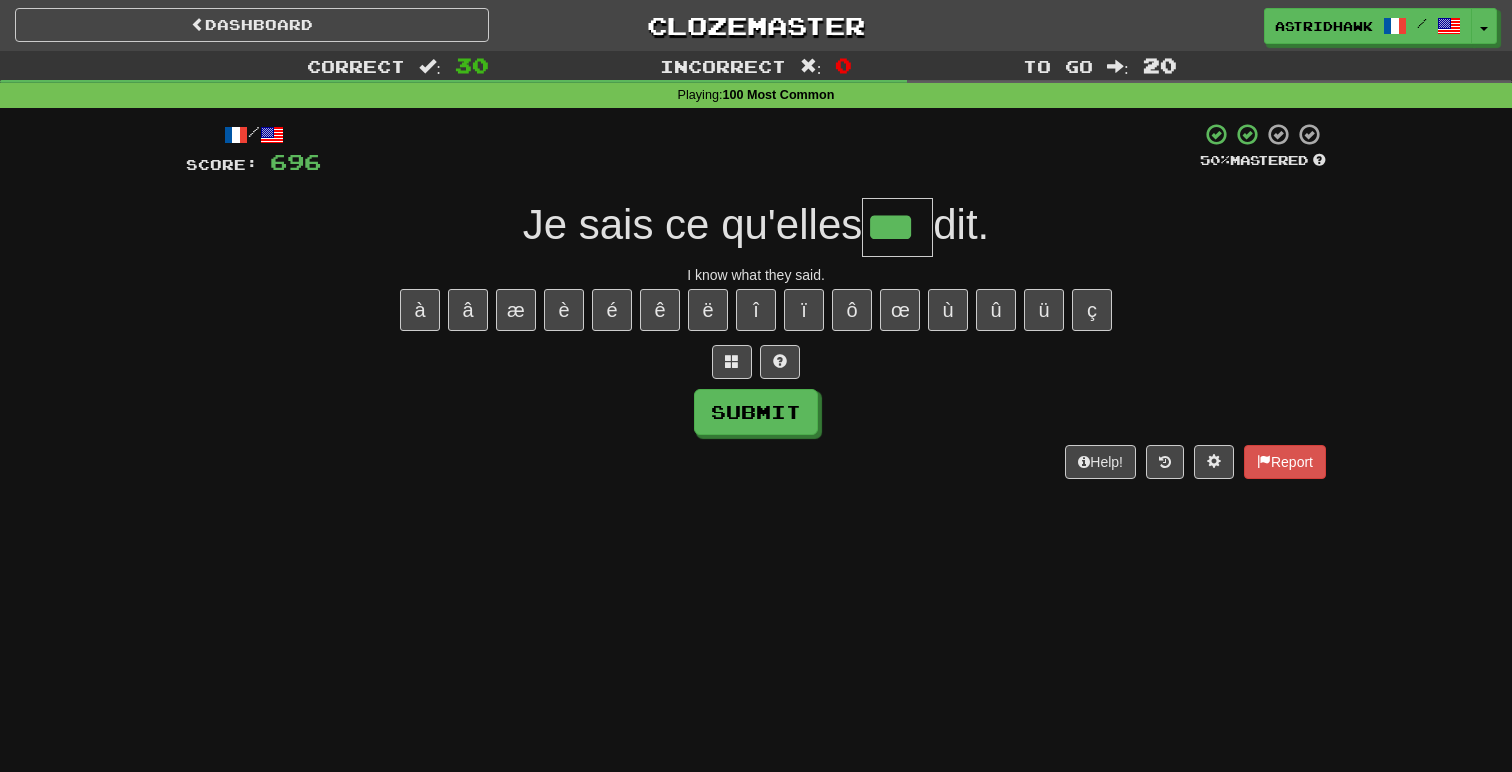 type on "***" 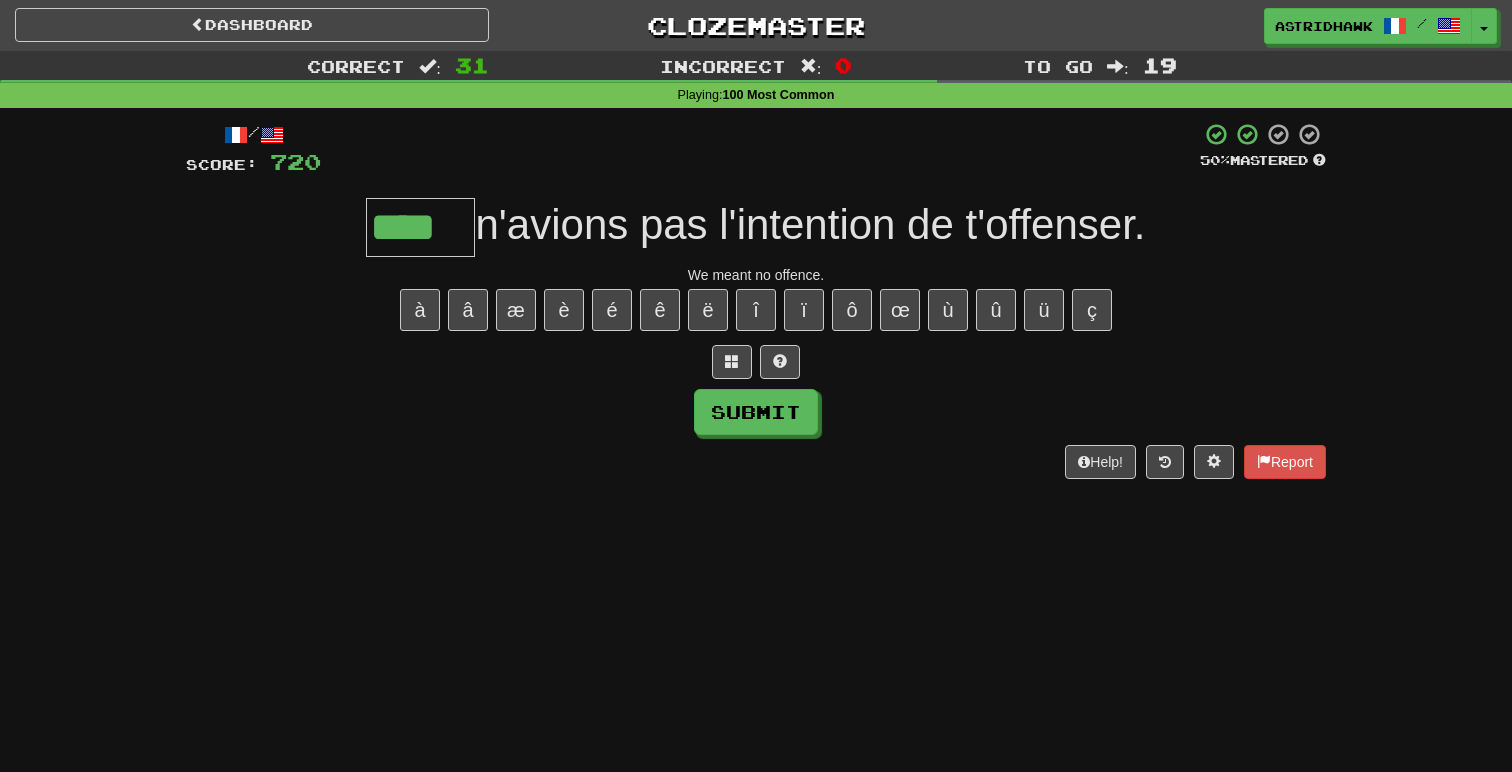 type on "****" 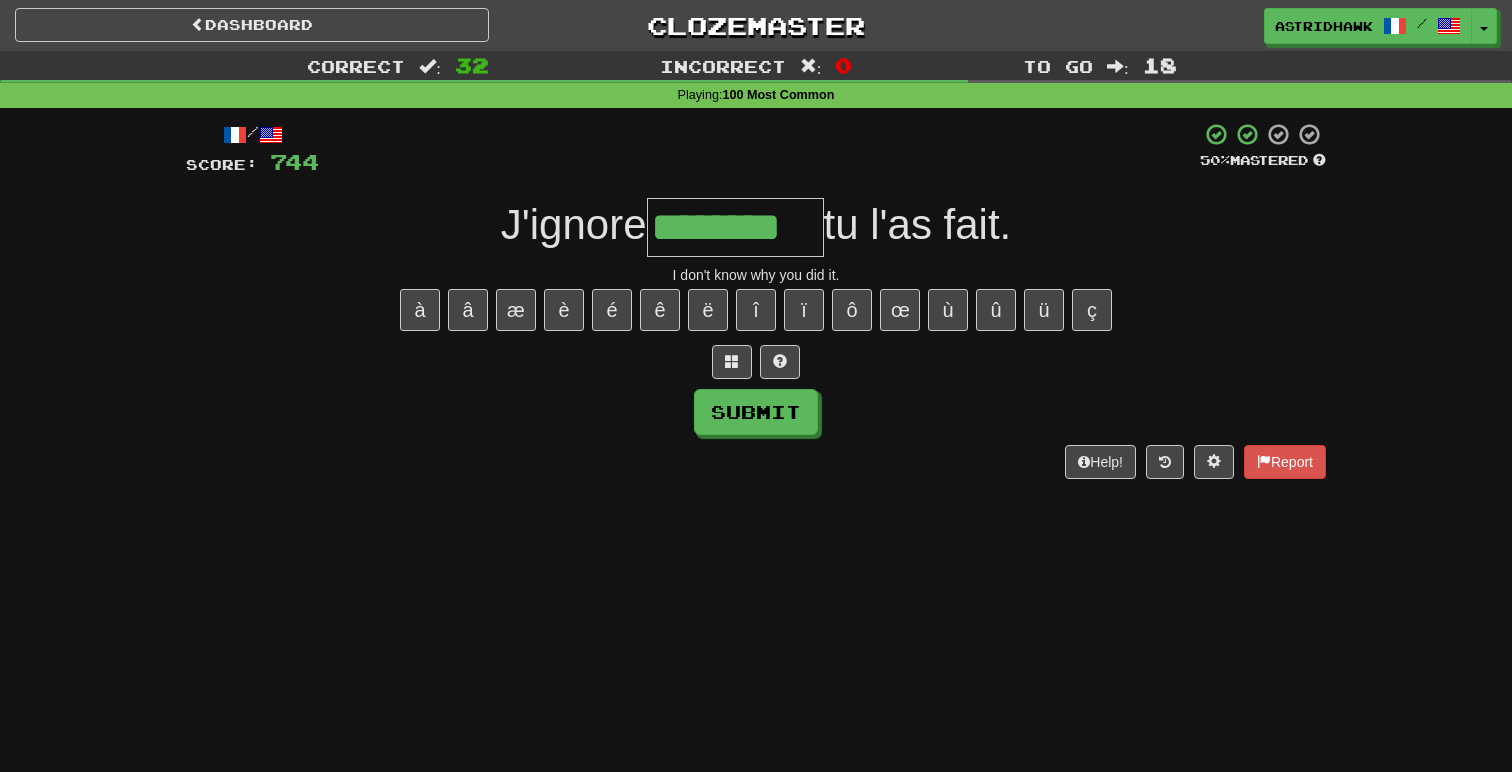 type on "********" 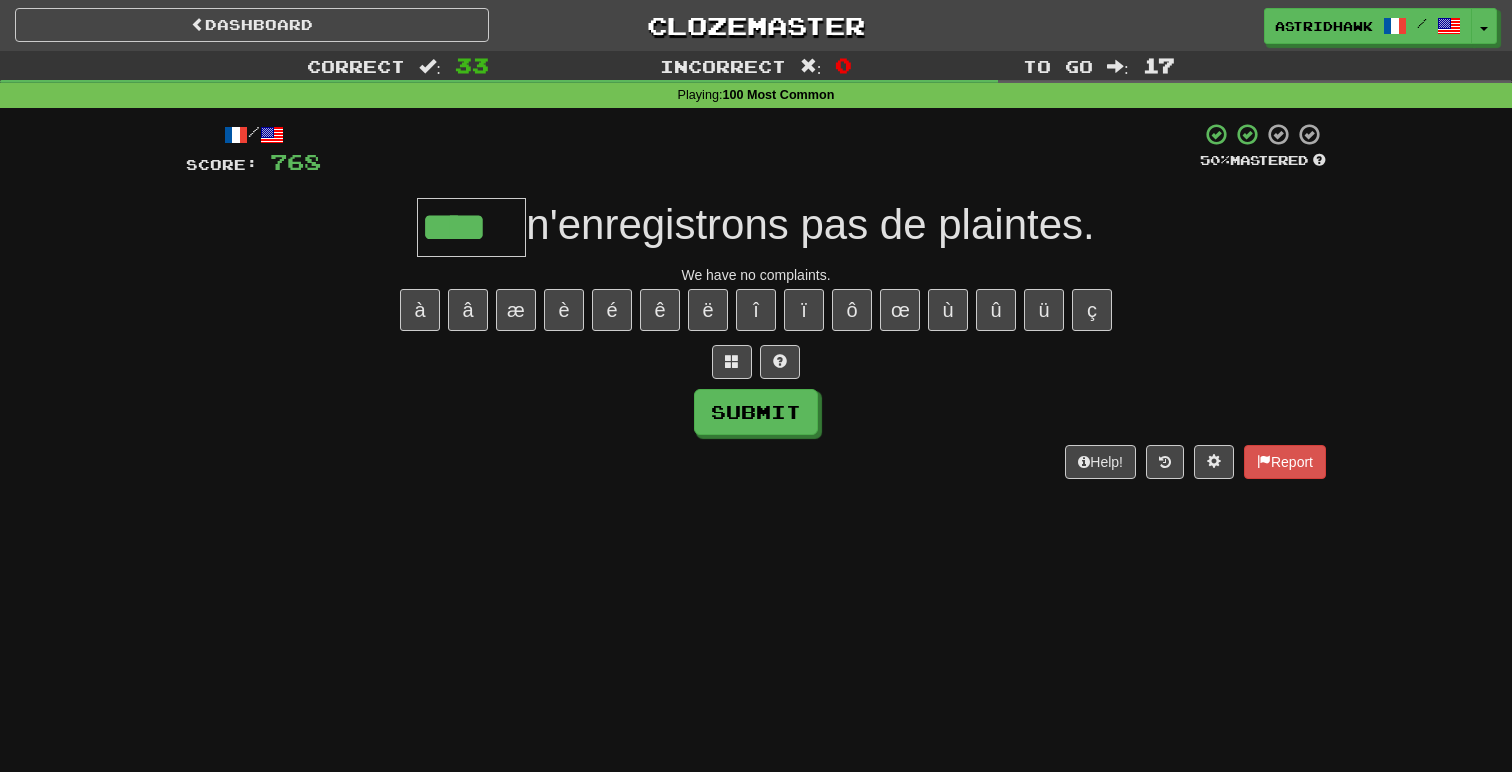 type on "****" 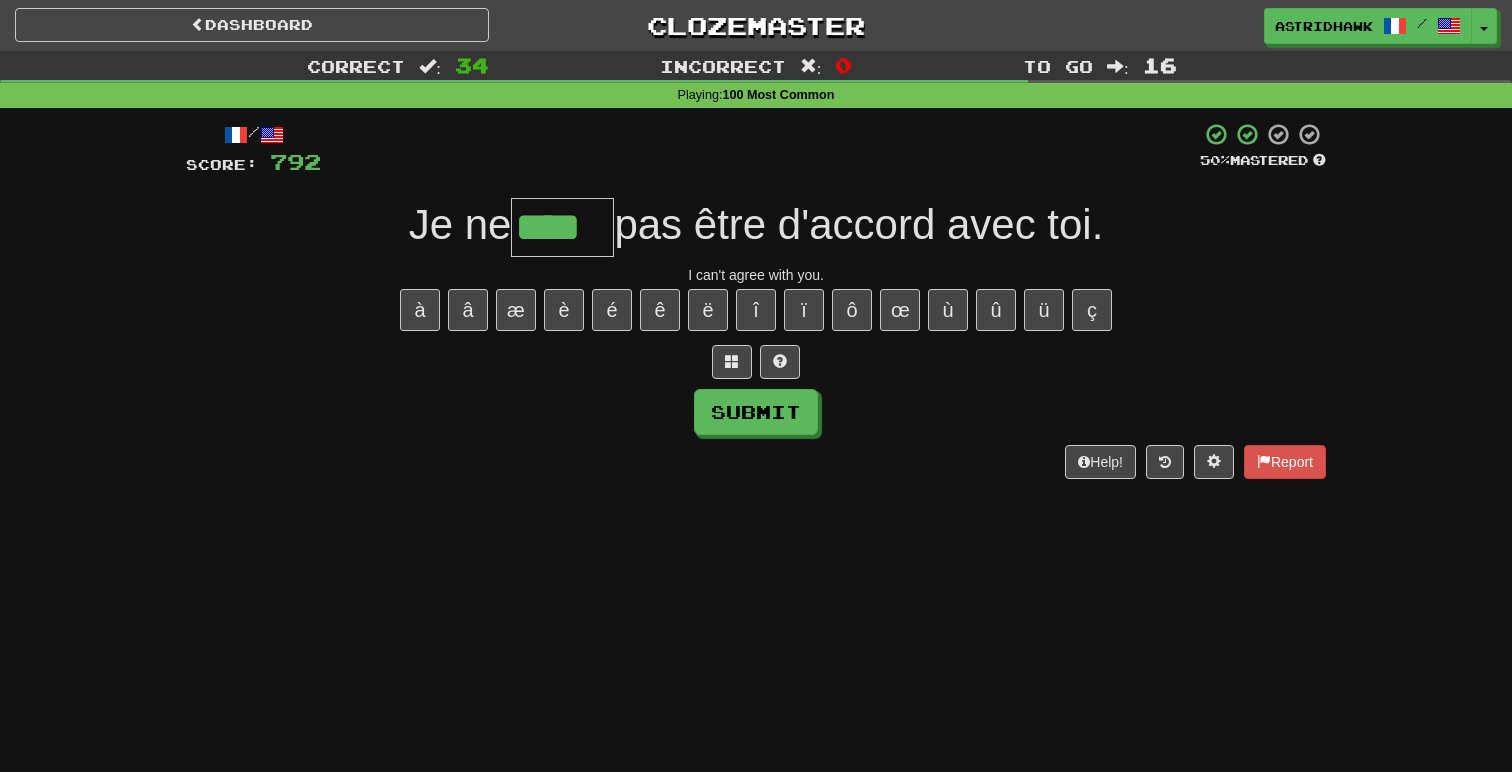 type on "****" 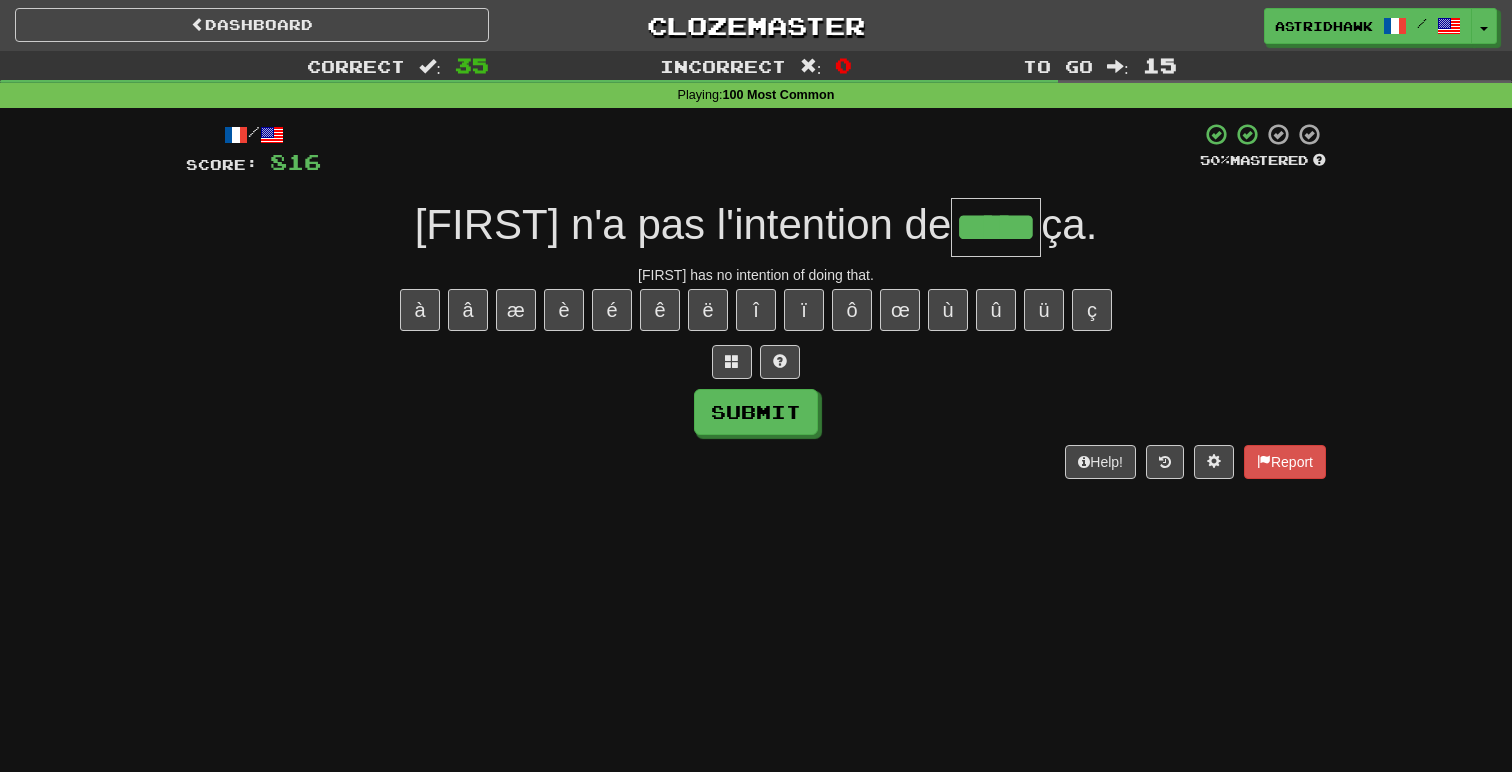 type on "*****" 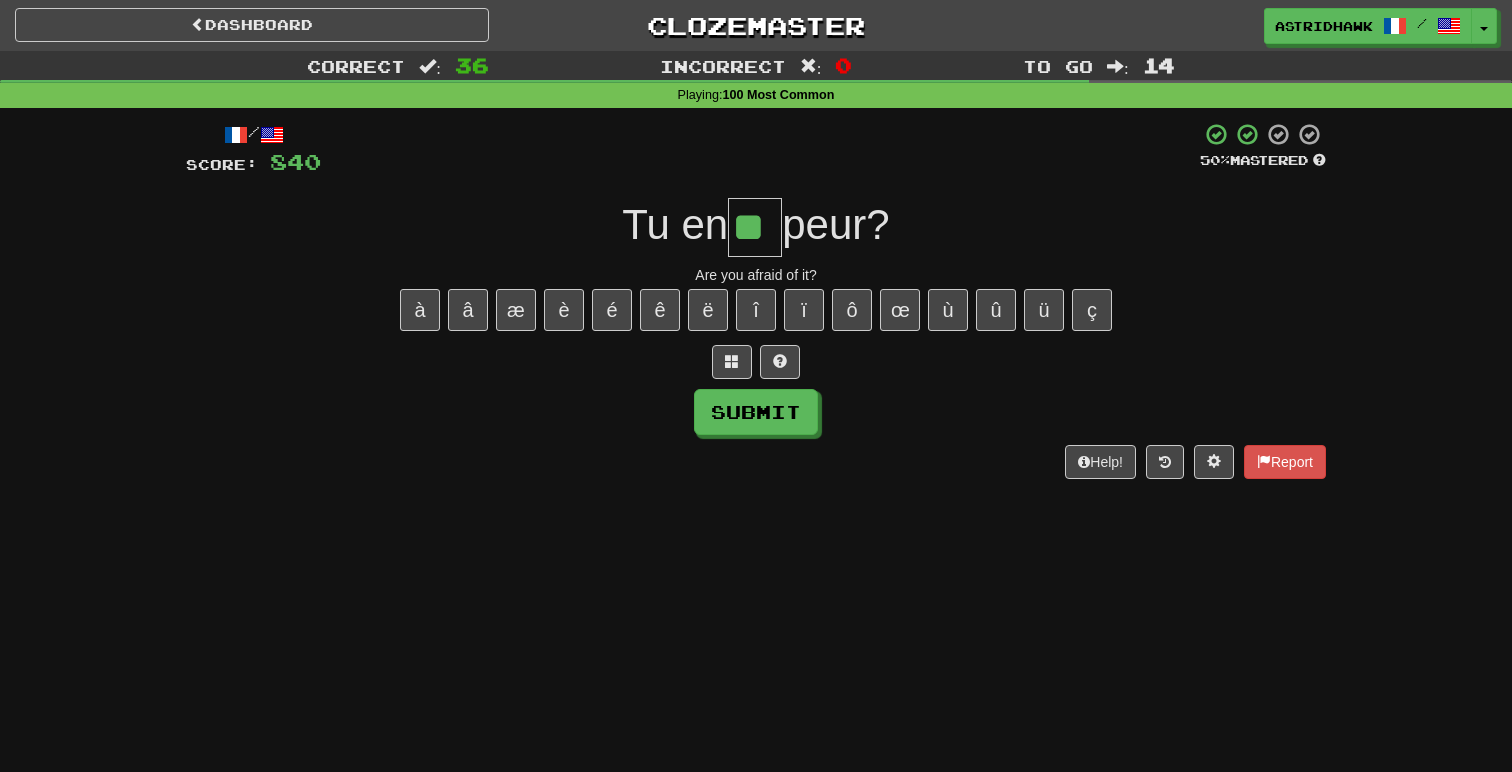 type on "**" 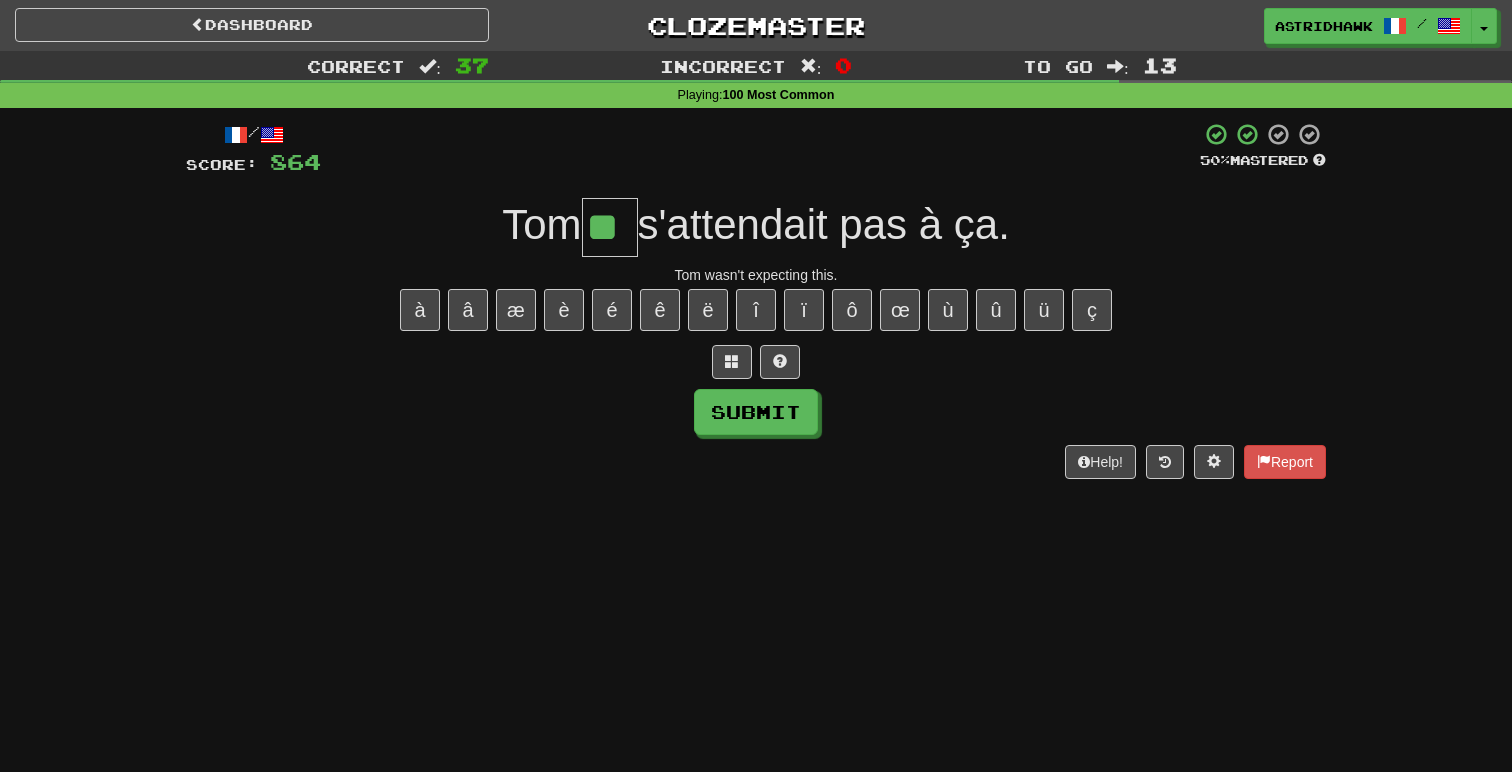 type on "**" 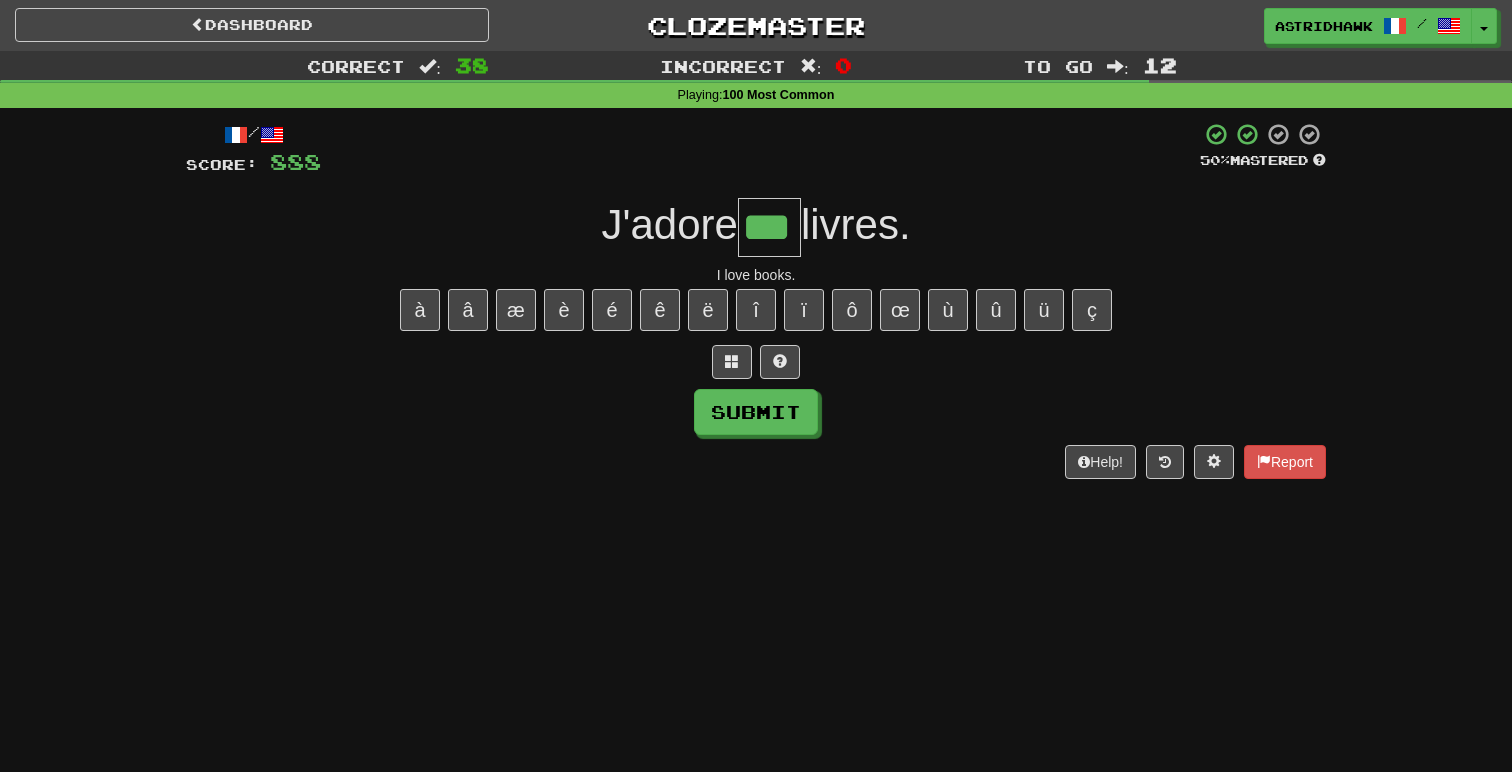 type on "***" 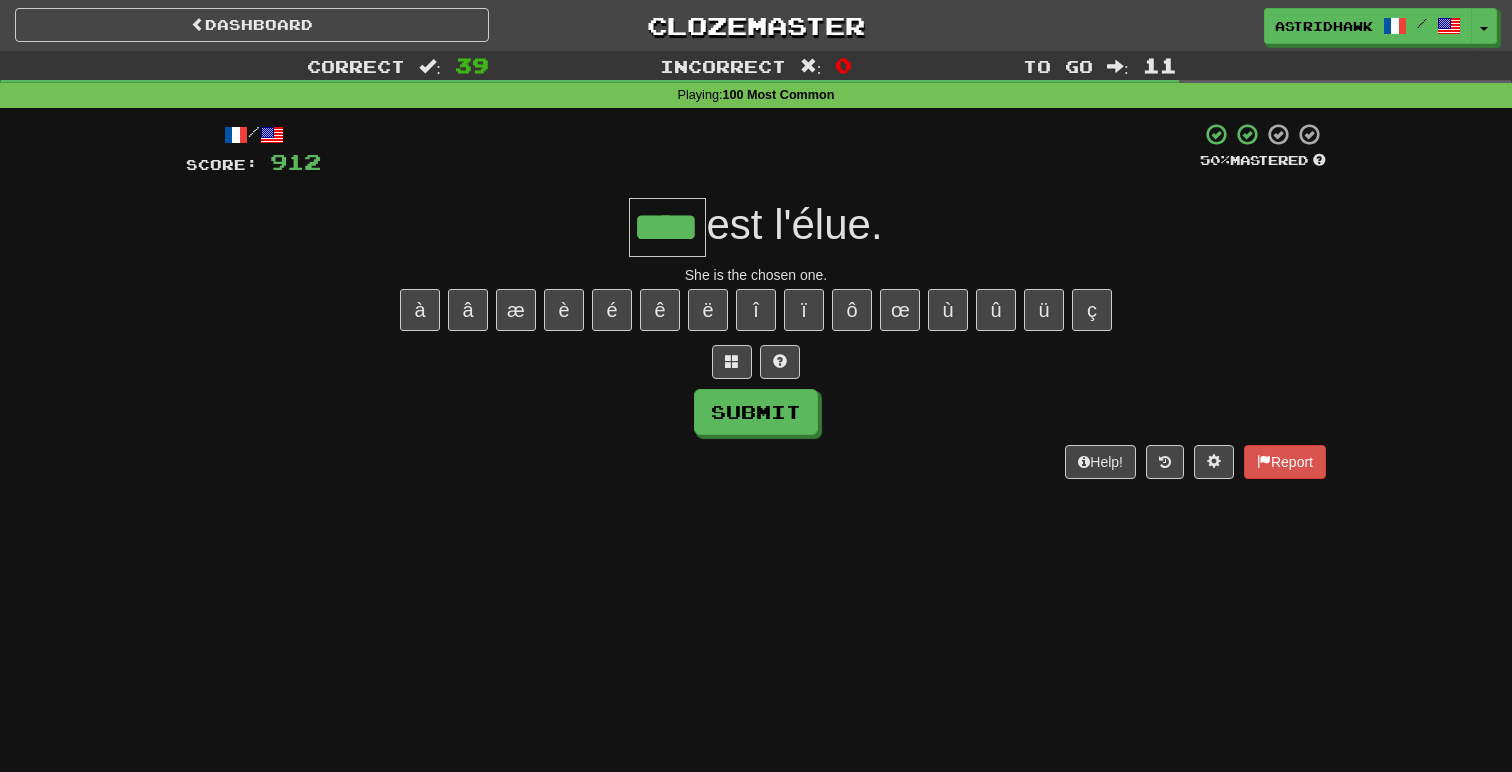 type on "****" 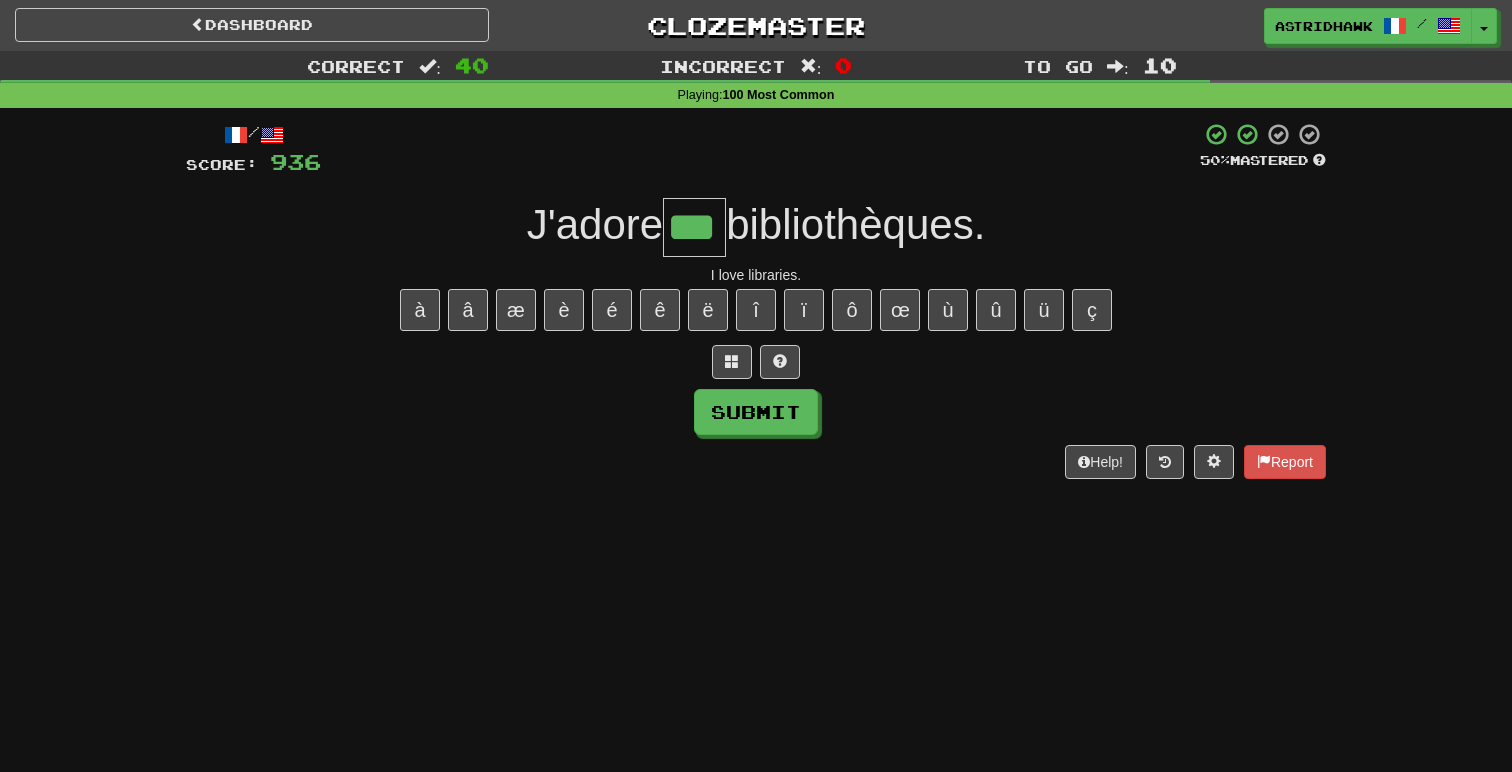 type on "***" 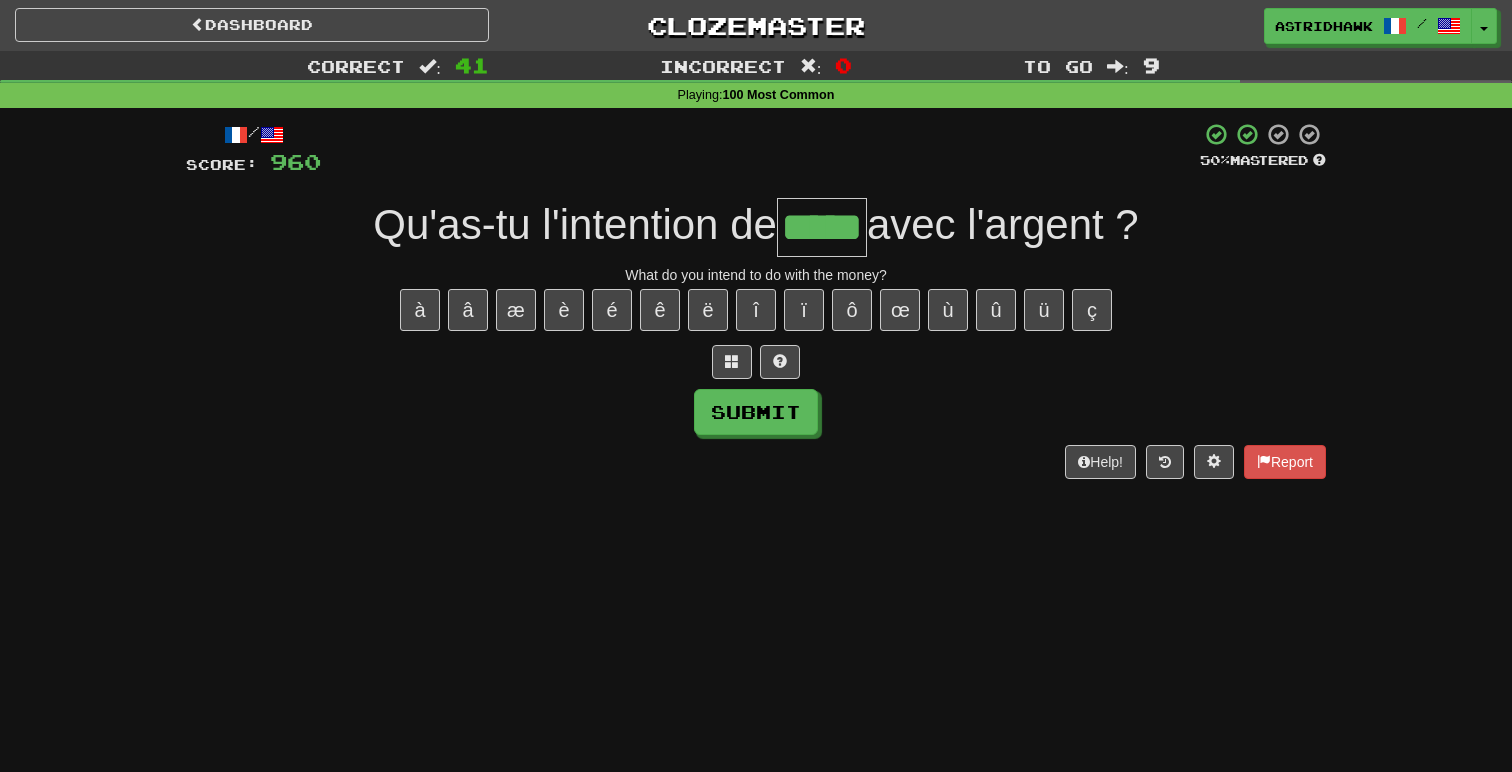 type on "*****" 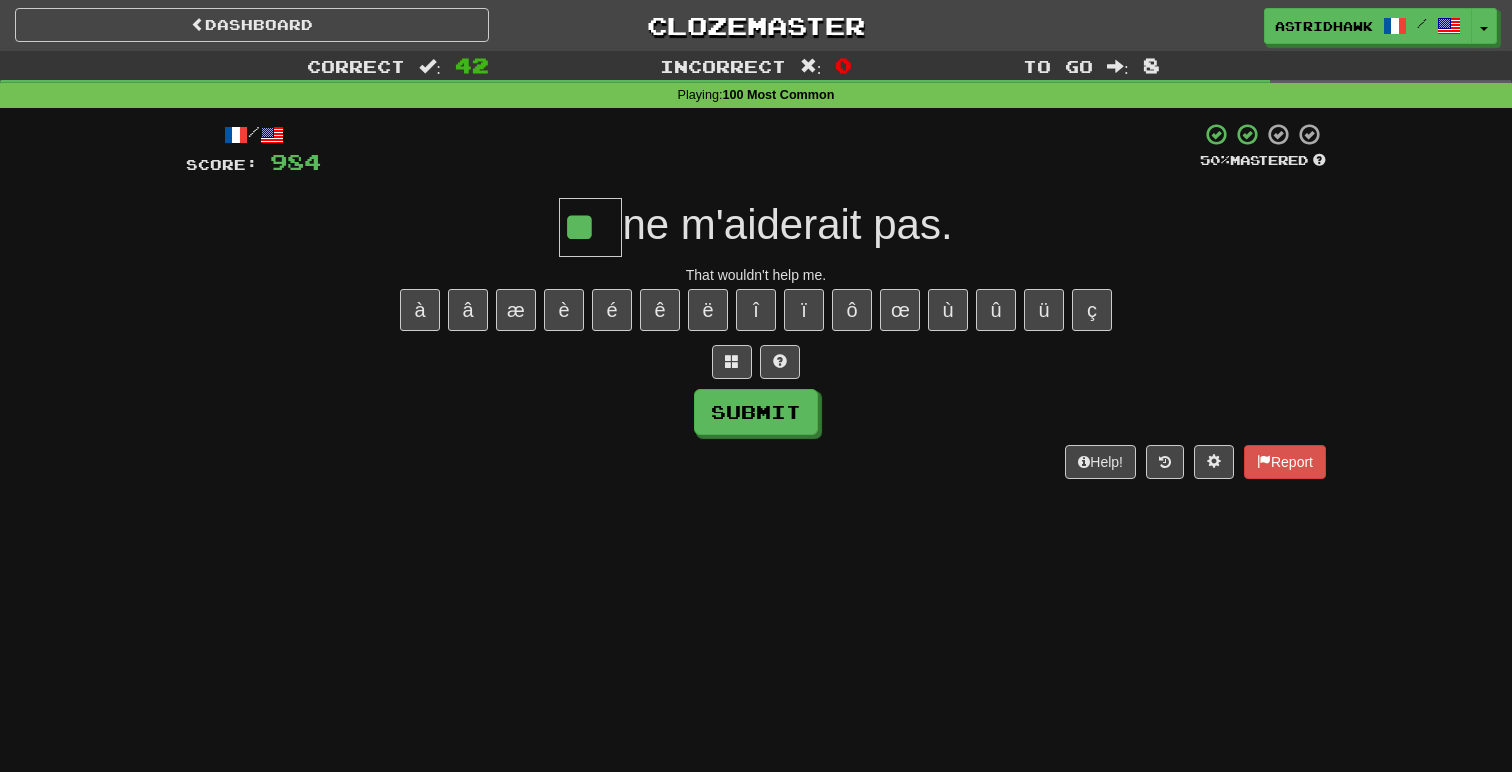 type on "**" 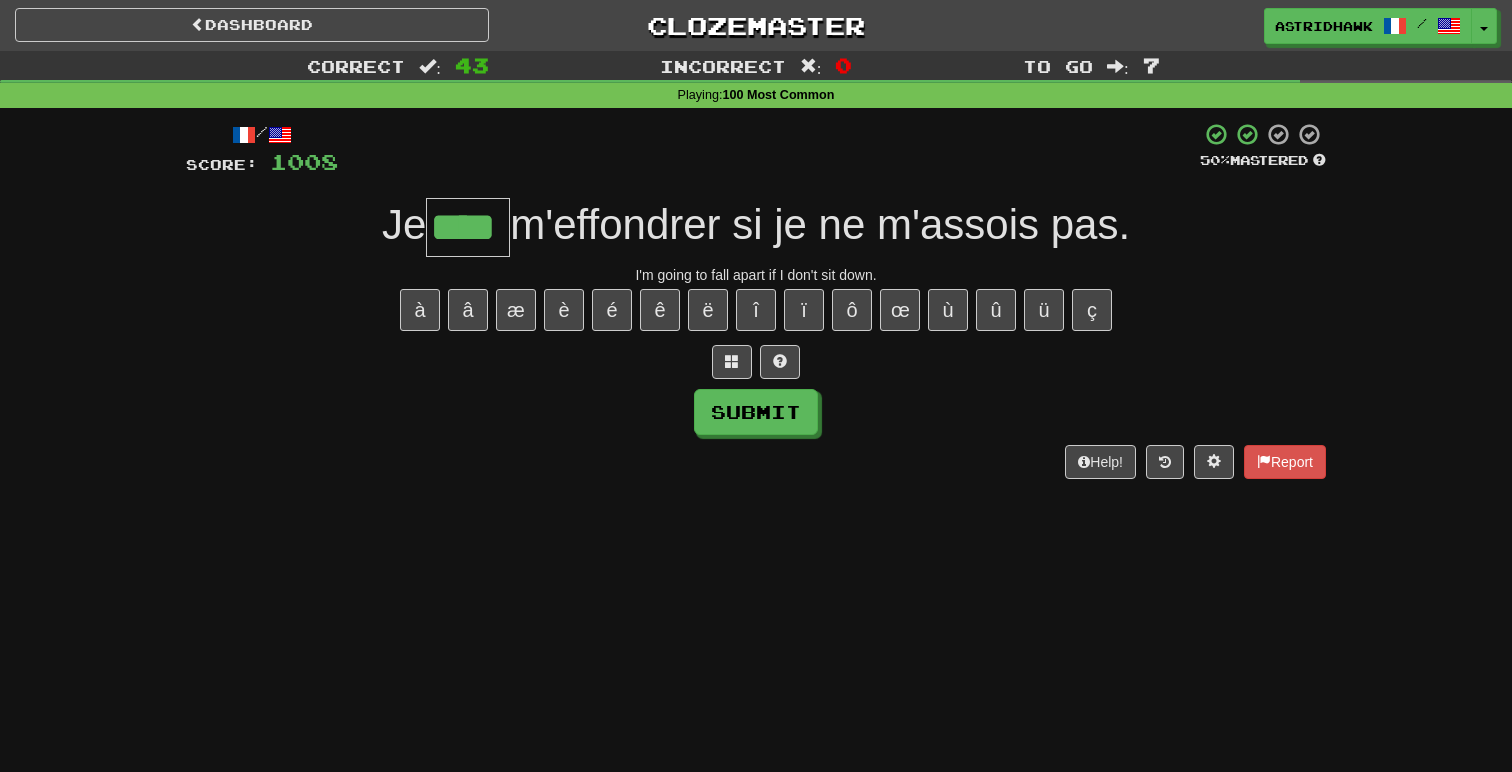 type on "****" 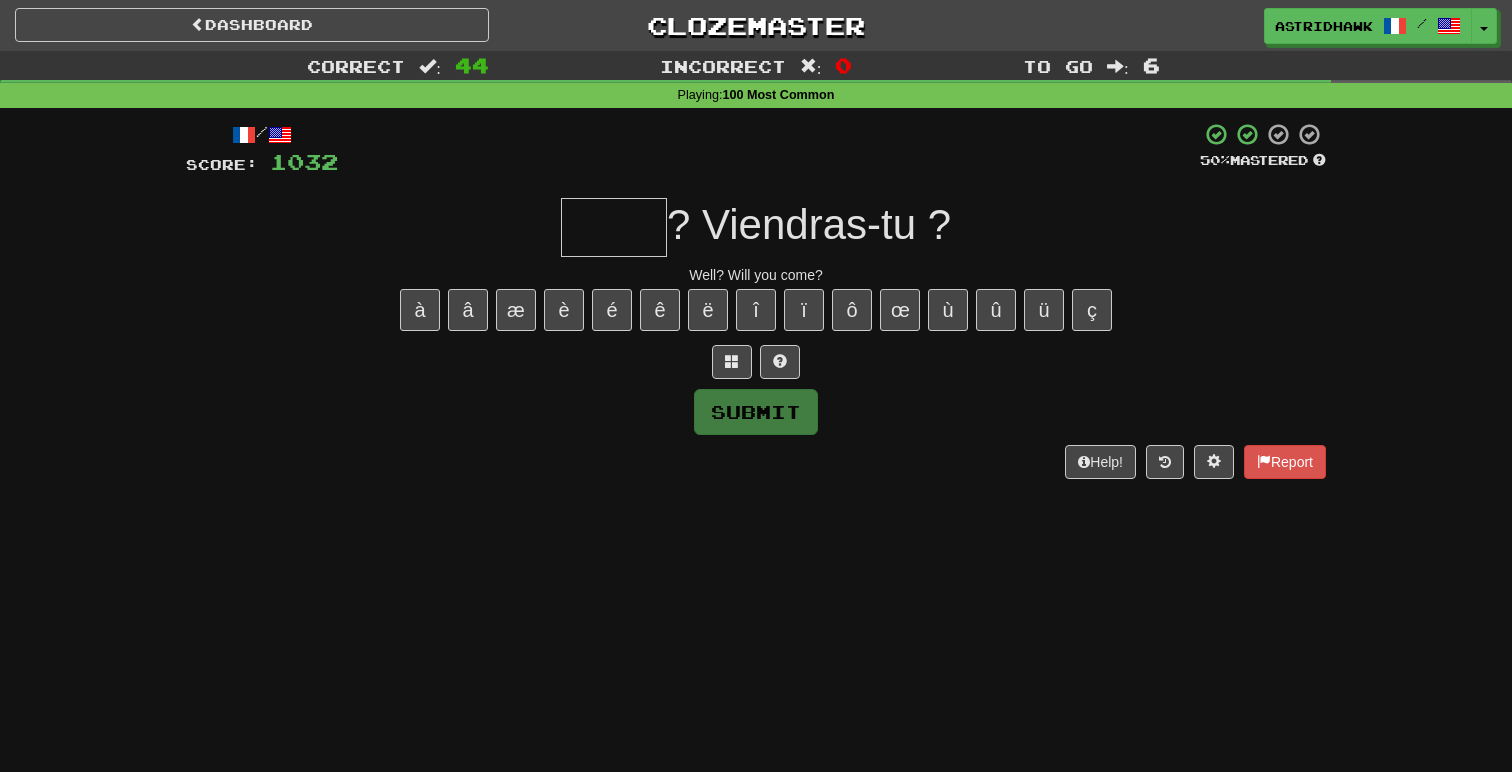 type on "*****" 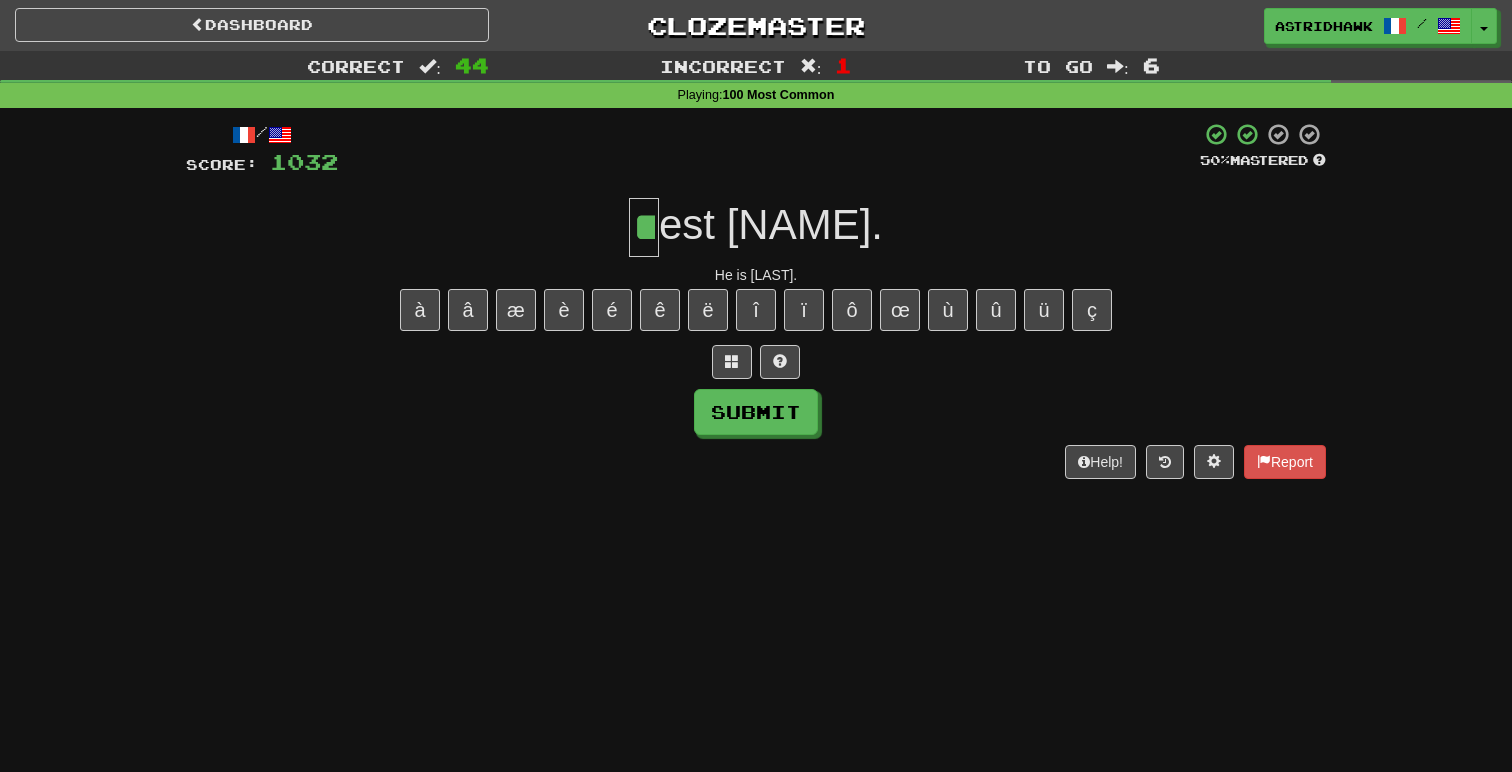 type on "**" 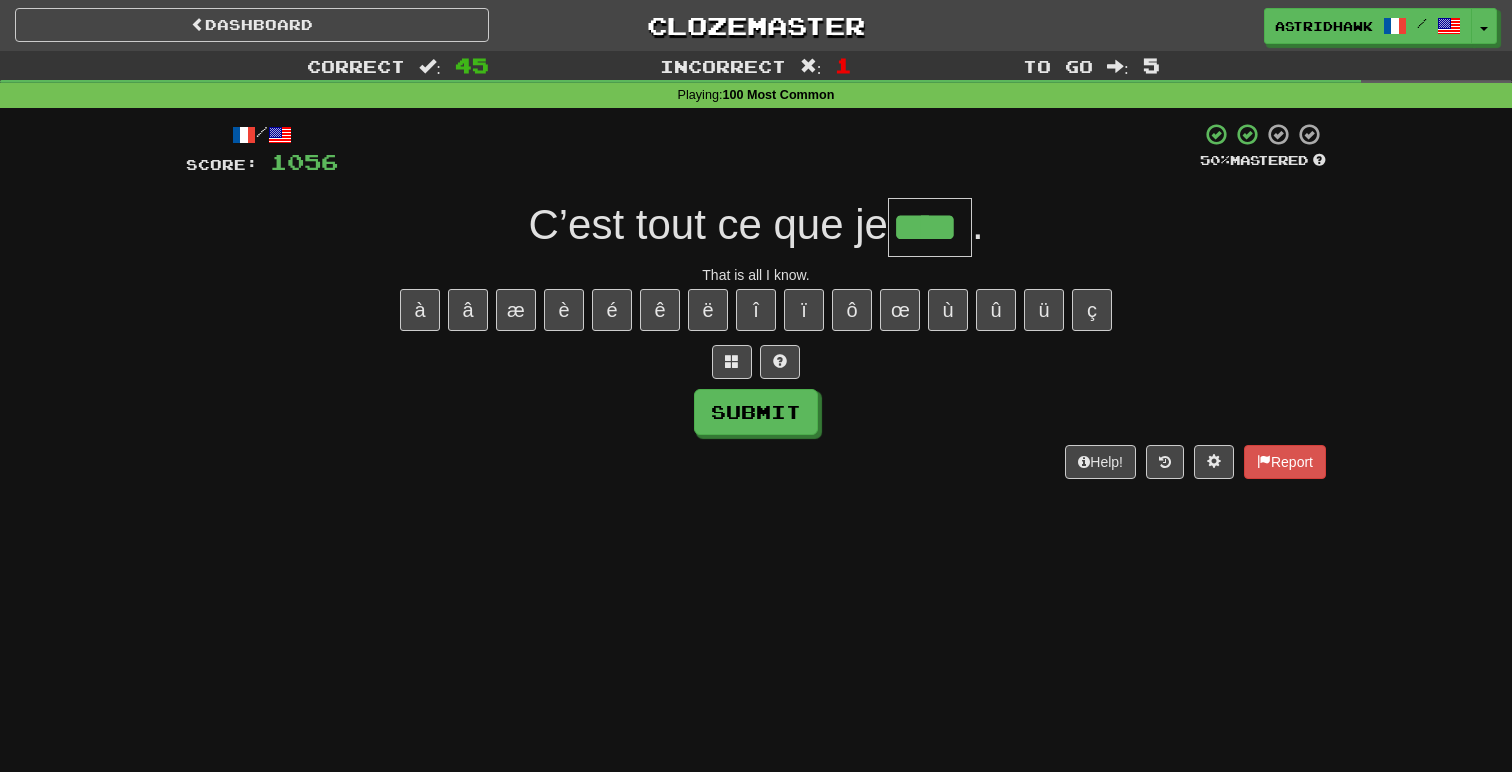 type on "****" 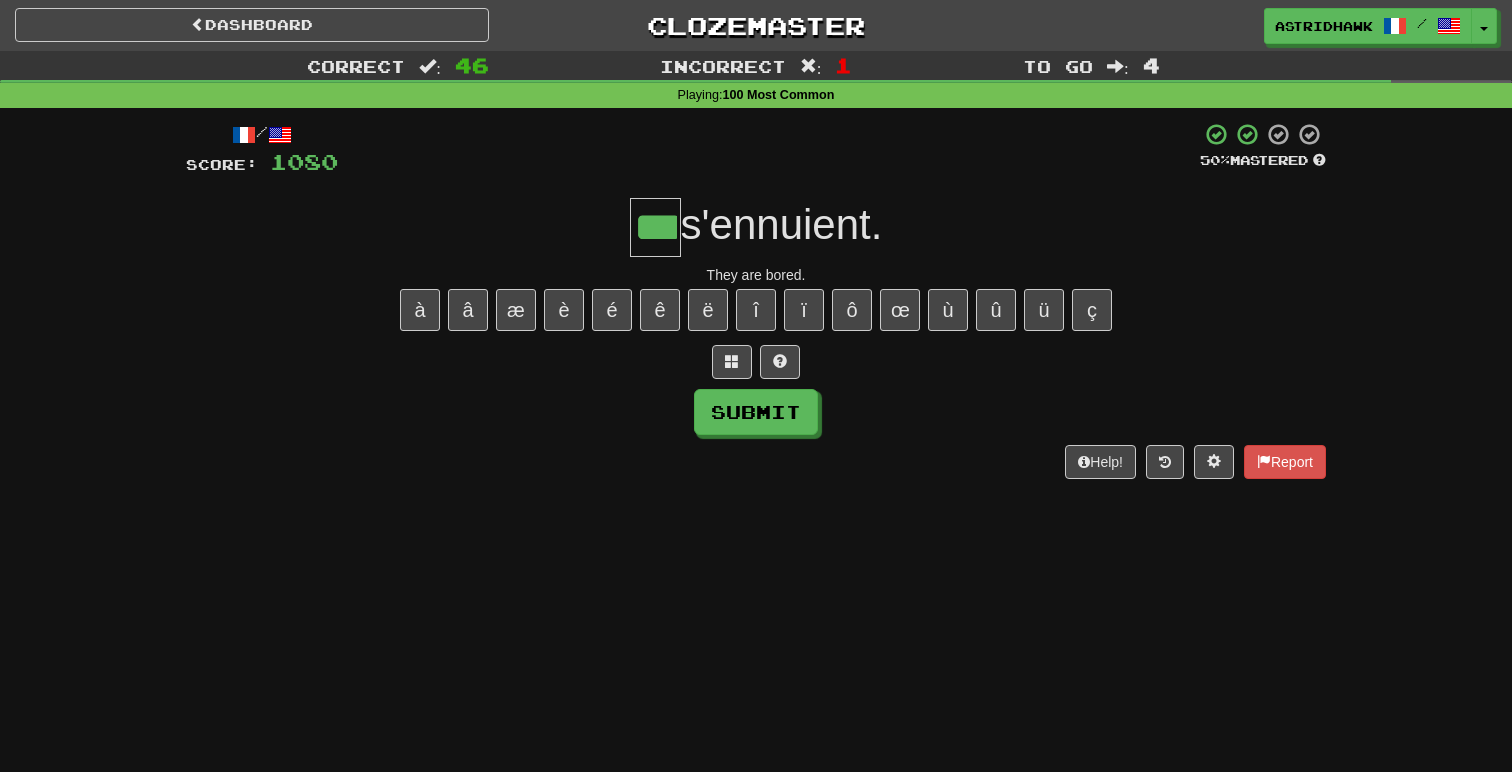 type on "***" 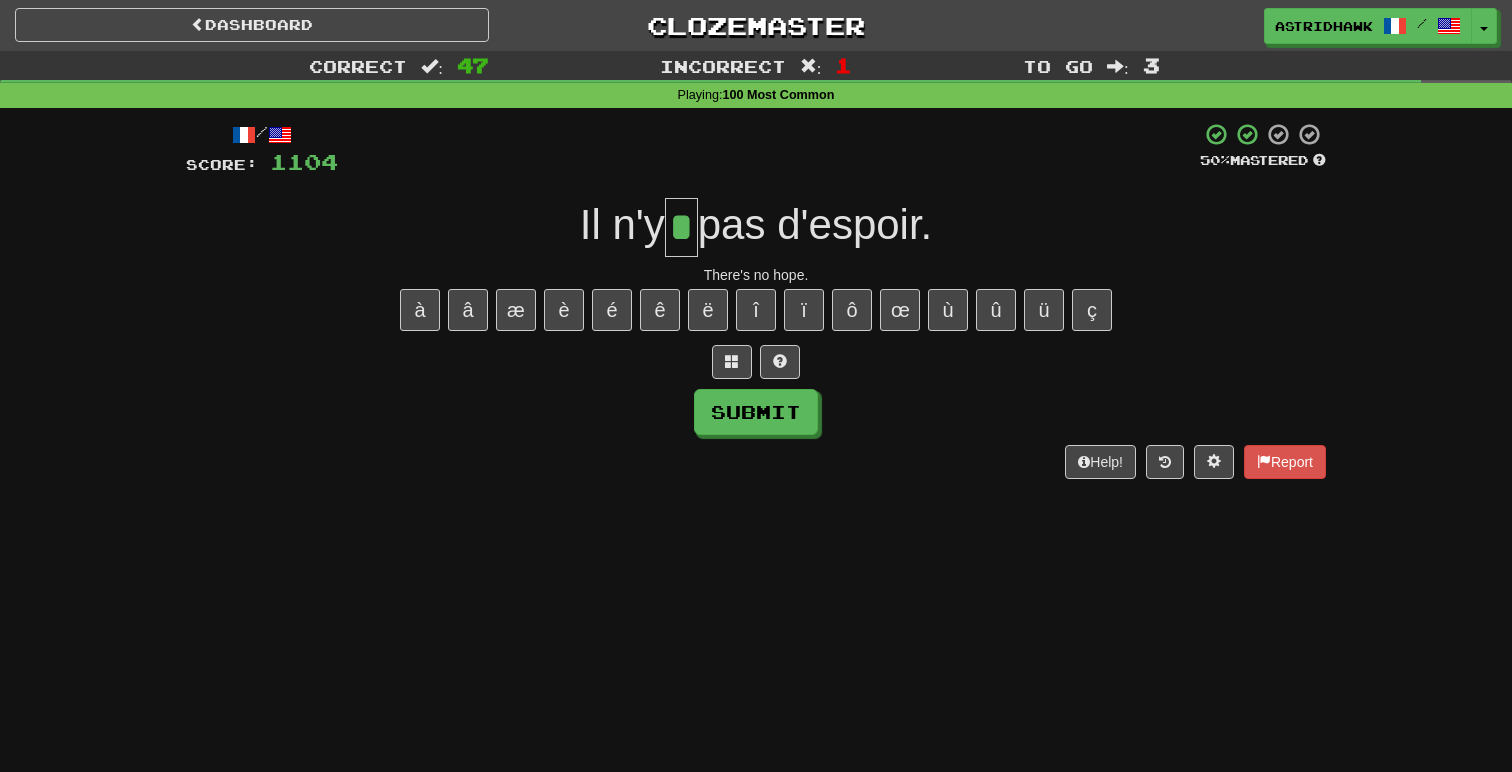 type on "*" 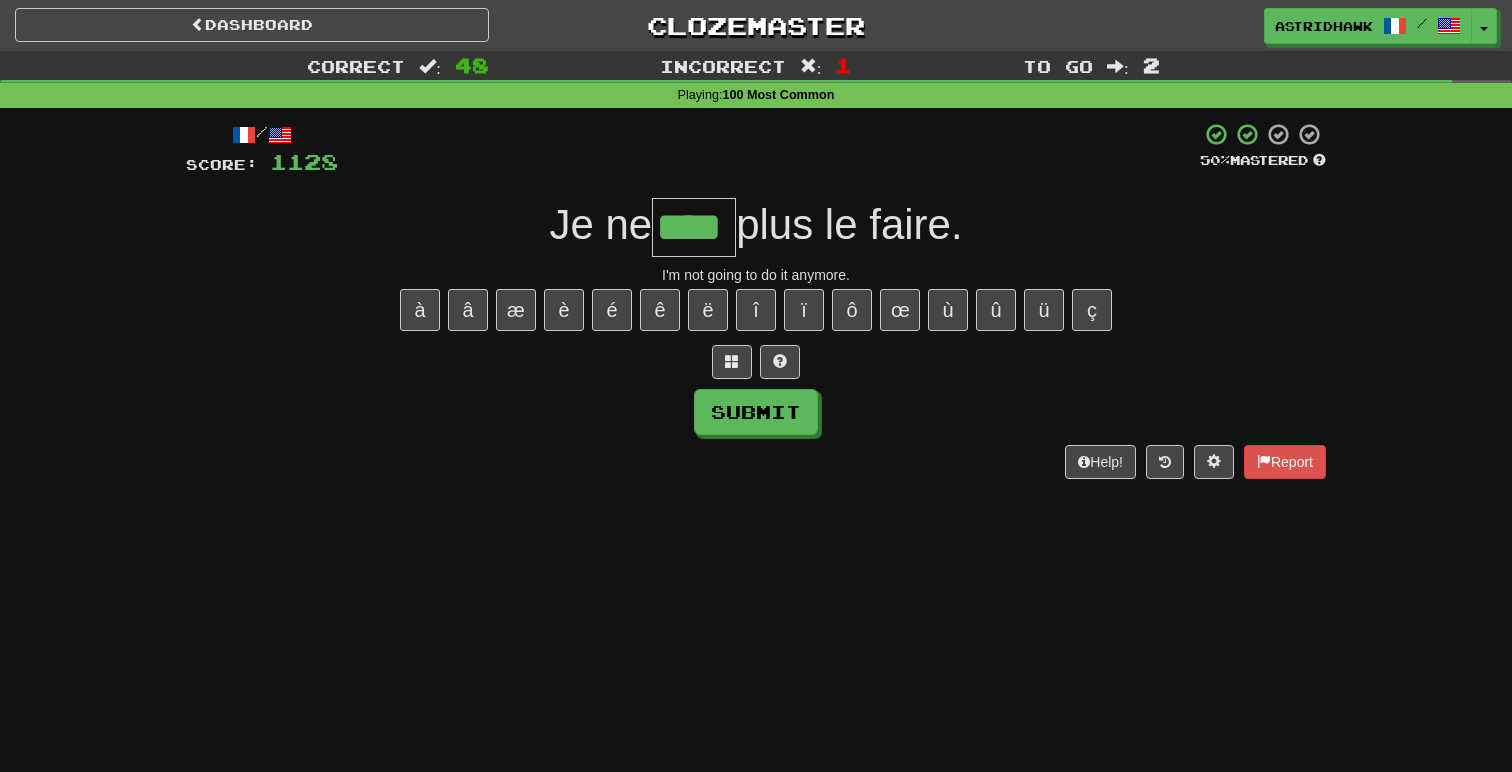 type on "****" 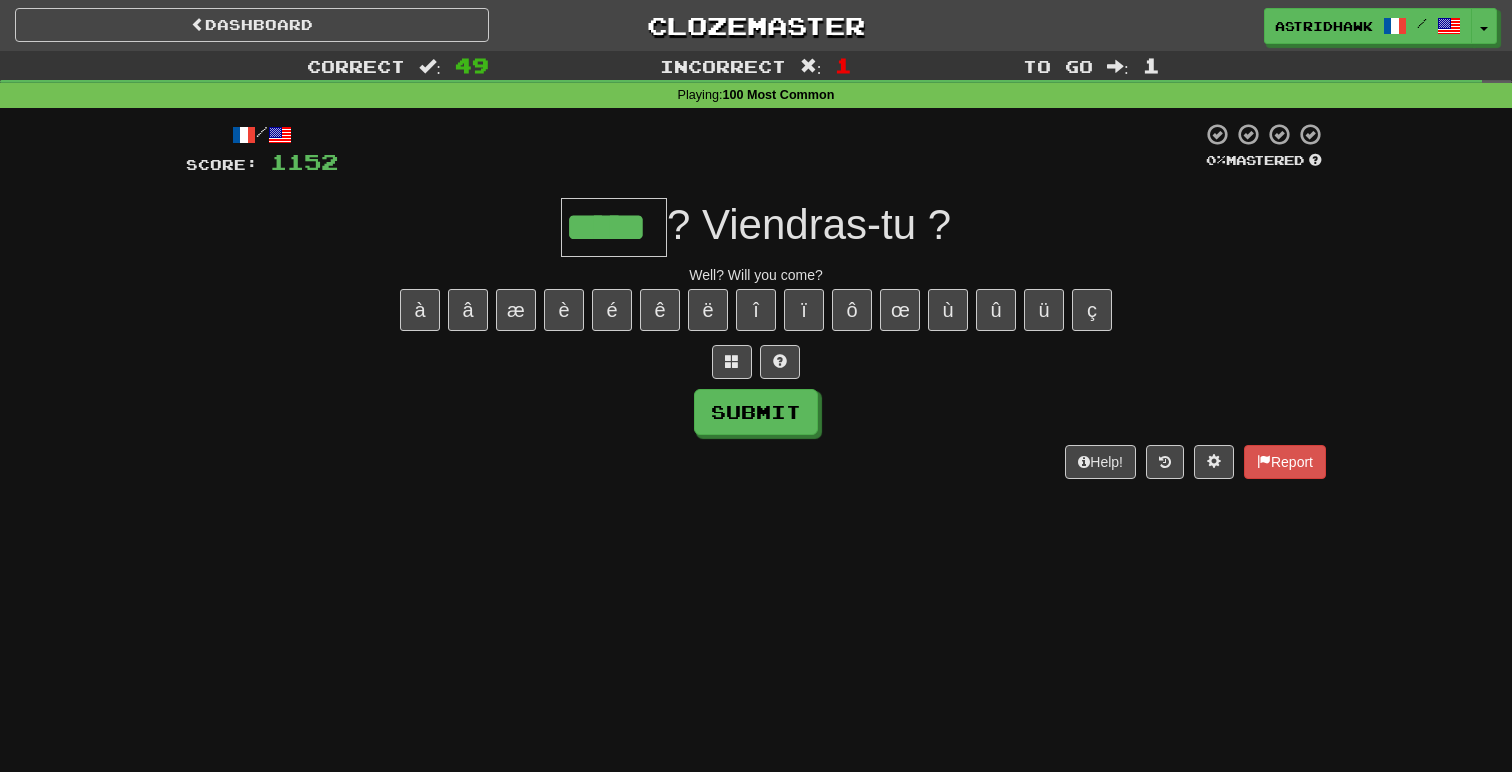 type on "*****" 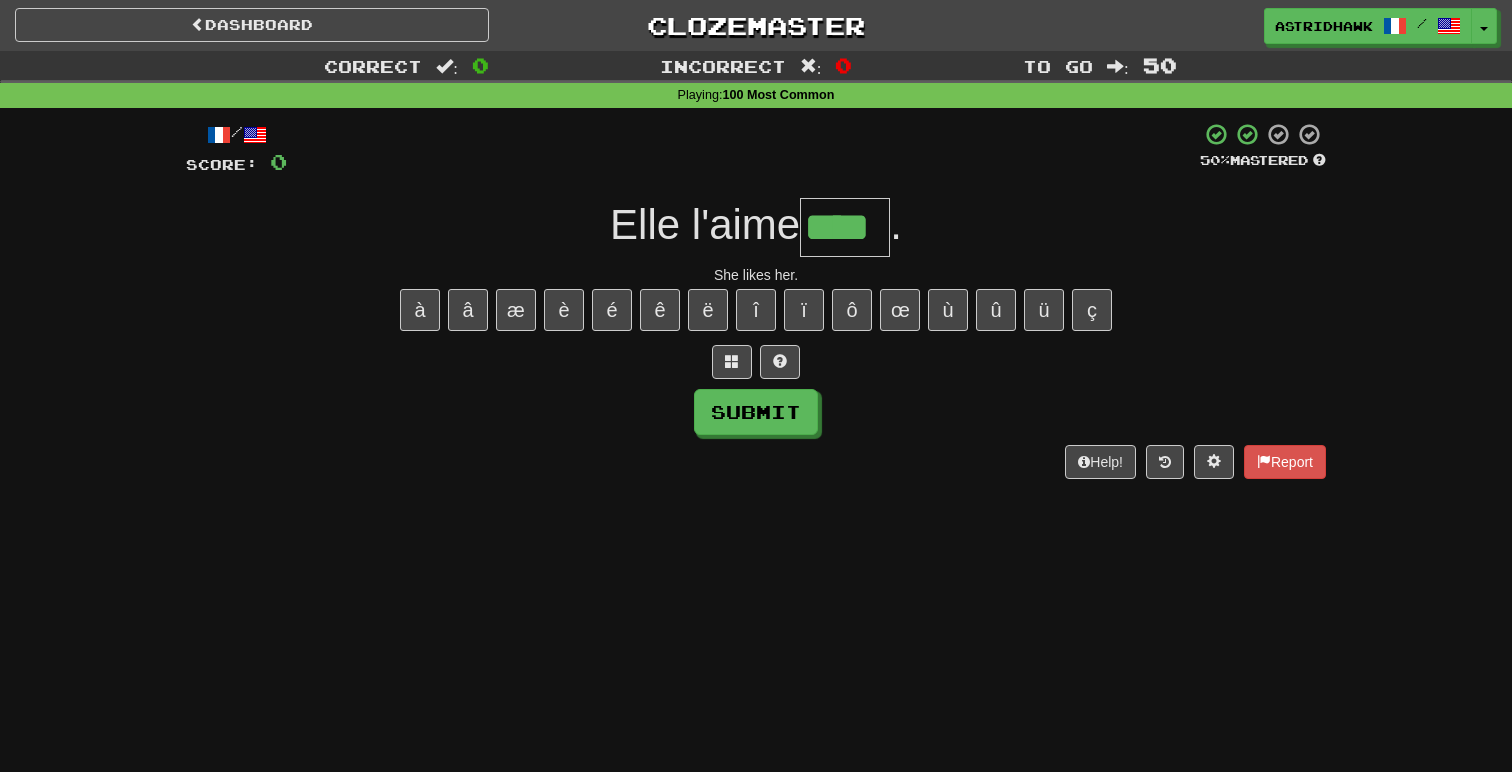 type on "****" 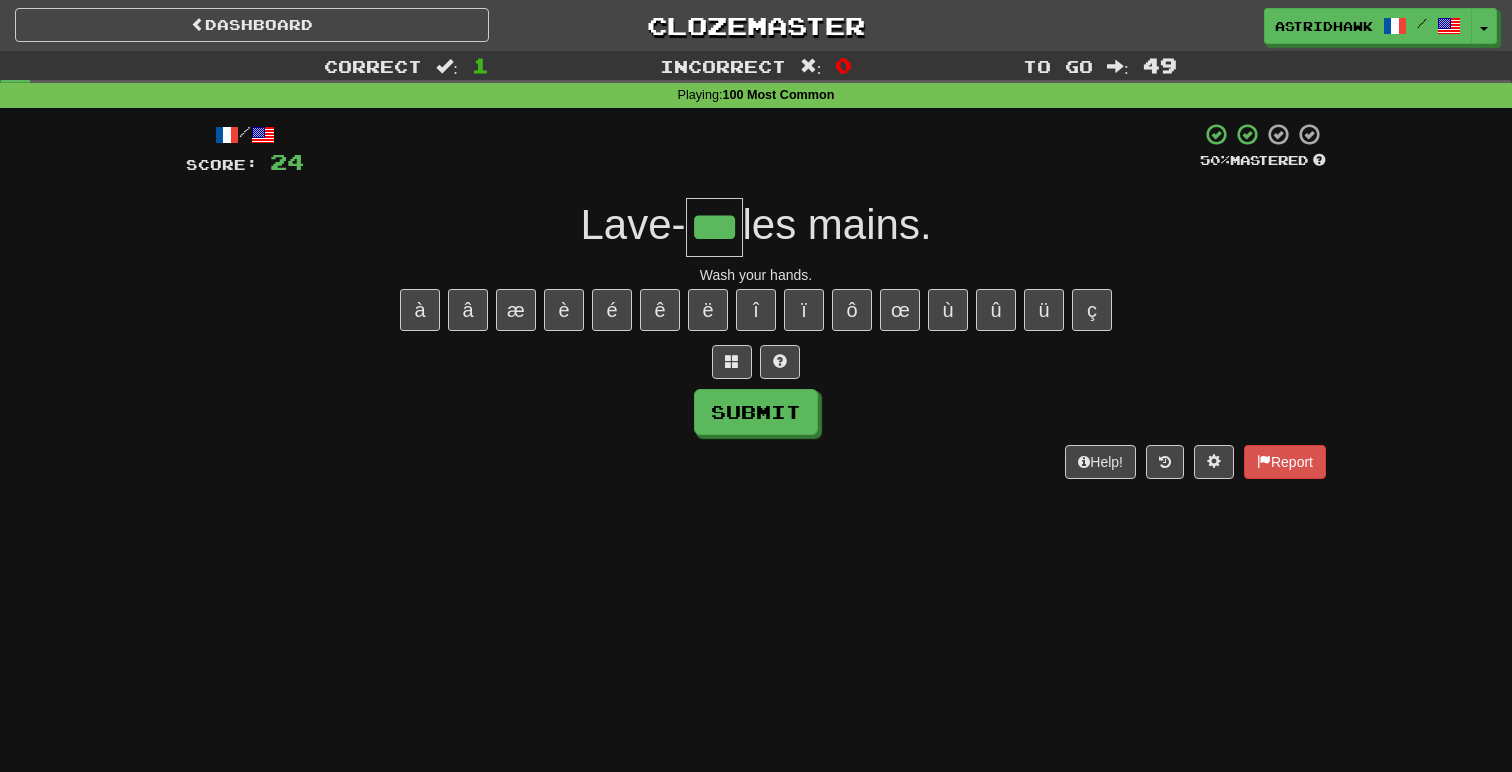 type on "***" 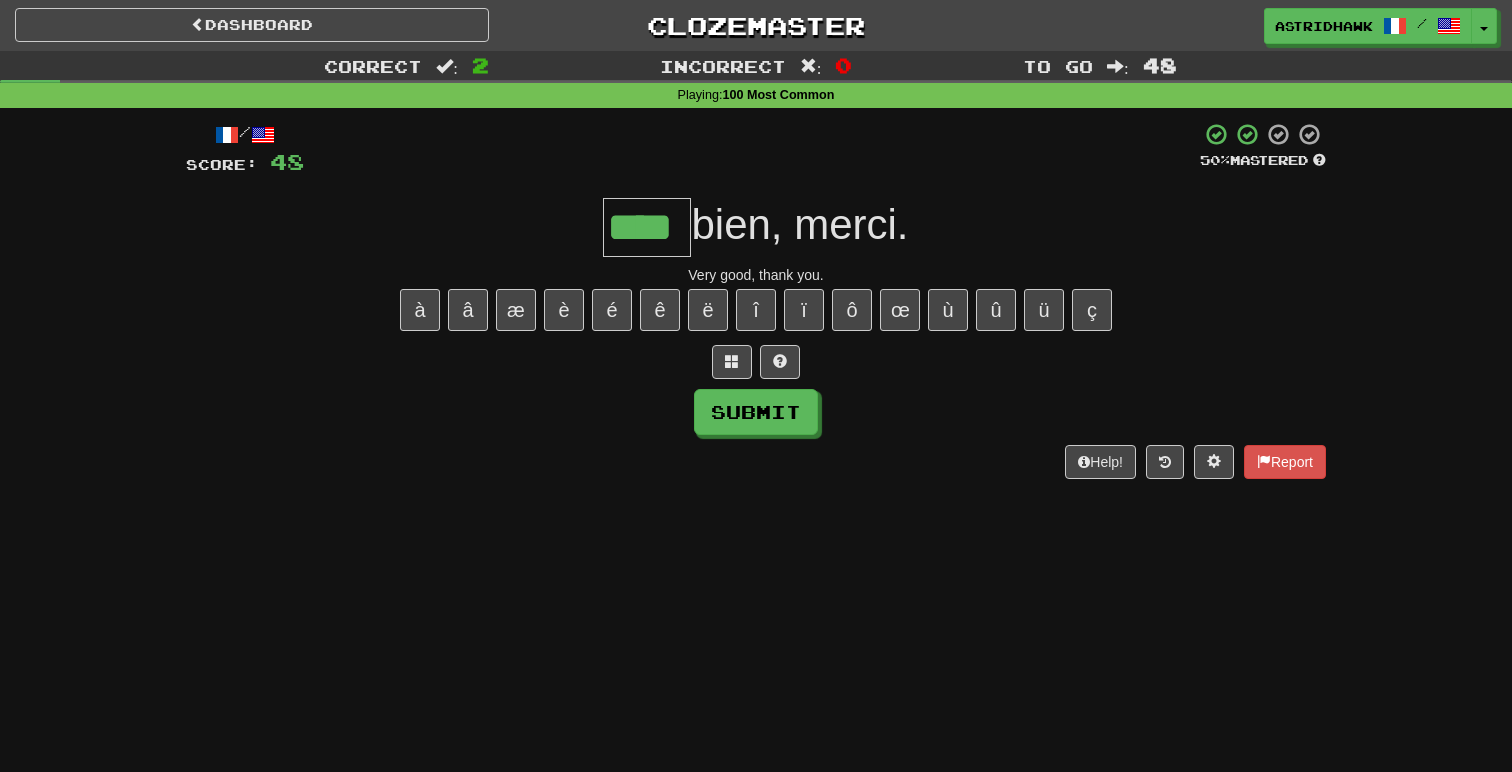 type on "****" 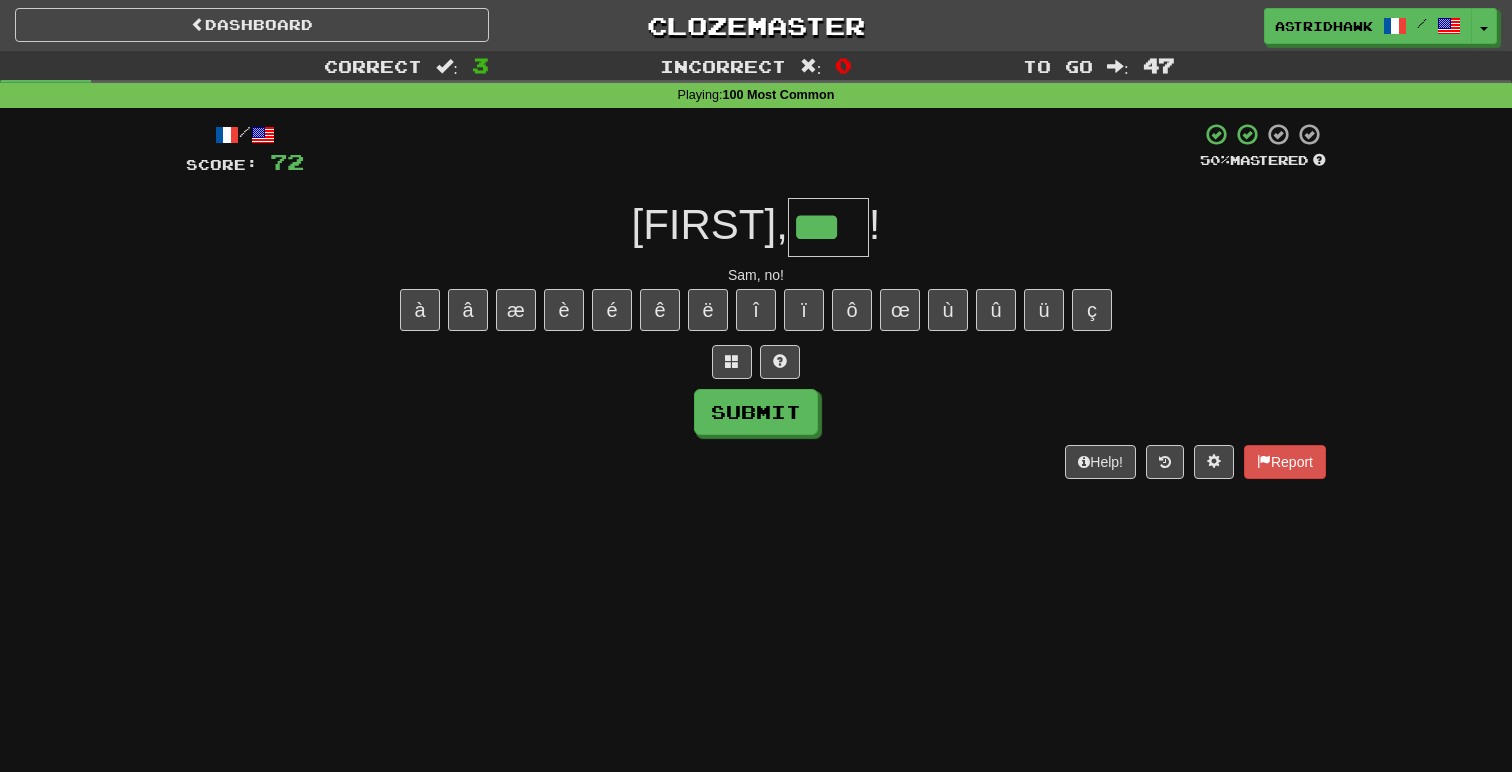 type on "***" 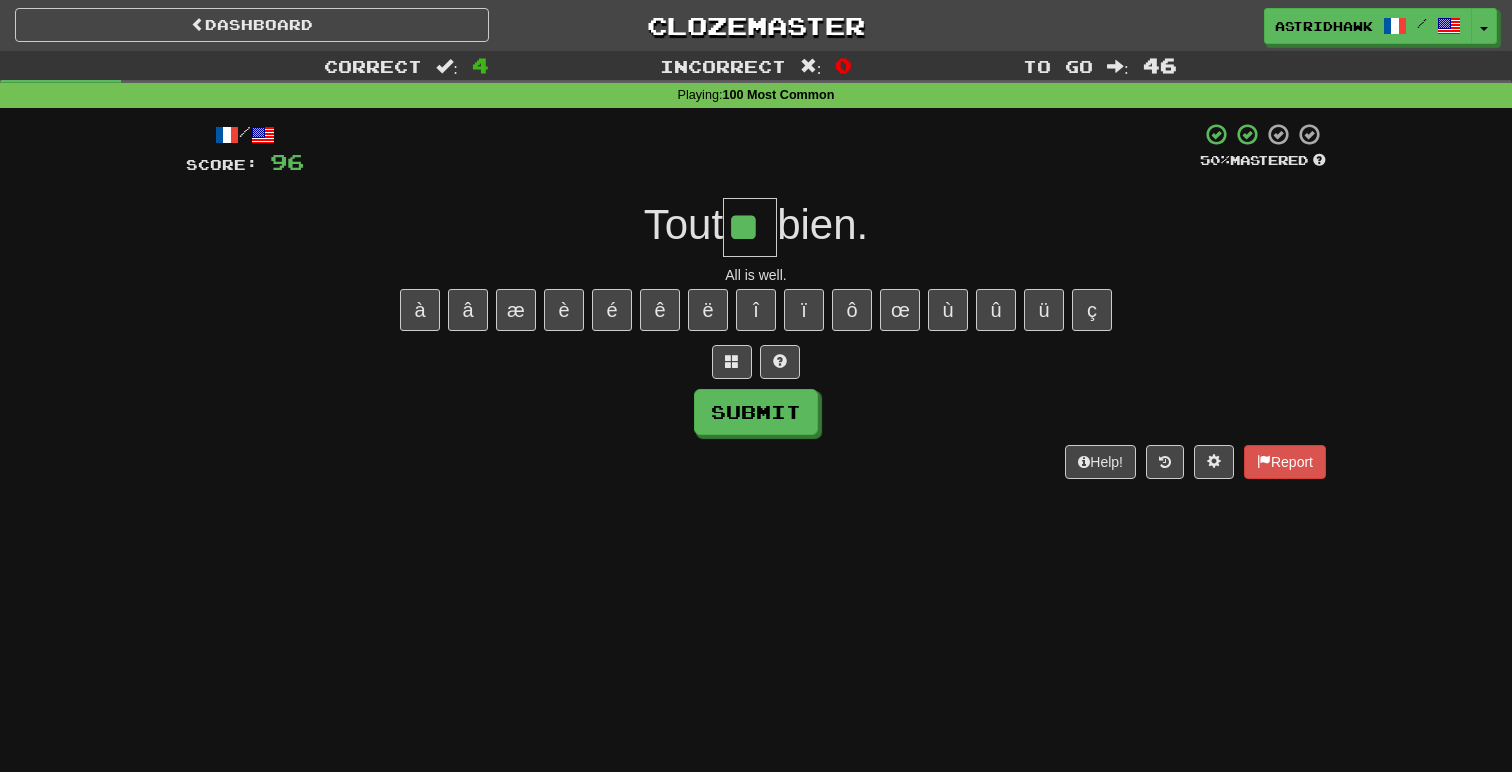type on "**" 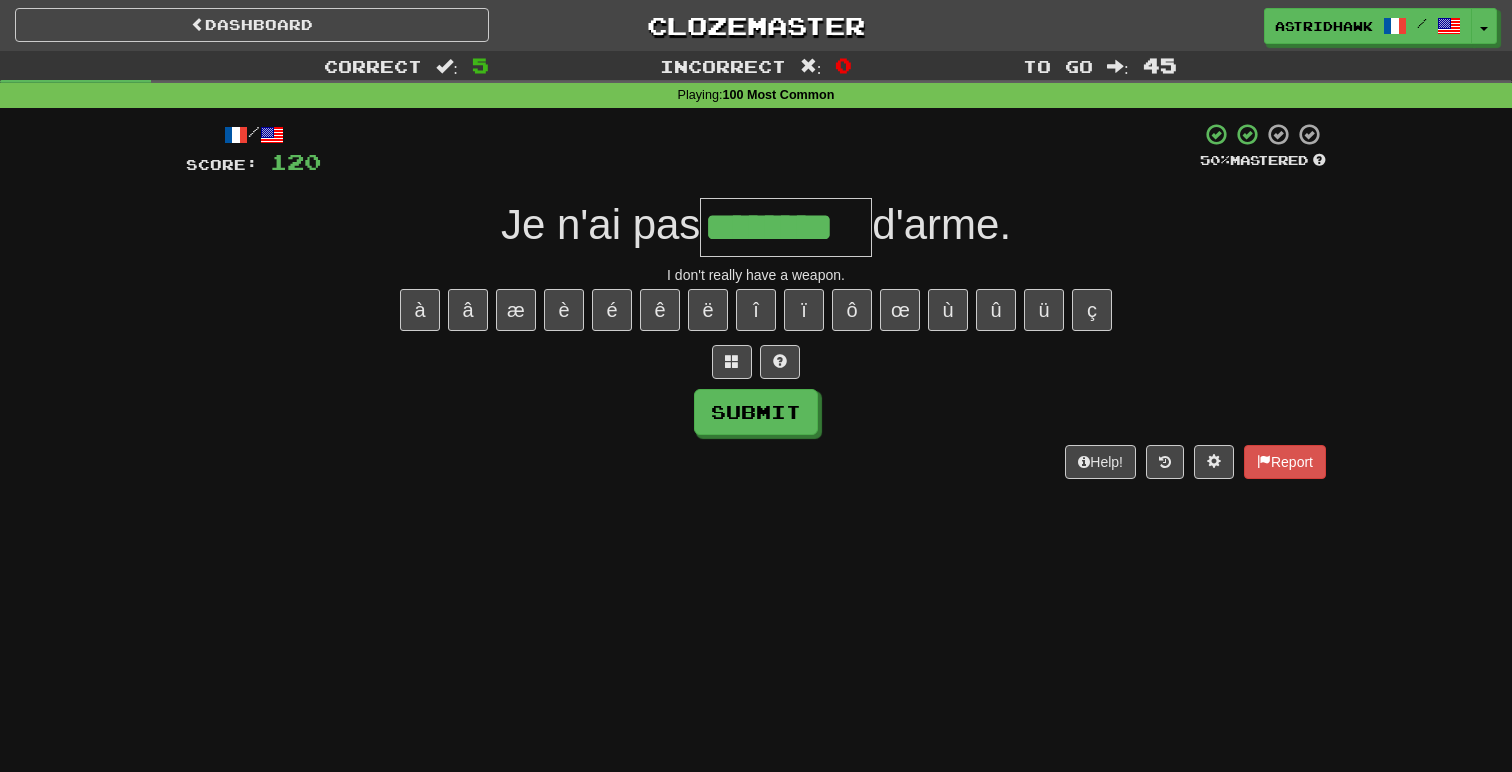 type on "********" 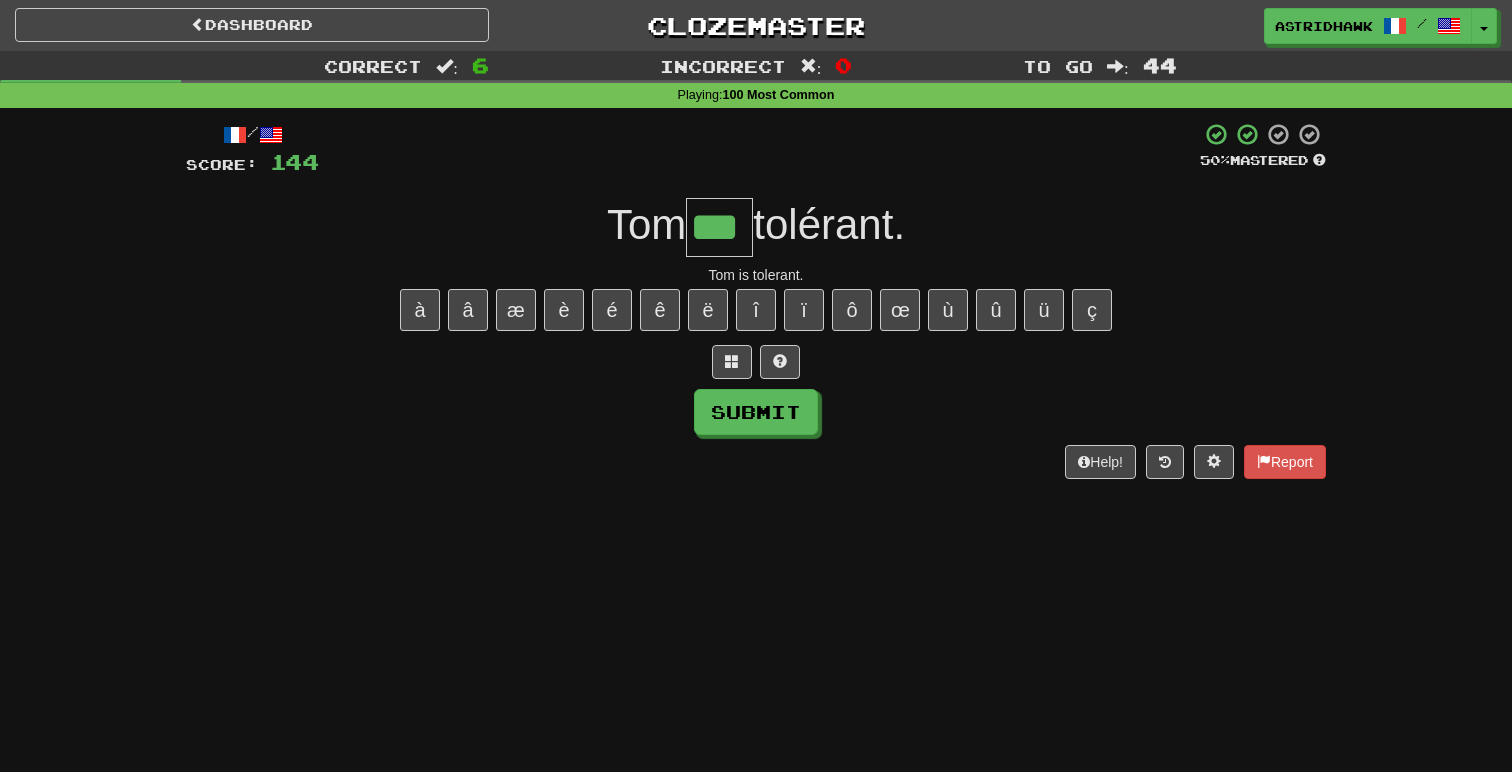 type on "***" 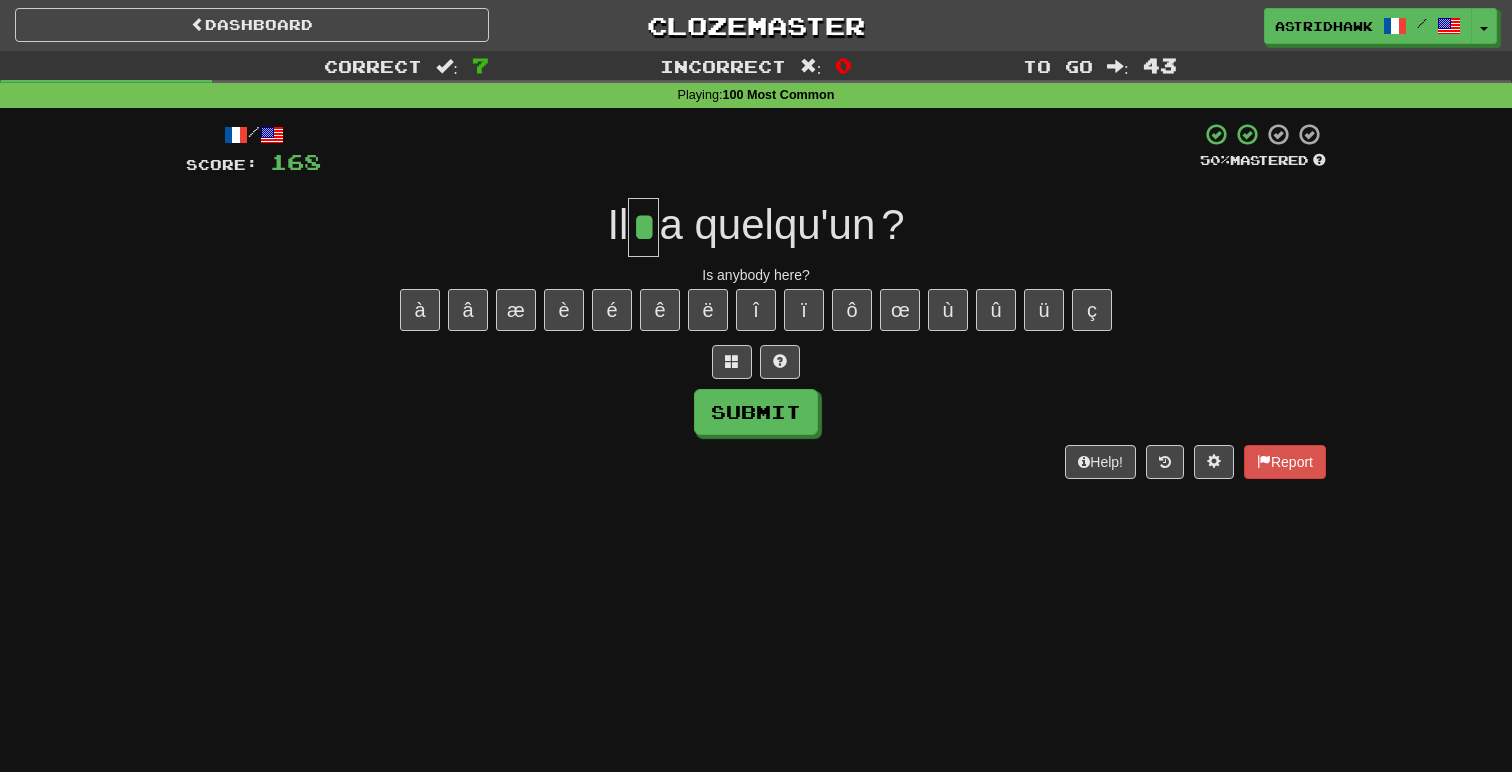 type on "*" 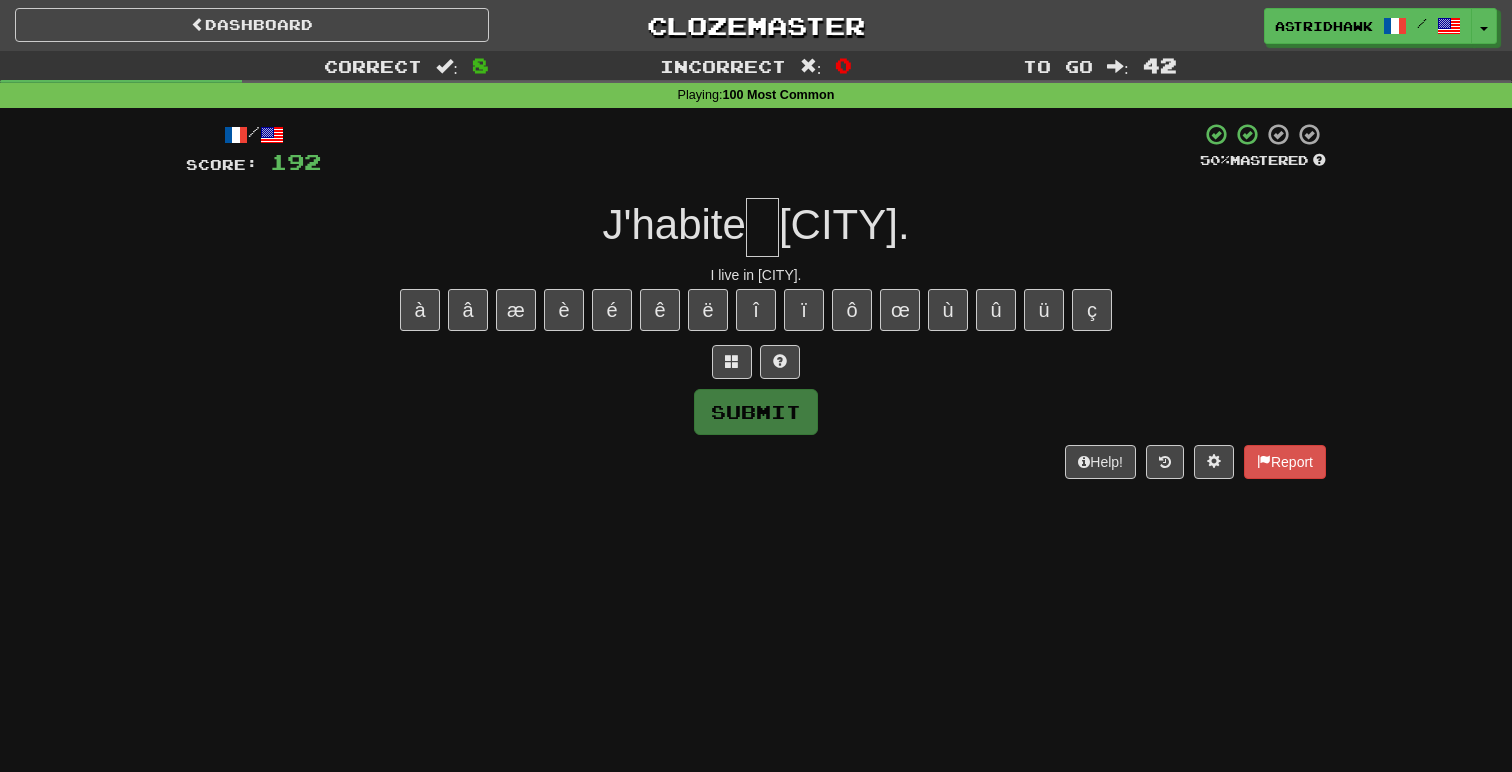 type on "*" 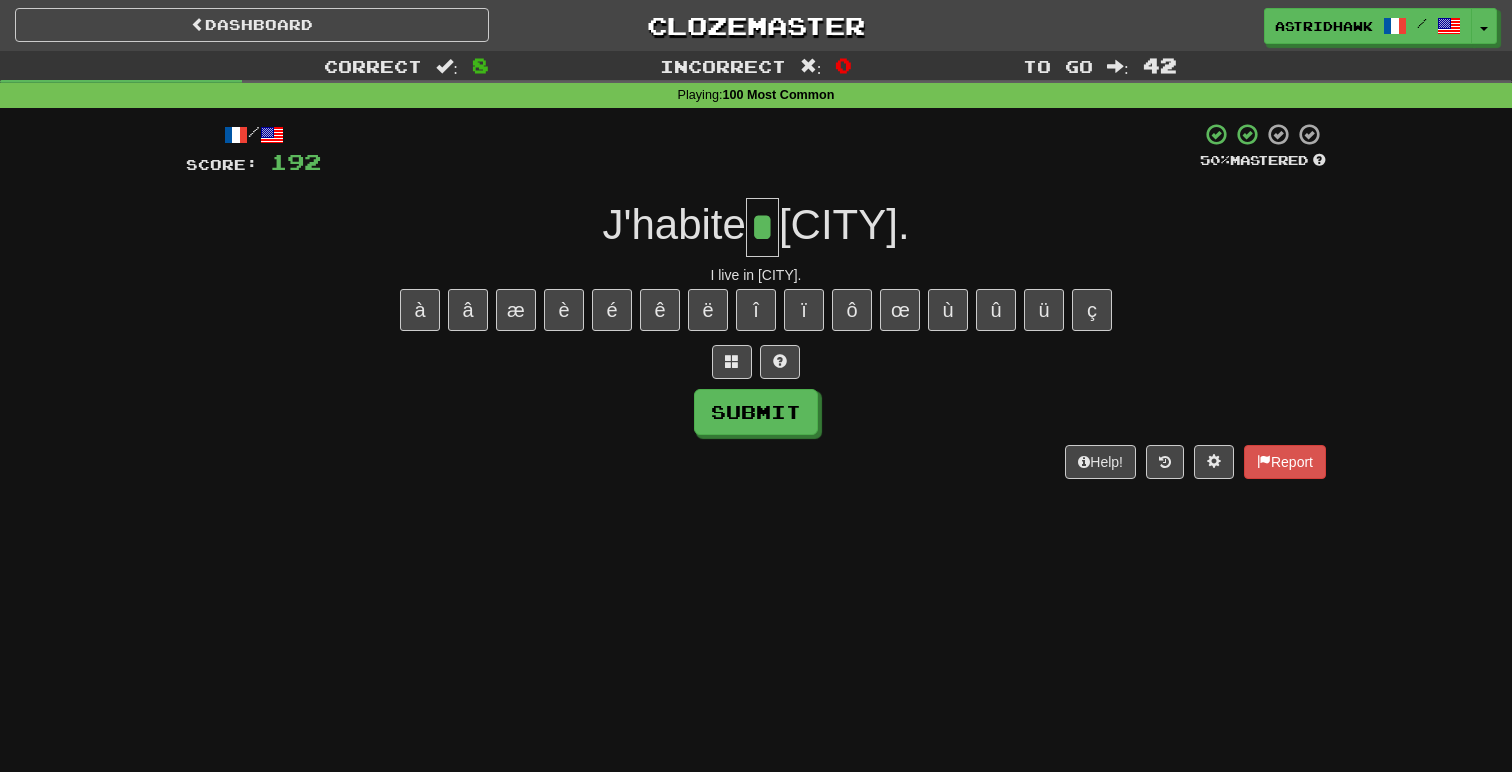 type on "*" 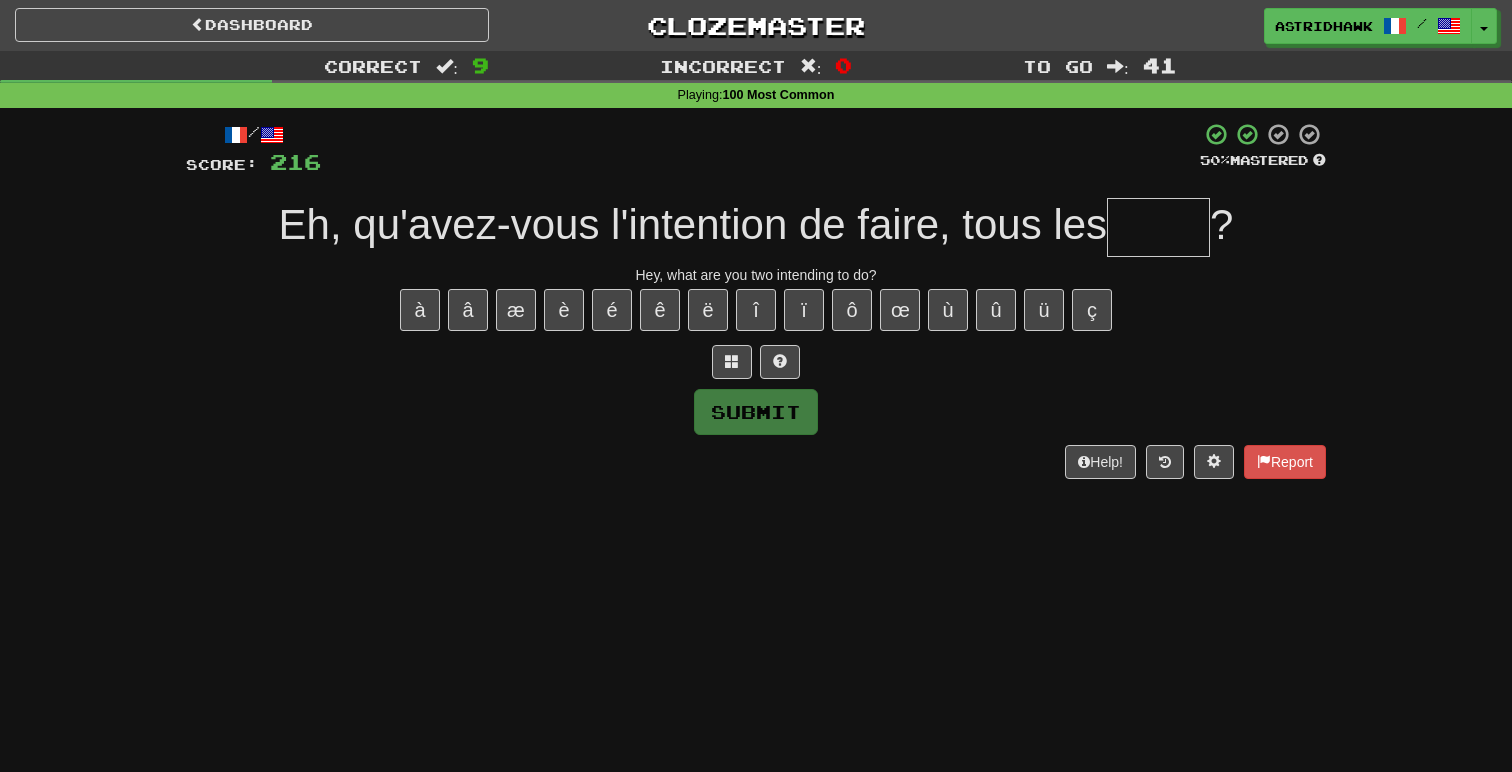 type on "*" 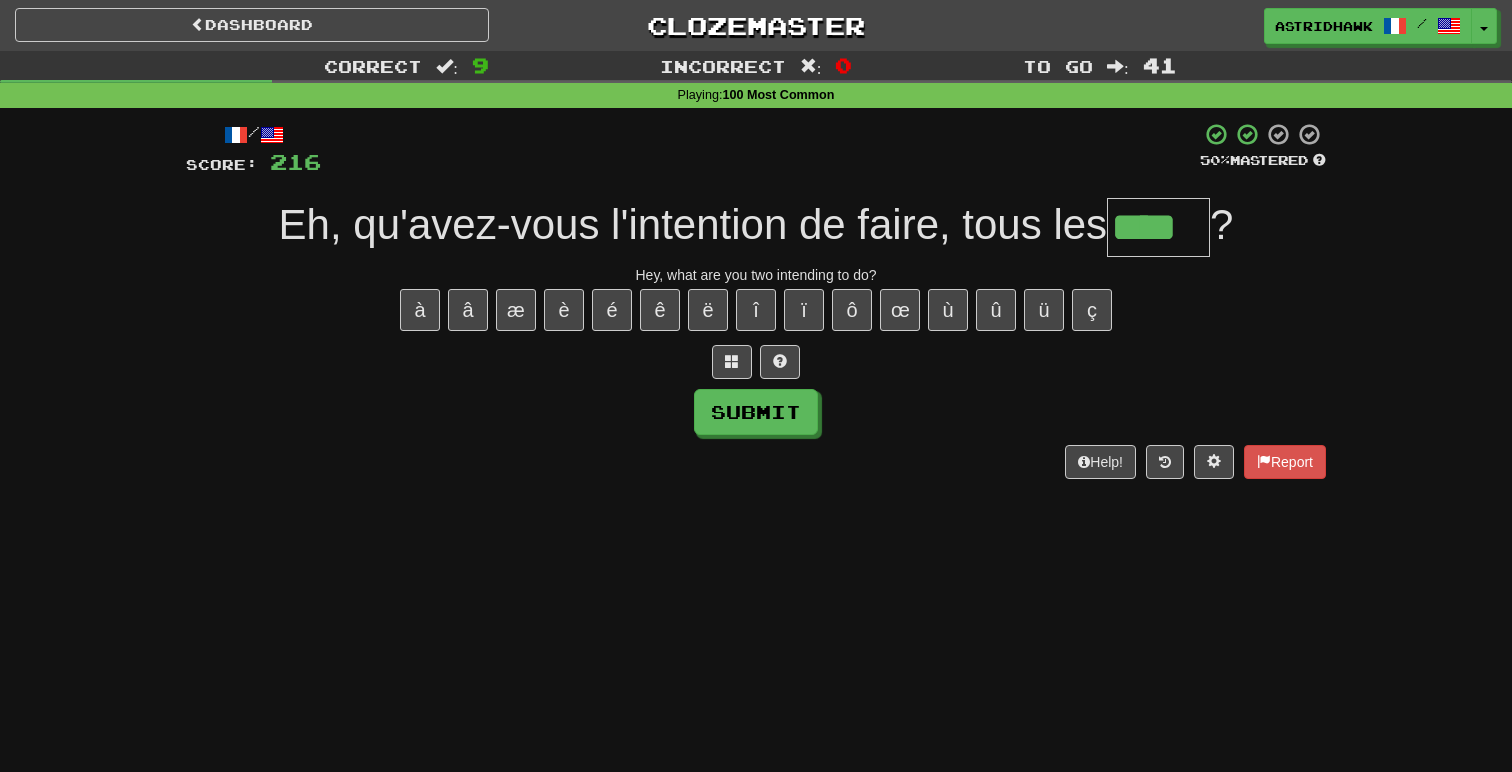type on "****" 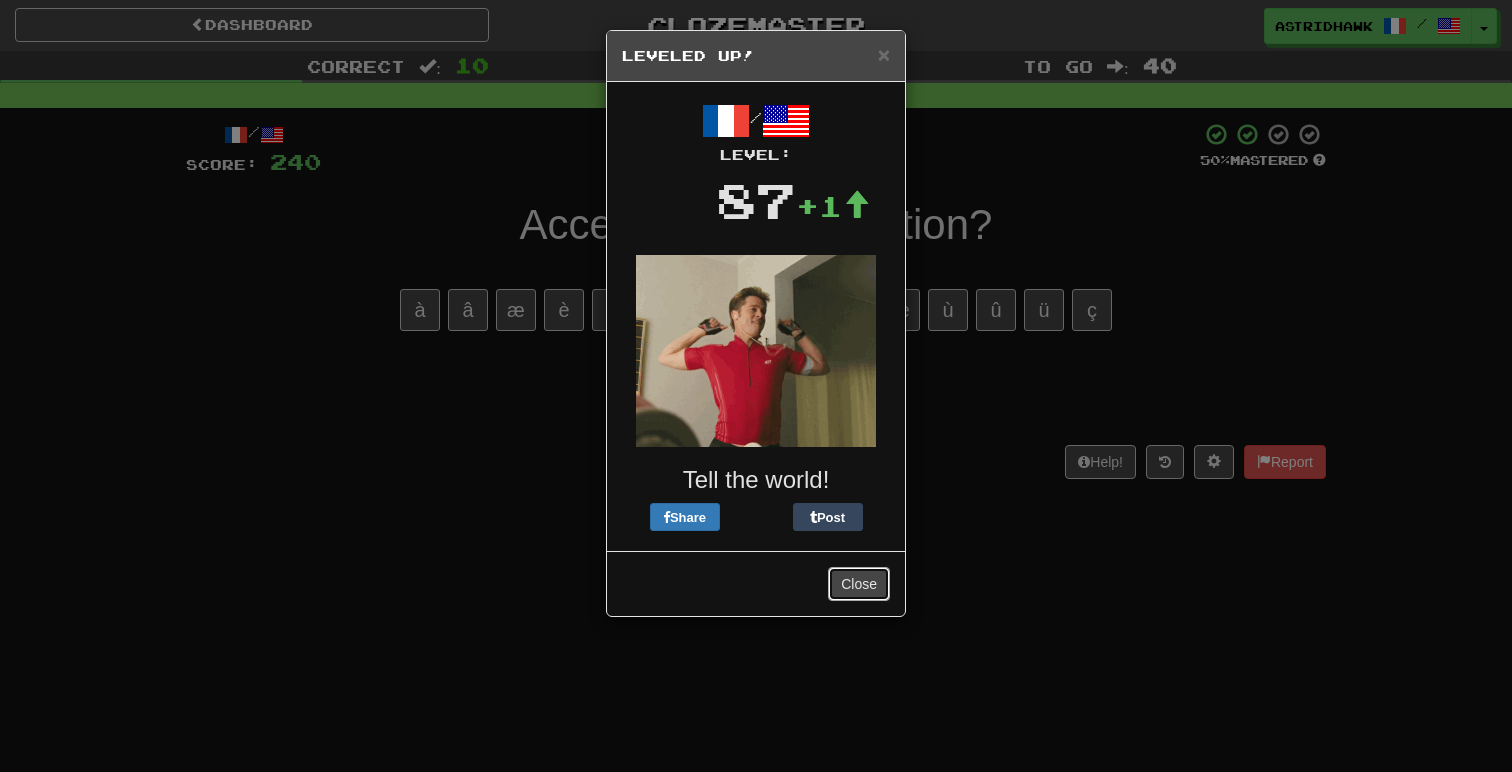 click on "Close" at bounding box center (859, 584) 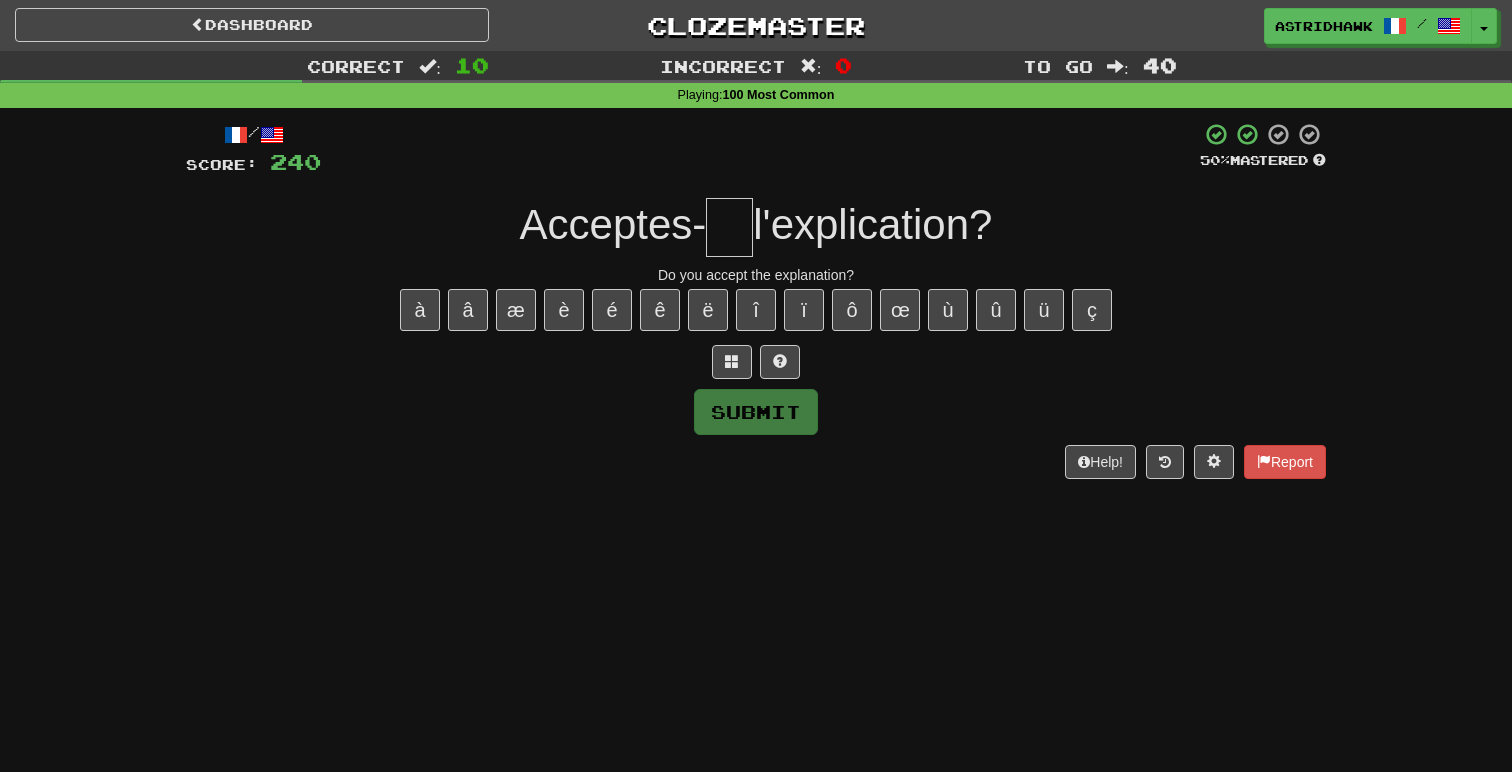 click at bounding box center (729, 227) 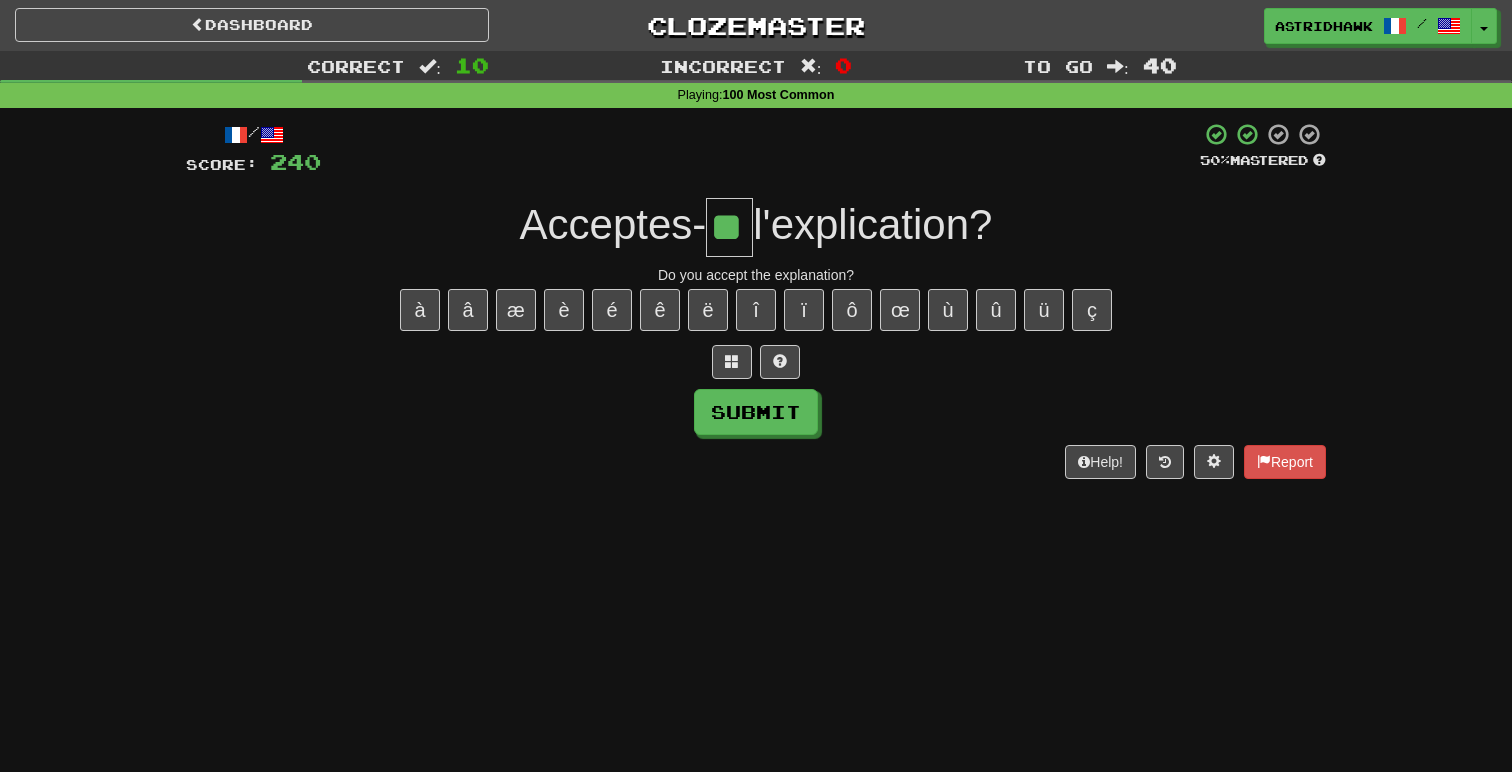 type on "**" 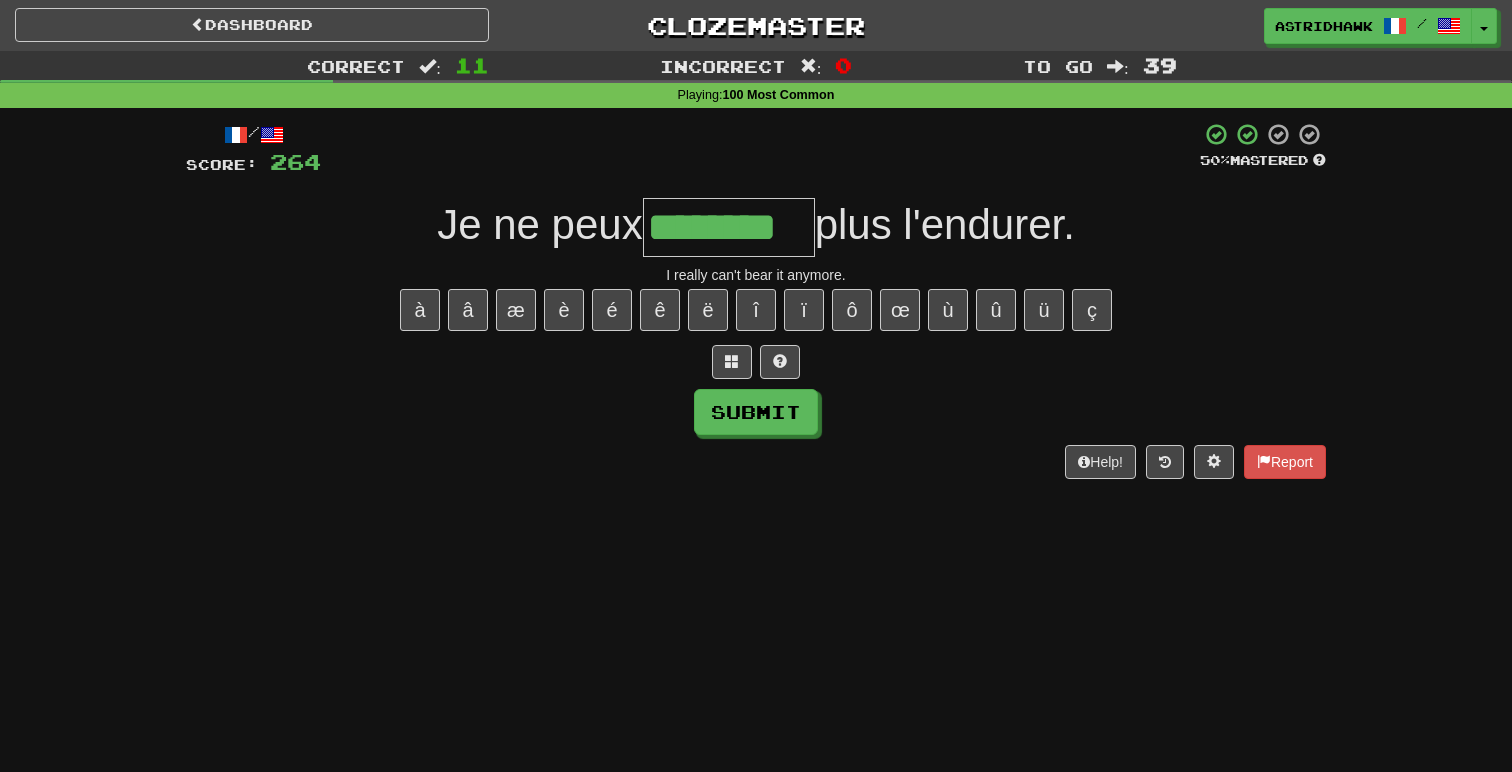 type on "********" 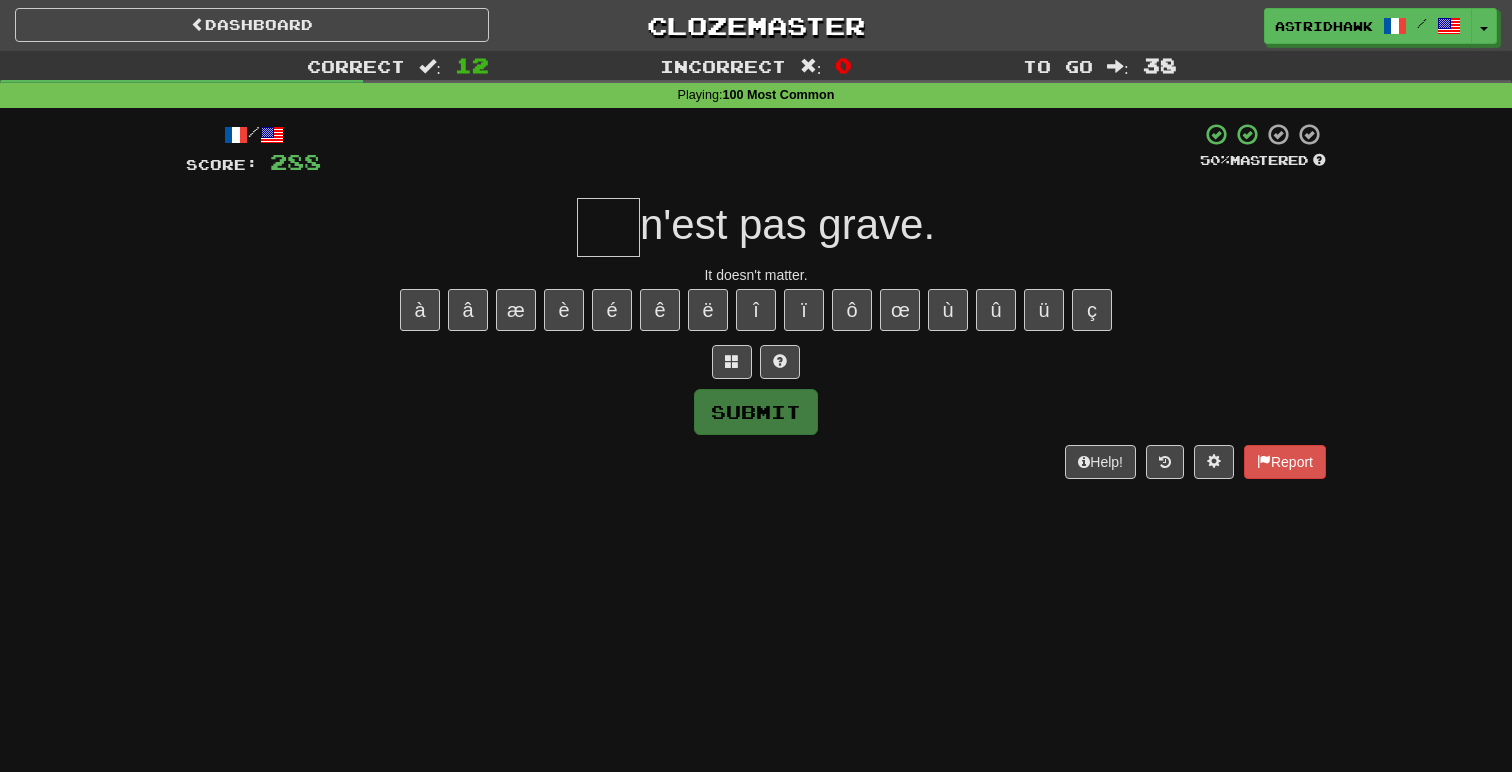 type on "*" 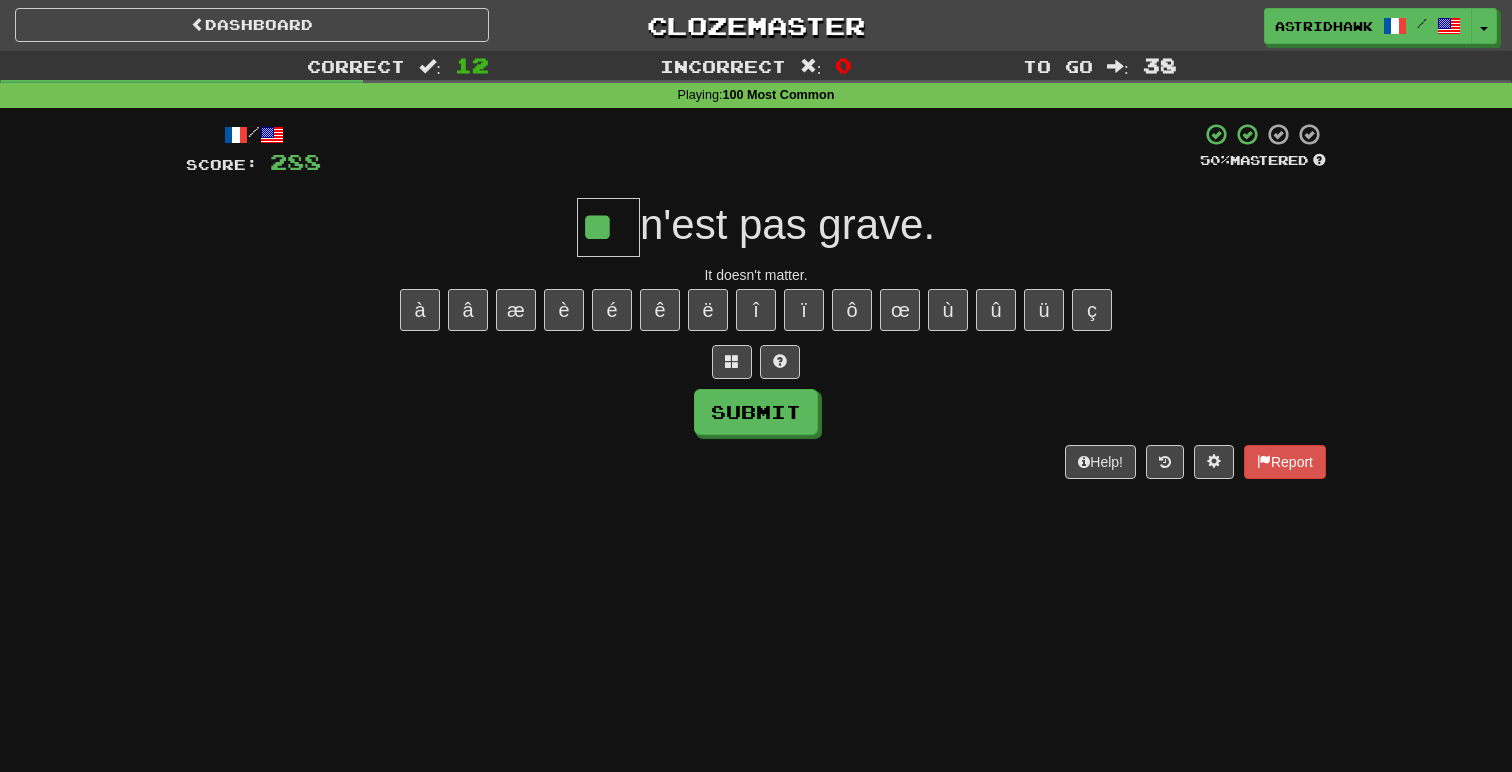 type on "**" 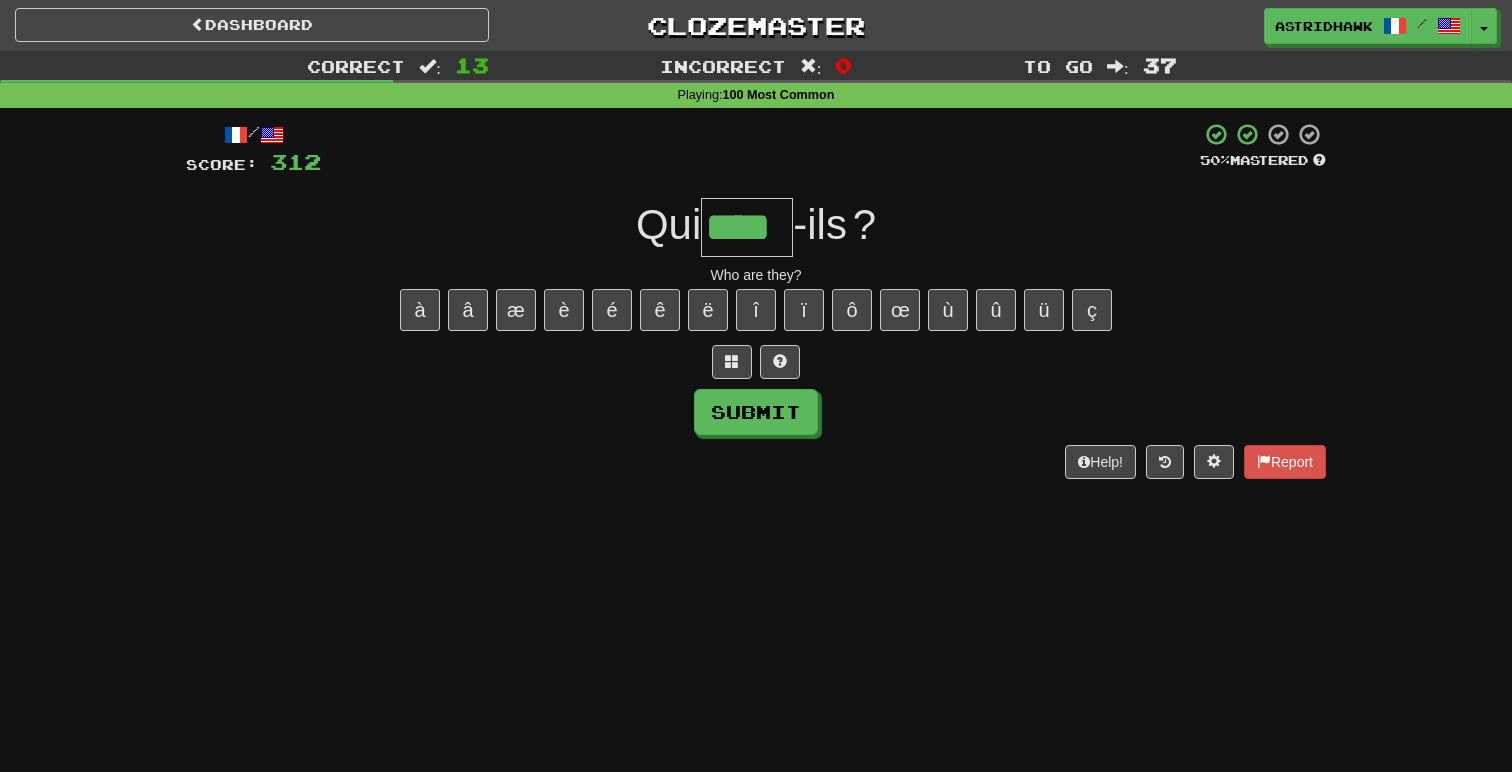 type on "****" 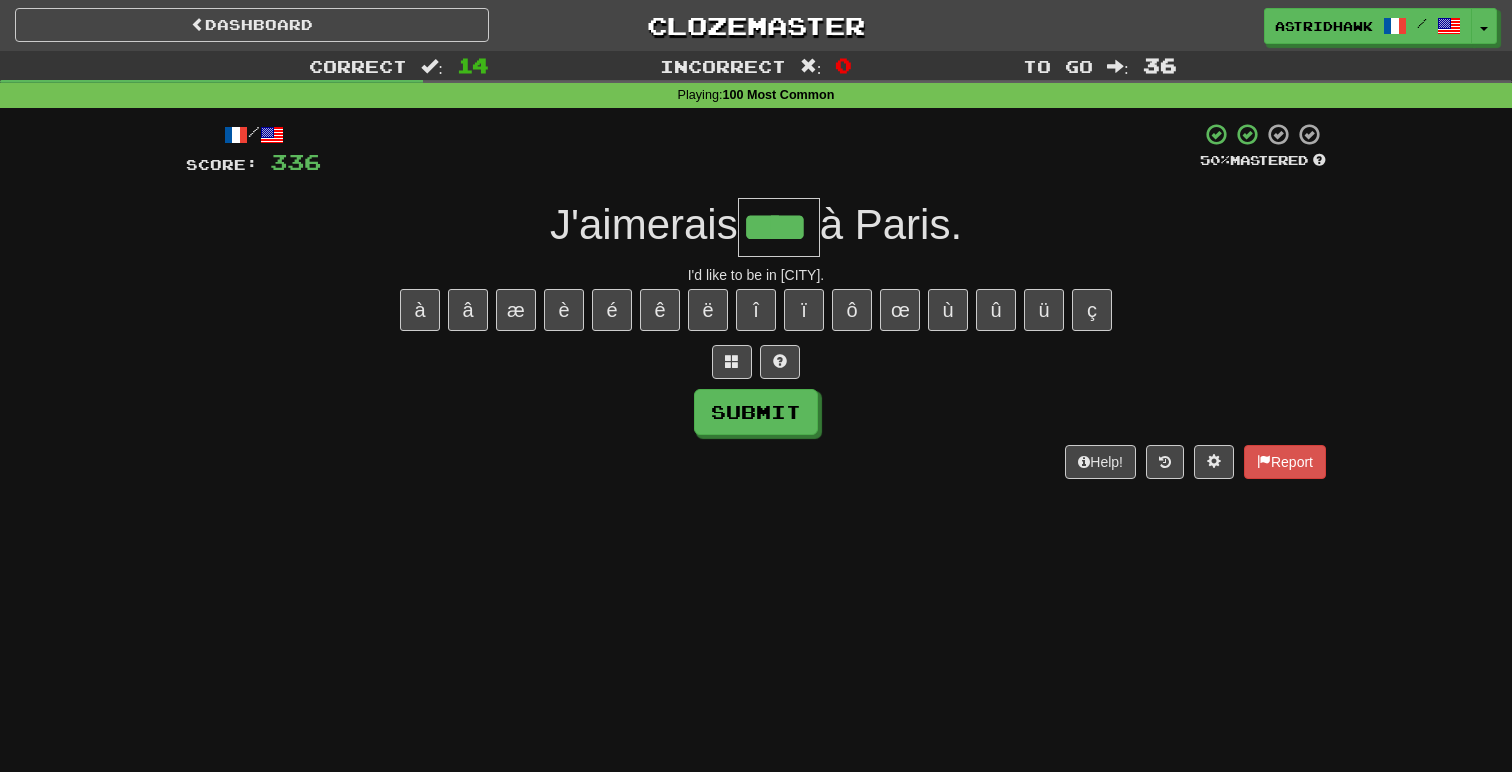 type on "****" 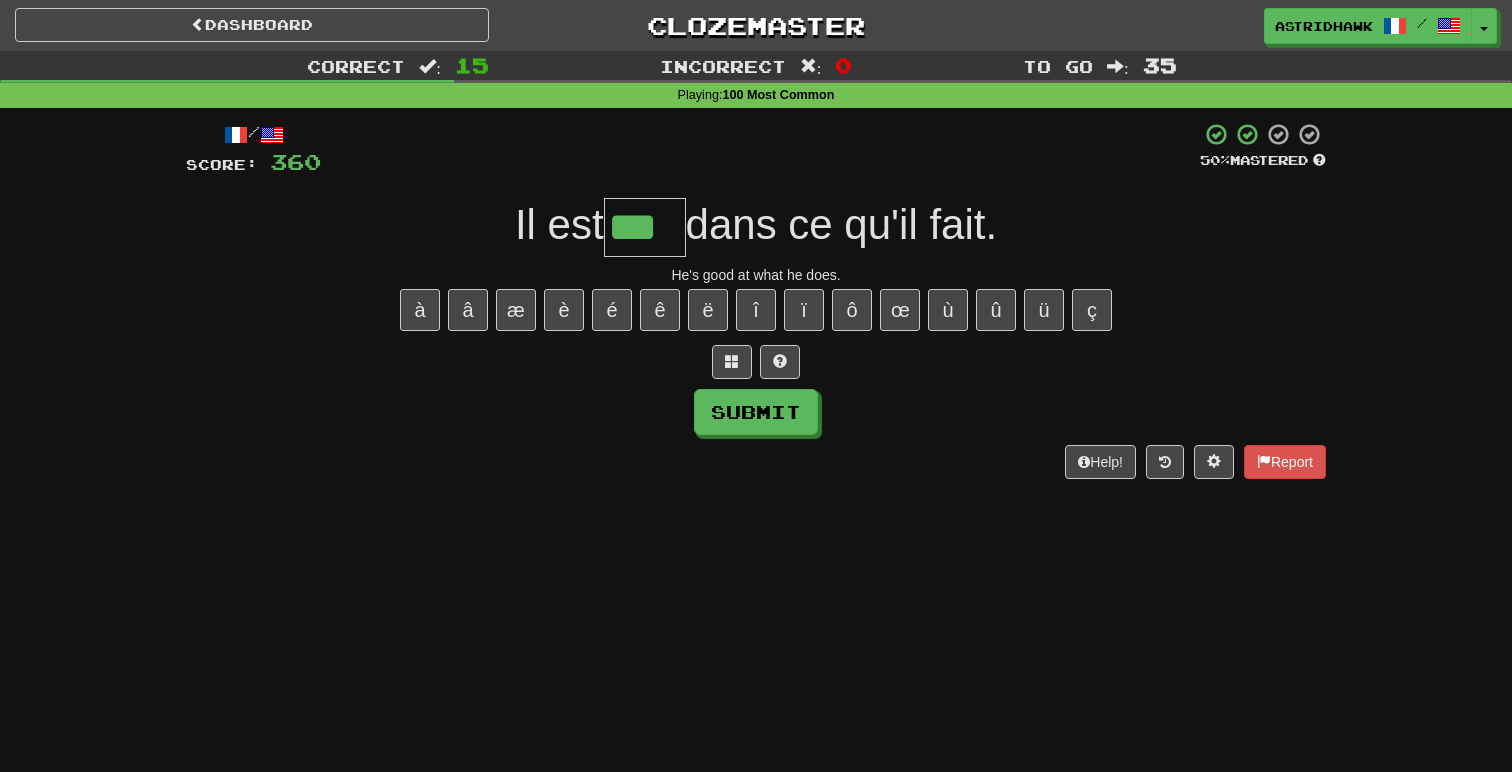 type on "***" 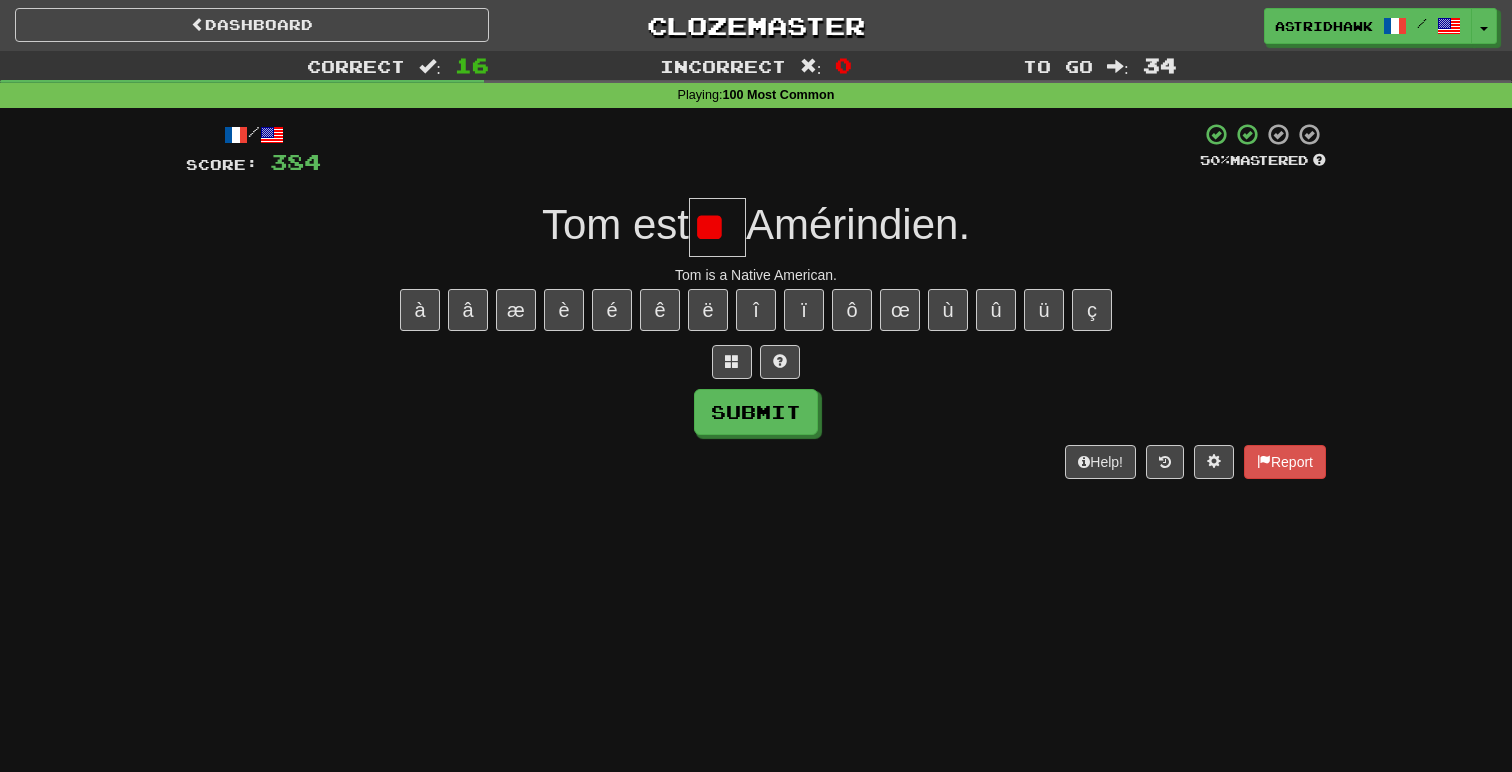 type on "*" 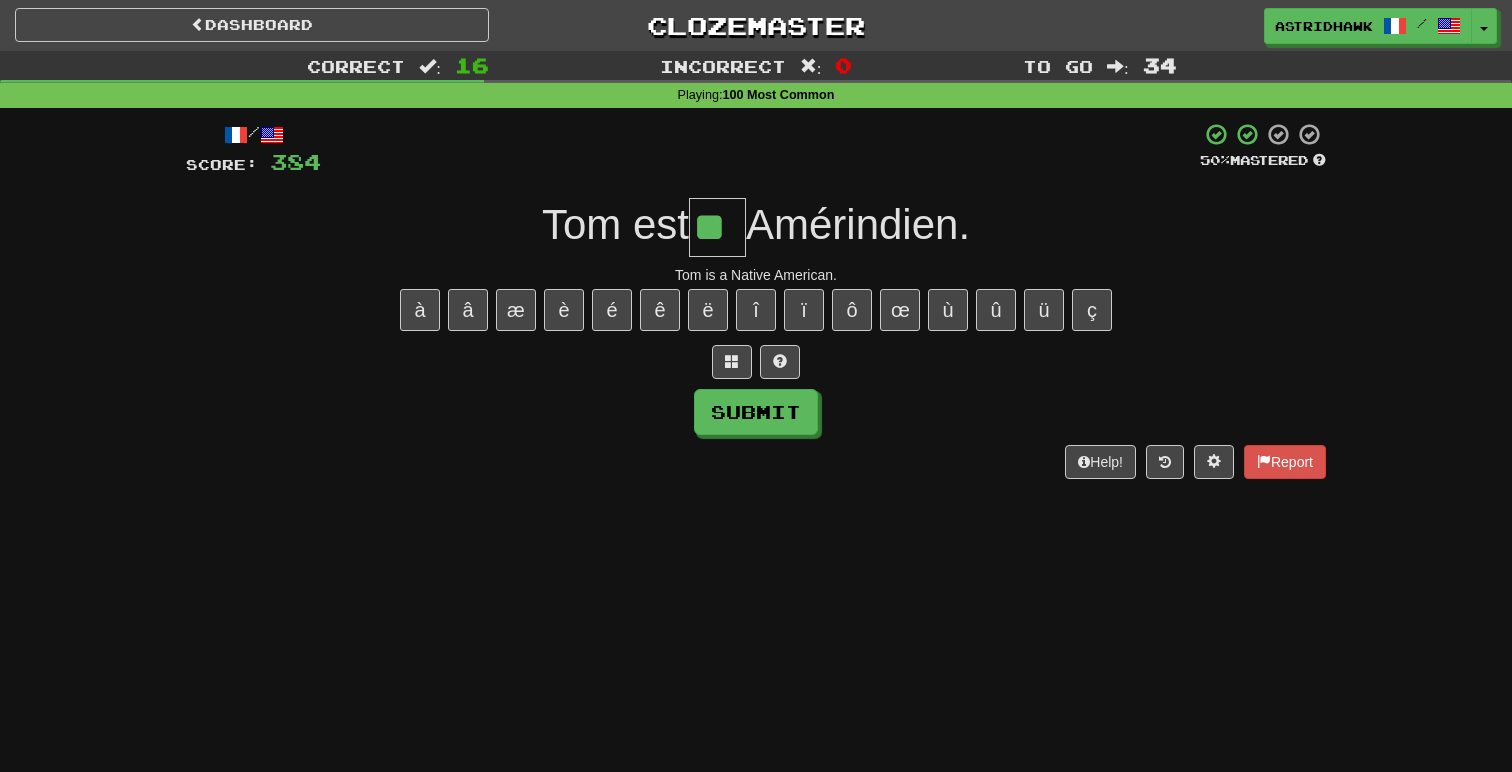 type on "**" 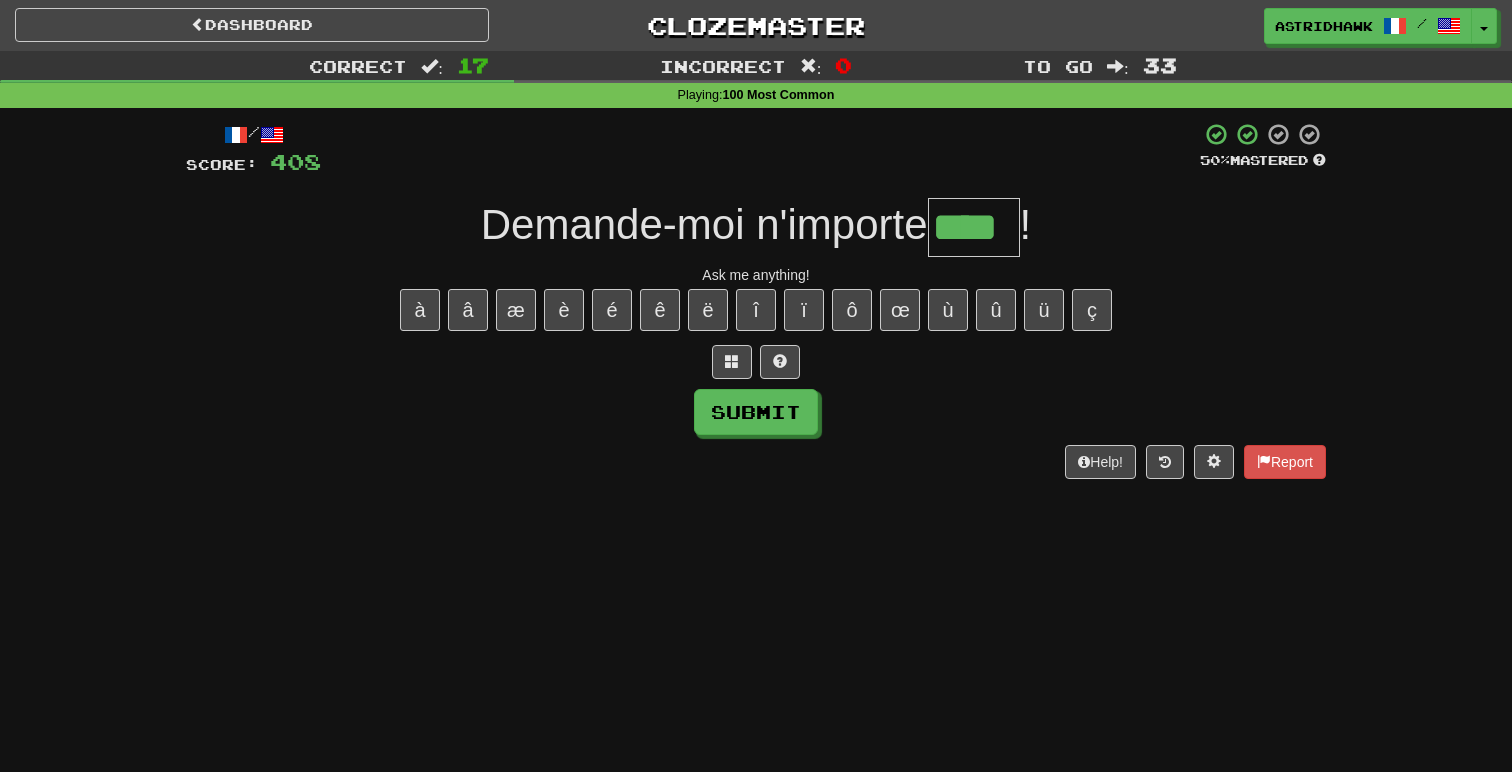 type on "****" 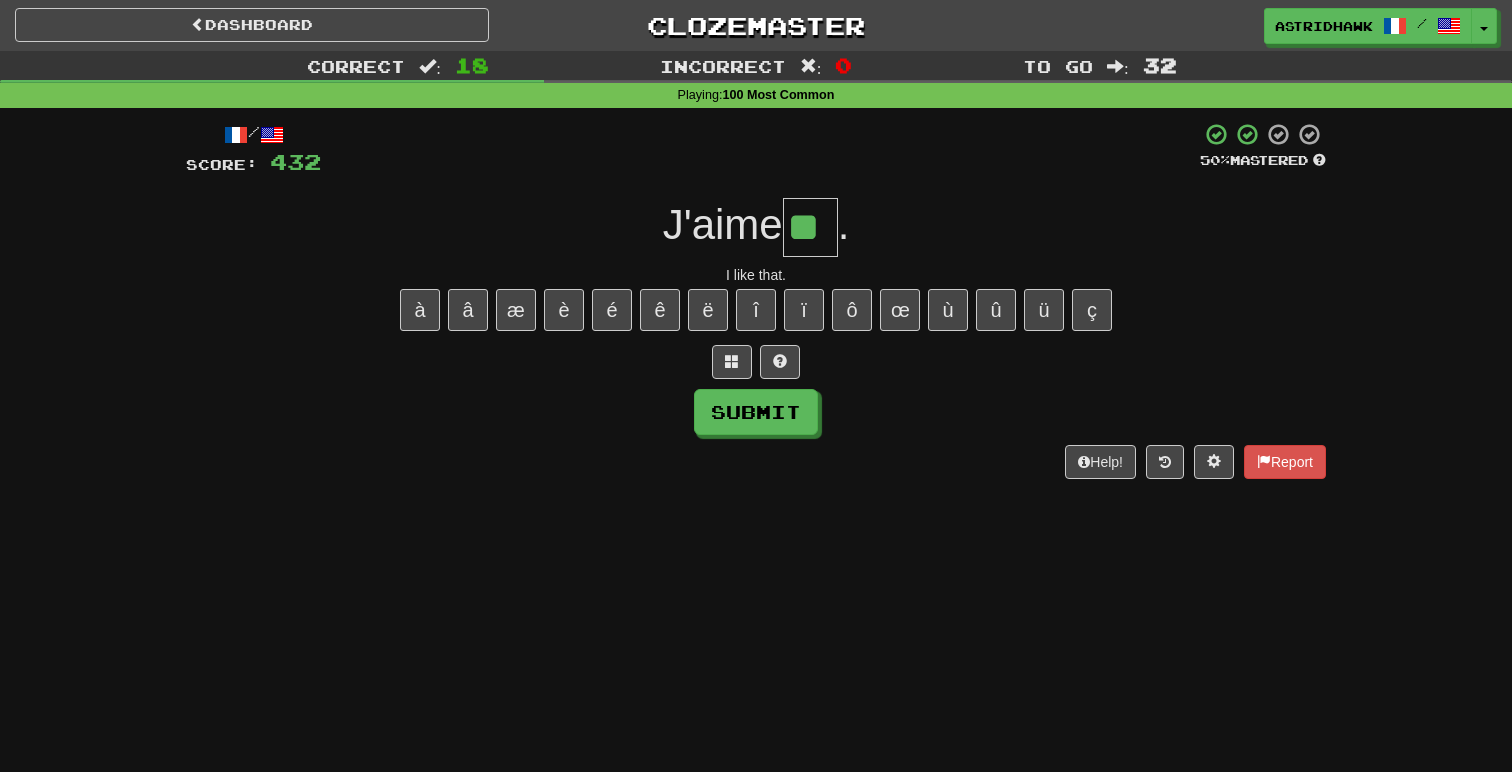 type on "**" 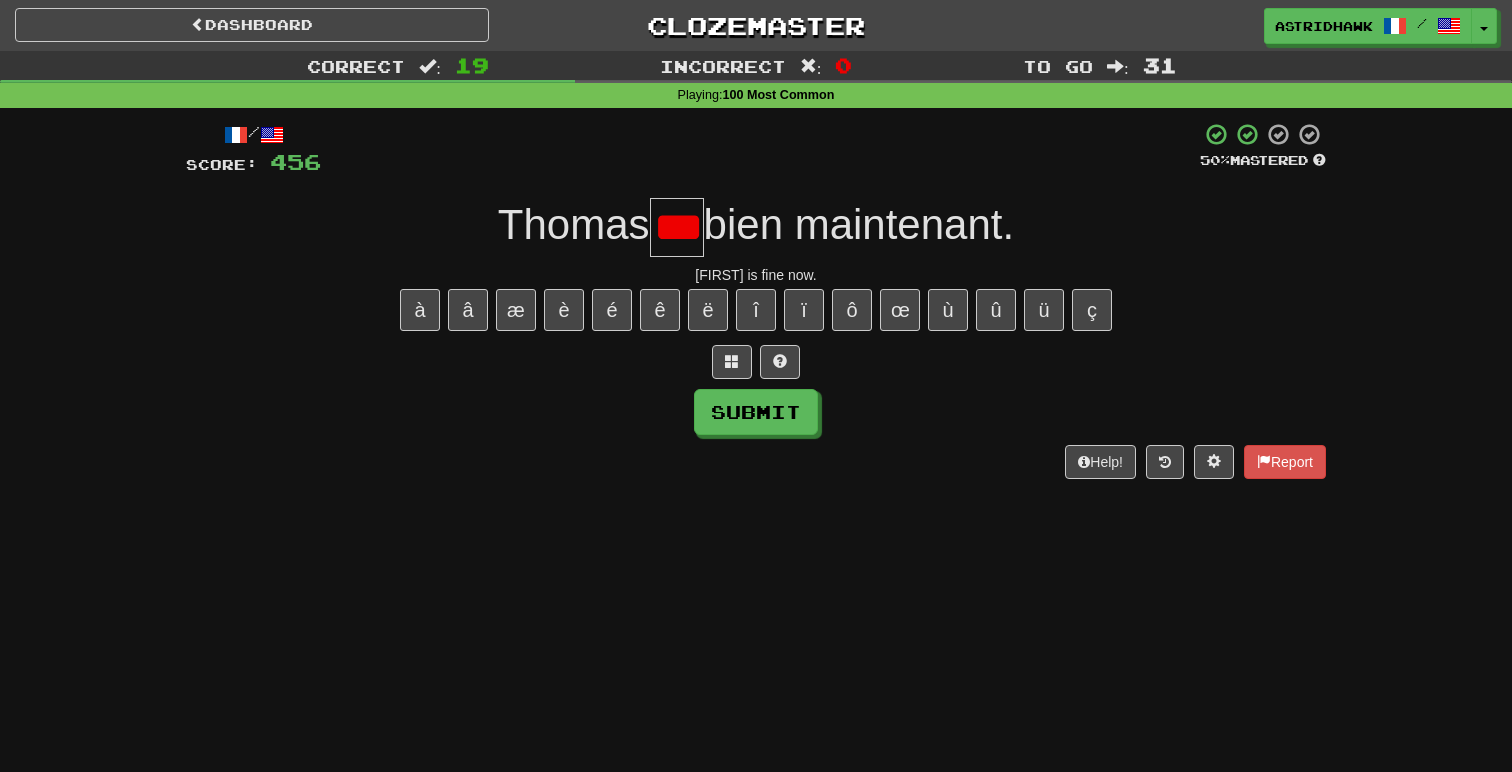 scroll, scrollTop: 0, scrollLeft: 11, axis: horizontal 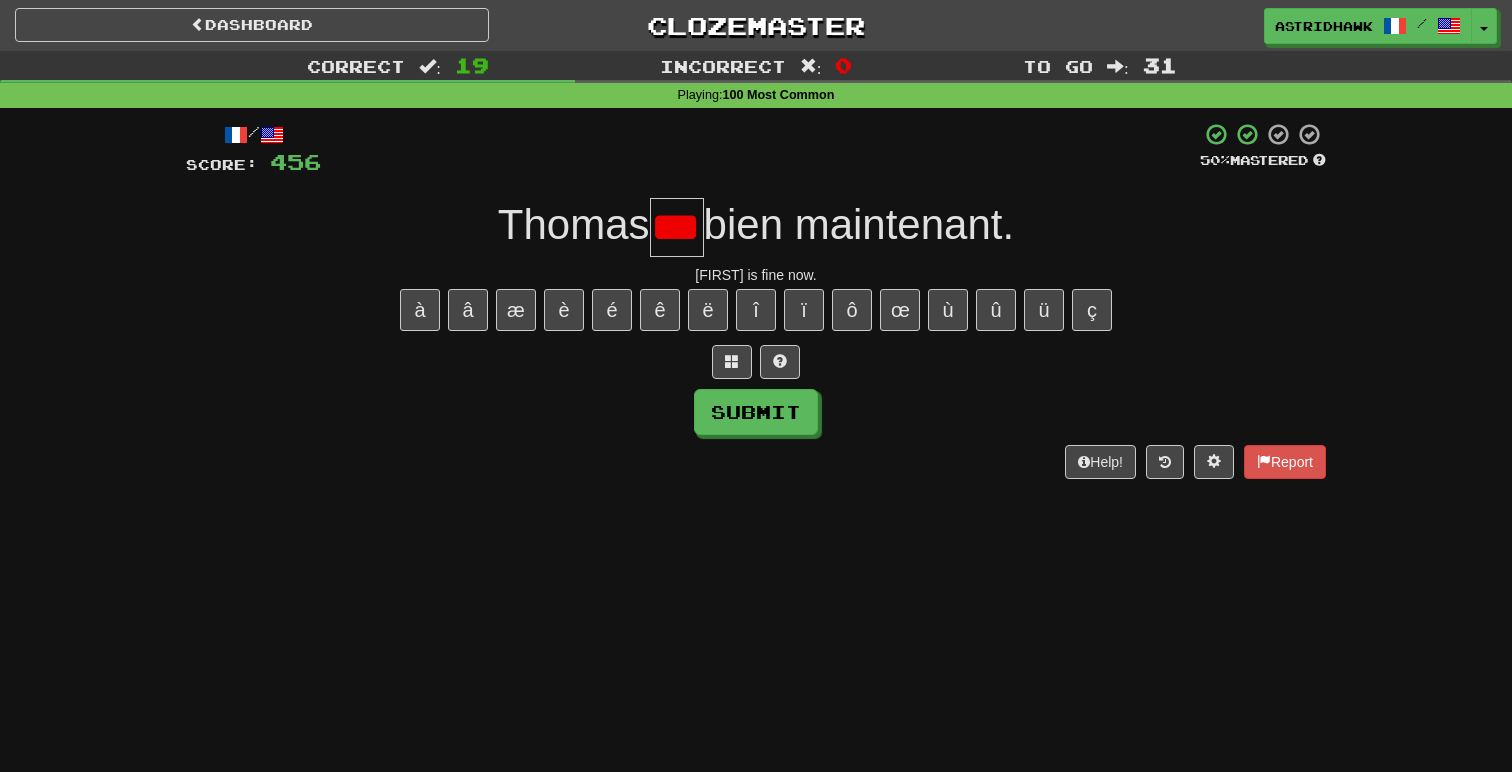 type on "**" 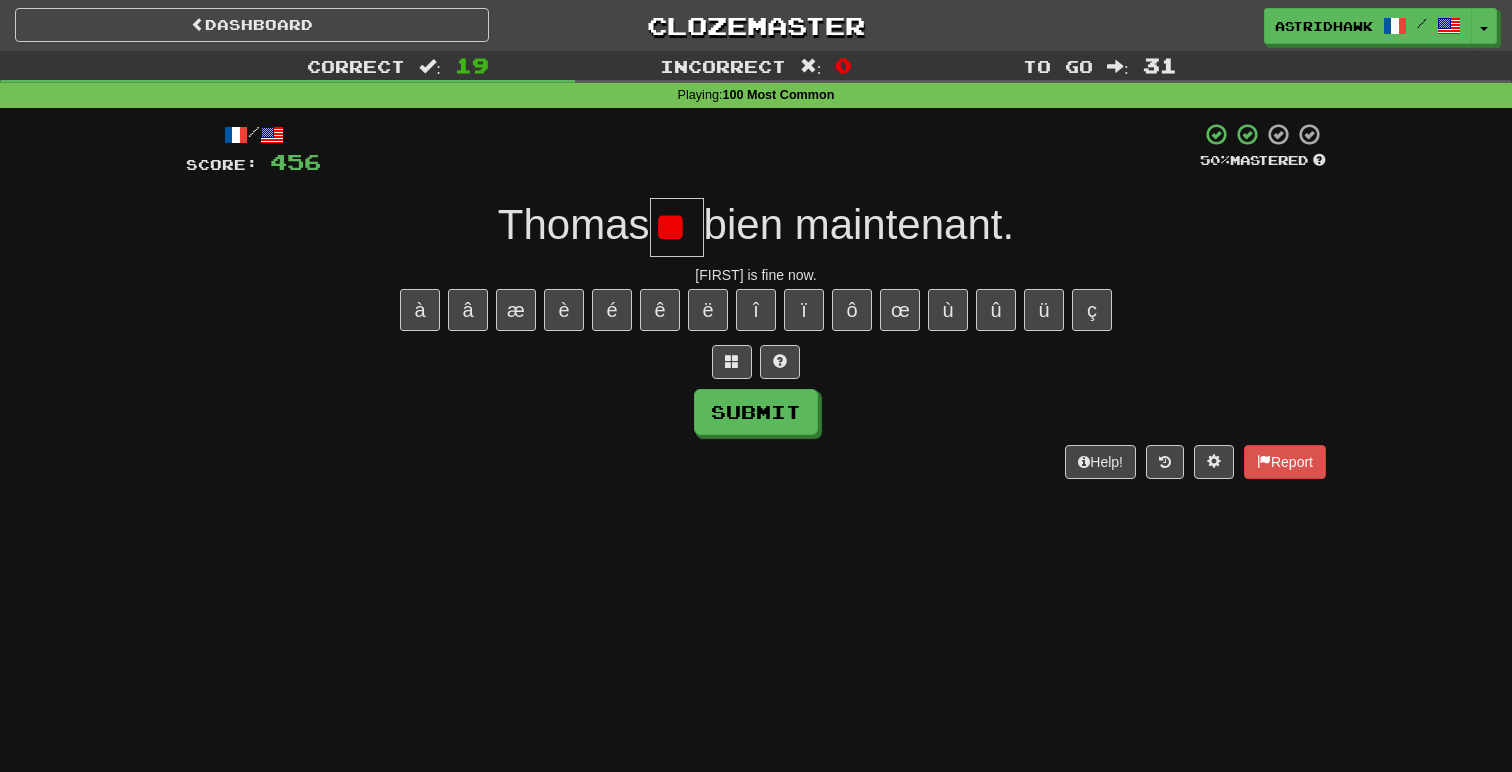 scroll, scrollTop: 0, scrollLeft: 0, axis: both 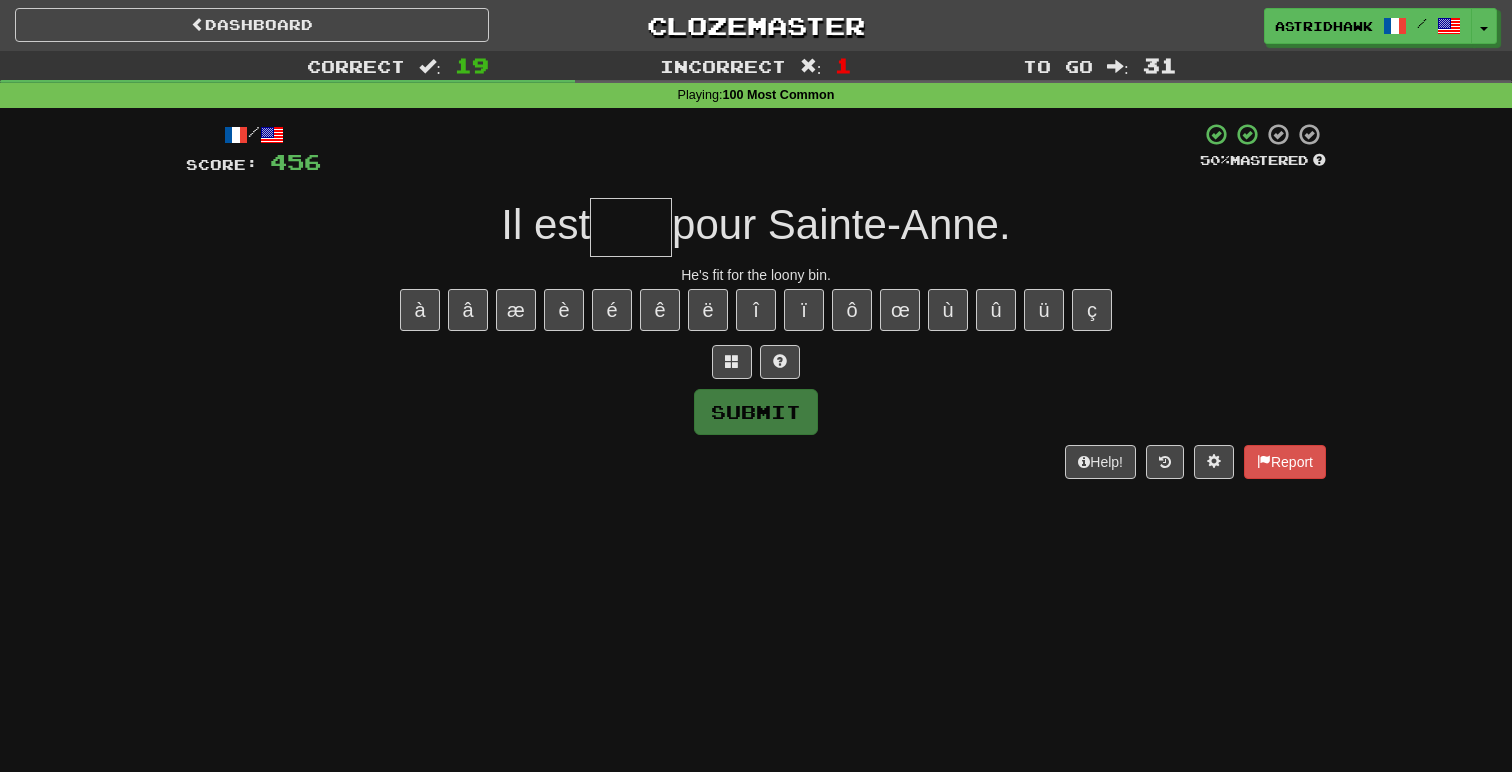 type on "*" 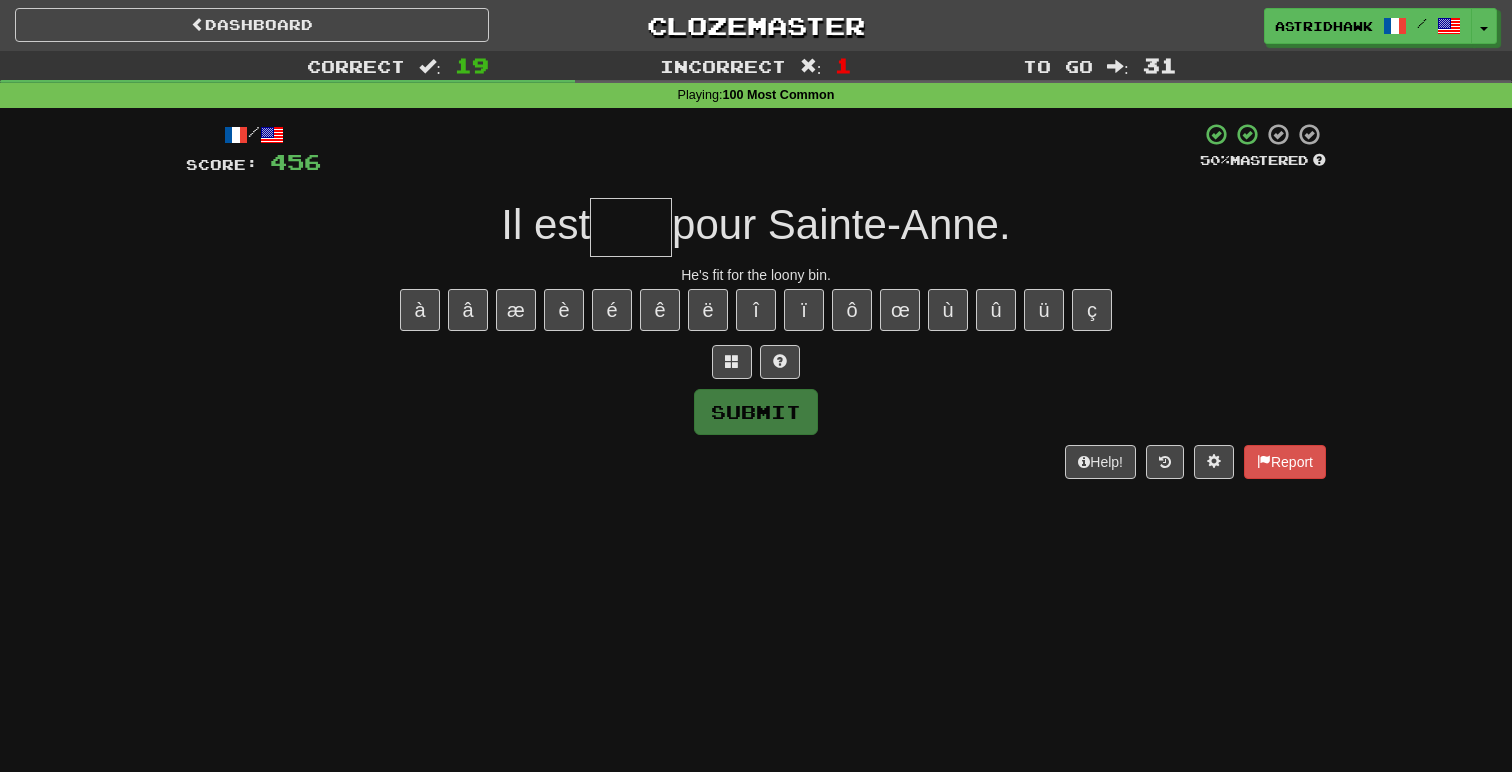 type on "*" 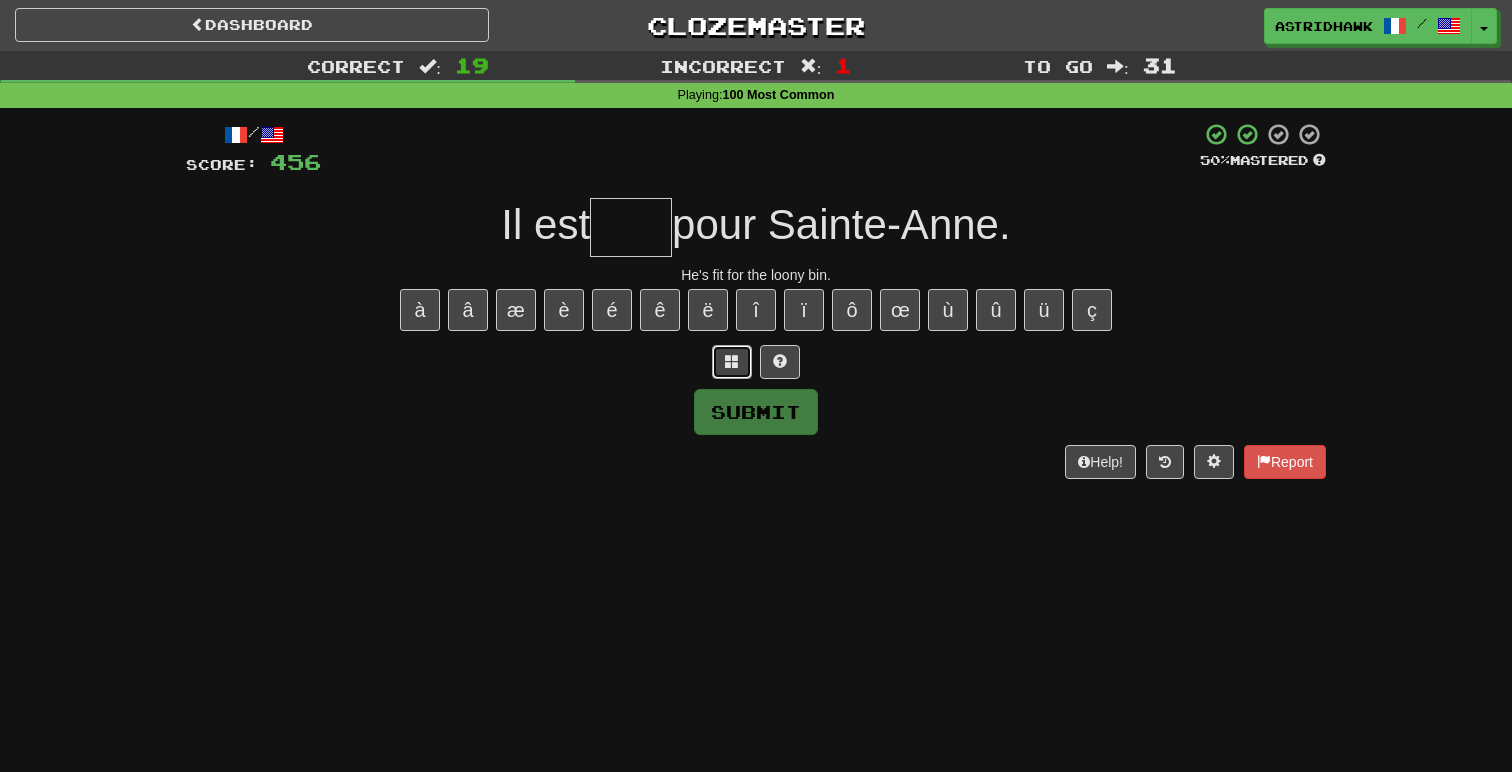 click at bounding box center [732, 361] 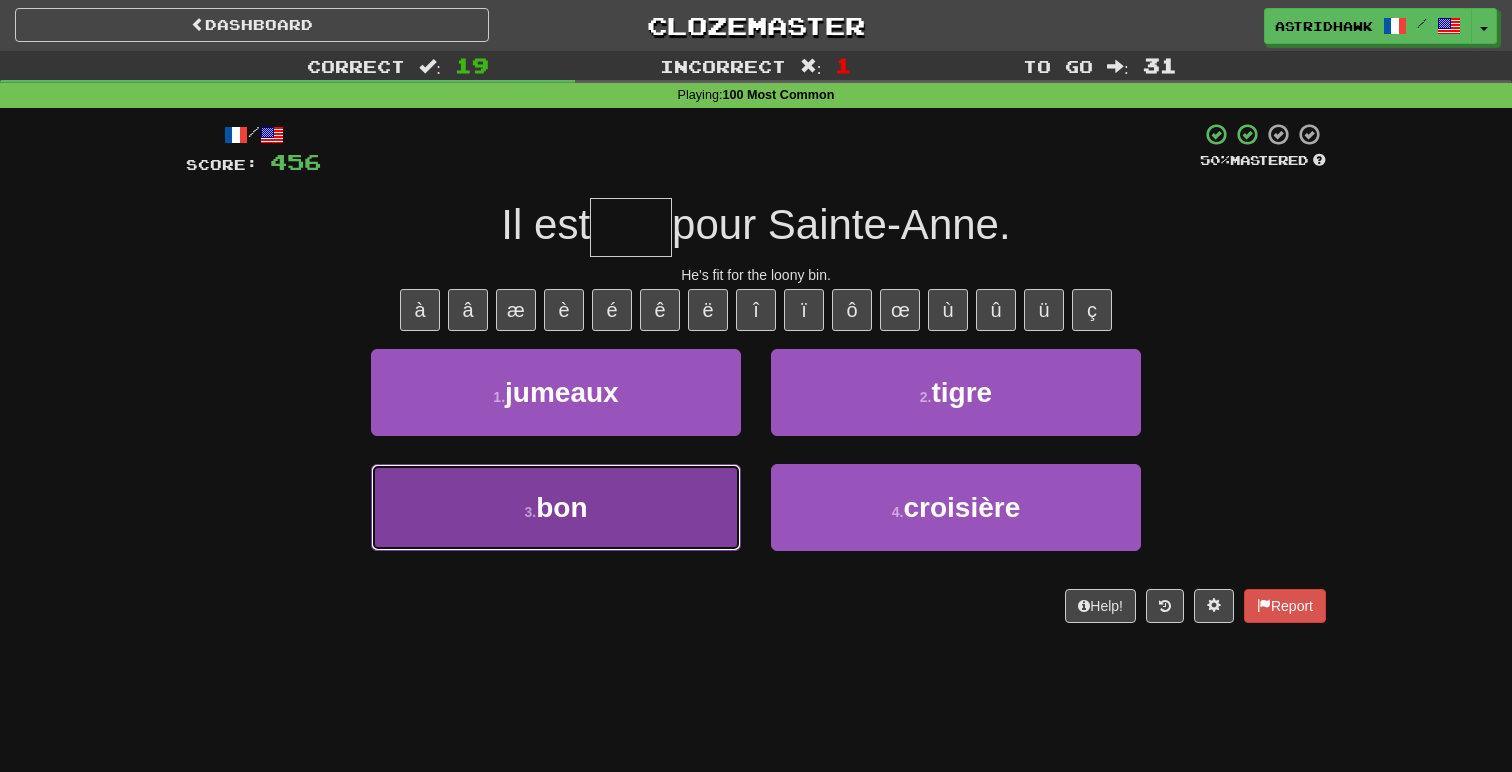 click on "3 .  bon" at bounding box center [556, 507] 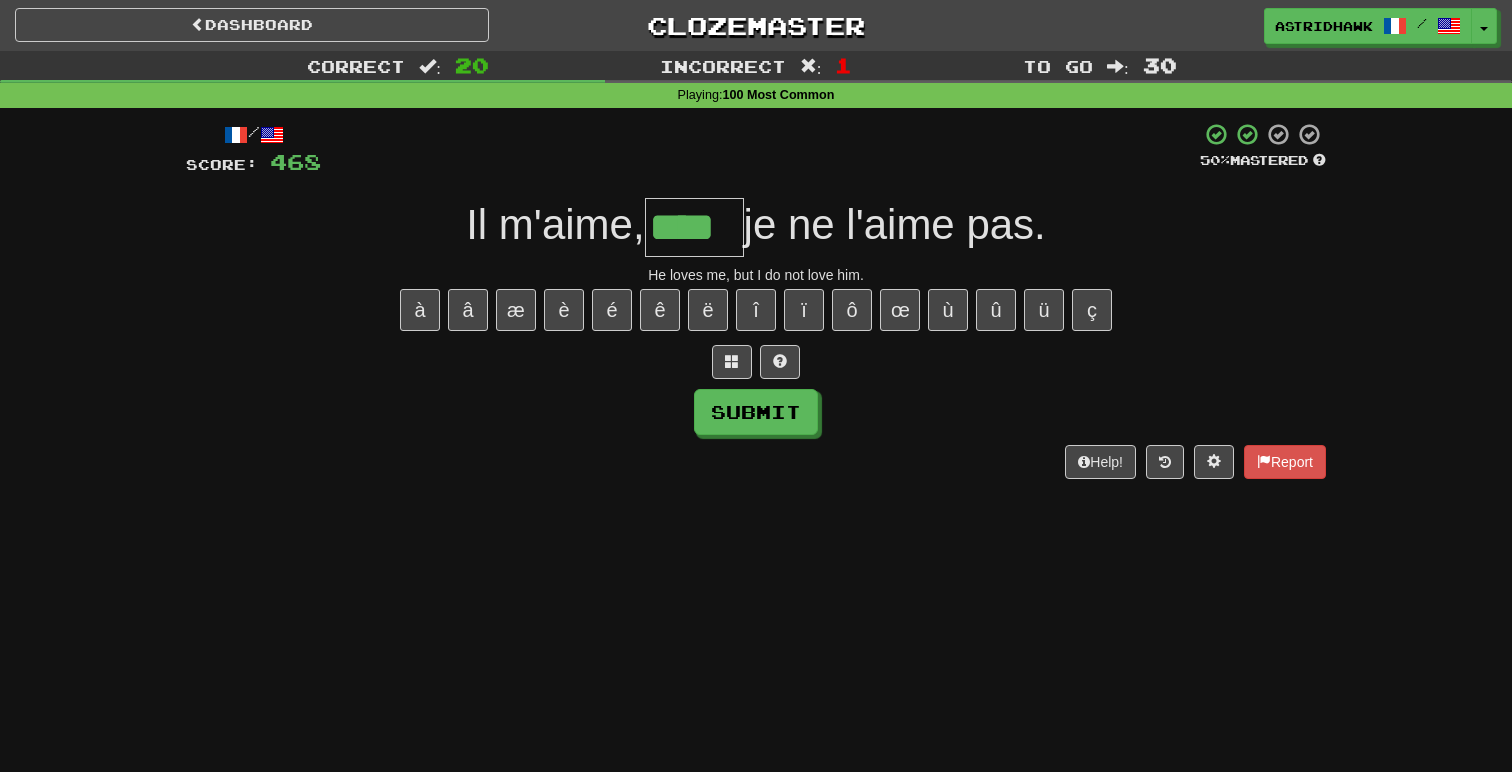 type on "****" 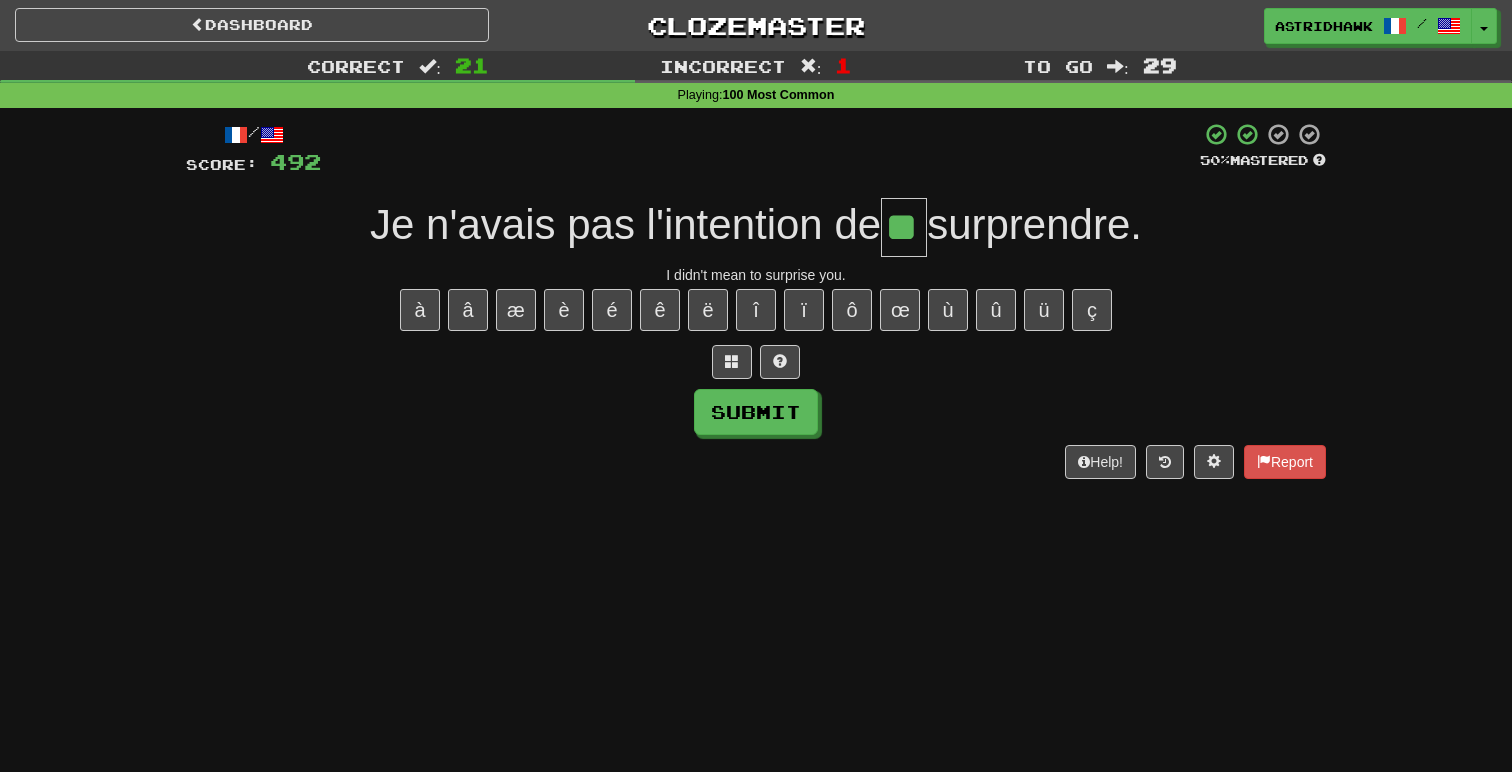 type on "**" 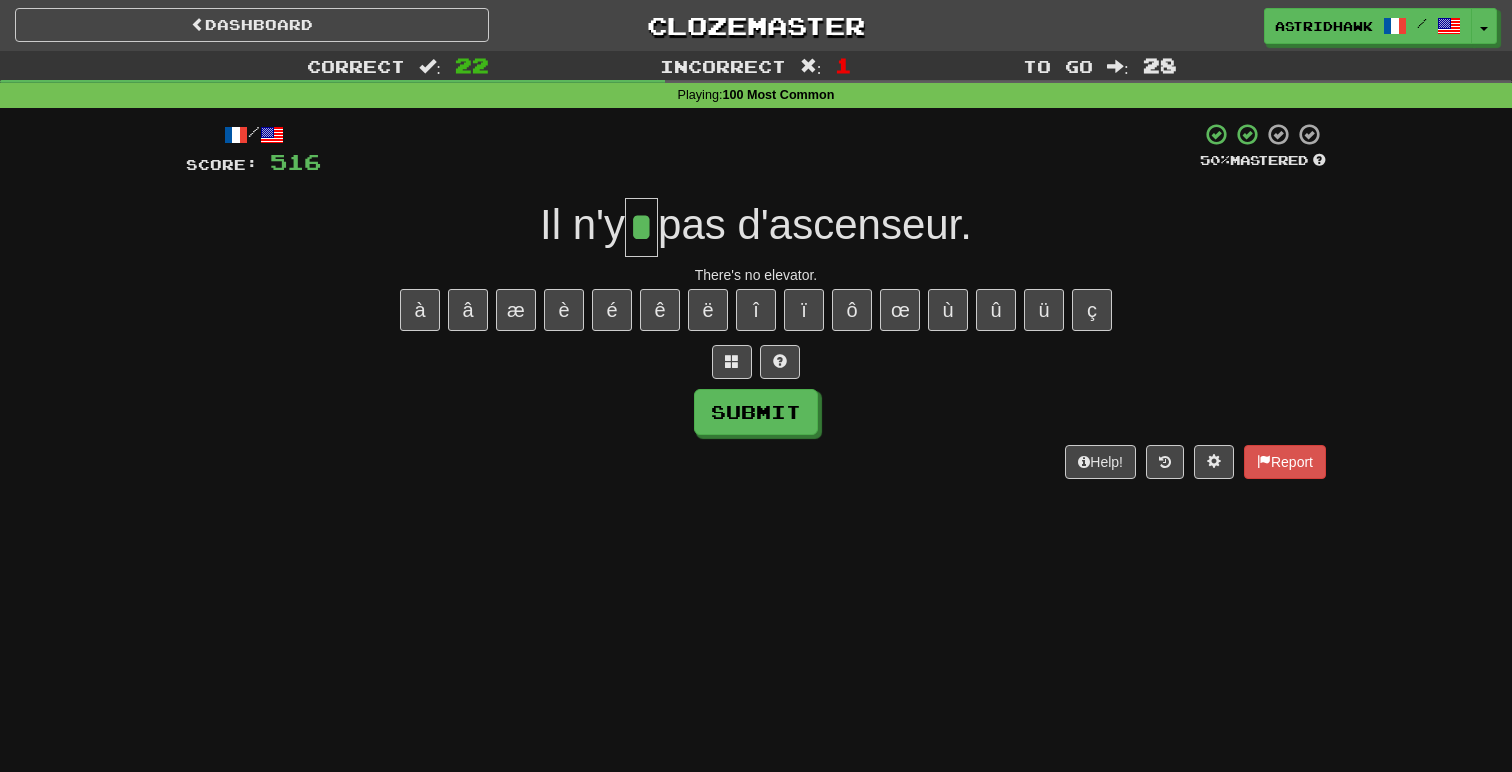 type on "*" 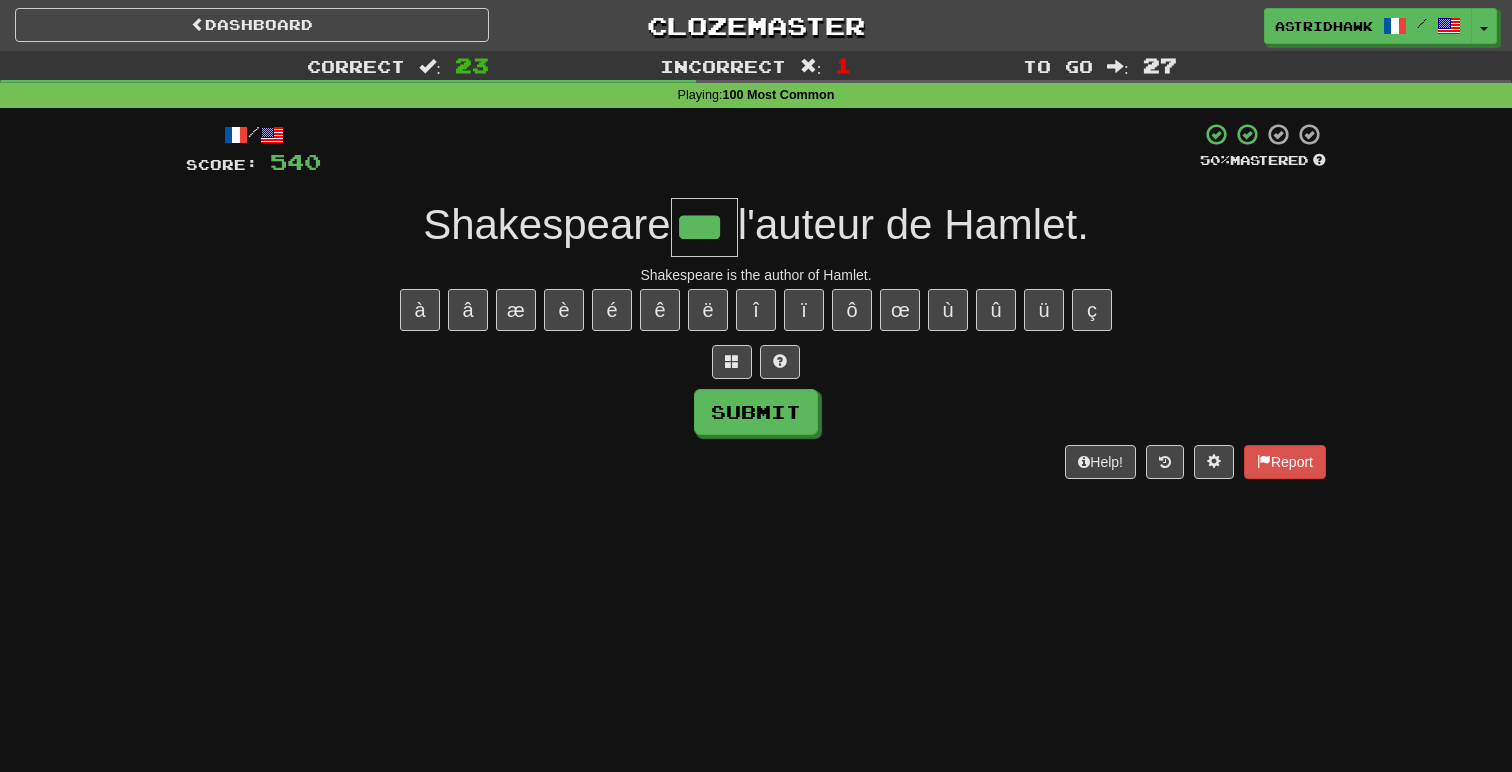 type on "***" 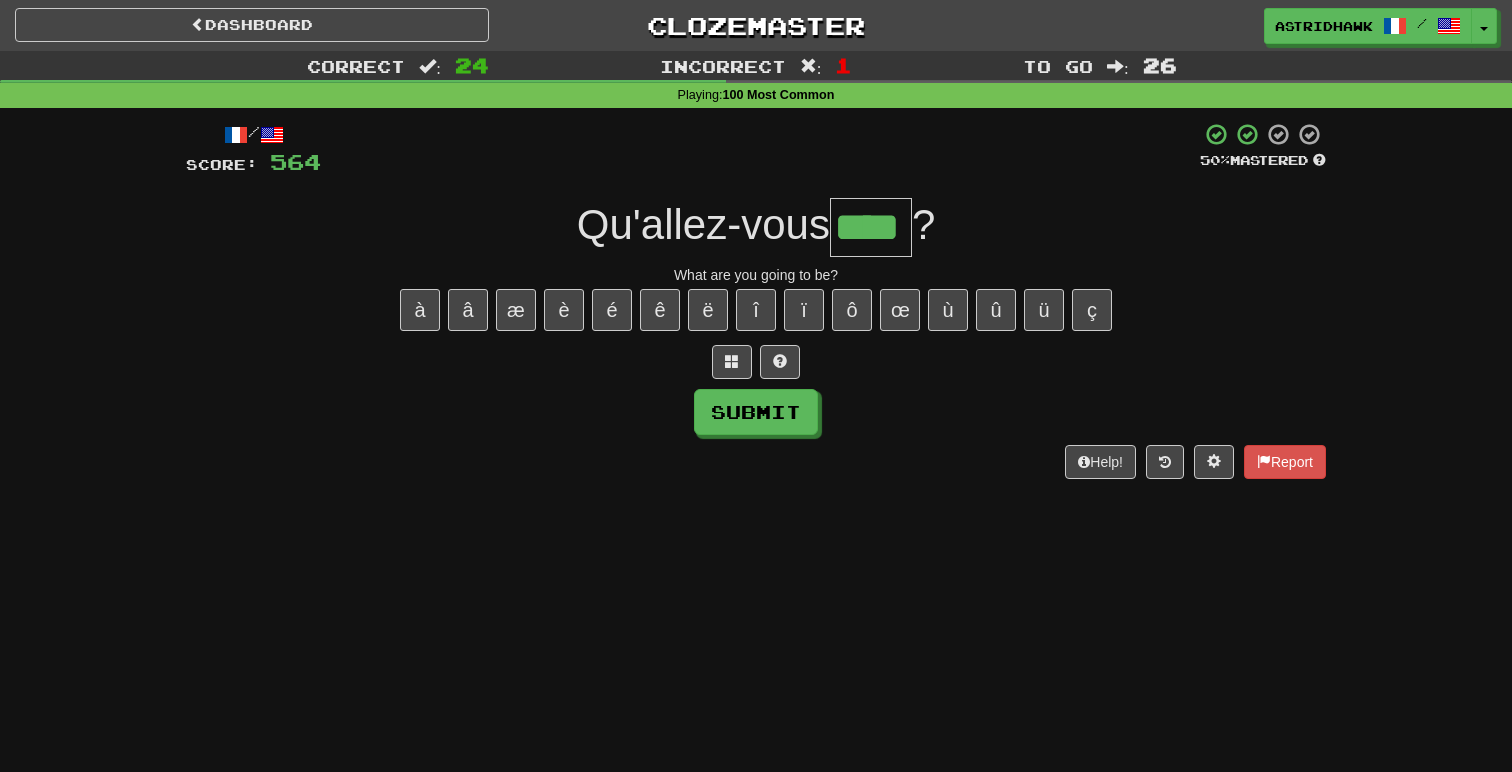 type on "****" 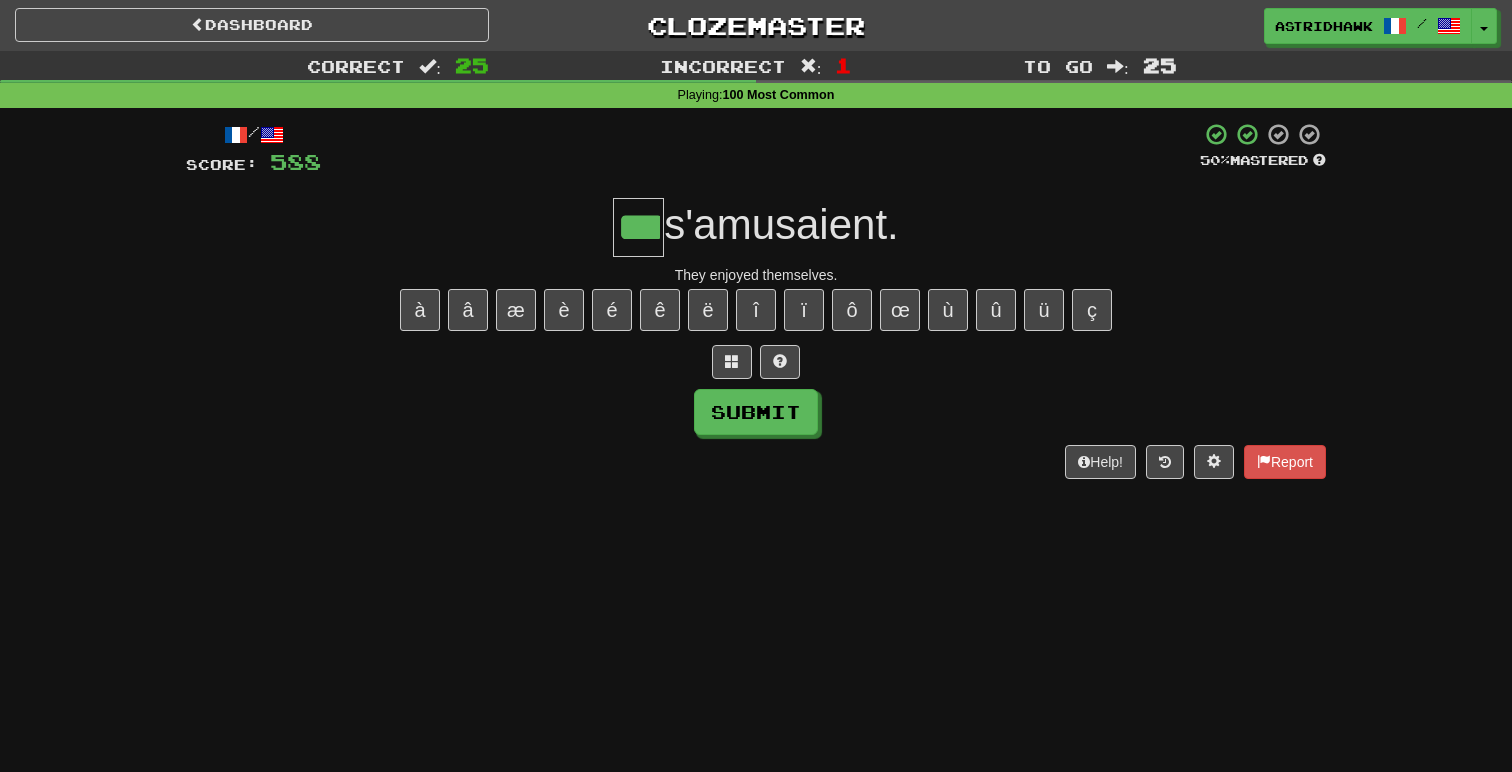 type on "***" 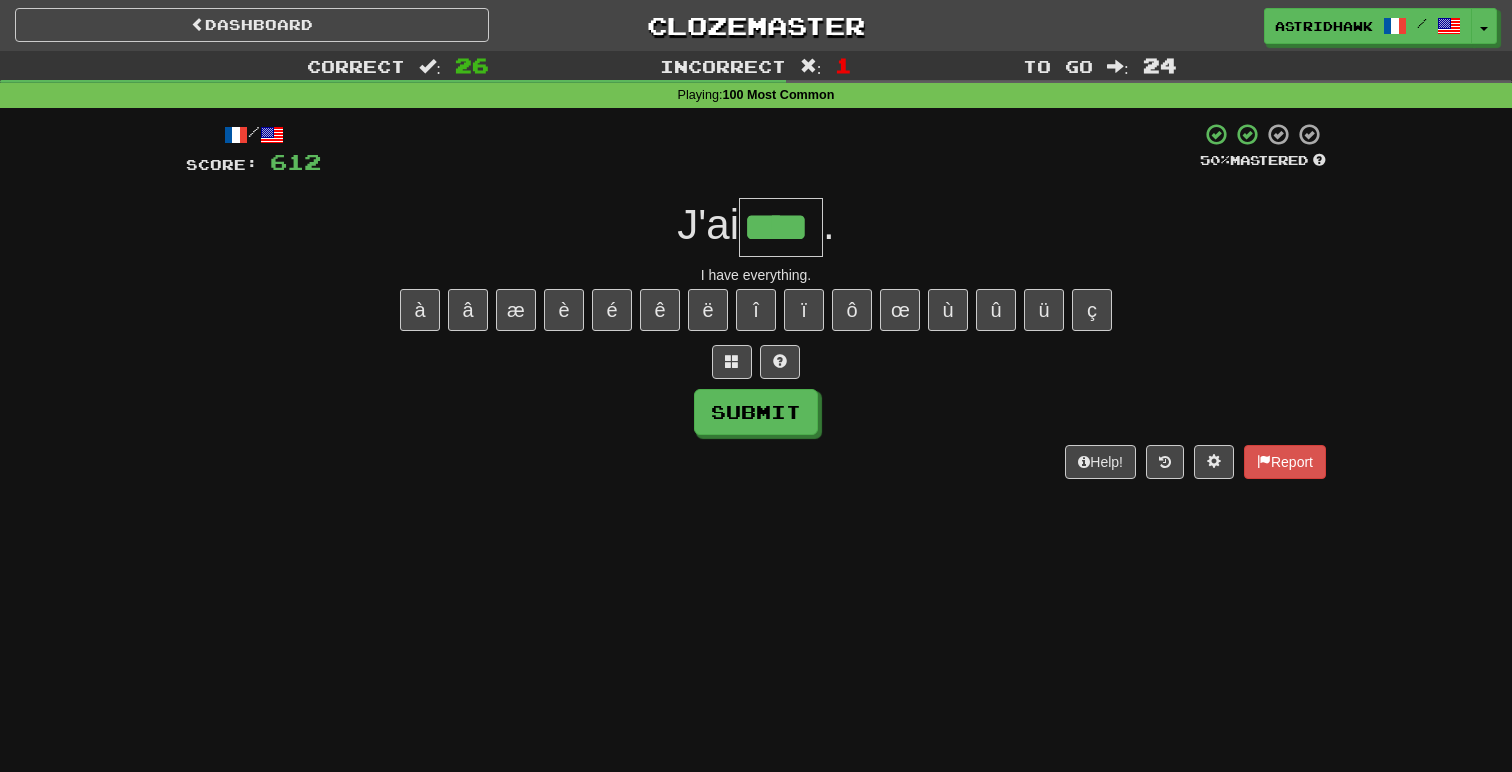 type on "****" 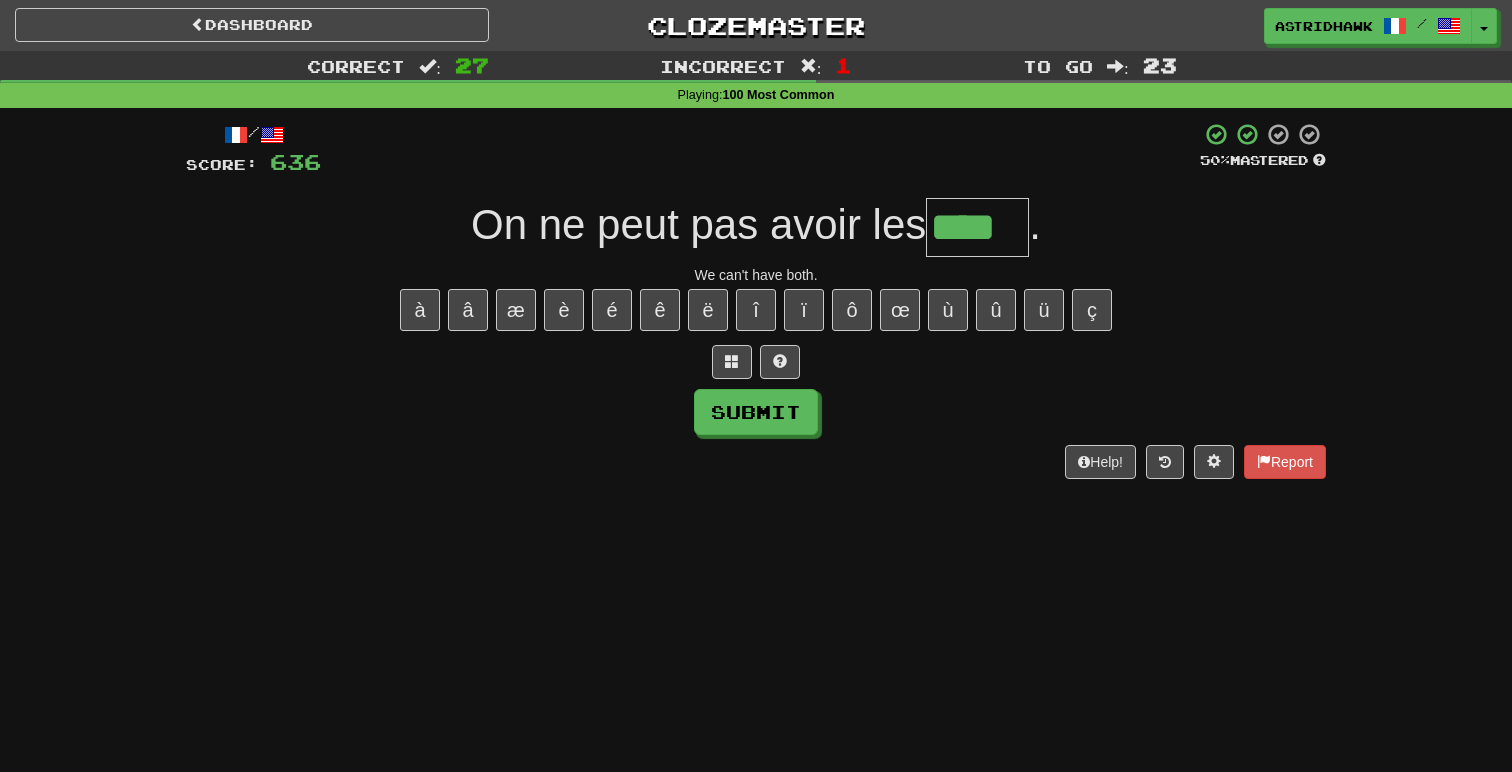 type on "****" 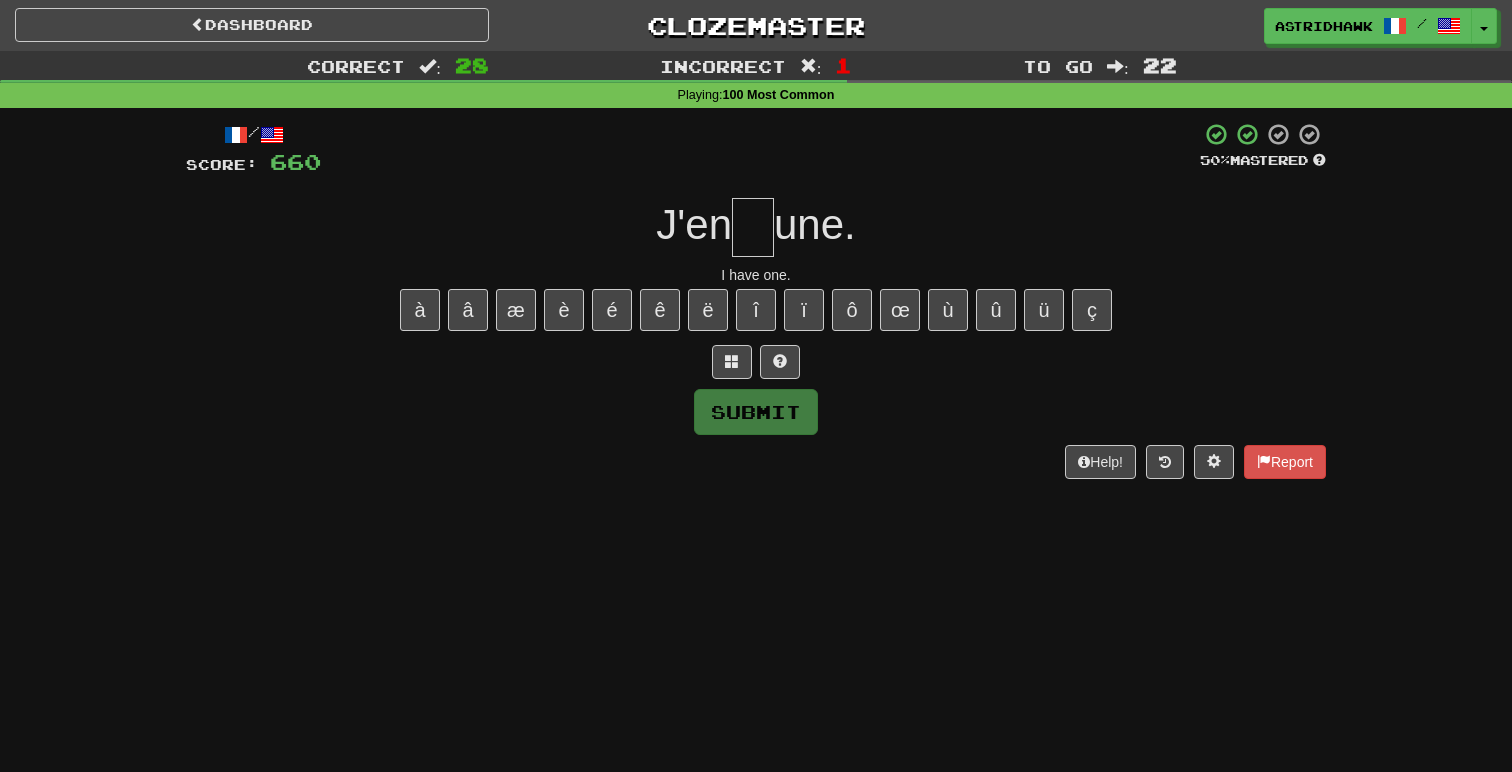 type on "*" 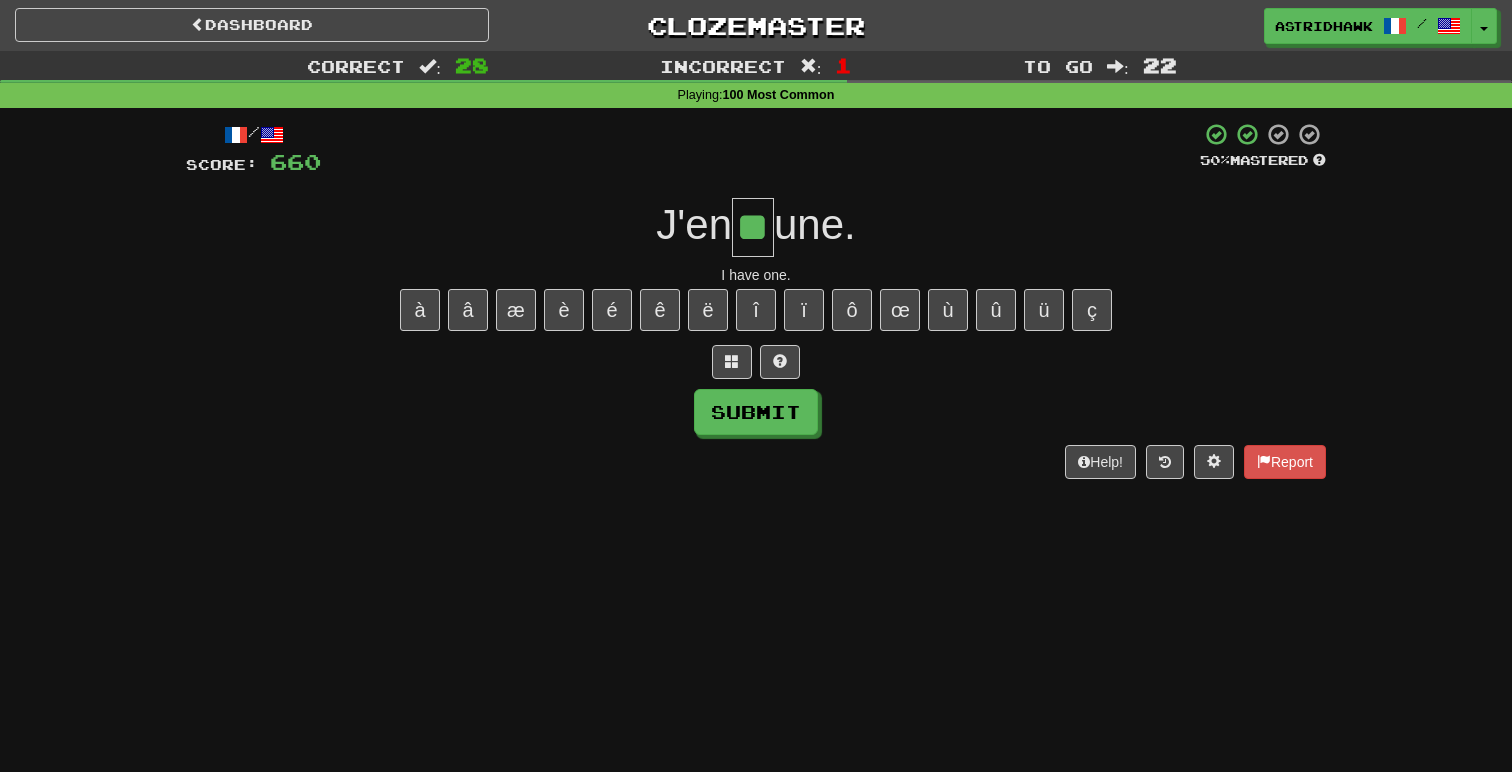 type on "**" 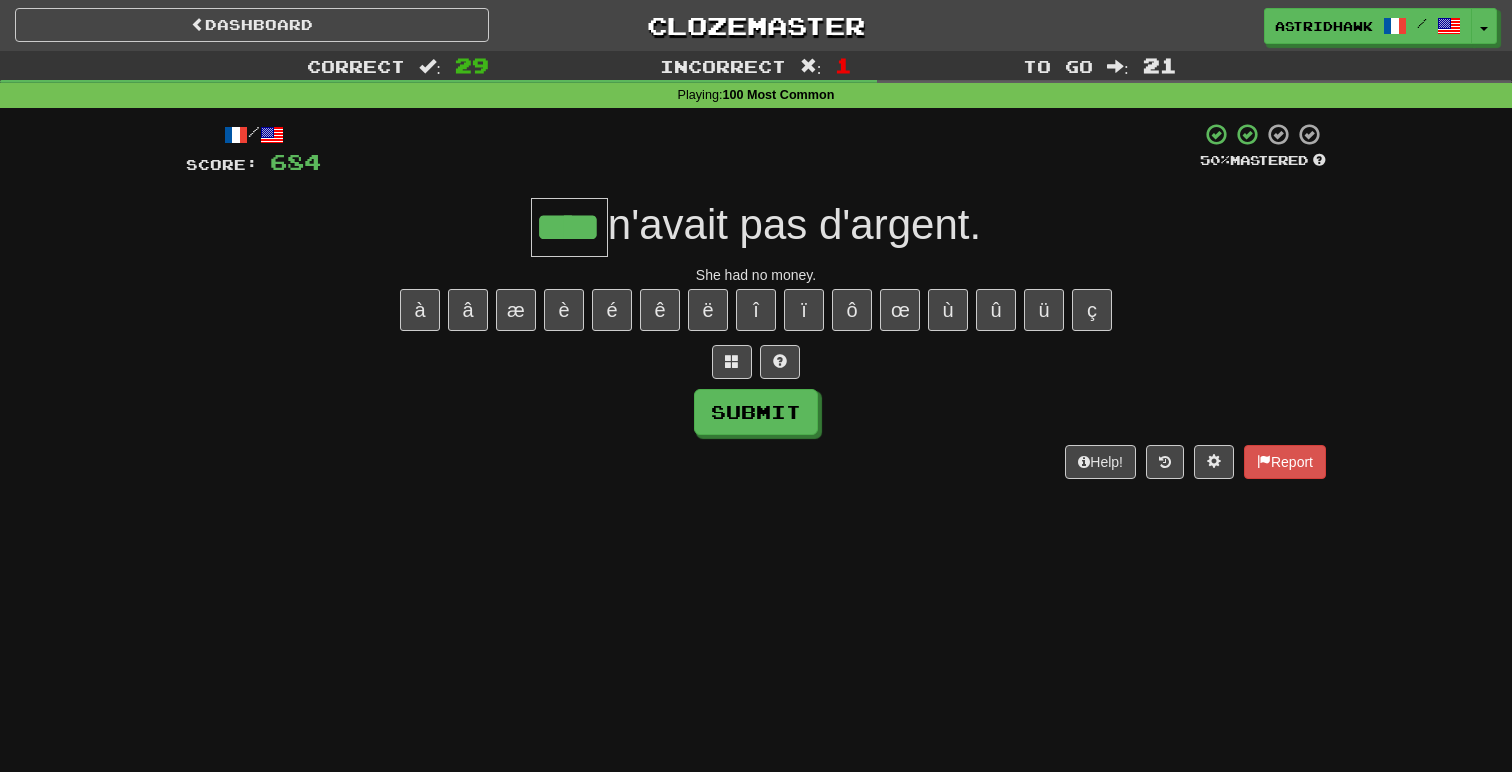 type on "****" 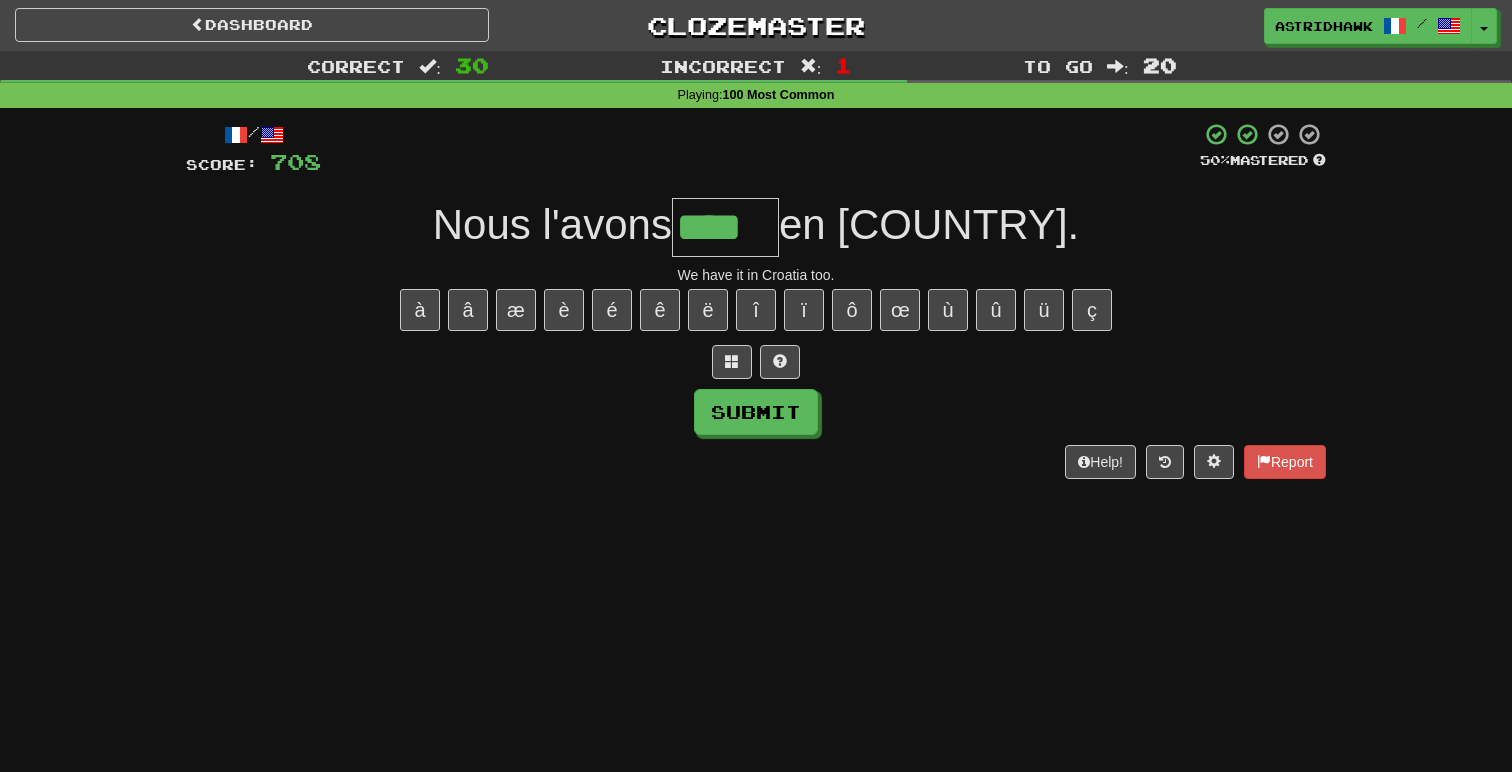 scroll, scrollTop: 0, scrollLeft: 0, axis: both 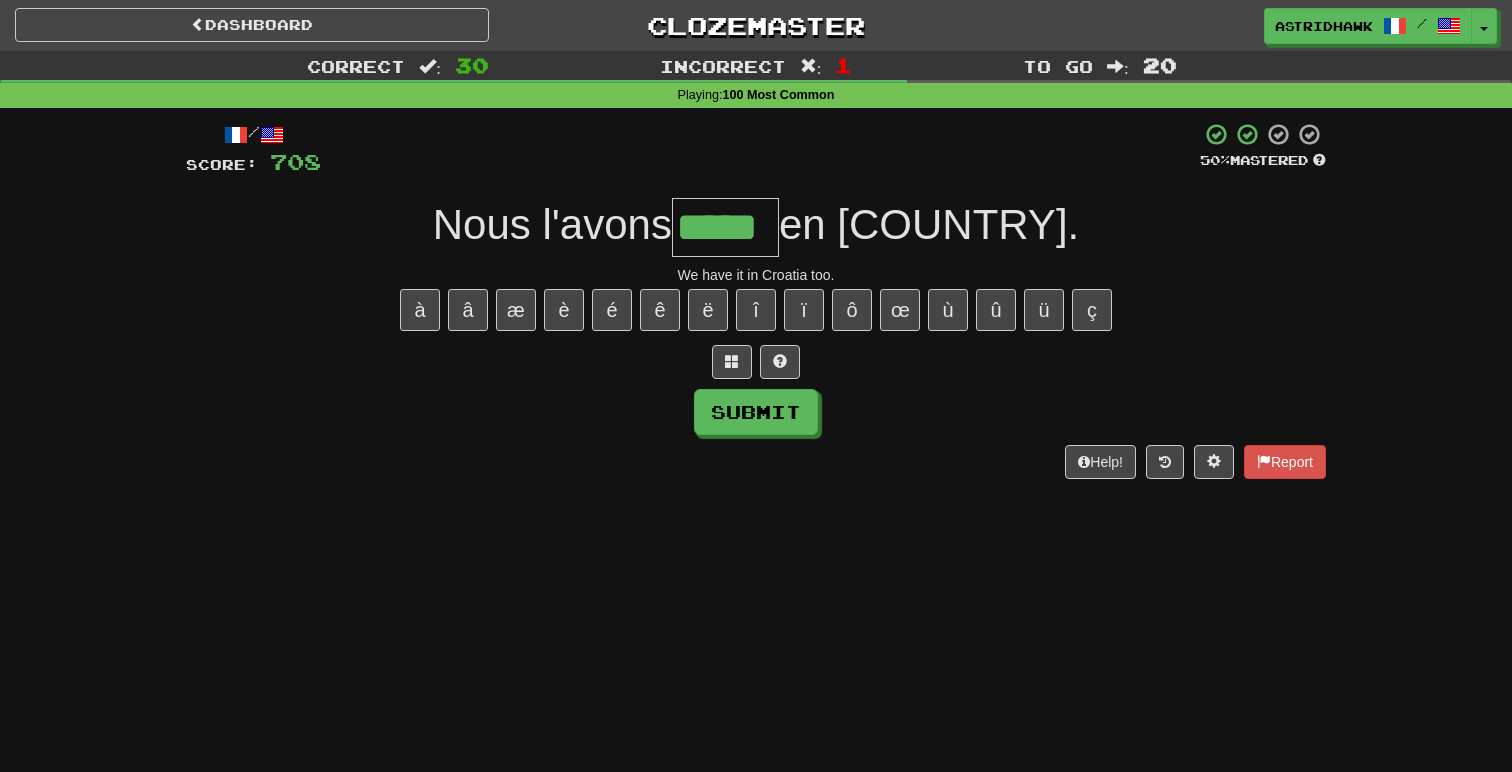 type on "*****" 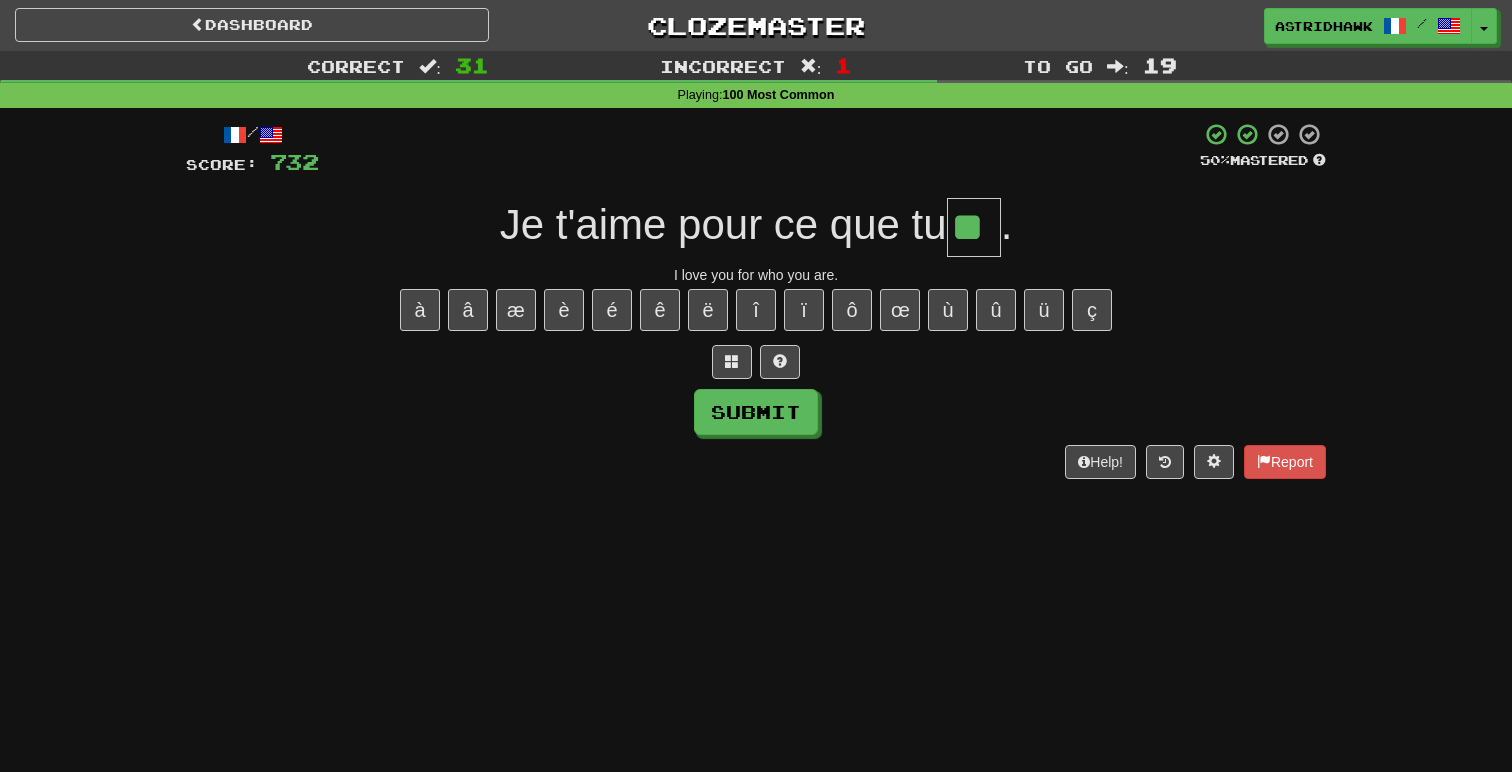 type on "**" 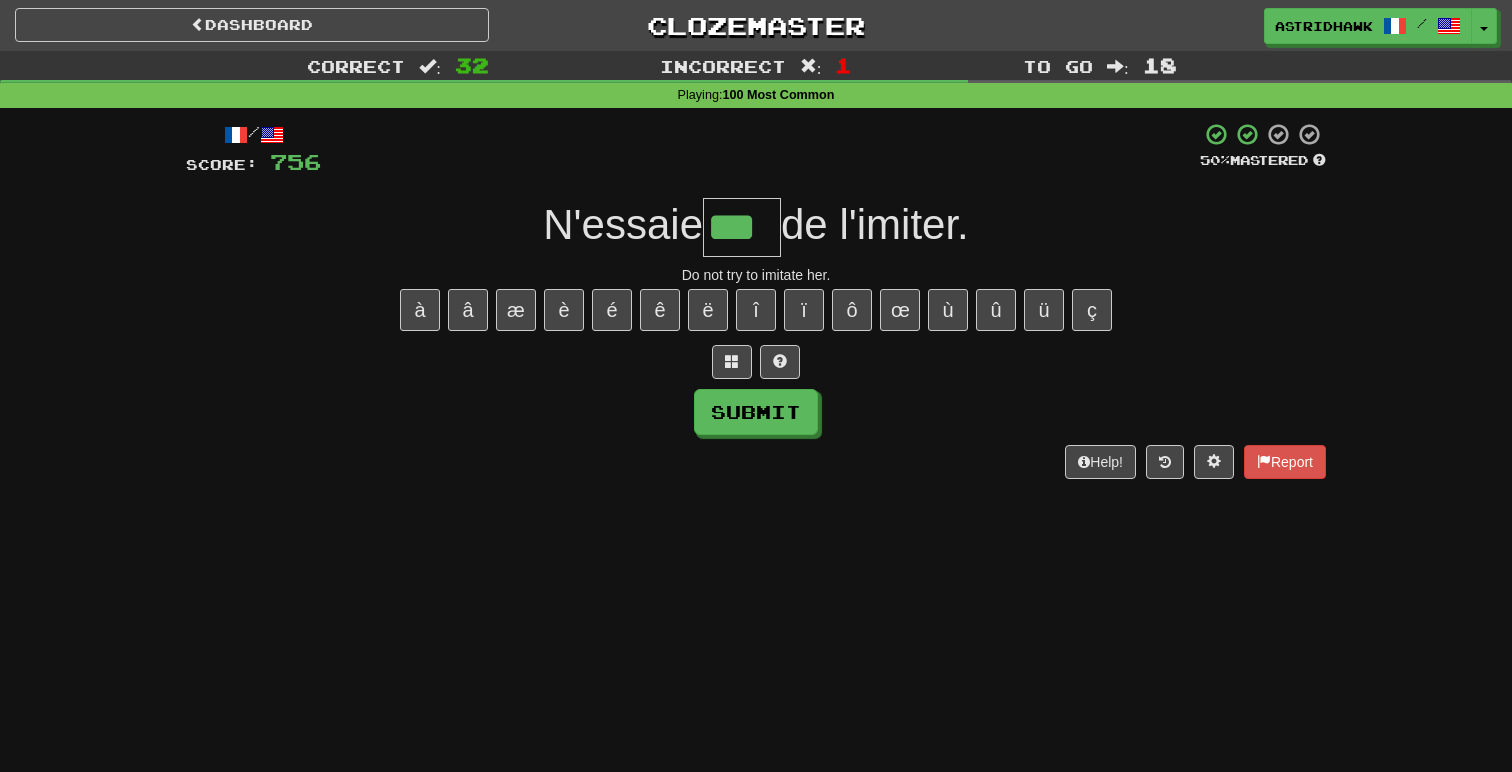 type on "***" 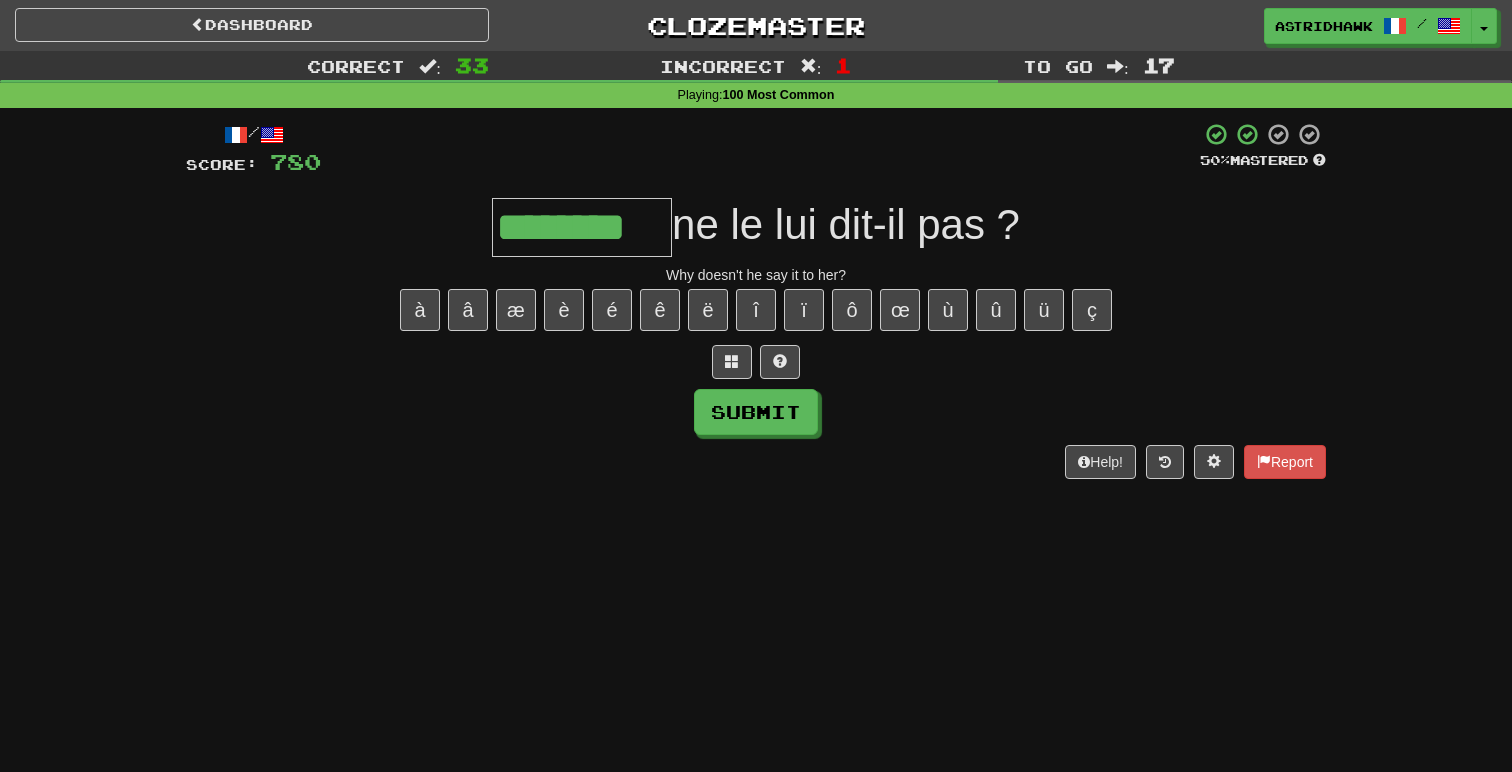 type on "********" 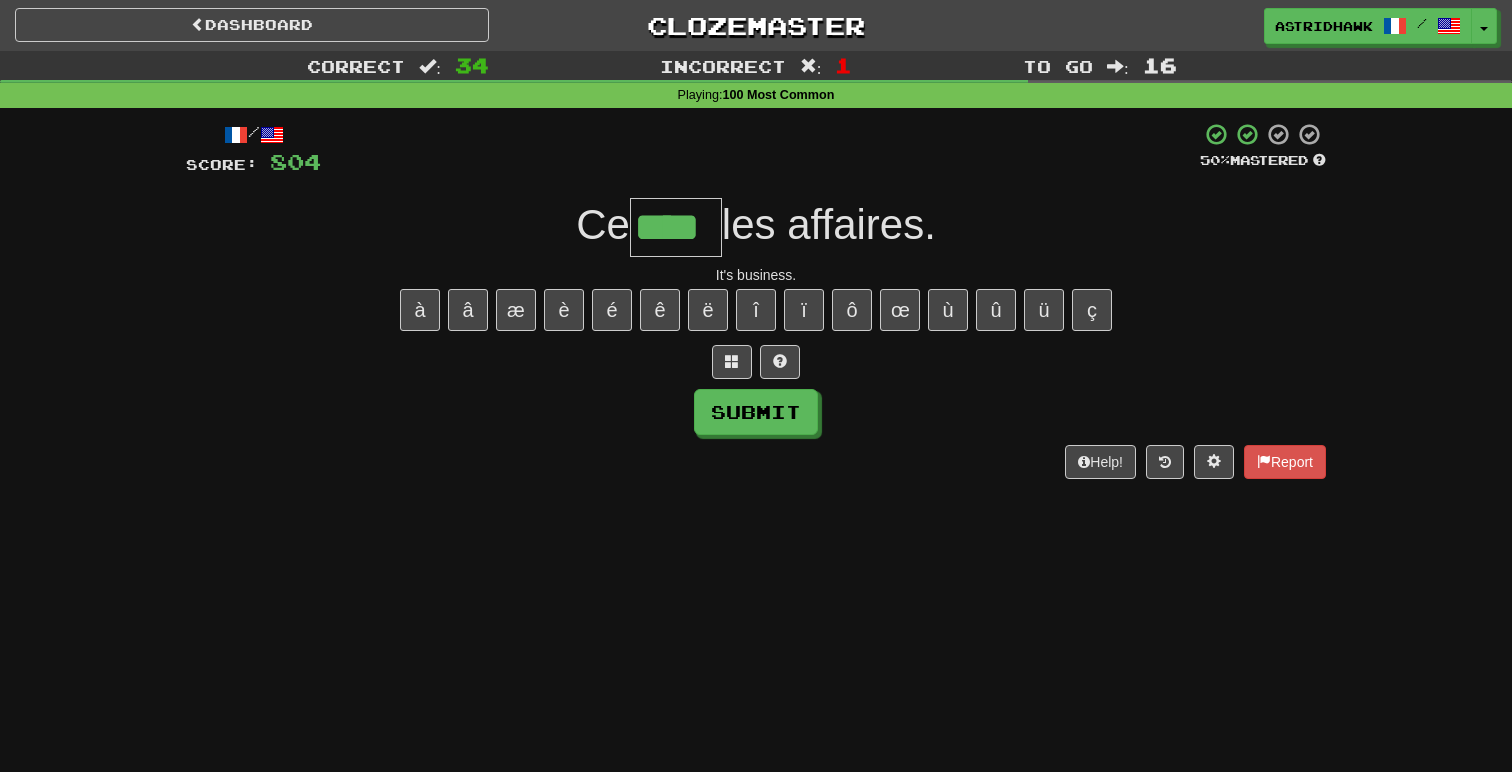 type on "****" 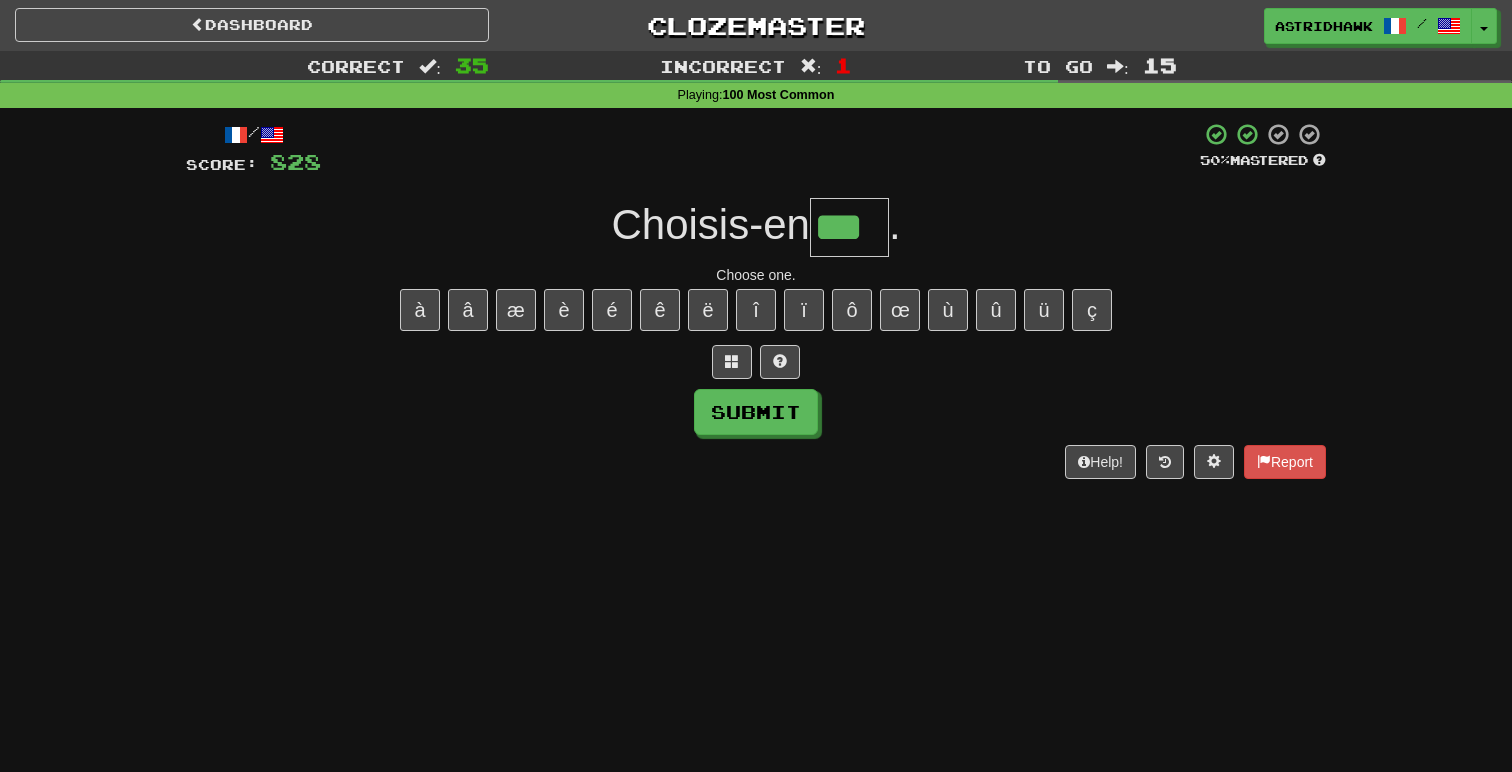 type on "***" 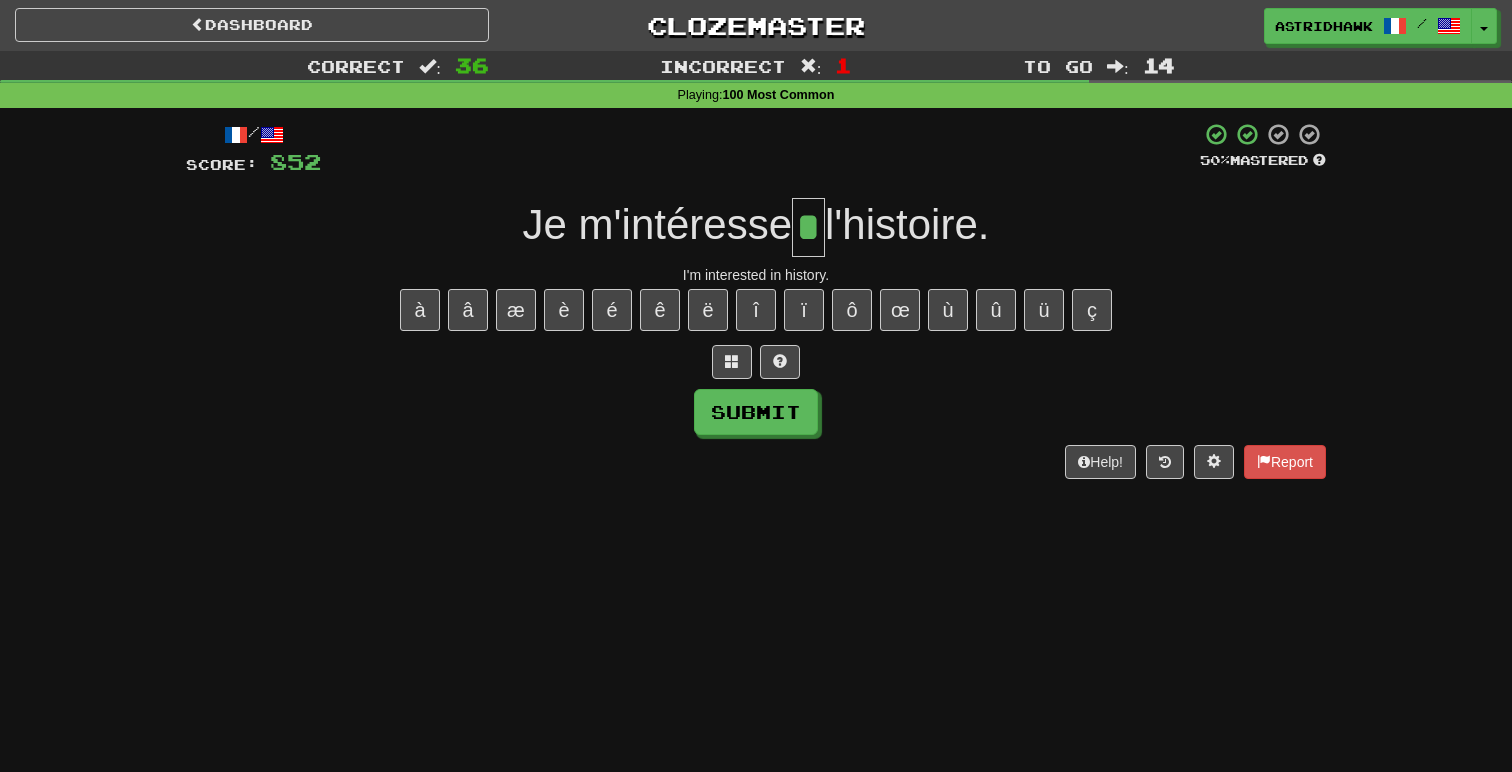 type on "*" 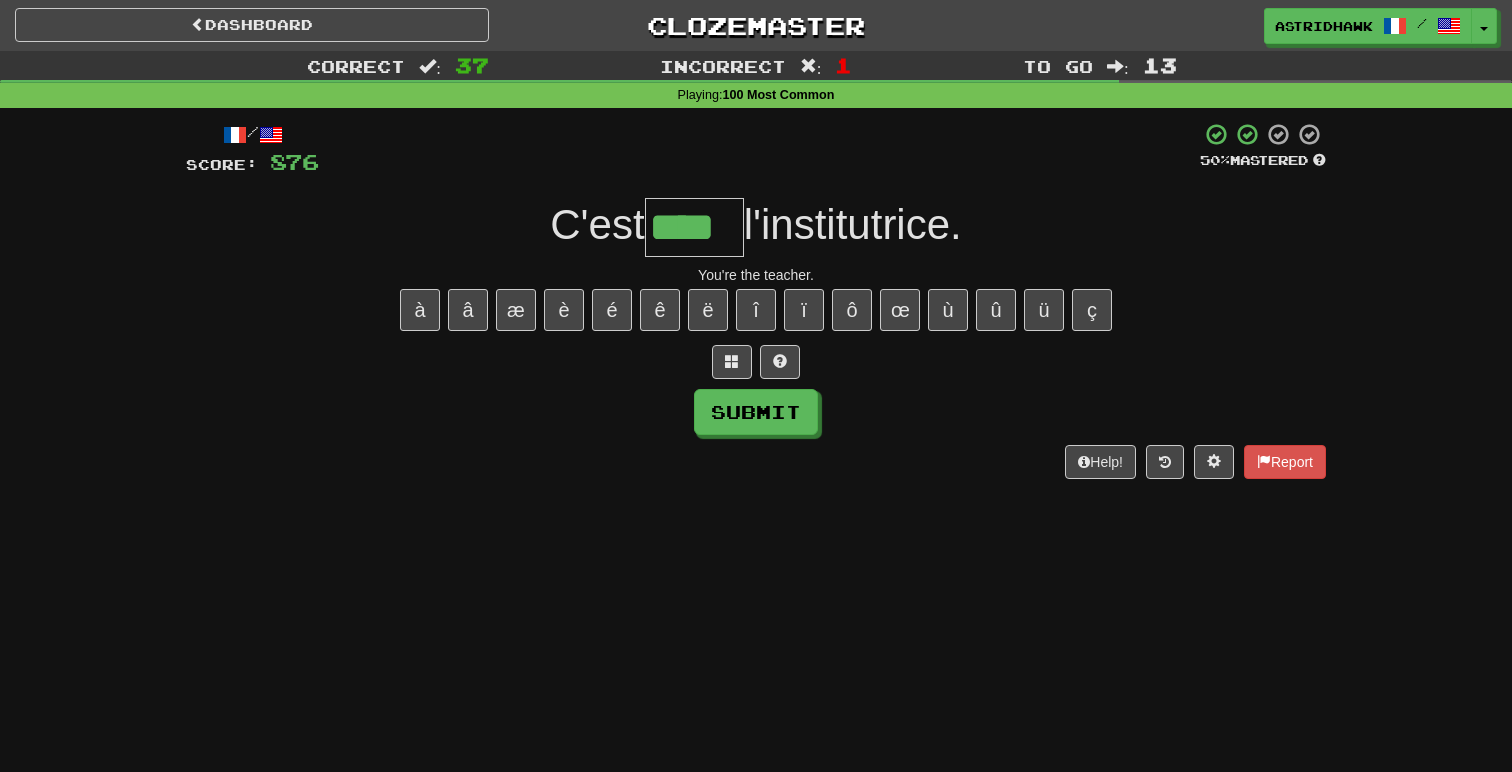 type on "****" 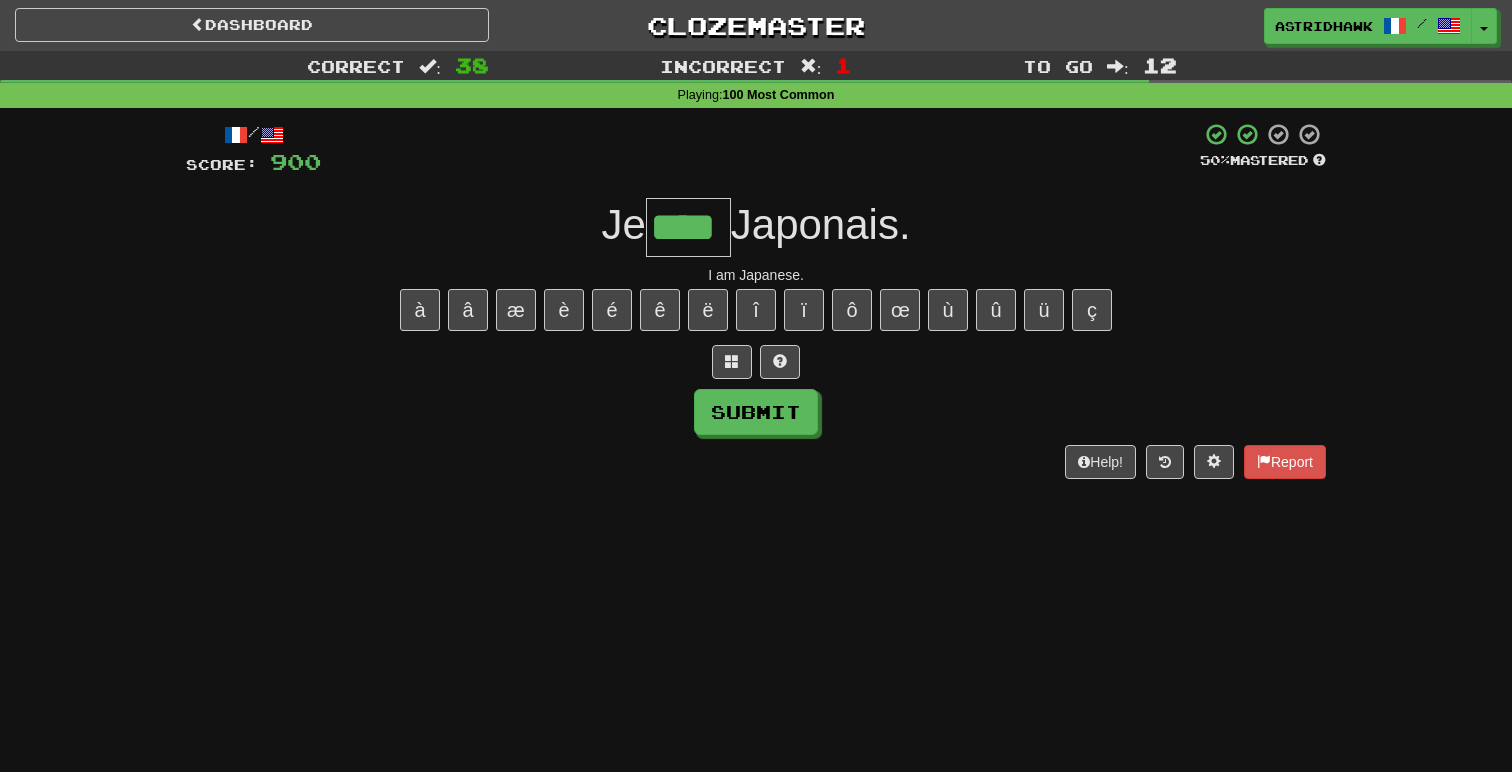 type on "****" 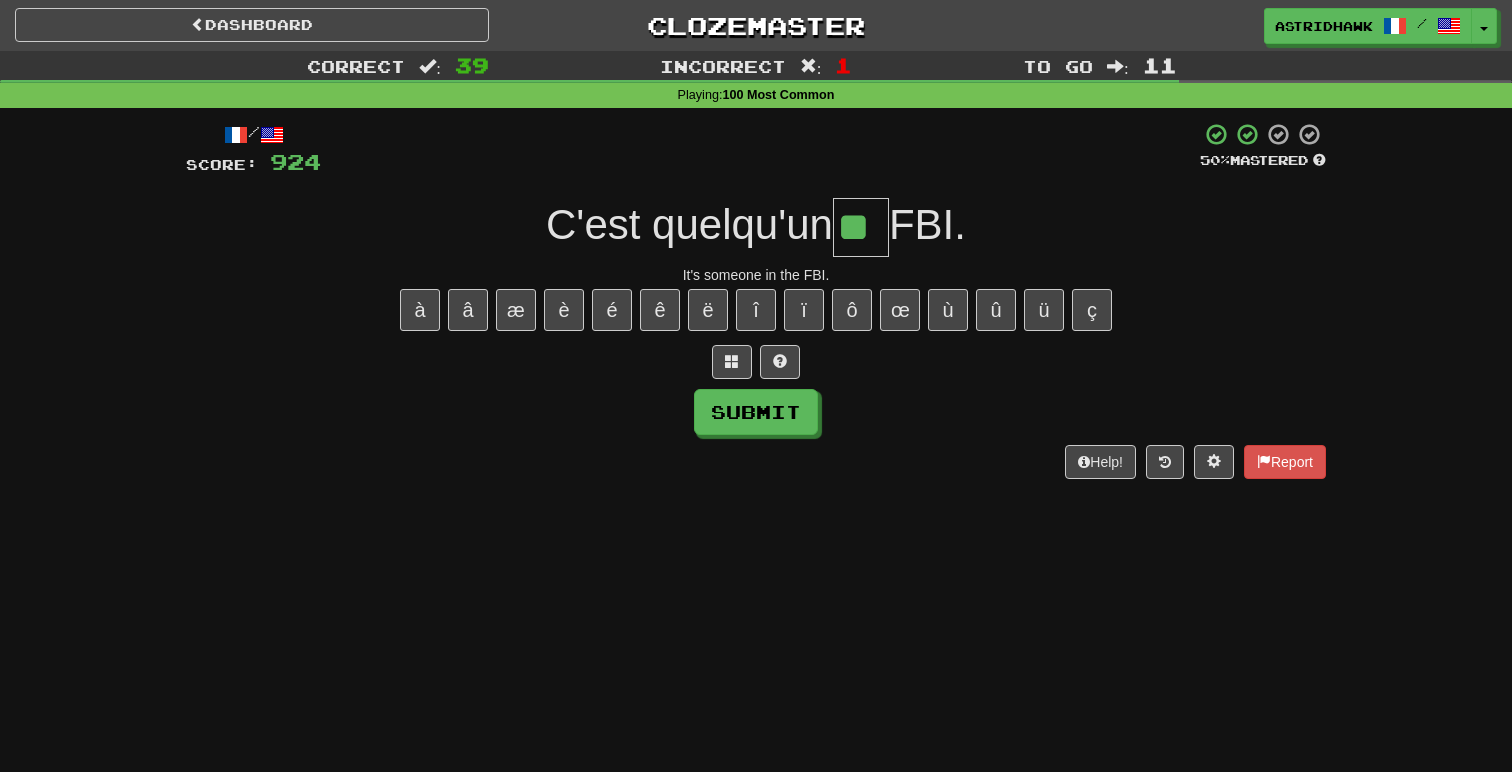 type on "**" 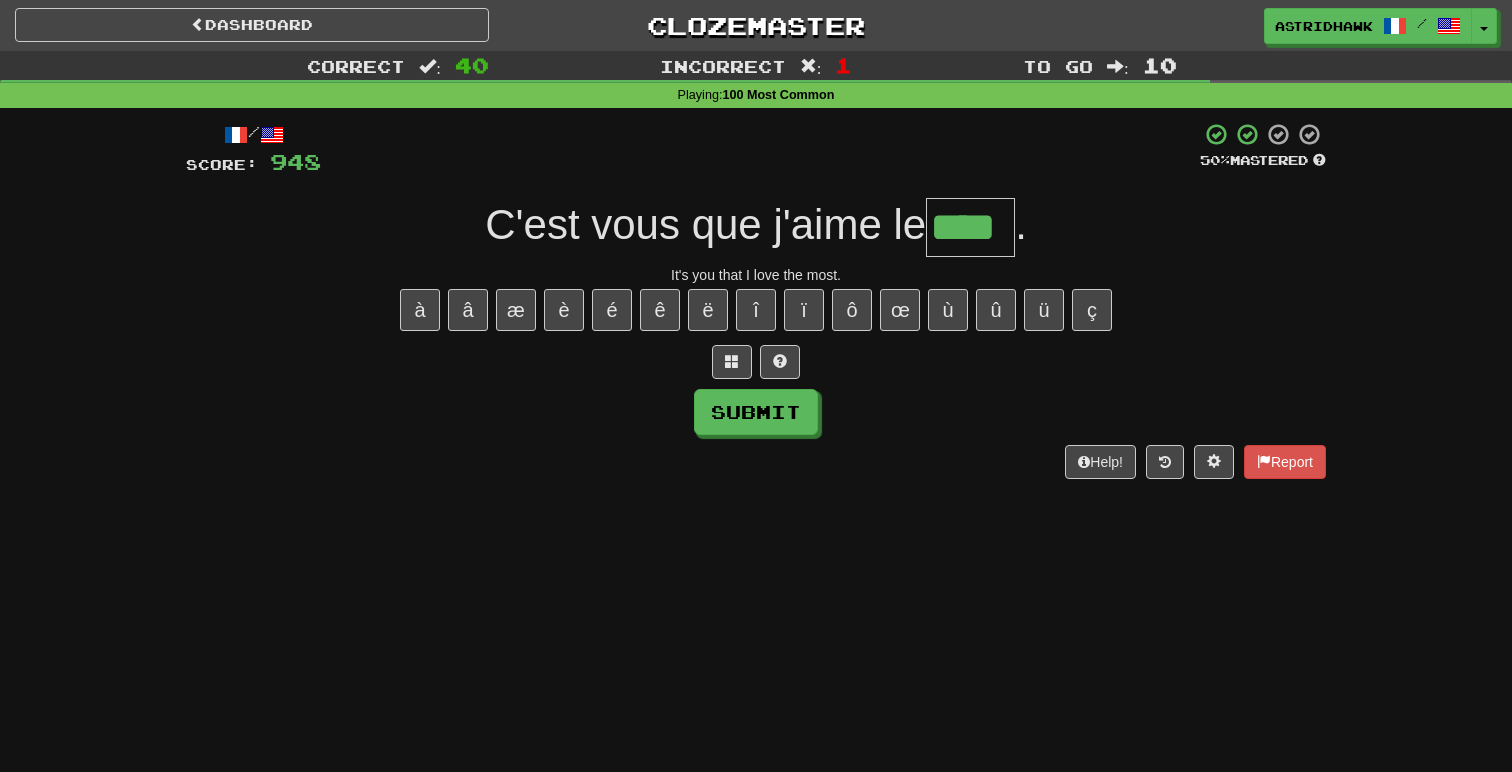 type on "****" 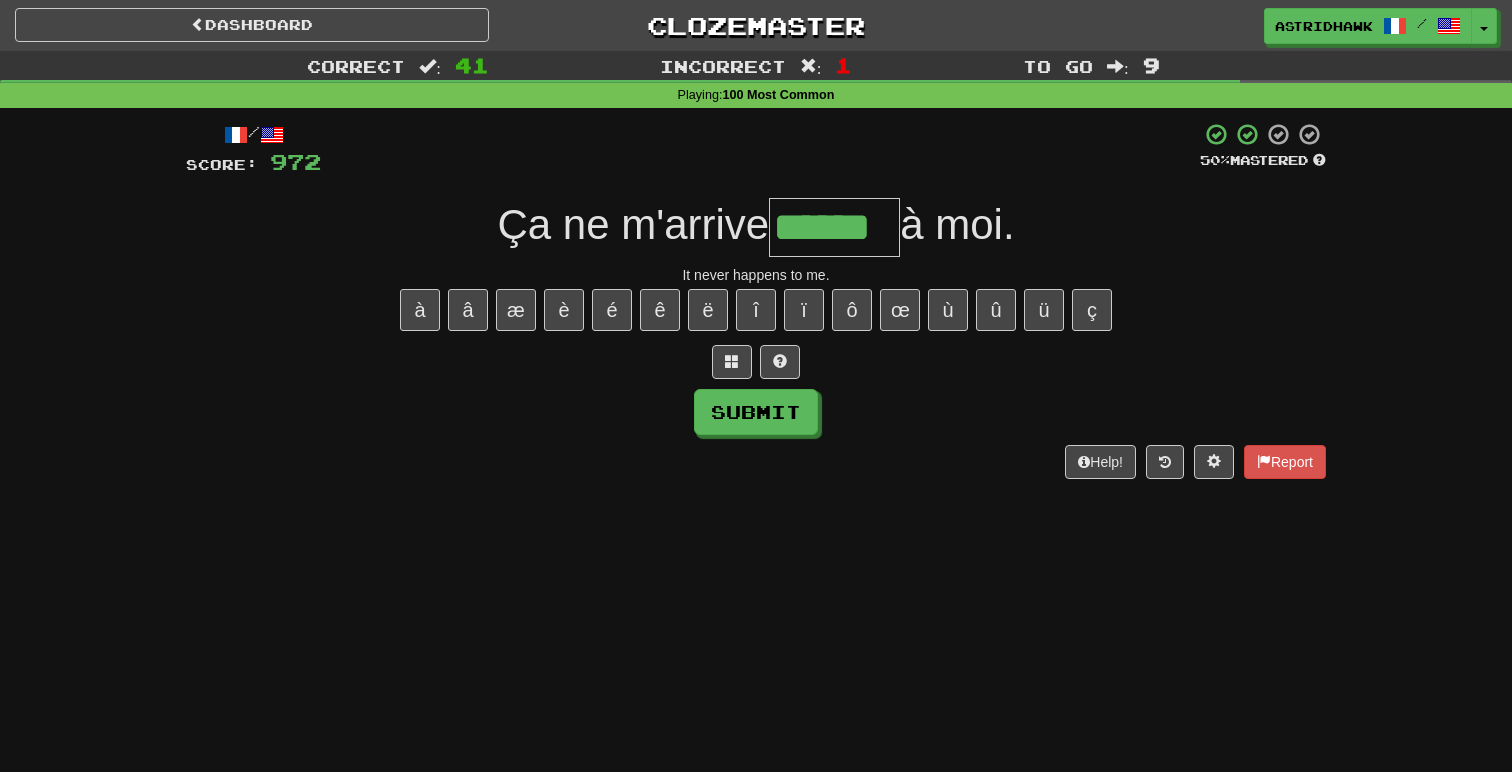 type on "******" 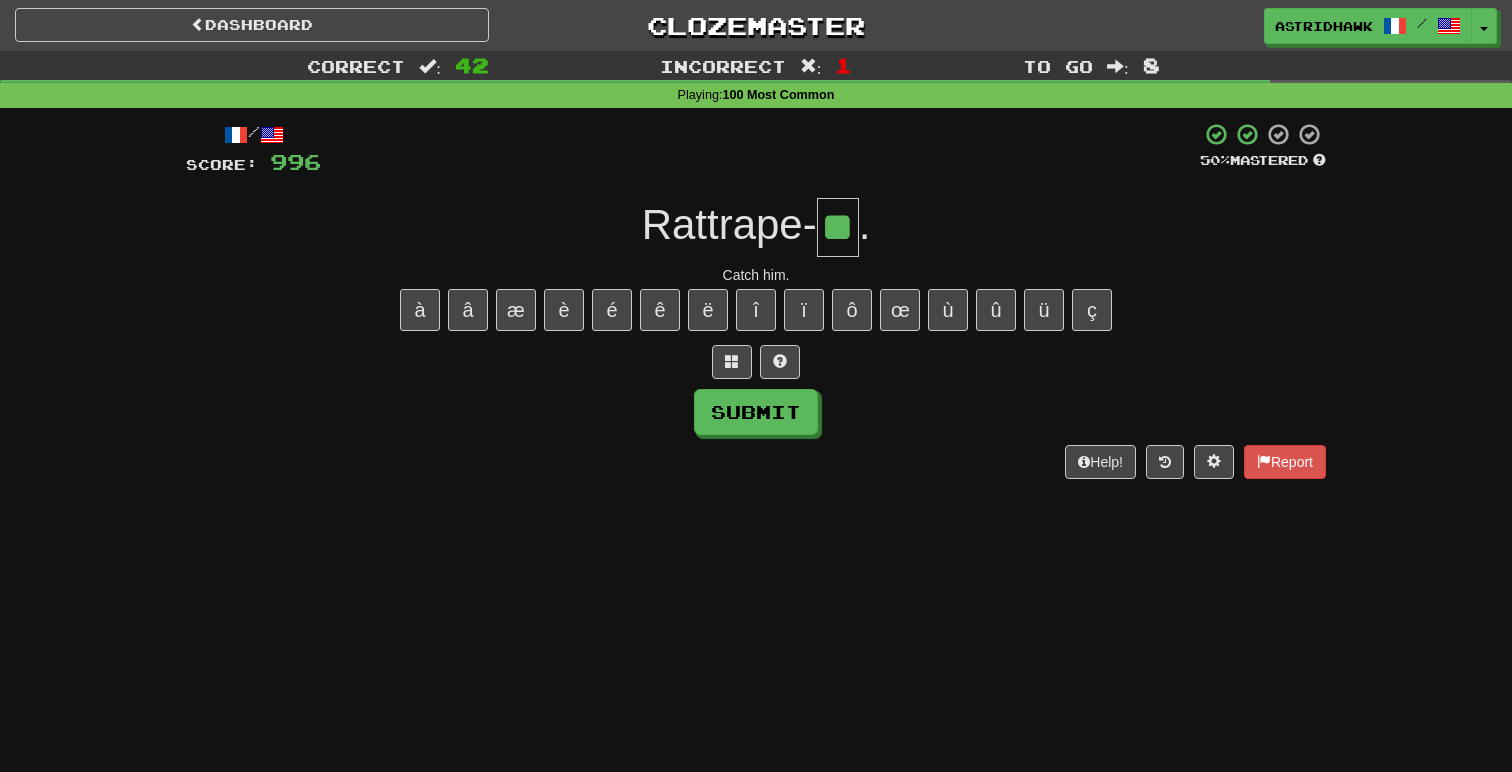 type on "**" 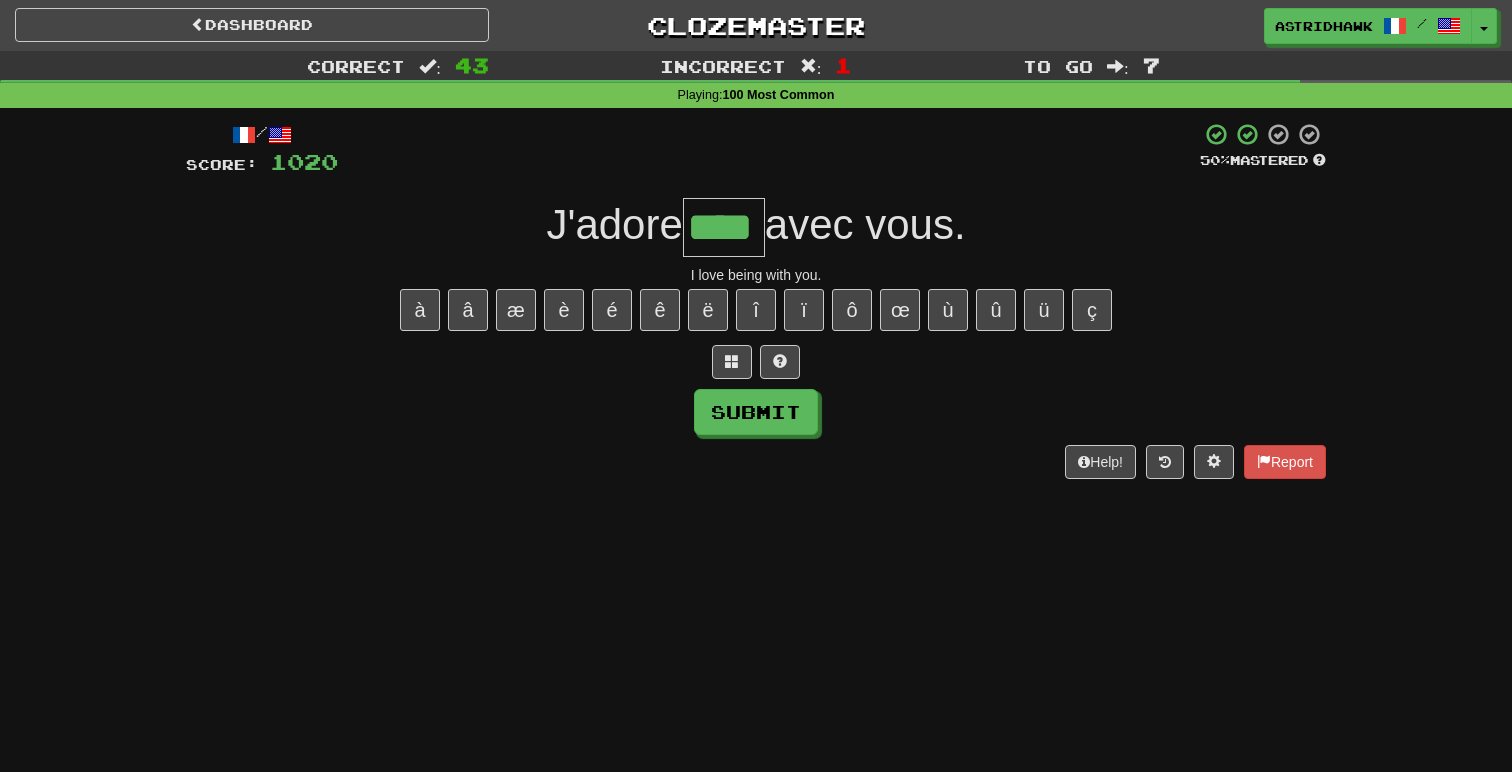 type on "****" 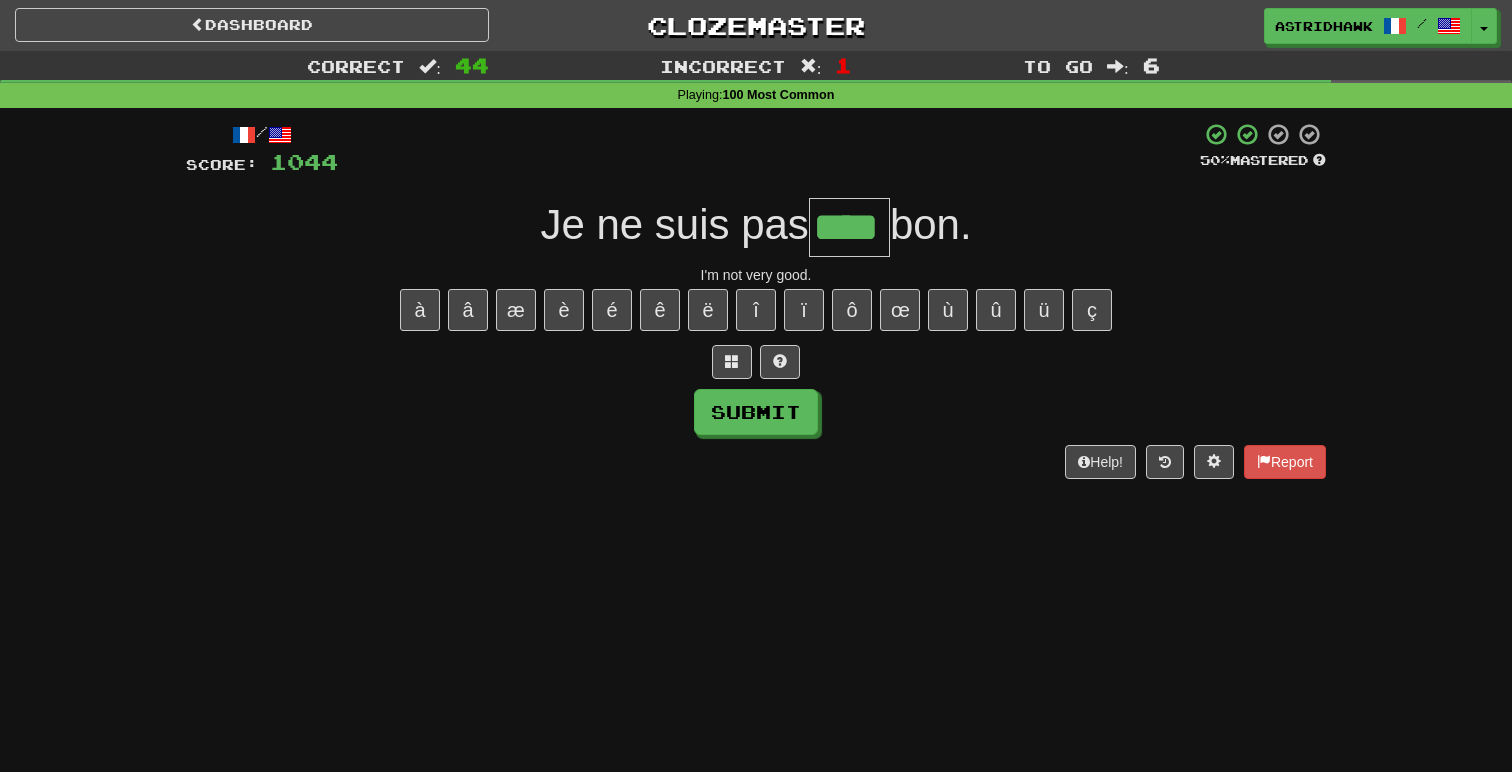 type on "****" 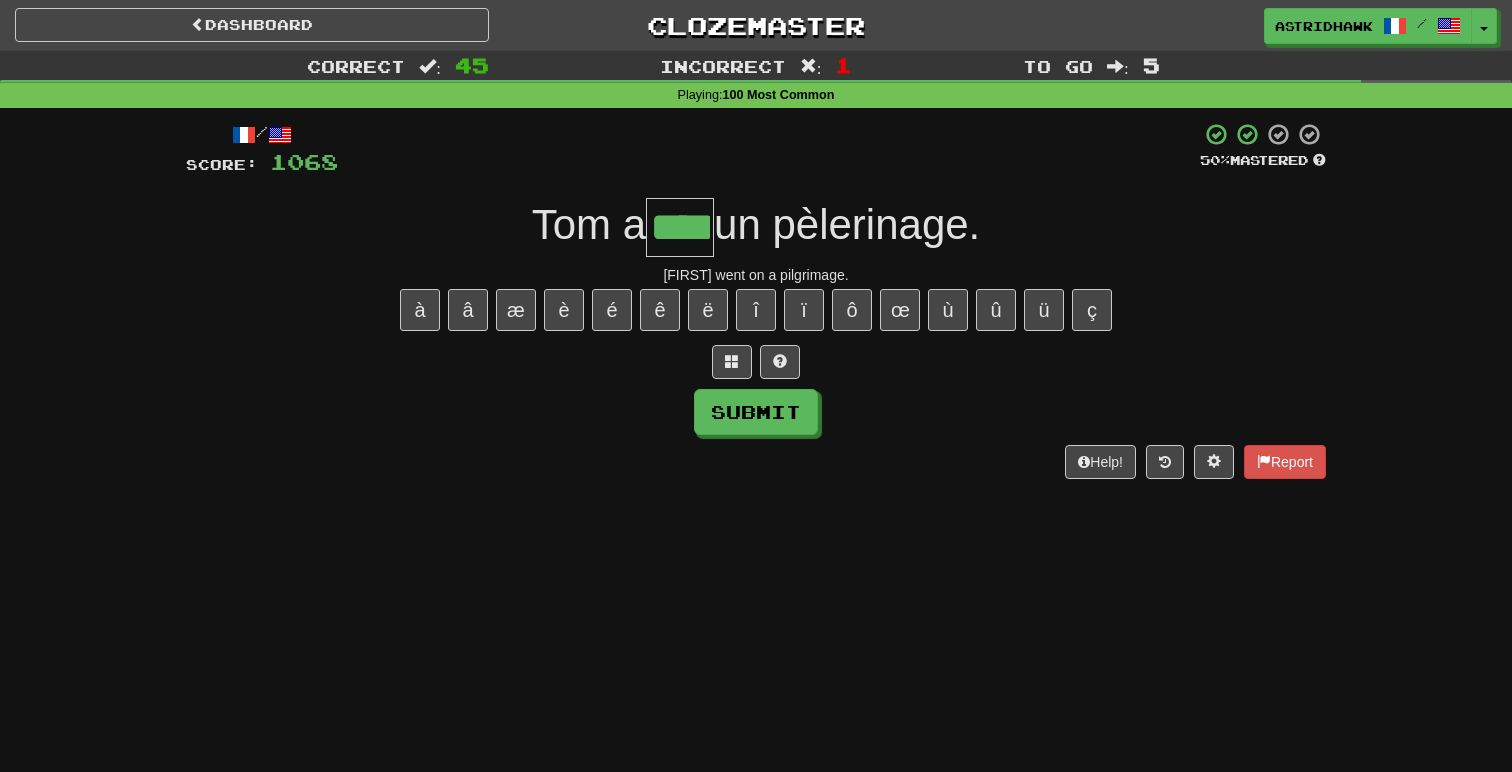 type on "****" 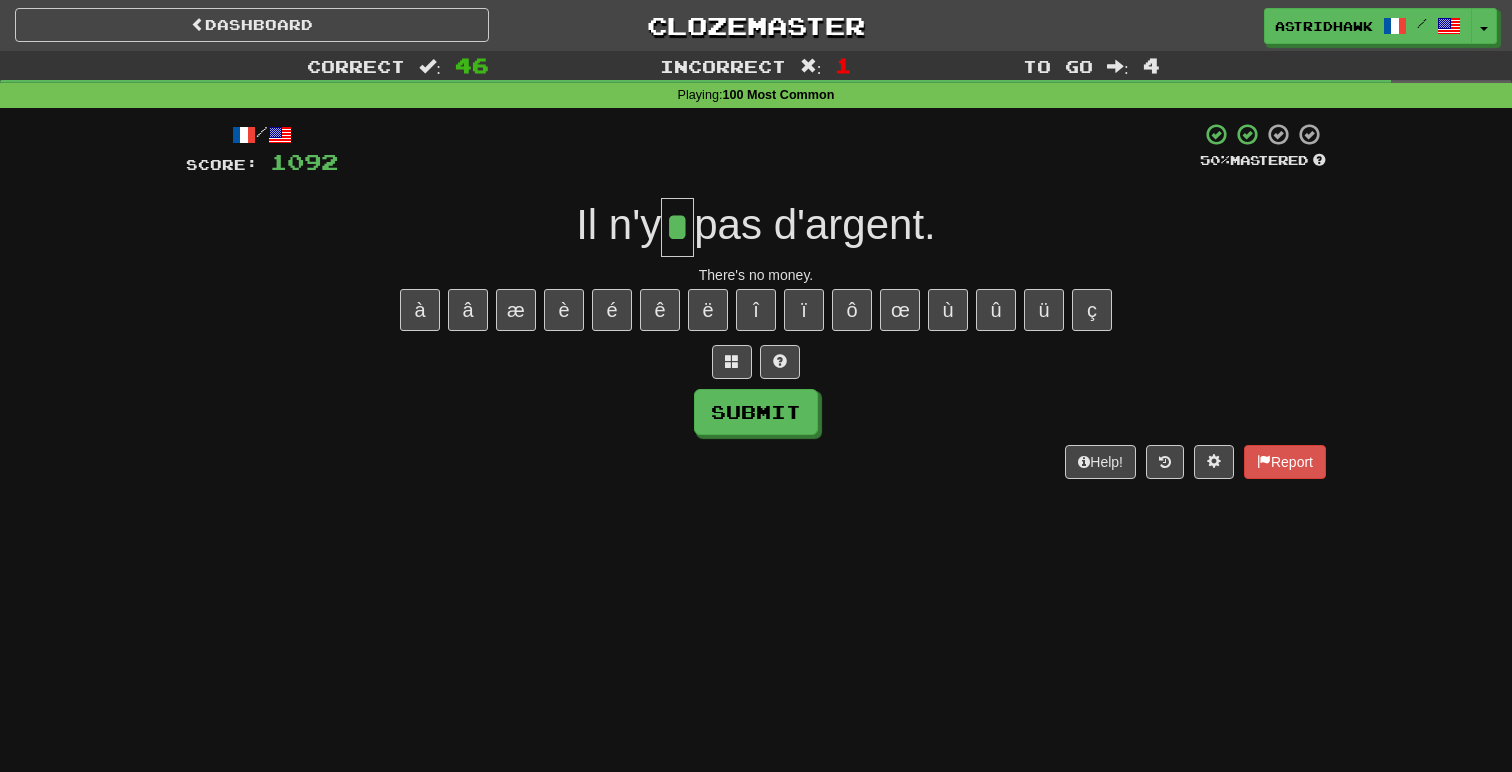 type on "*" 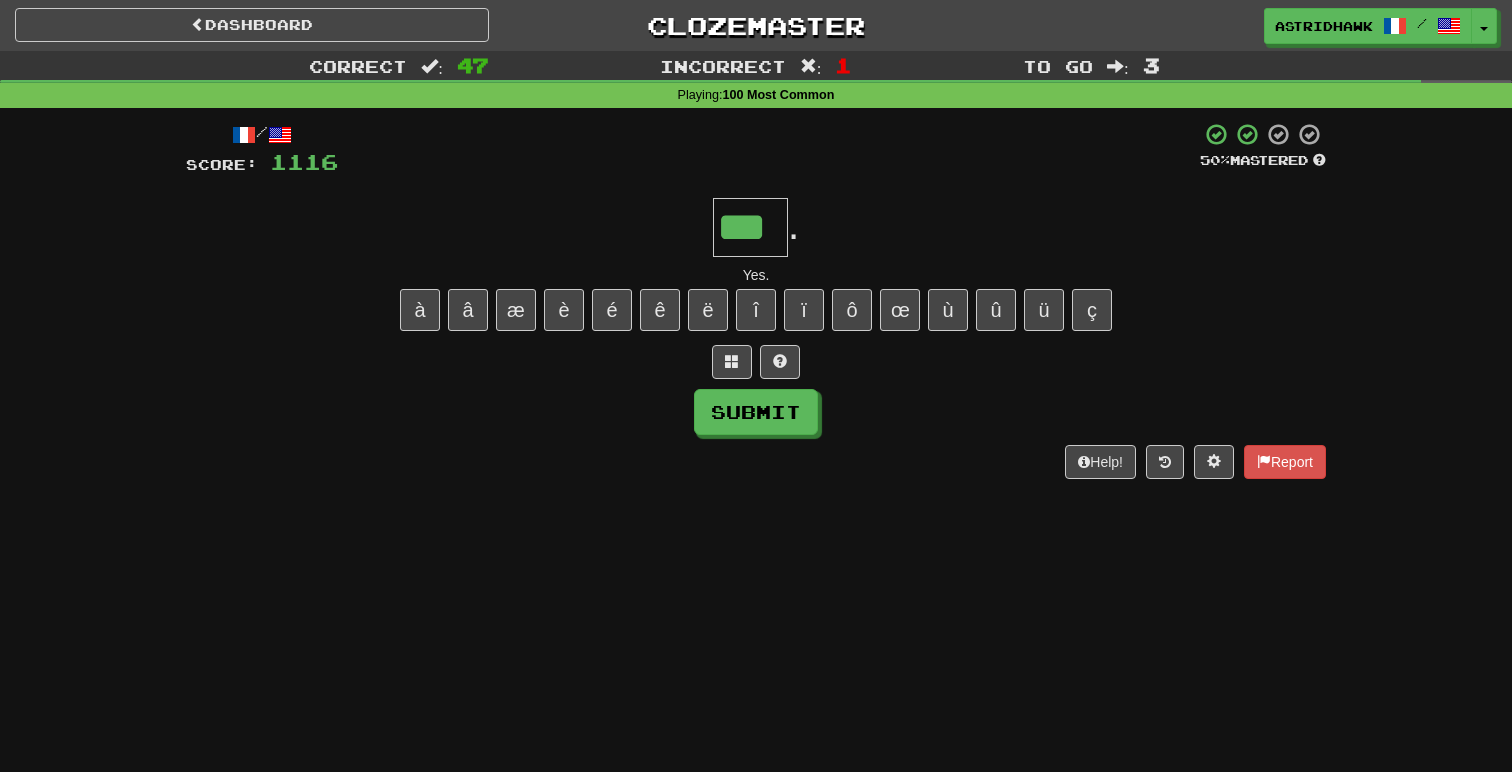 type on "***" 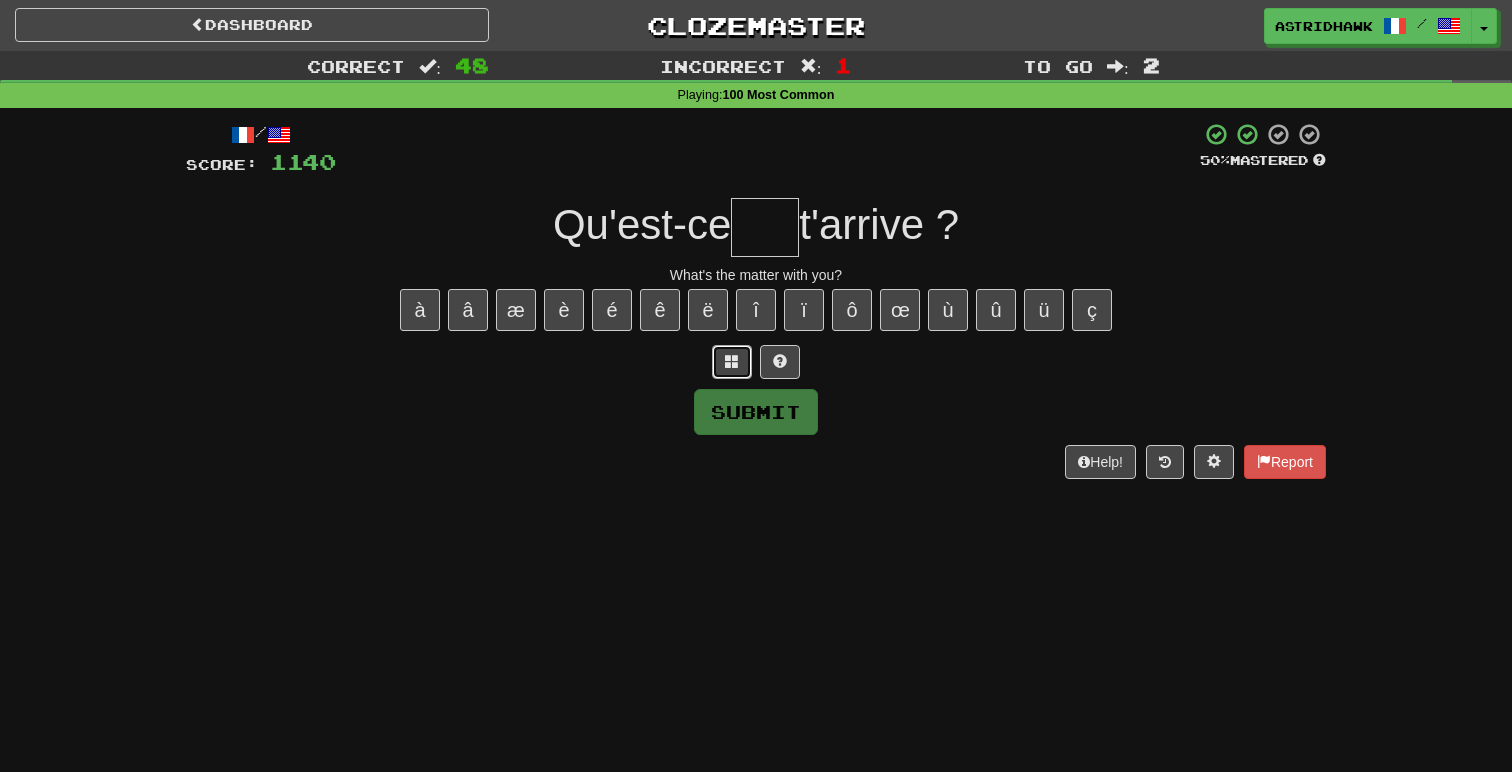click at bounding box center (732, 362) 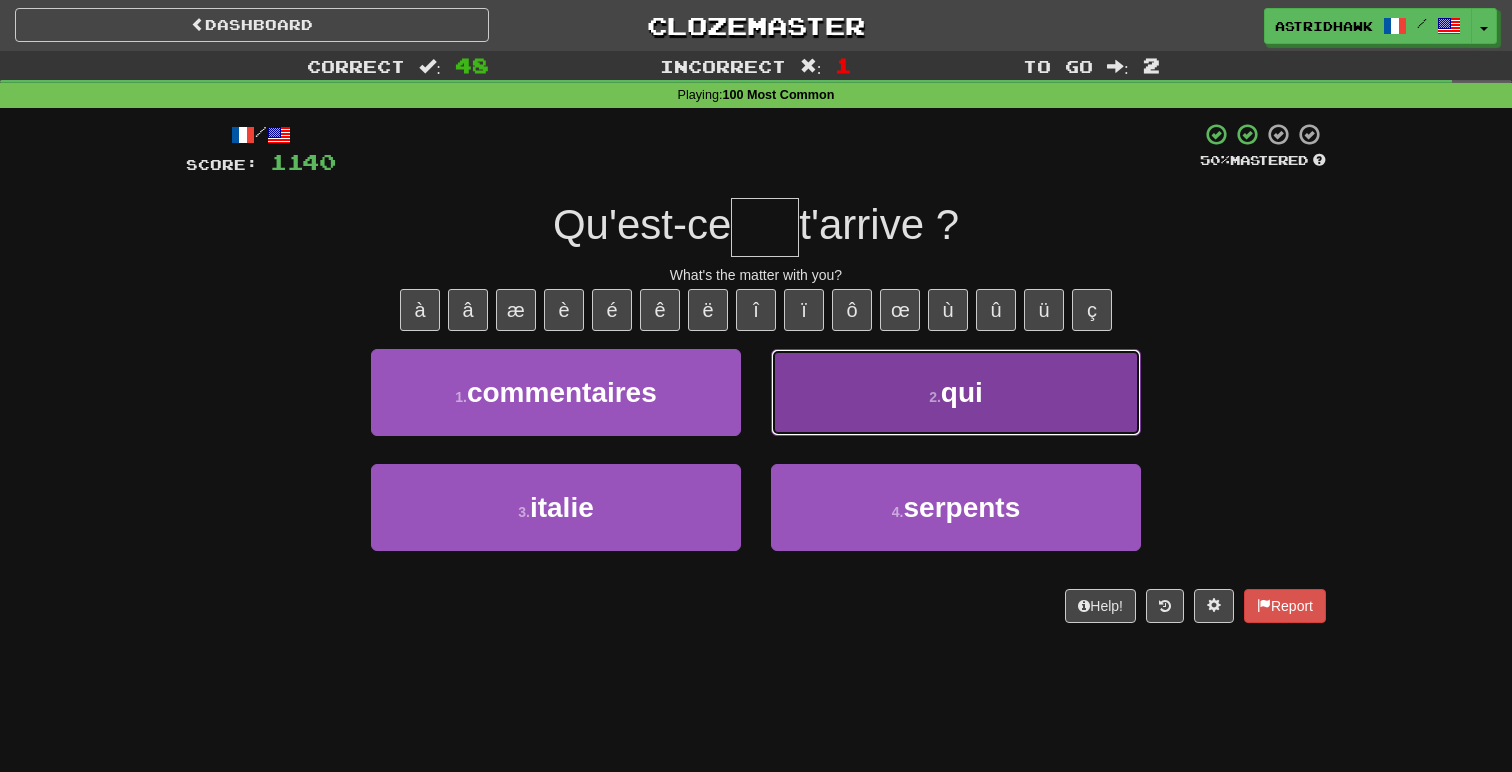 click on "2 .  qui" at bounding box center (956, 392) 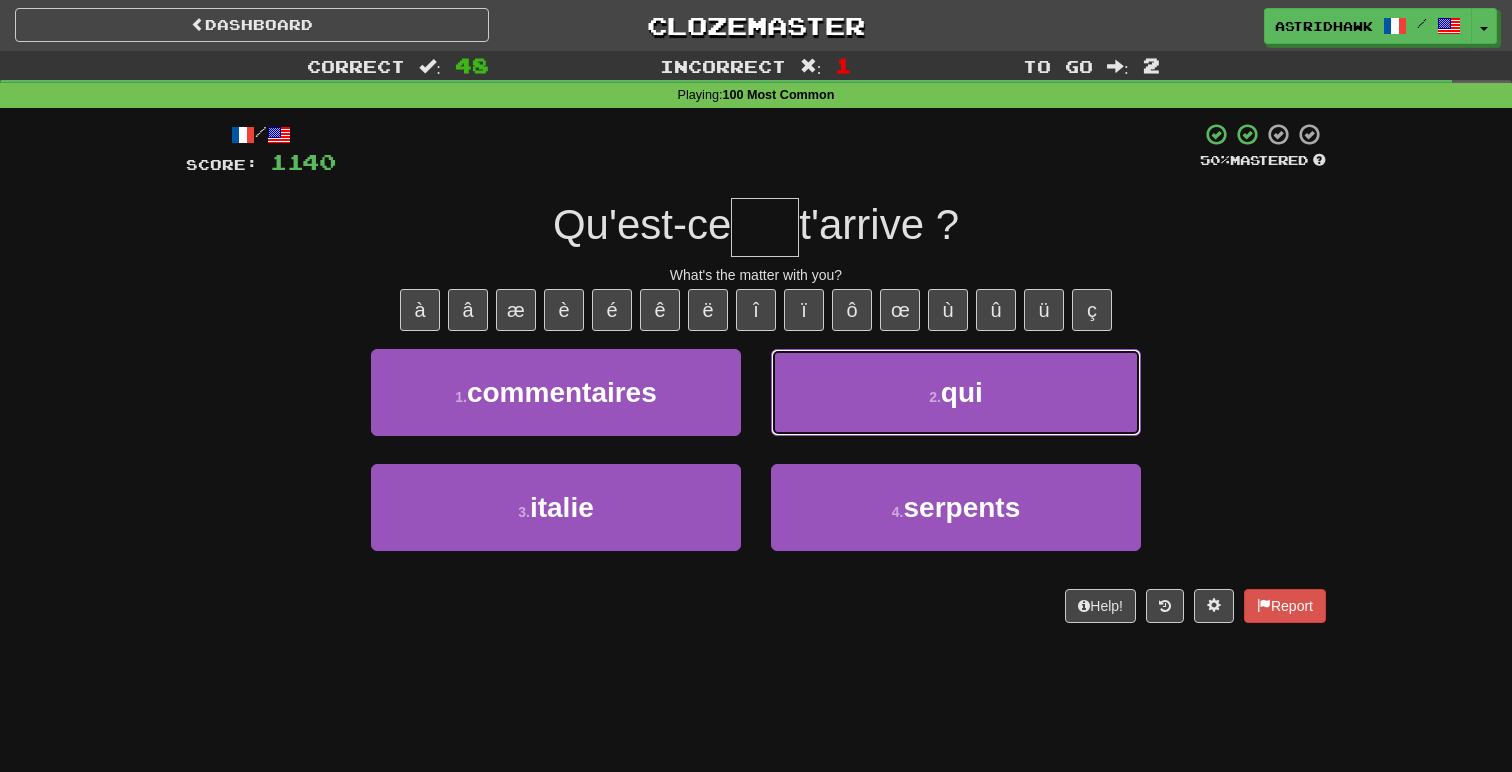 type on "***" 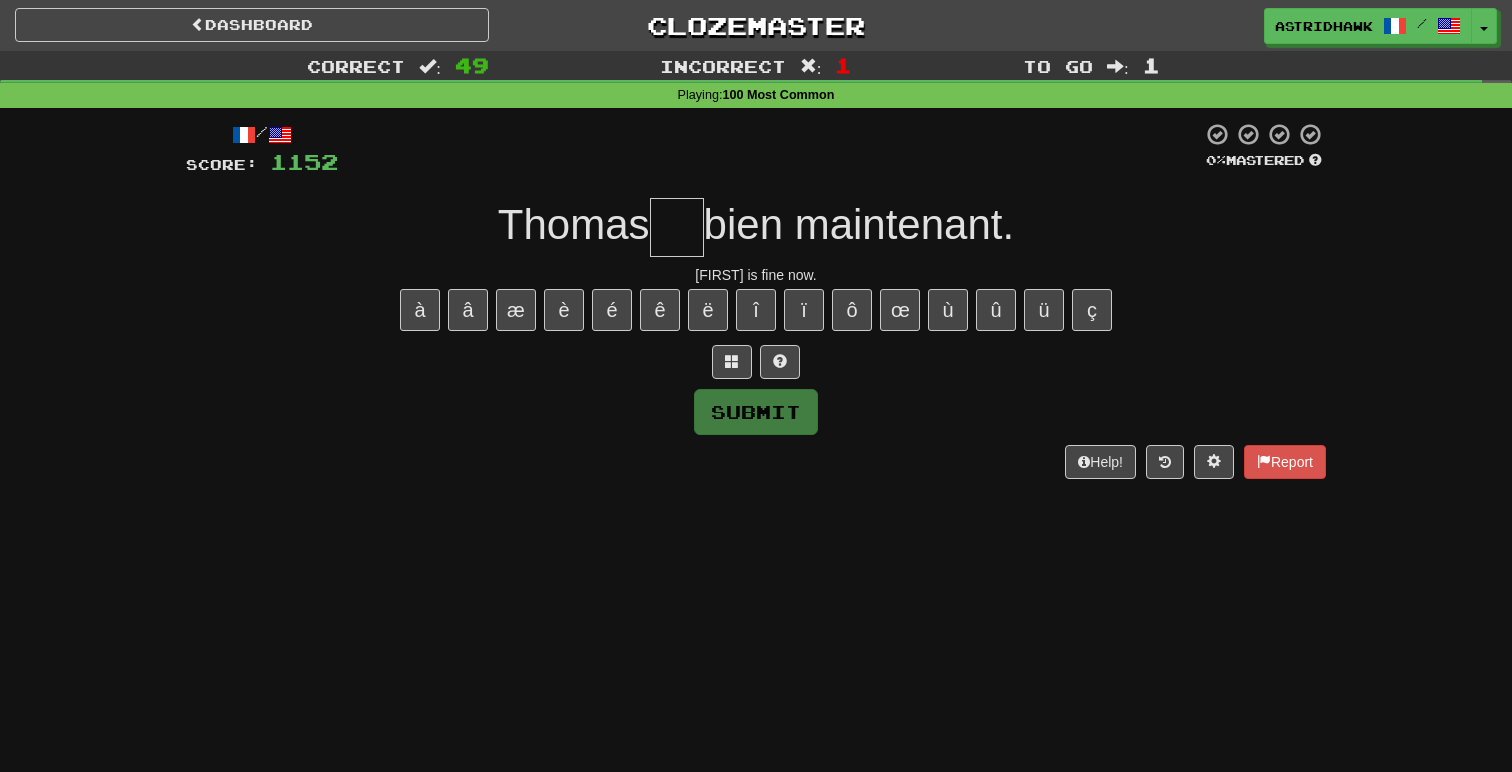 type on "*" 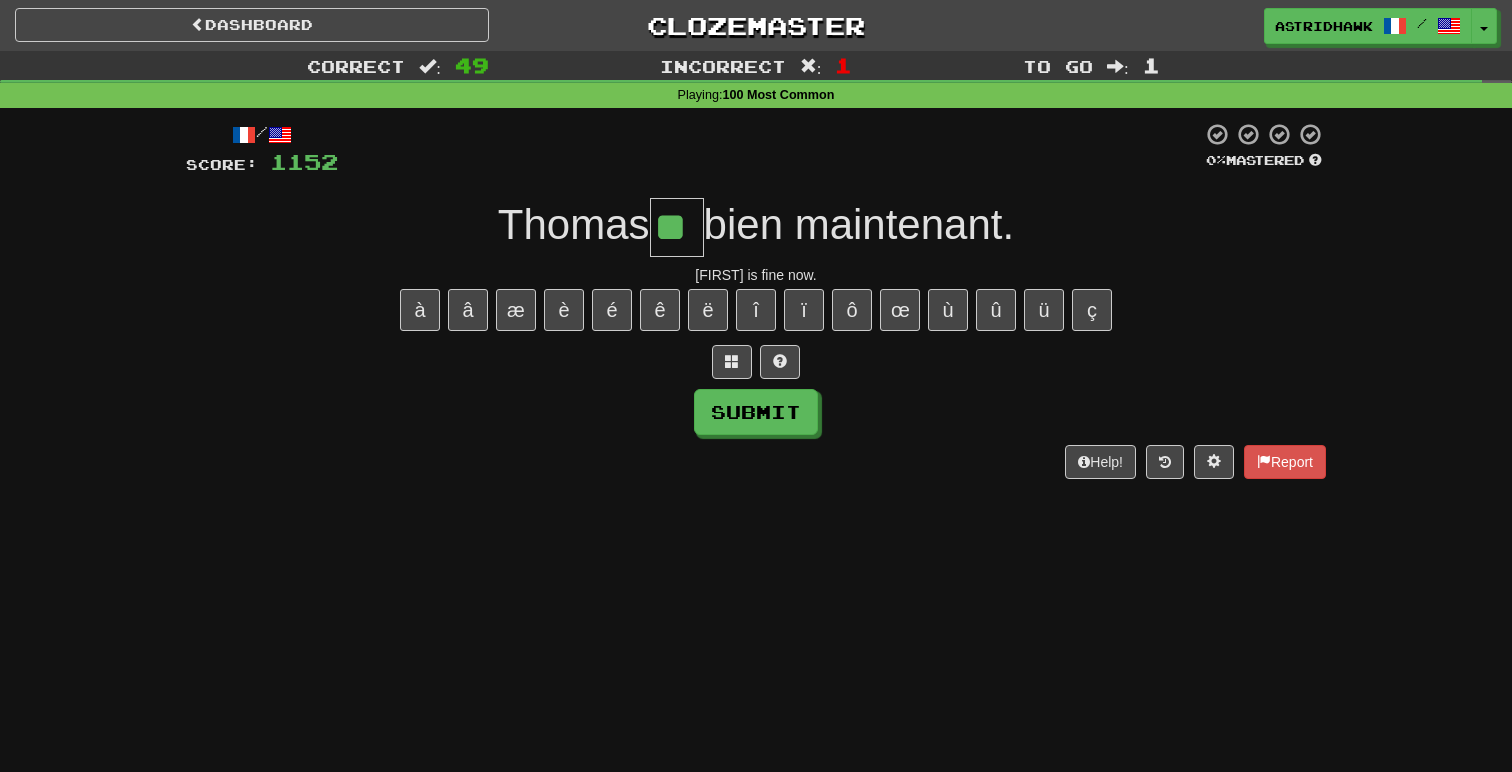 type on "**" 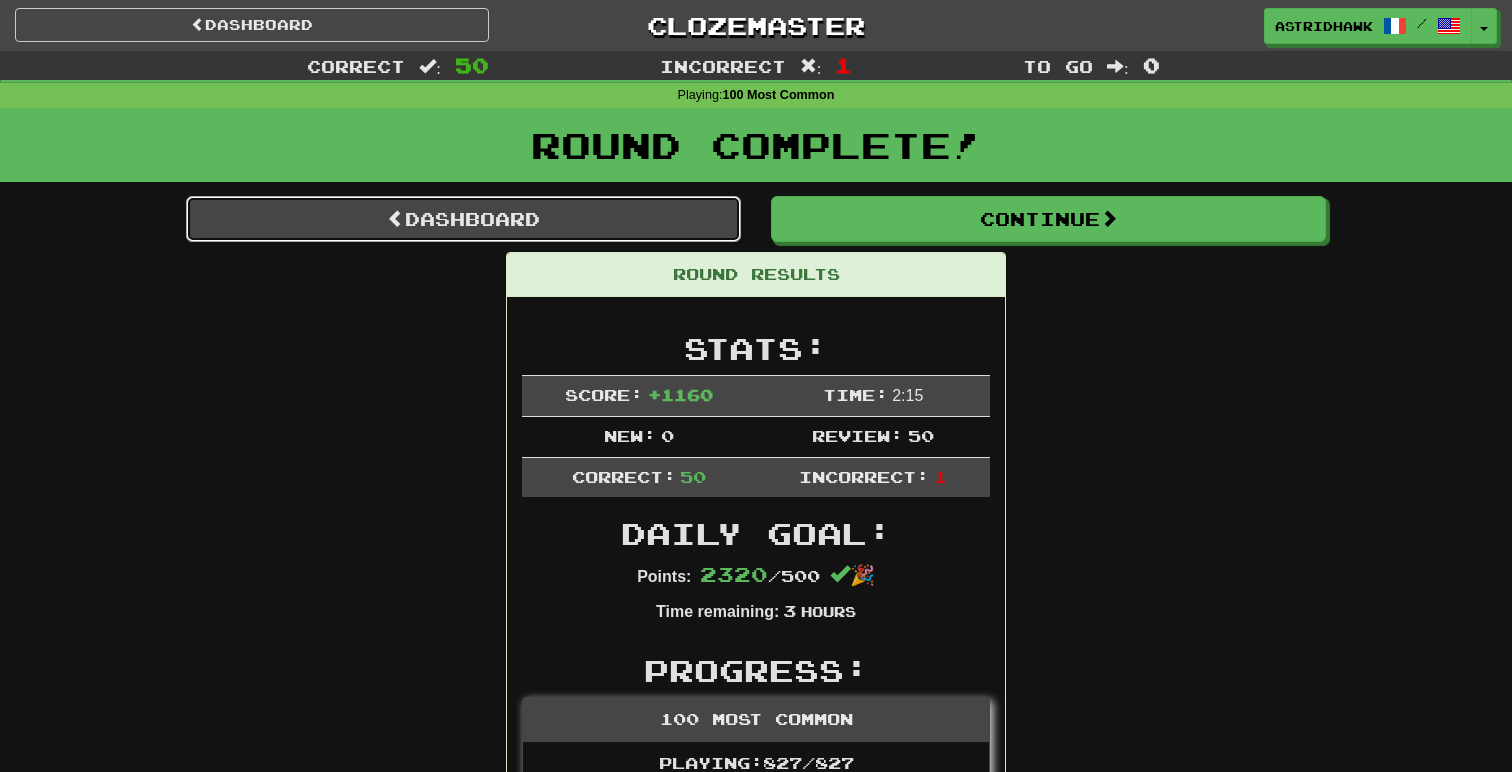 click on "Dashboard" at bounding box center (463, 219) 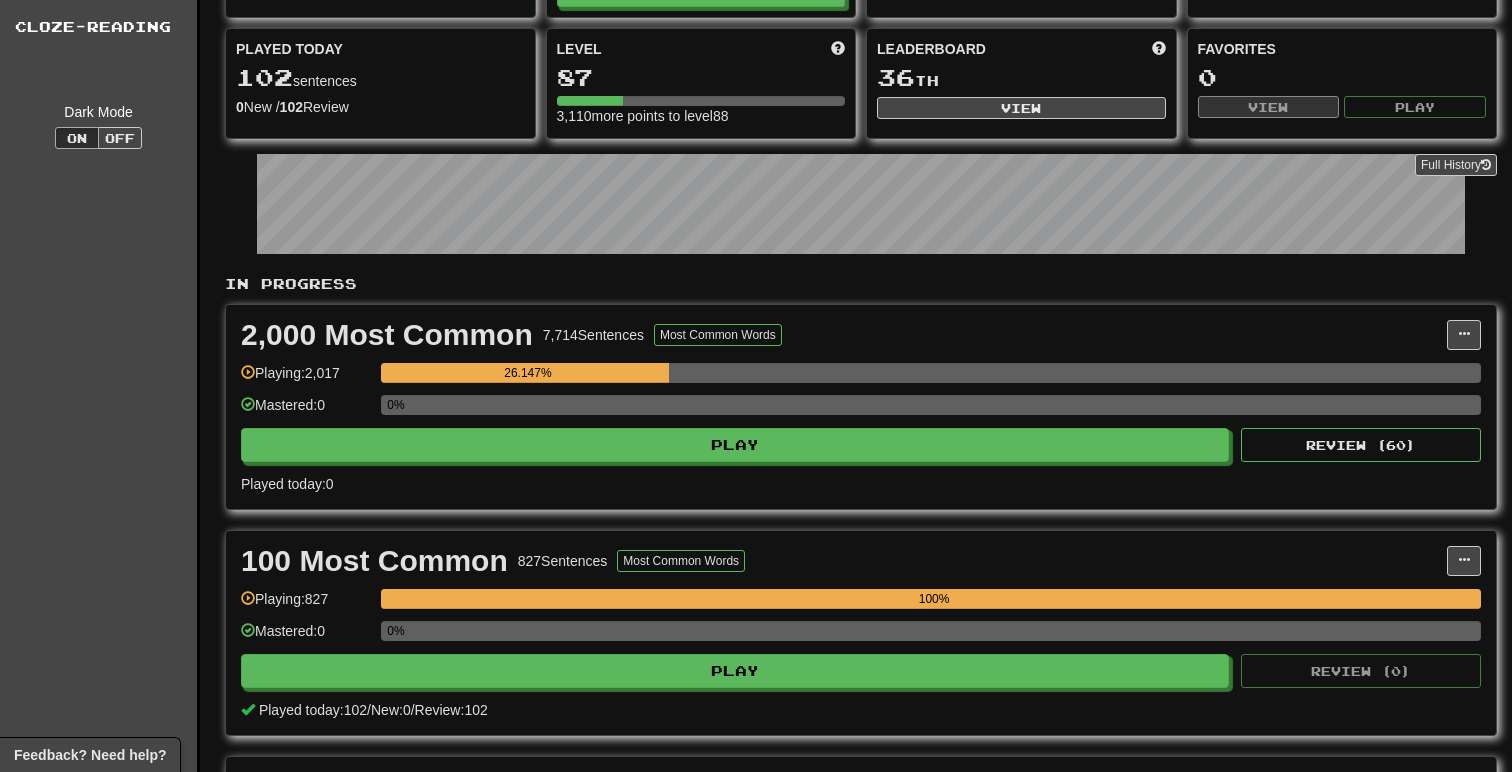 scroll, scrollTop: 0, scrollLeft: 0, axis: both 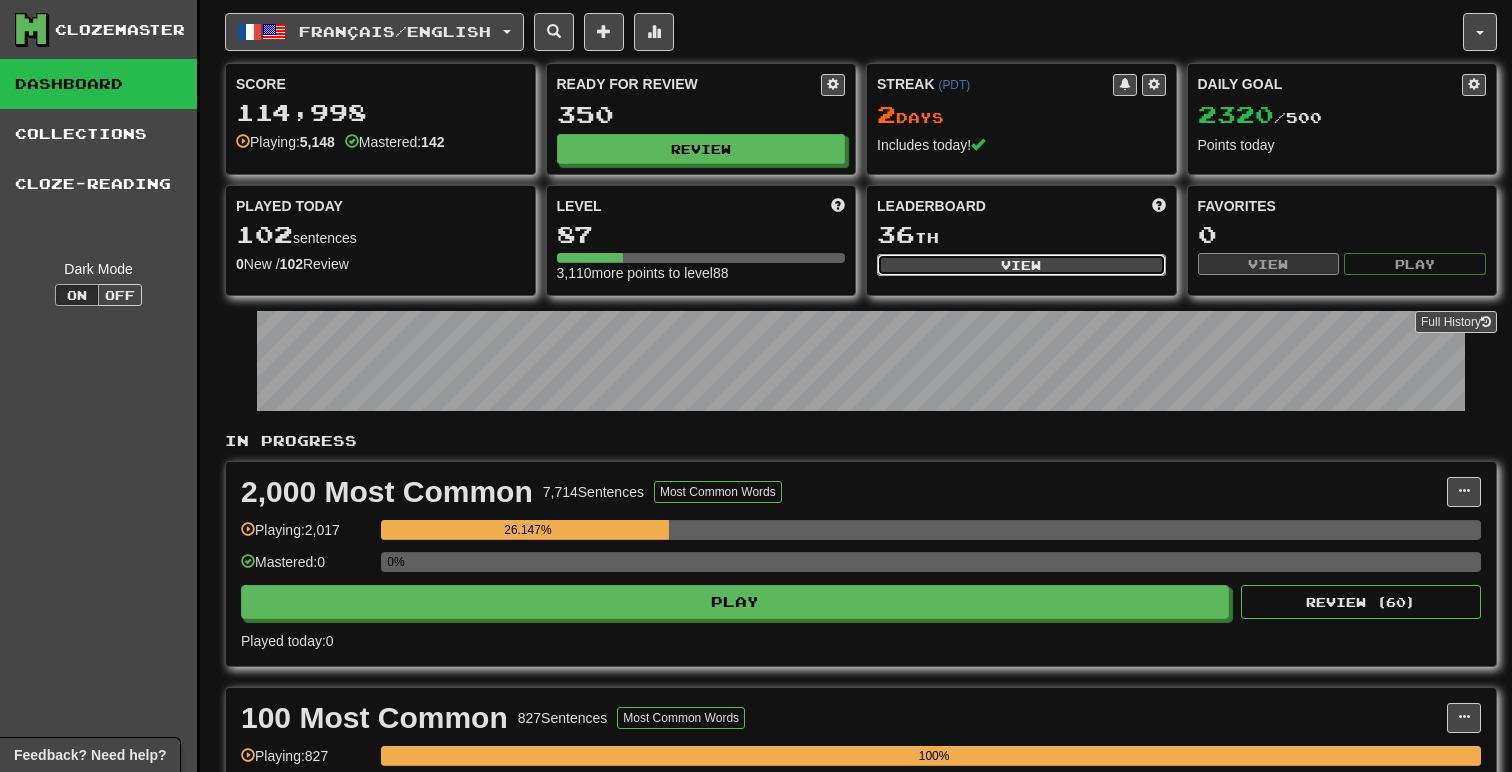 click on "View" at bounding box center [1021, 265] 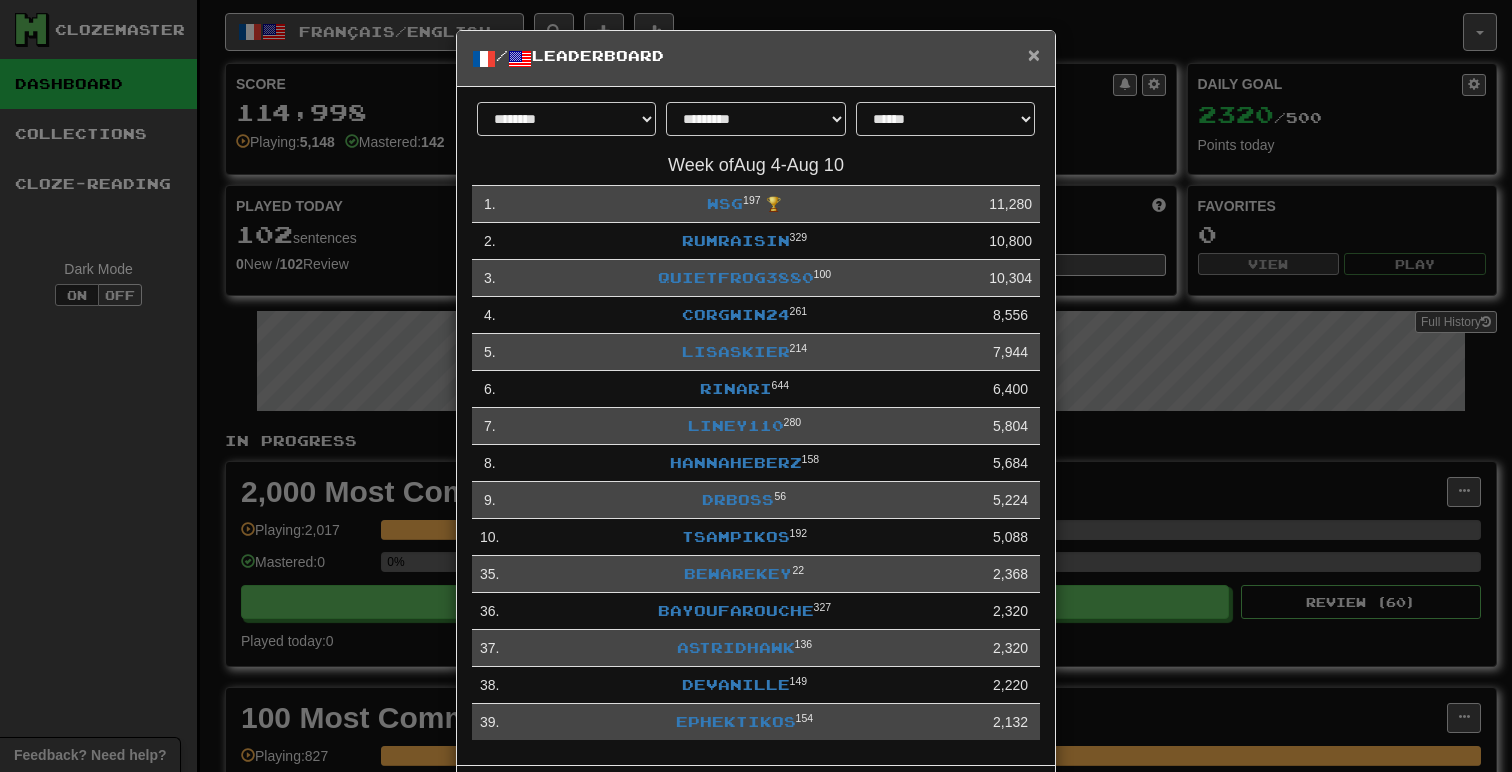 click on "×" at bounding box center [1034, 54] 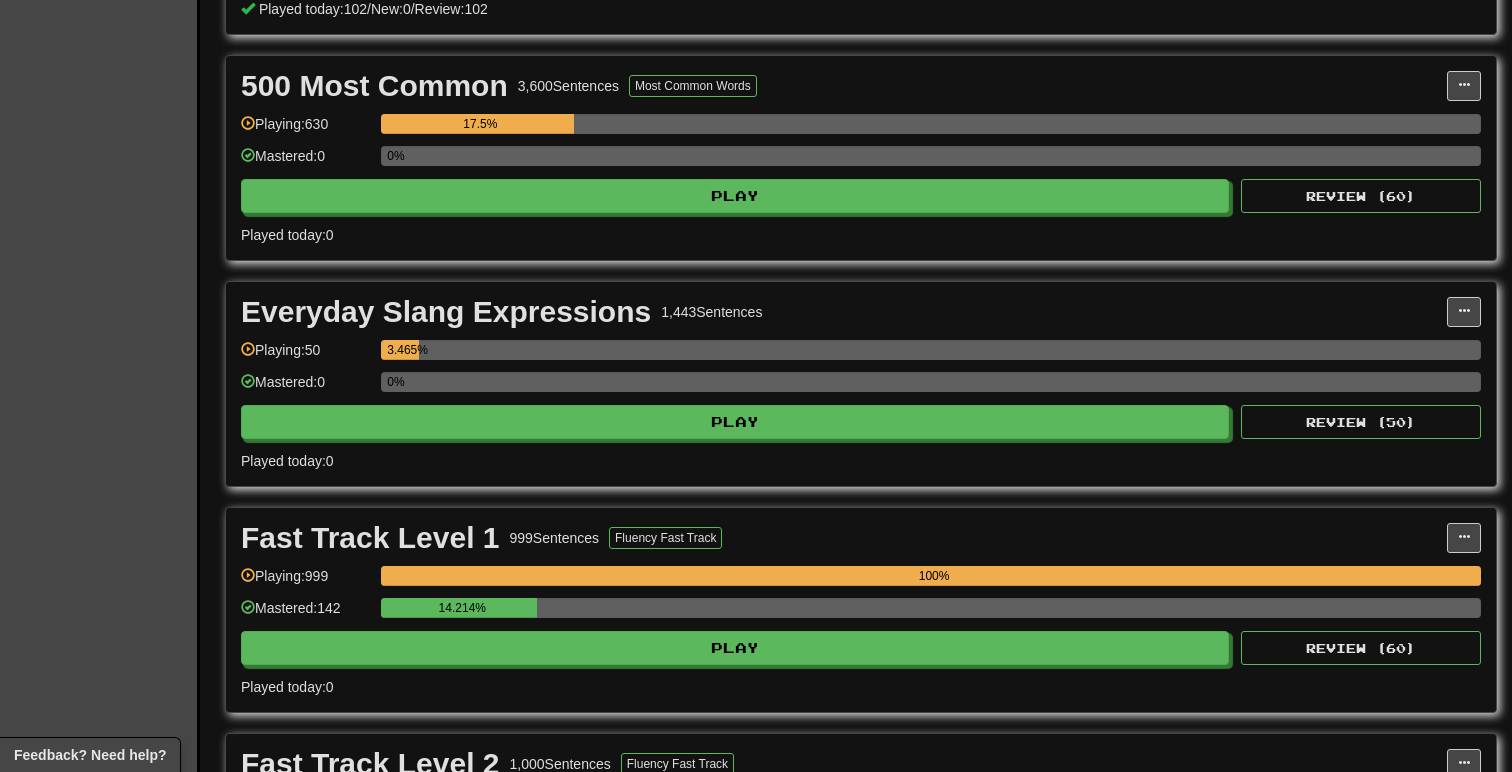 scroll, scrollTop: 863, scrollLeft: 0, axis: vertical 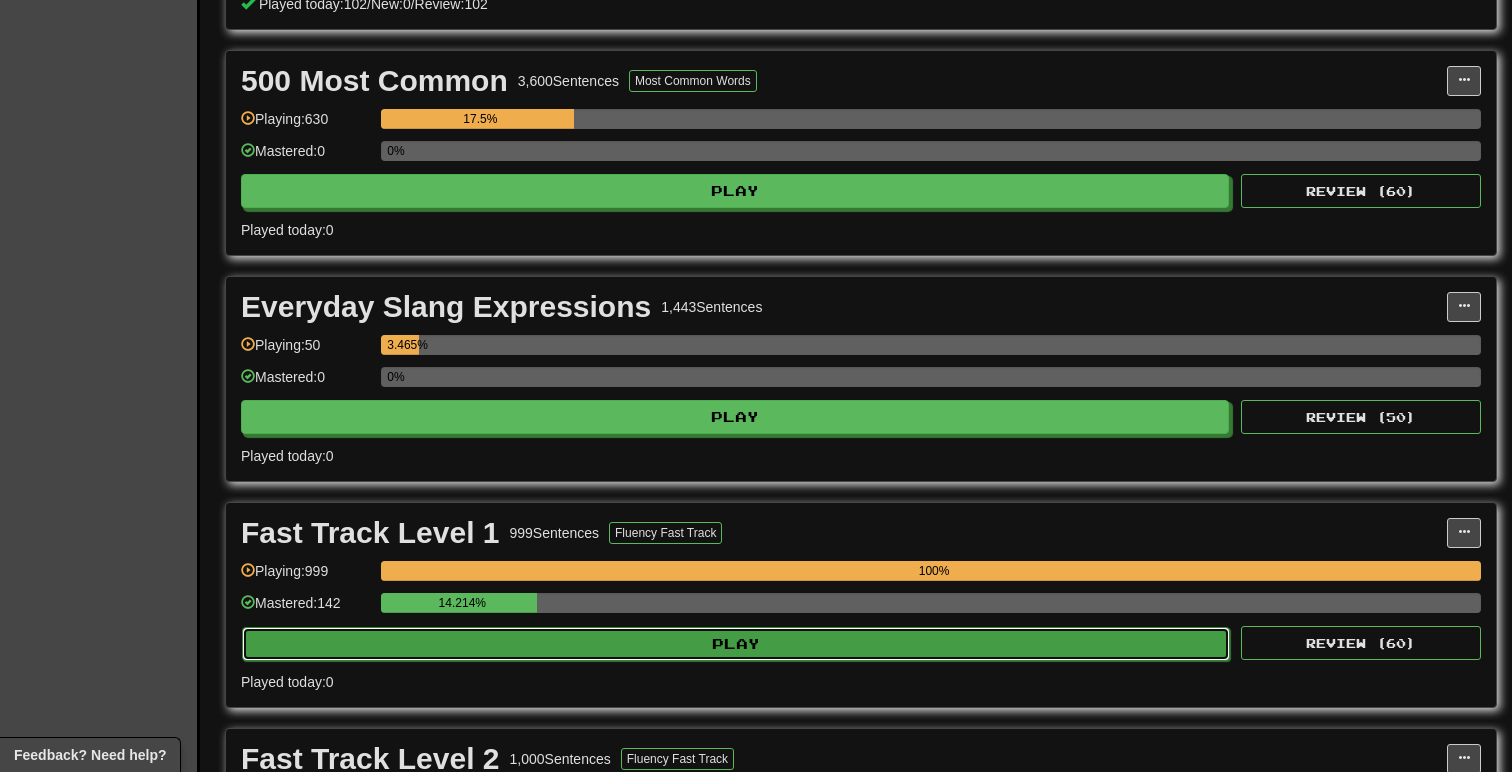 click on "Play" at bounding box center (736, 644) 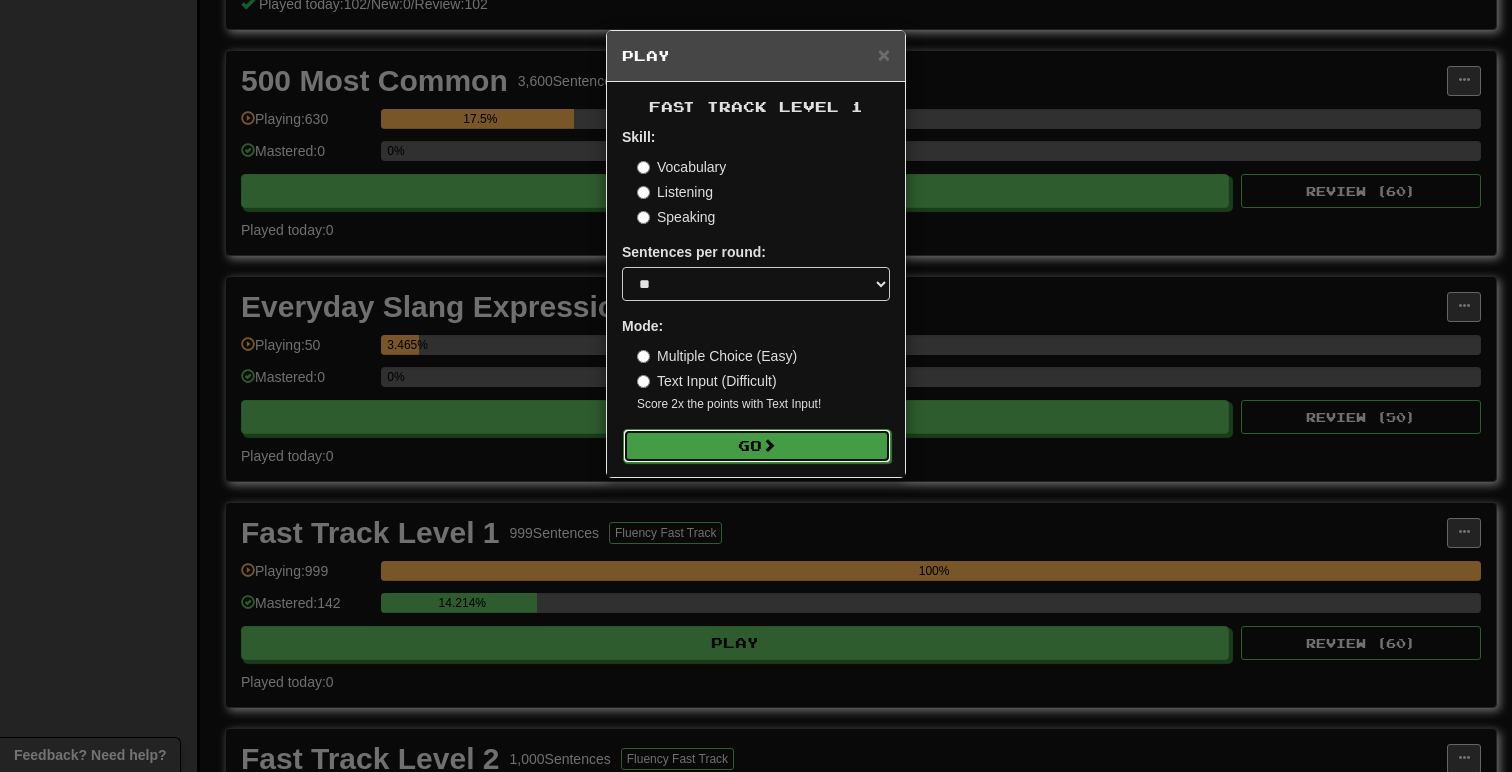 click on "Go" at bounding box center [757, 446] 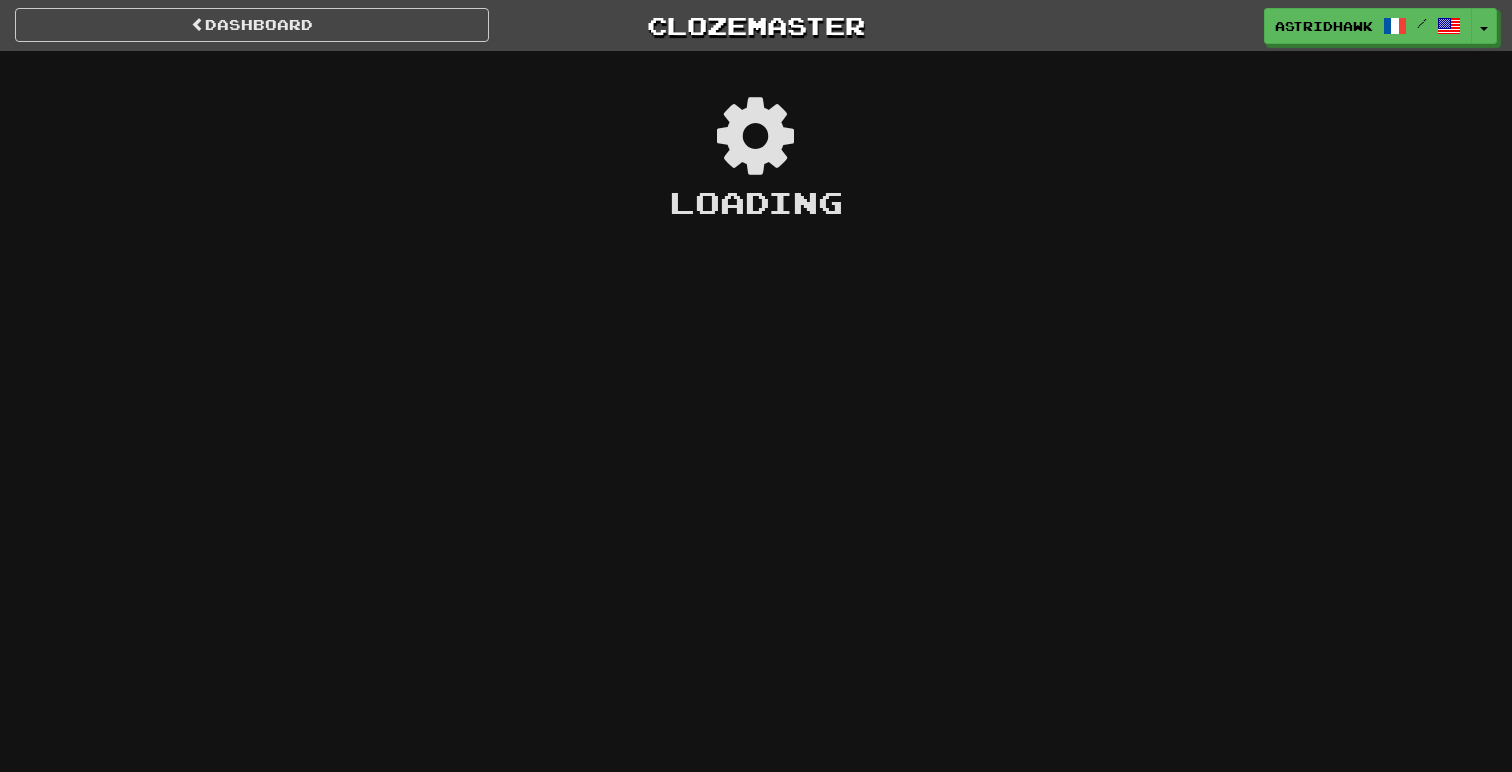 scroll, scrollTop: 0, scrollLeft: 0, axis: both 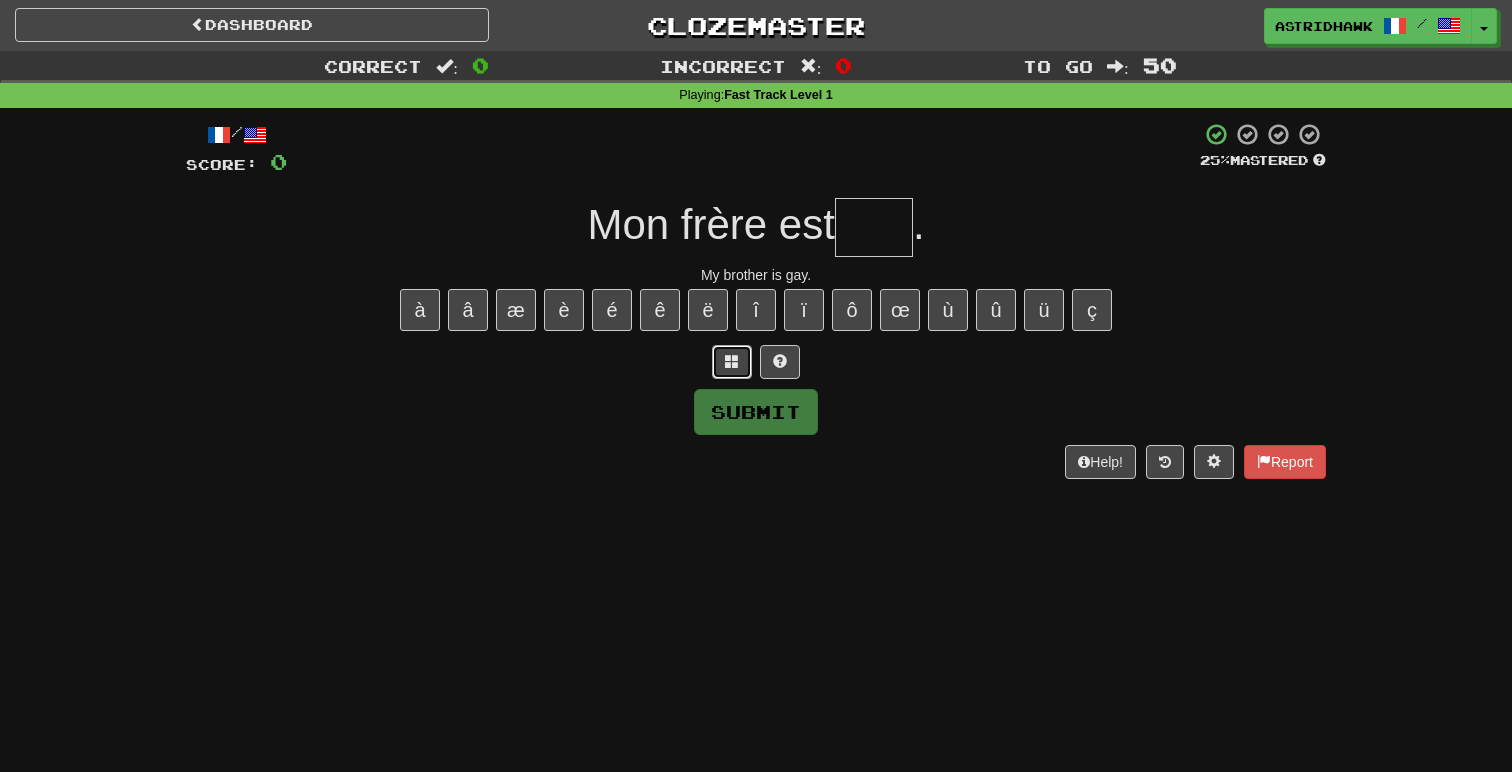 click at bounding box center [732, 362] 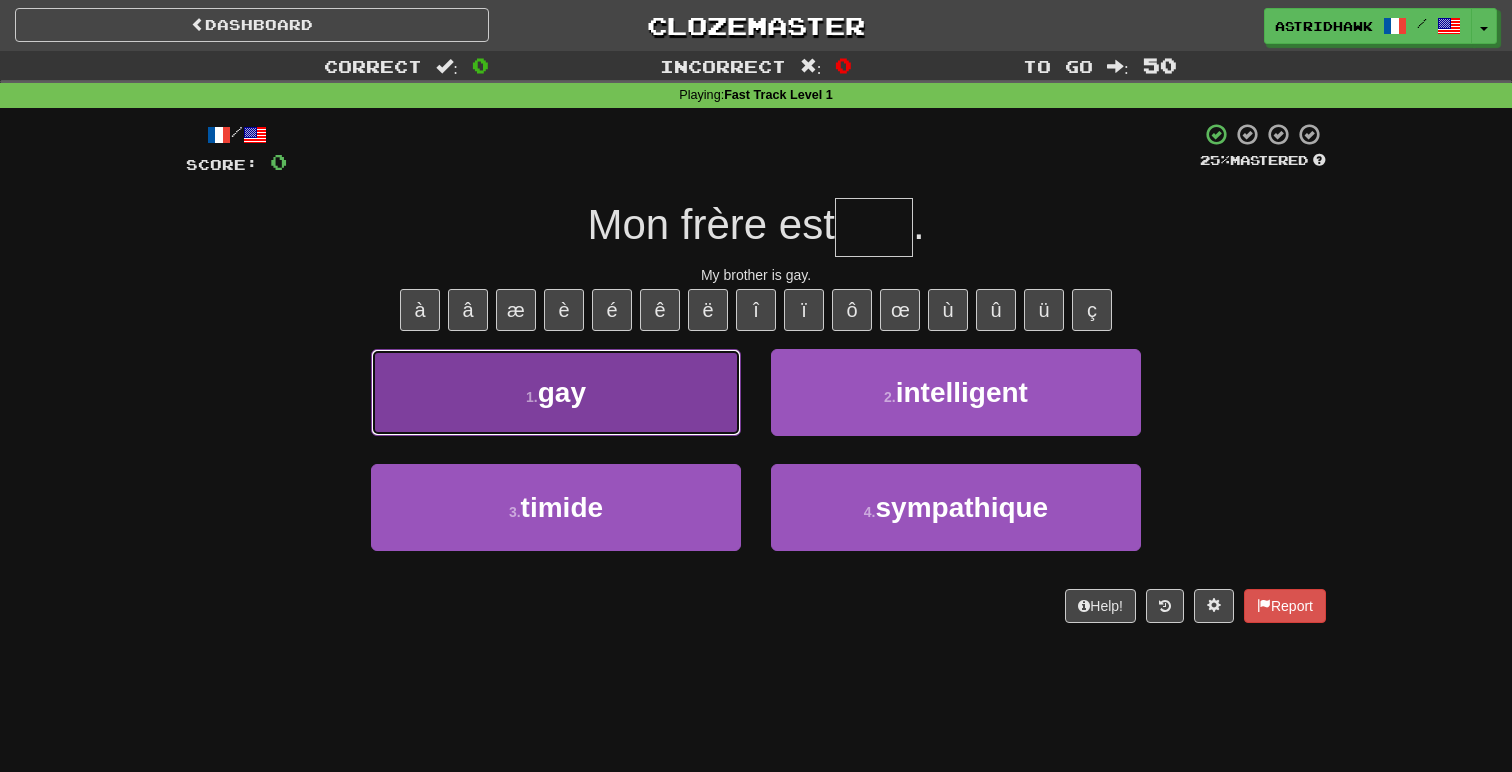 click on "1 . gay" at bounding box center [556, 392] 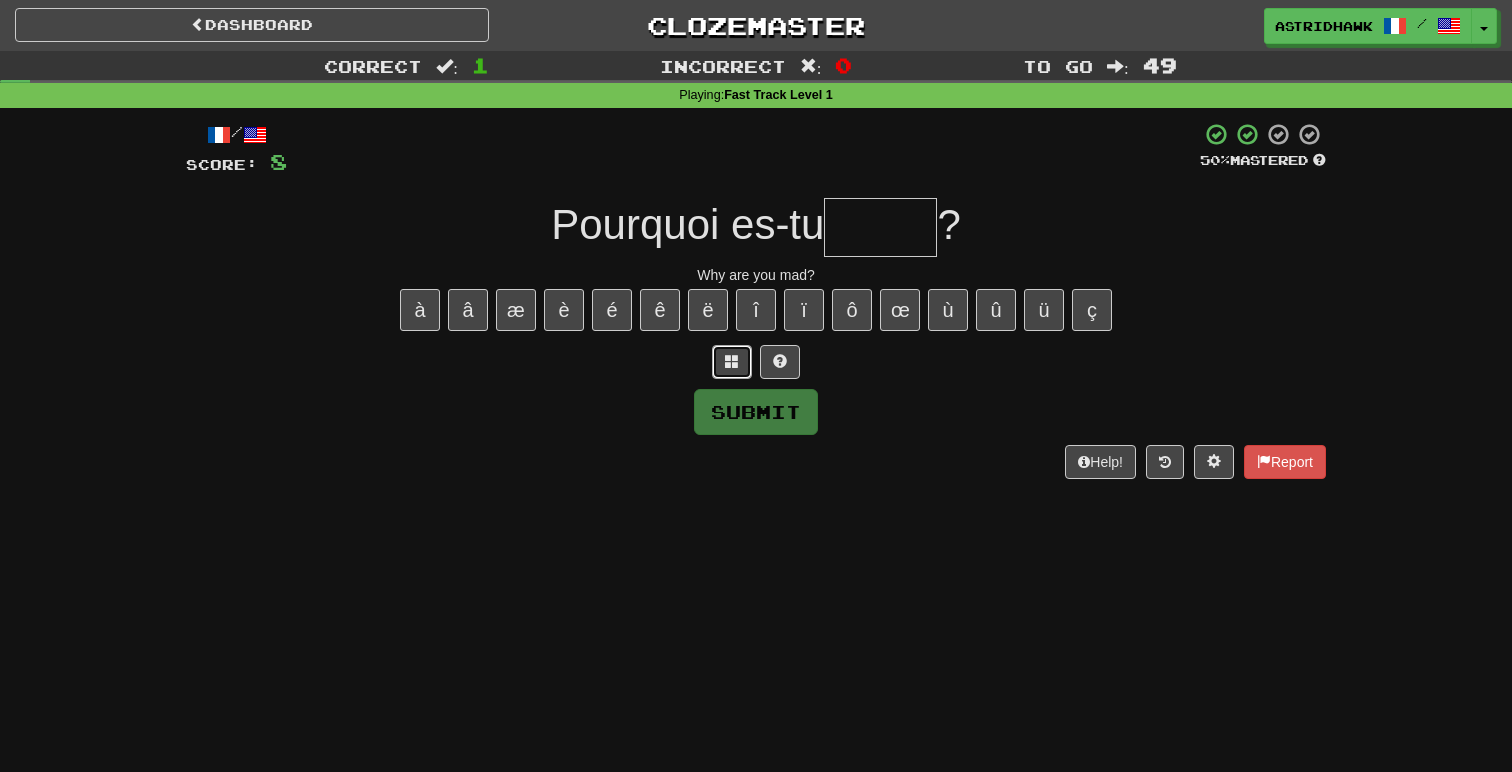 click at bounding box center (732, 362) 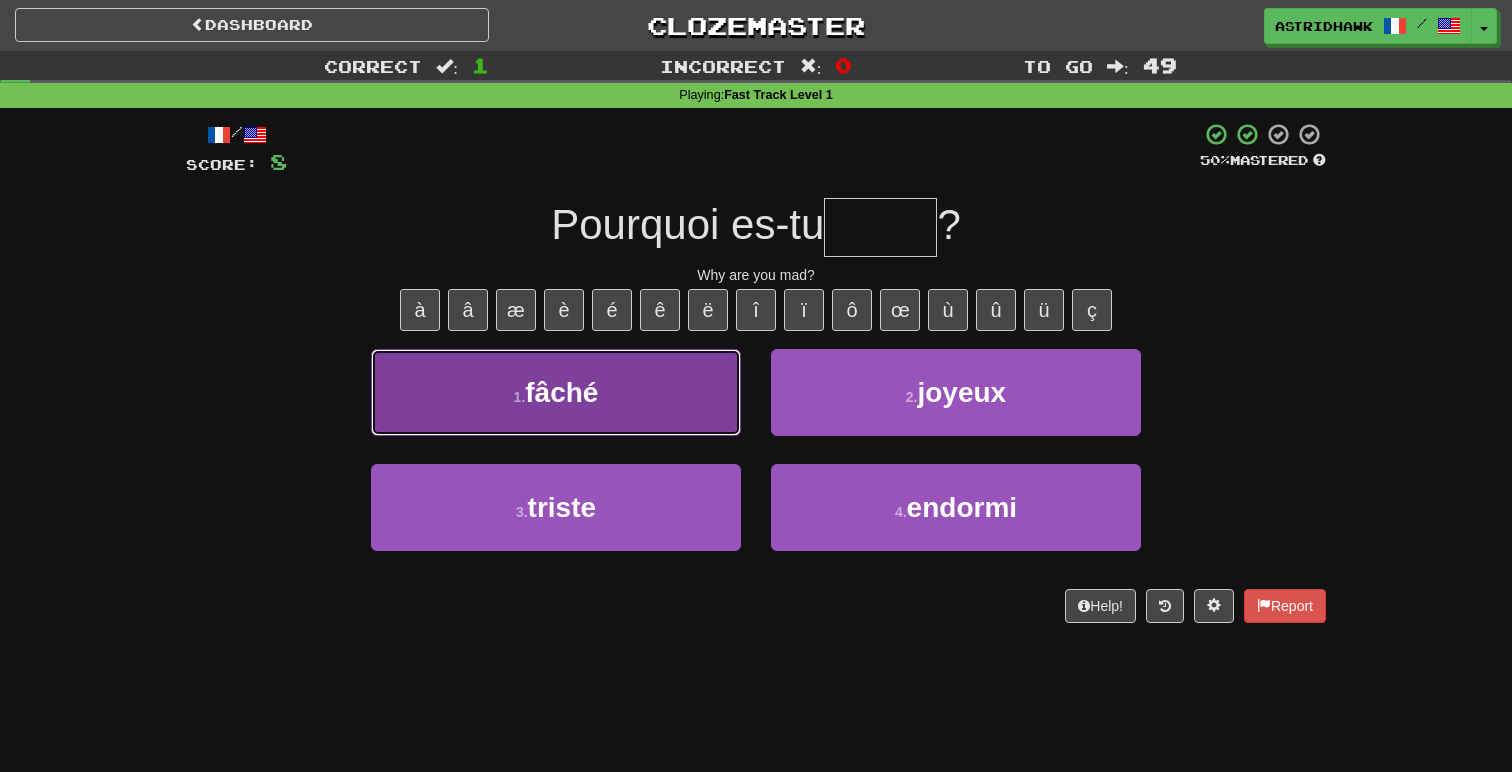 click on "1 .  fâché" at bounding box center (556, 392) 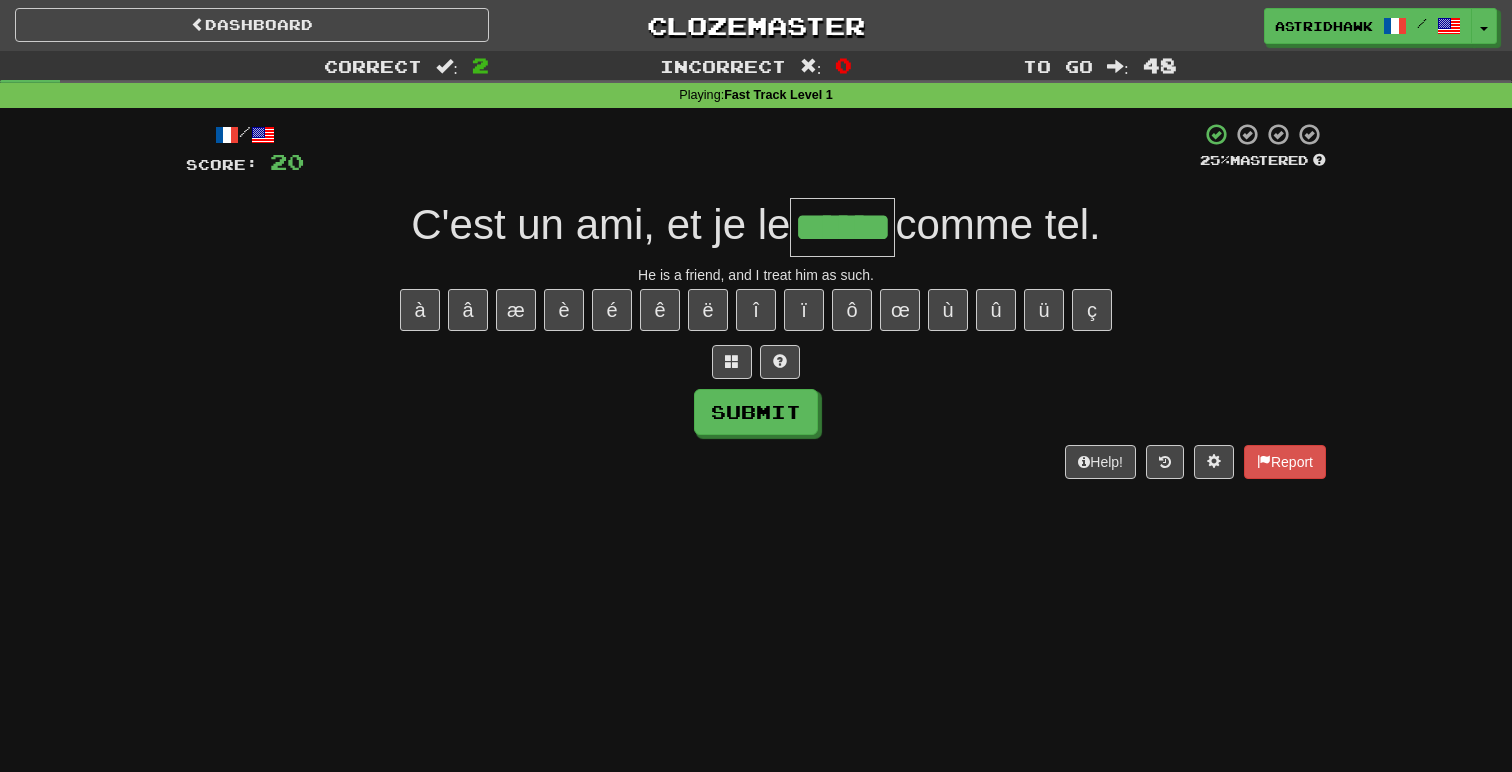 type on "******" 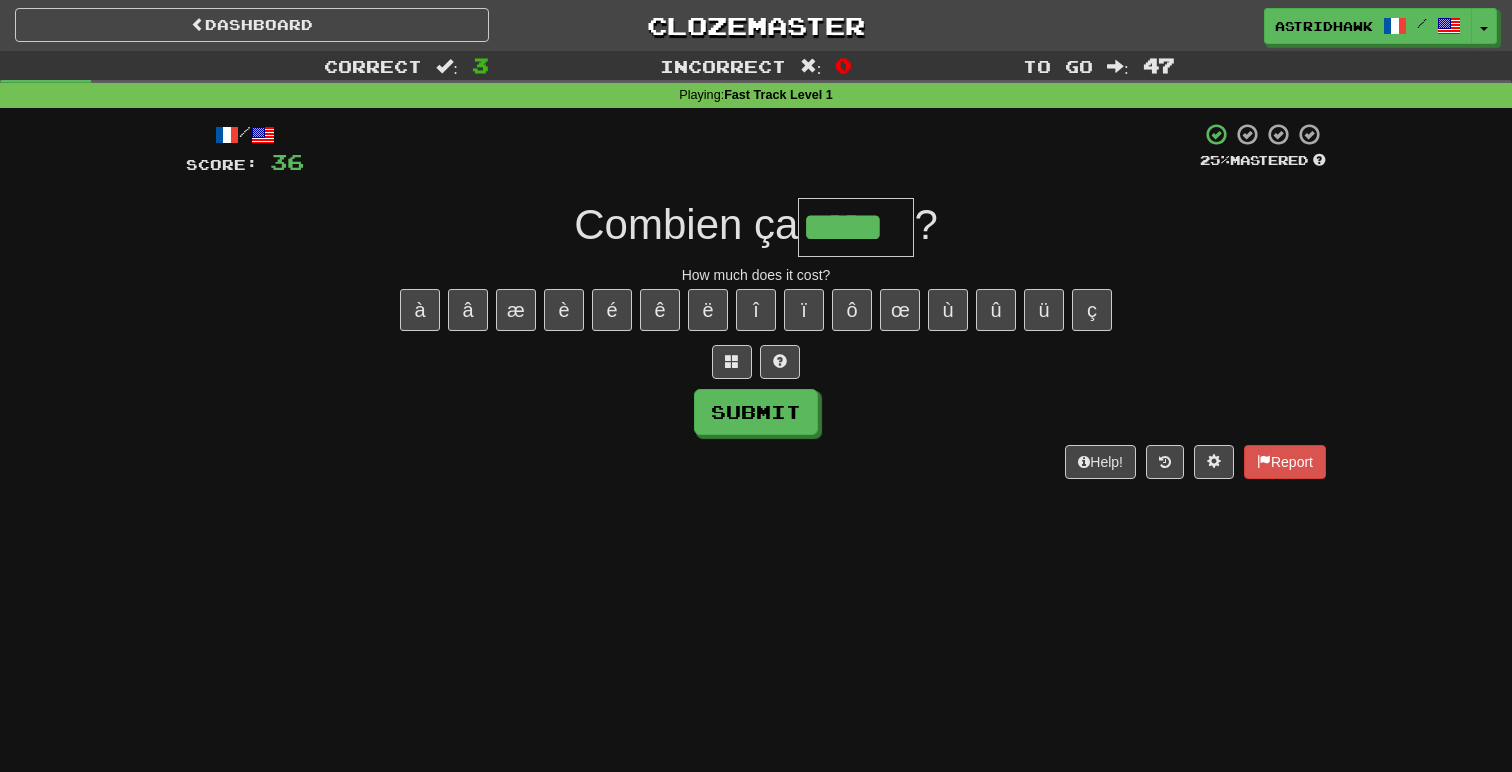 type on "*****" 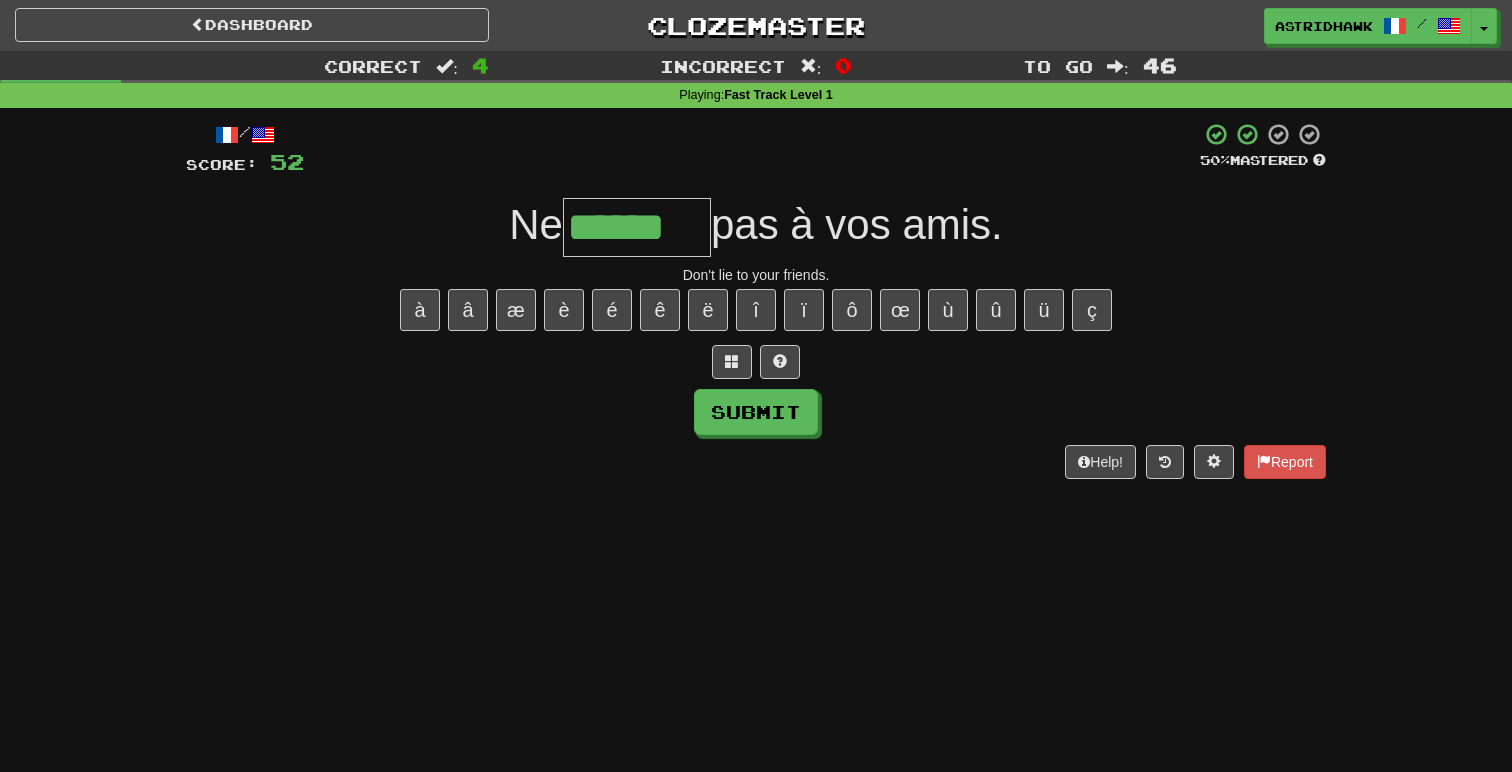 type on "******" 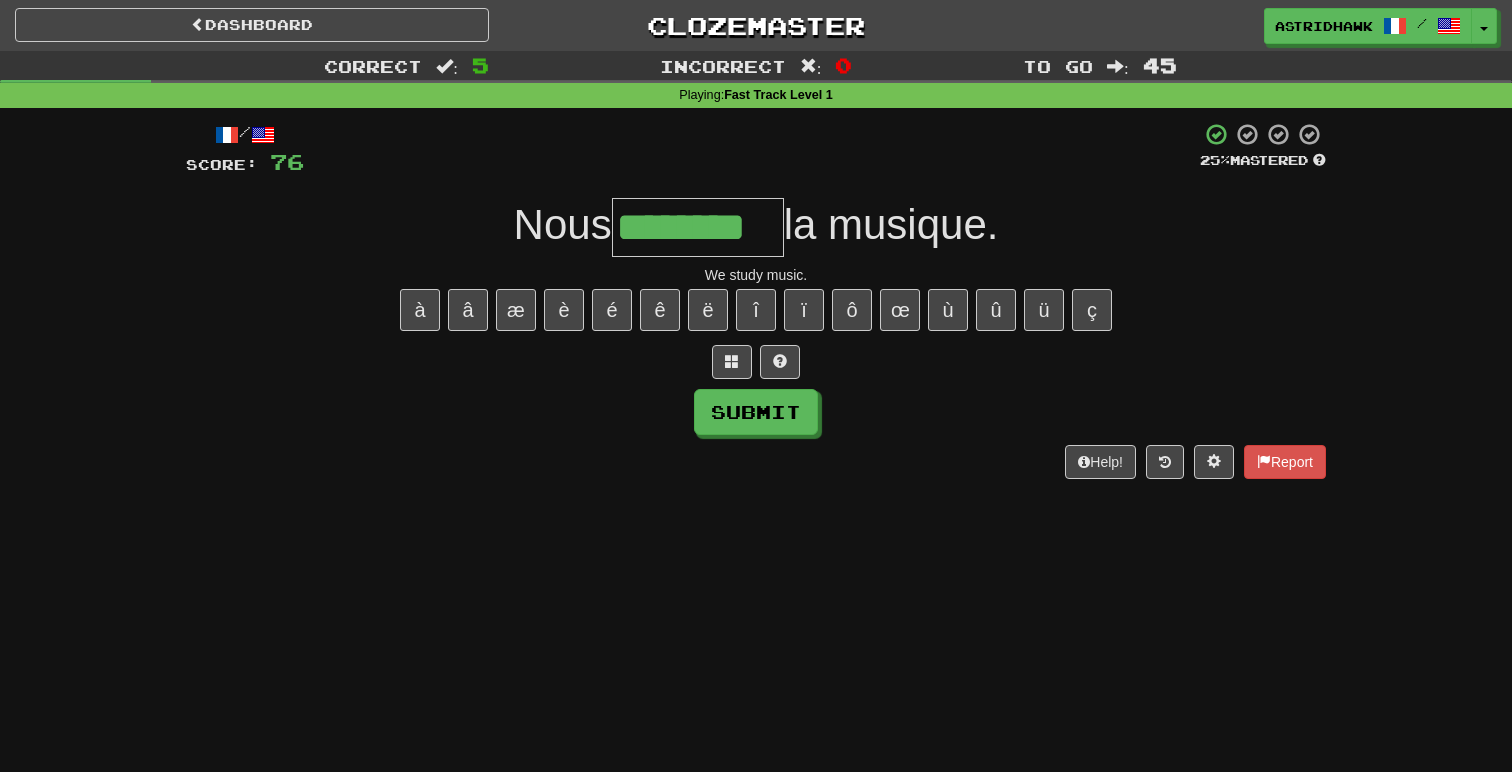 type on "********" 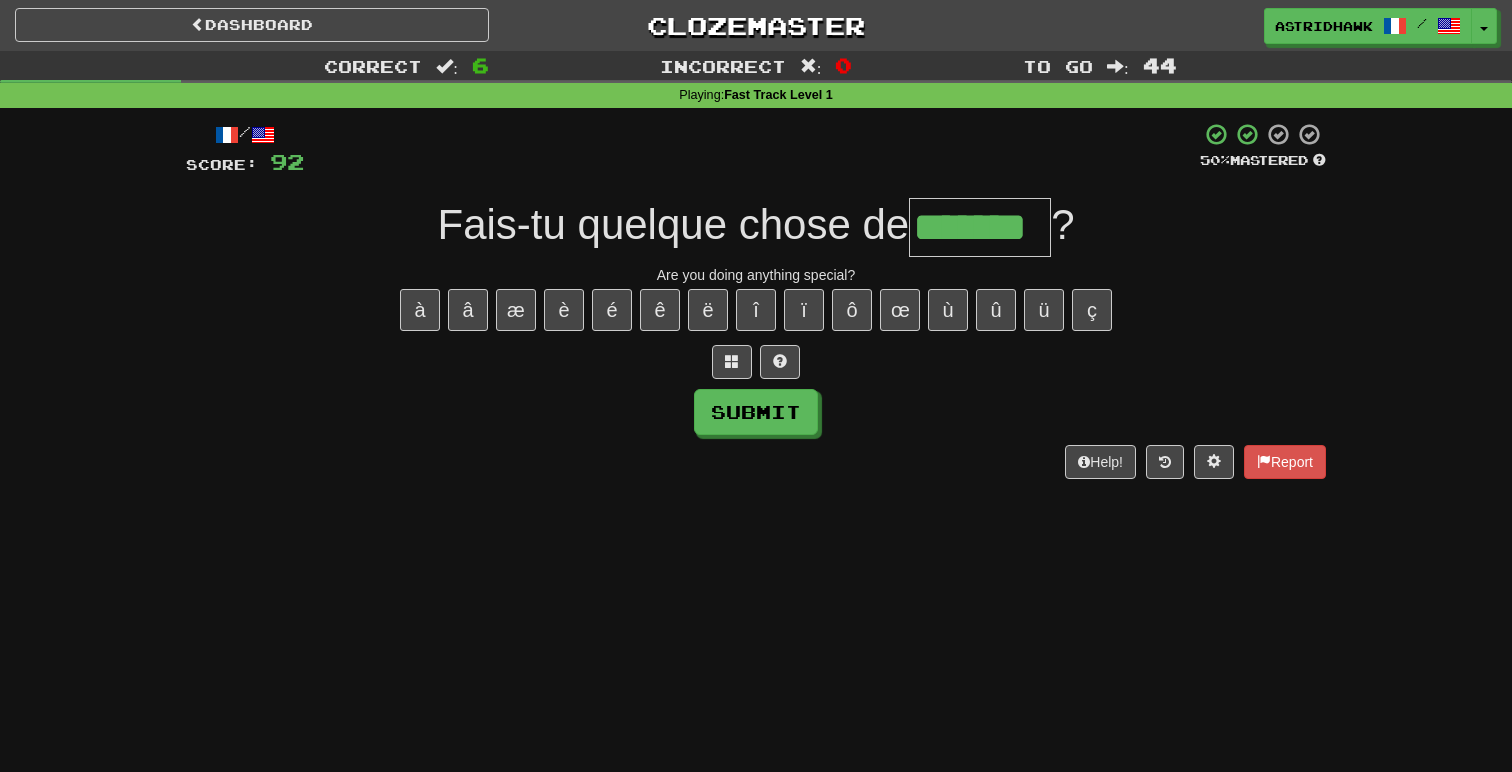 type on "*******" 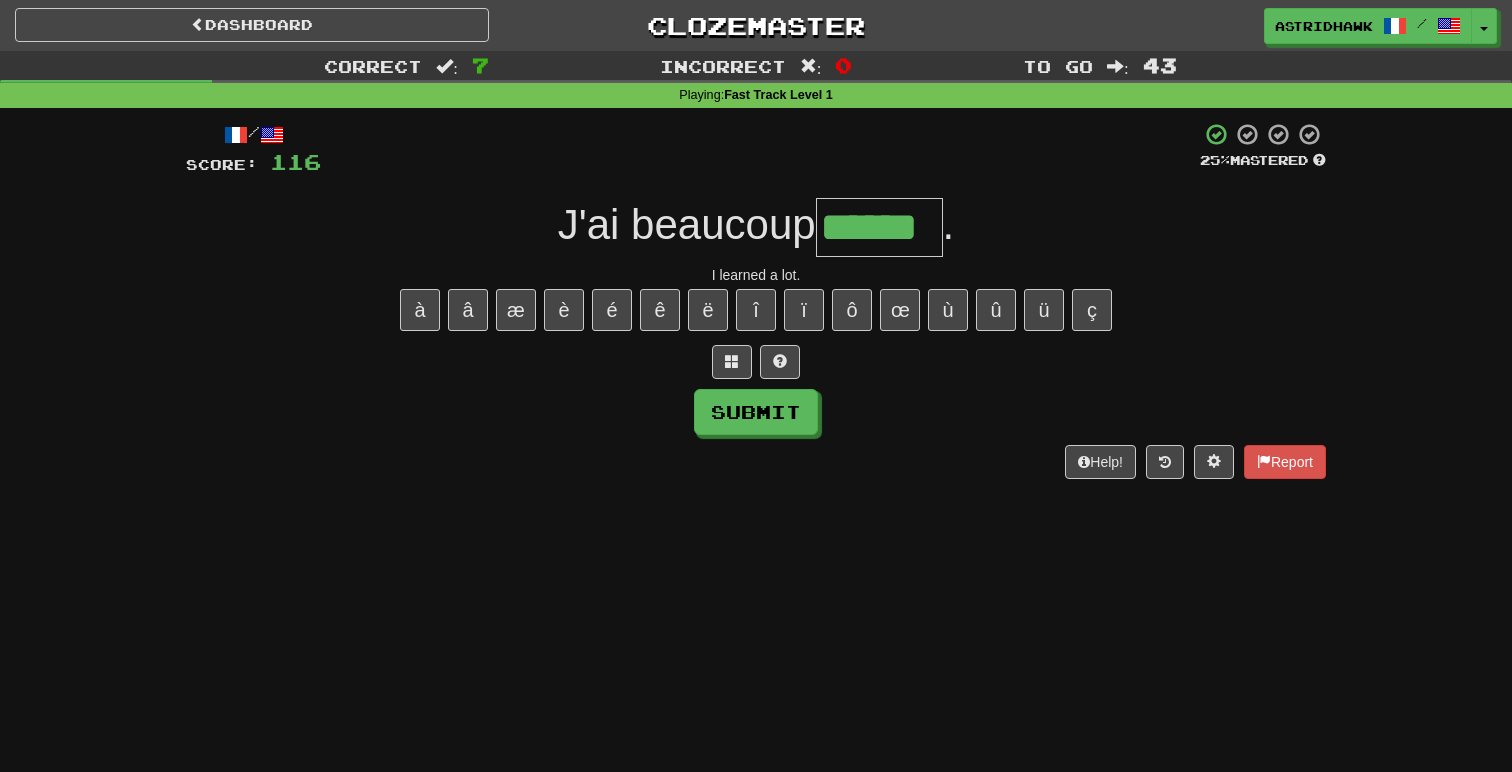 type on "******" 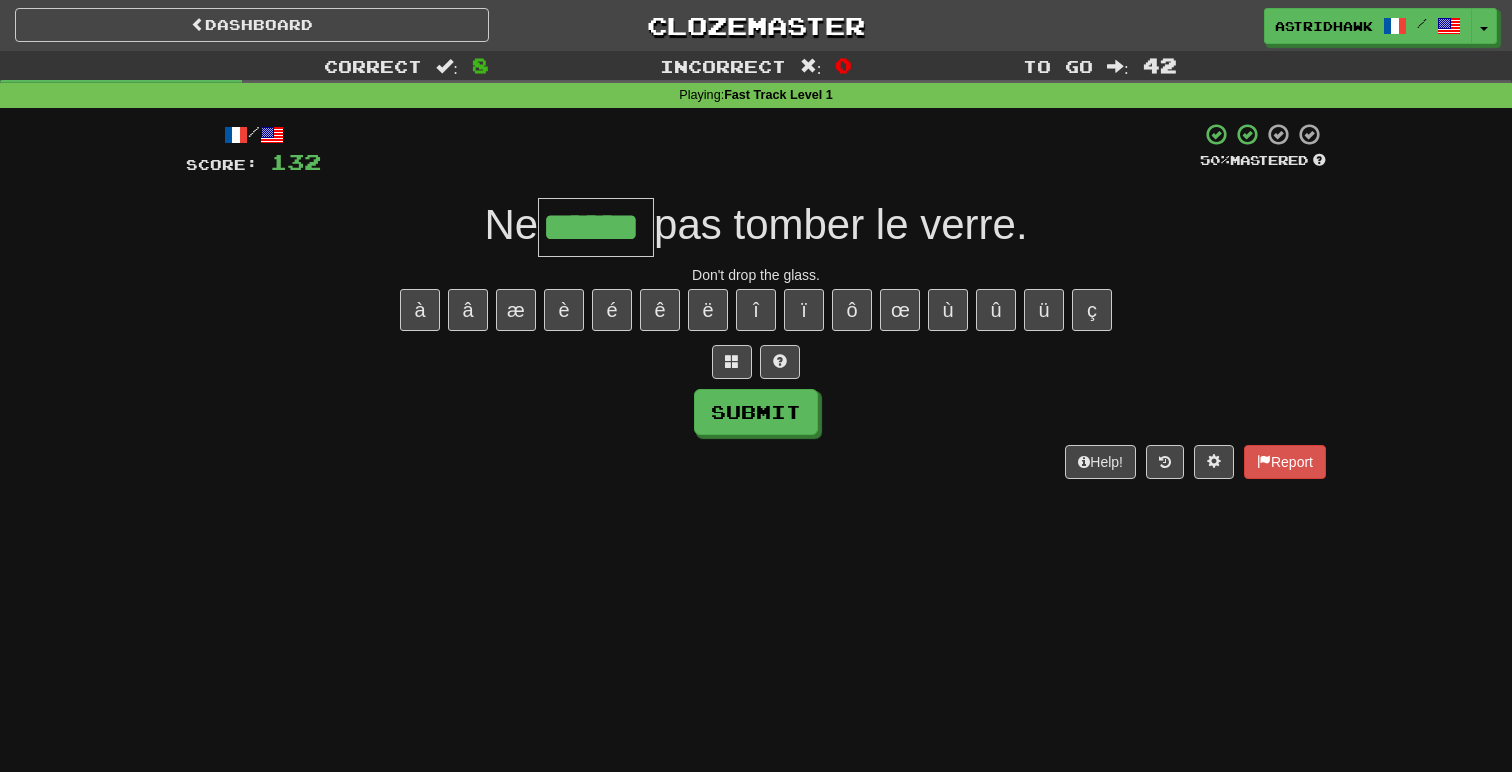 type on "******" 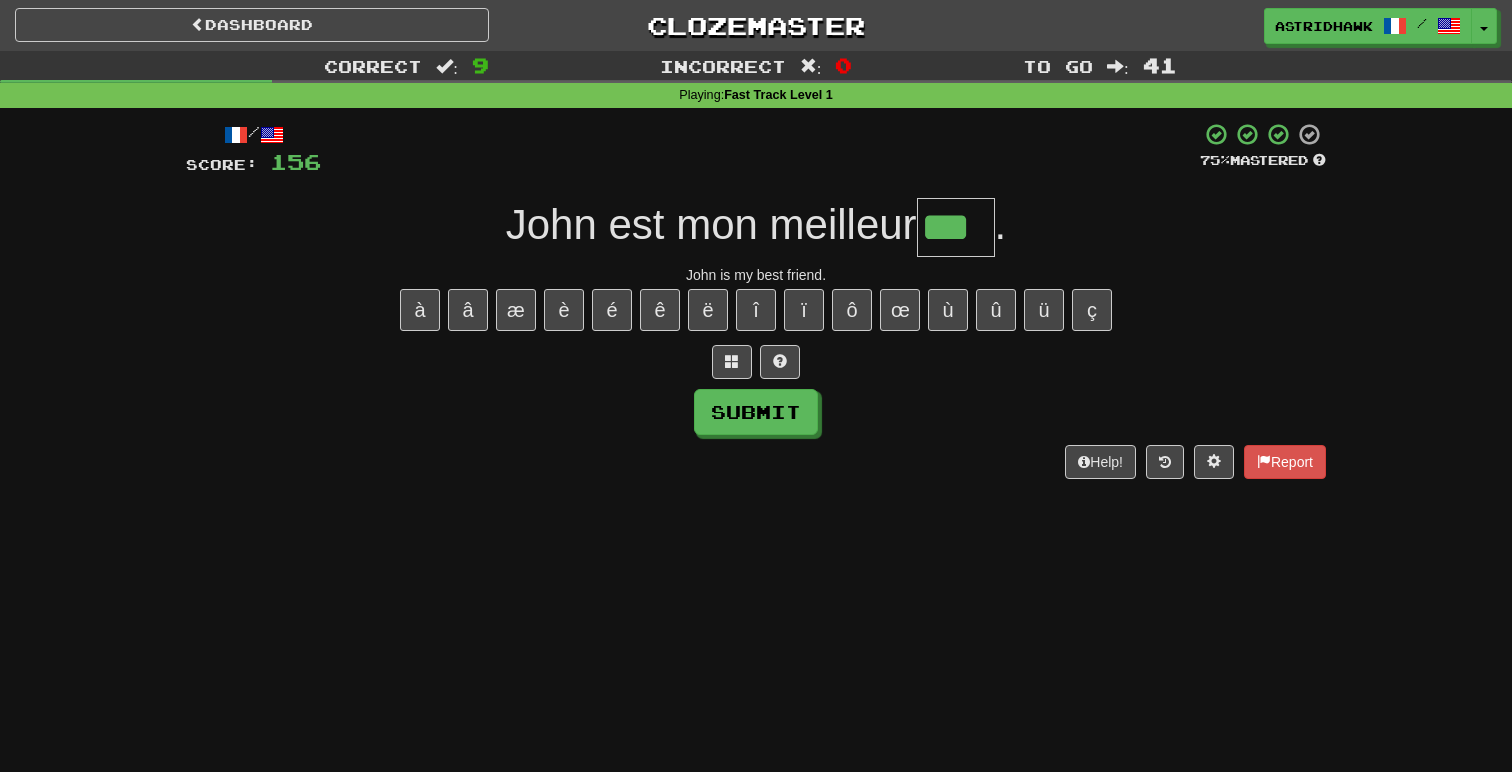 type on "***" 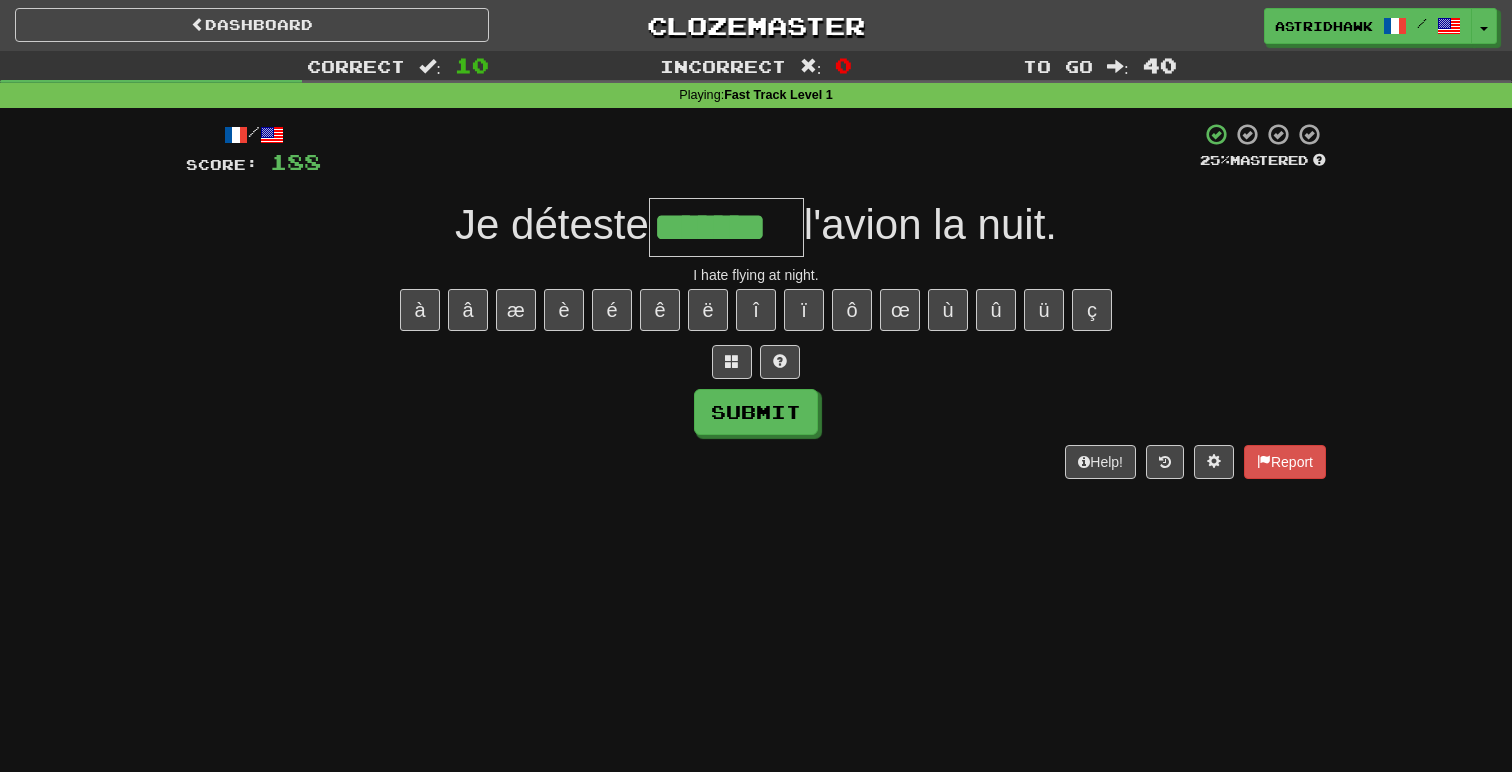 type on "*******" 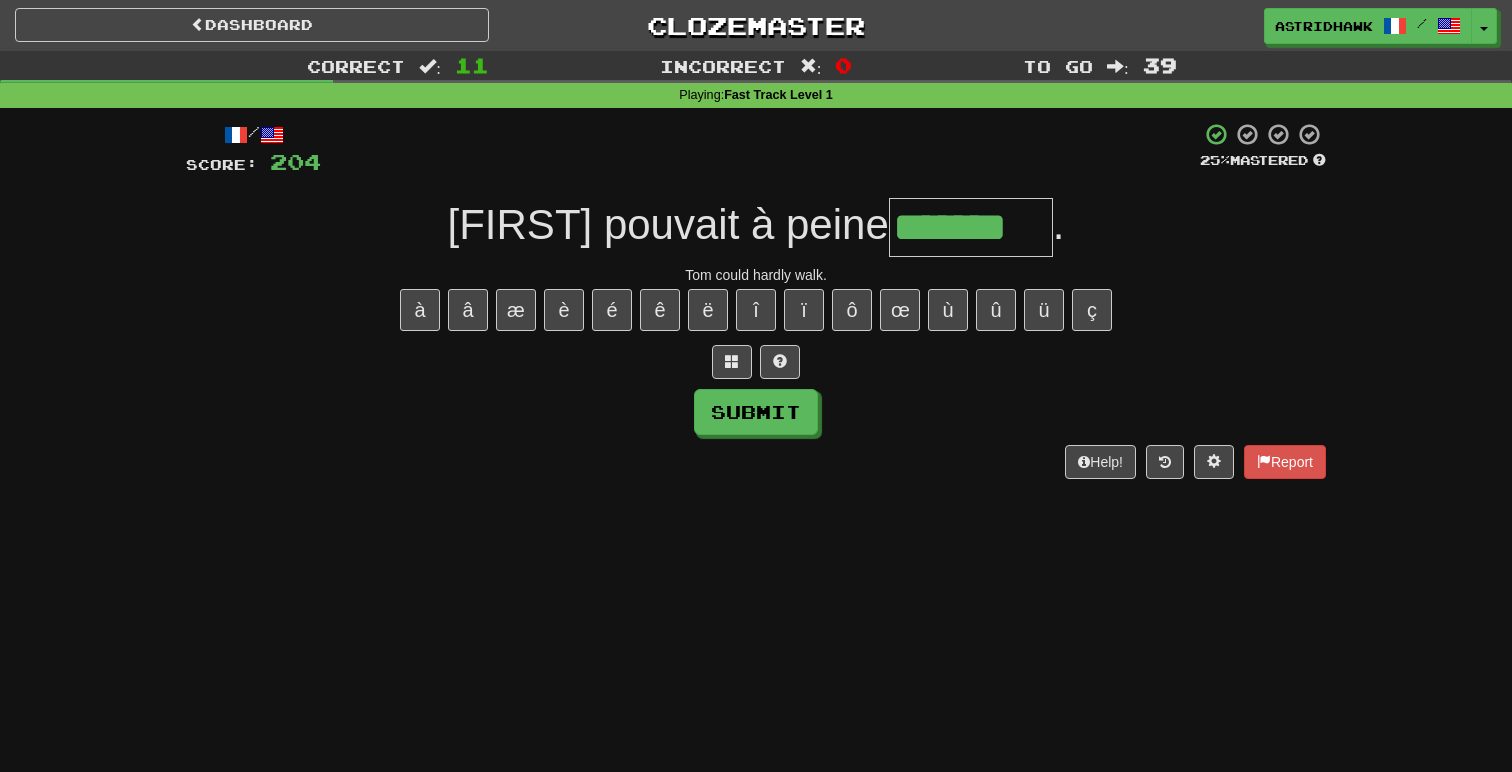 type on "*******" 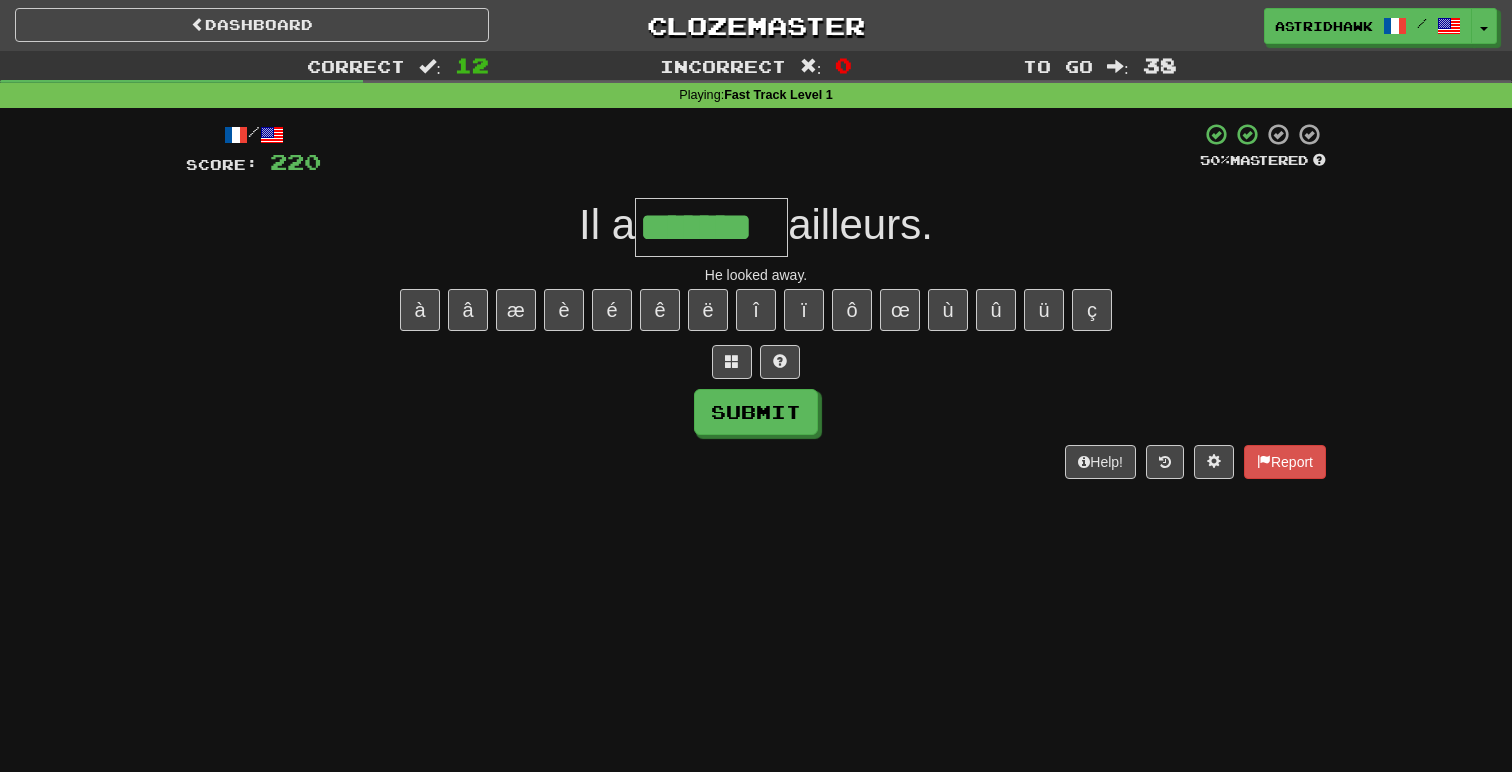 type on "*******" 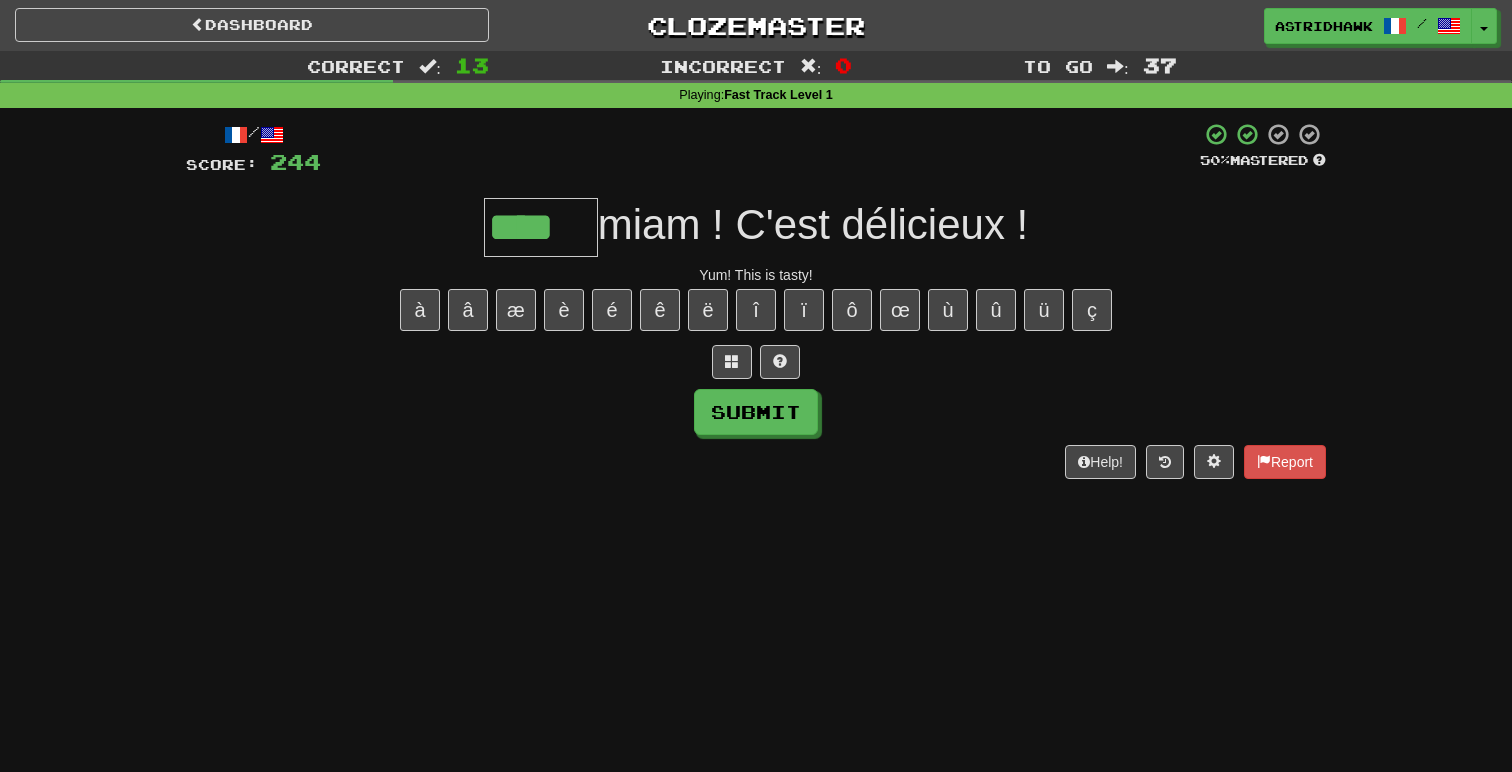 type on "****" 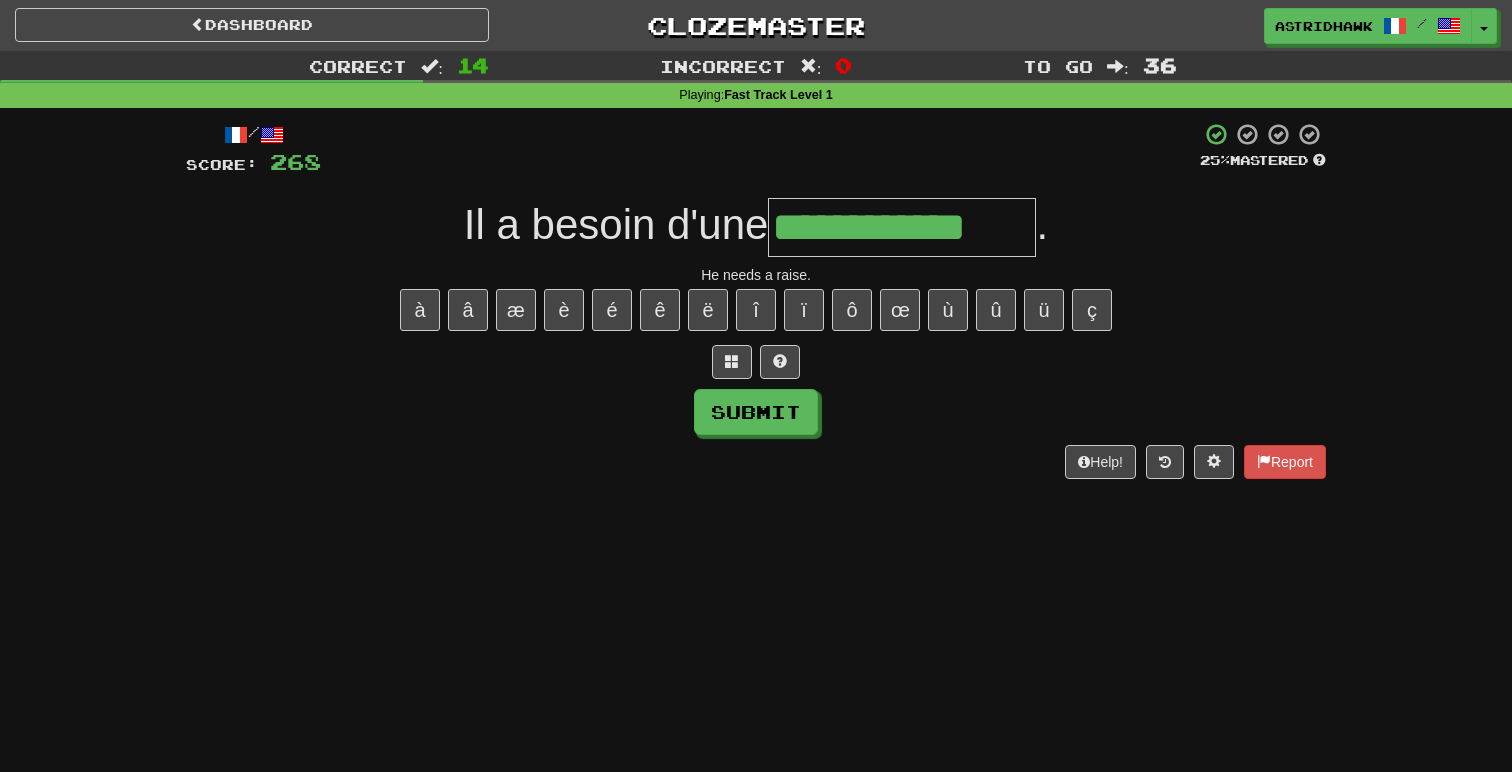 type on "**********" 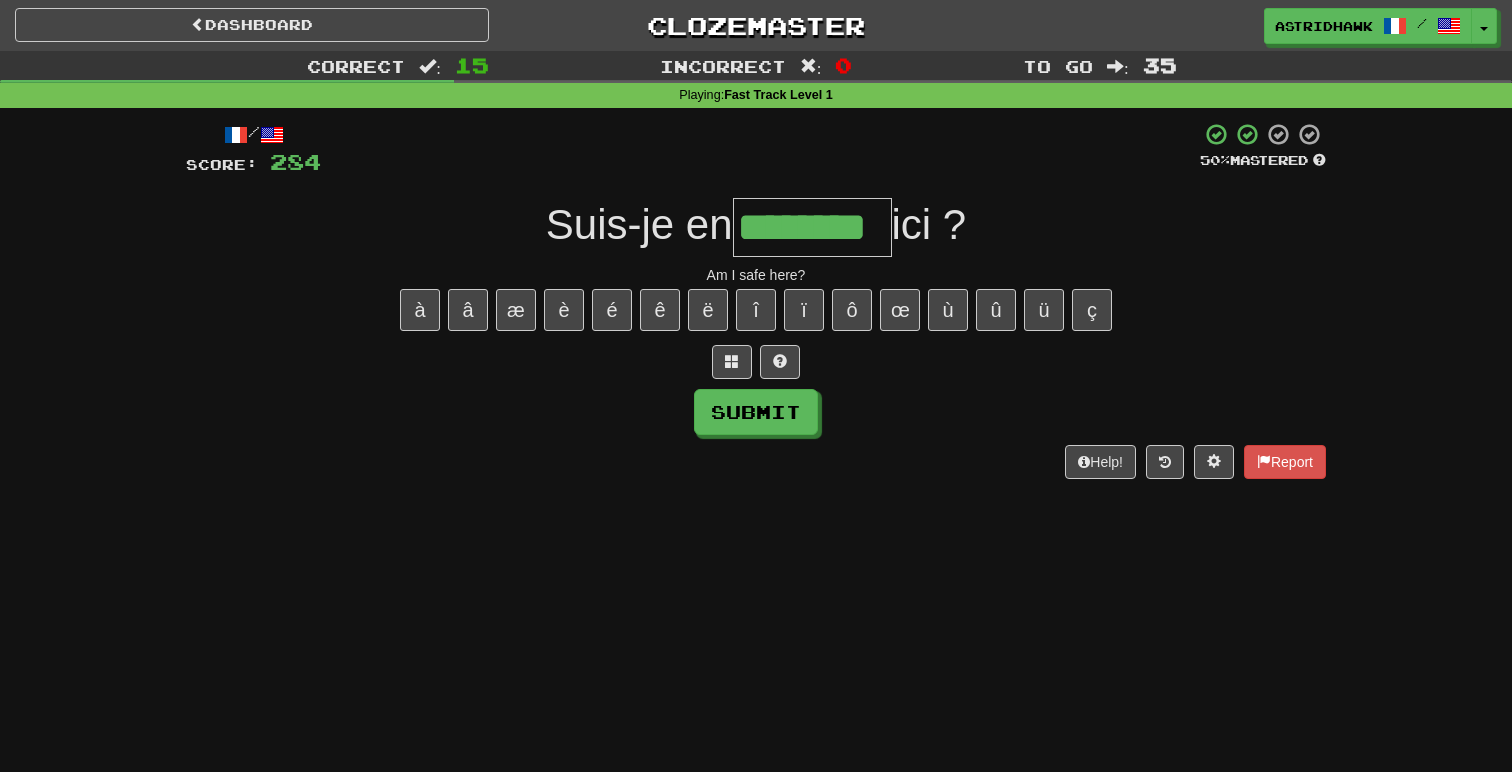 type on "********" 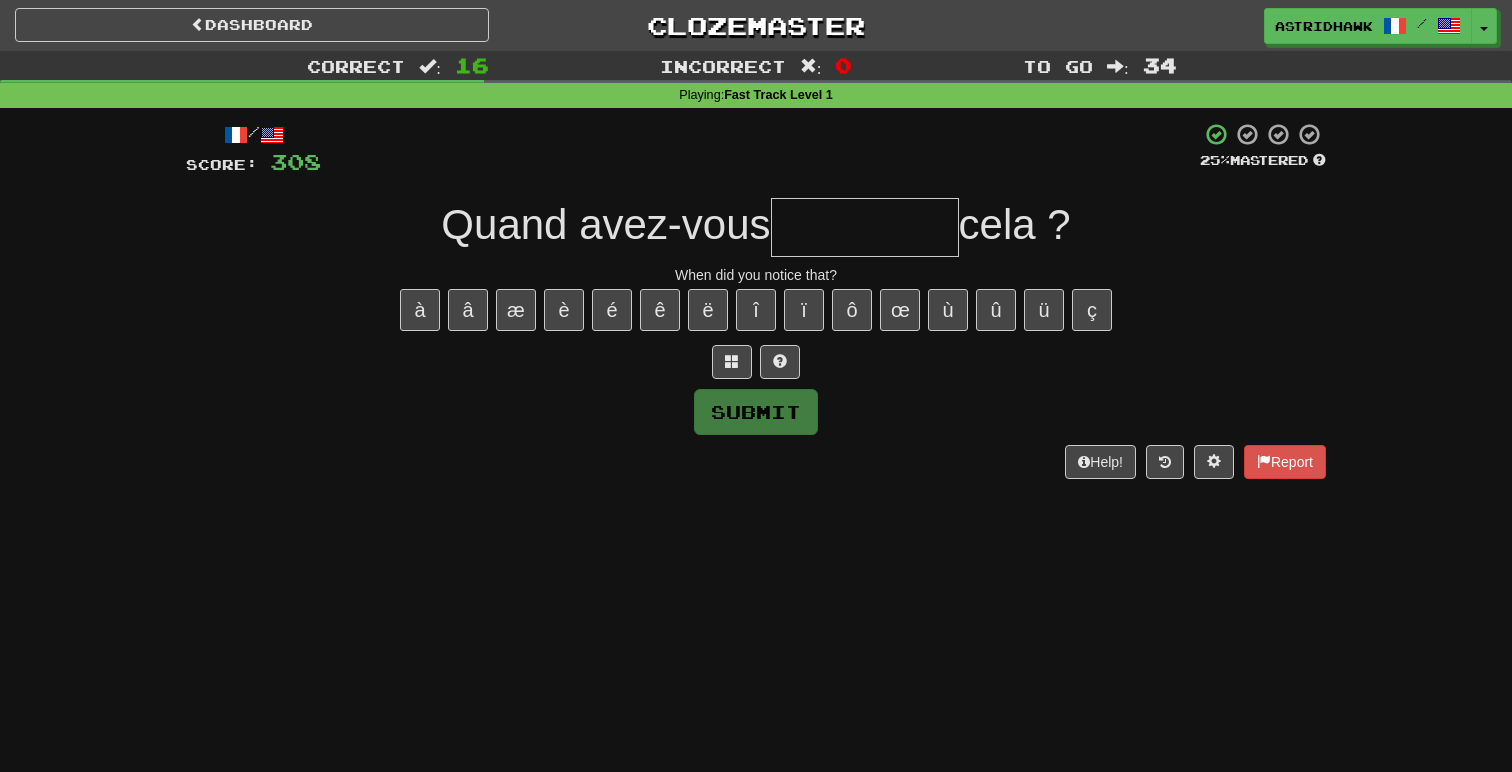 type on "*" 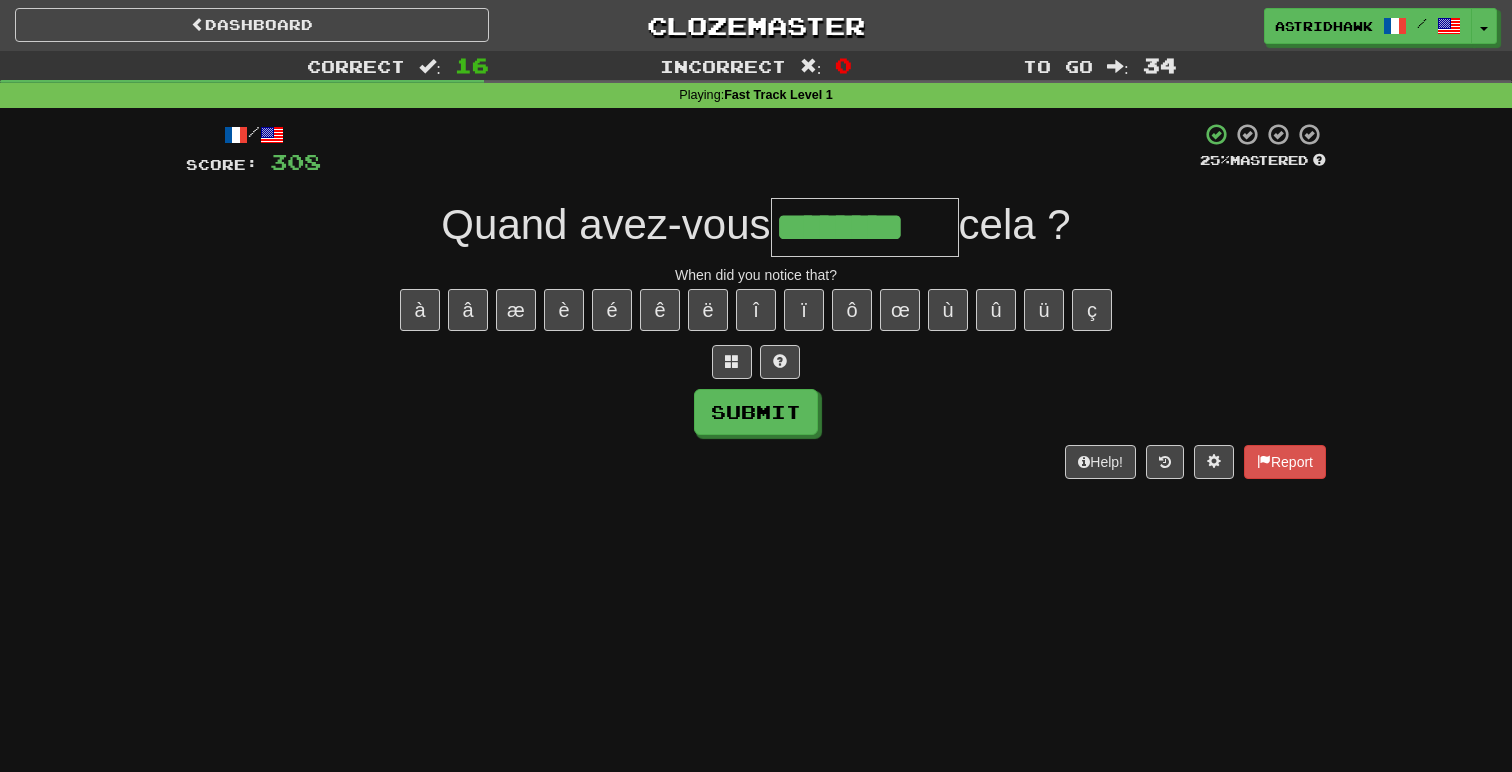 type on "********" 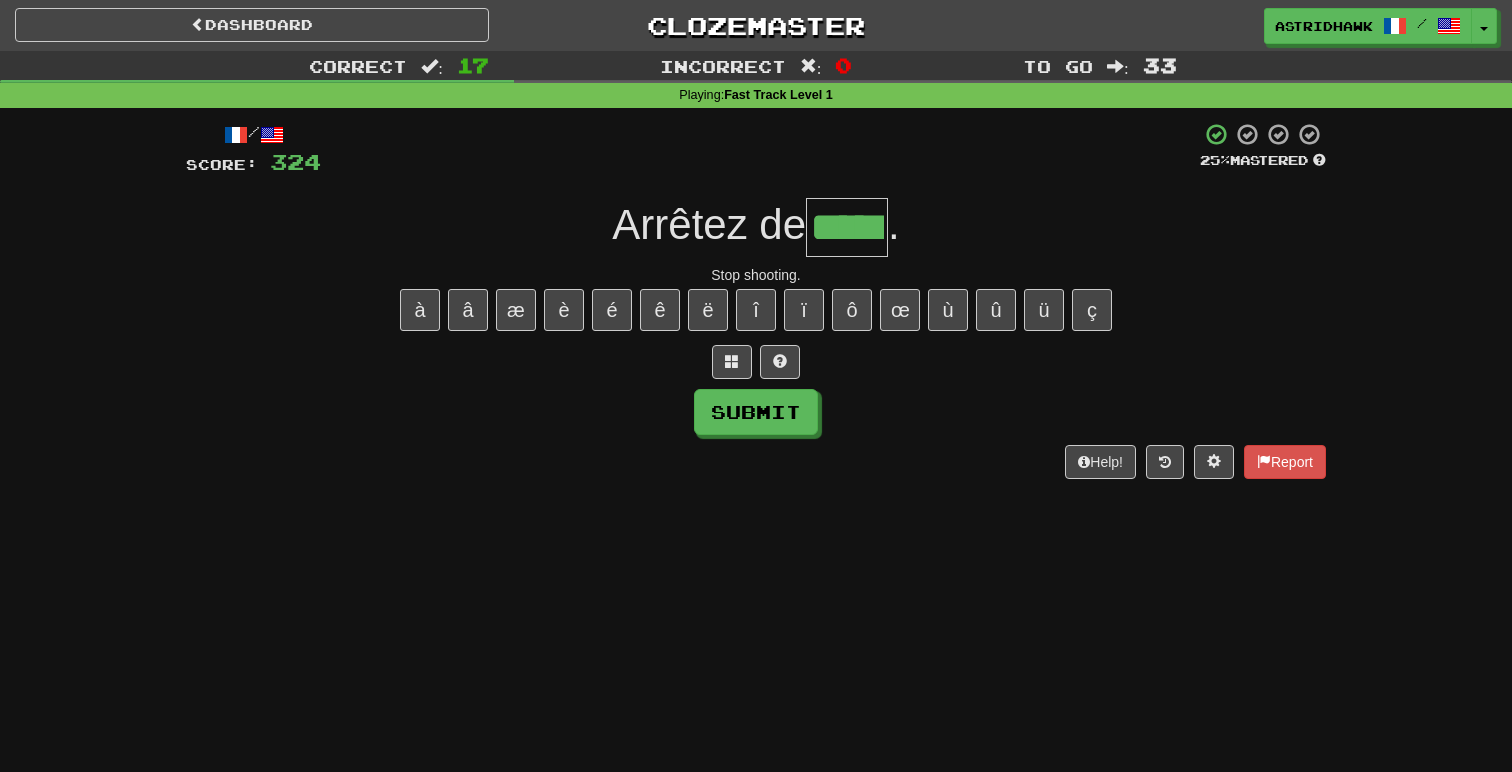 type on "*****" 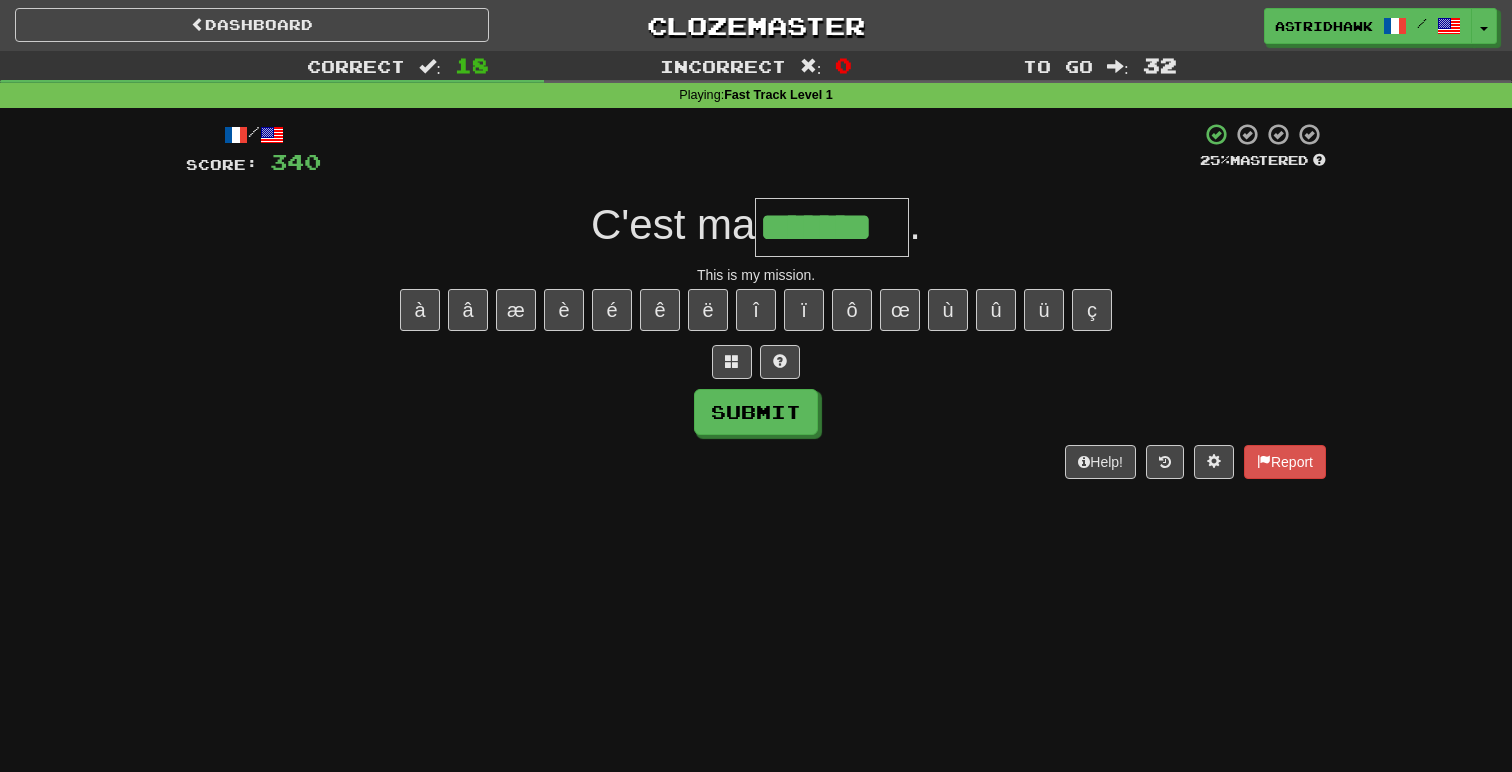 type on "*******" 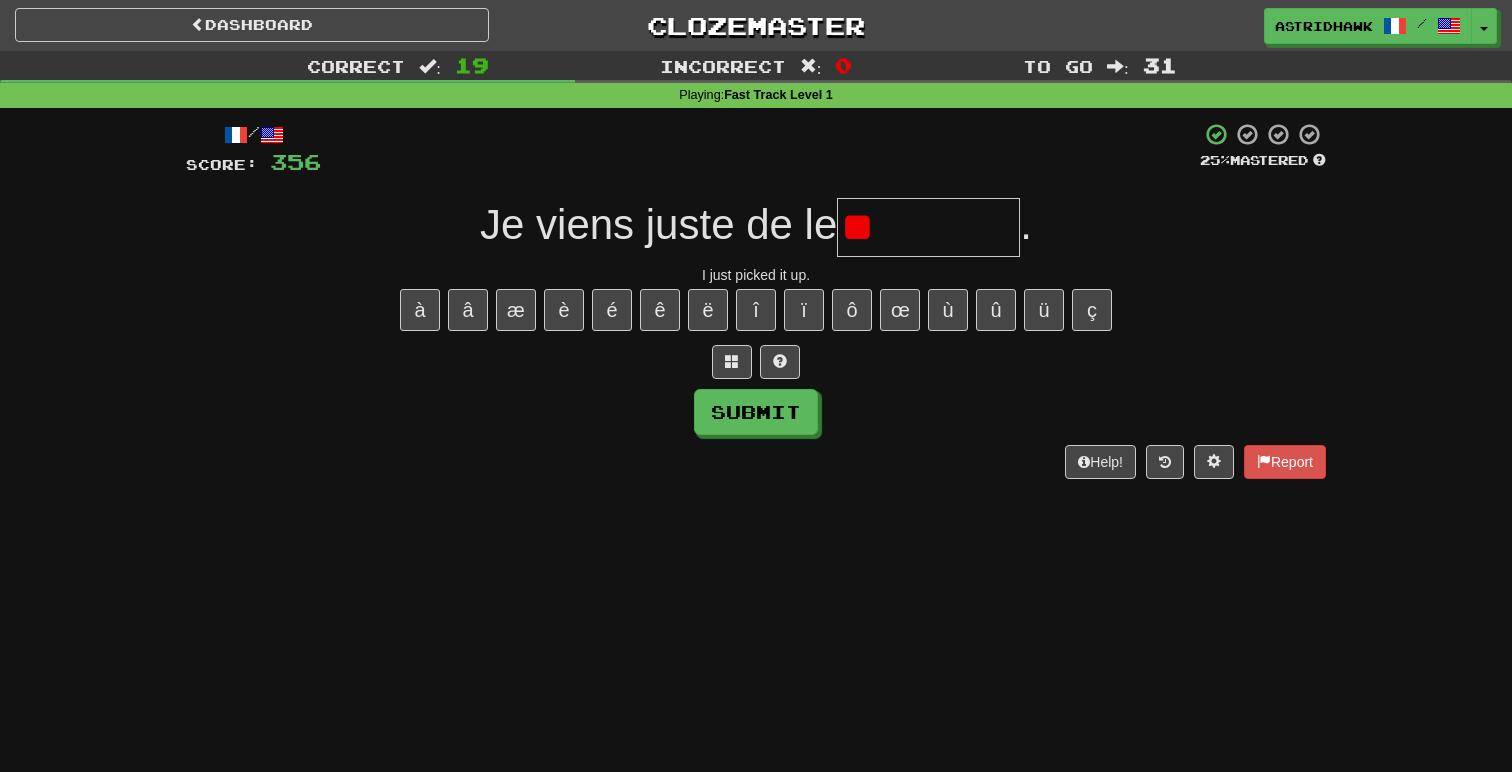 type on "*" 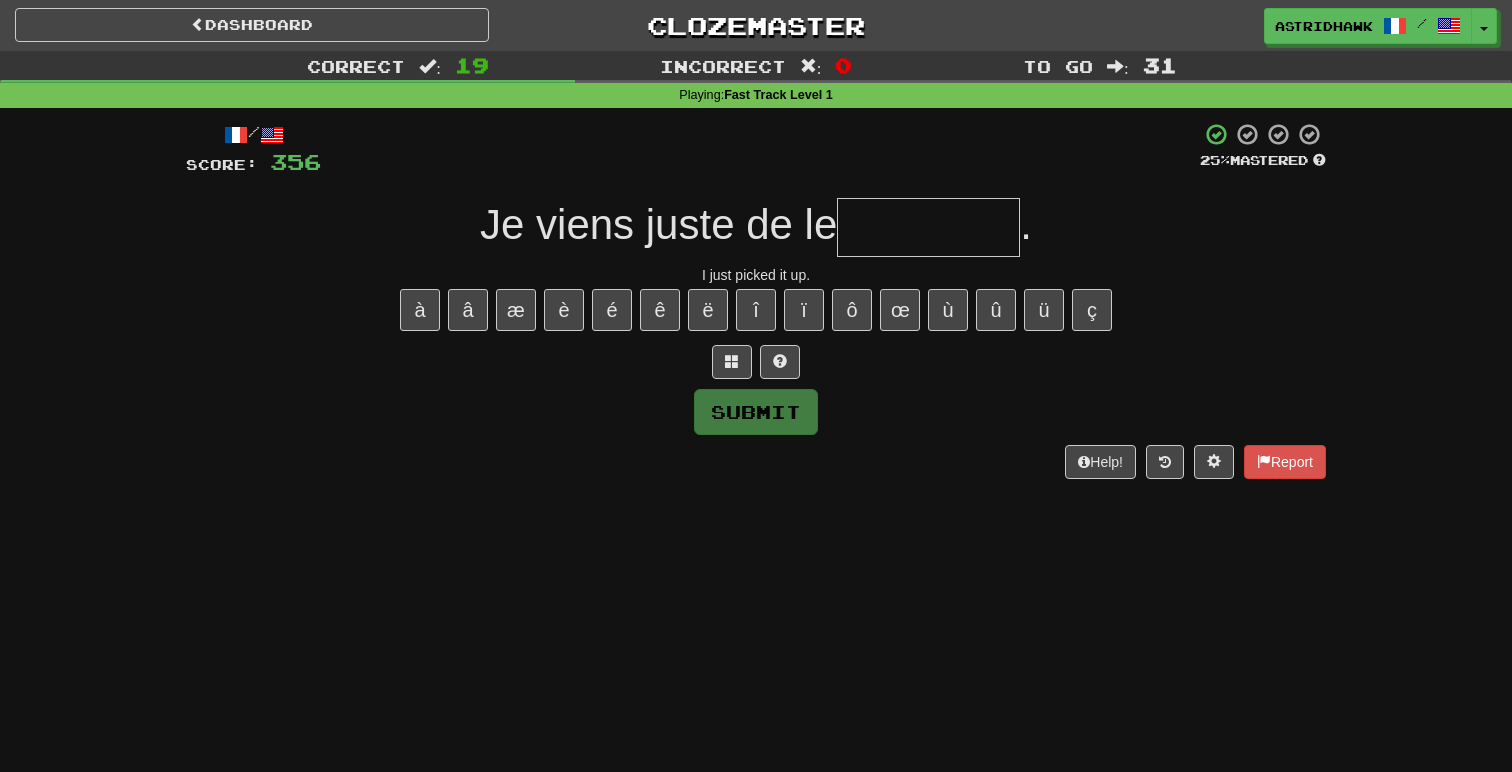 type on "*" 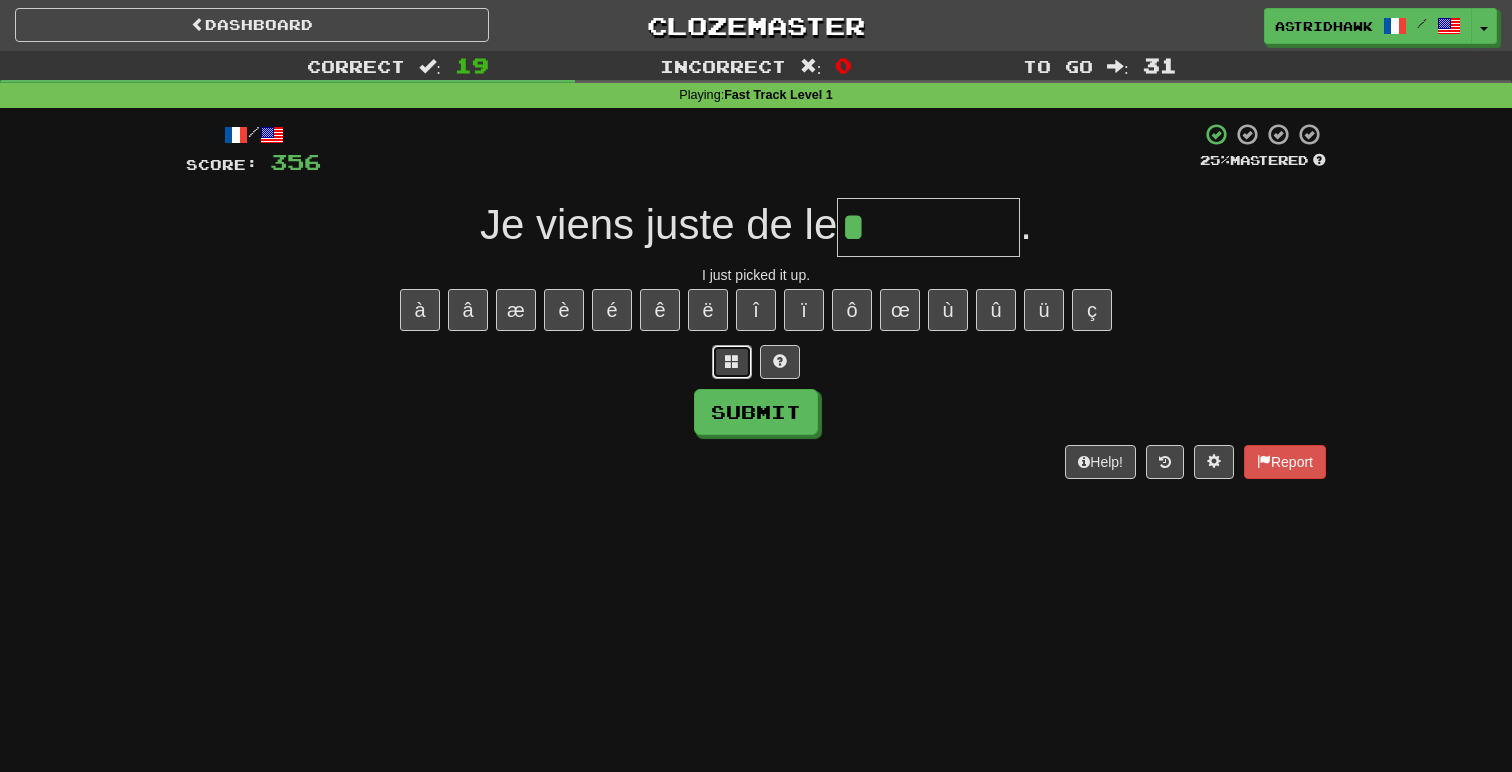 click at bounding box center [732, 361] 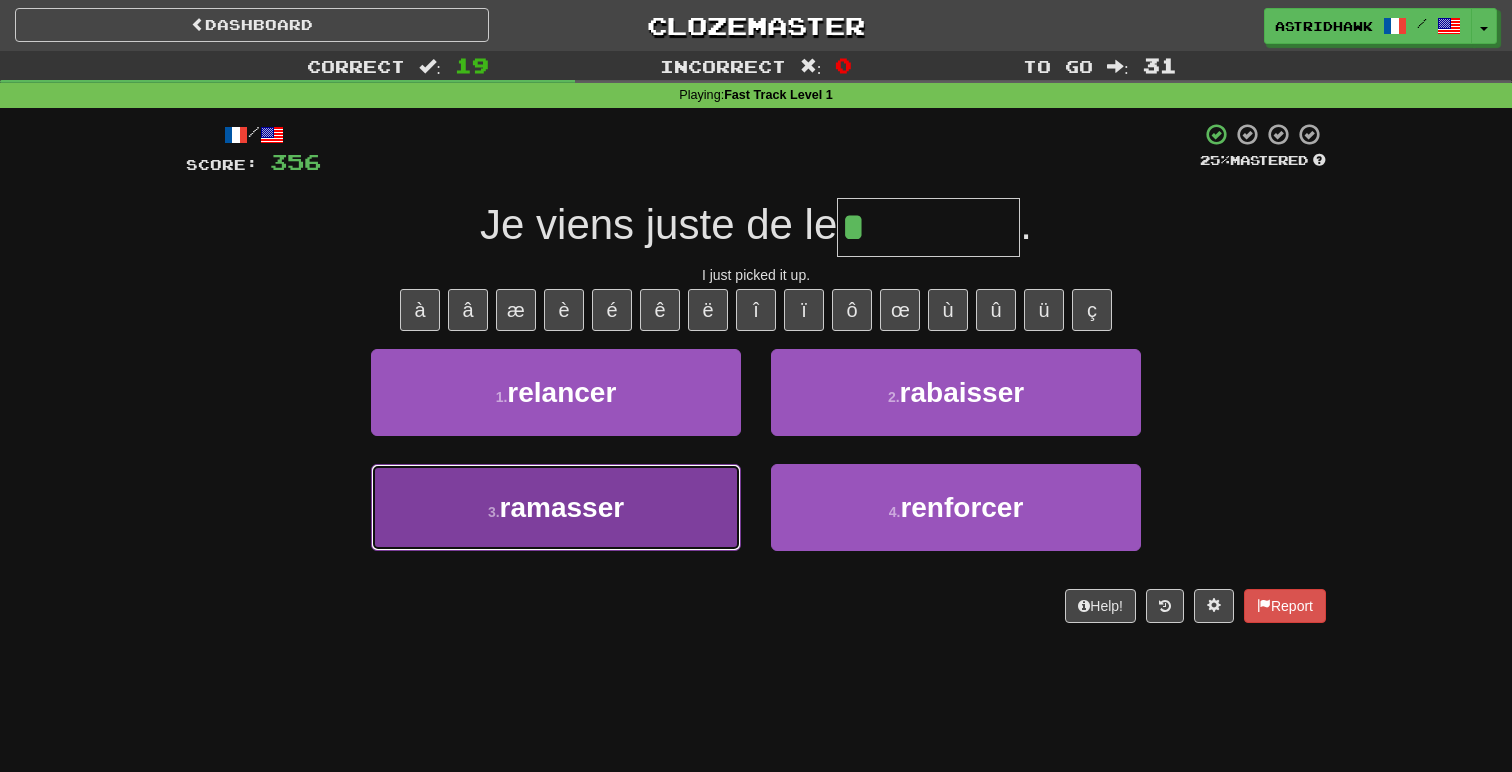 click on "3 .  ramasser" at bounding box center [556, 507] 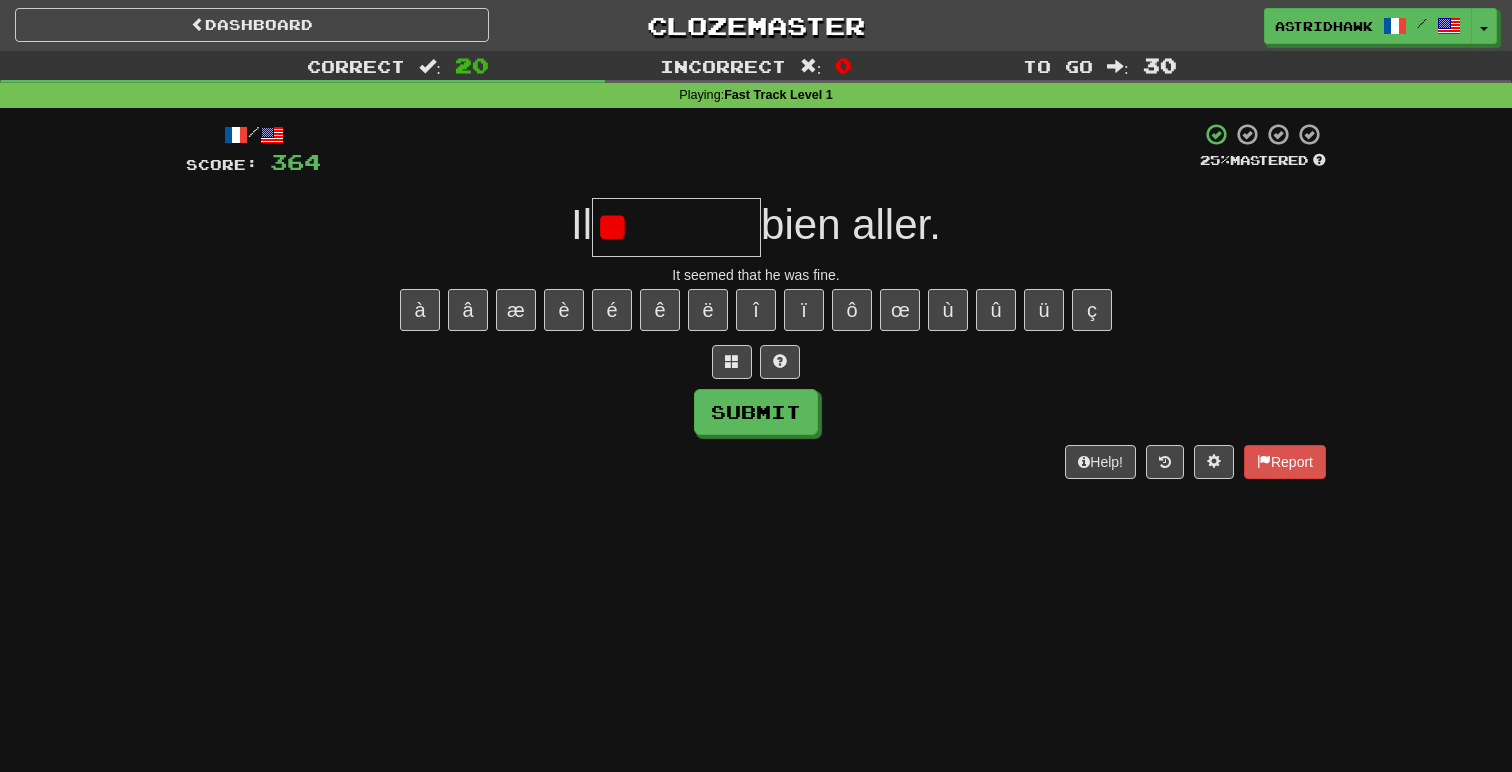 type on "*" 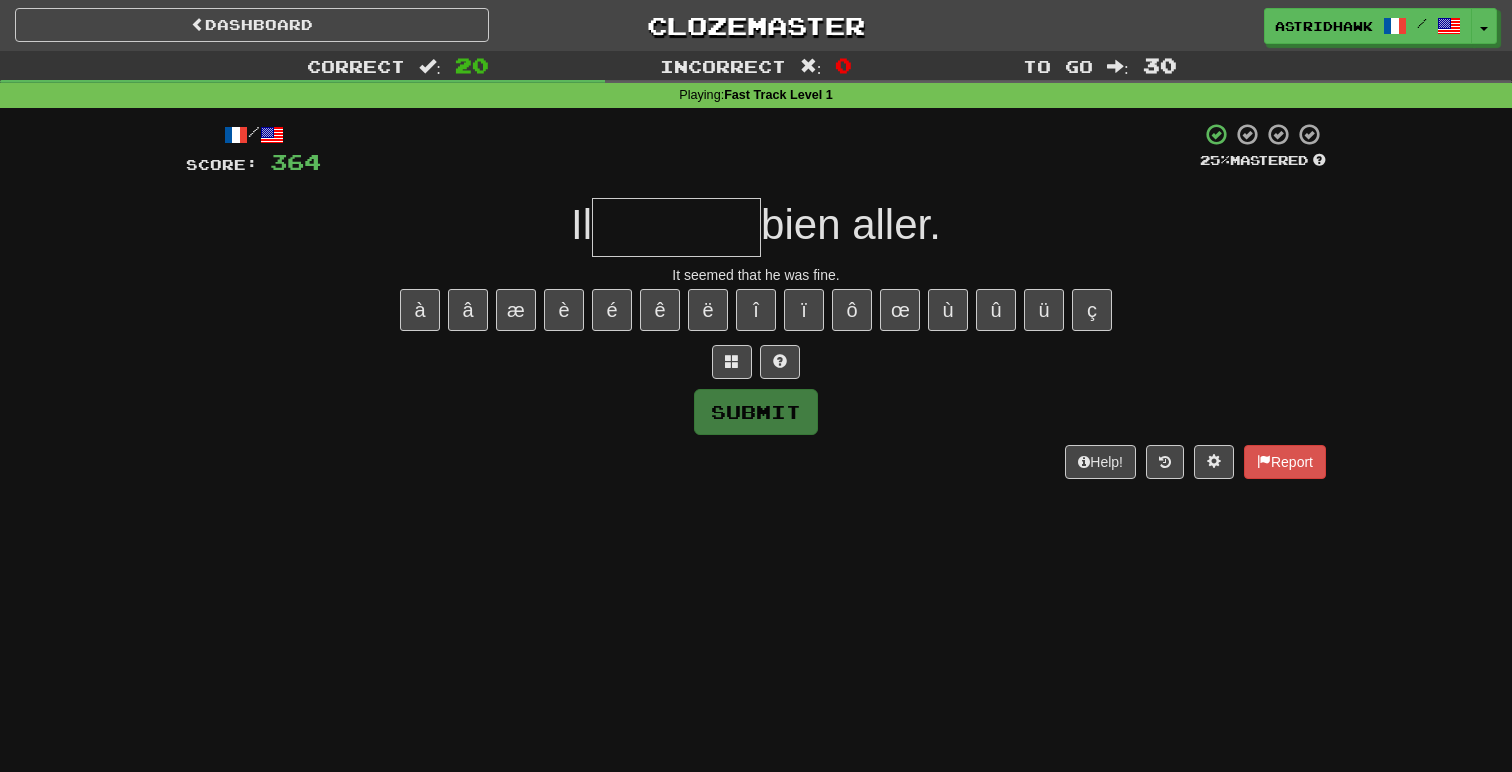 type on "*" 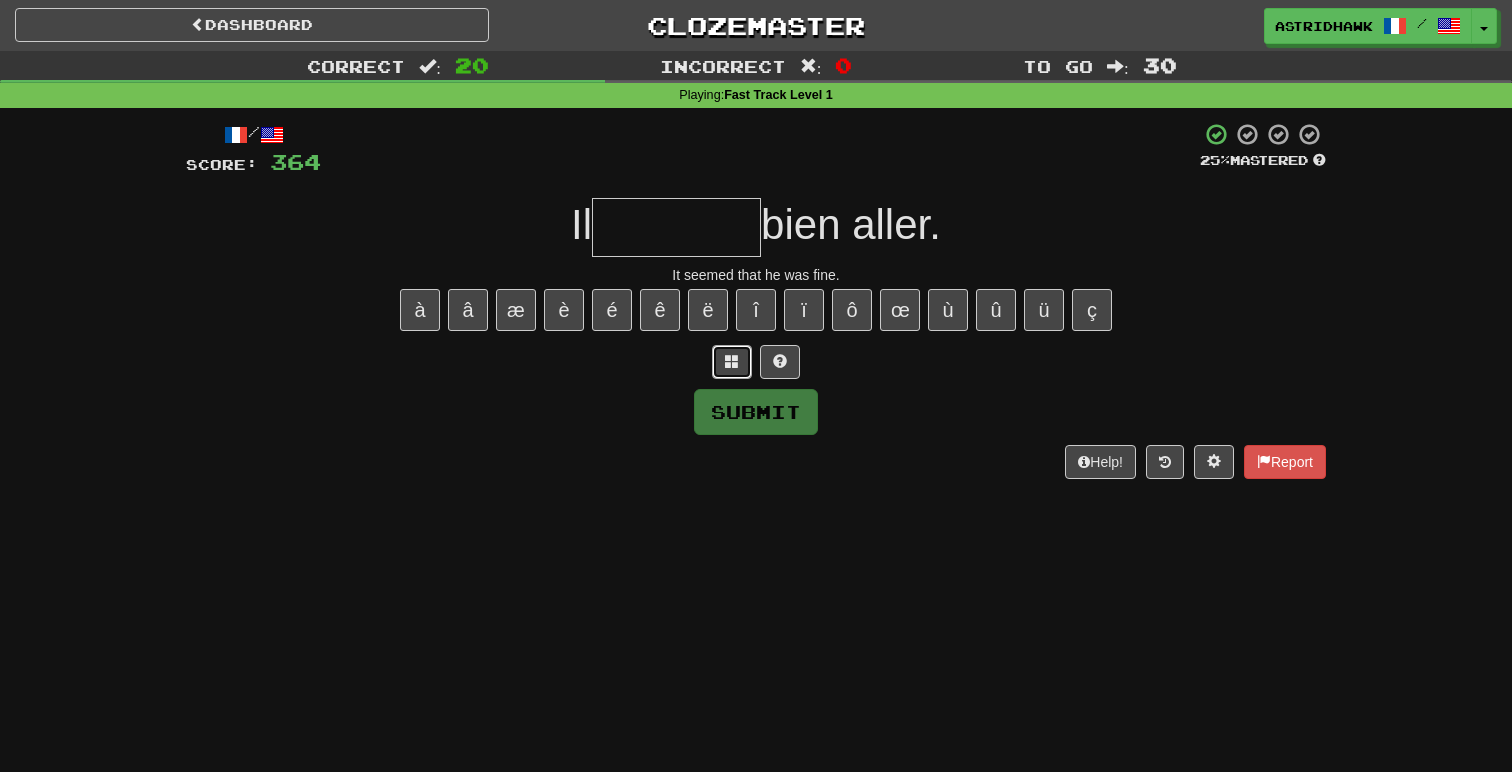 click at bounding box center [732, 362] 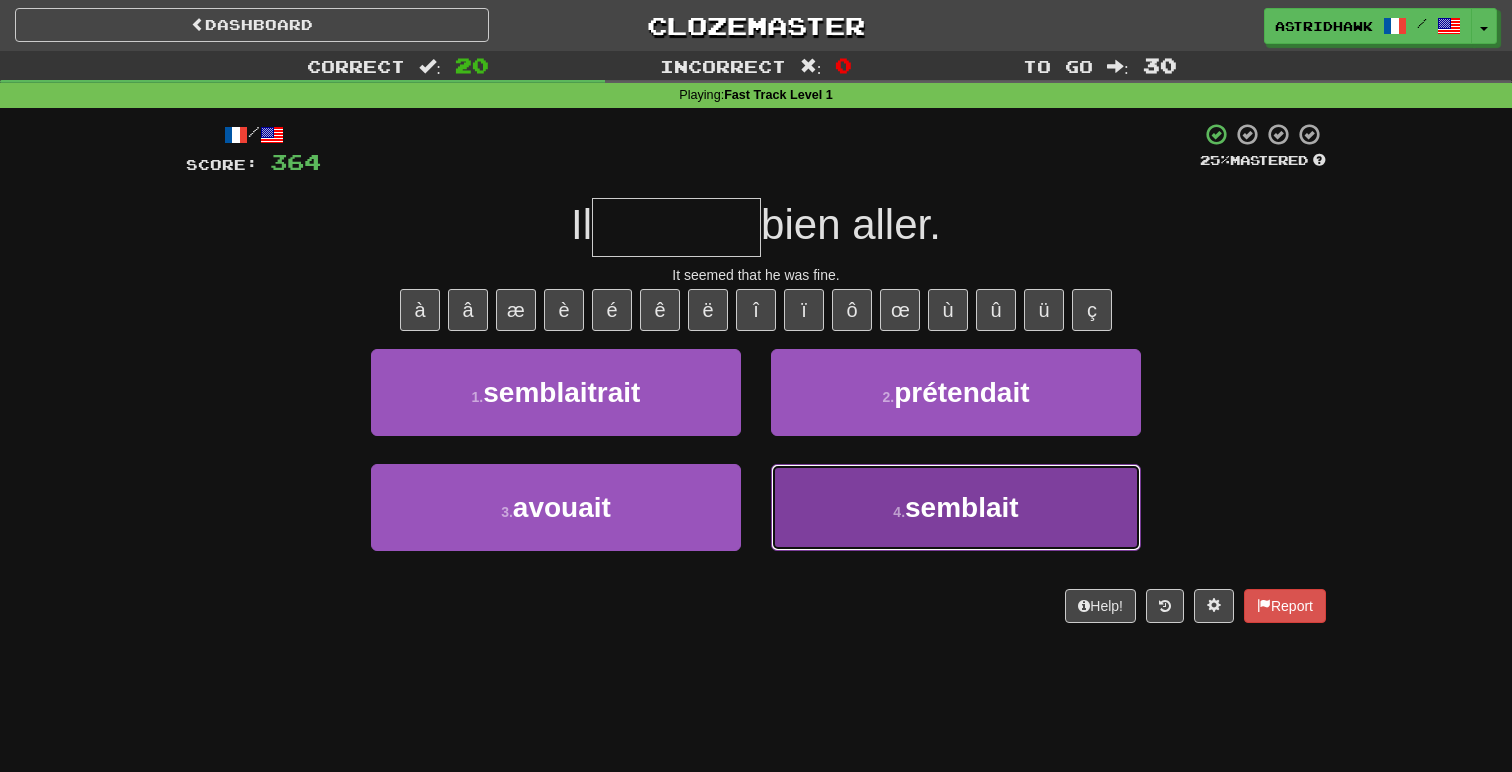 click on "4 .  semblait" at bounding box center (956, 507) 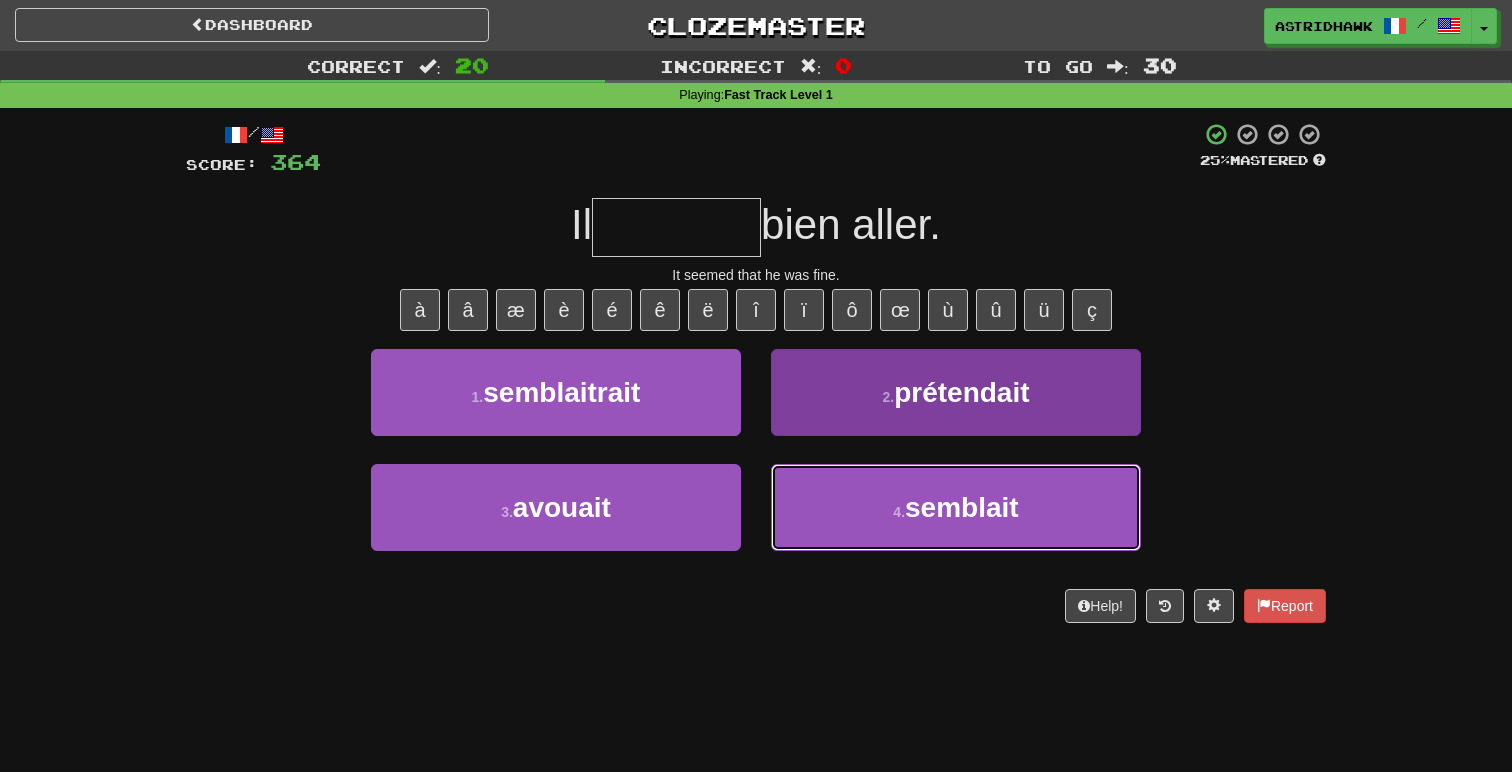 type on "********" 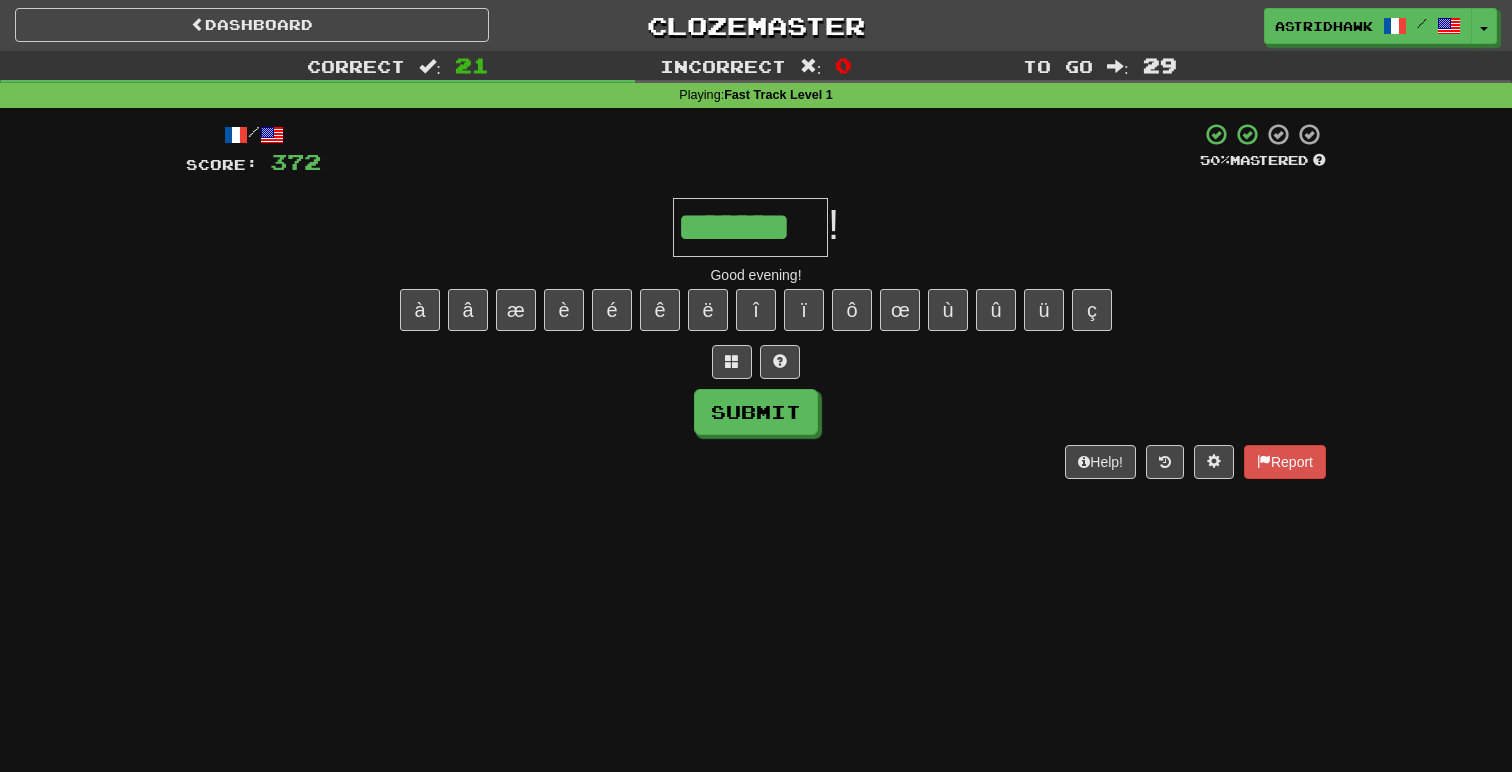 type on "*******" 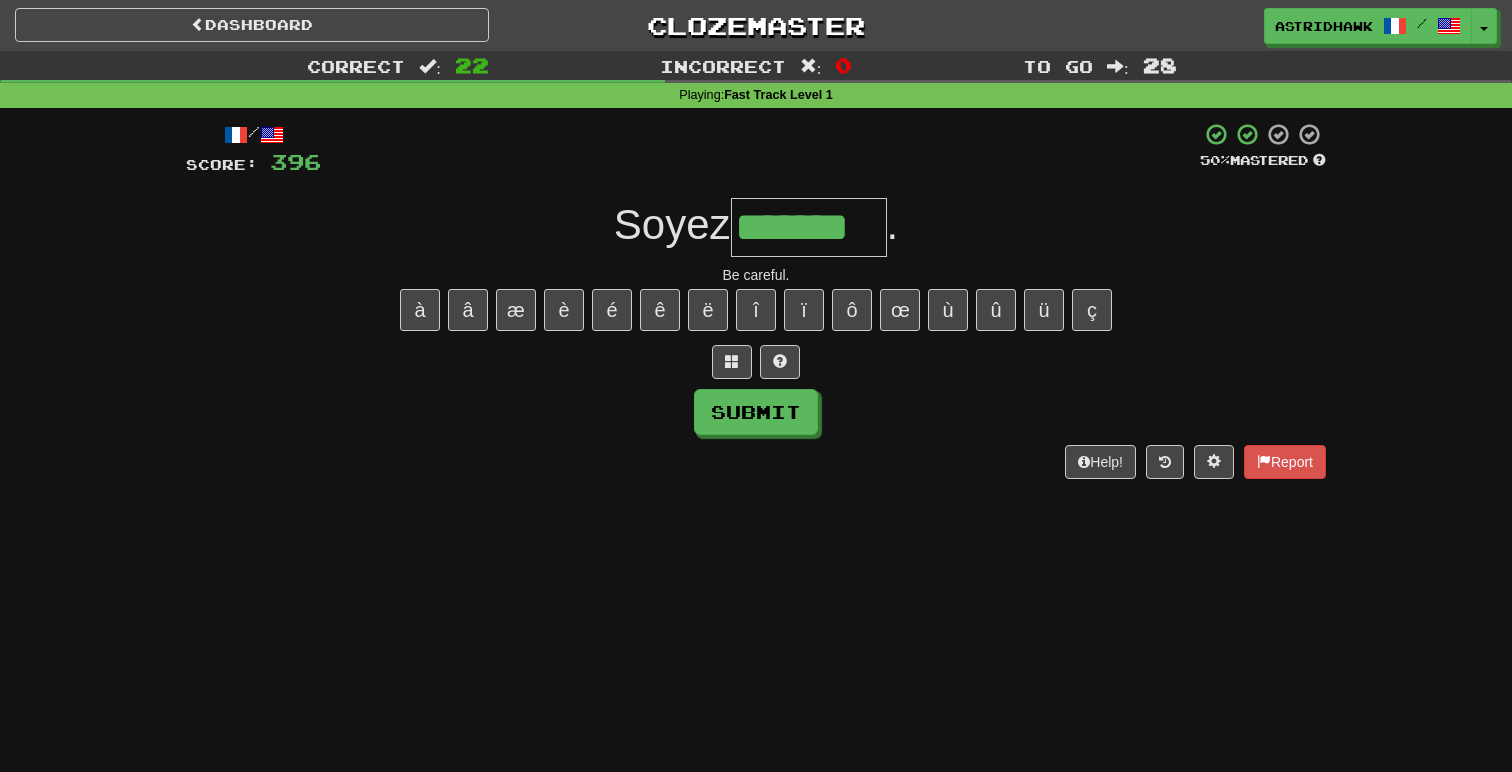 type on "*******" 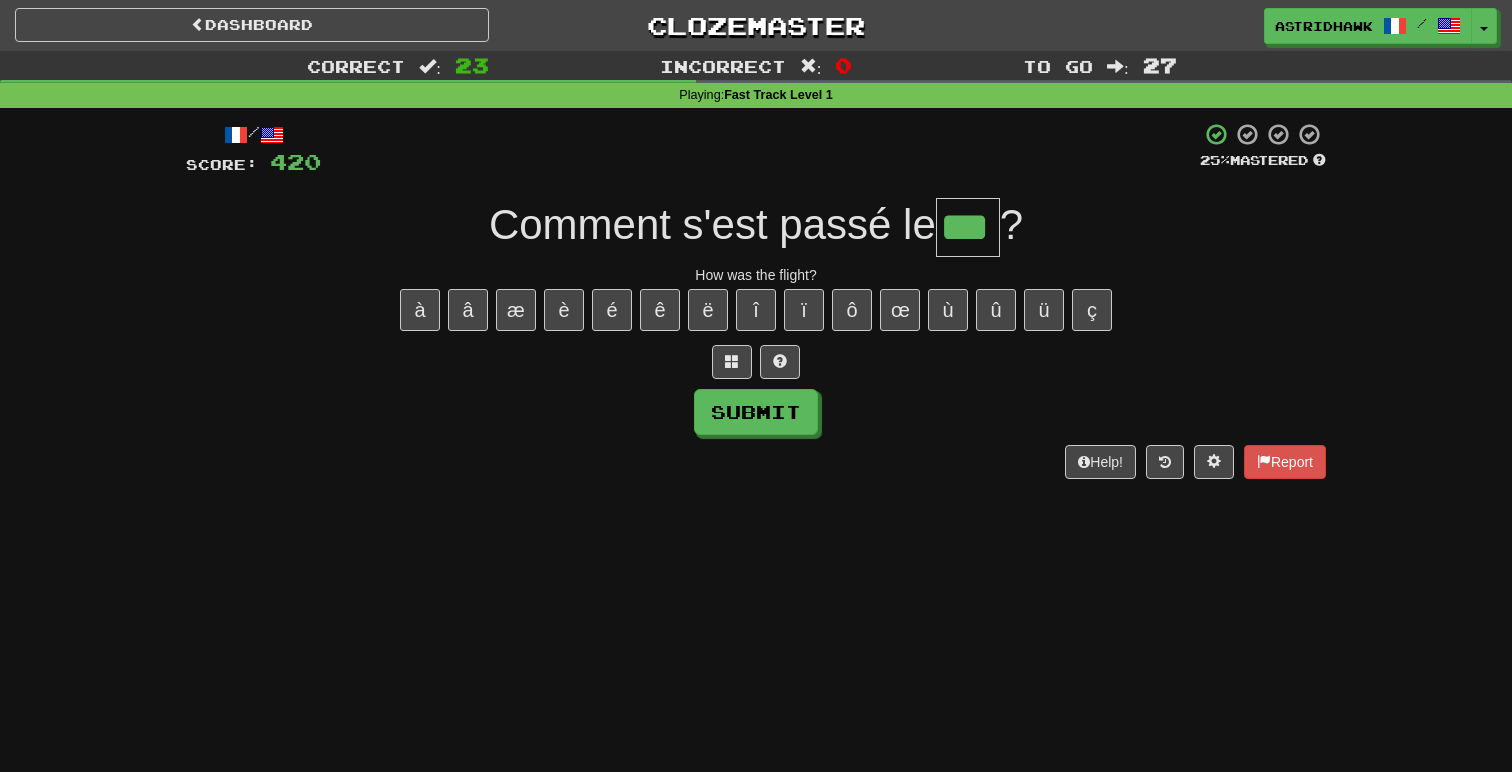 type on "***" 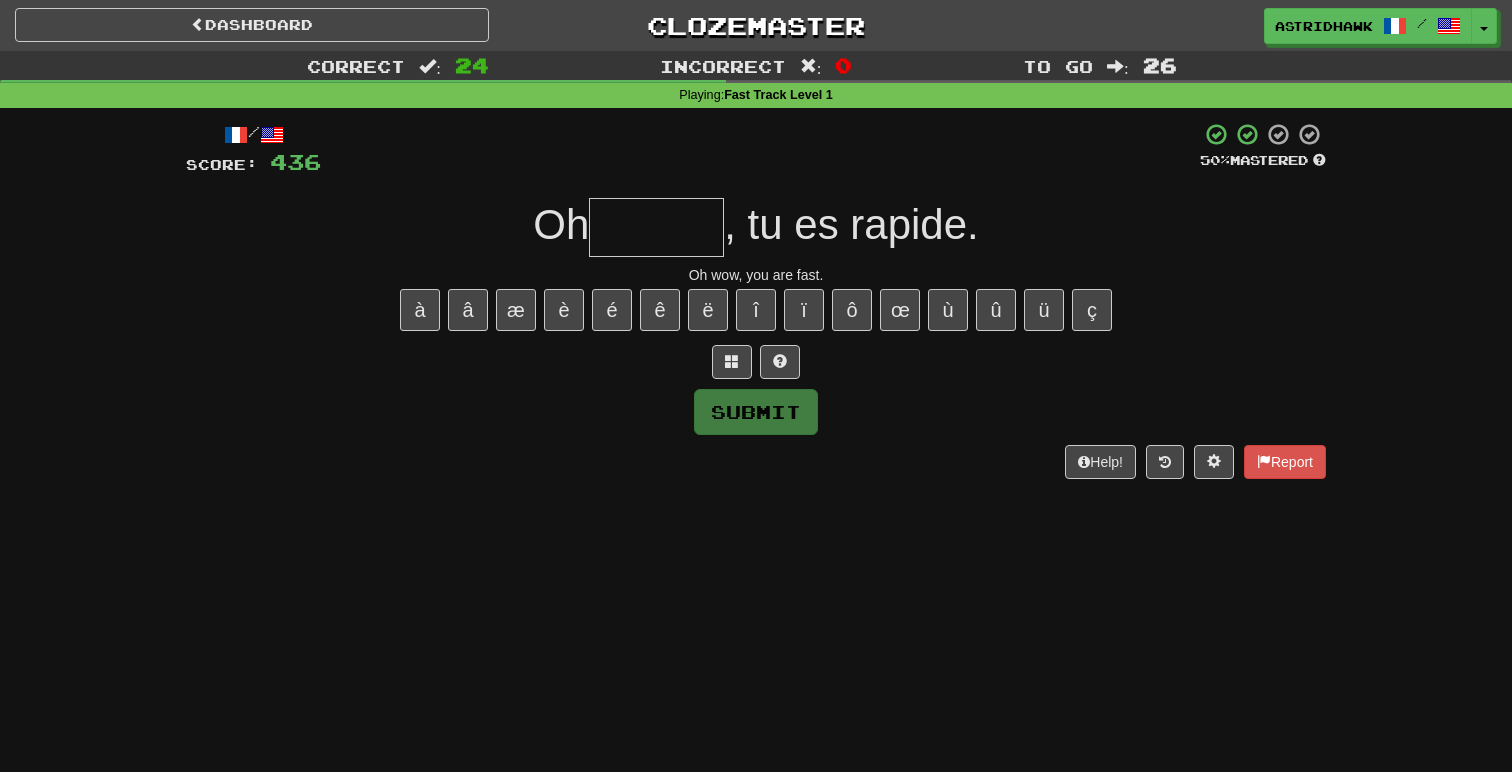 type on "*" 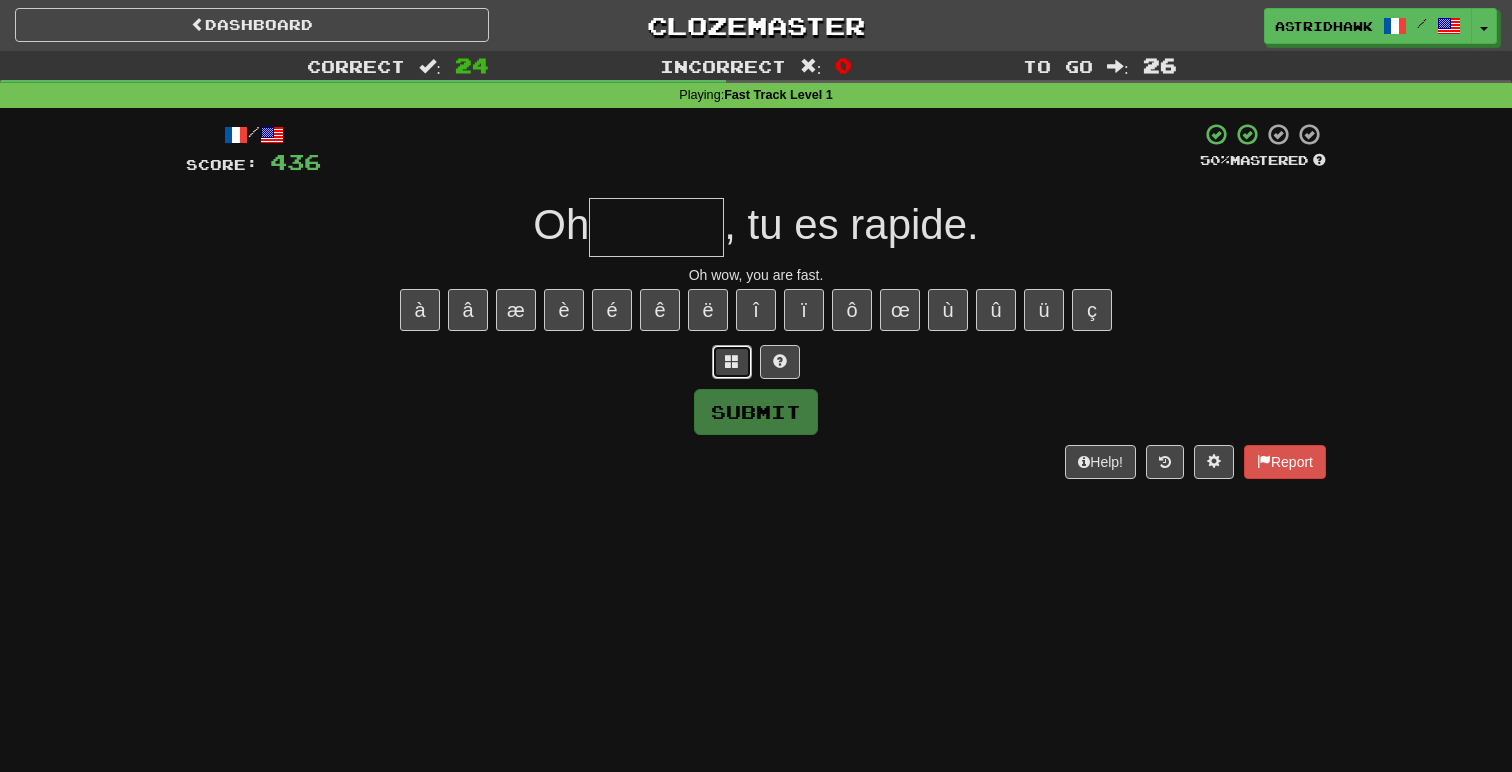 click at bounding box center [732, 362] 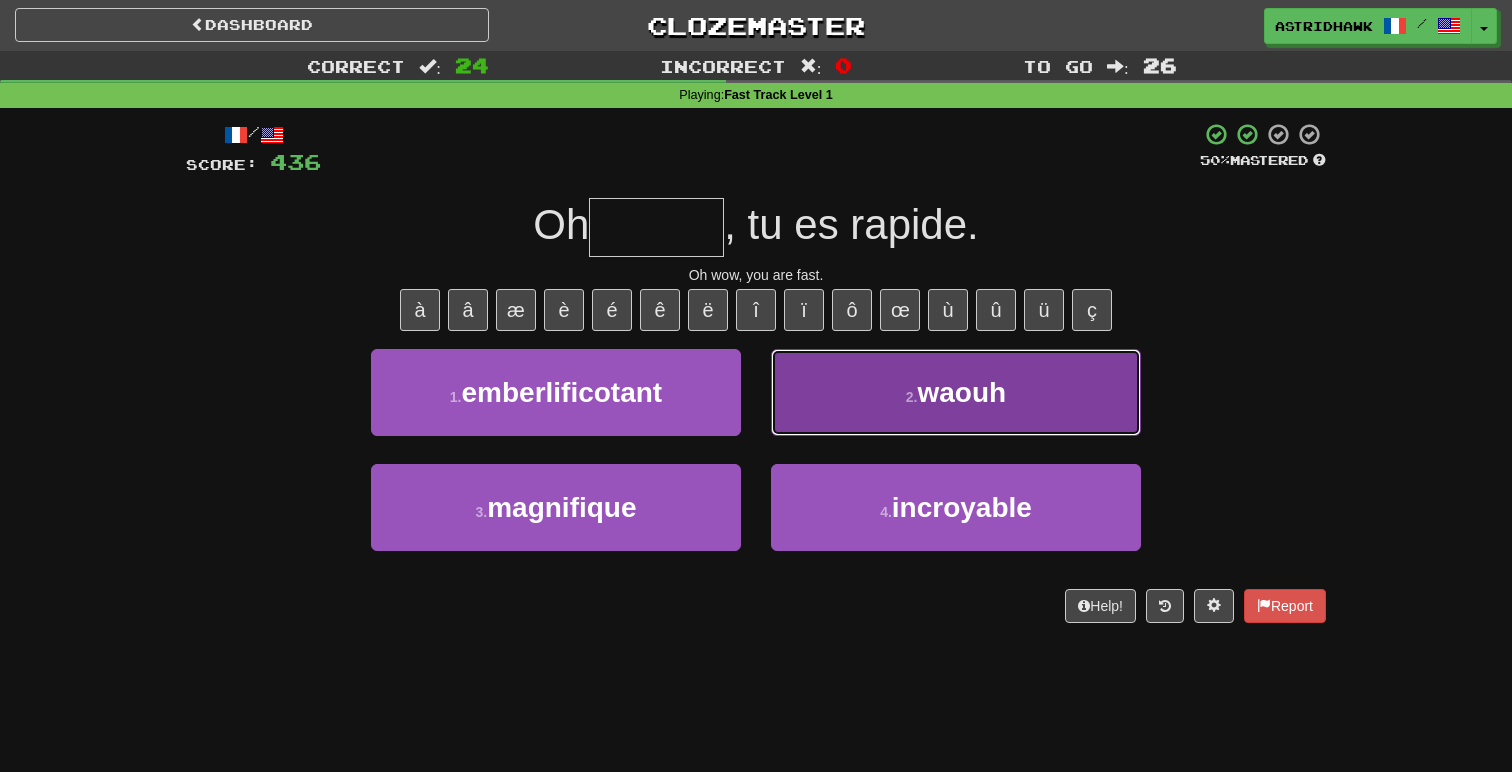 click on "2 .  waouh" at bounding box center [956, 392] 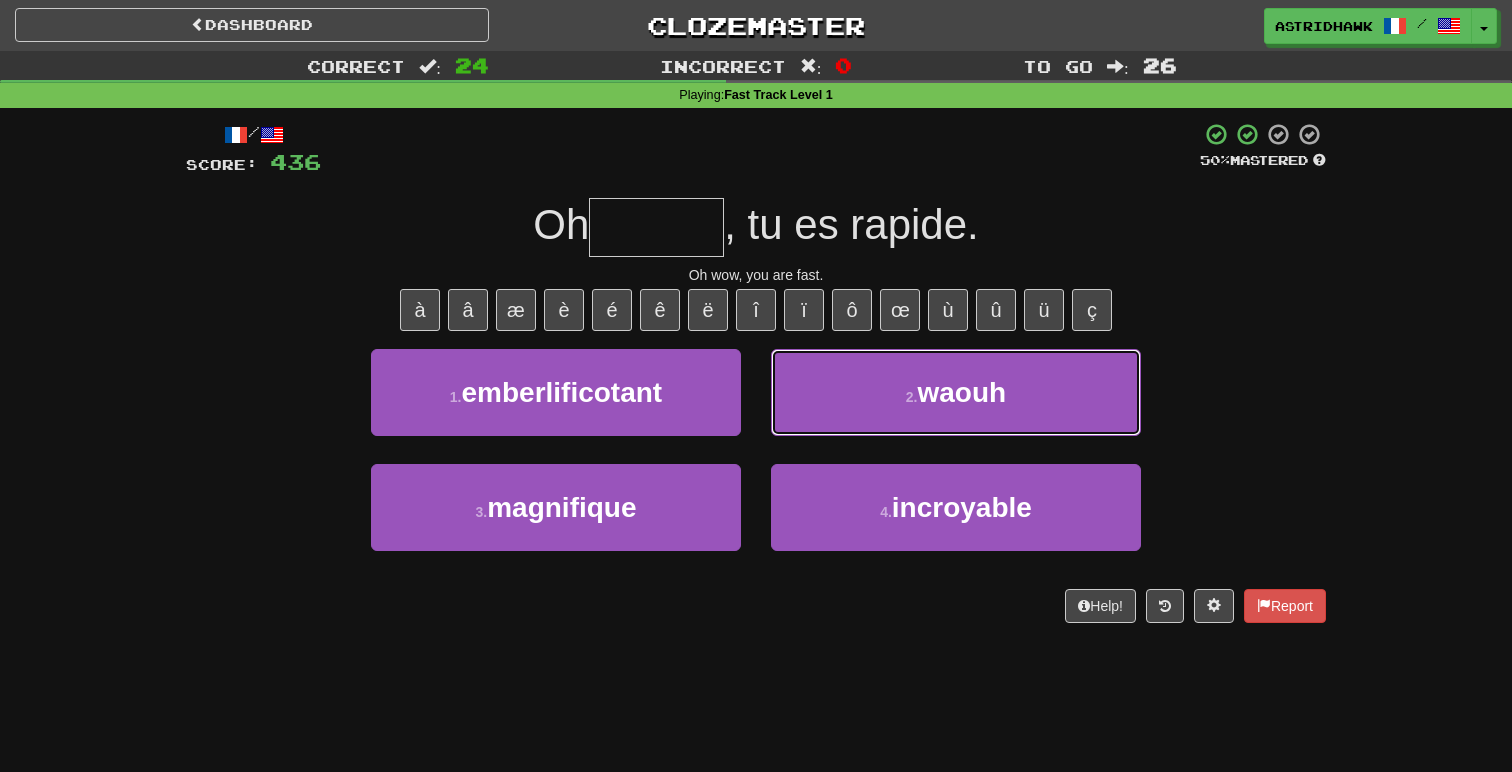 type on "*****" 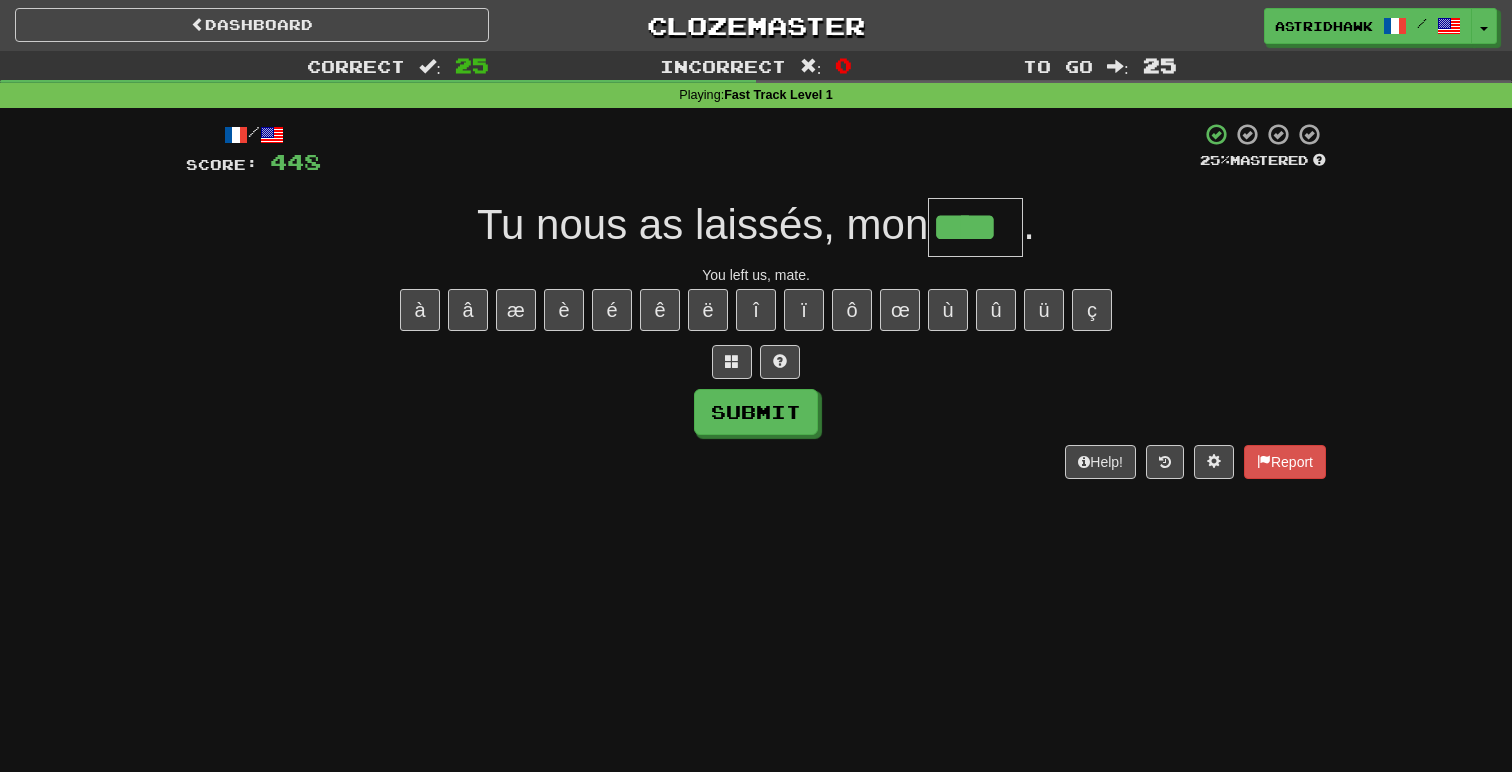 type on "****" 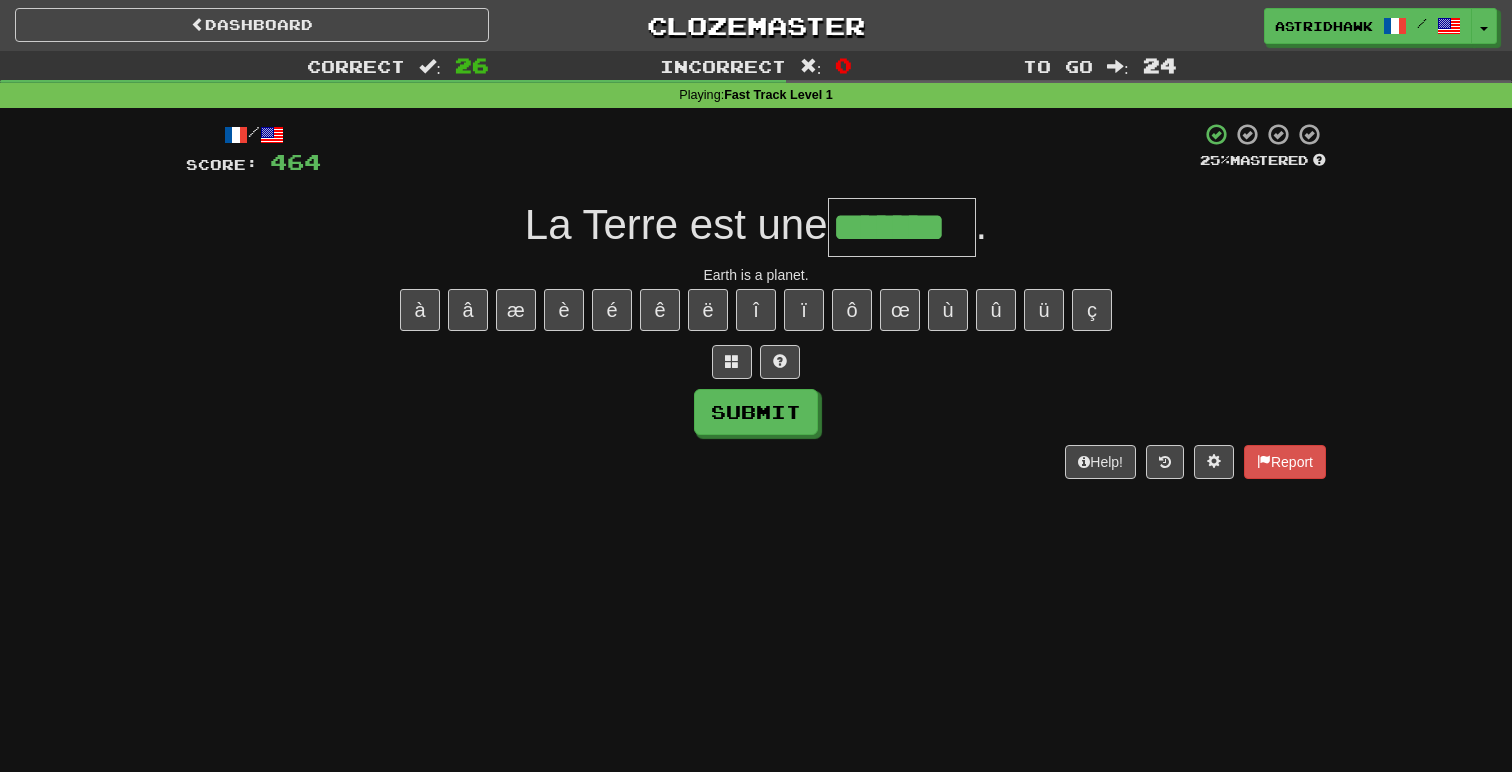 type on "*******" 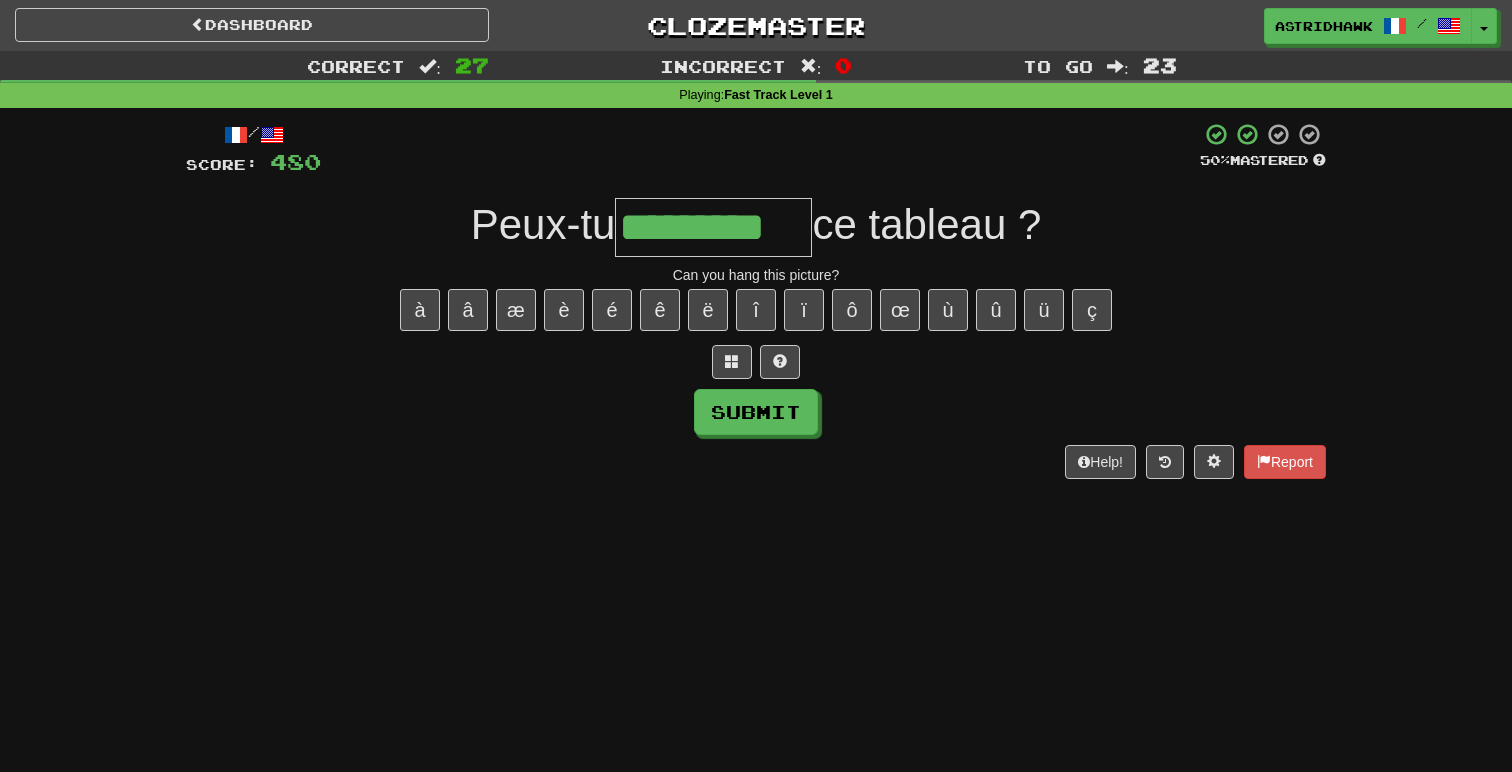 type on "*********" 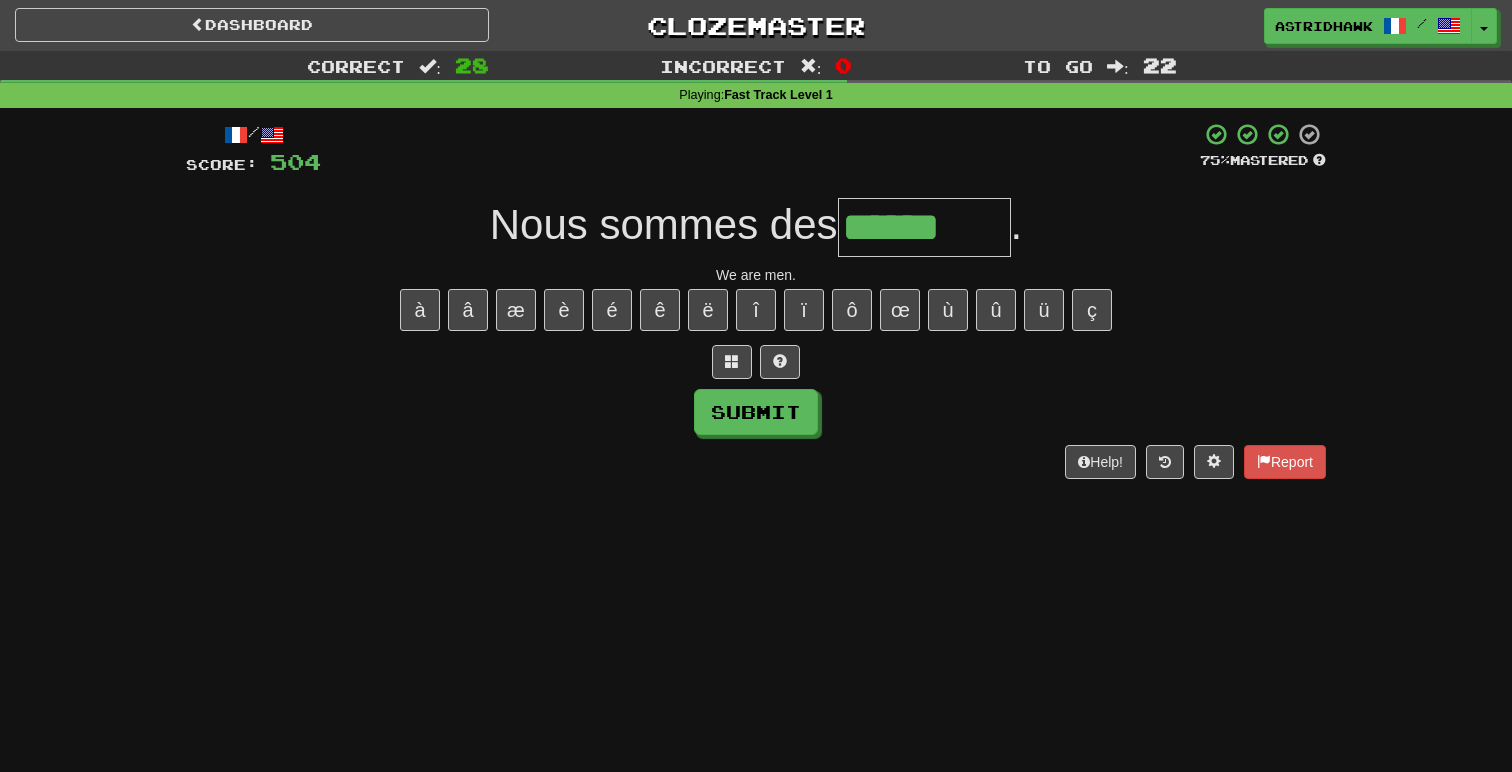 type on "******" 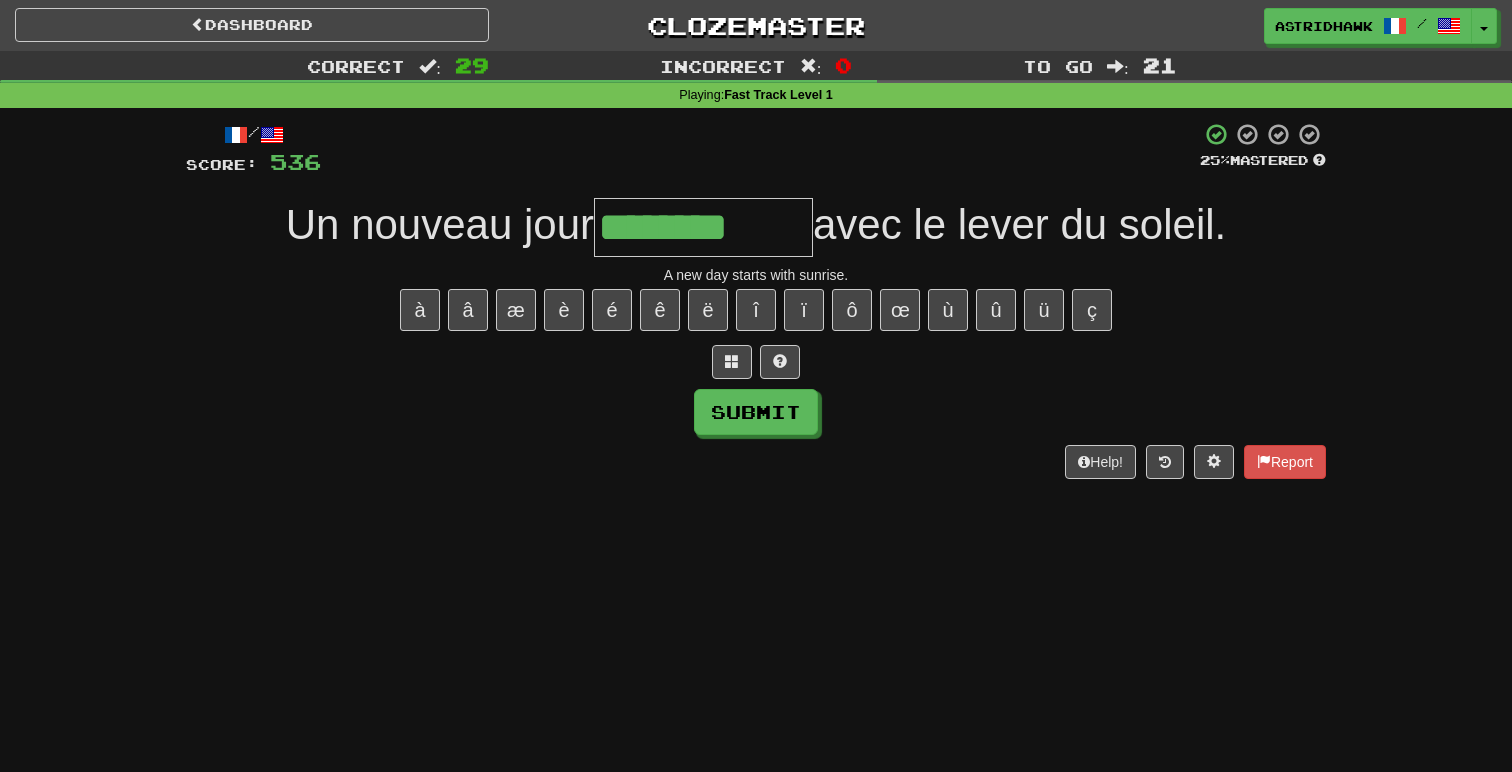 type on "********" 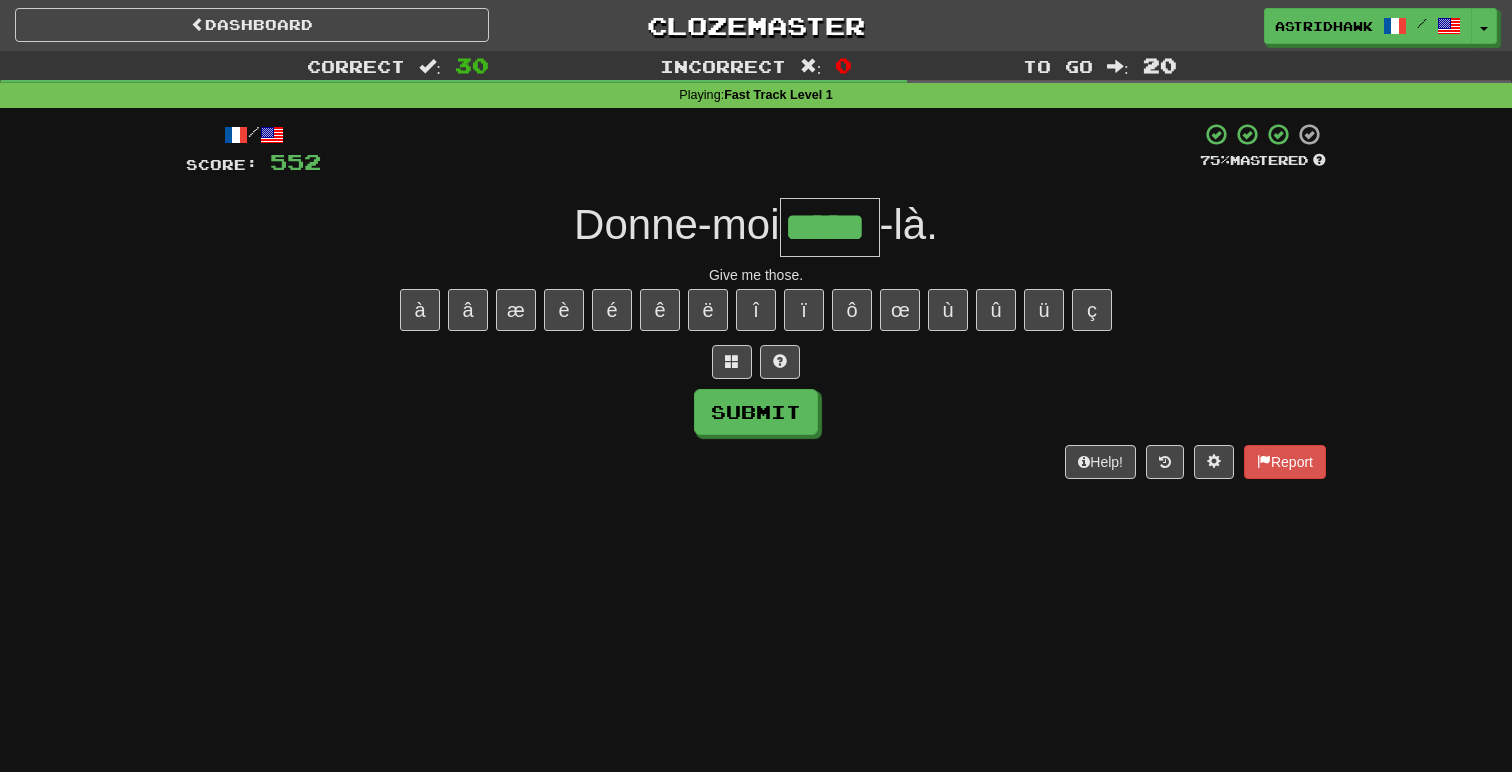 type on "****" 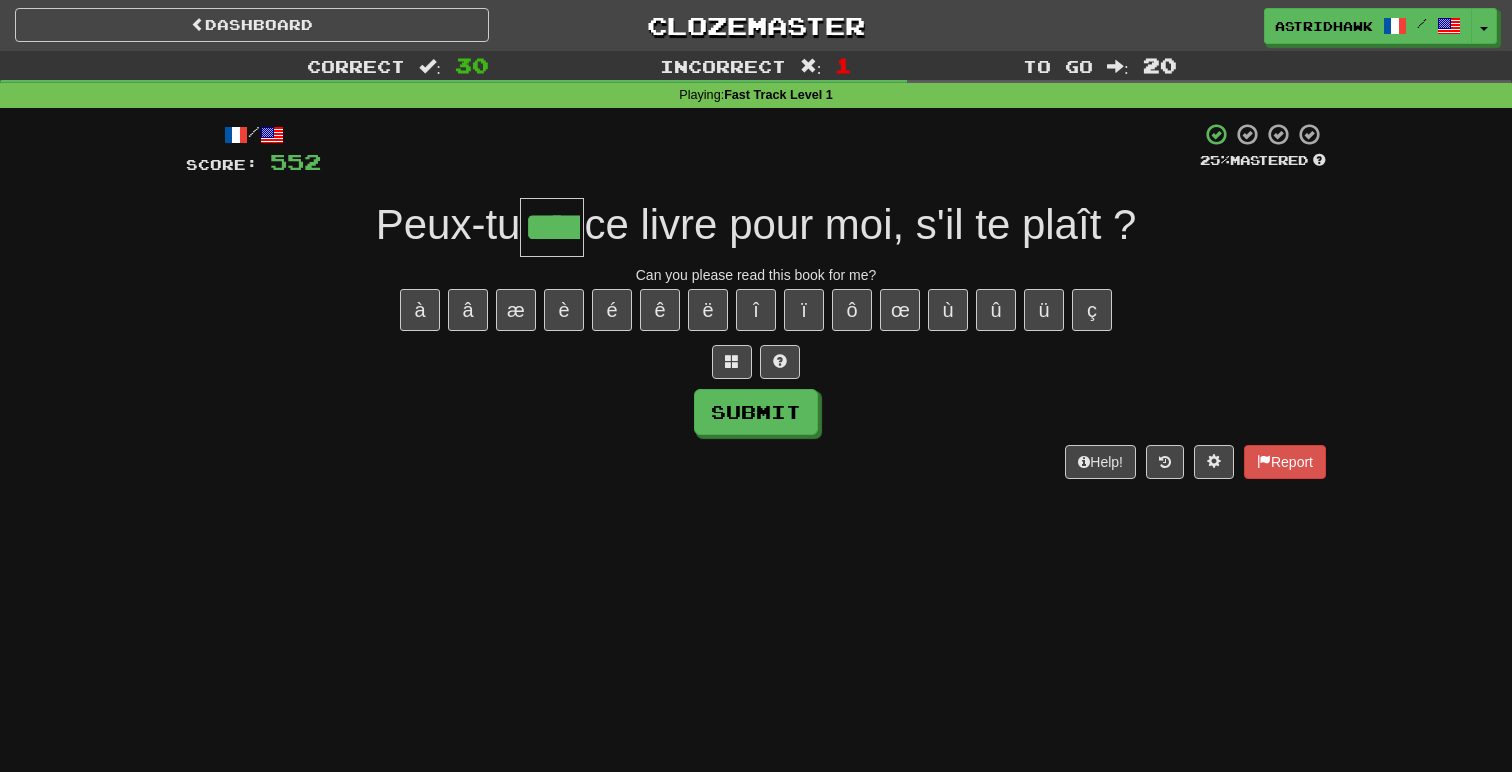 type on "****" 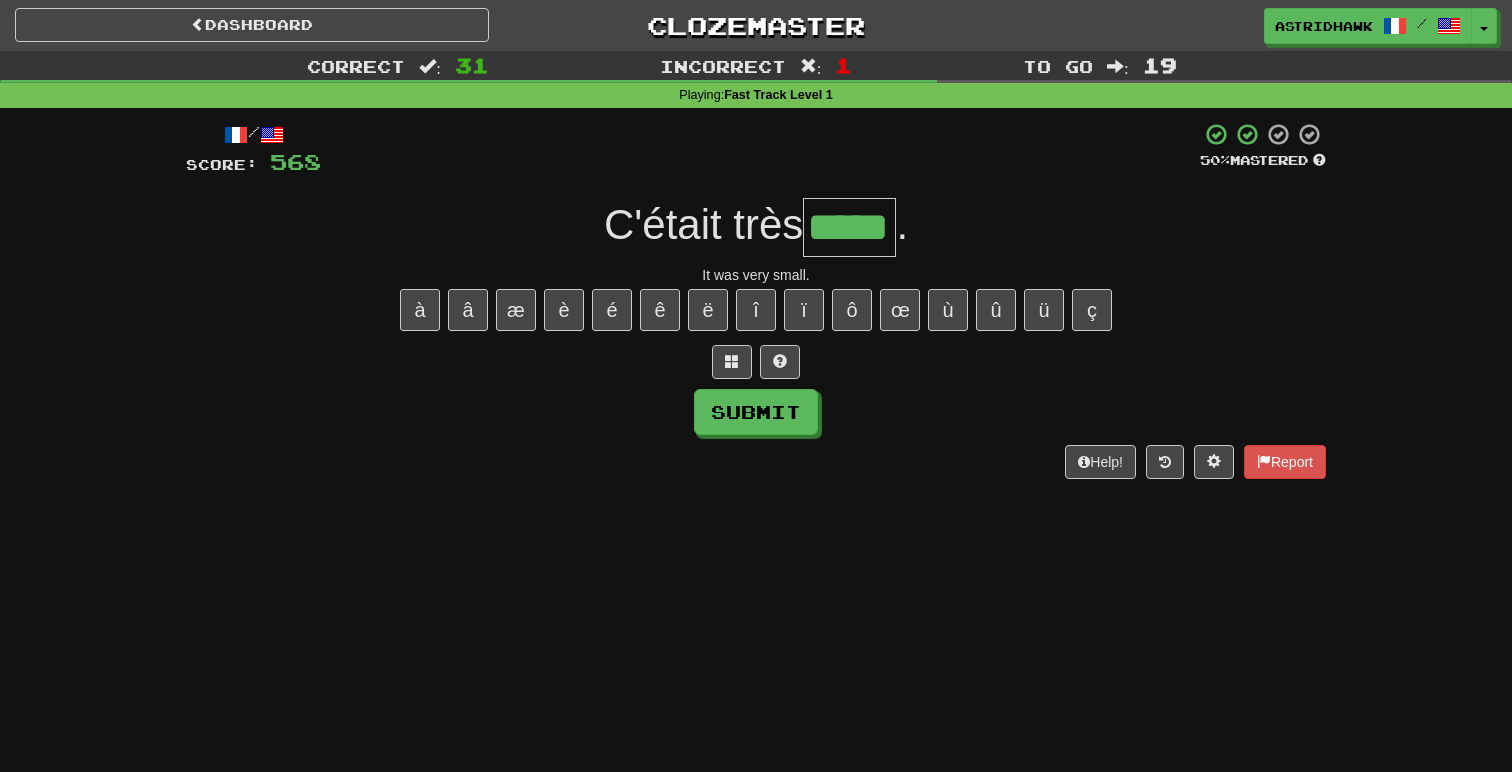 type on "*****" 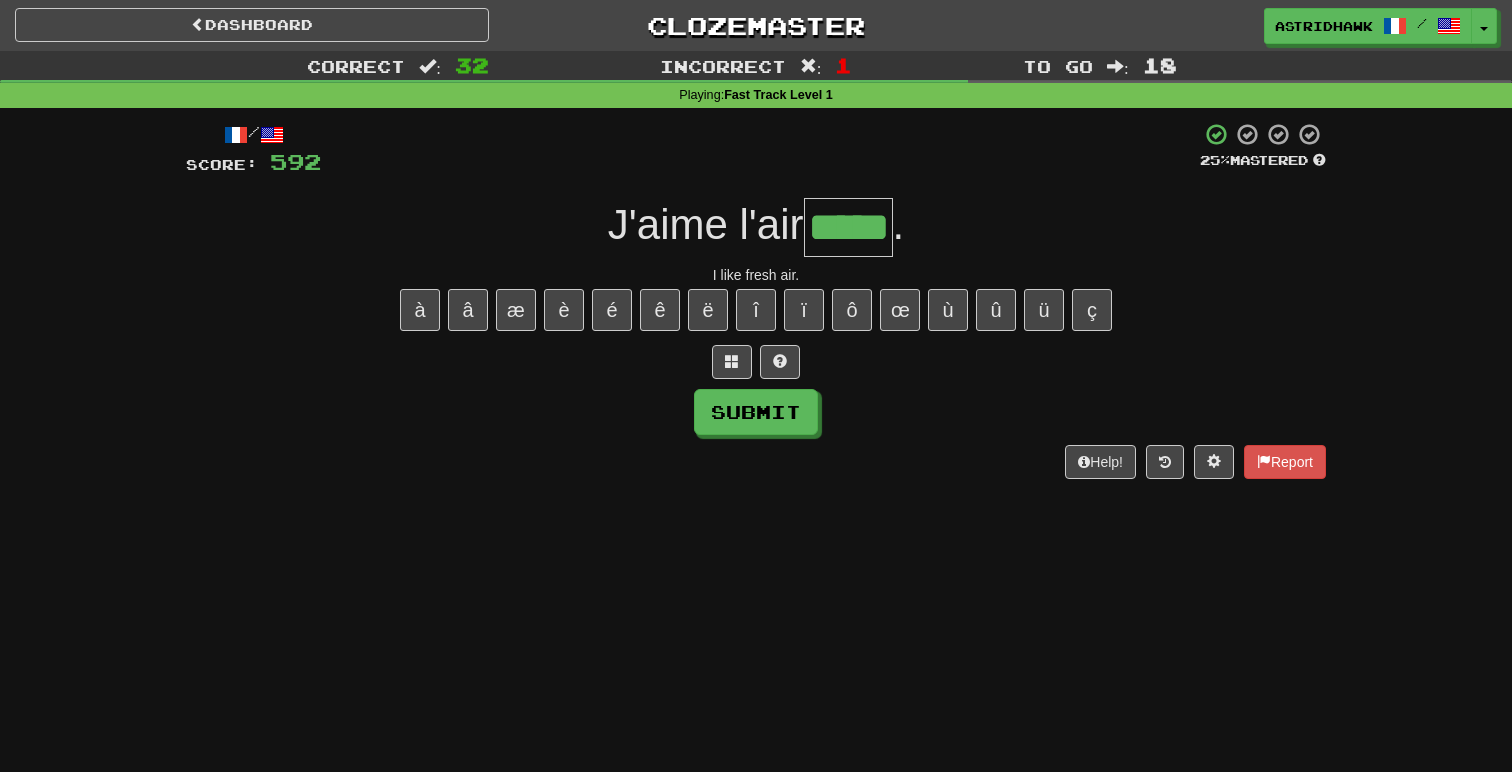 type on "*****" 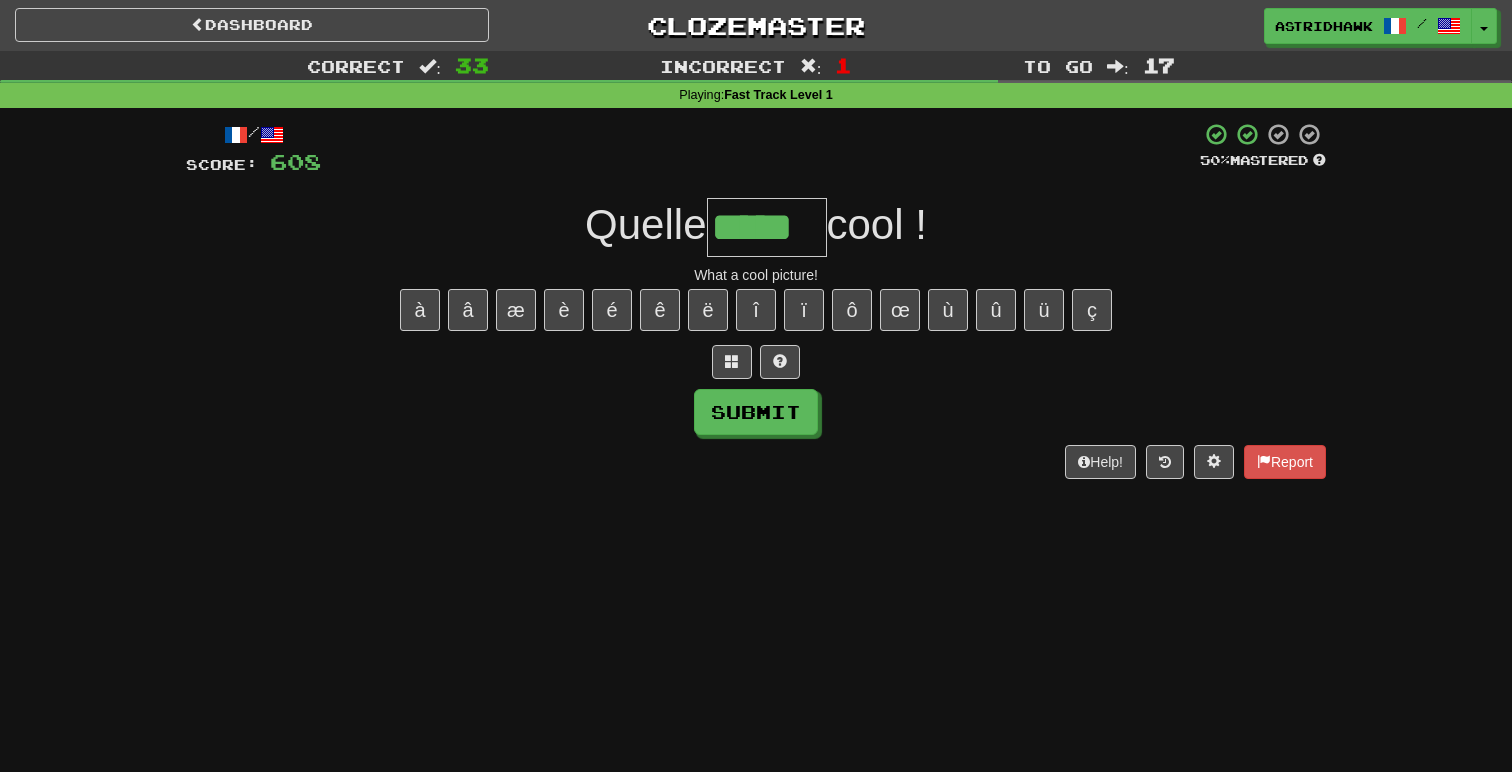 type on "*****" 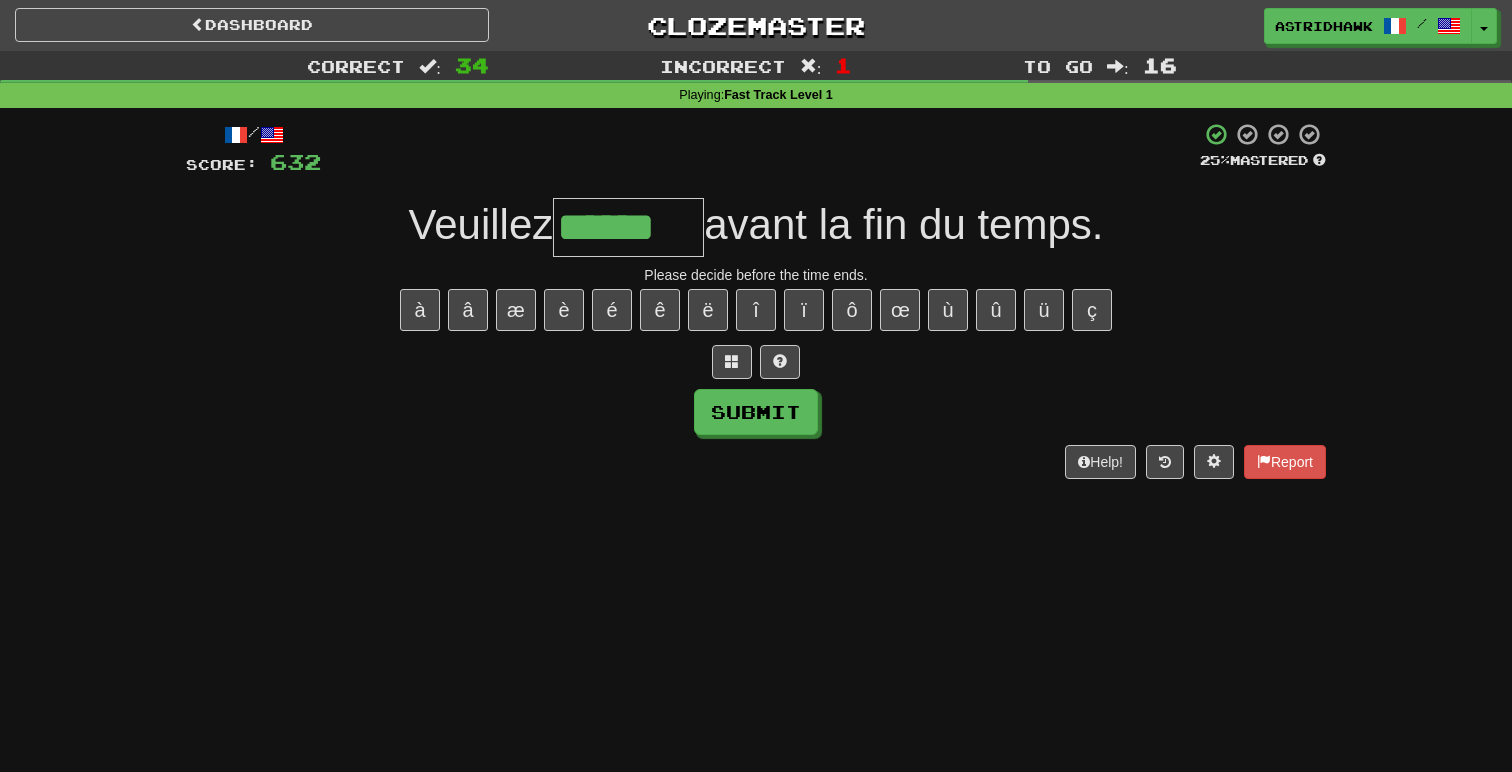 scroll, scrollTop: 0, scrollLeft: 0, axis: both 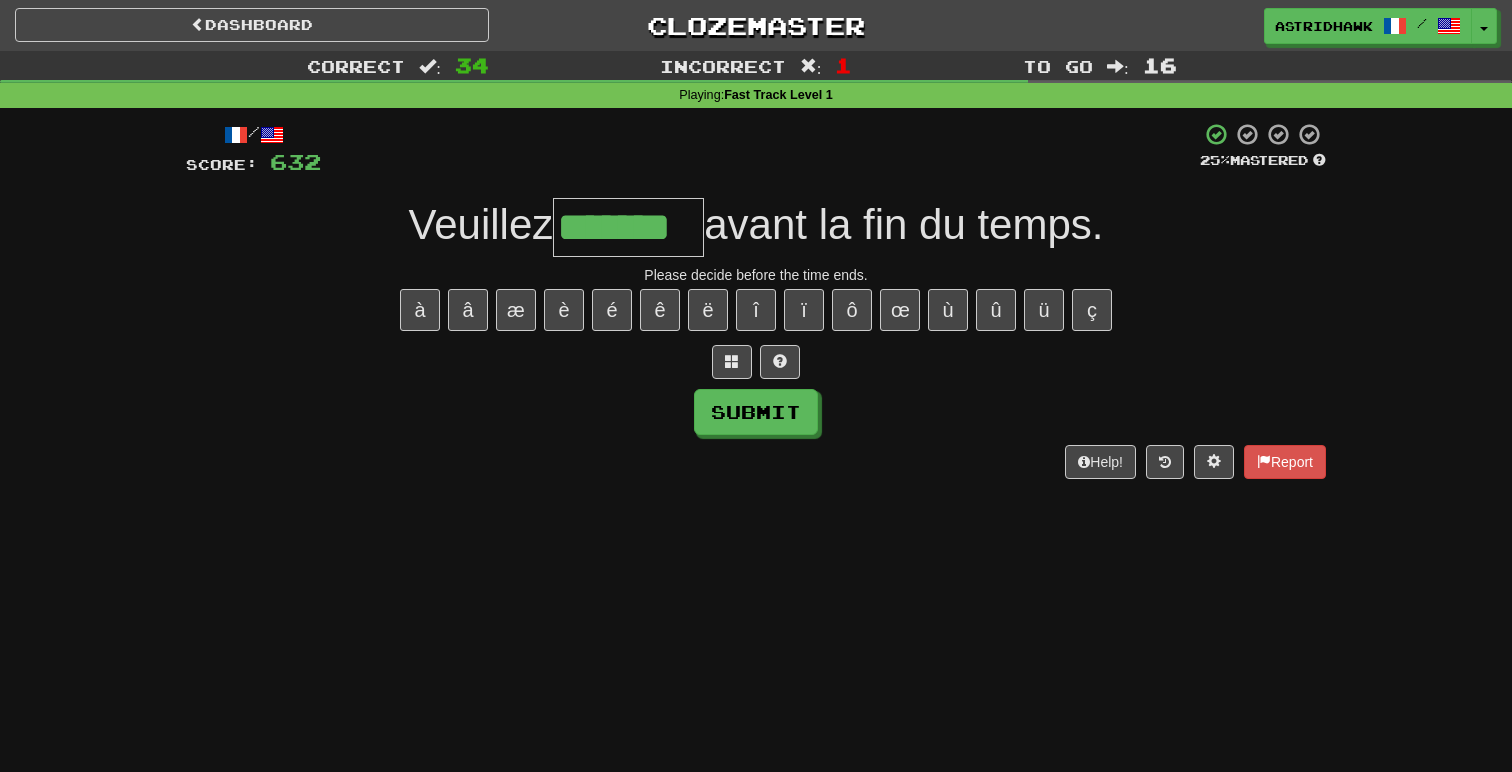 type on "*******" 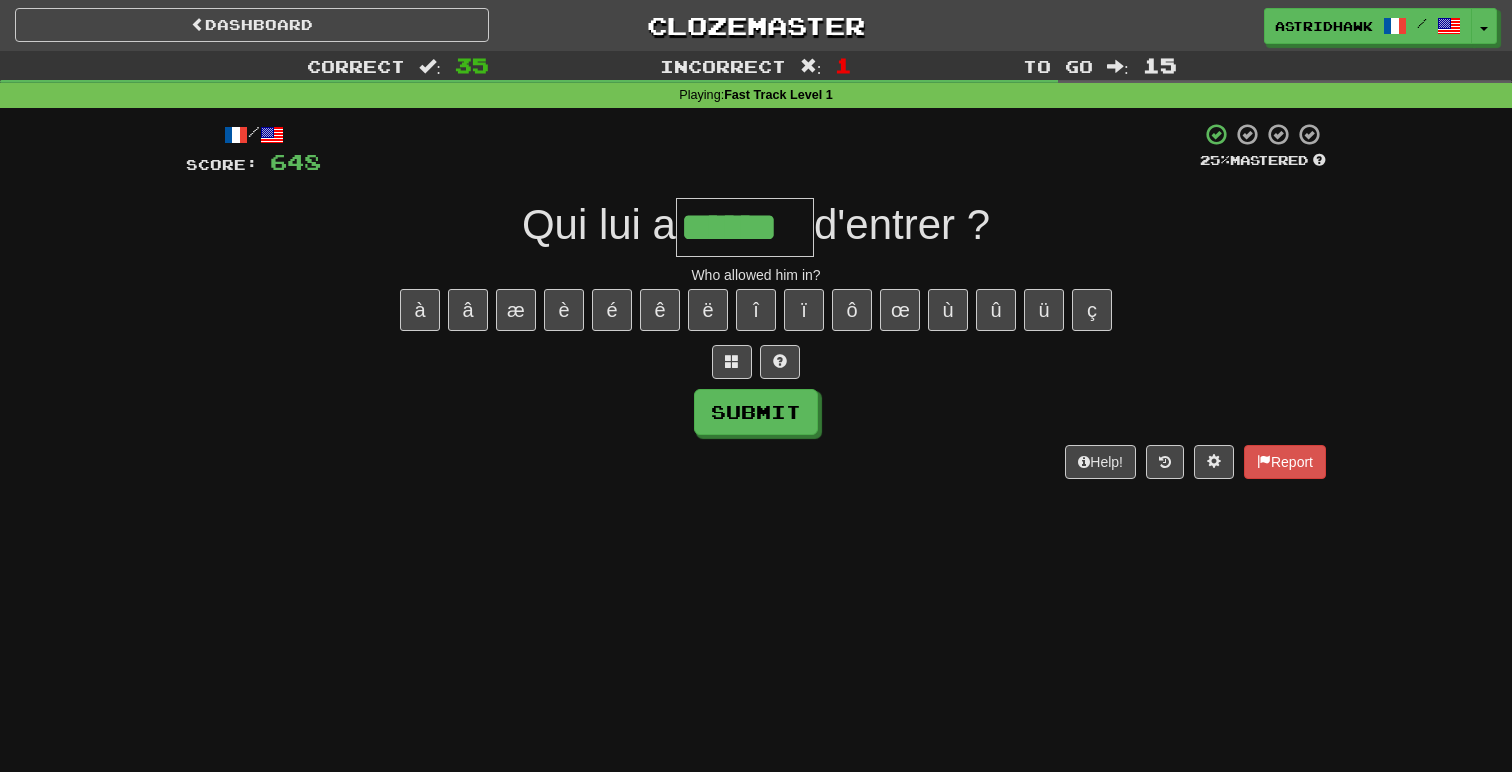 type on "******" 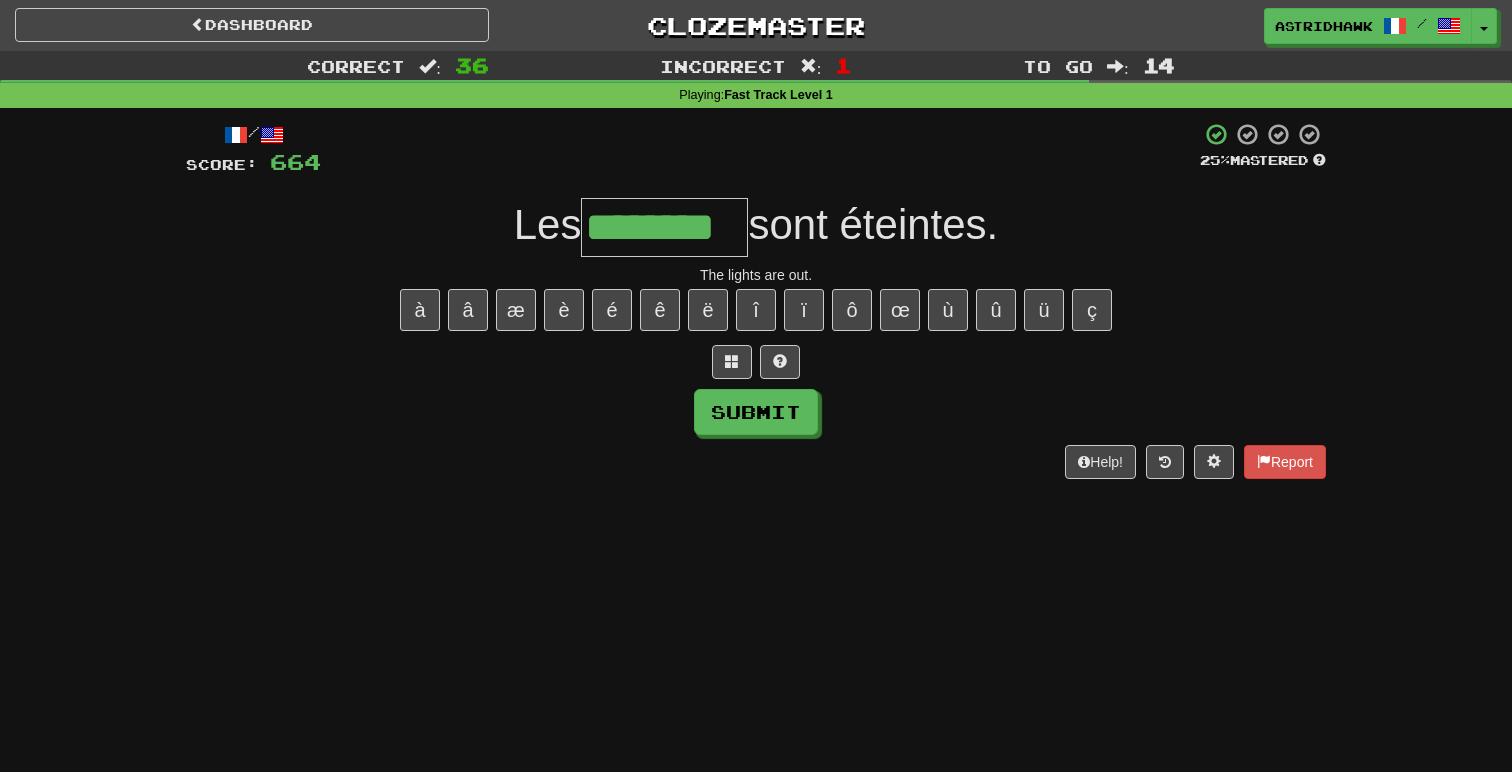type on "********" 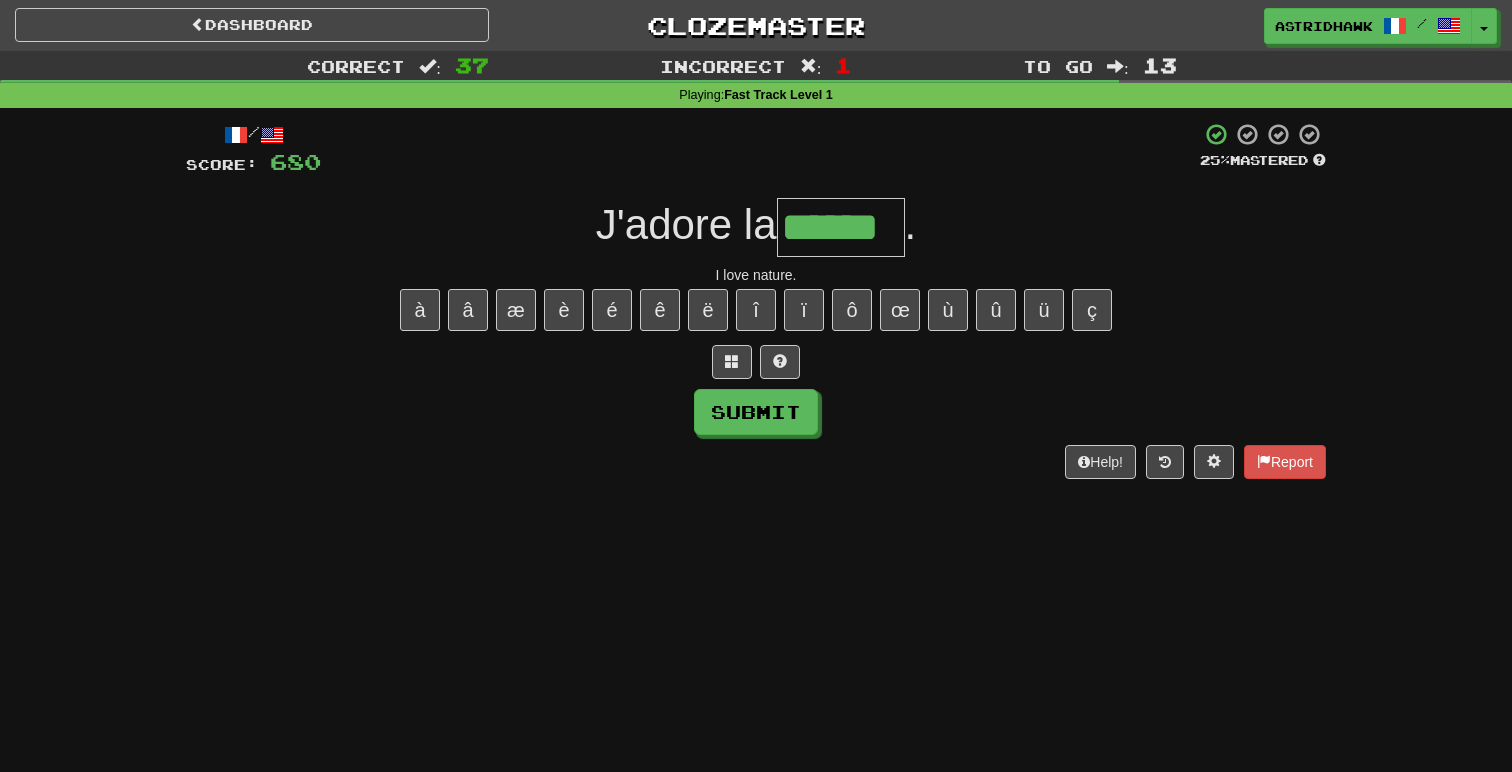 type on "******" 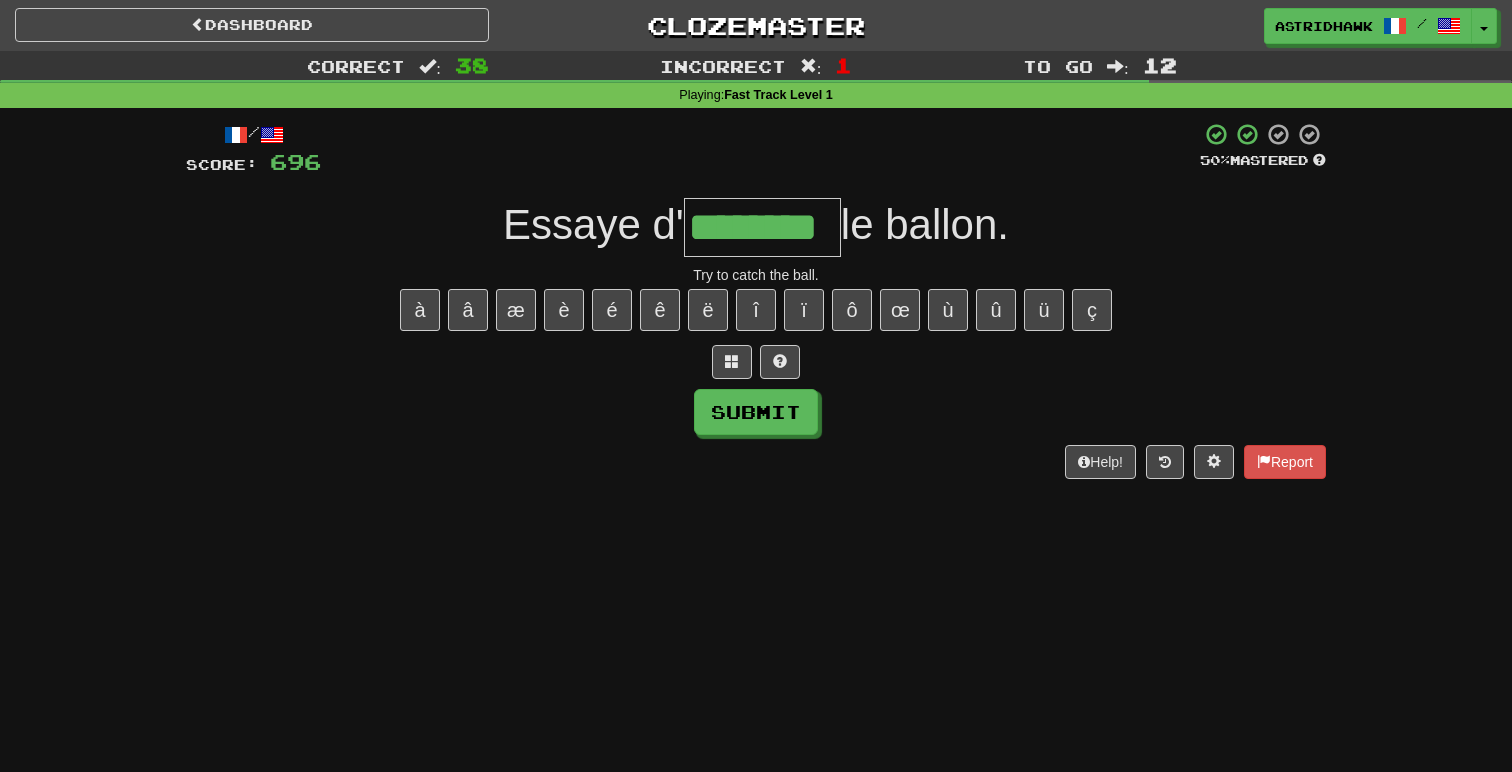type on "********" 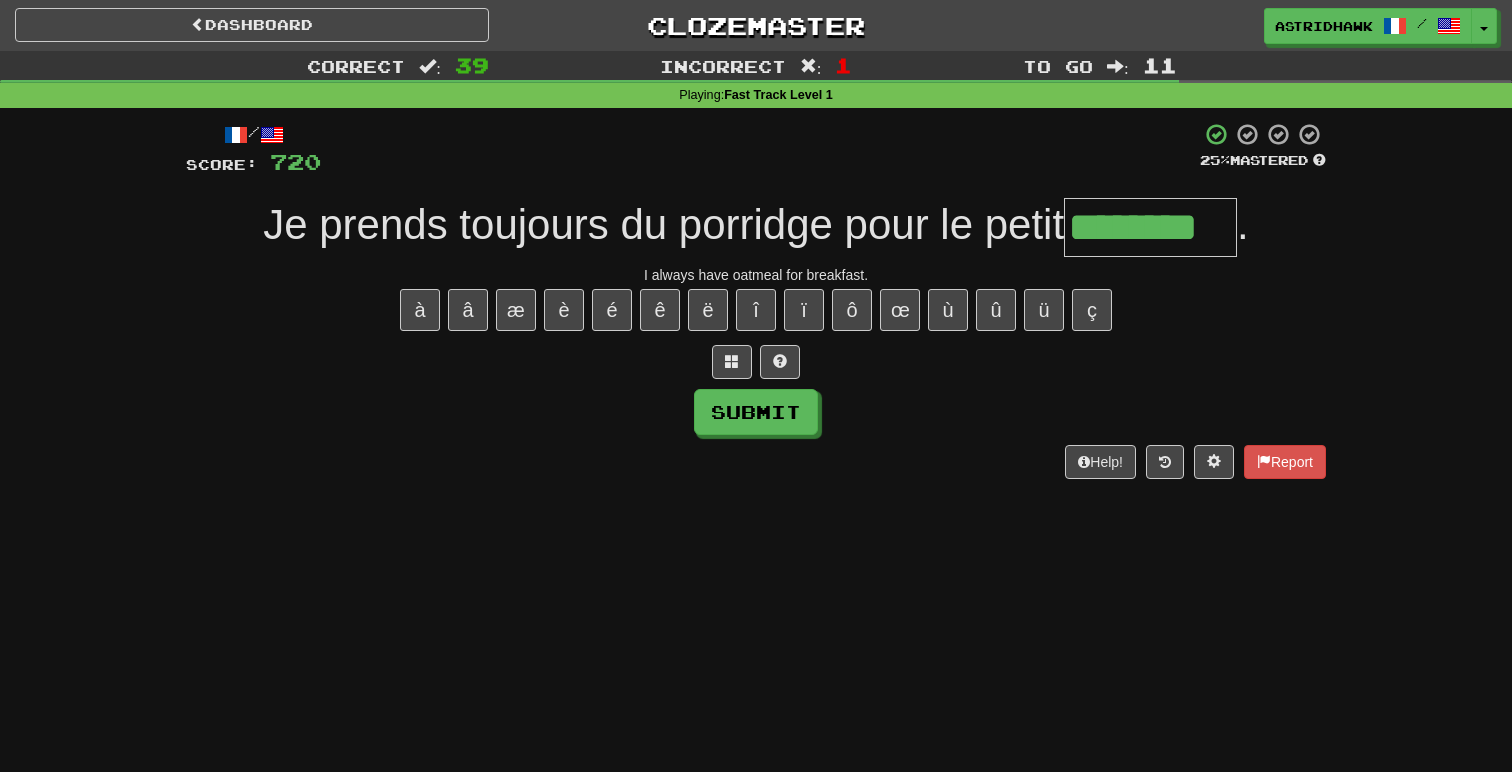 type on "********" 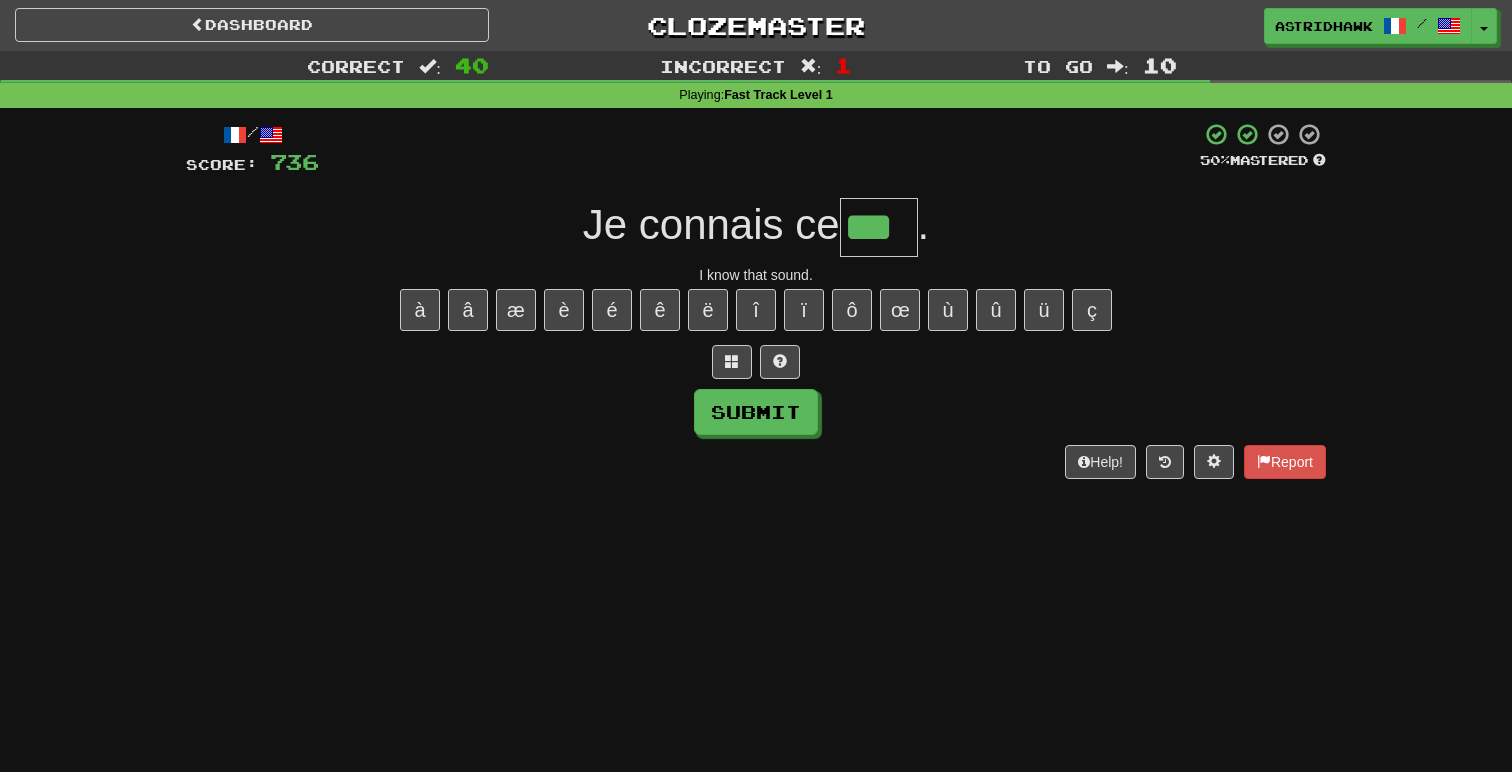 type on "***" 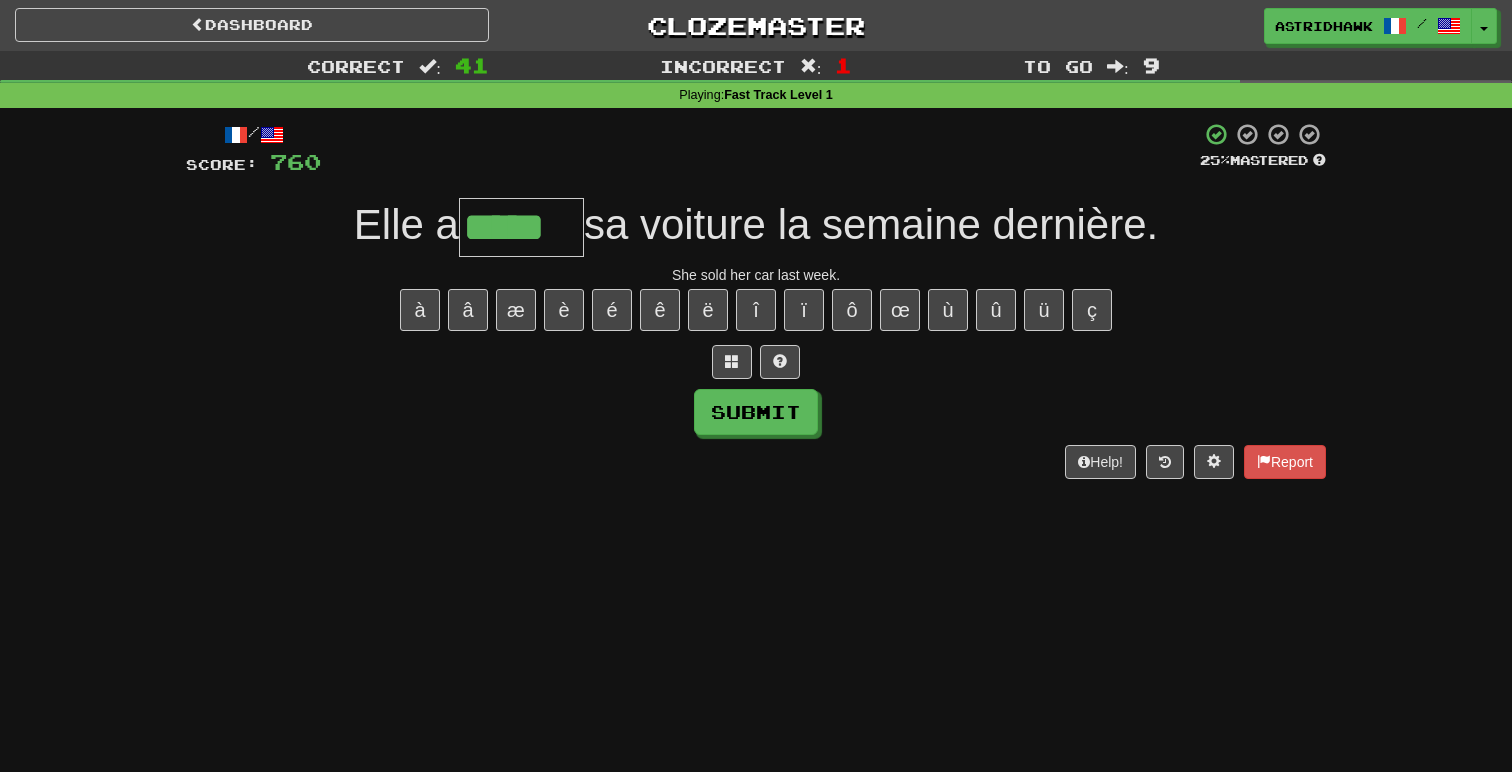 type on "*****" 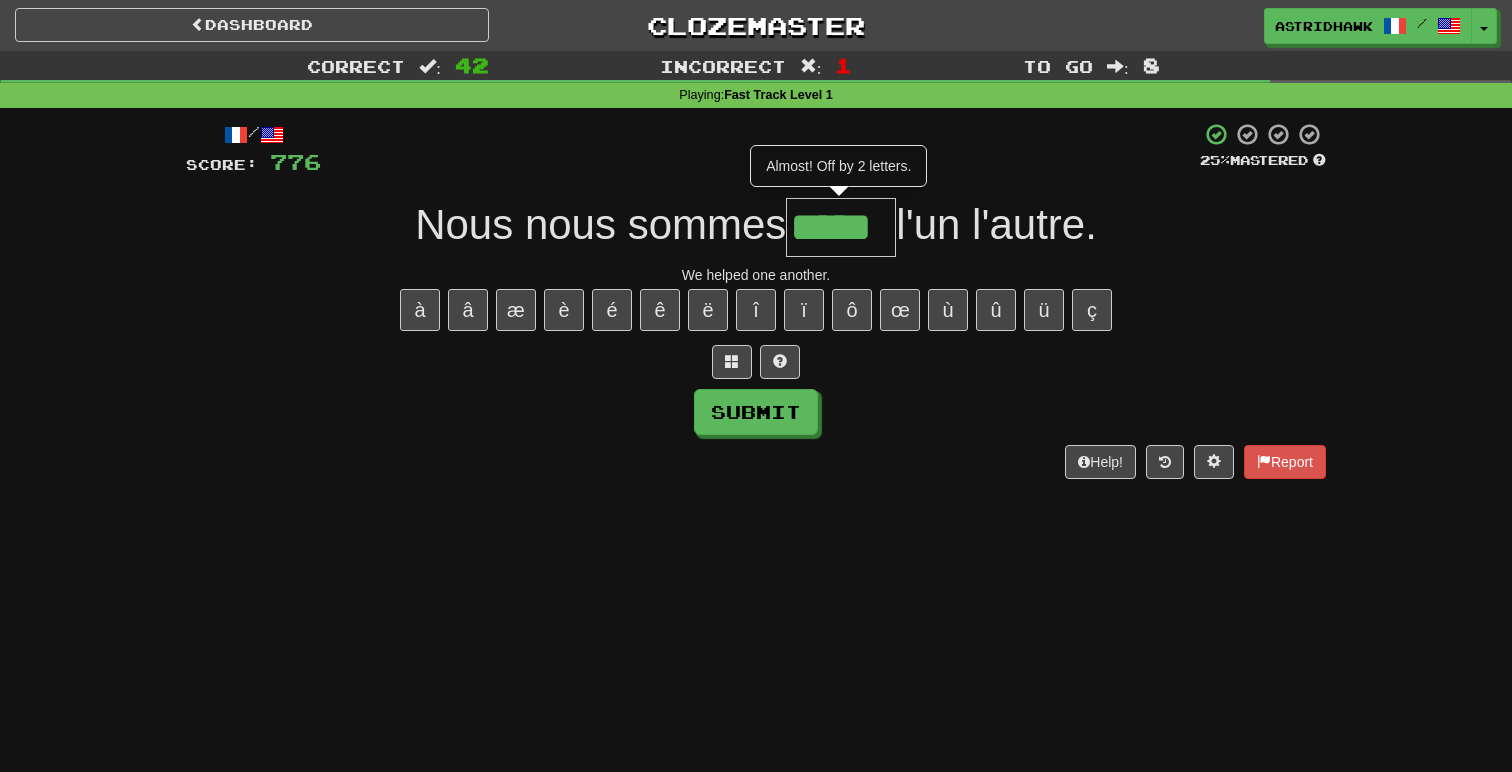 type on "*****" 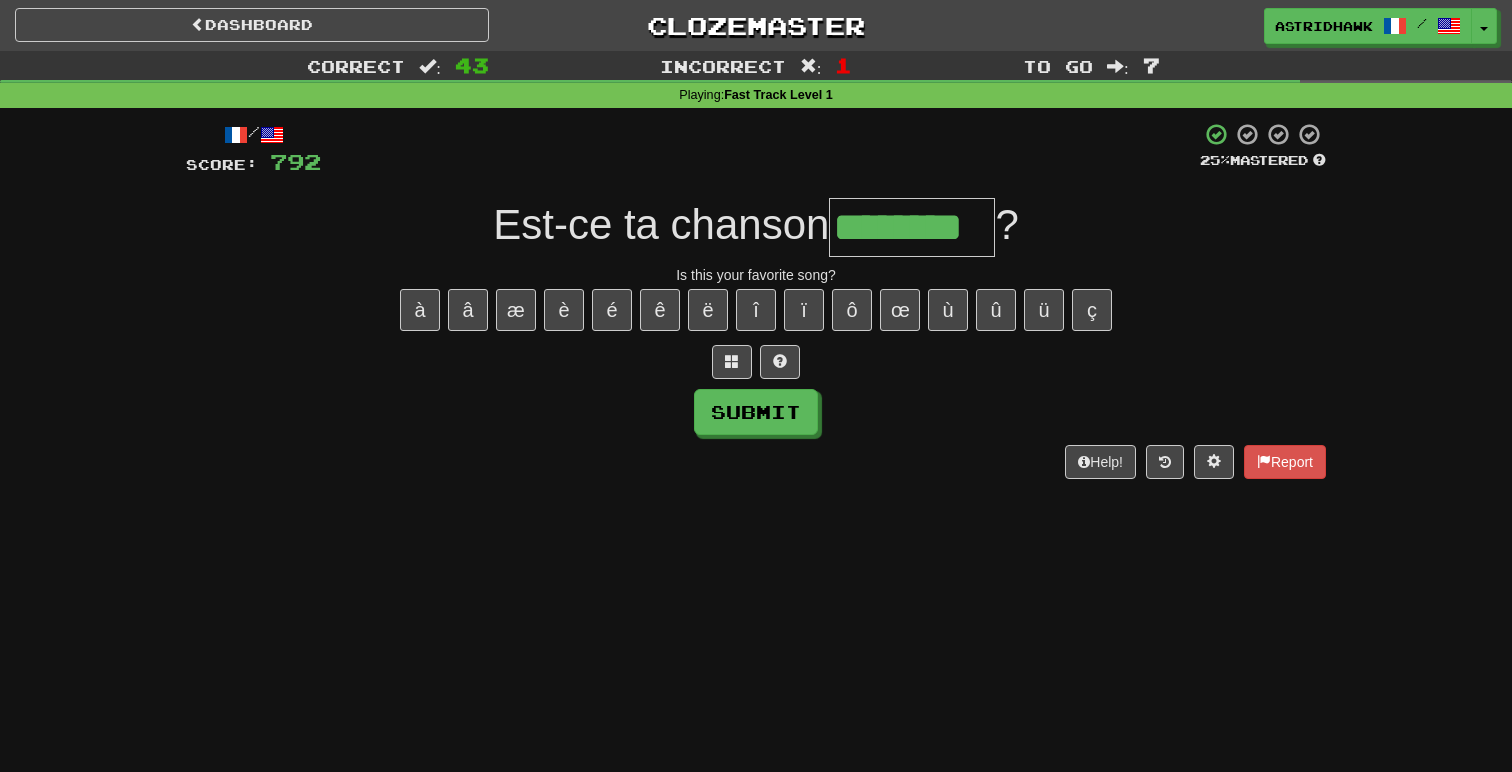 type on "********" 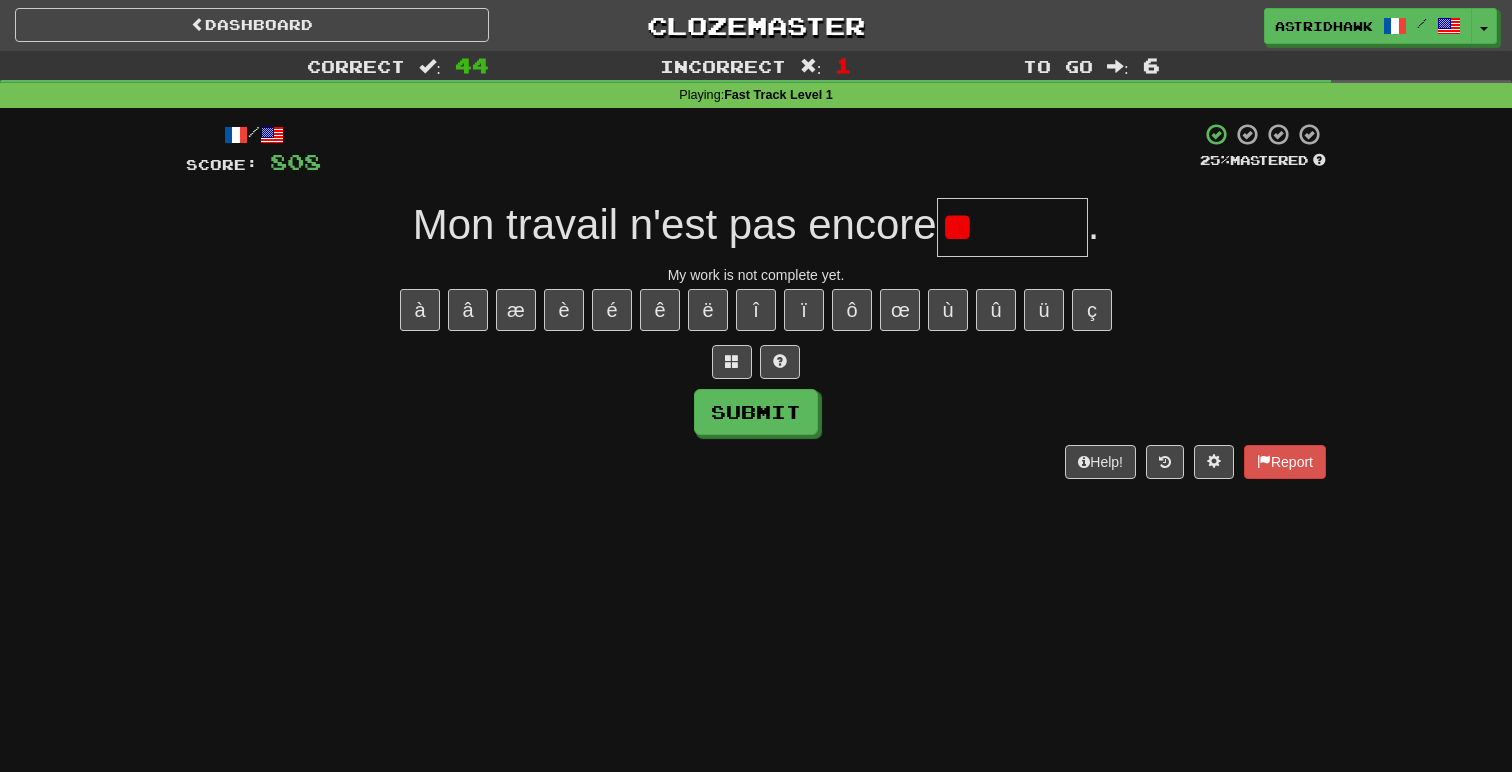 type on "*" 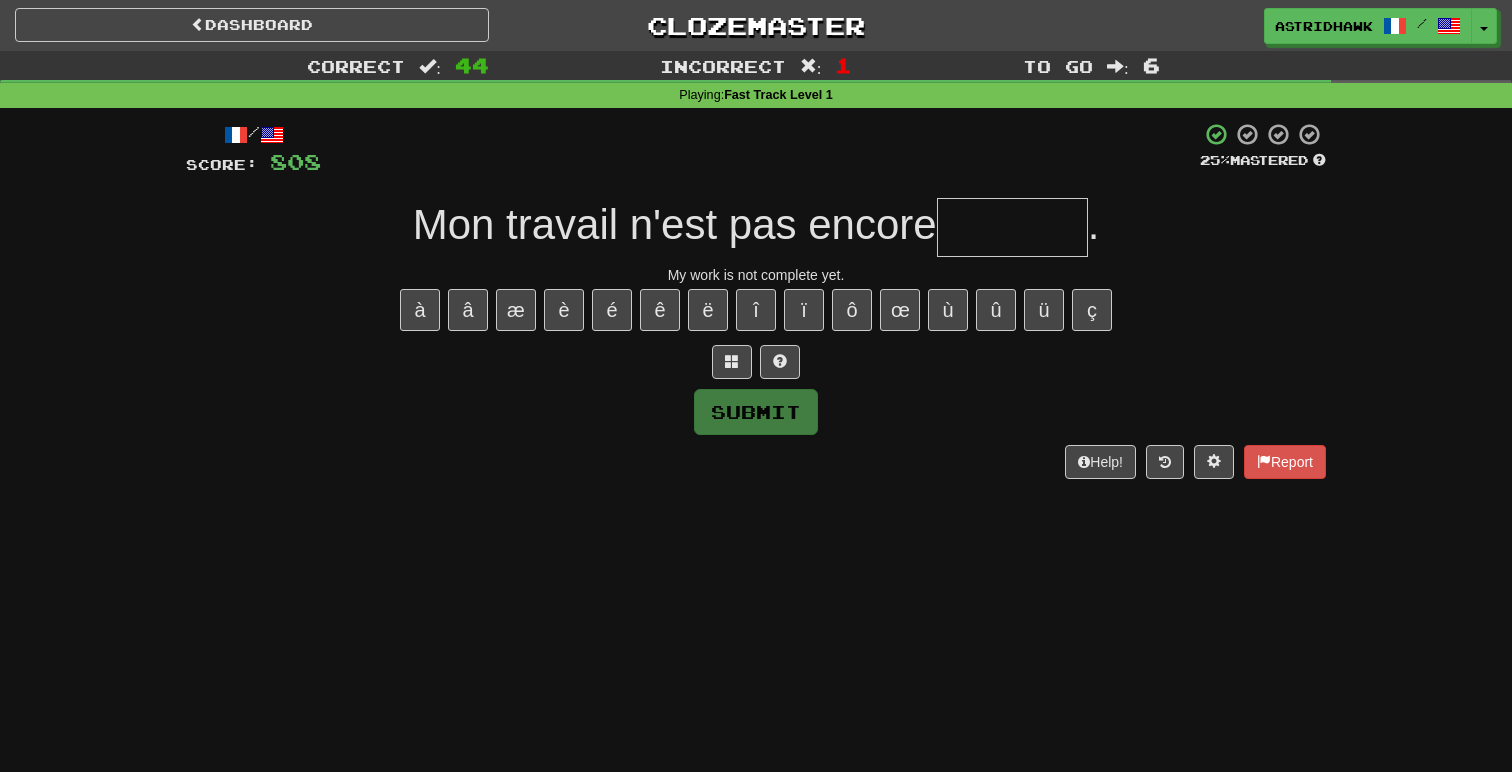 type on "*" 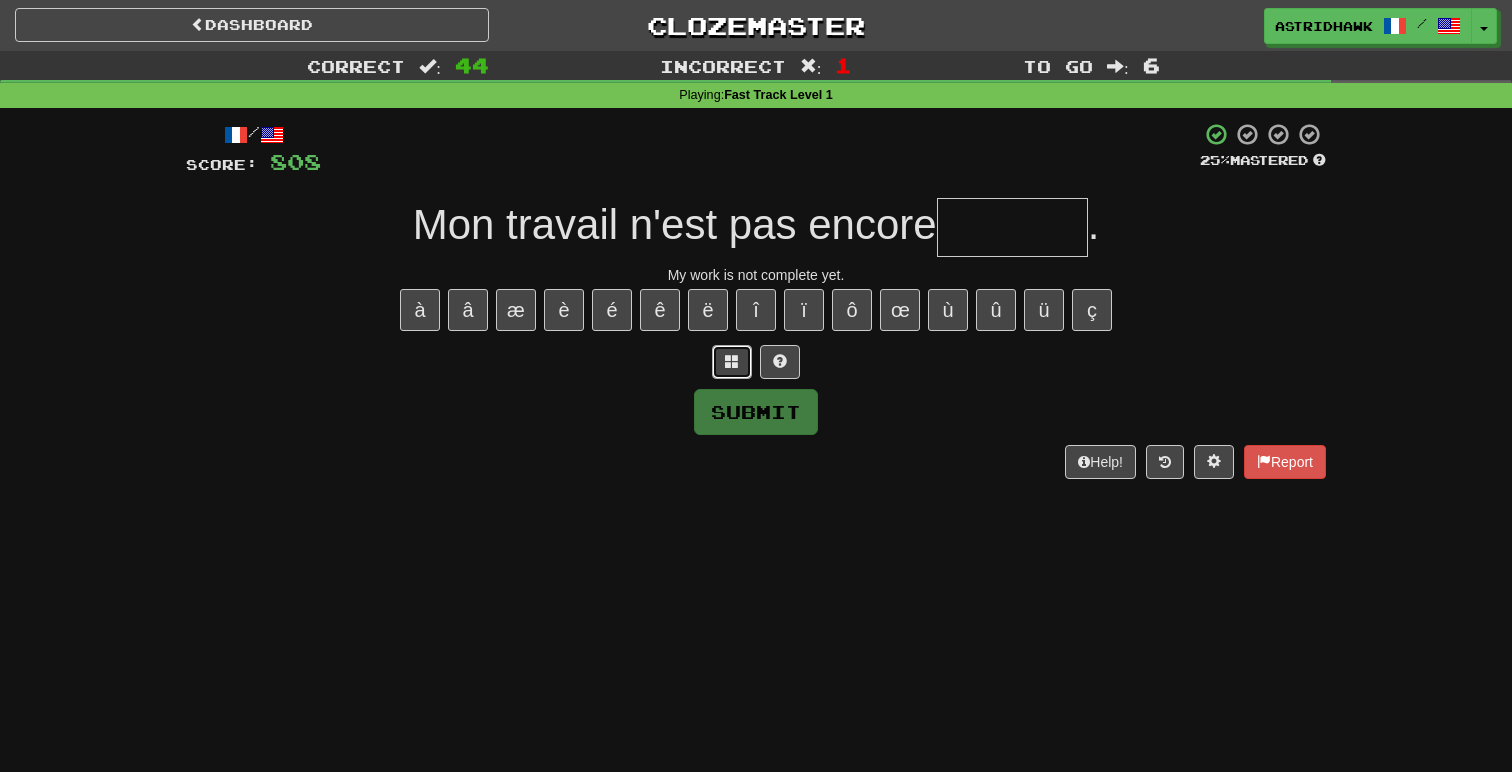 click at bounding box center [732, 362] 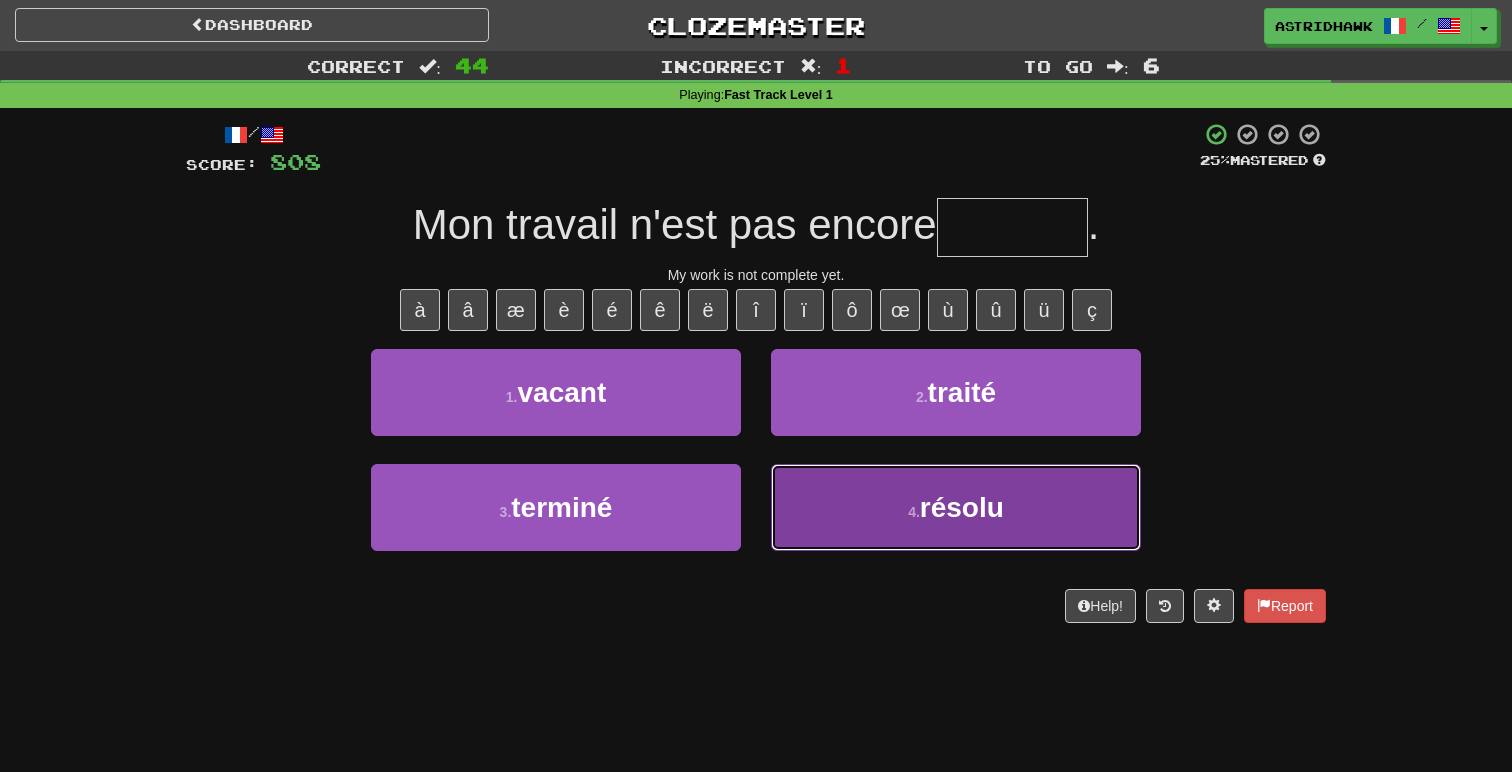 click on "4 .  résolu" at bounding box center (956, 507) 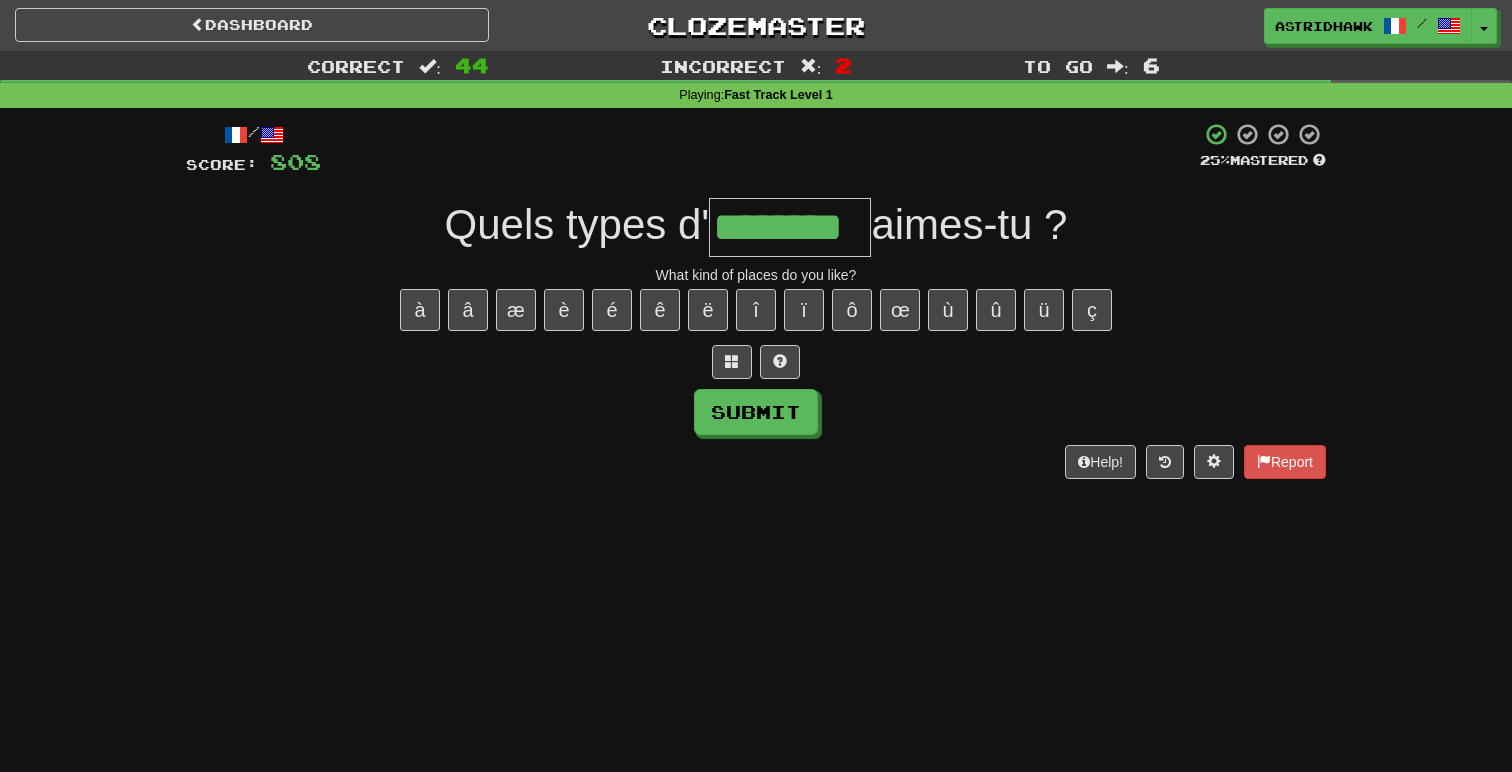 type on "********" 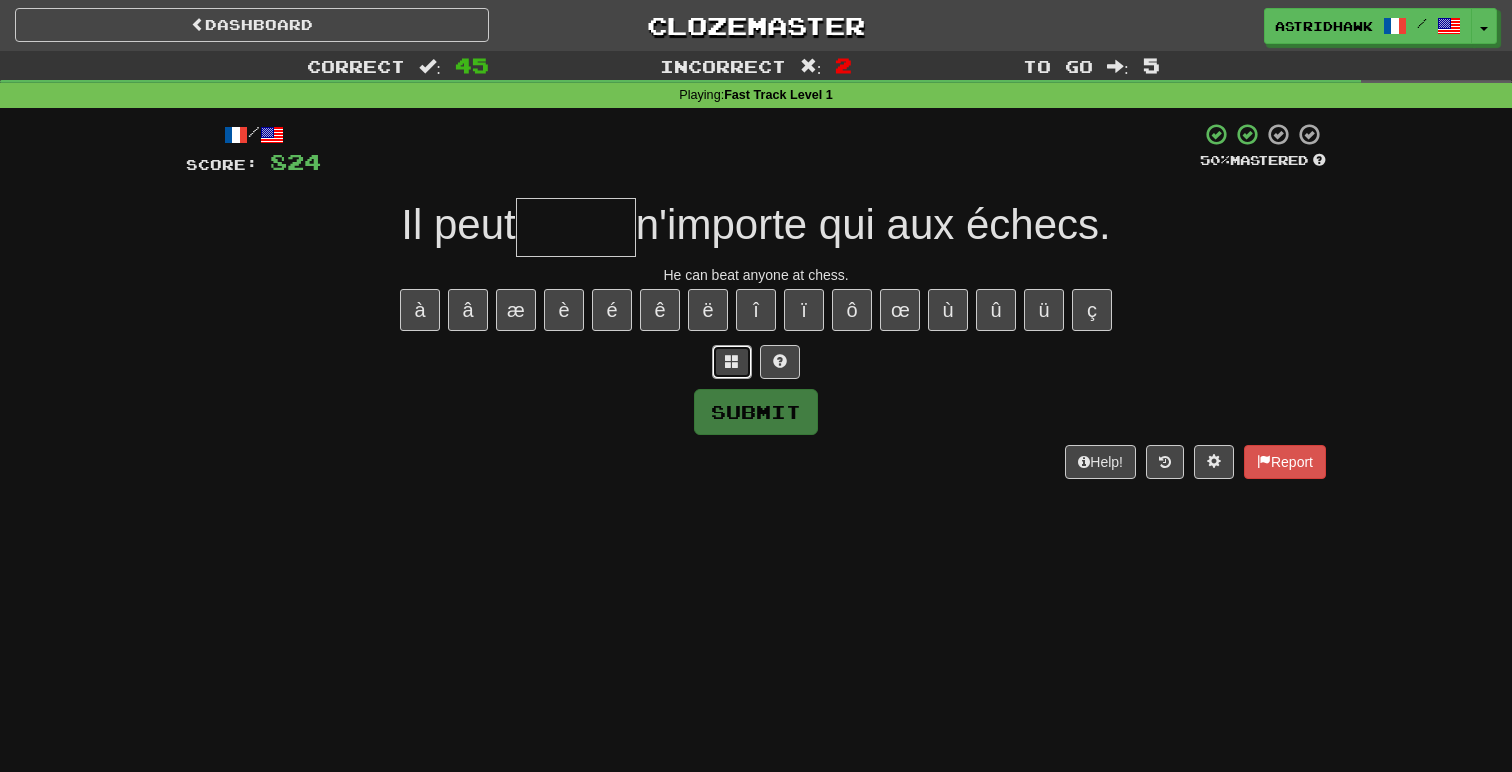 click at bounding box center [732, 362] 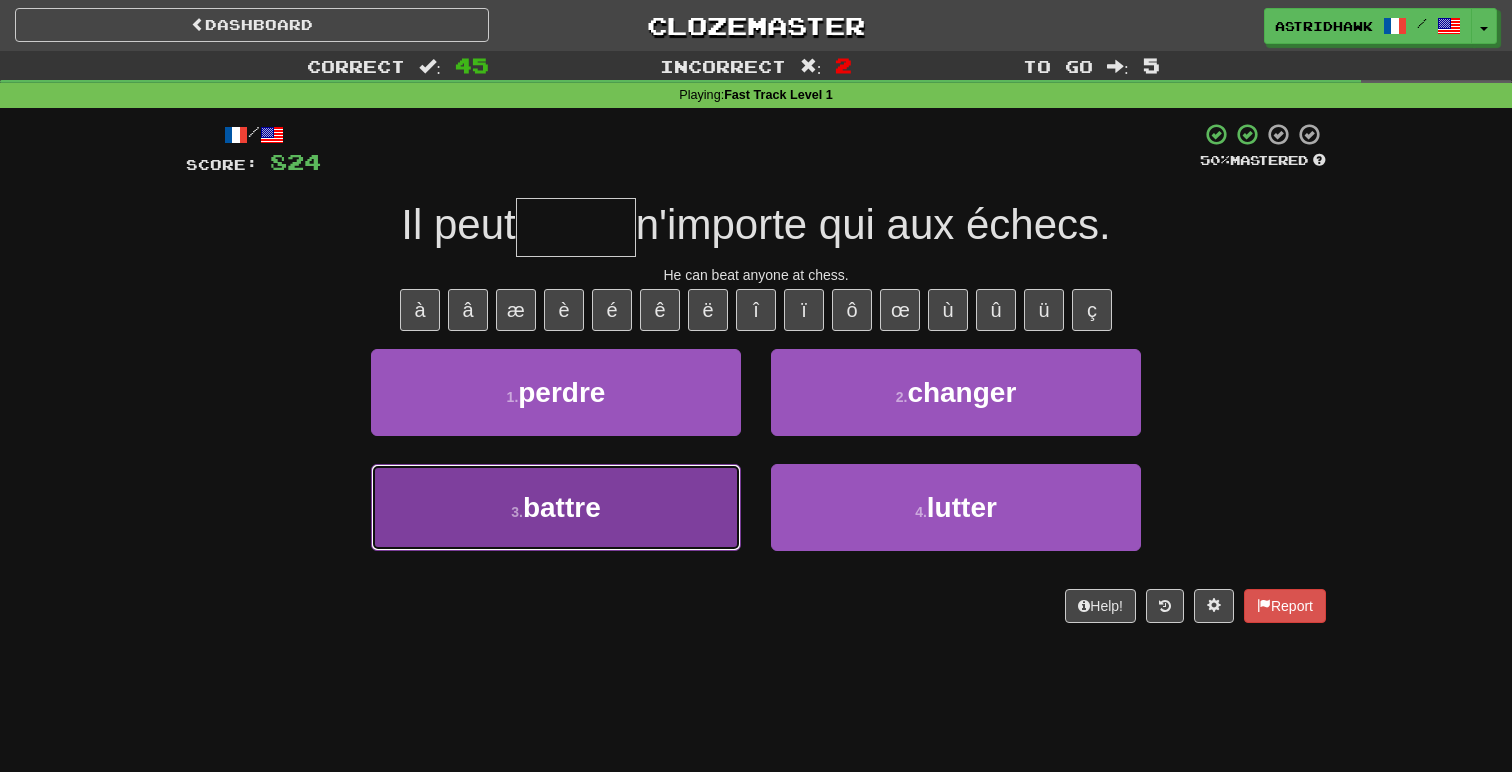 click on "battre" at bounding box center [562, 507] 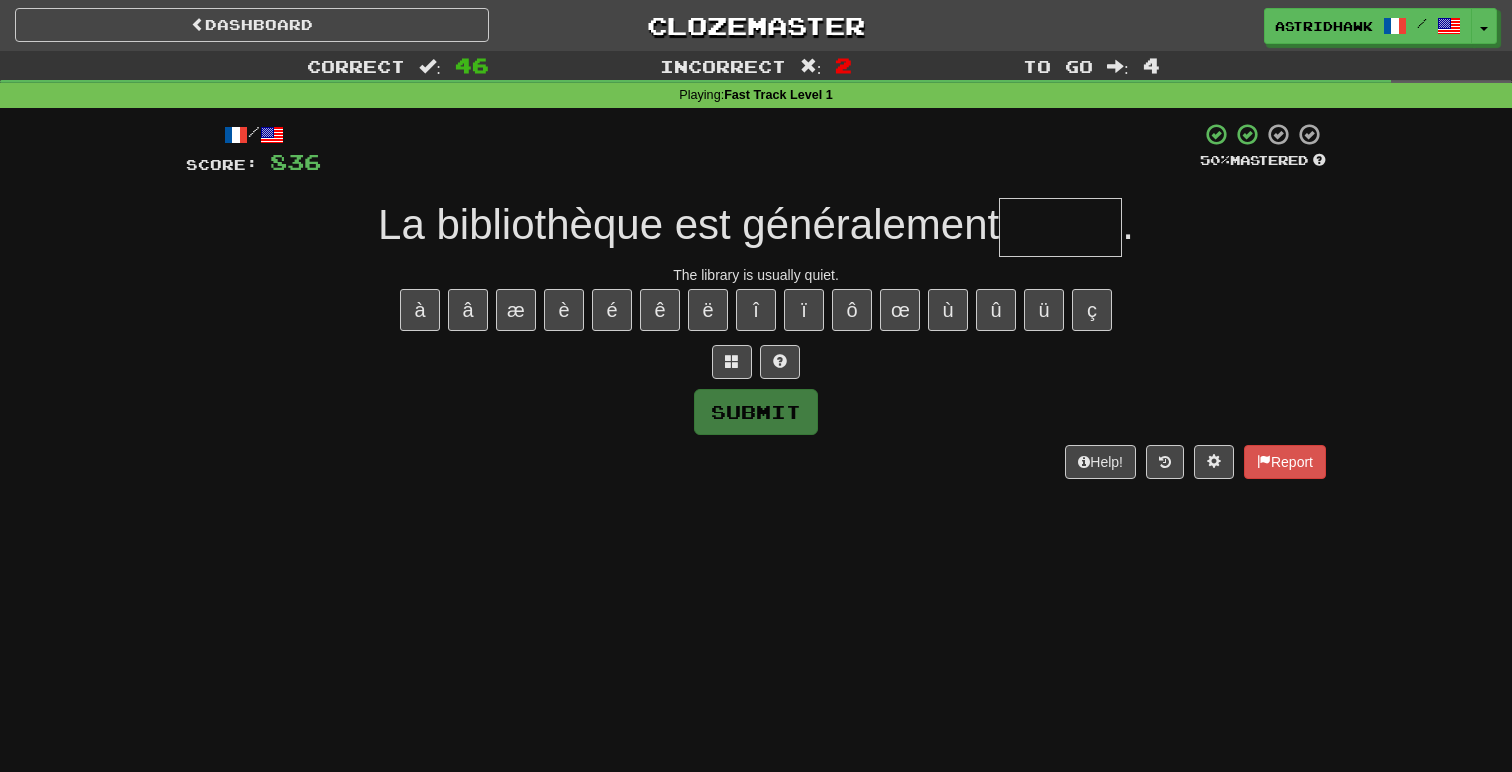 type on "*" 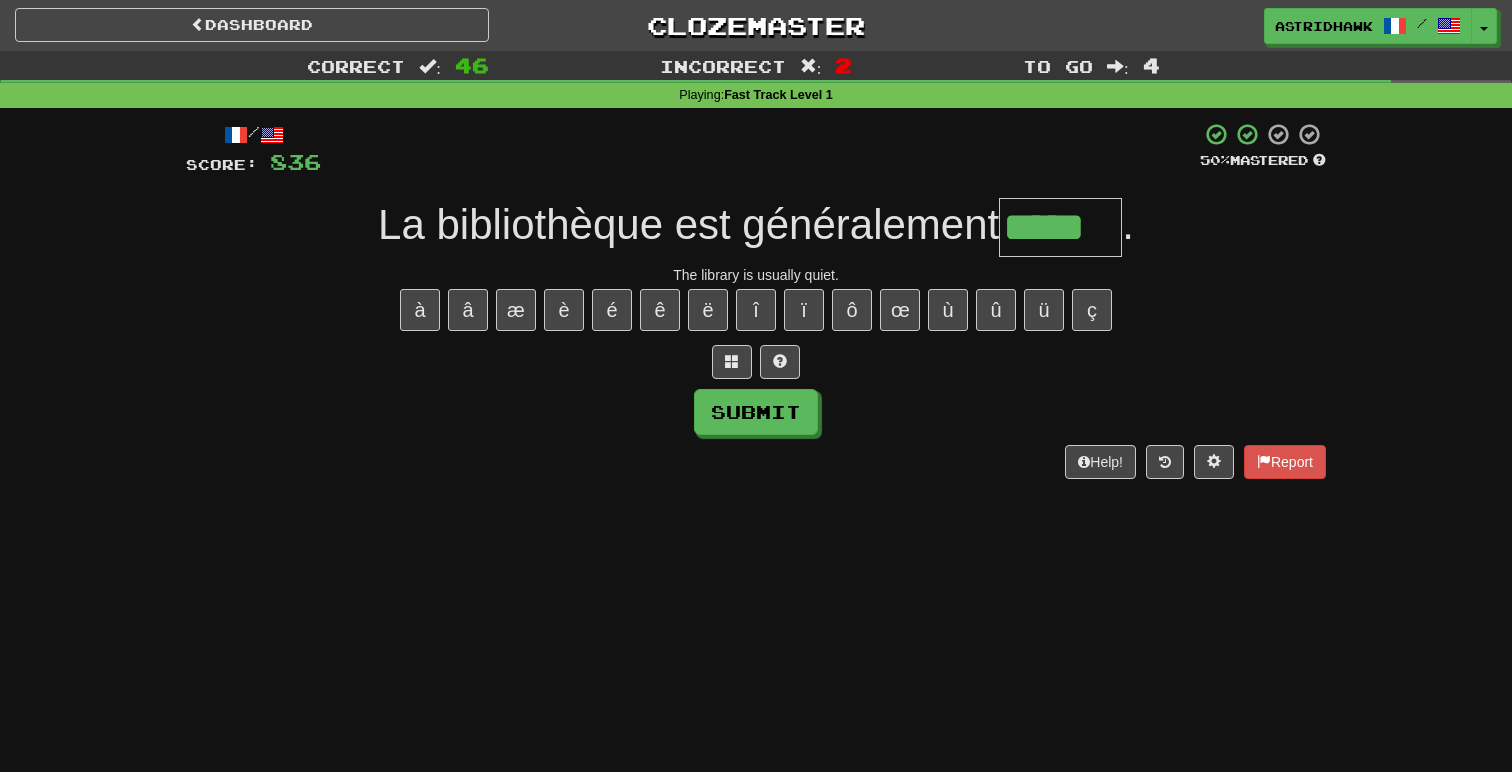 type on "*****" 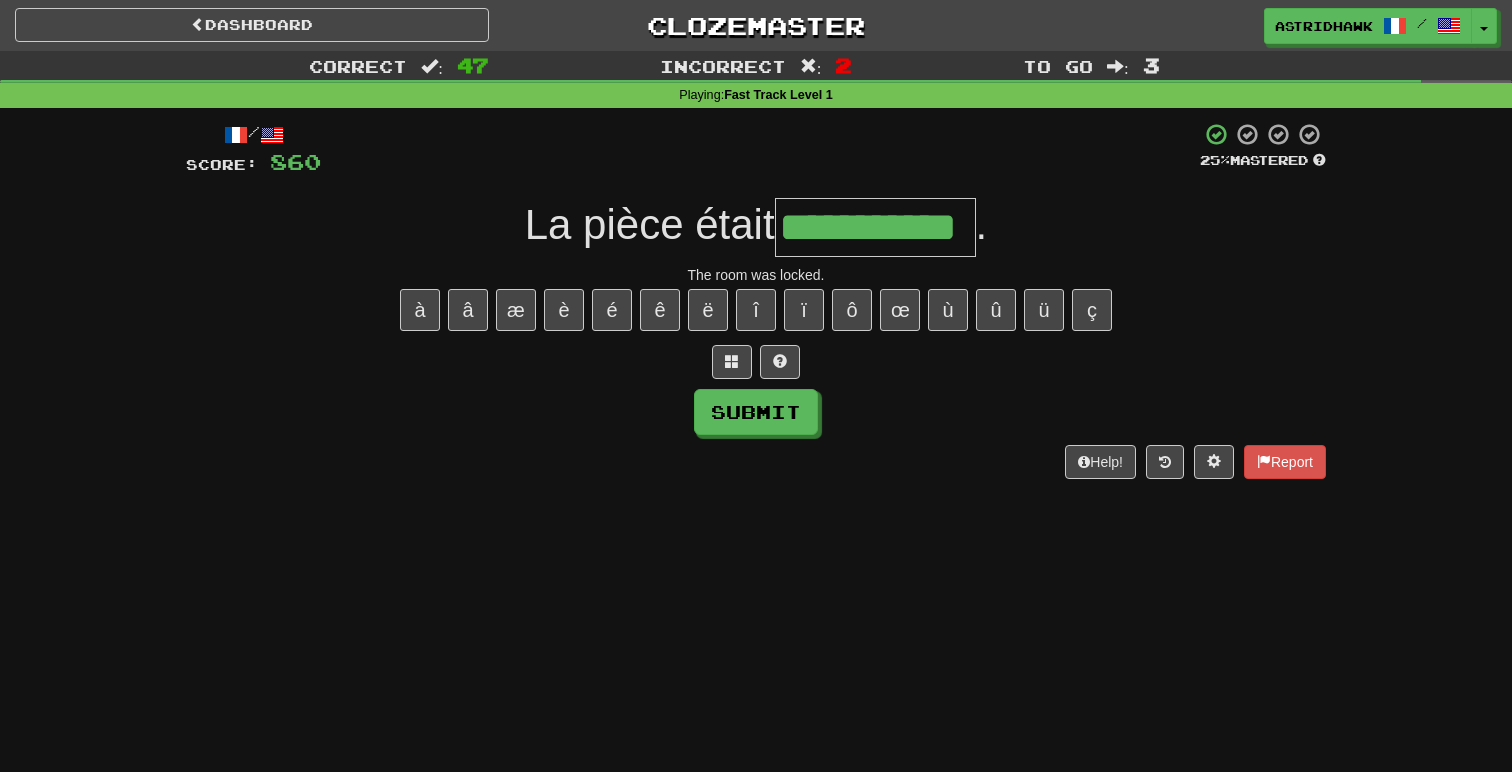 type on "**********" 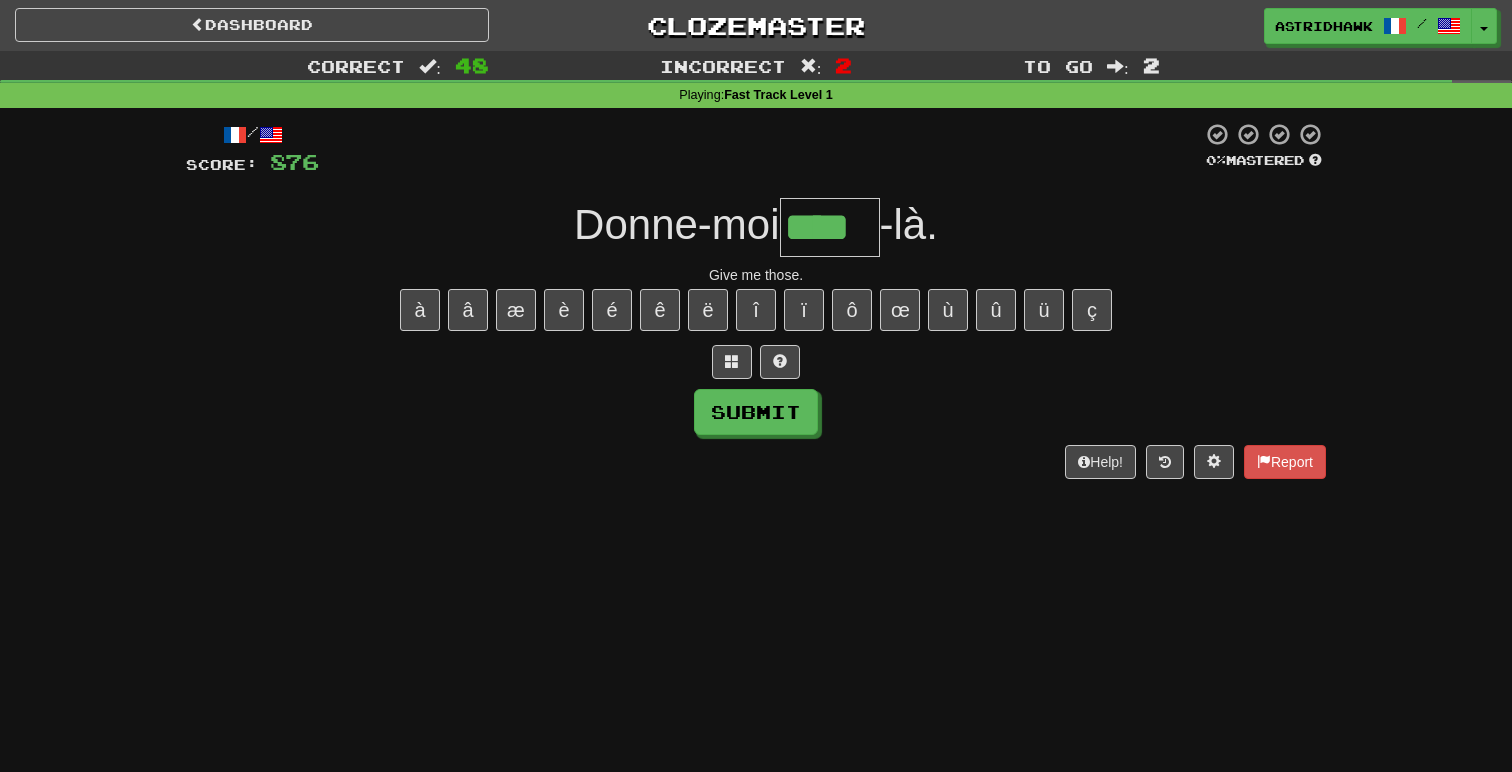 type on "****" 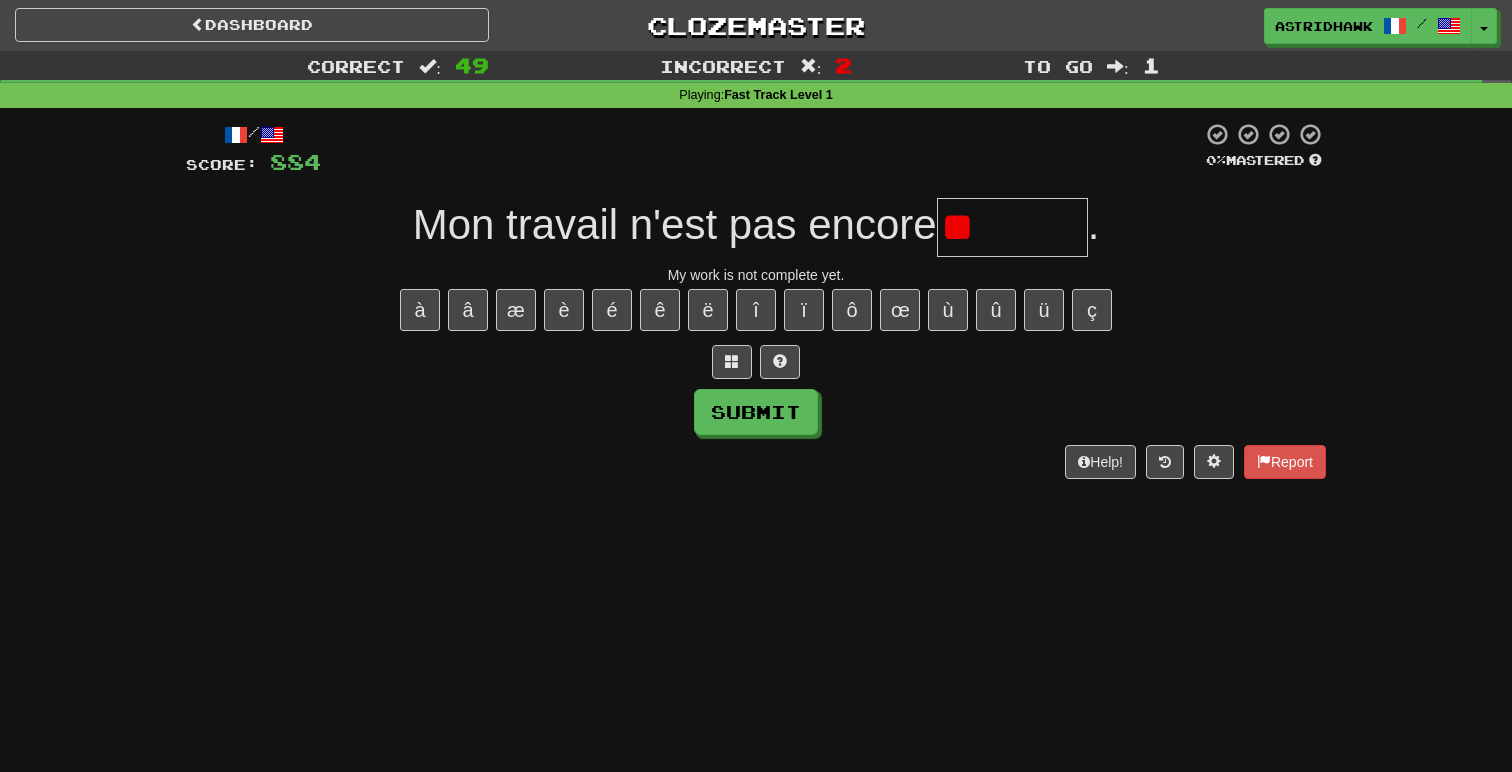type on "*" 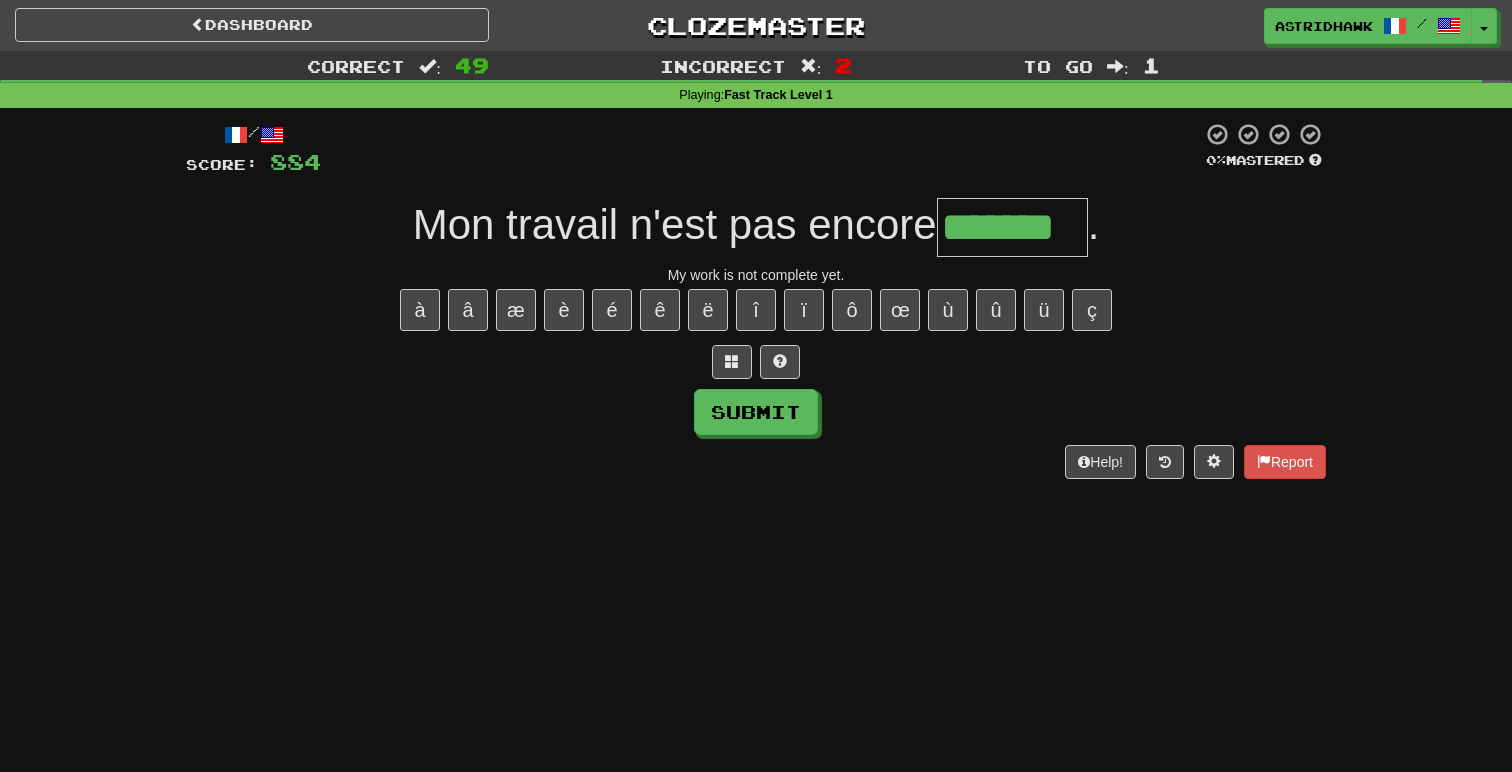 type on "*******" 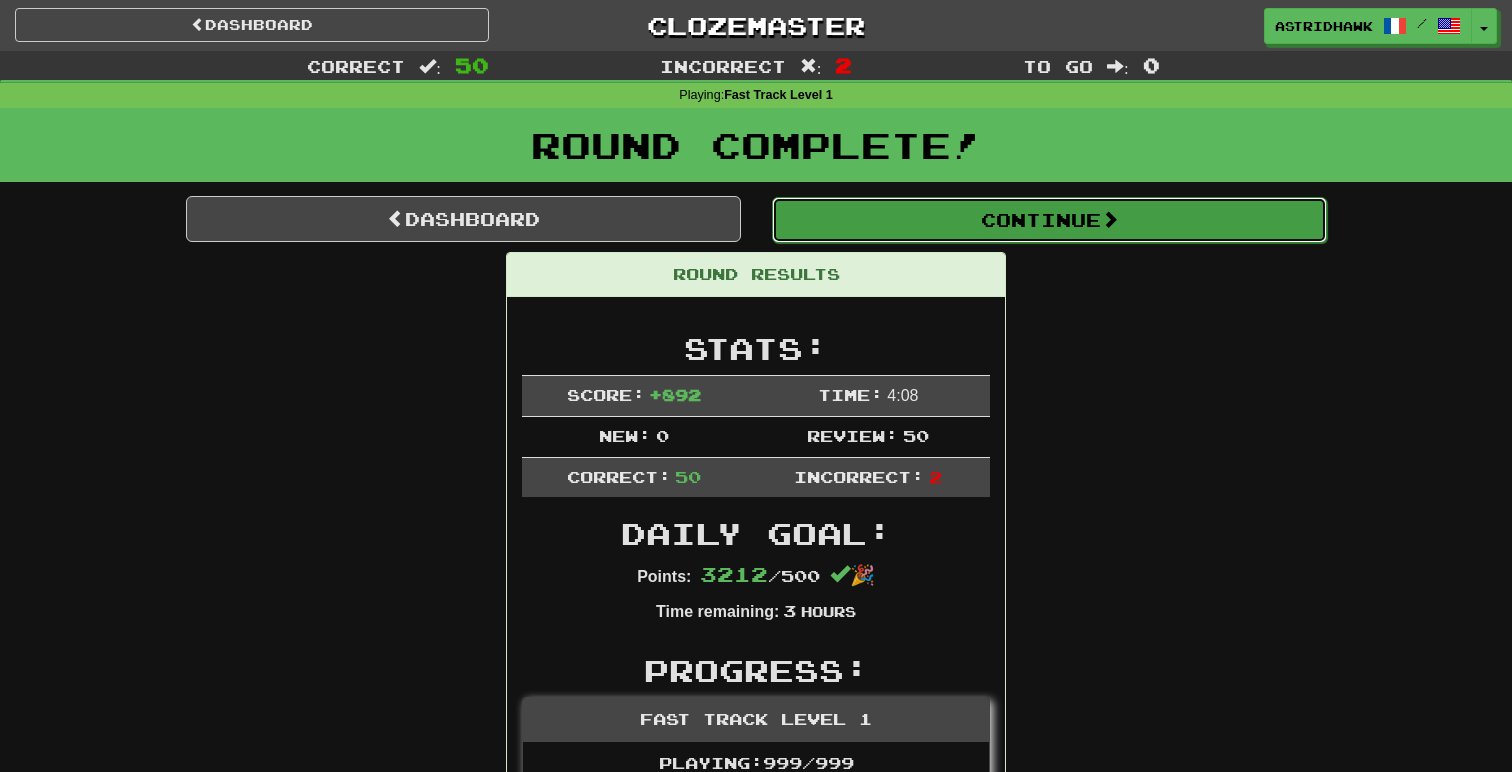 click on "Continue" at bounding box center [1049, 220] 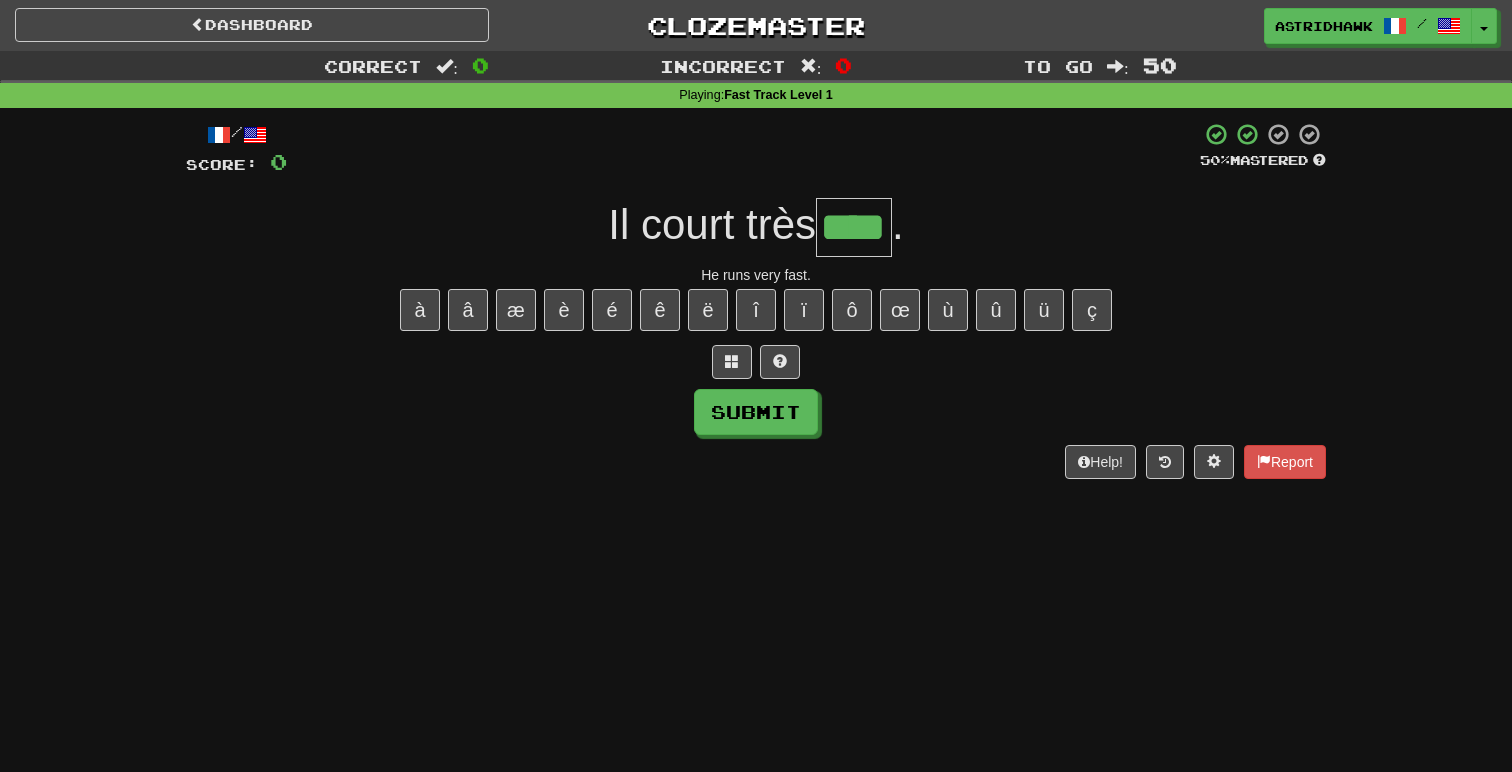 type on "****" 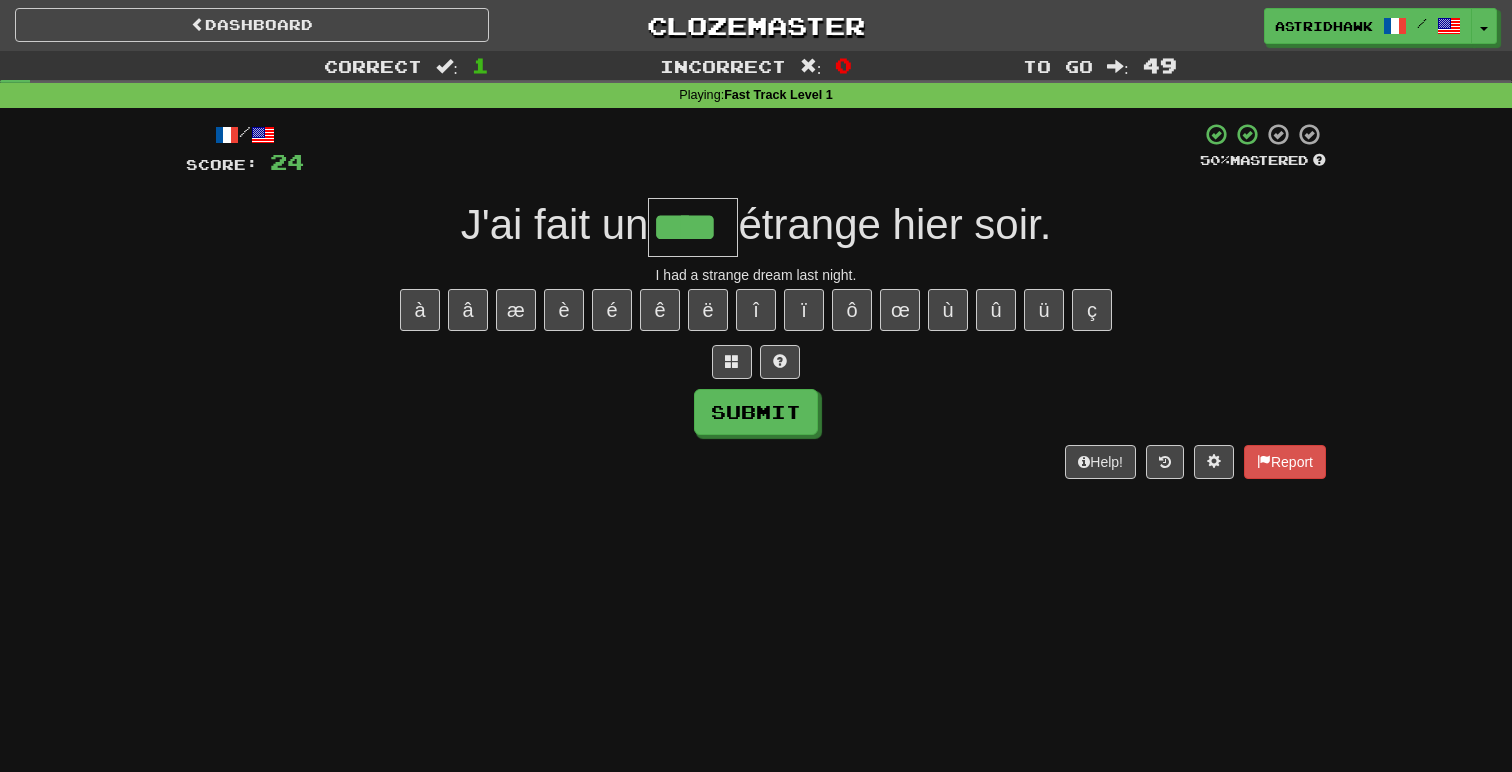 type on "****" 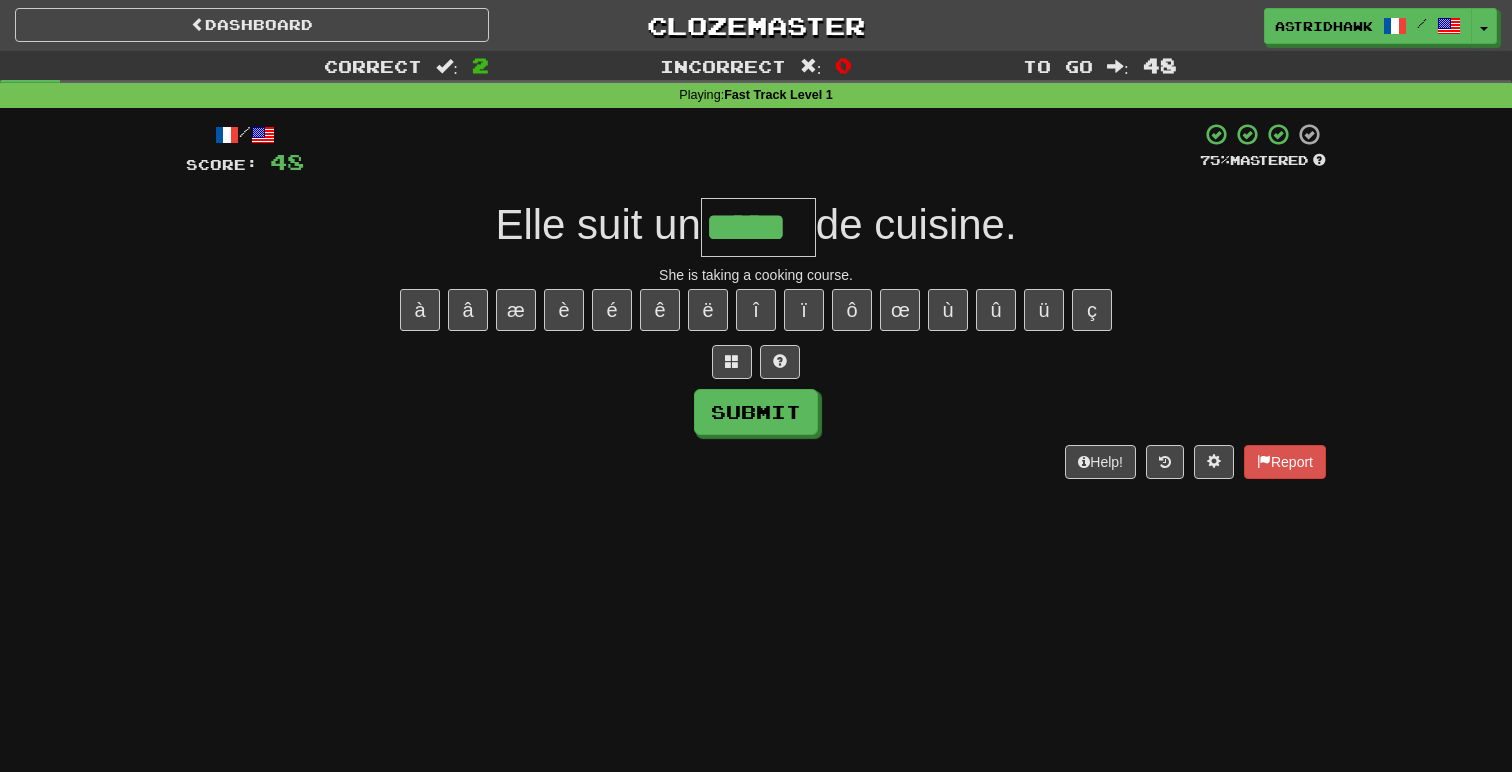 type on "*****" 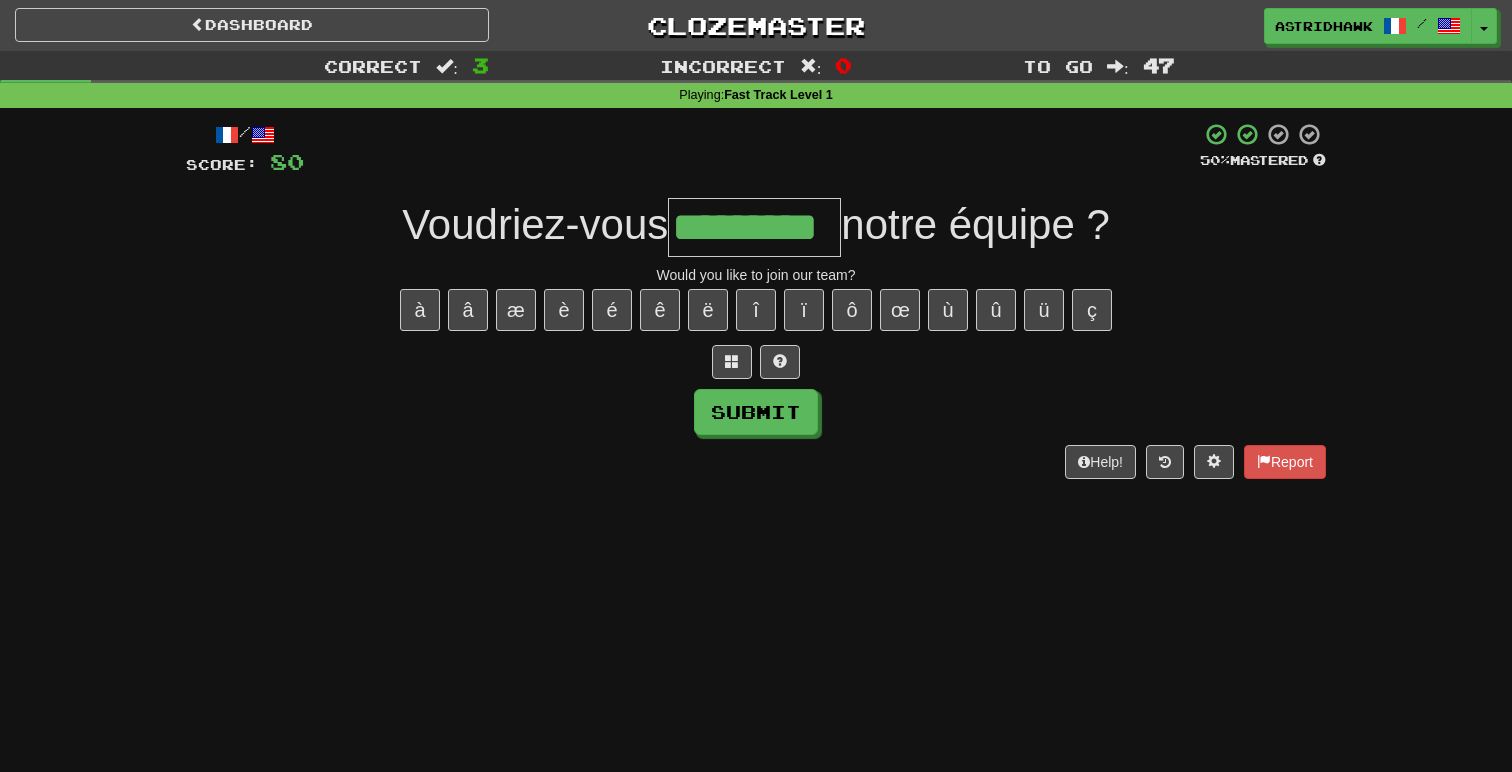 type on "*********" 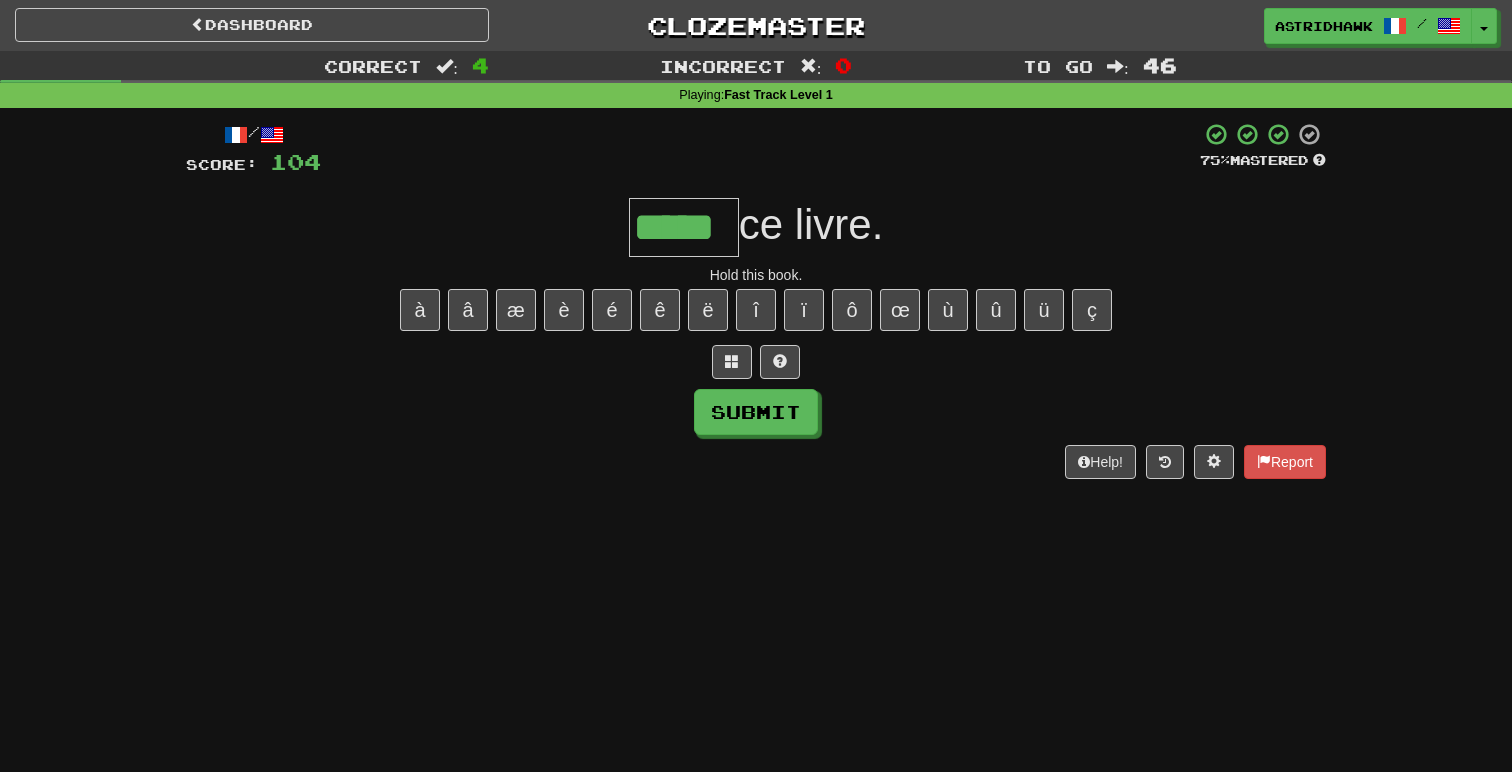 type on "*****" 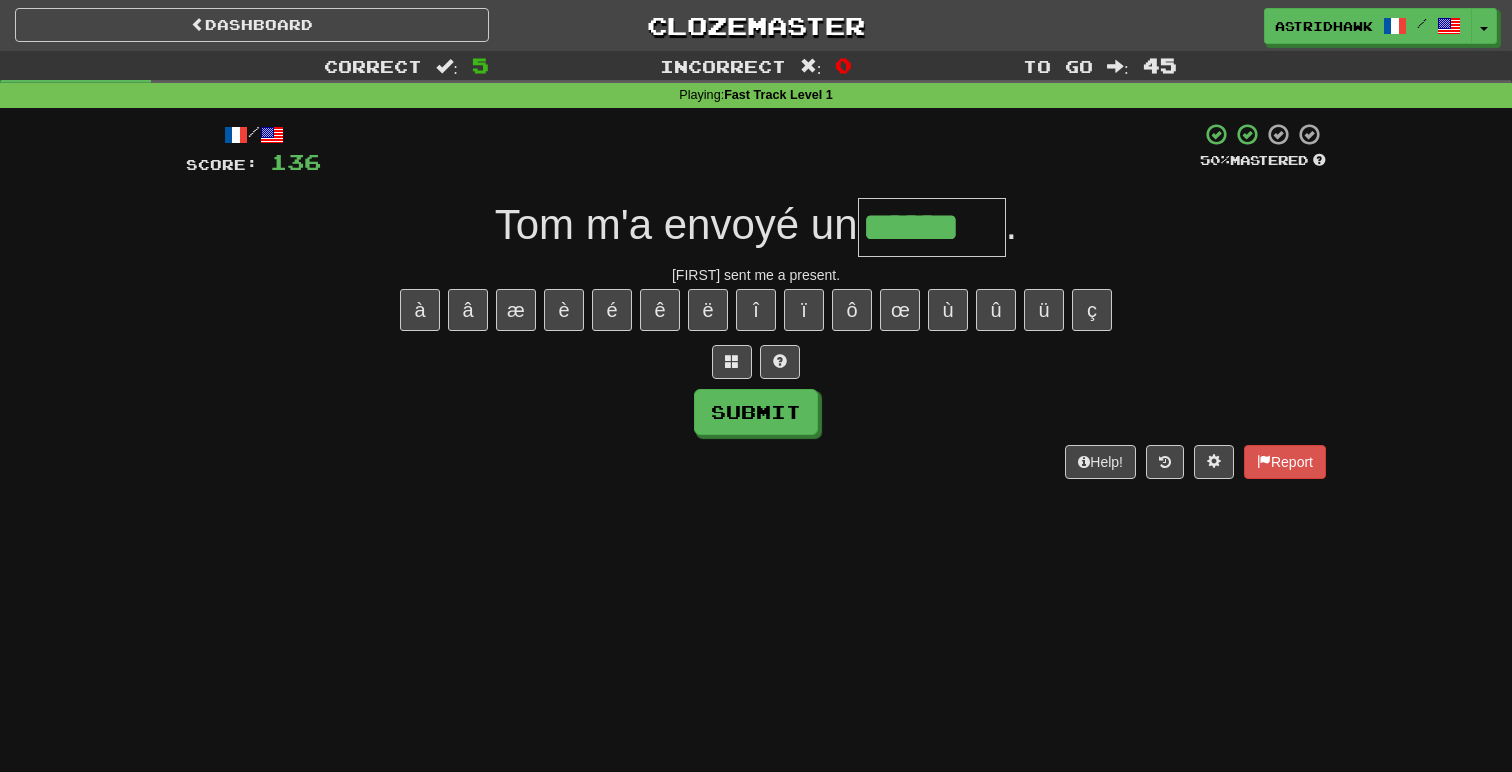 type on "******" 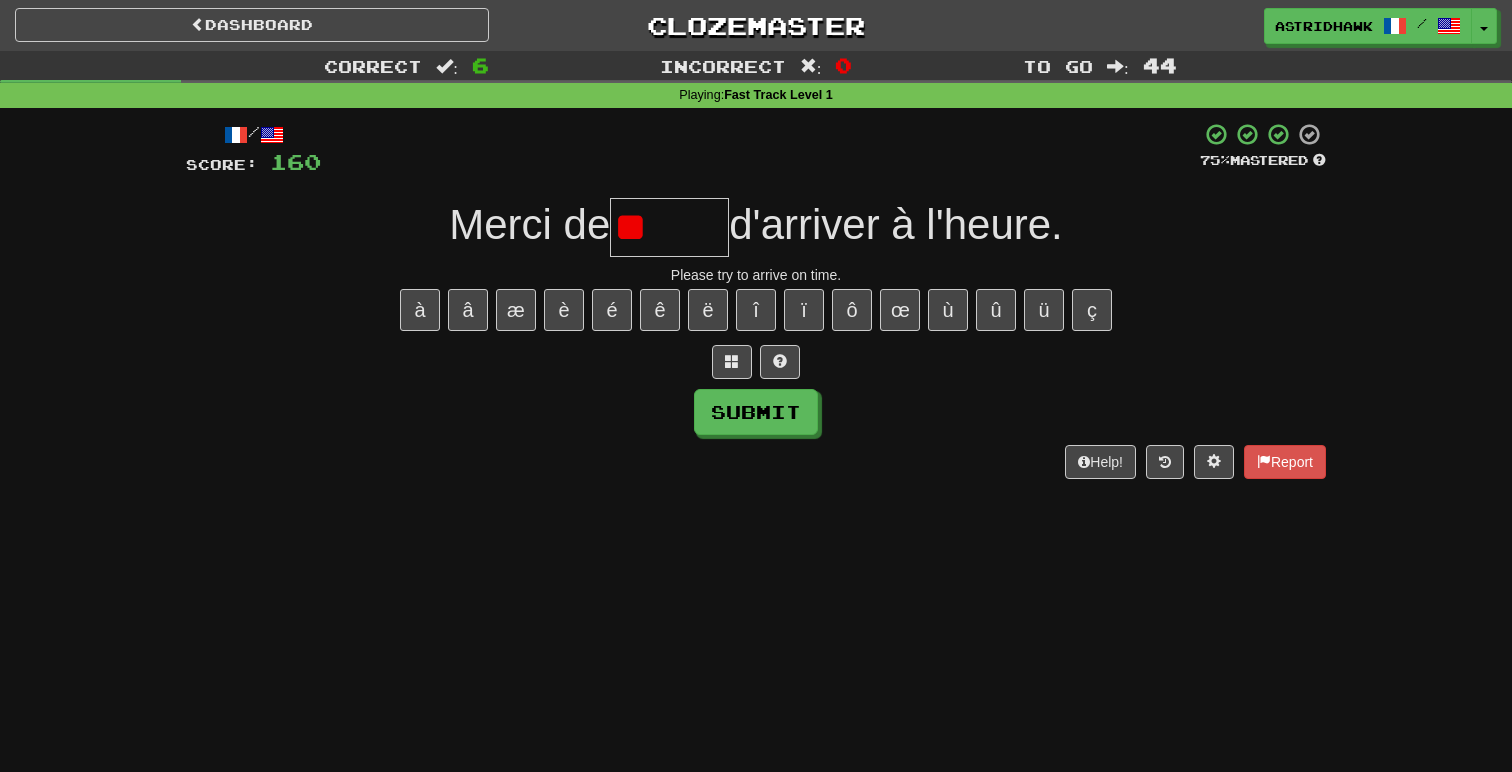type on "*" 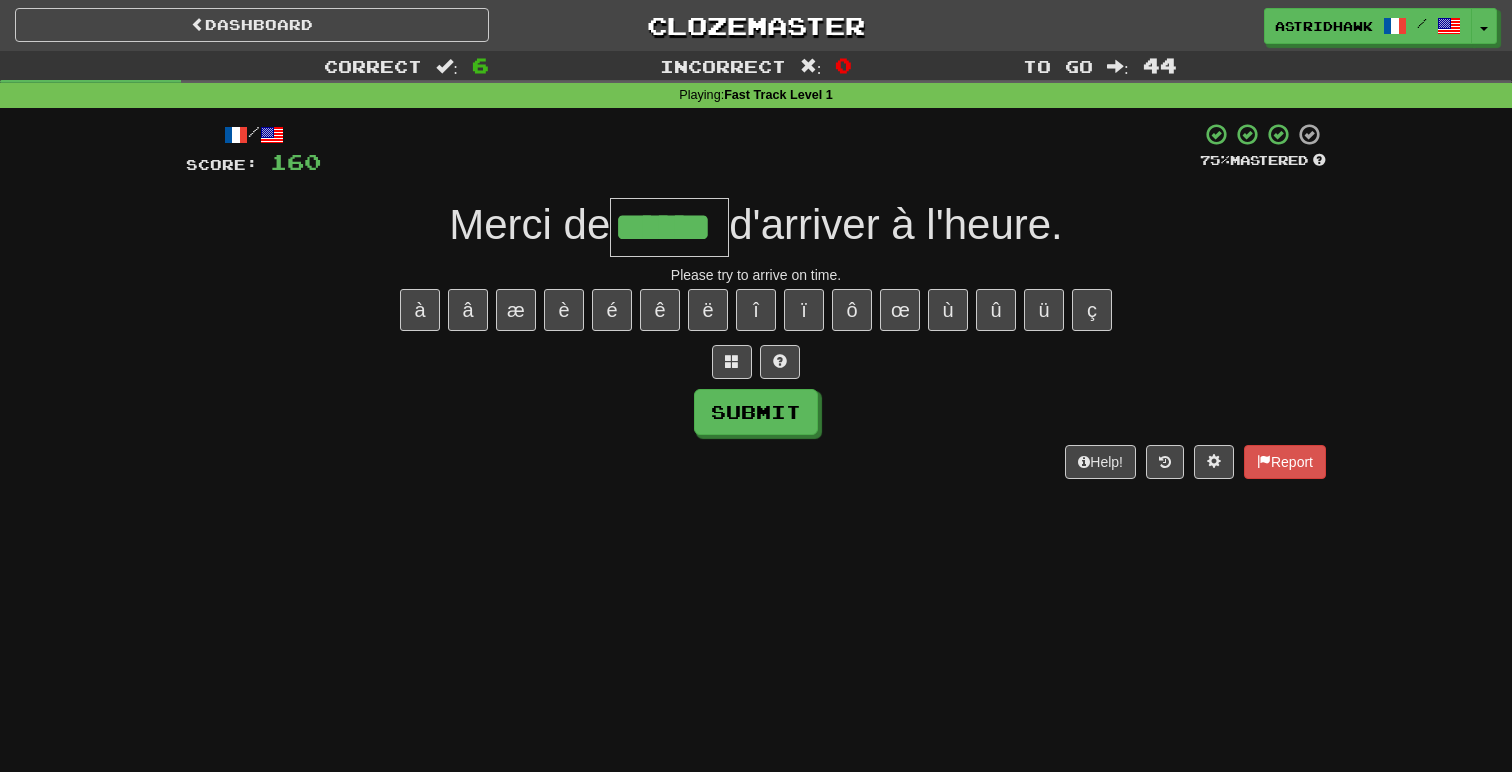 type on "******" 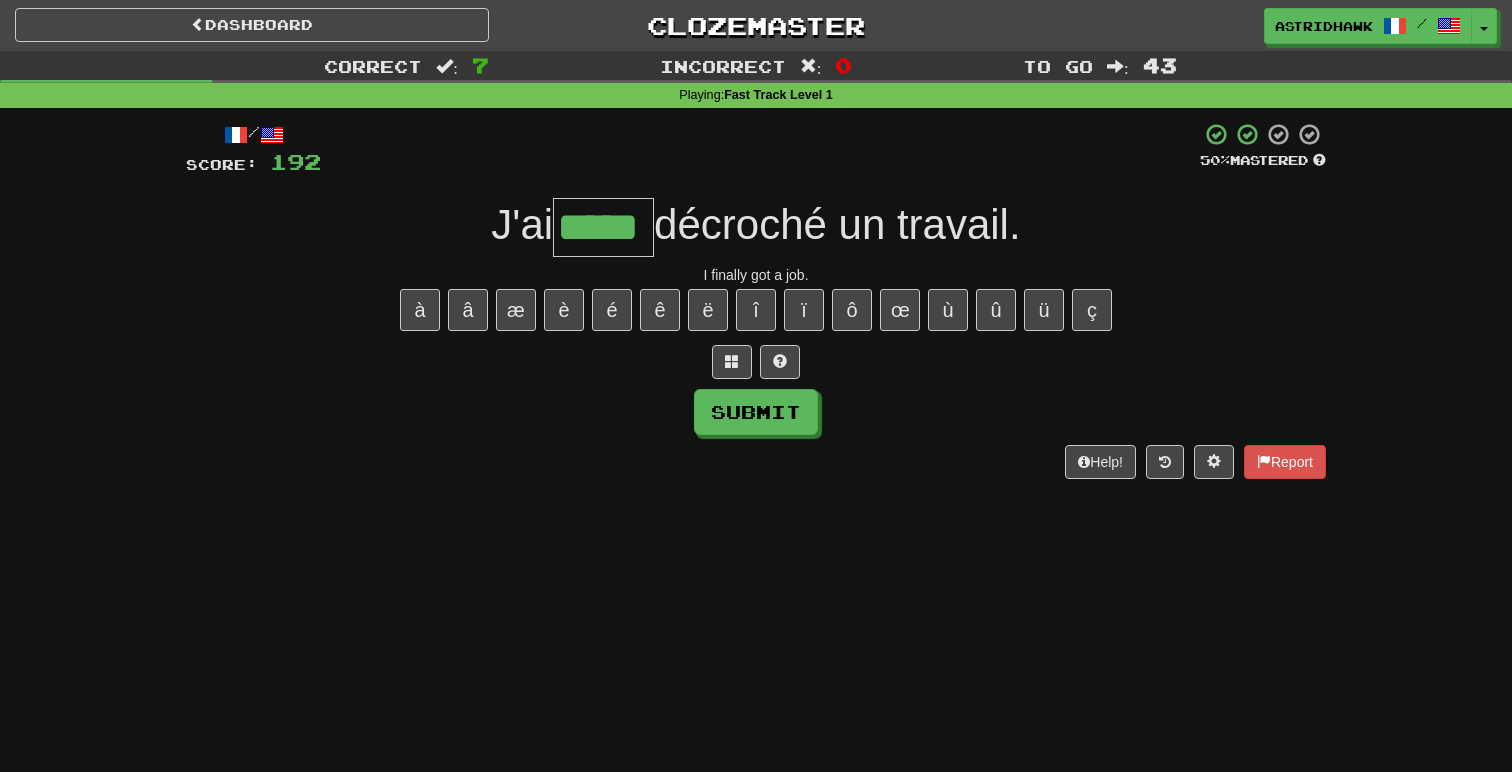 type on "*****" 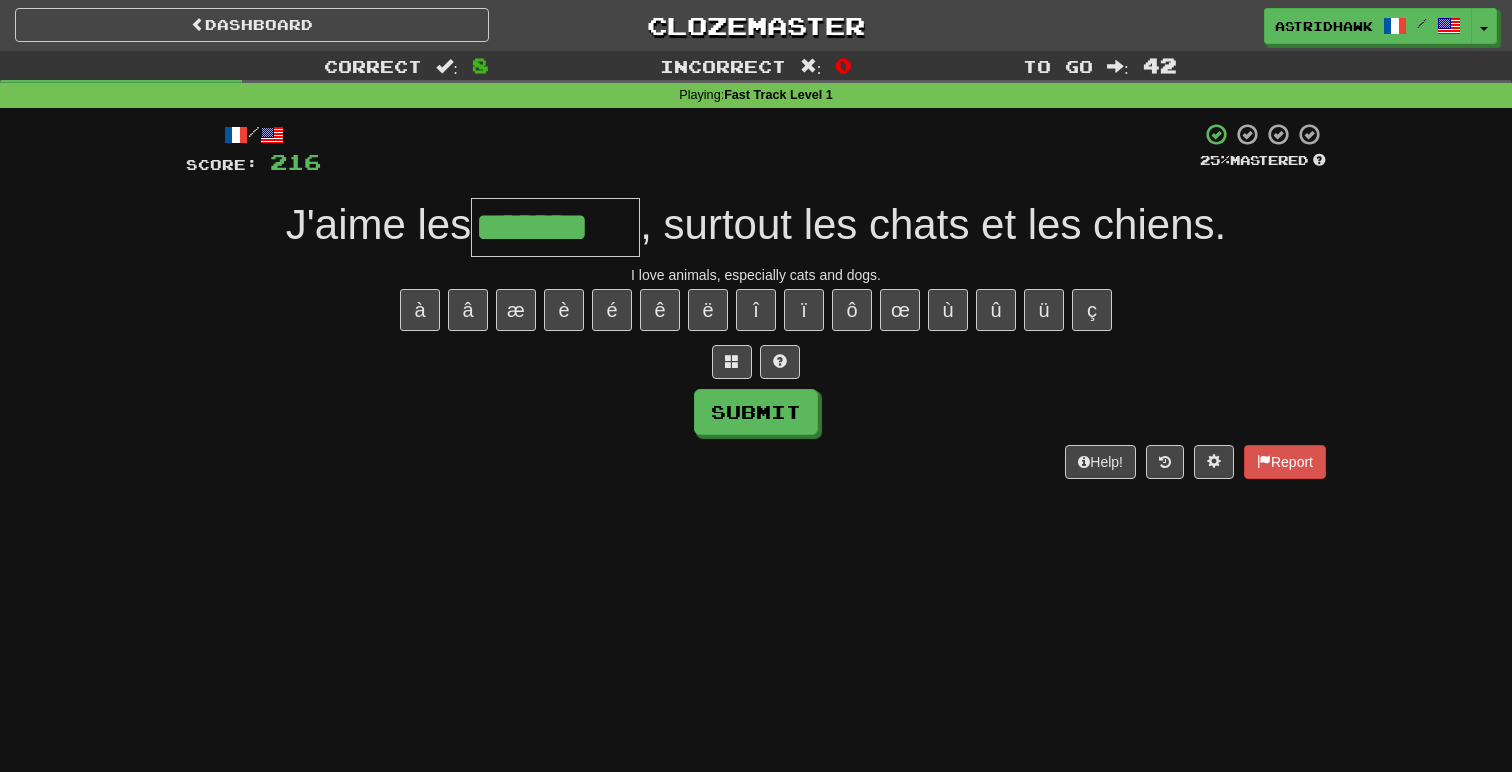 type on "*******" 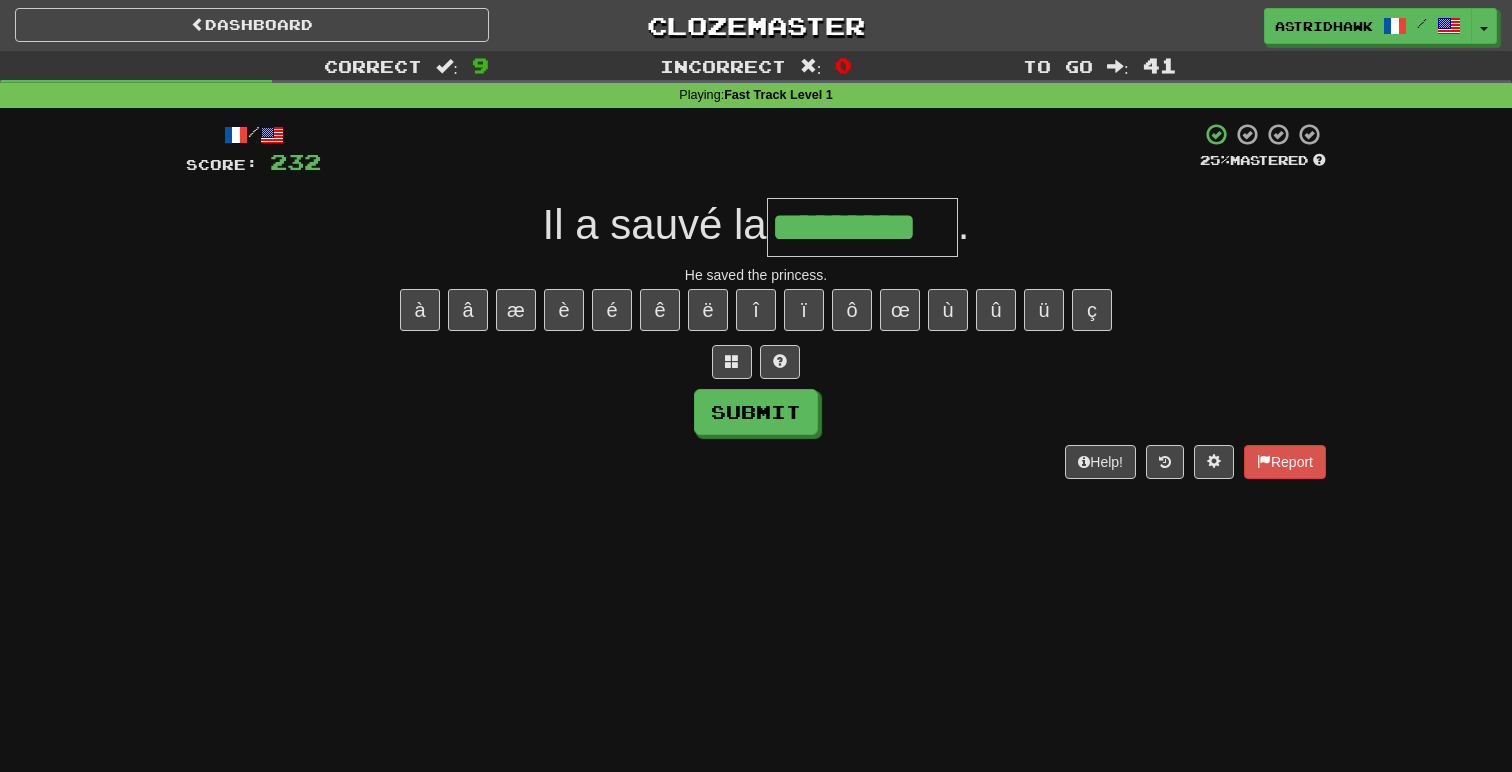 type on "*********" 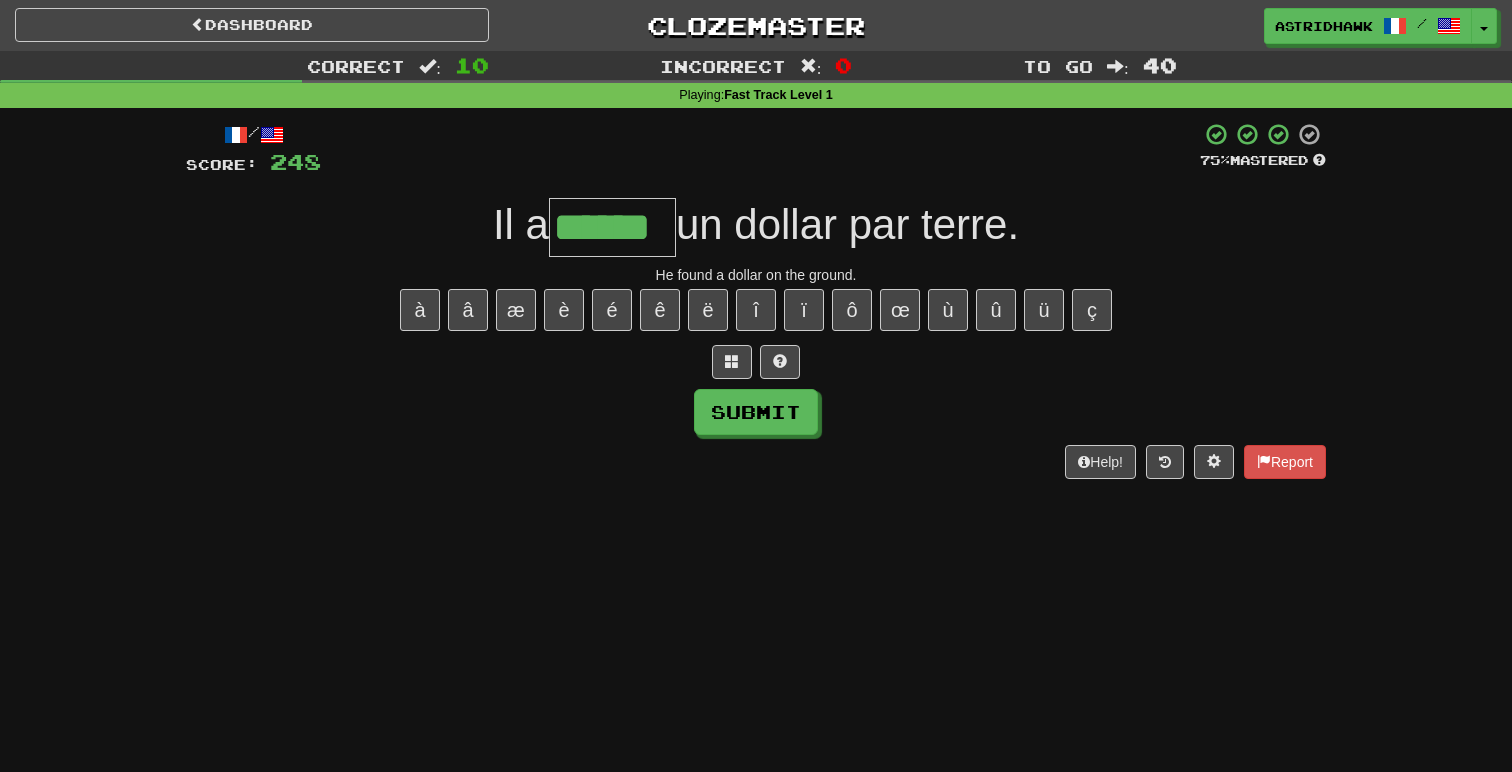 type on "******" 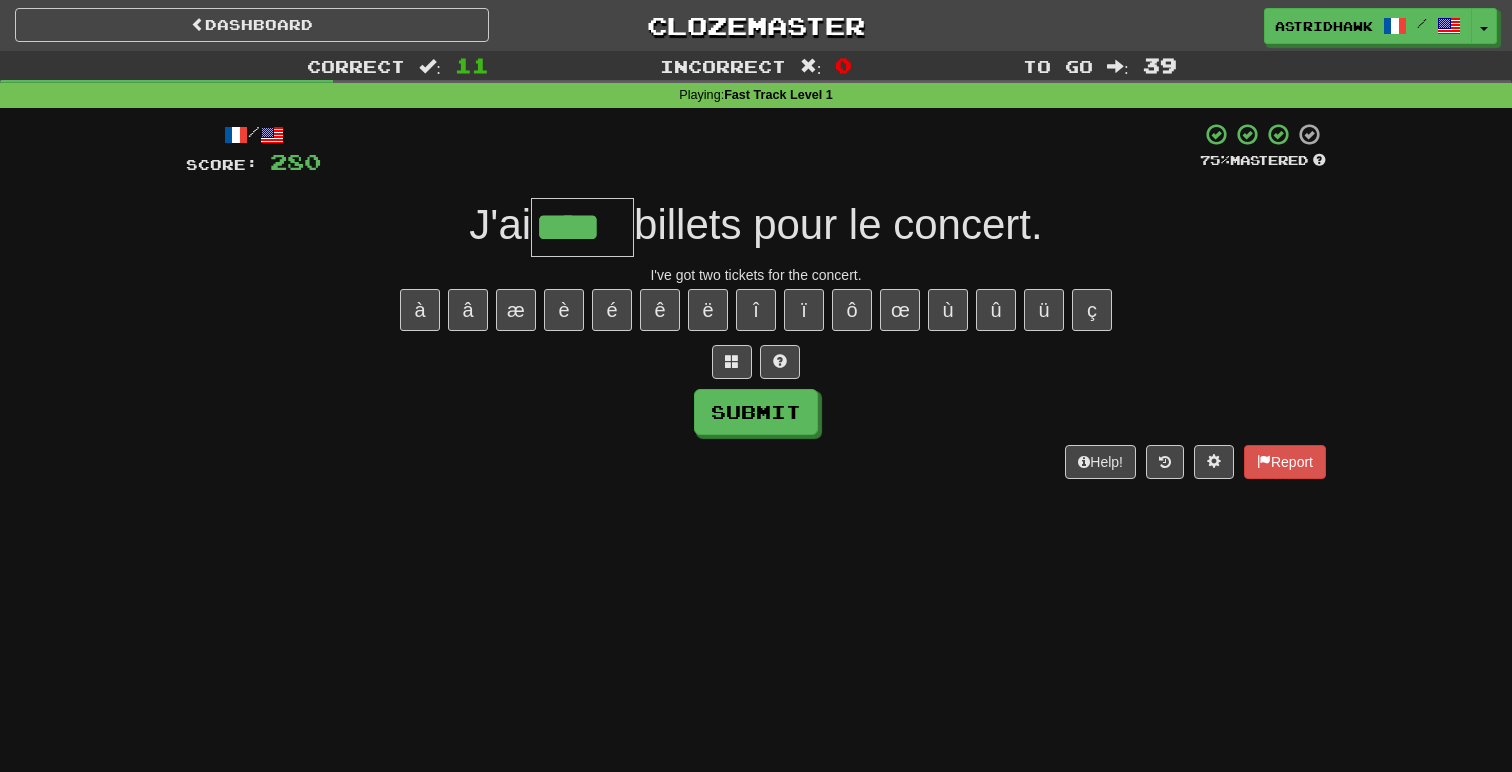 type on "****" 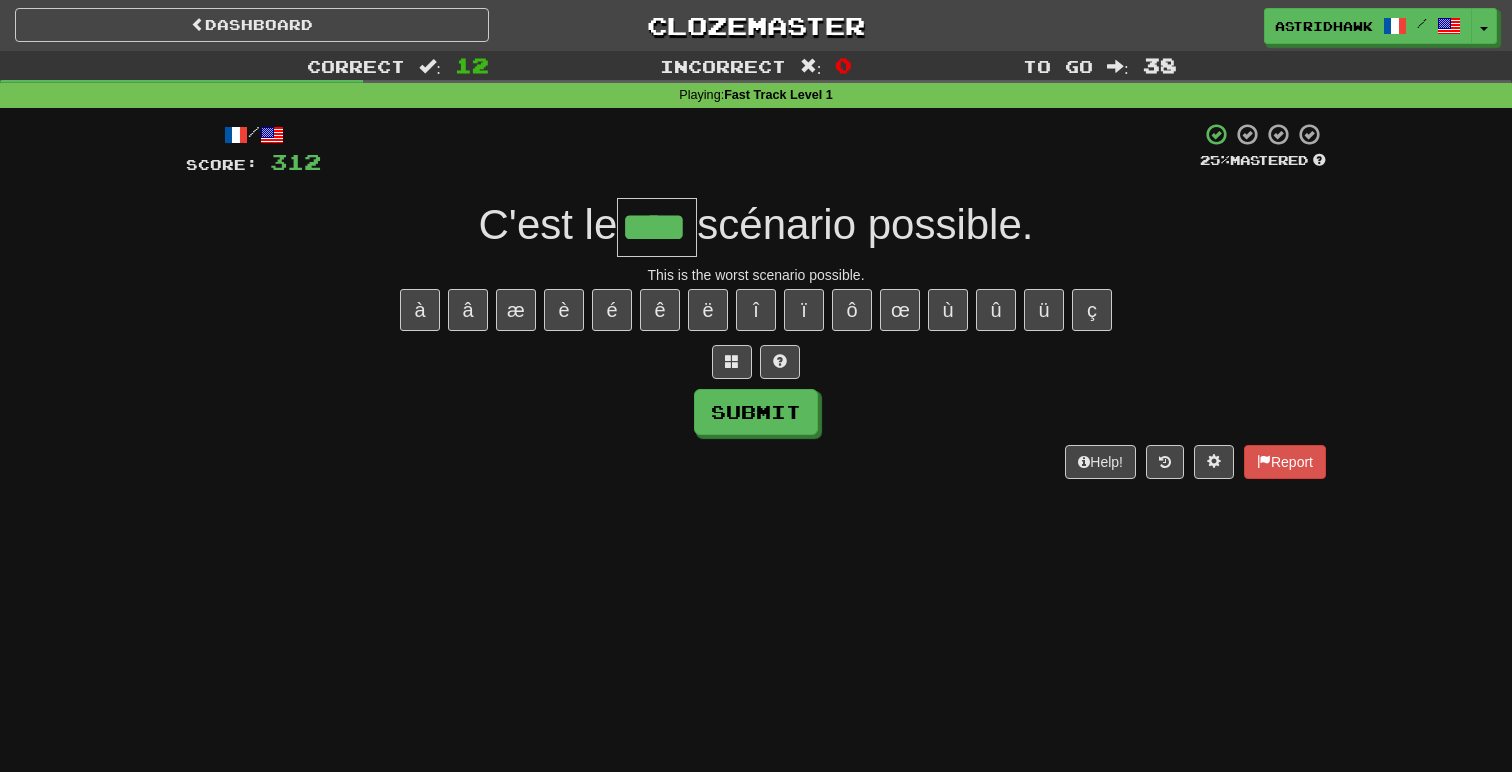 type on "****" 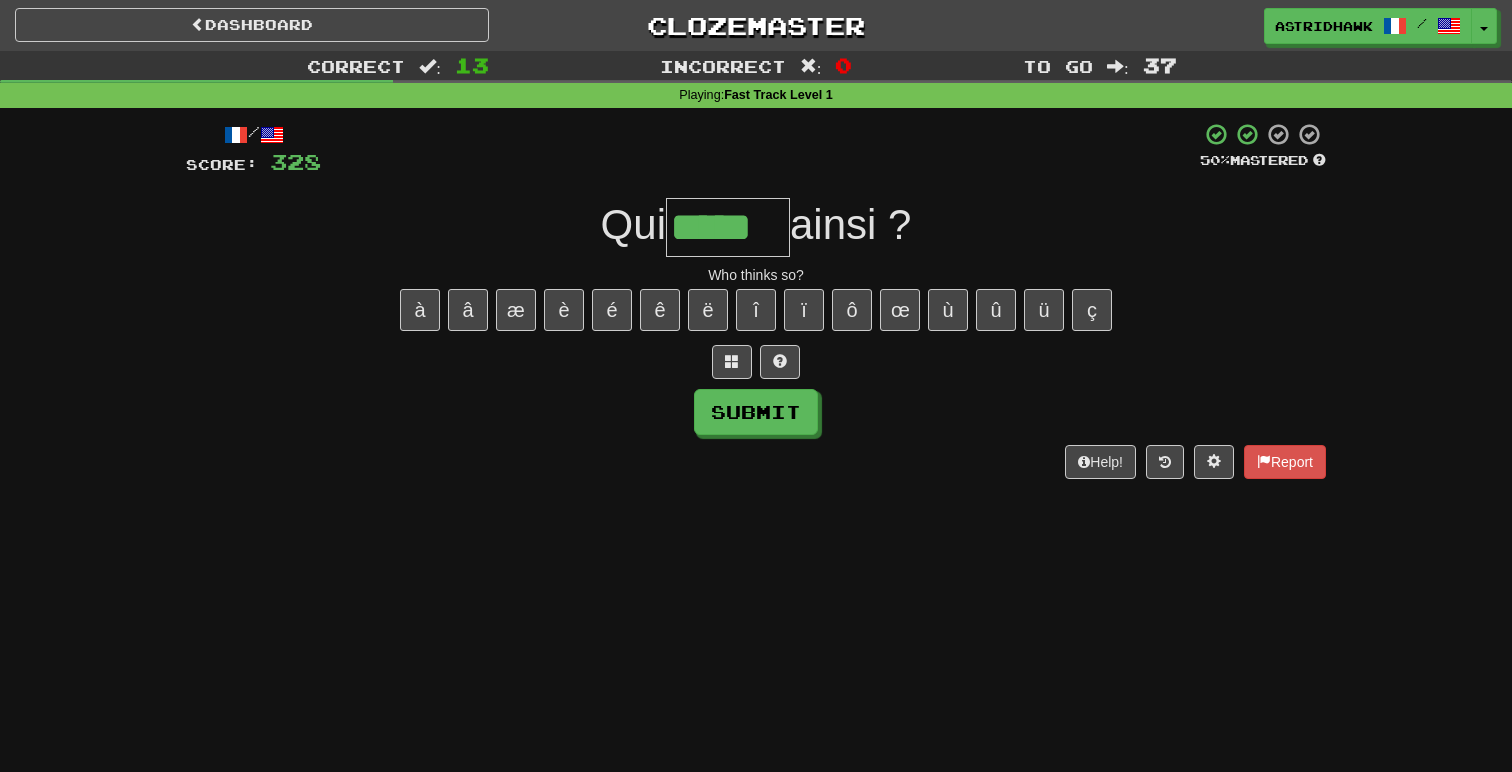 type on "*****" 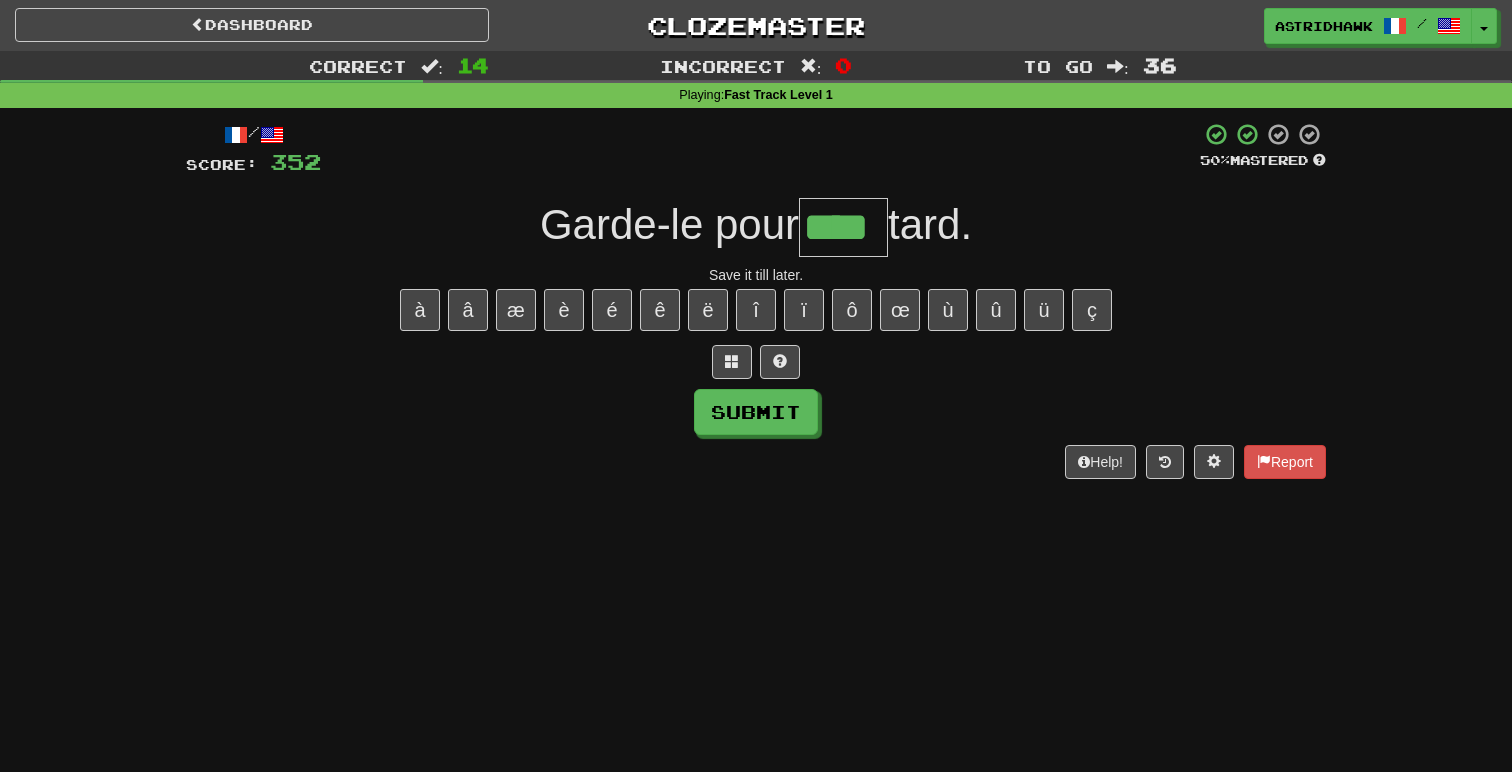 type on "****" 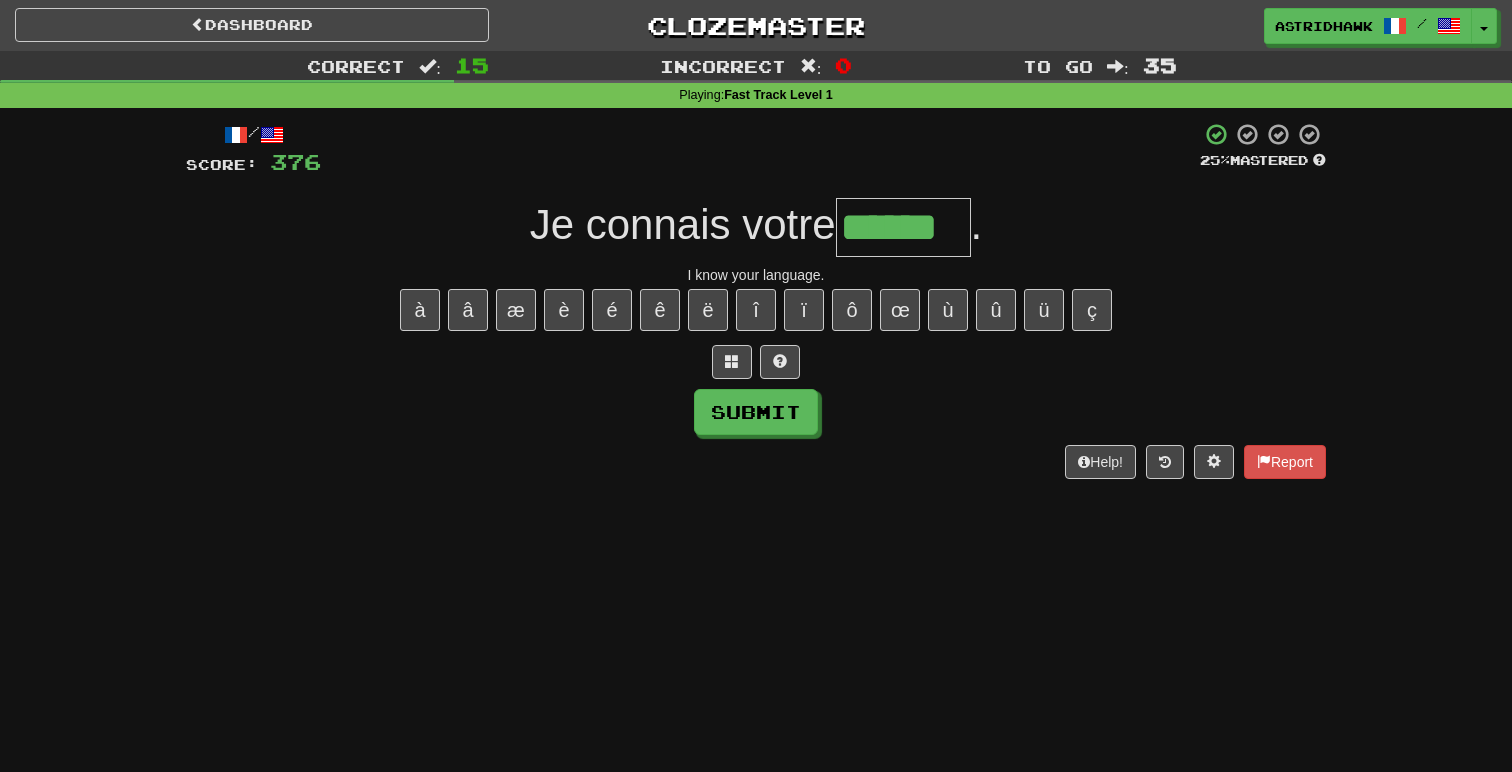 type on "******" 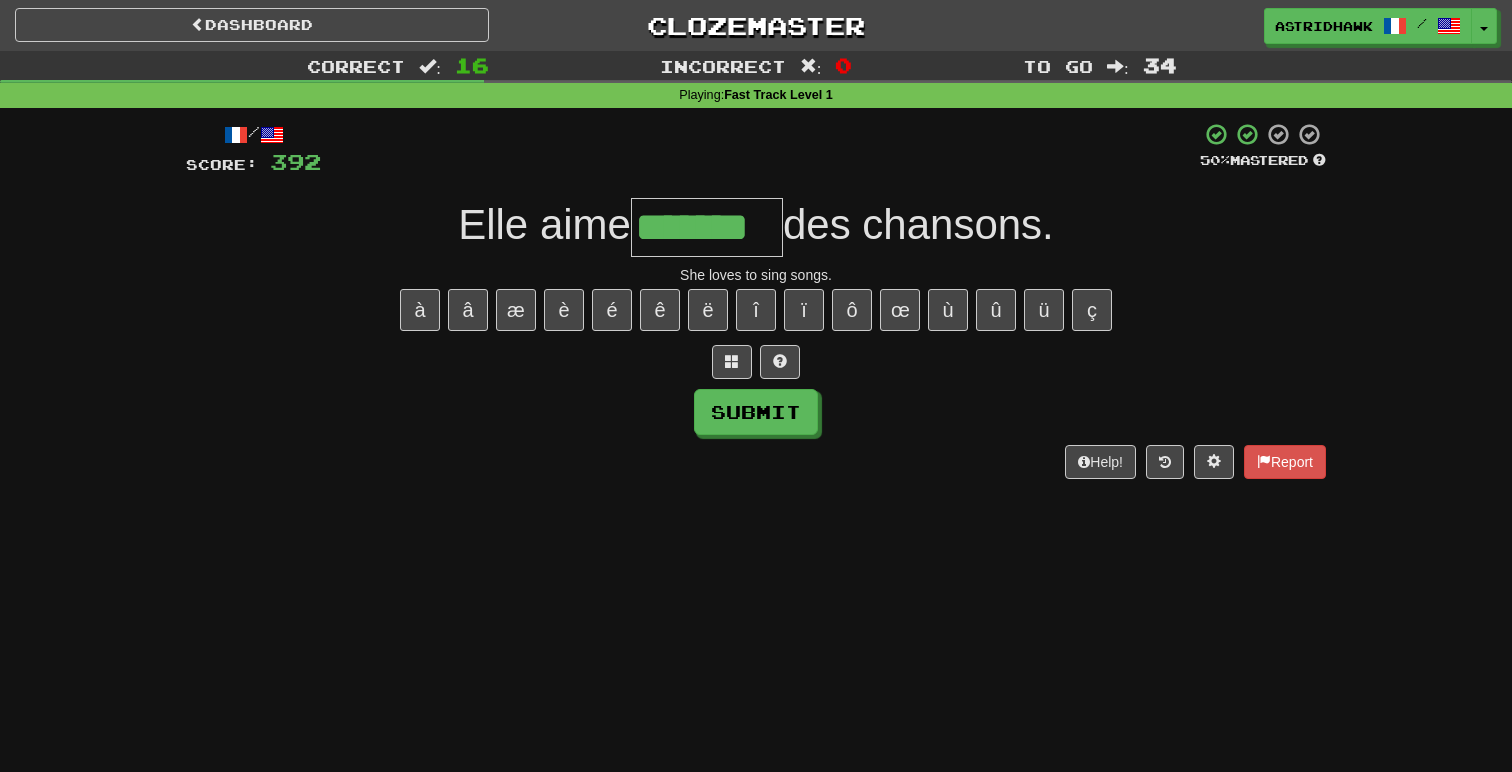 type on "*******" 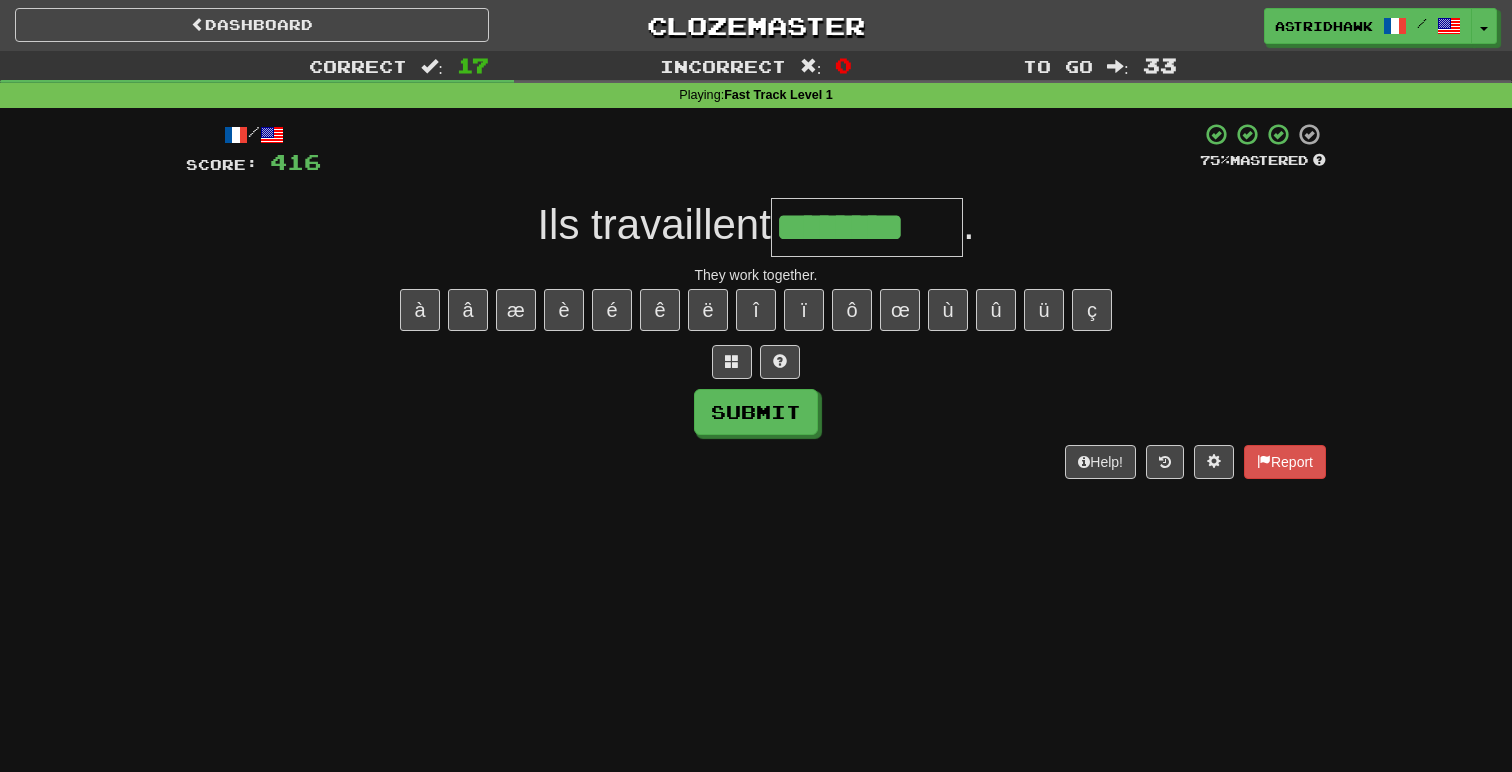 type on "********" 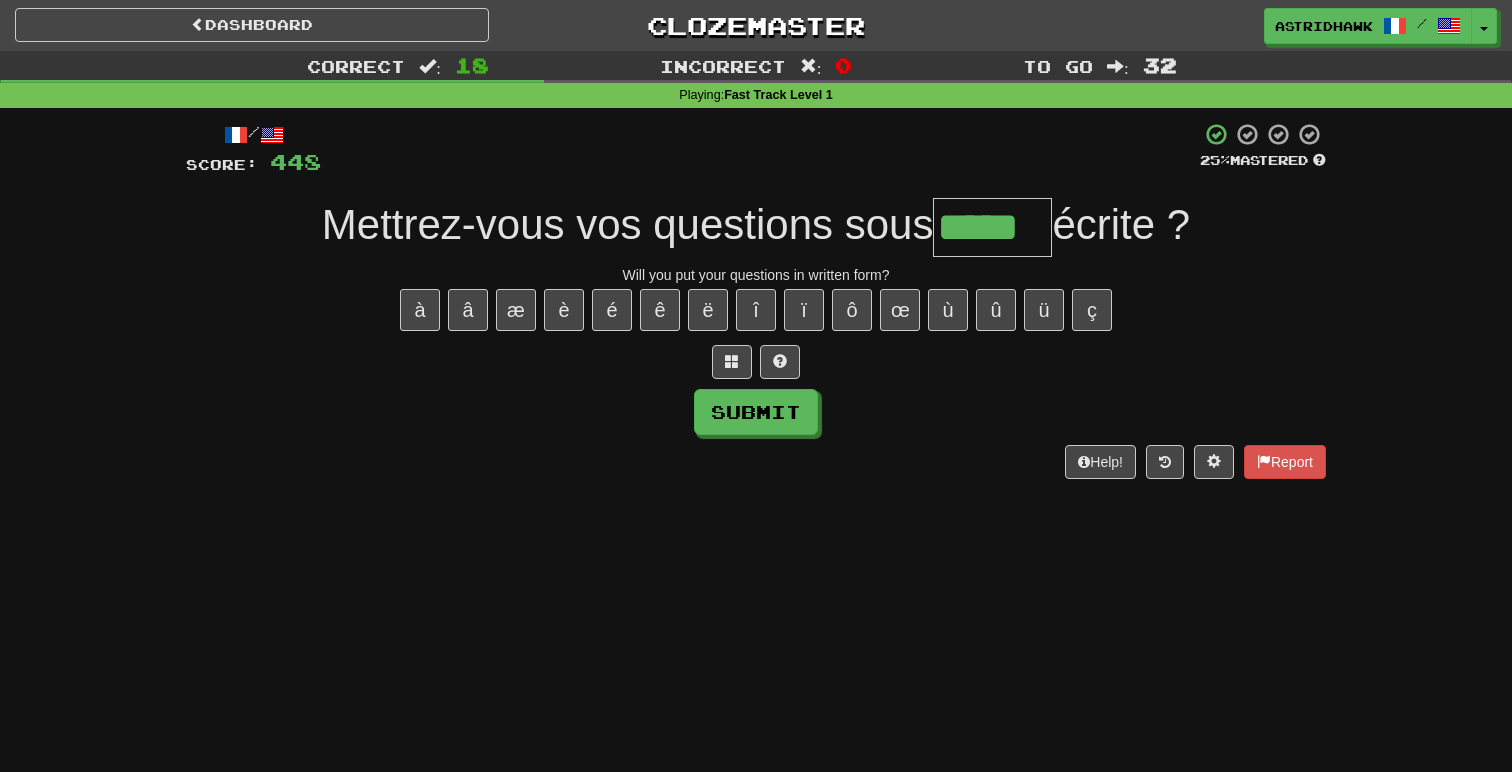 type on "*****" 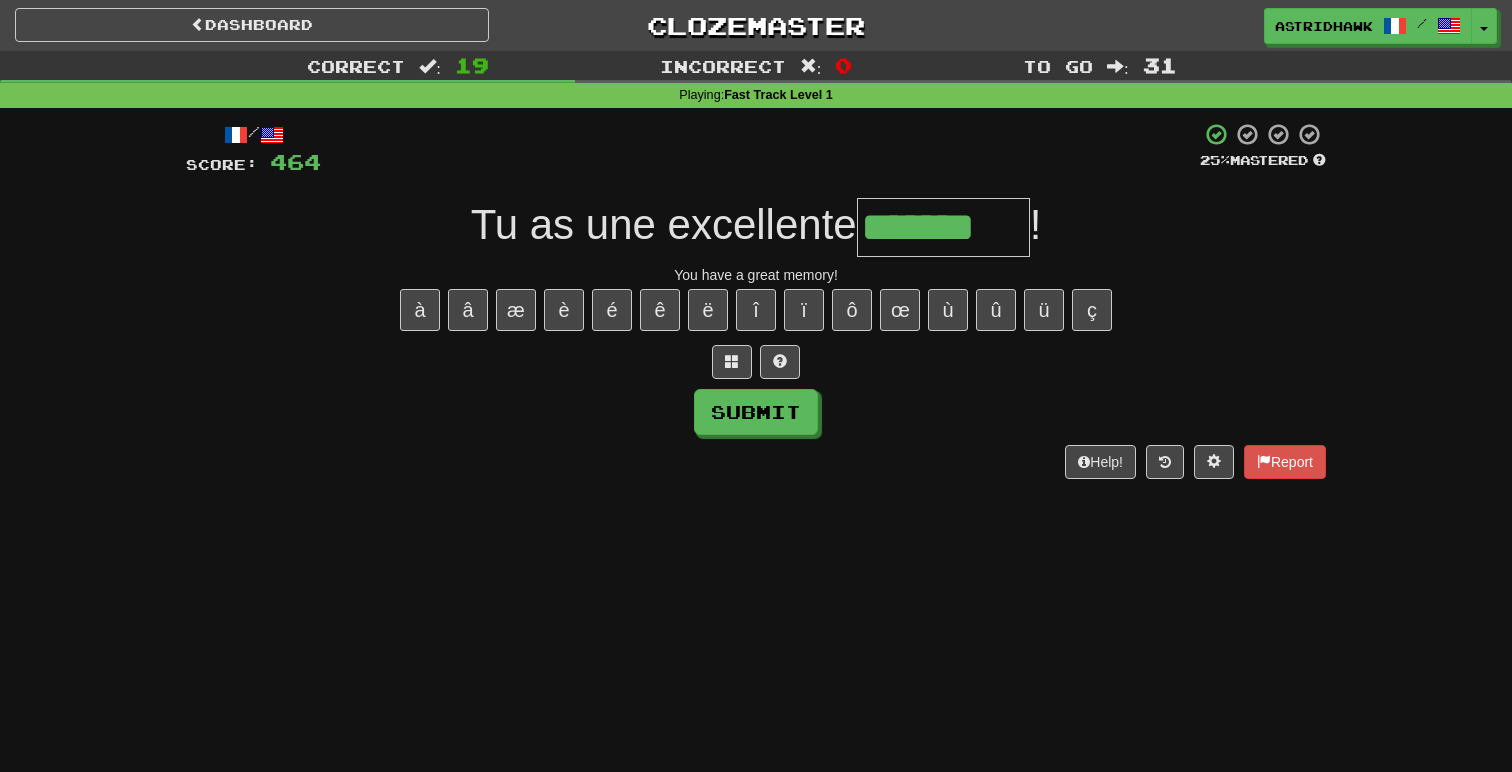 type on "*******" 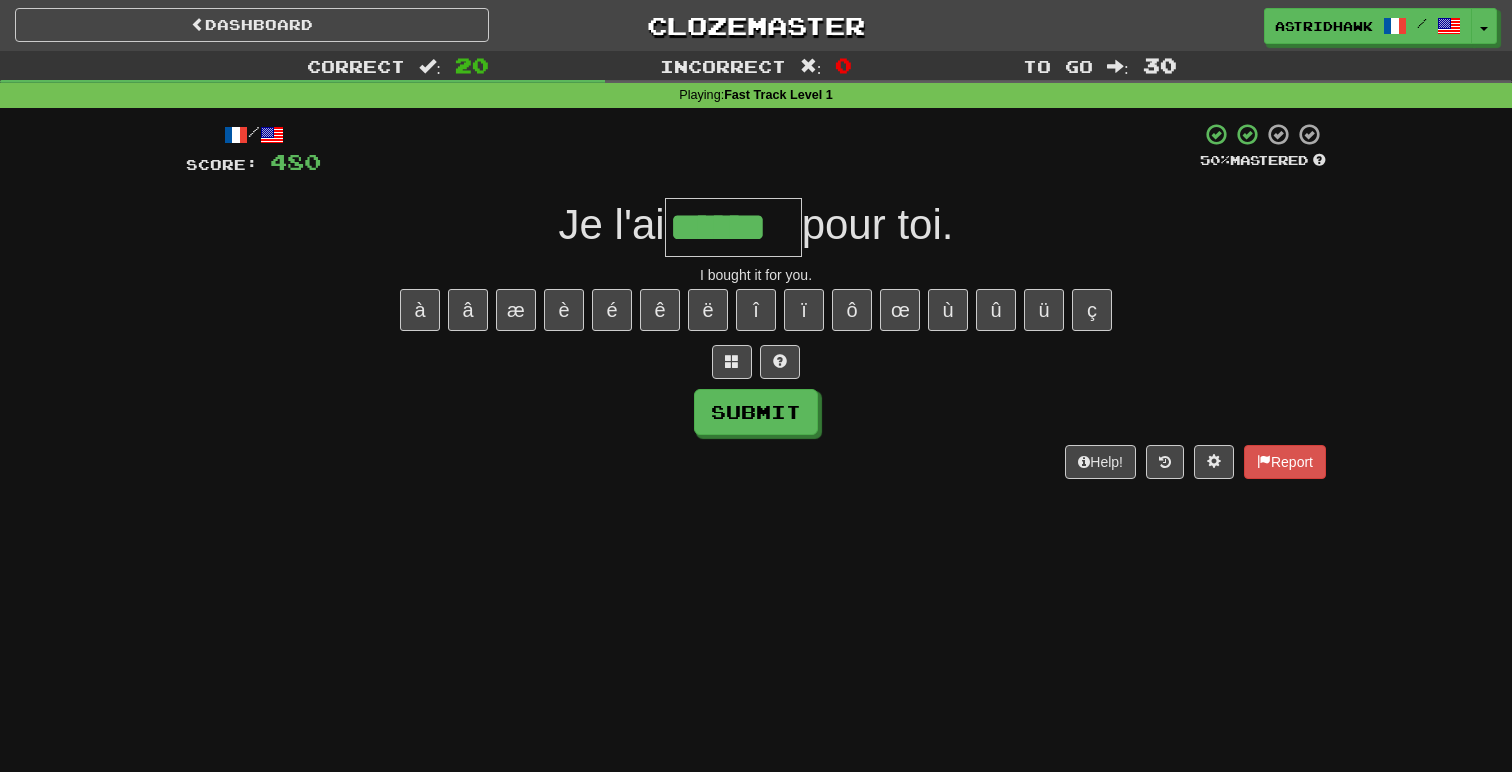 type on "******" 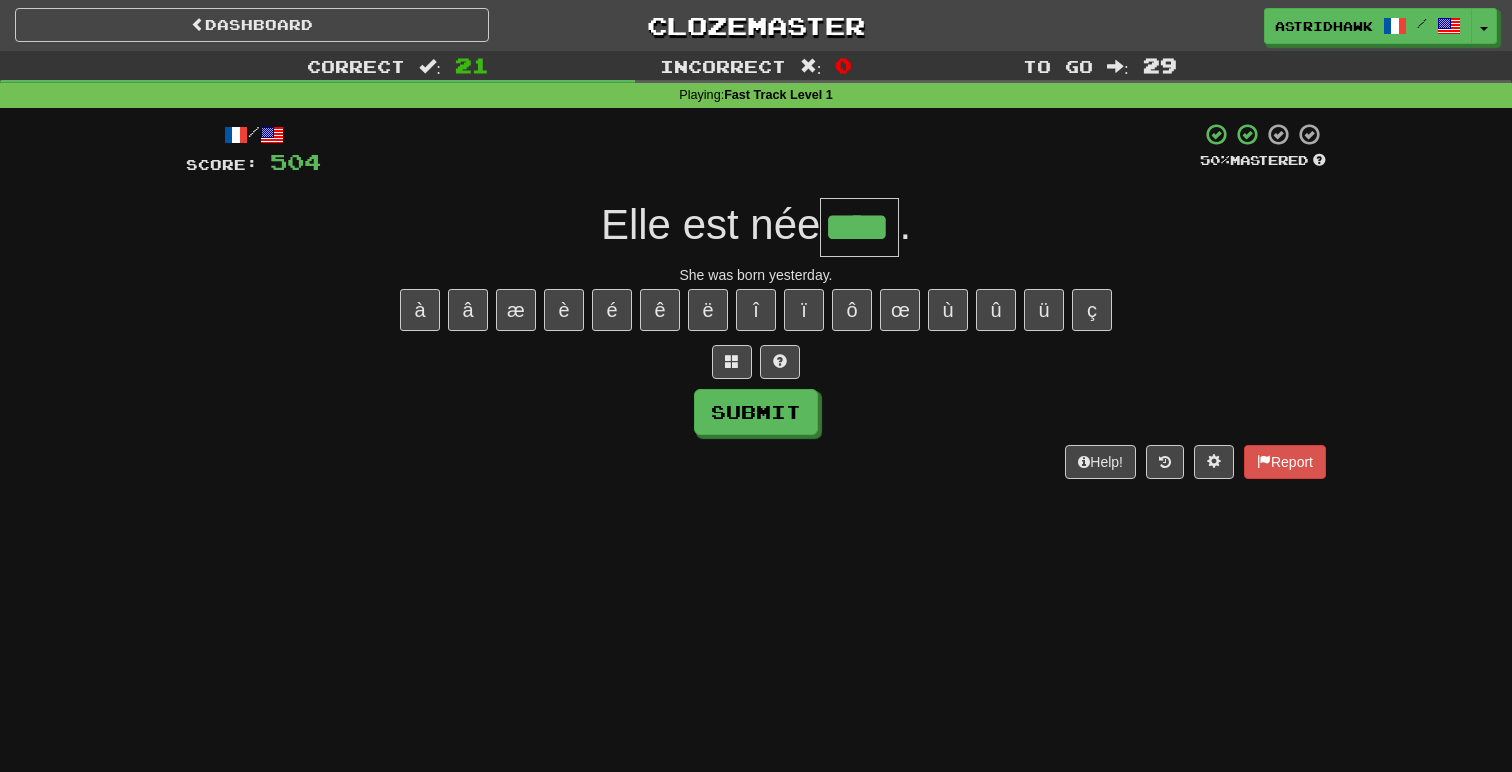 type on "****" 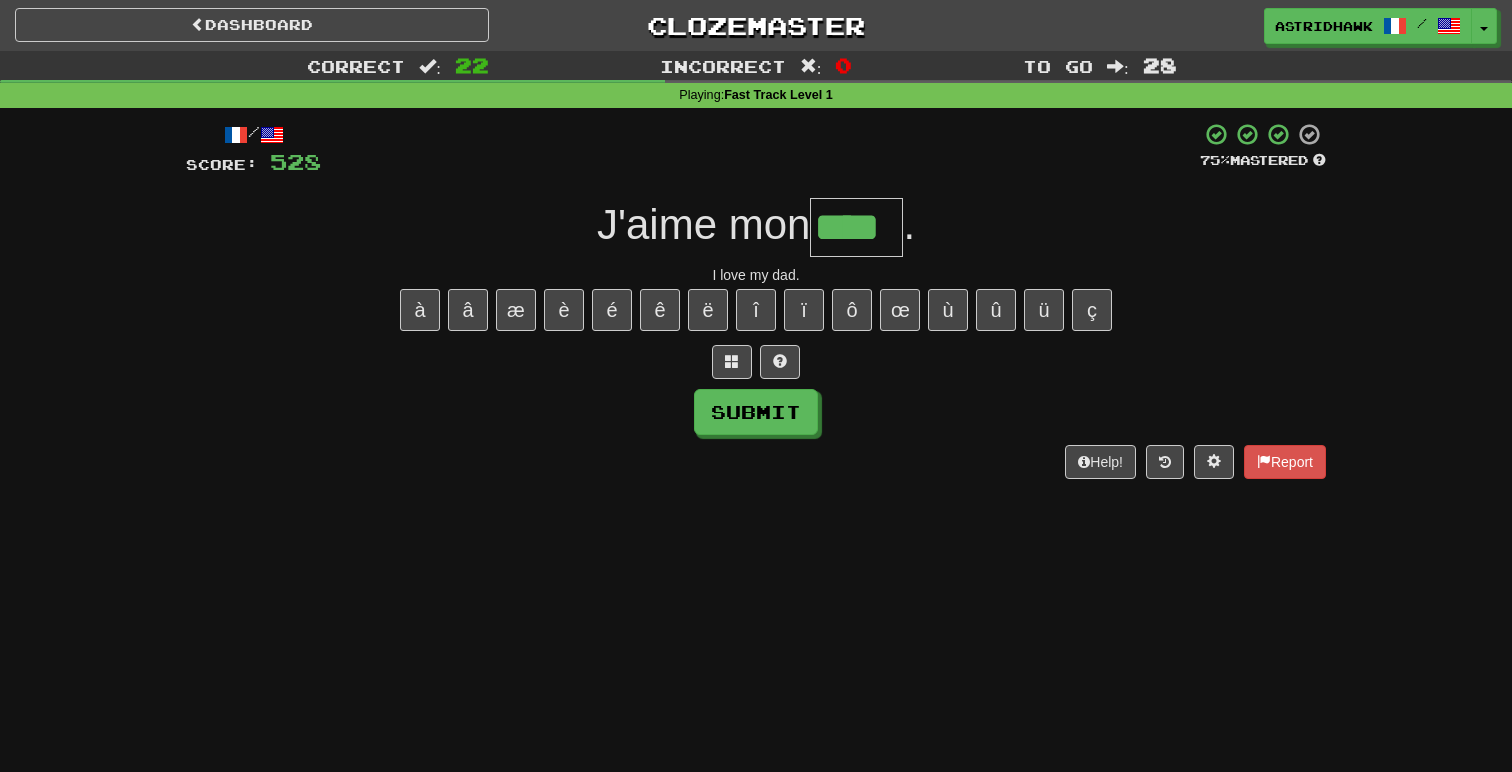 type on "****" 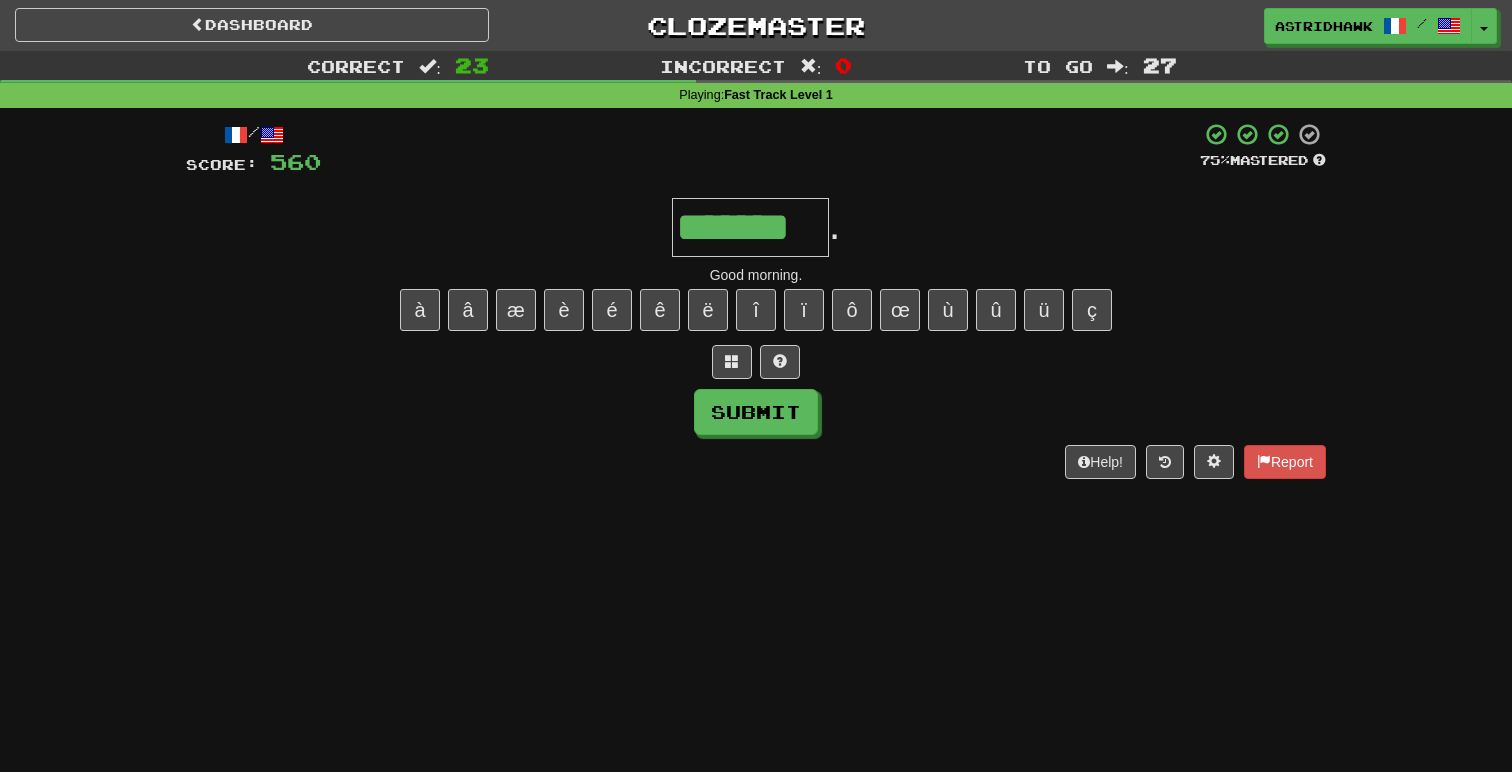 type on "*******" 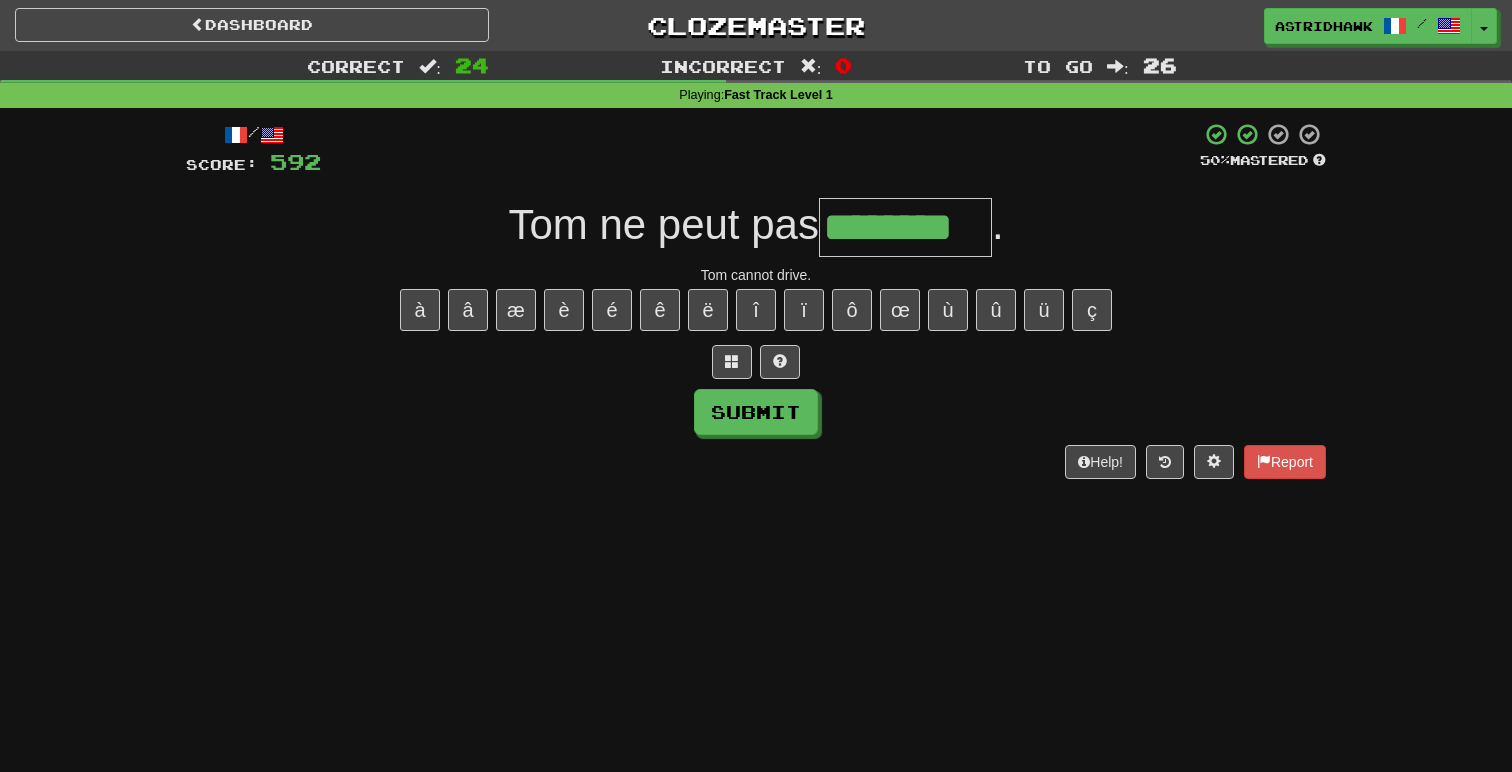 type on "********" 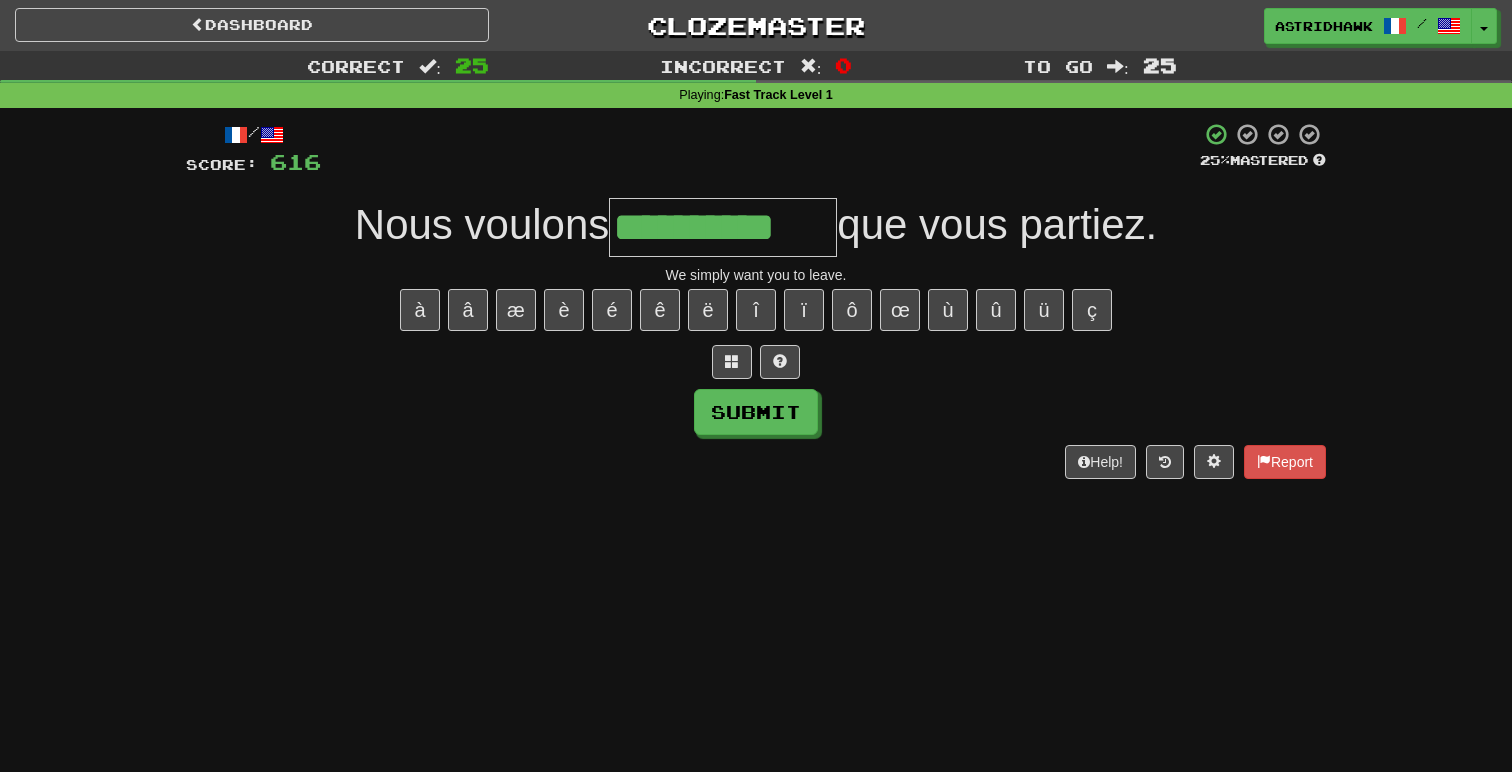 type on "**********" 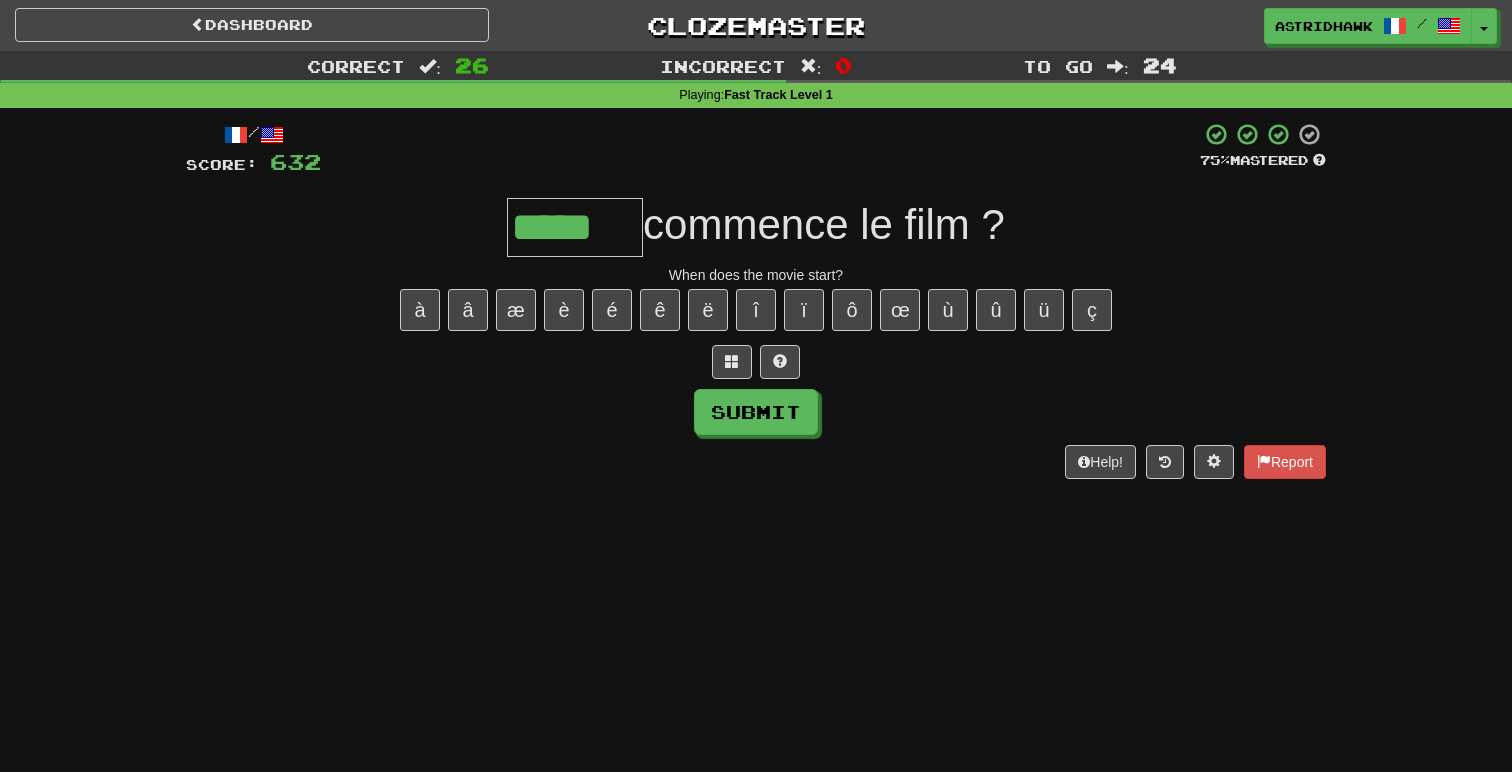 type on "*****" 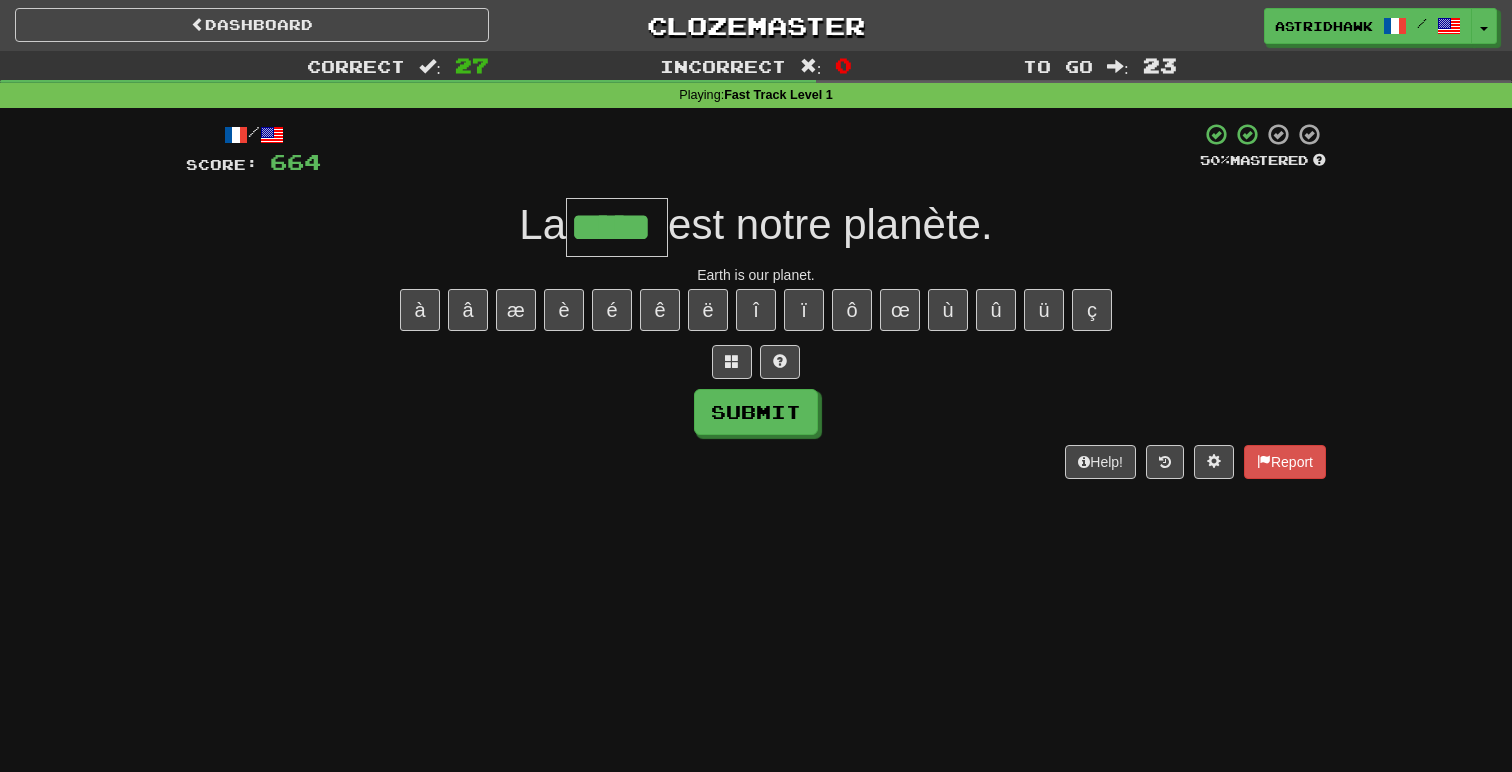 type on "*****" 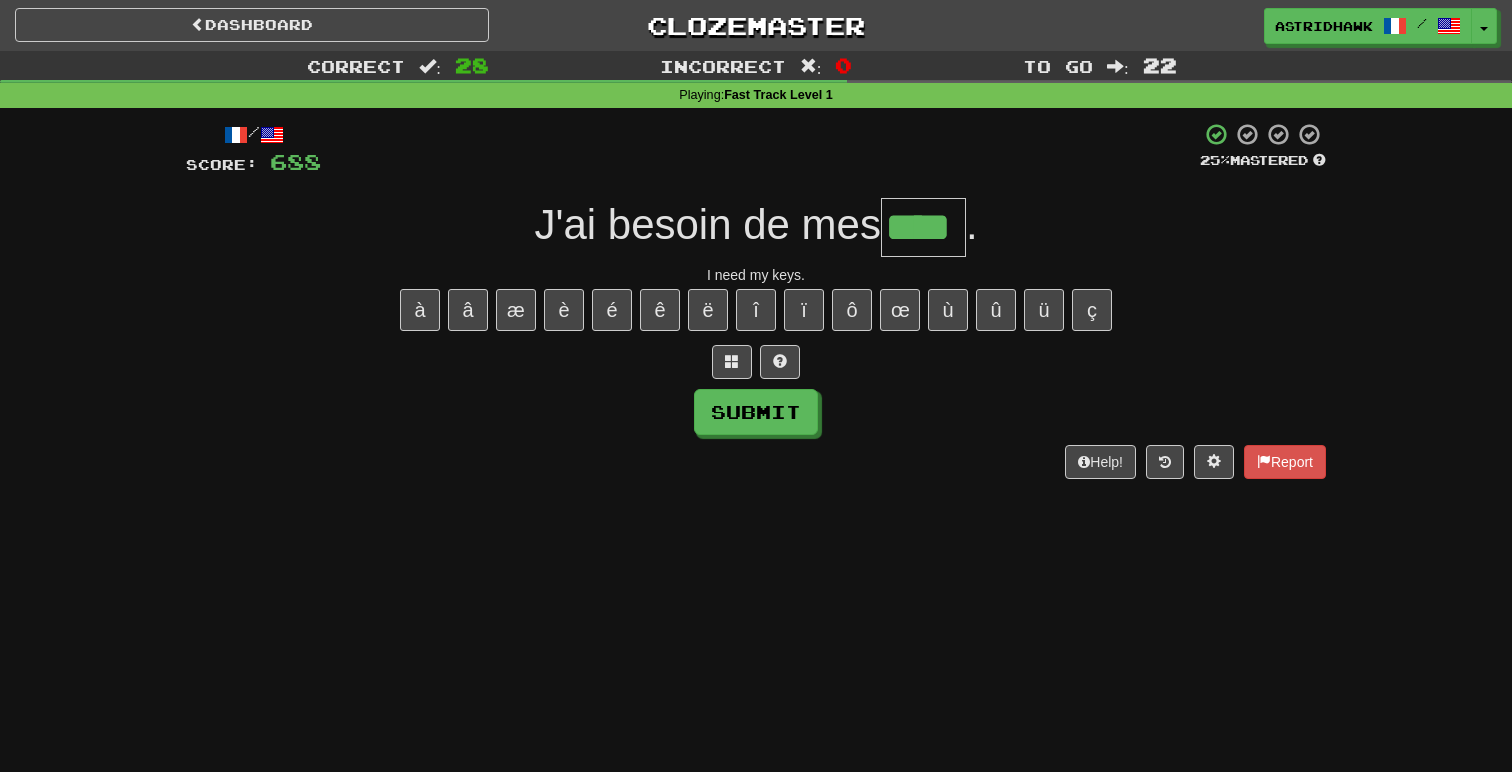 type on "****" 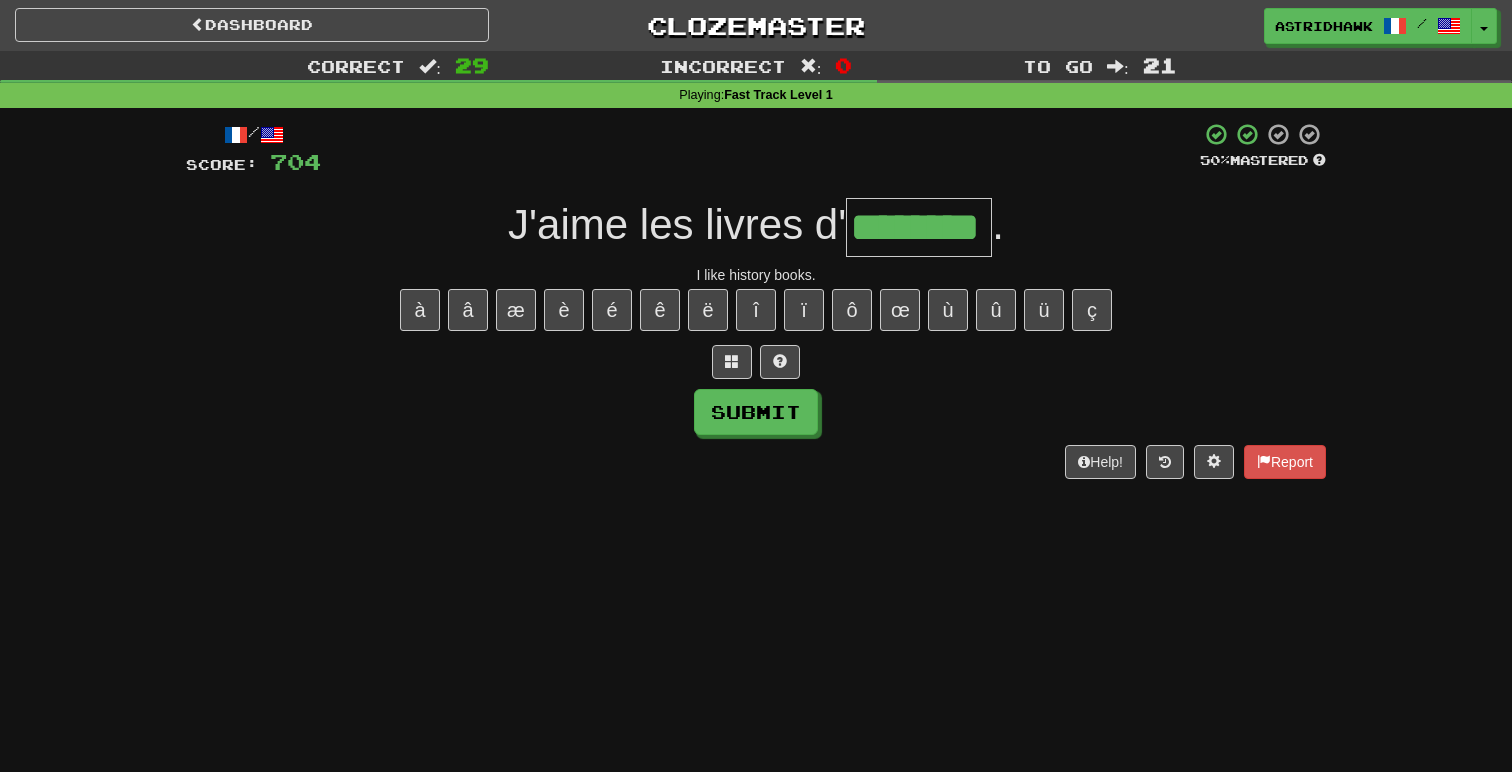 type on "********" 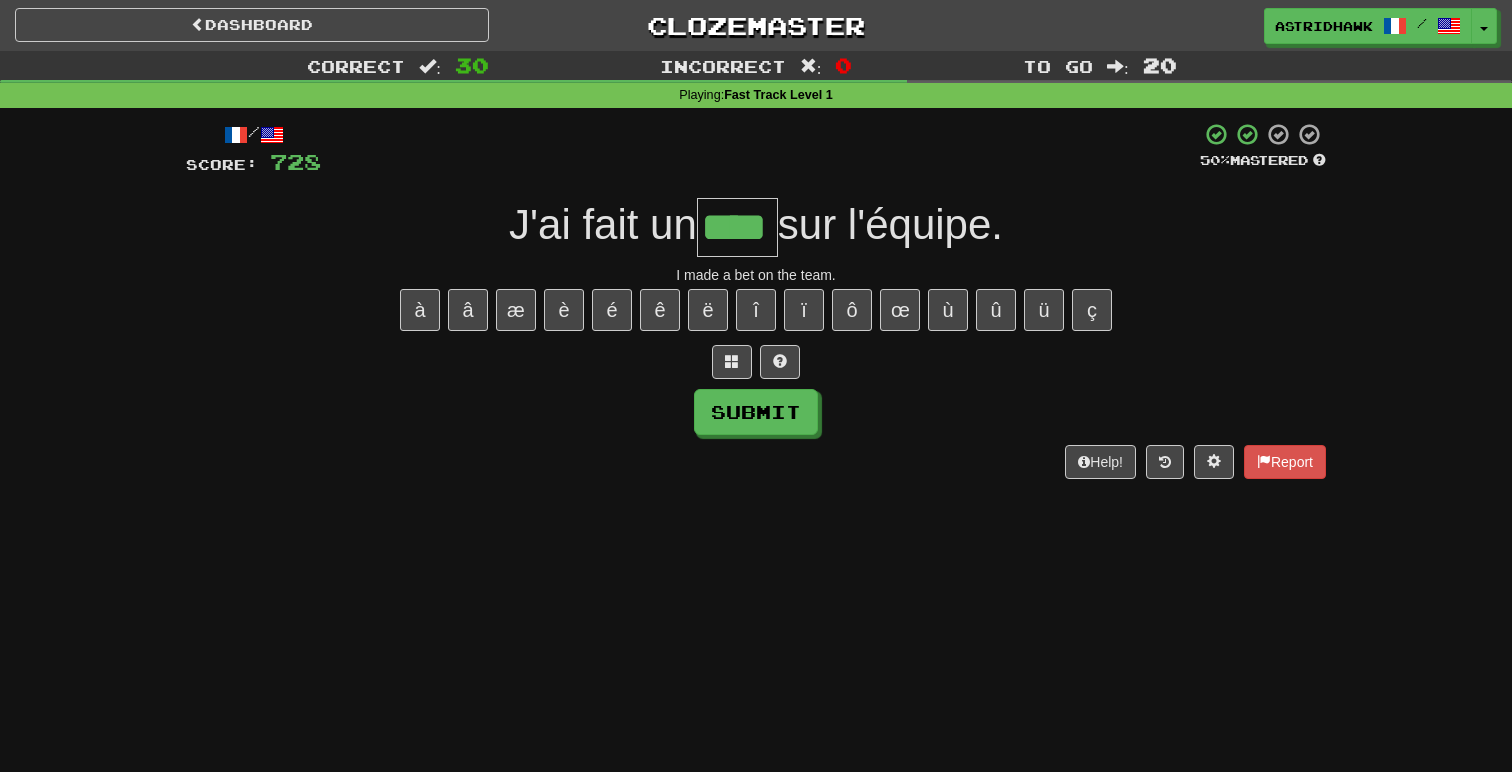 type on "****" 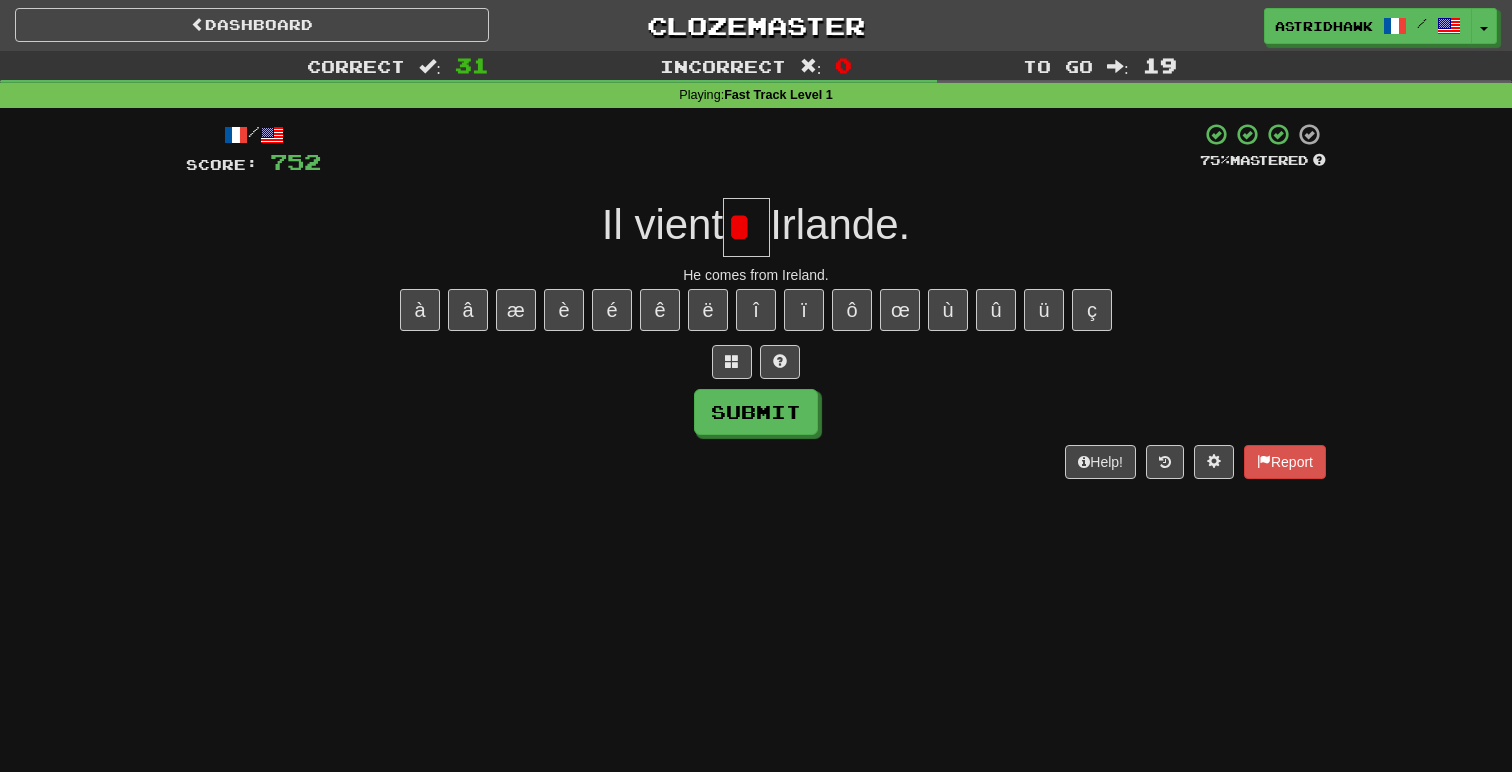 scroll, scrollTop: 0, scrollLeft: 0, axis: both 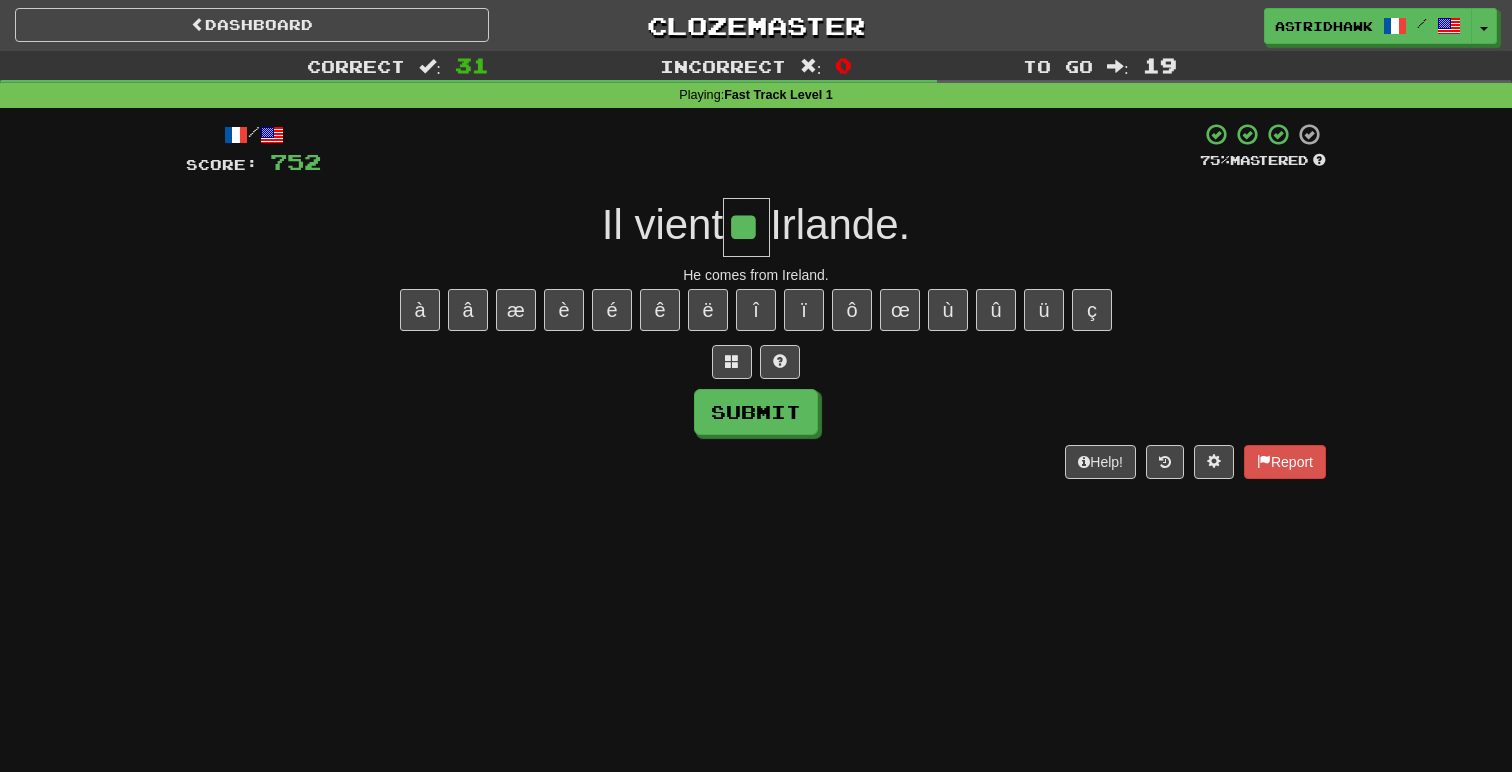 type on "**" 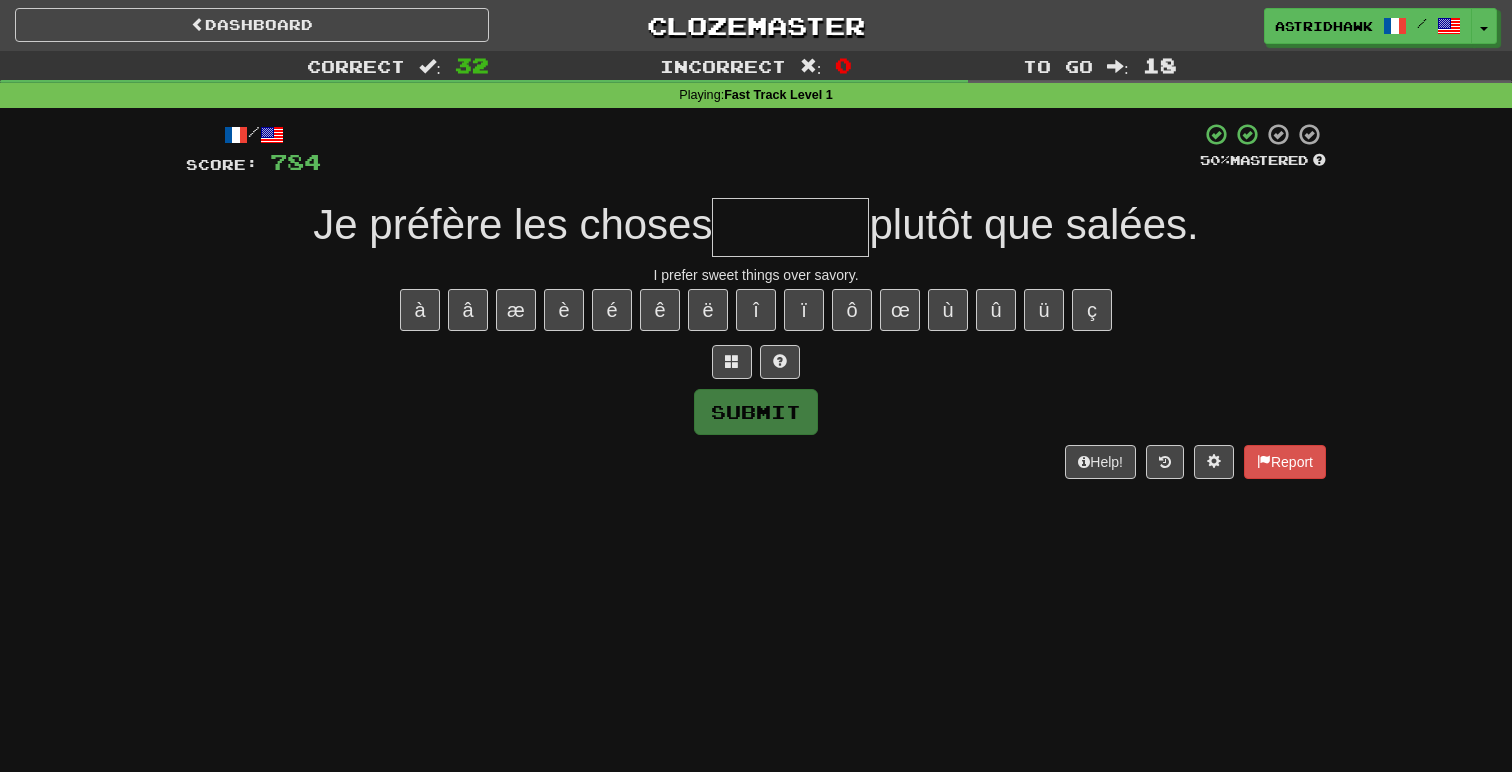 type on "*" 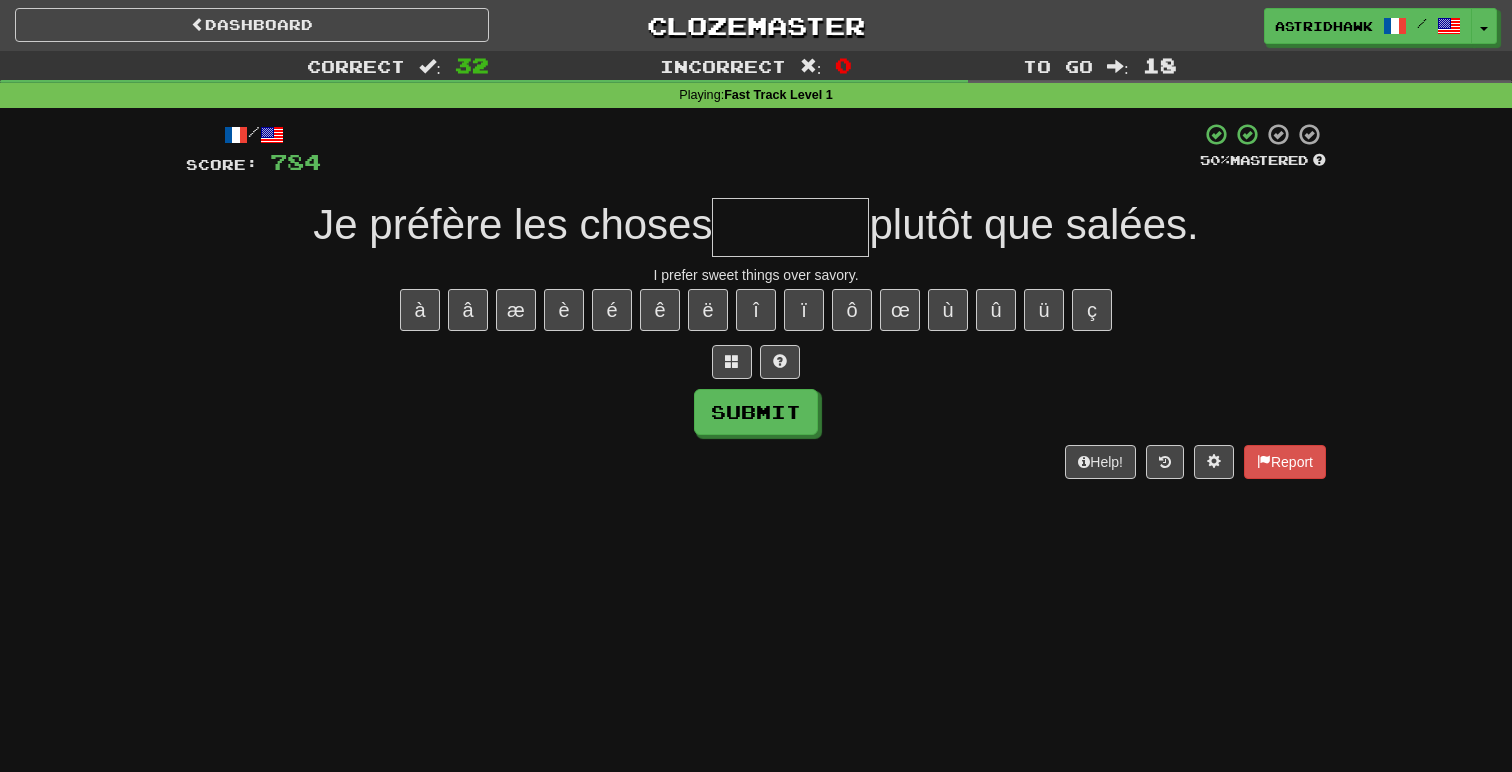 type on "*" 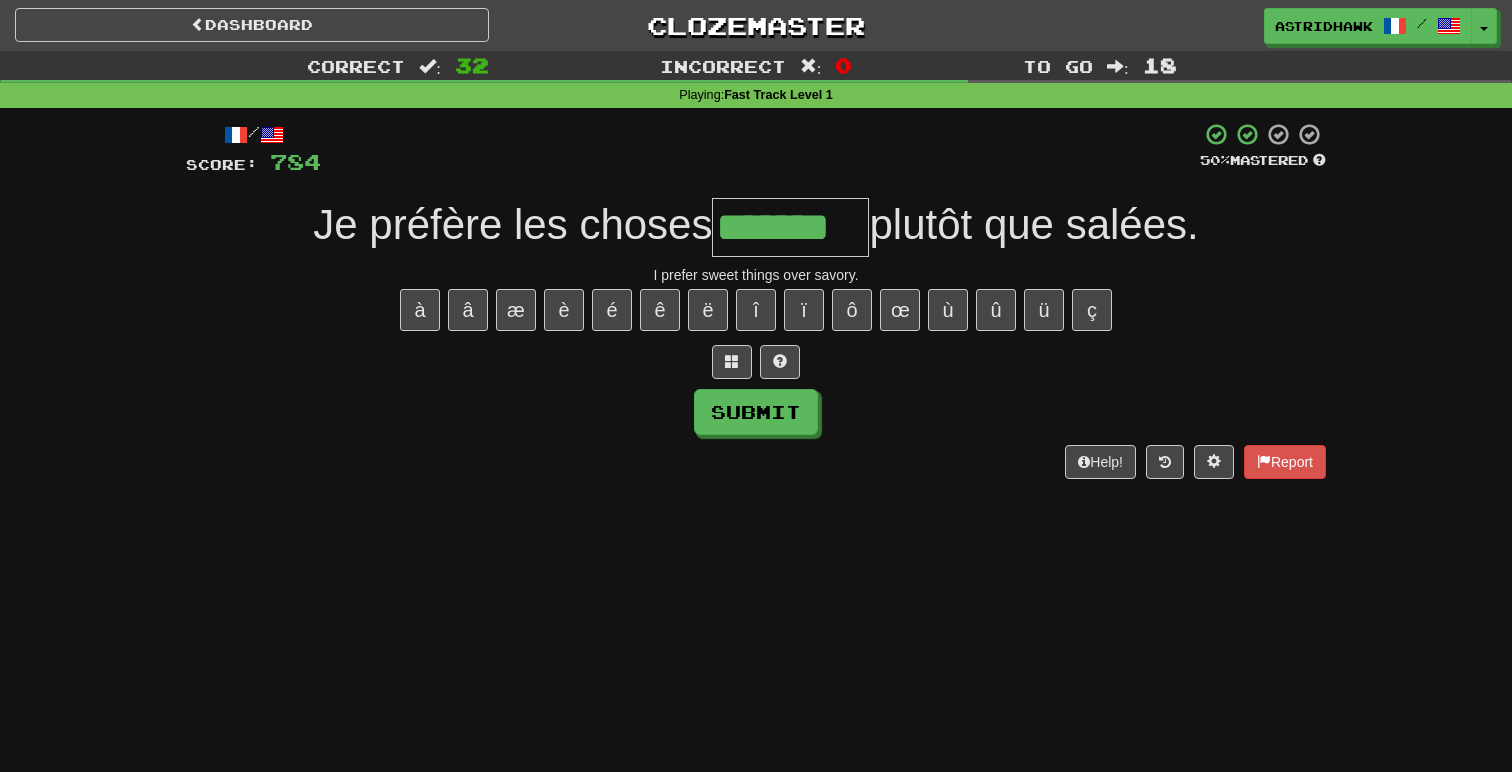 type on "*******" 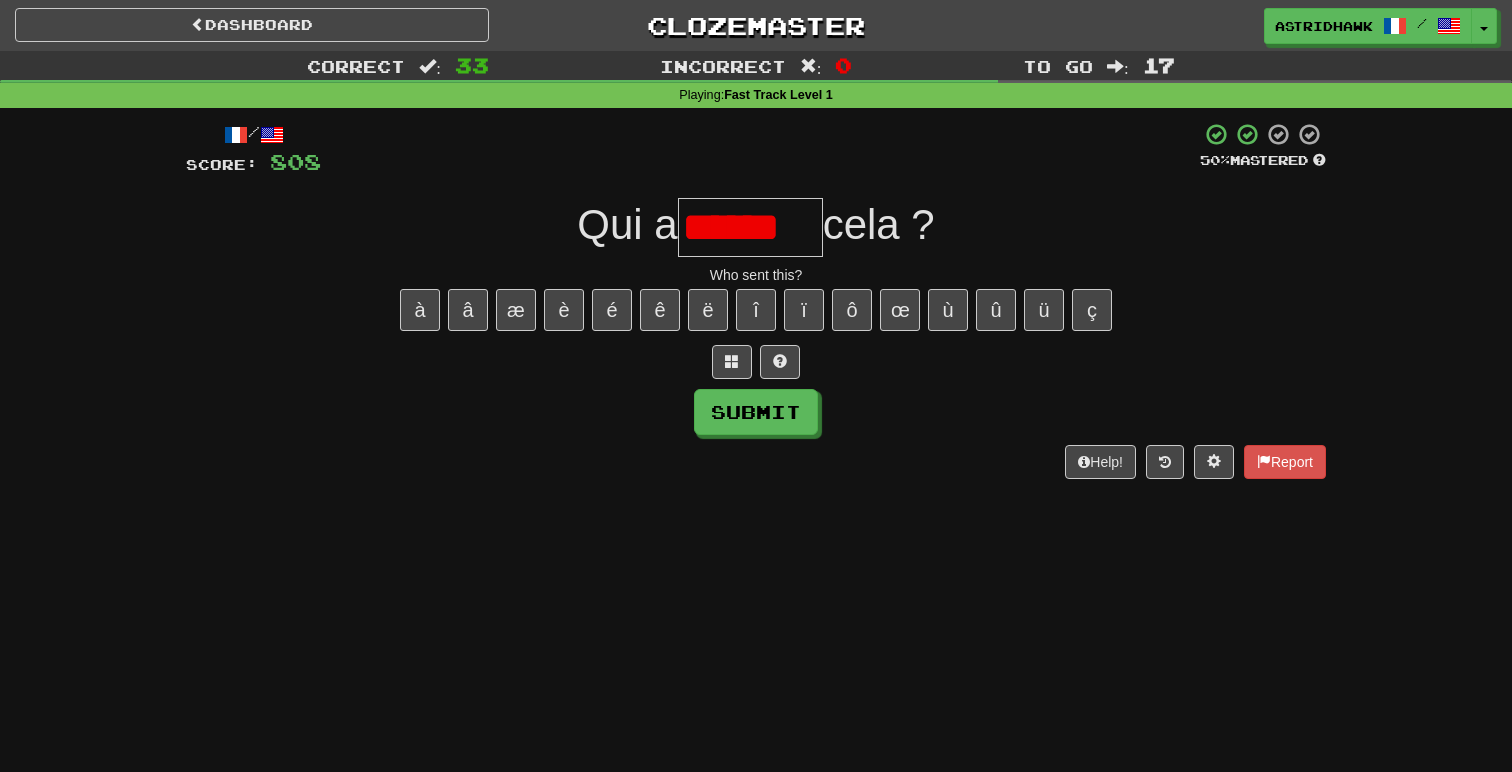 type on "******" 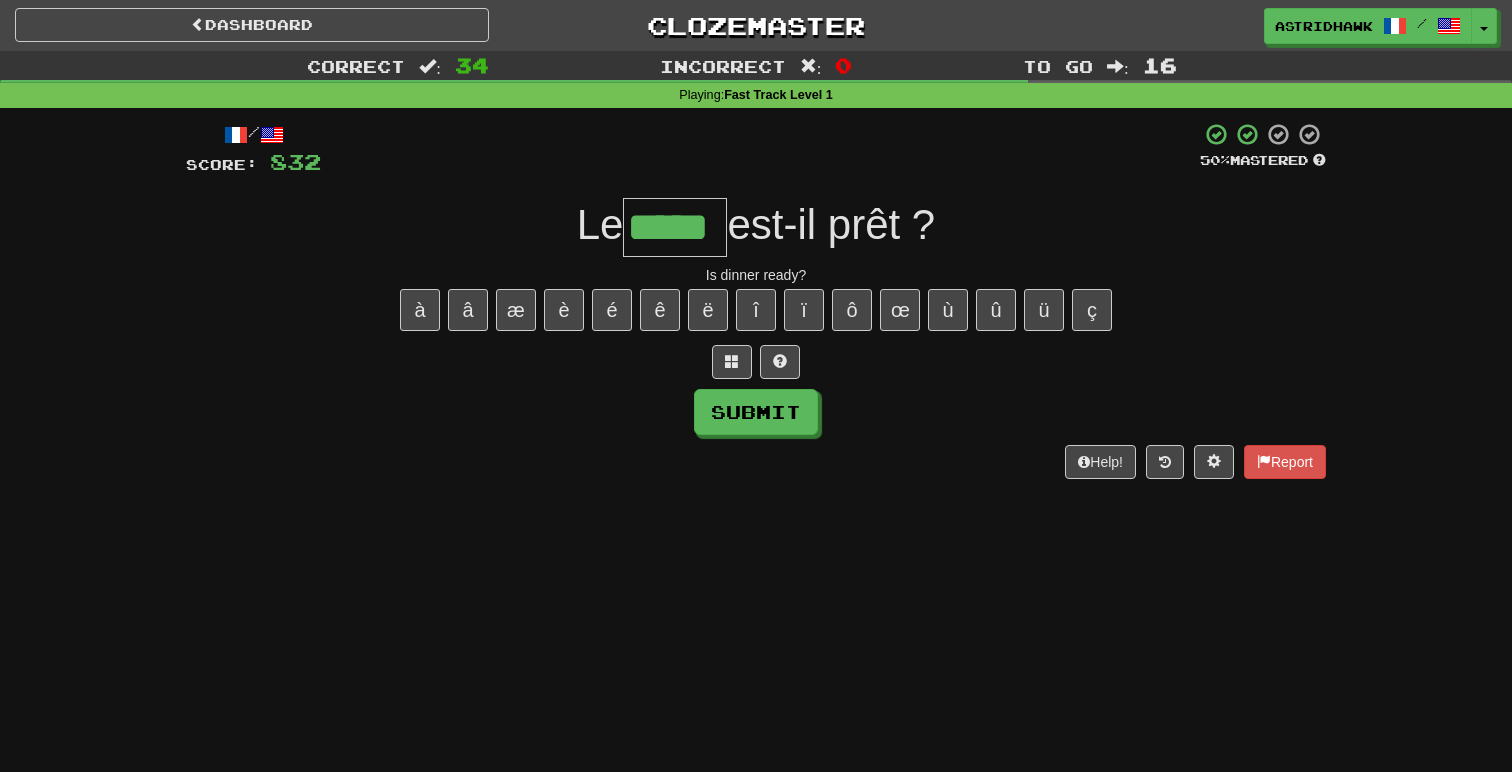 type on "*****" 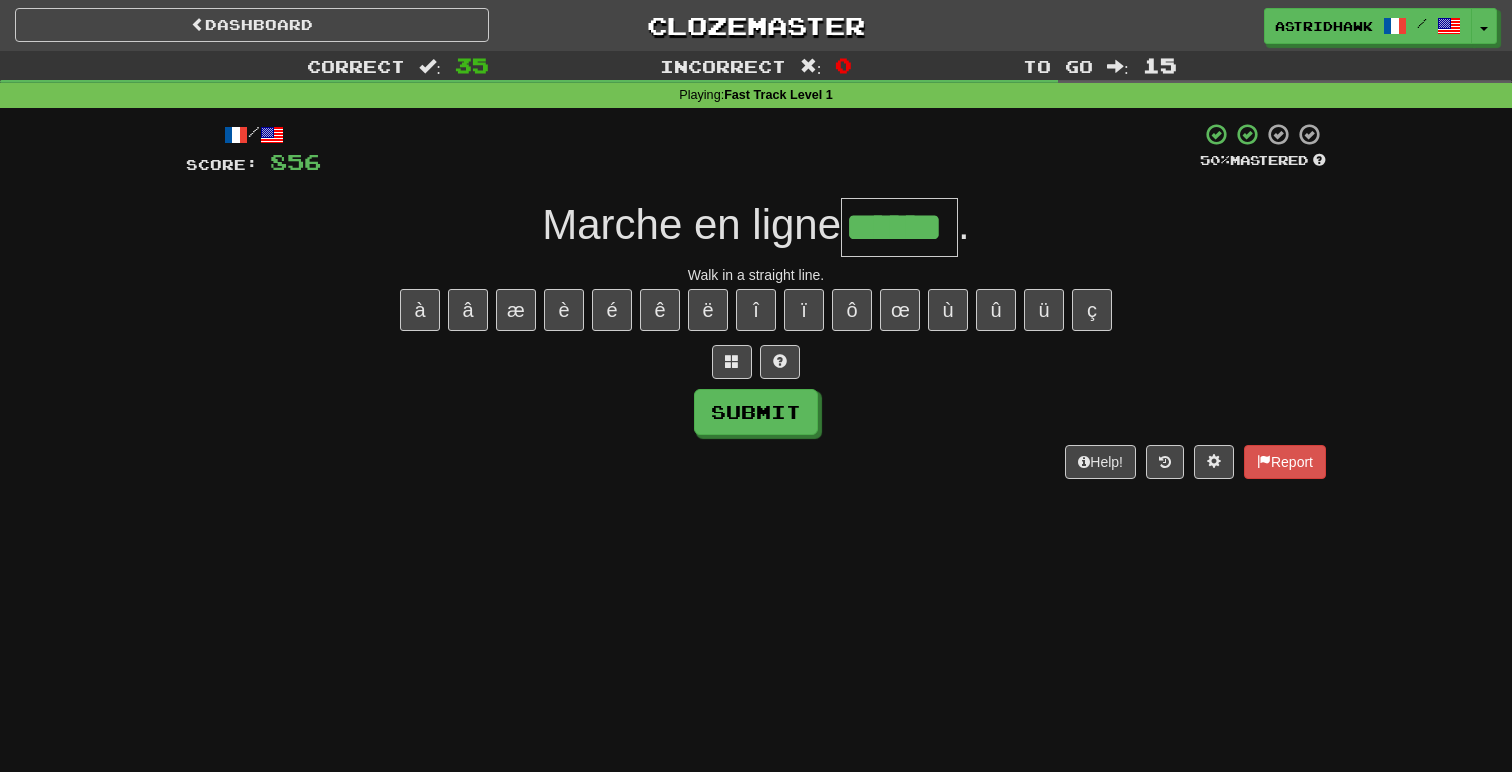 type on "******" 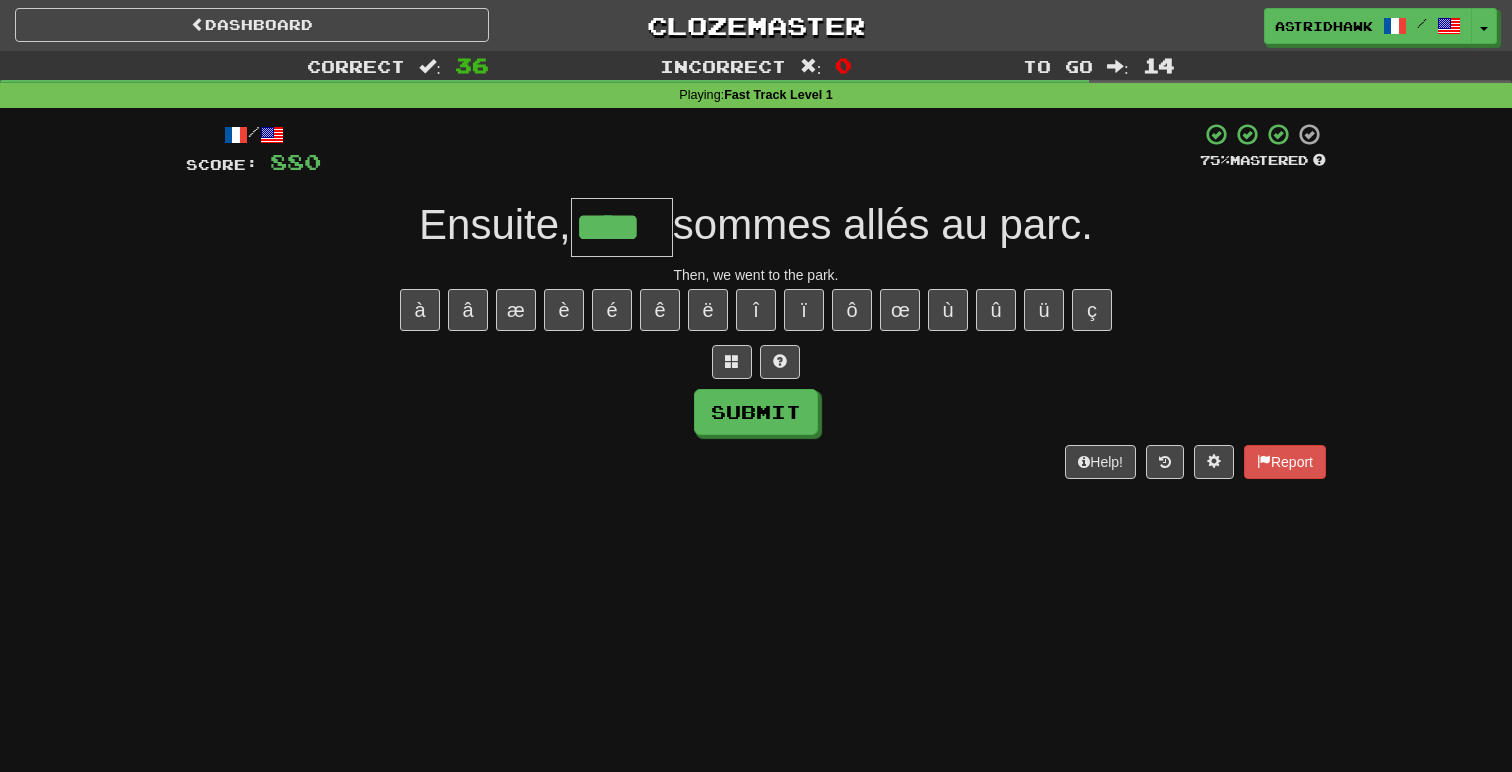 type on "****" 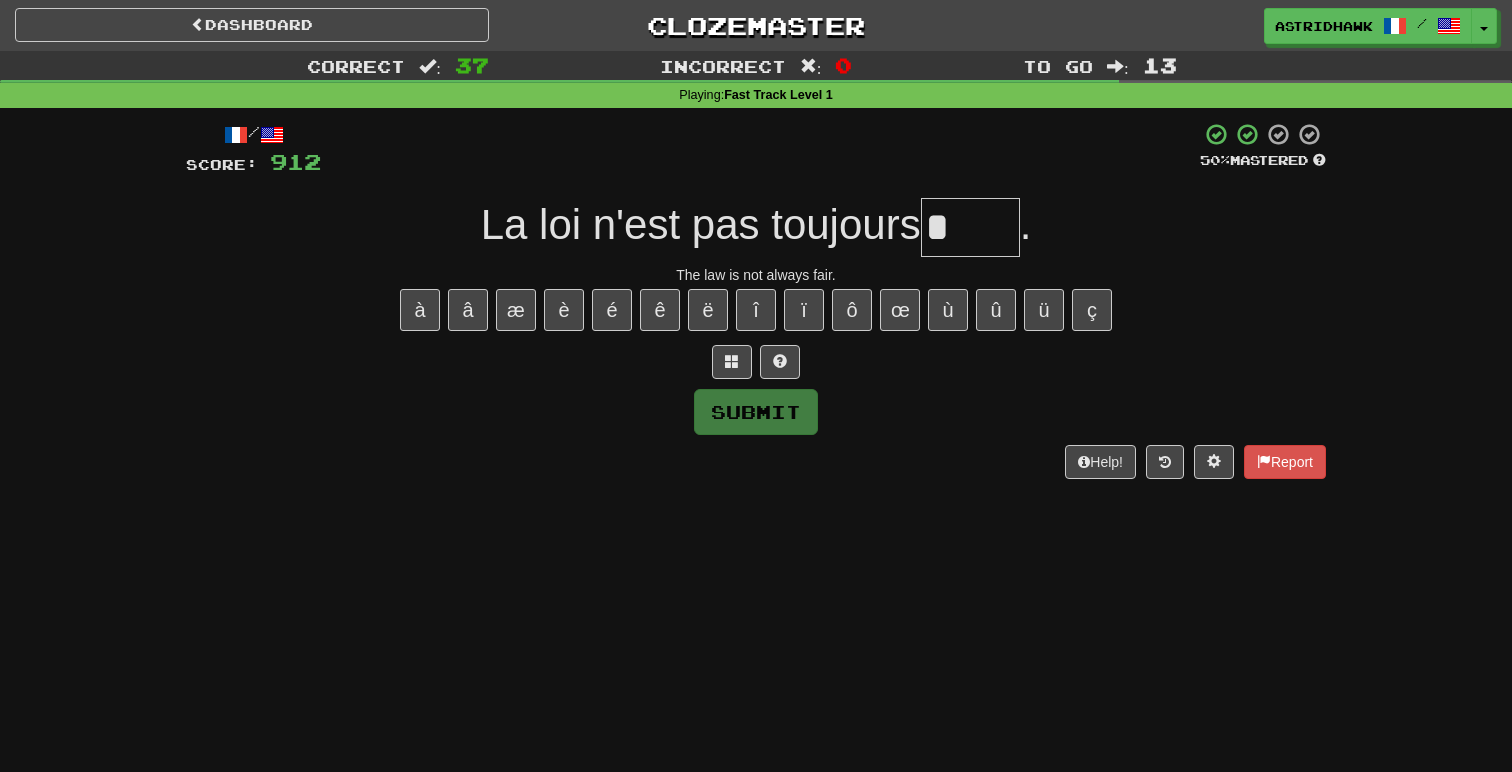 type on "*" 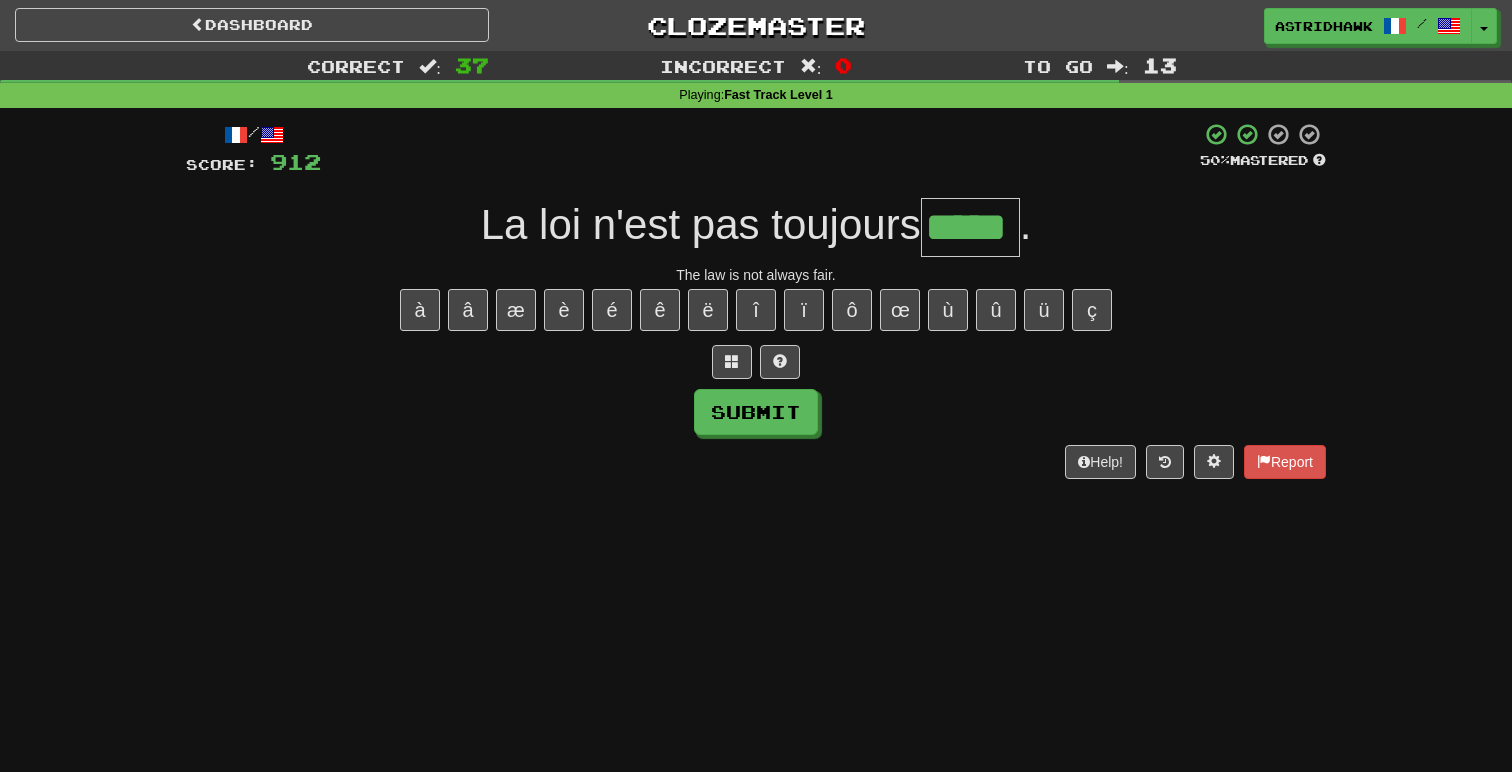 type on "*****" 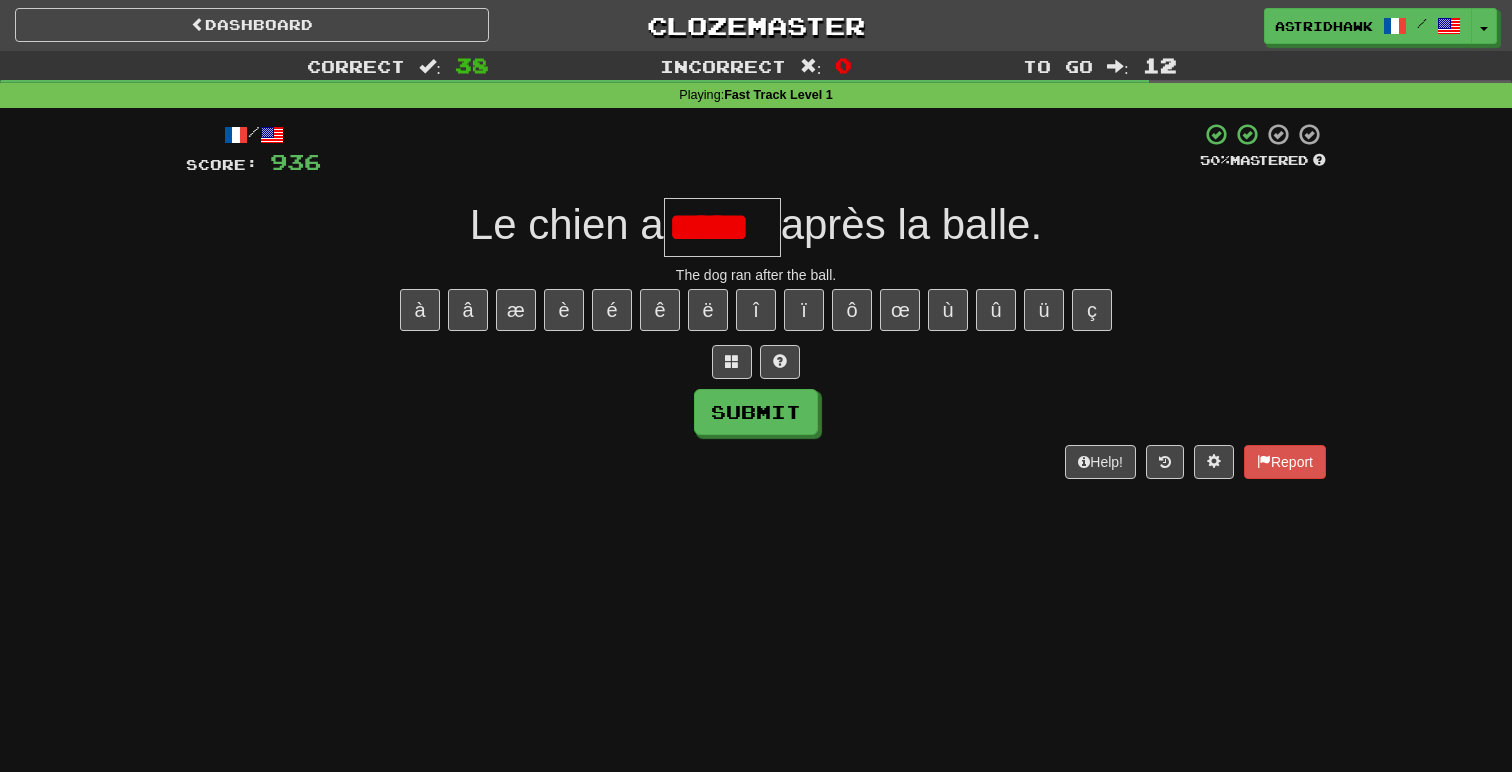 scroll, scrollTop: 0, scrollLeft: 0, axis: both 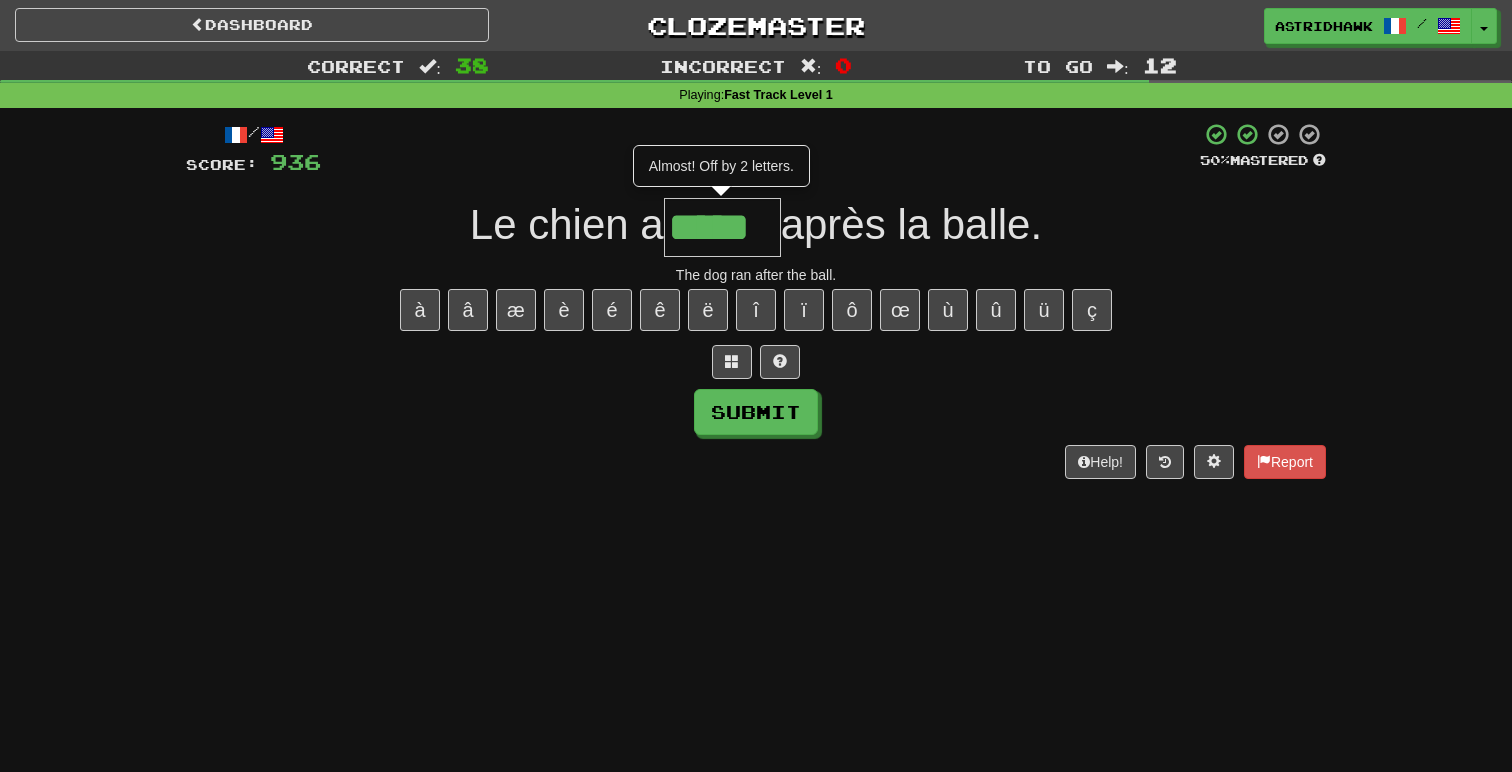 type on "*****" 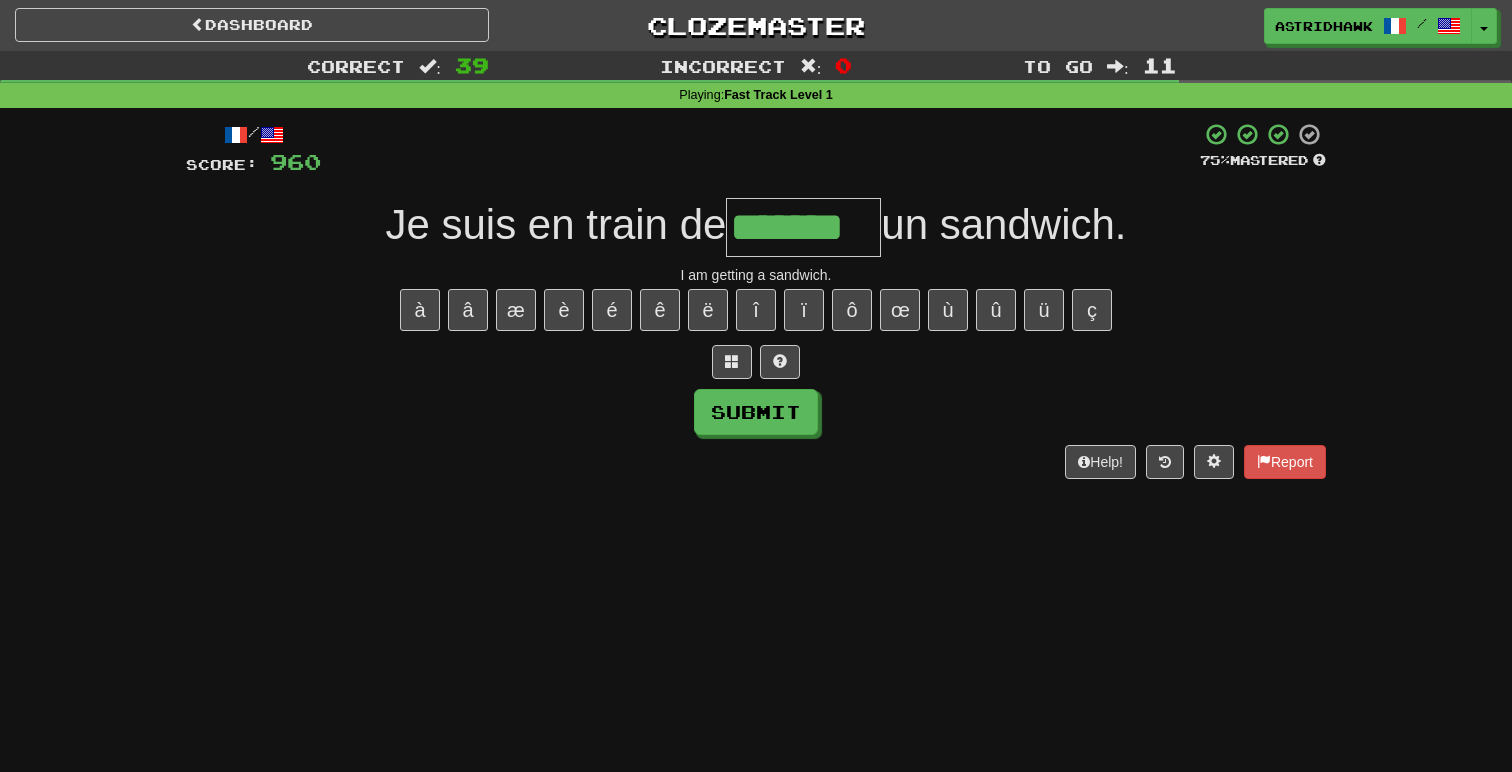type on "*******" 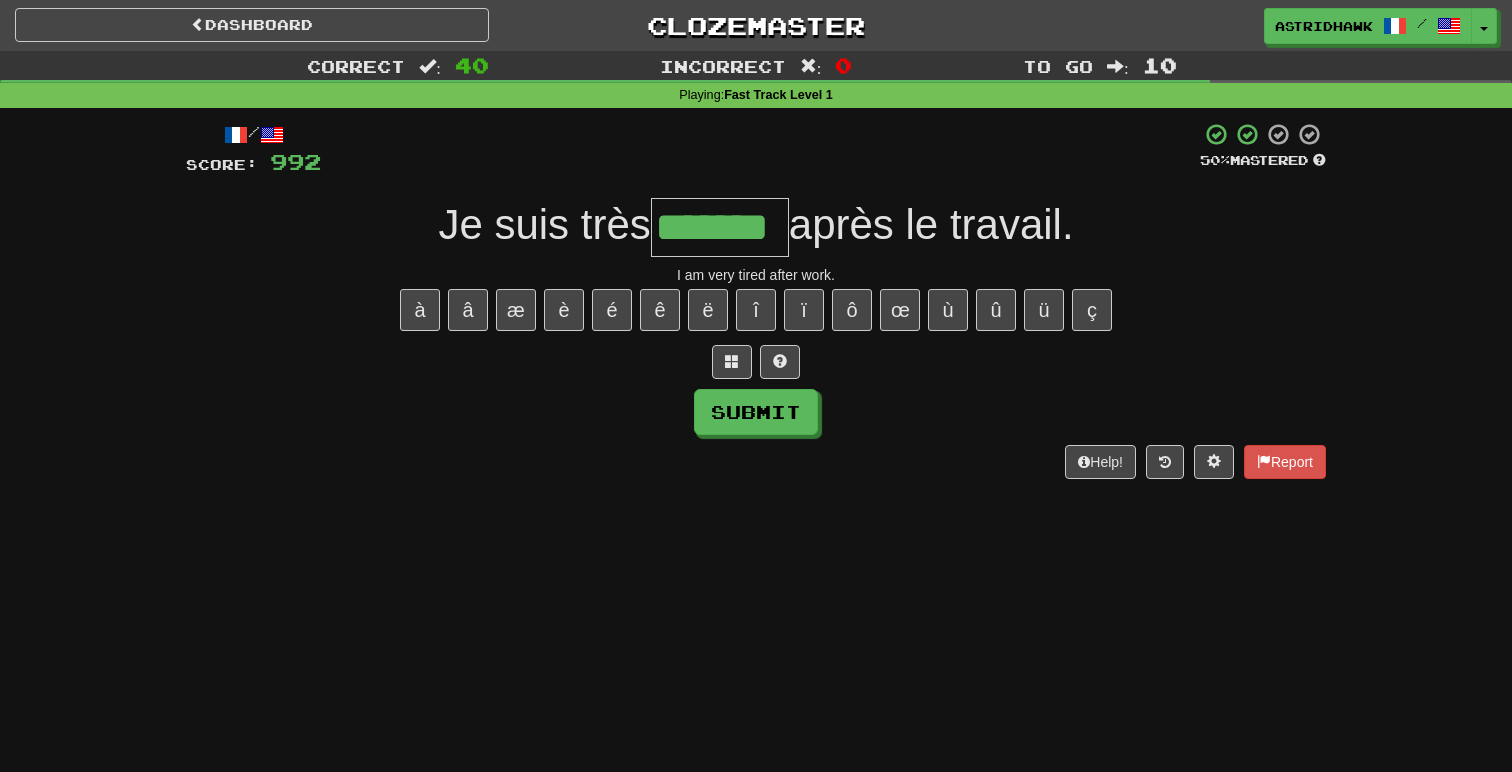 type on "*******" 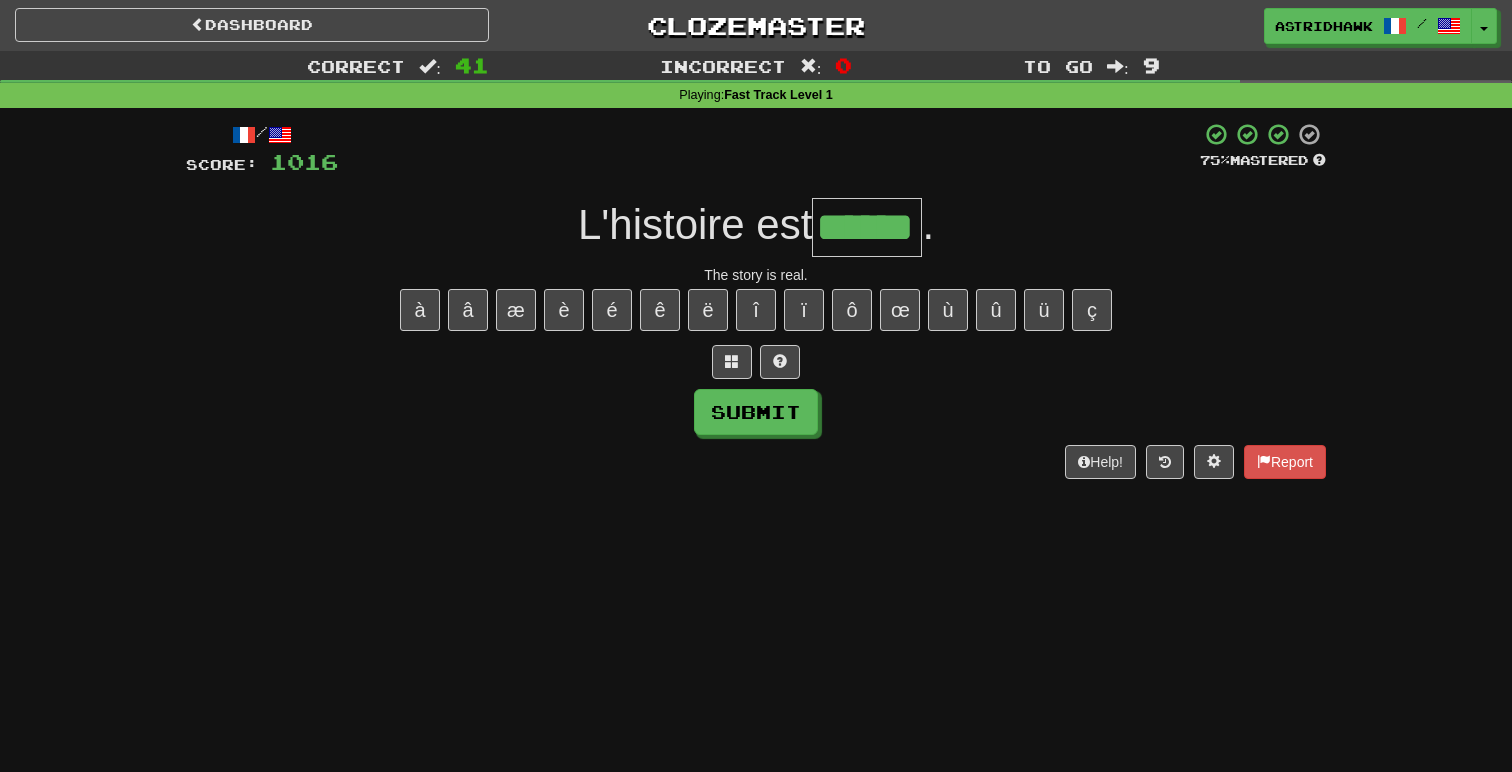 type on "******" 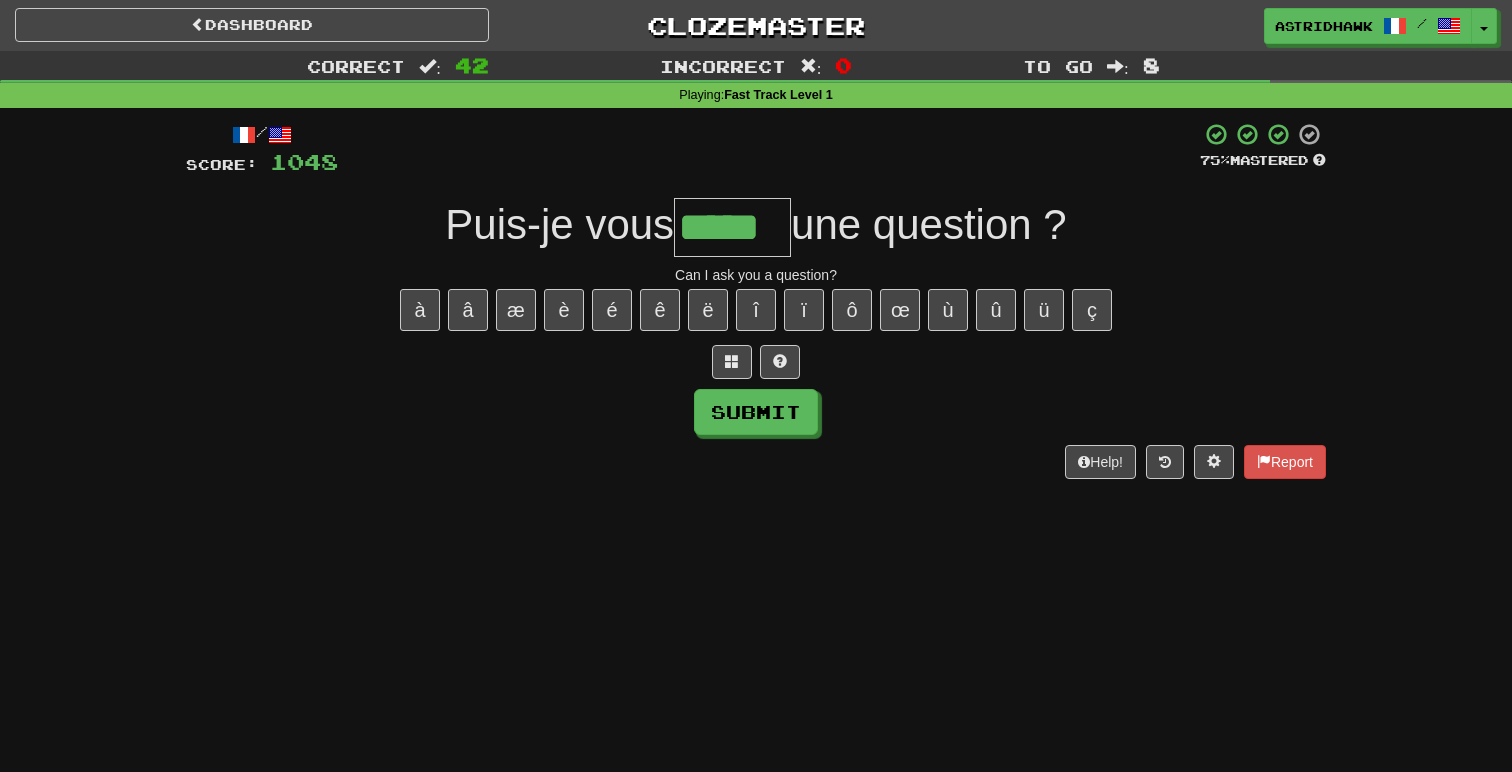 type on "*****" 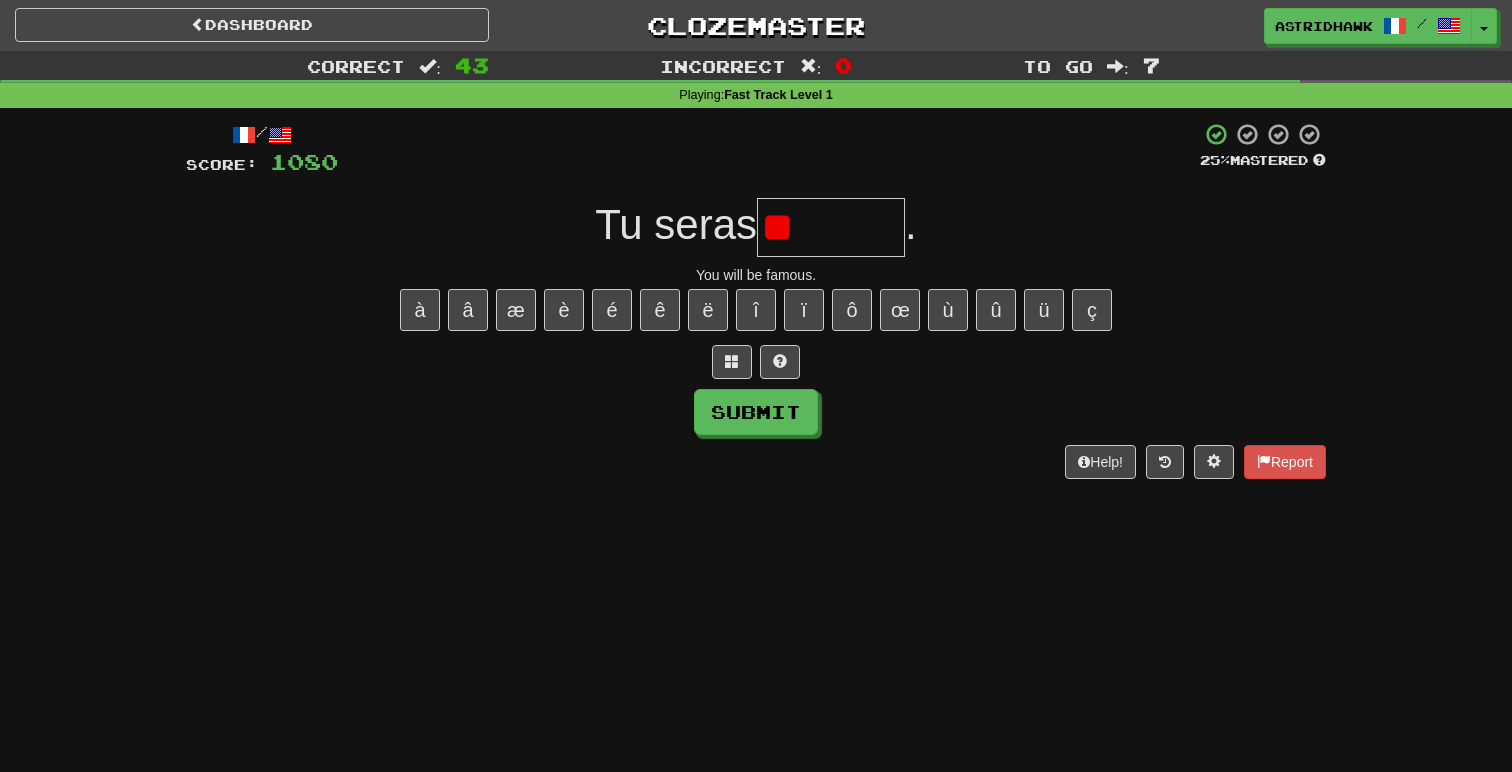 type on "*" 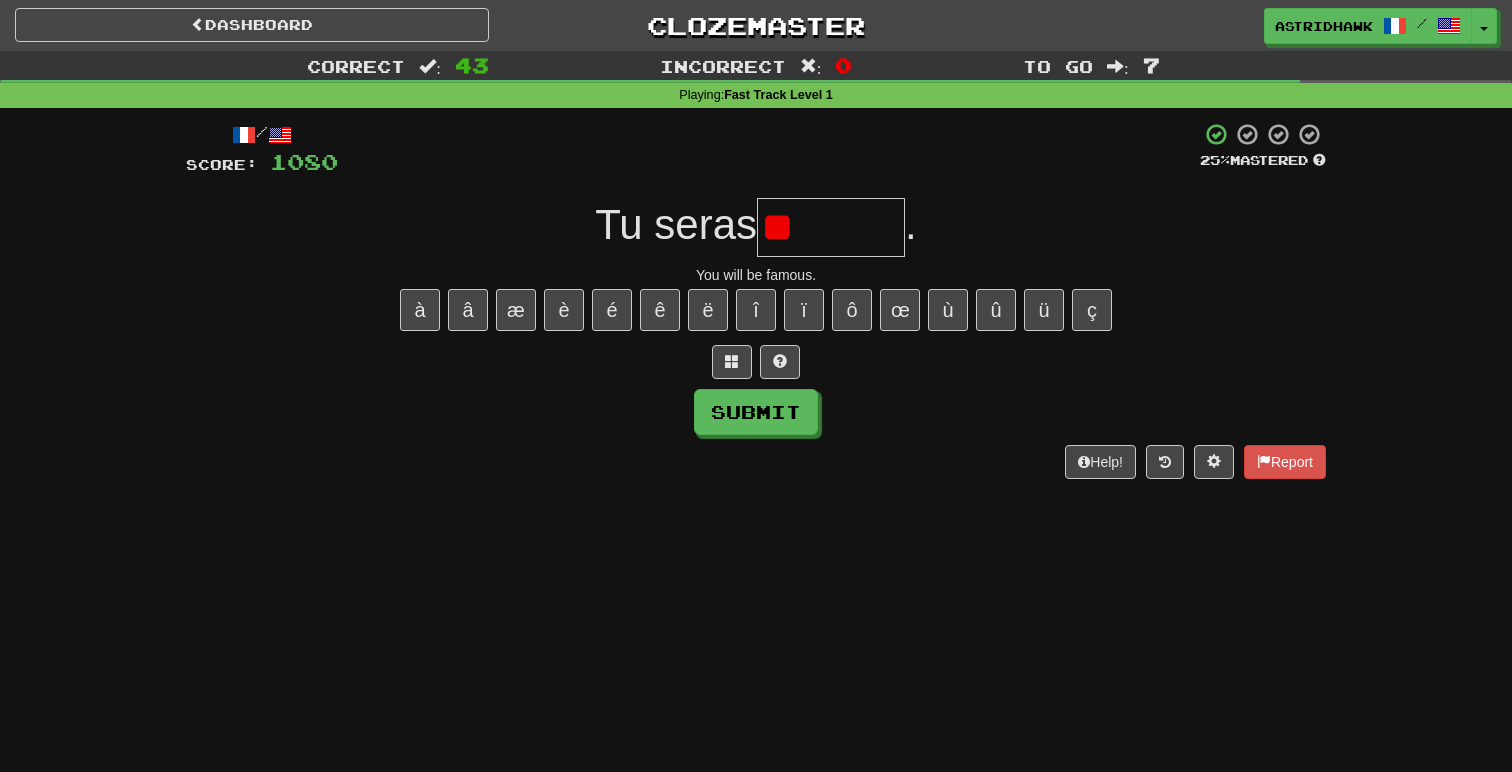 type on "*" 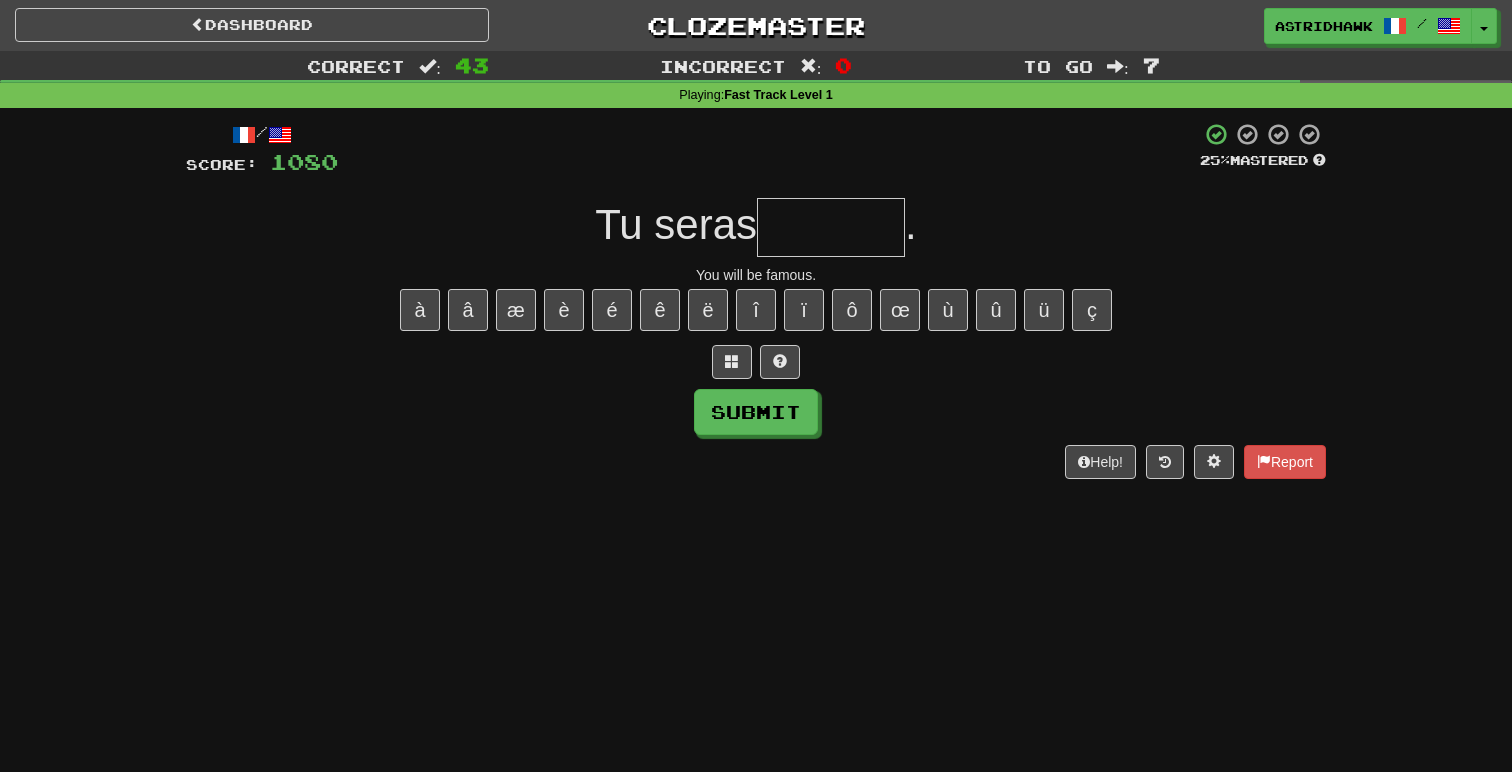 type on "*" 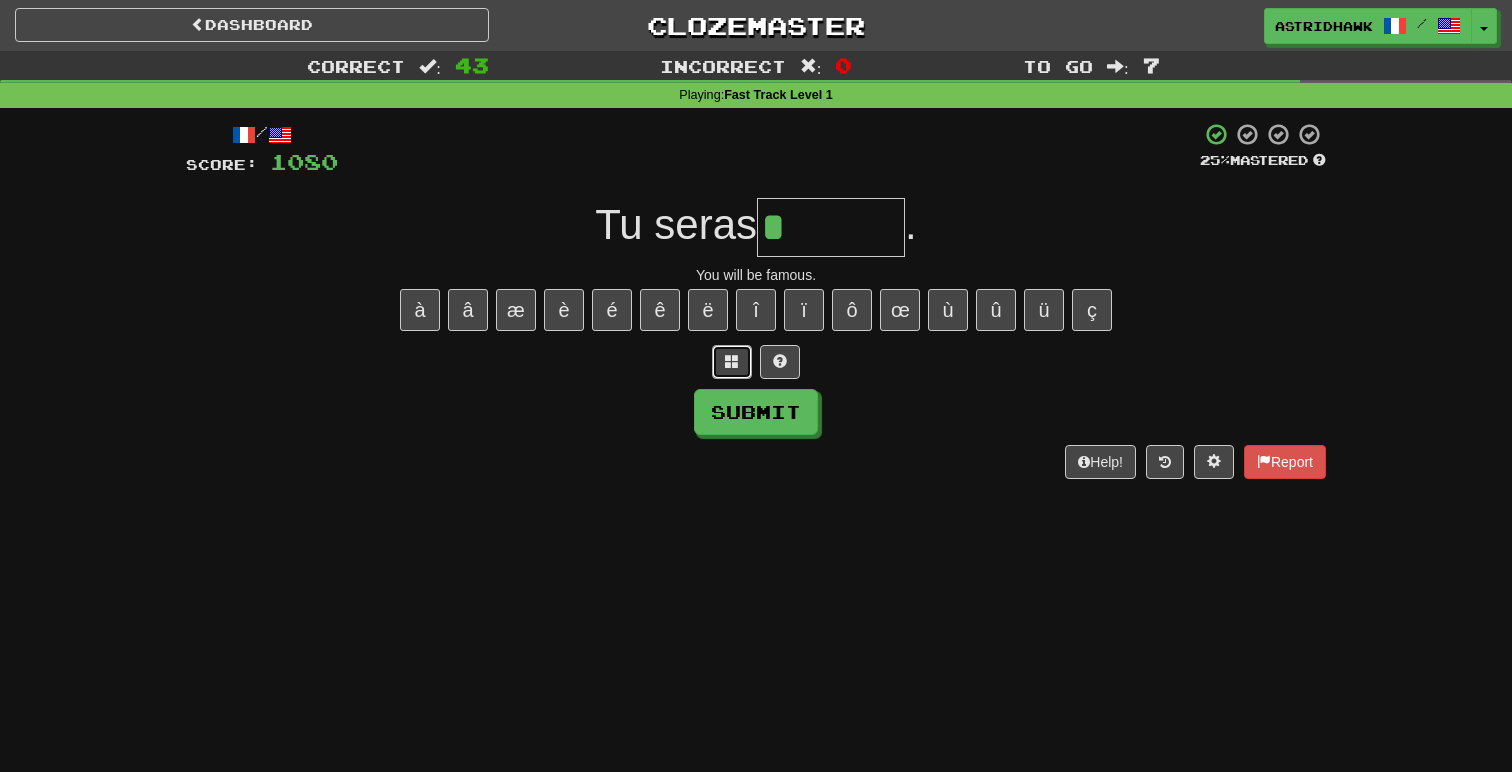 click at bounding box center [732, 362] 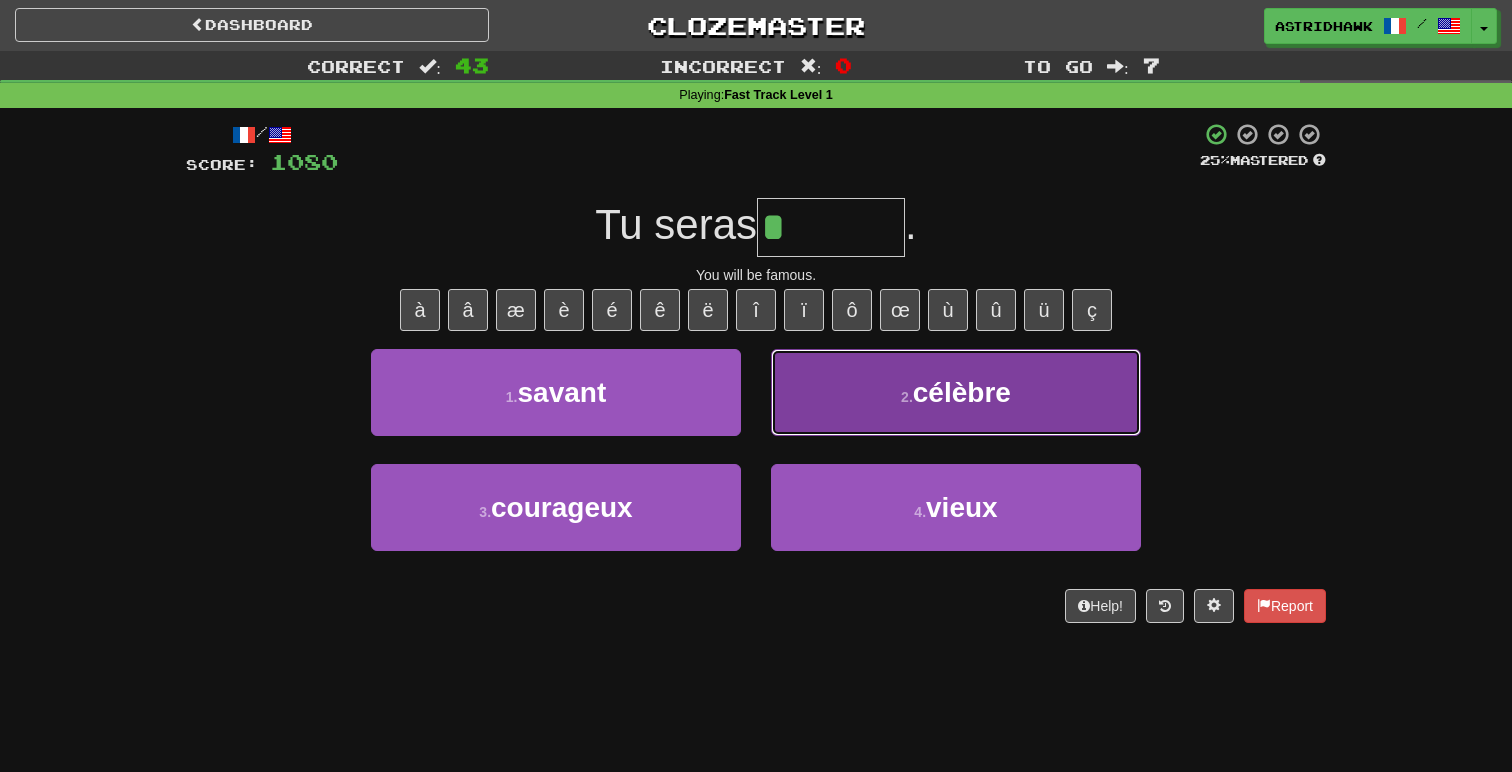 click on "célèbre" at bounding box center (962, 392) 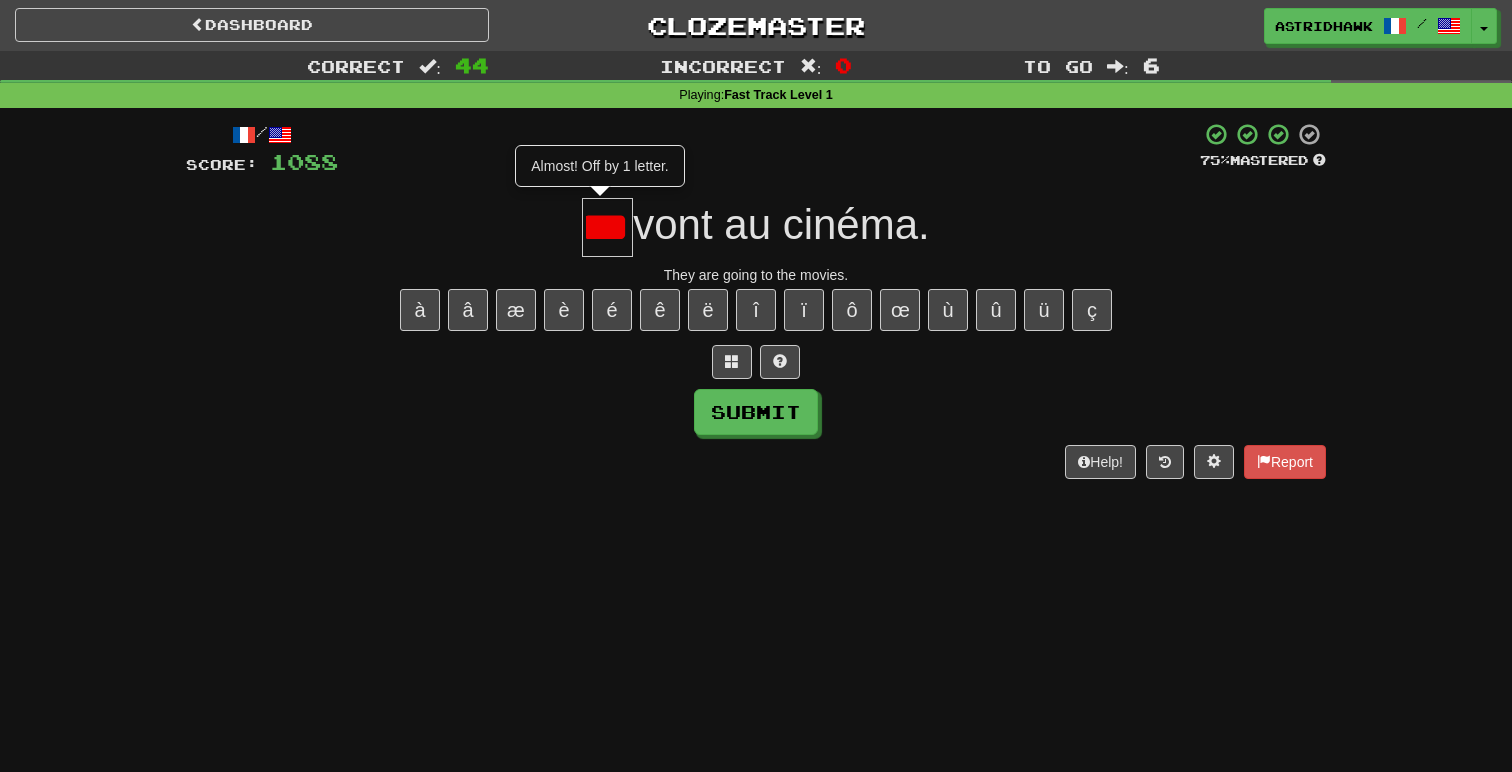 scroll, scrollTop: 0, scrollLeft: 0, axis: both 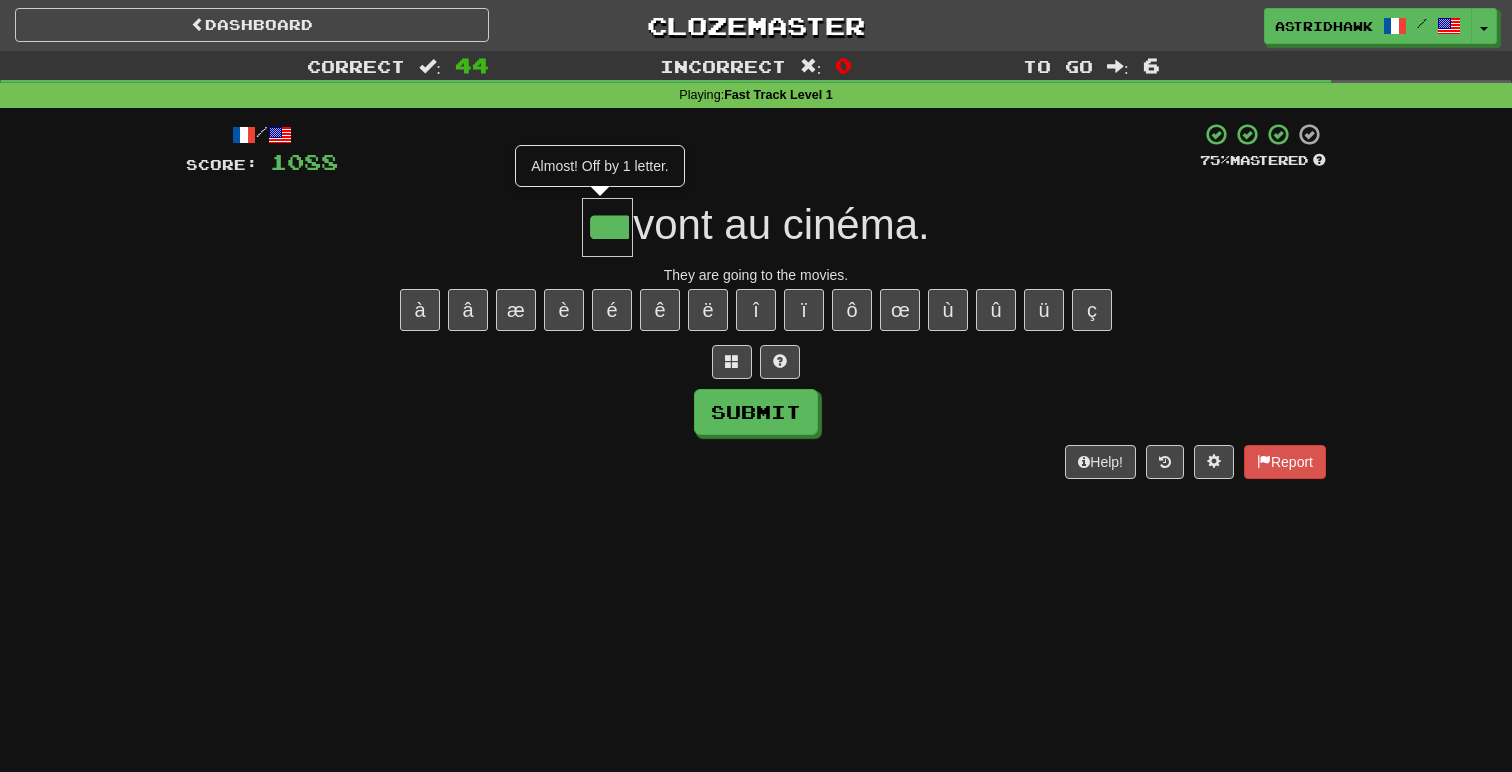 type on "***" 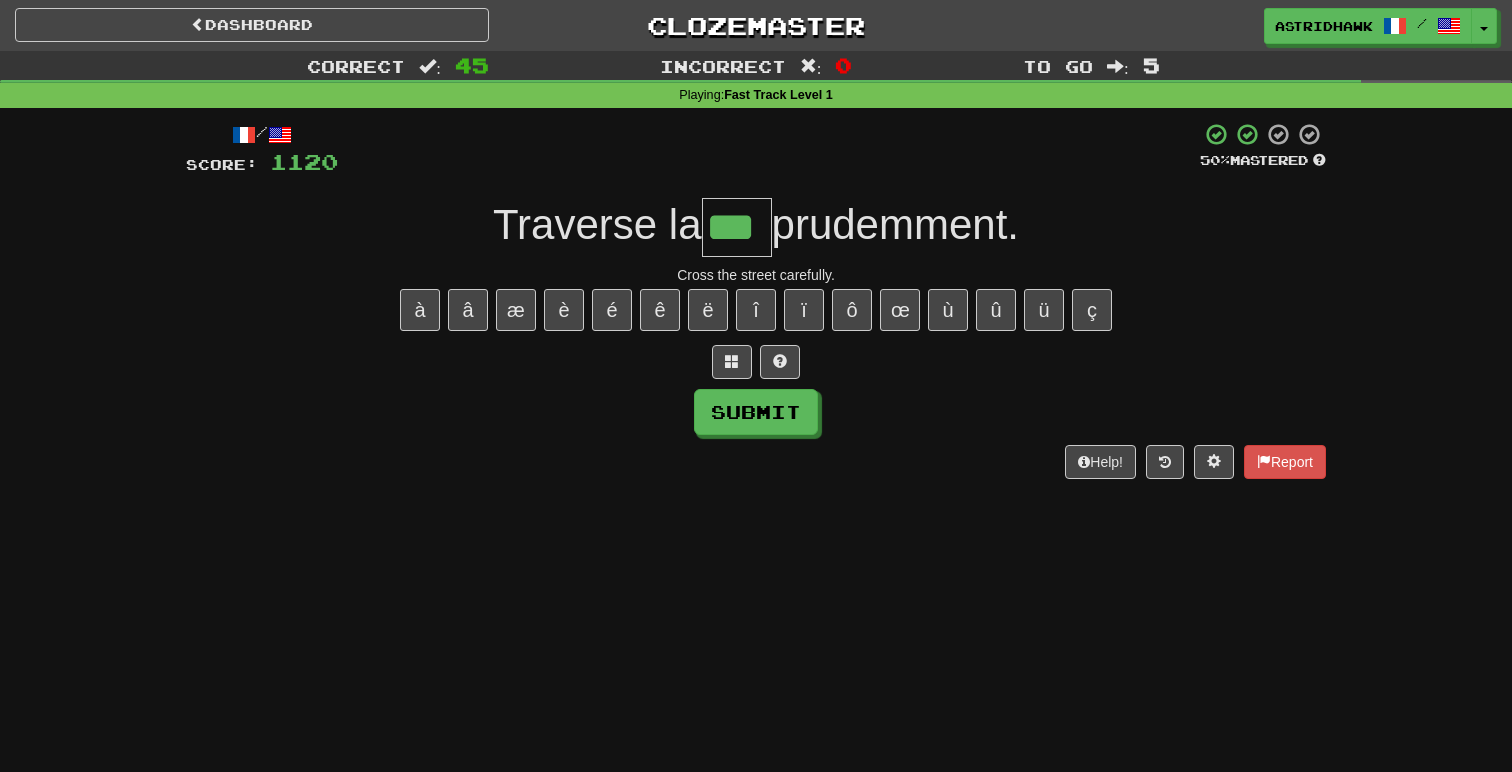 type on "***" 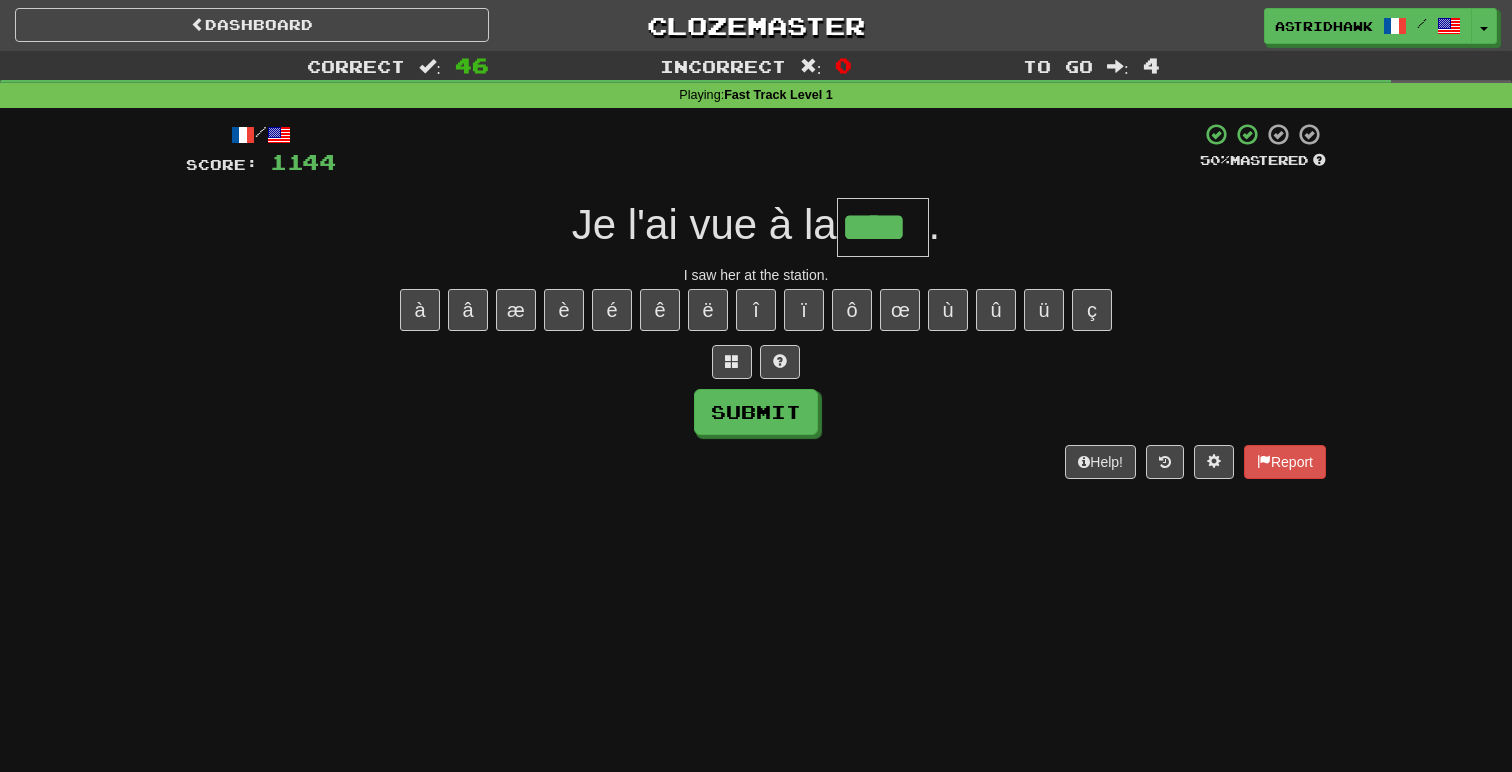 type on "****" 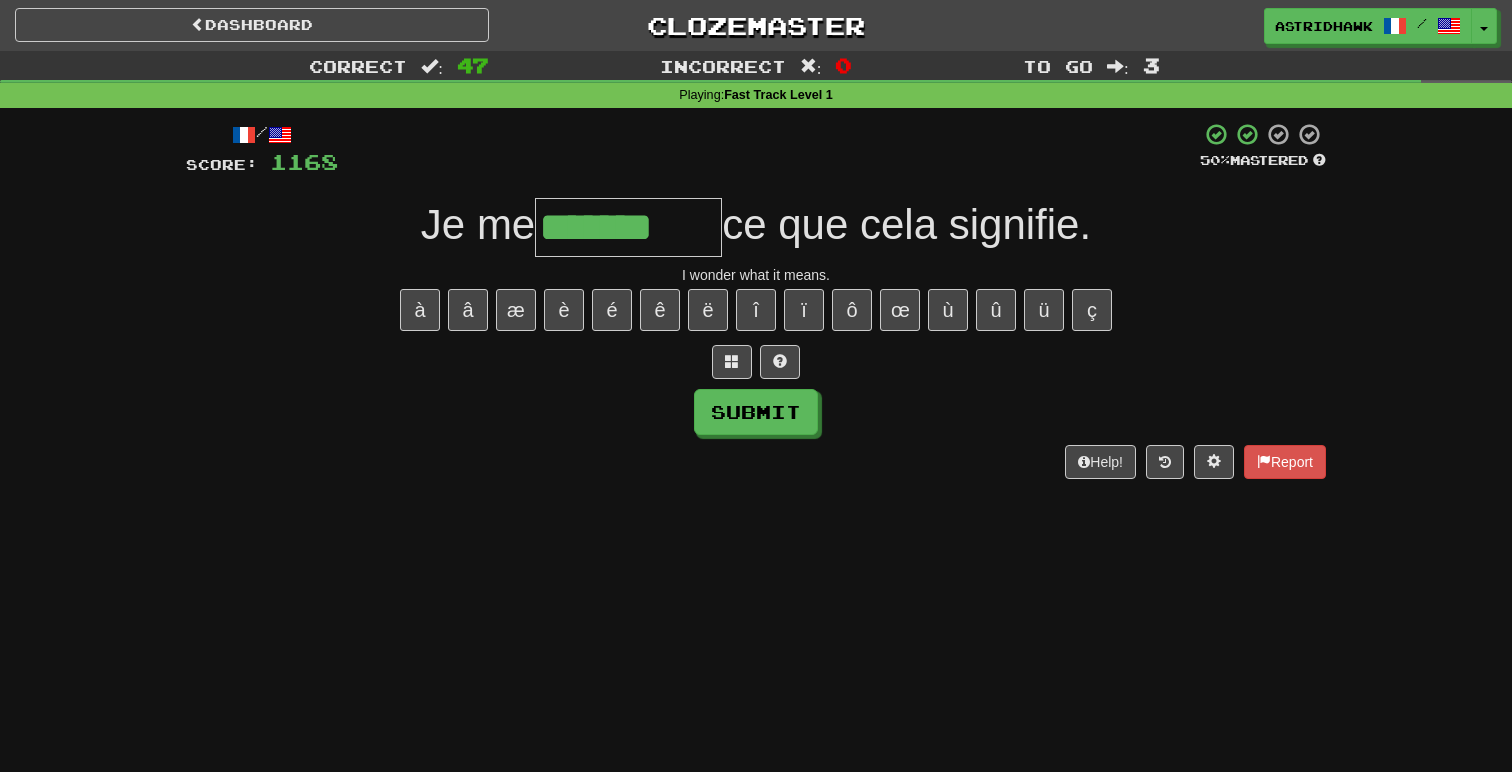 type on "*******" 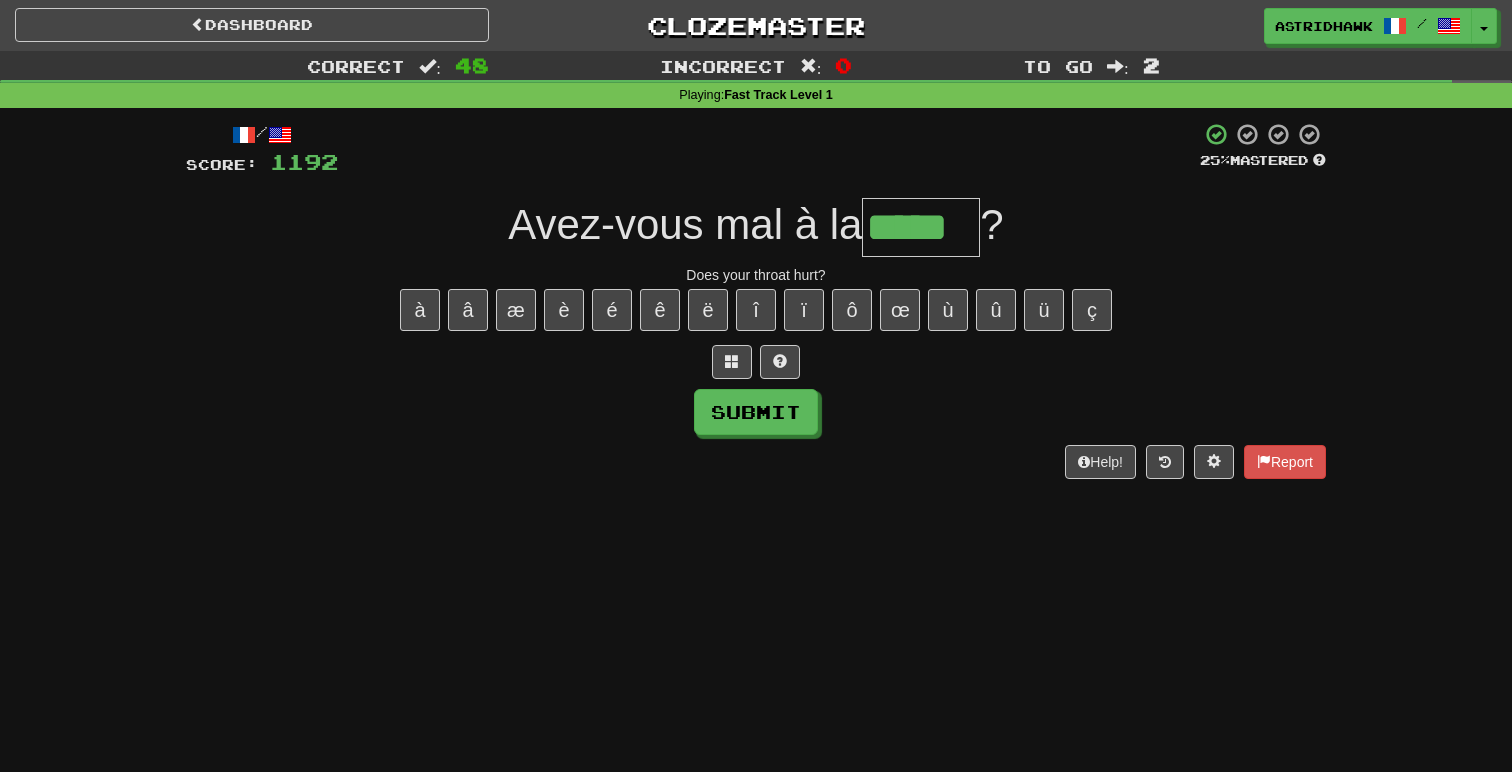 type on "*****" 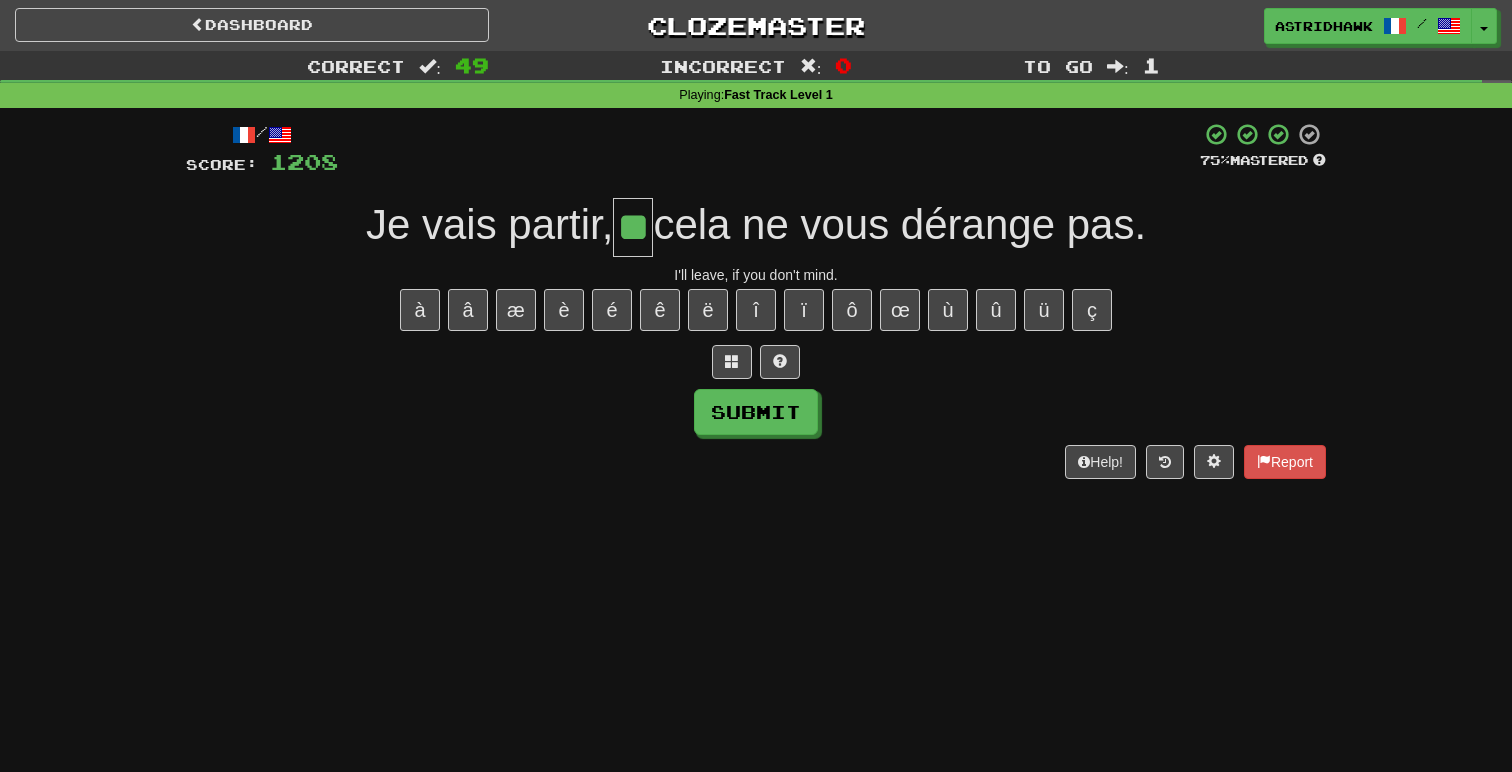 type on "**" 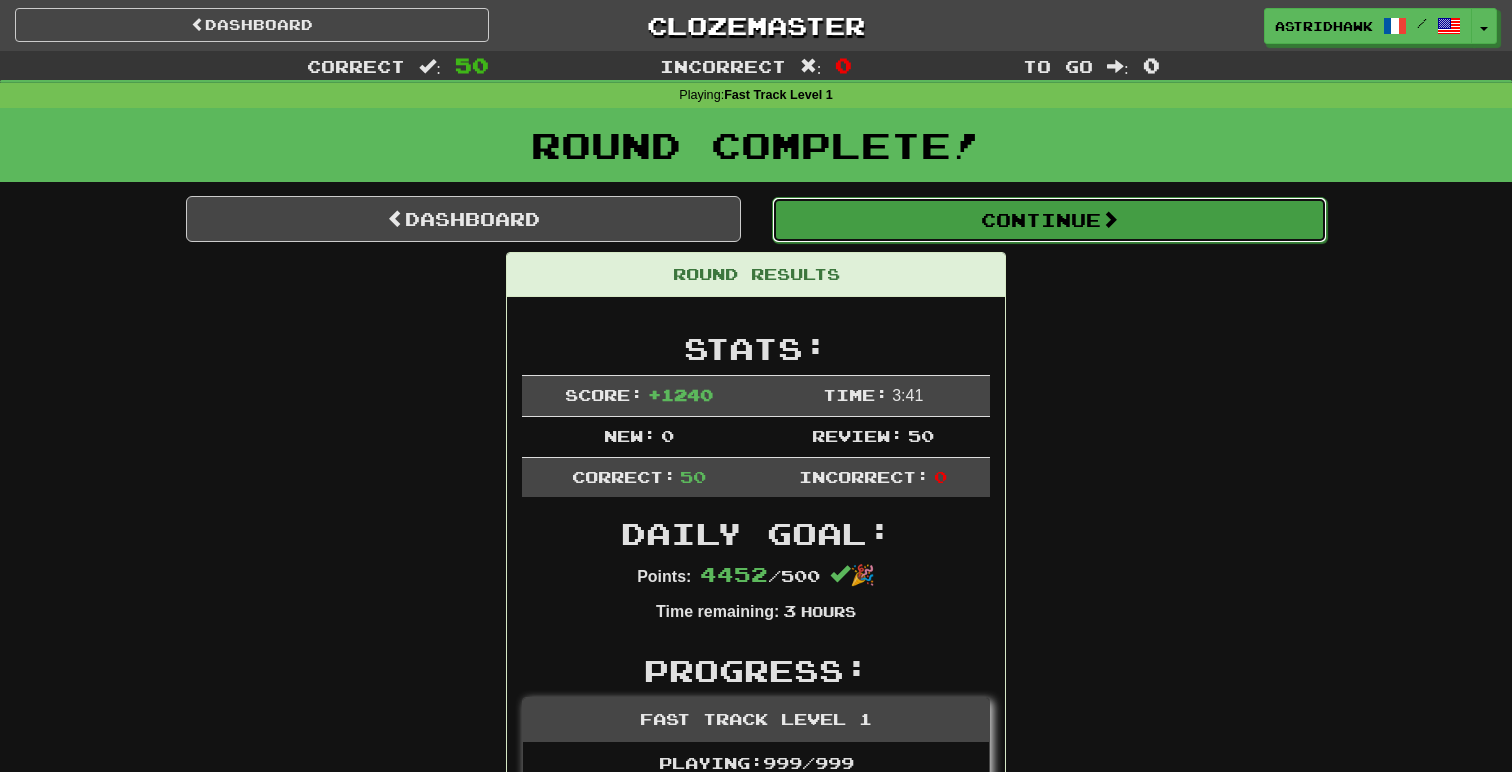 click on "Continue" at bounding box center (1049, 220) 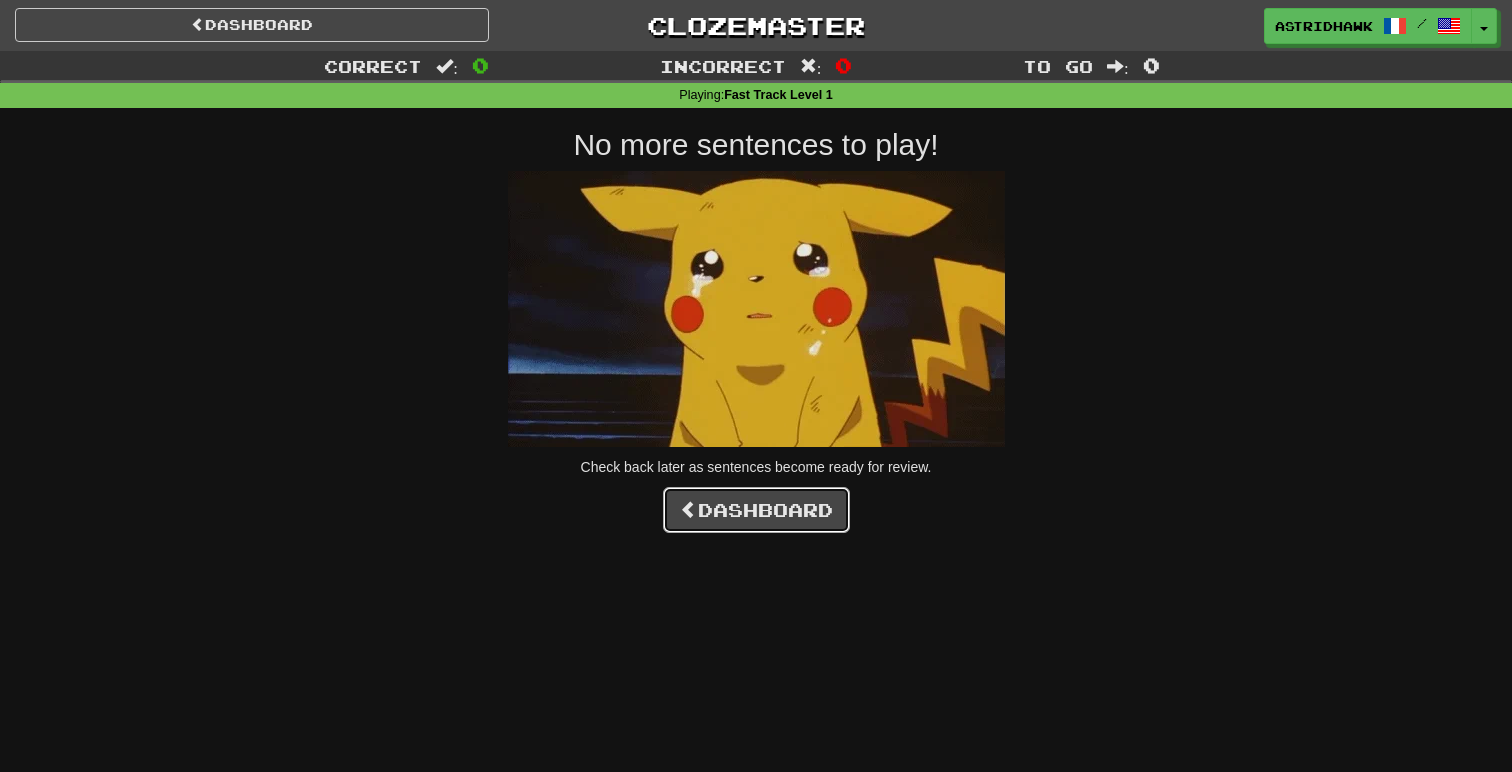 click on "Dashboard" at bounding box center [756, 510] 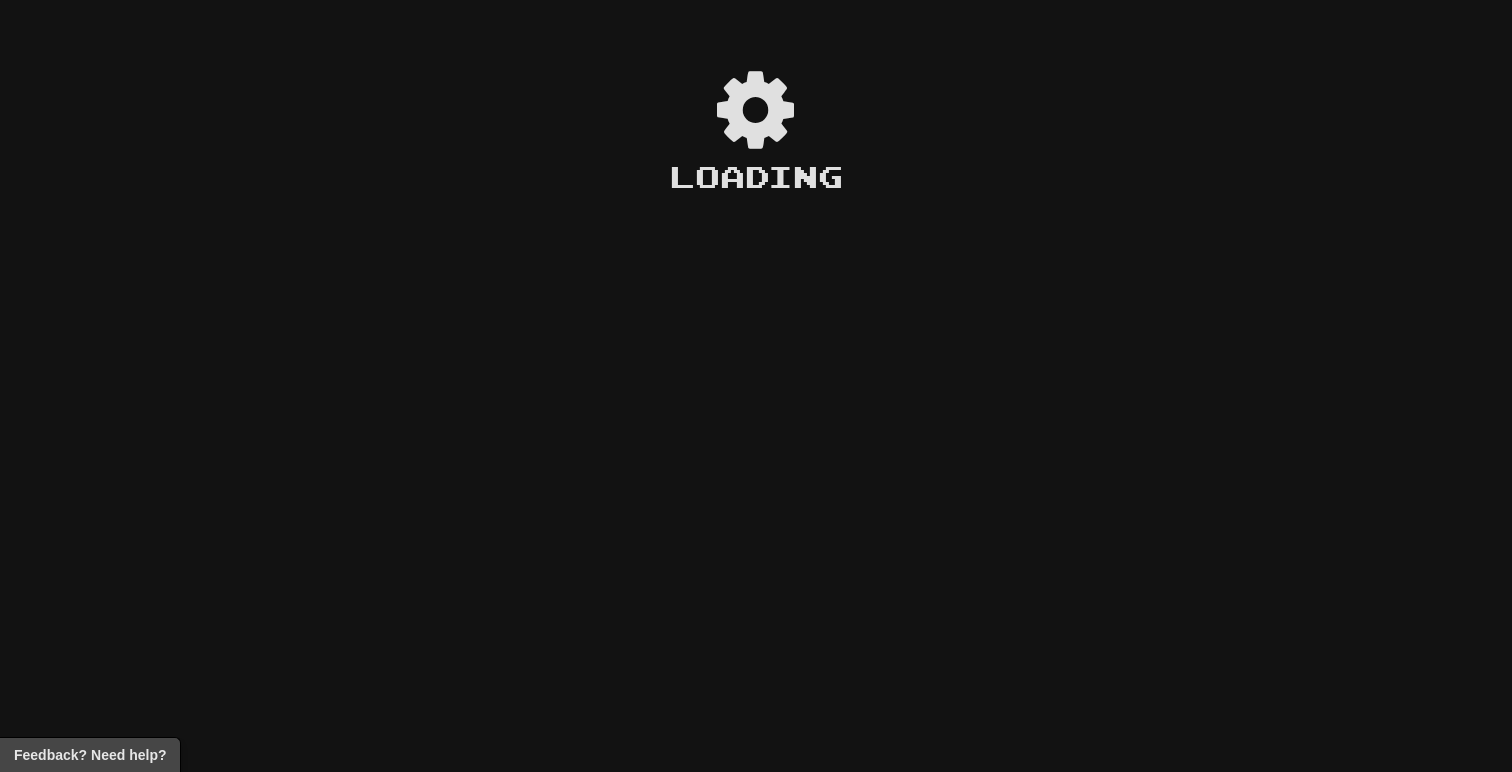 scroll, scrollTop: 0, scrollLeft: 0, axis: both 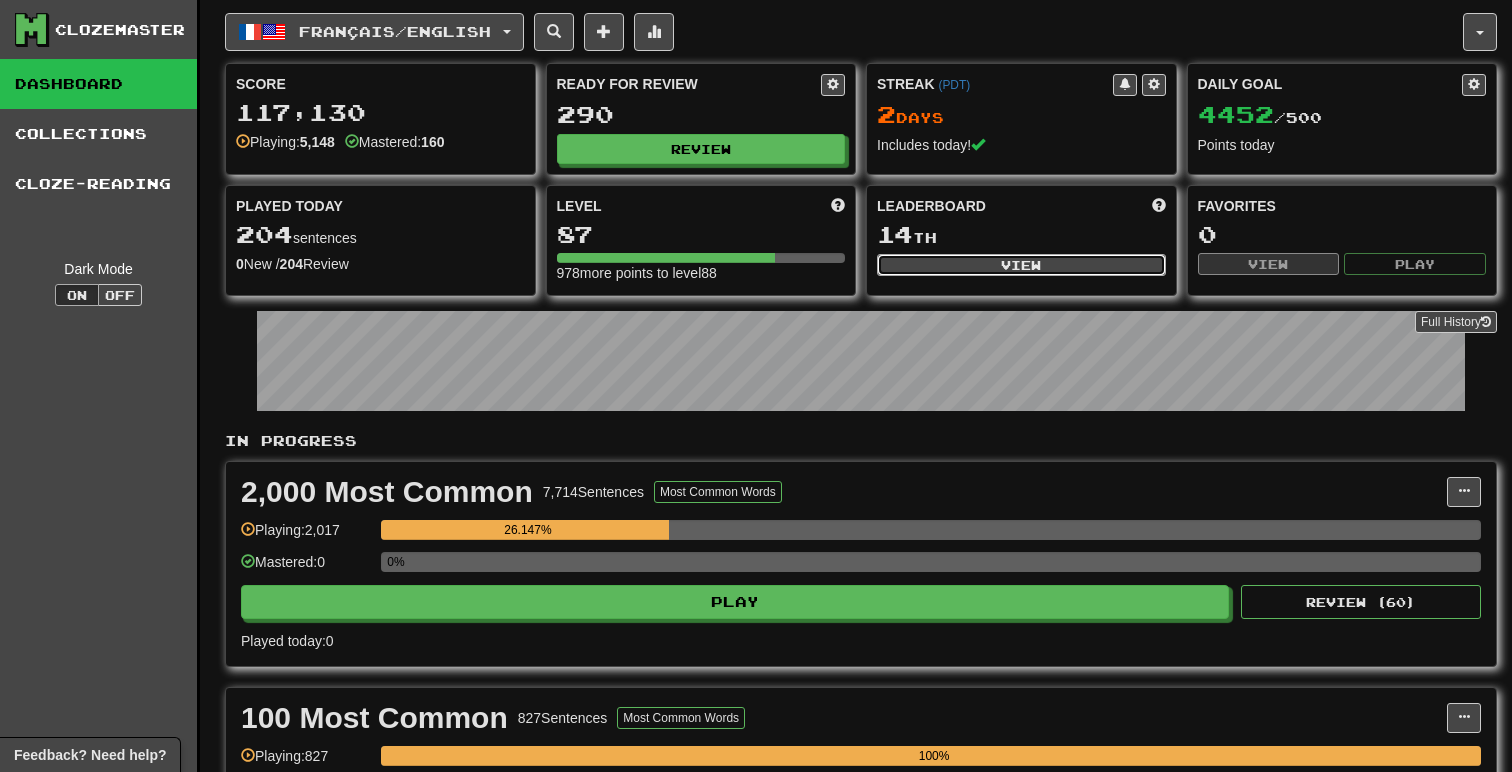click on "View" at bounding box center [1021, 265] 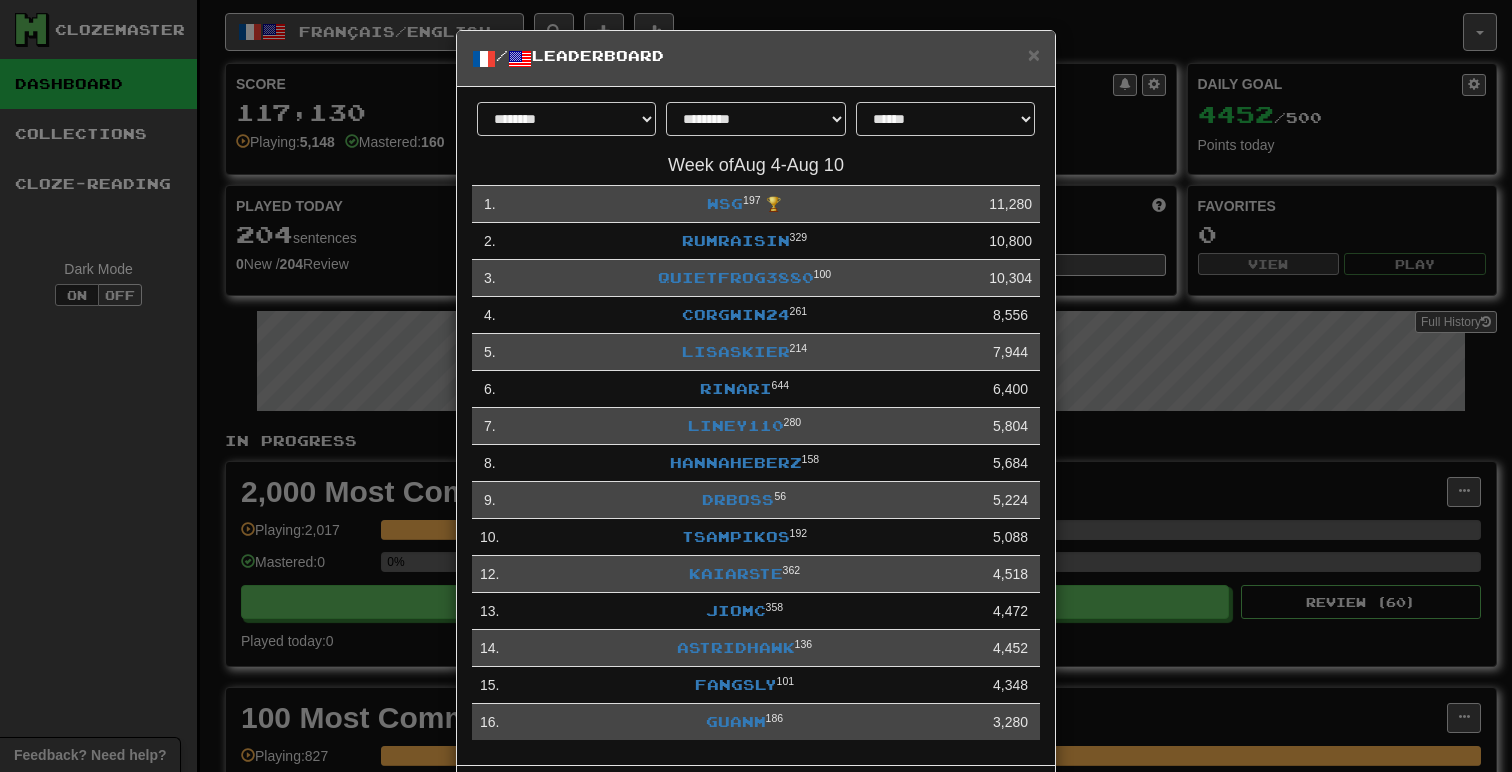 click on "/   Leaderboard" at bounding box center (756, 58) 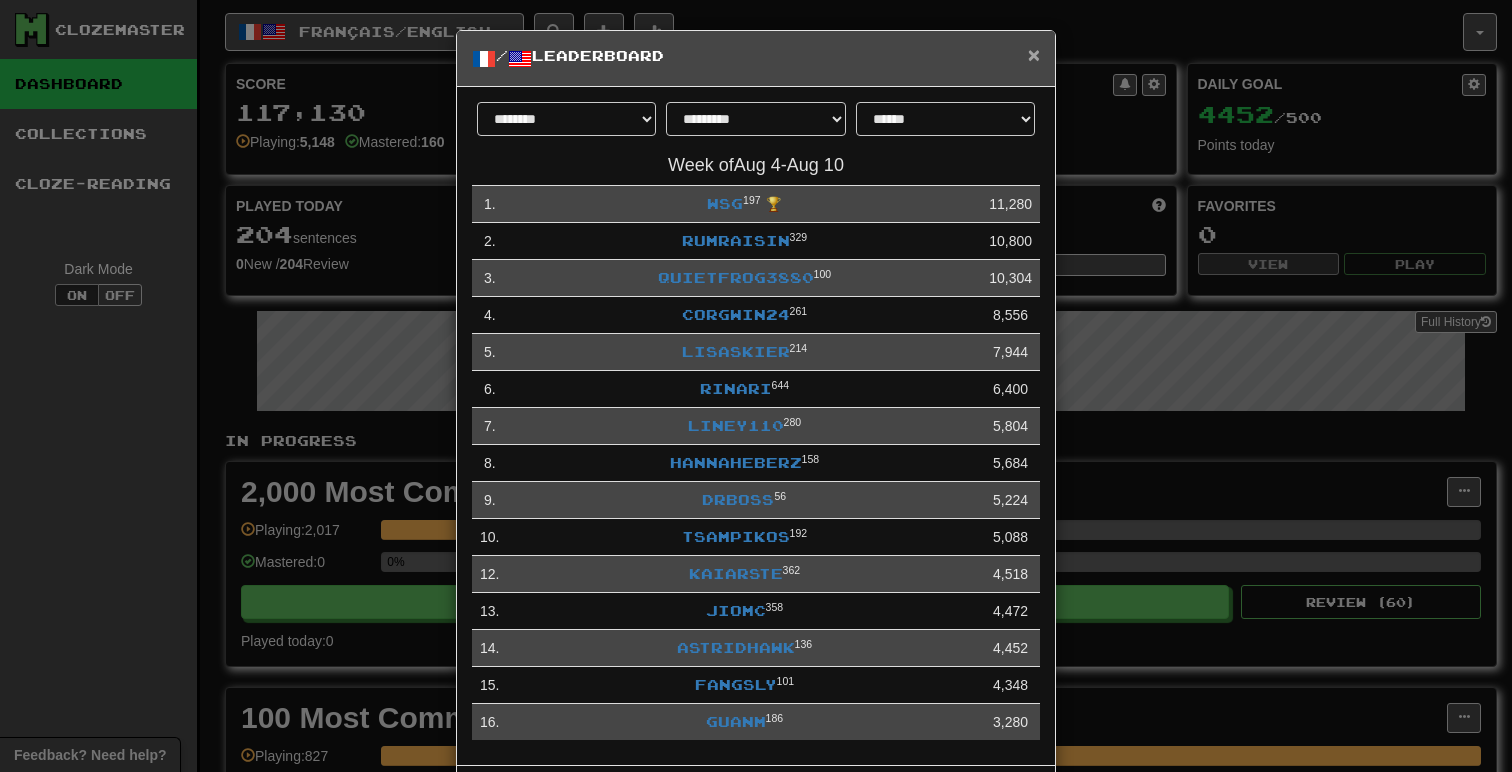 click on "×" at bounding box center (1034, 54) 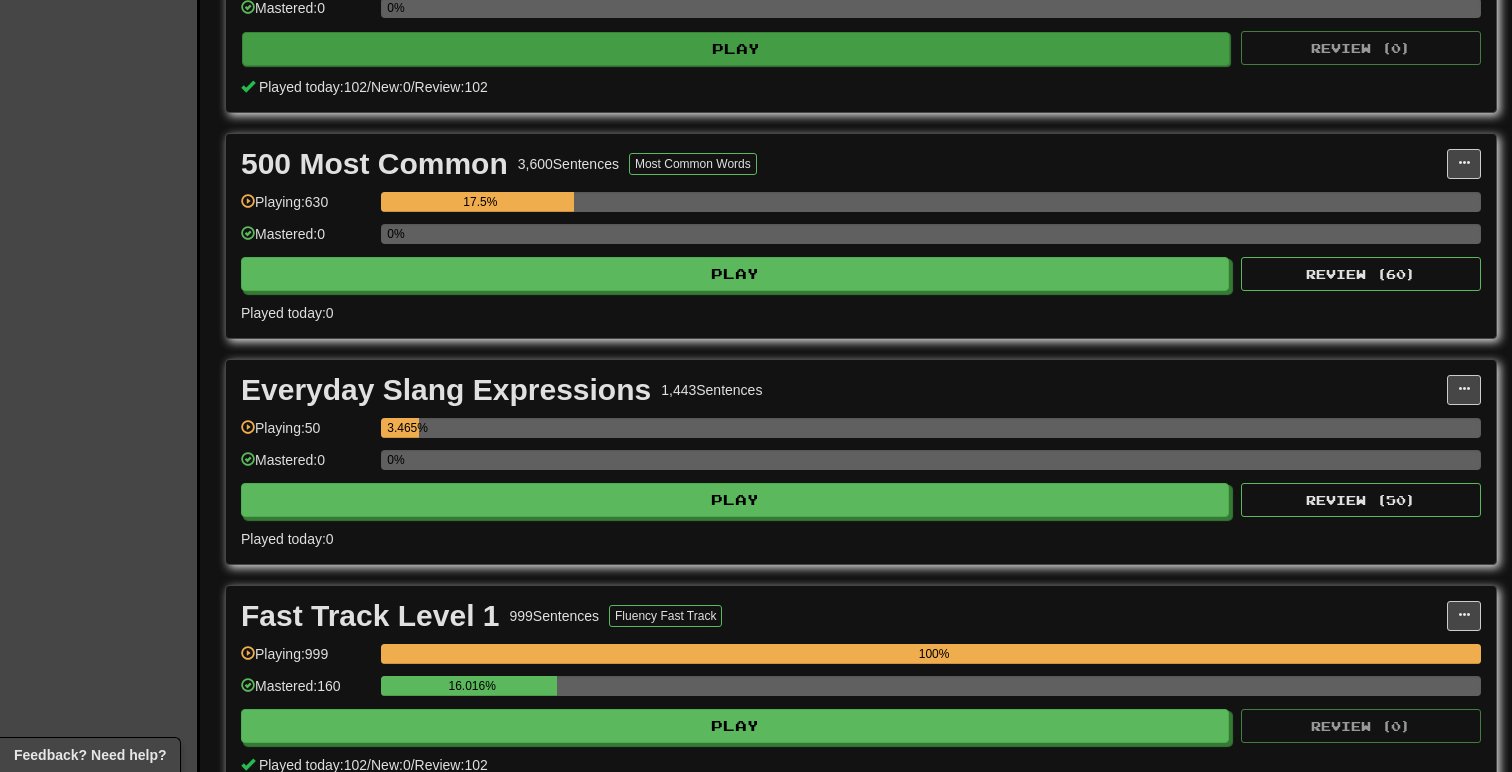 scroll, scrollTop: 792, scrollLeft: 0, axis: vertical 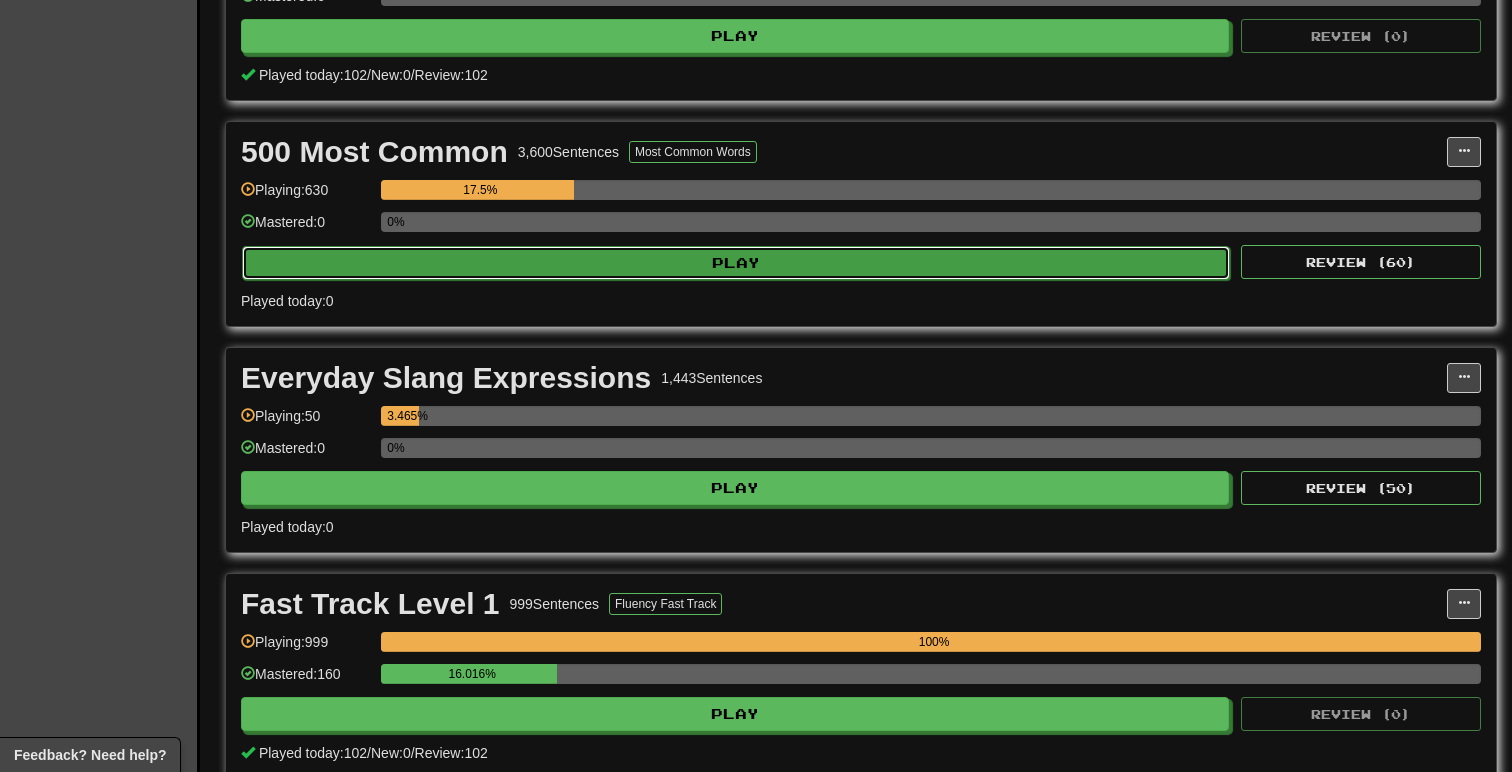 click on "Play" at bounding box center (736, 263) 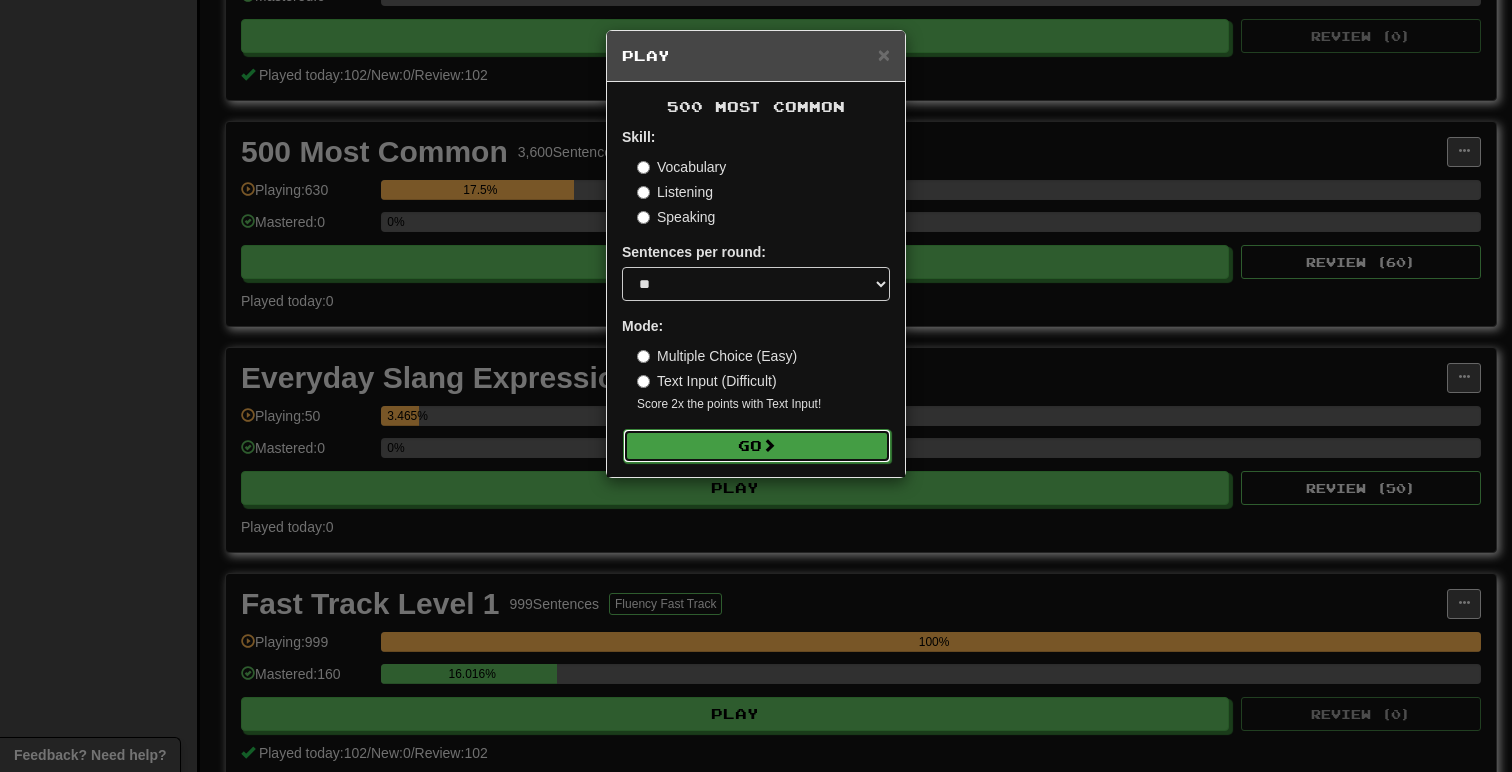 click on "Go" at bounding box center [757, 446] 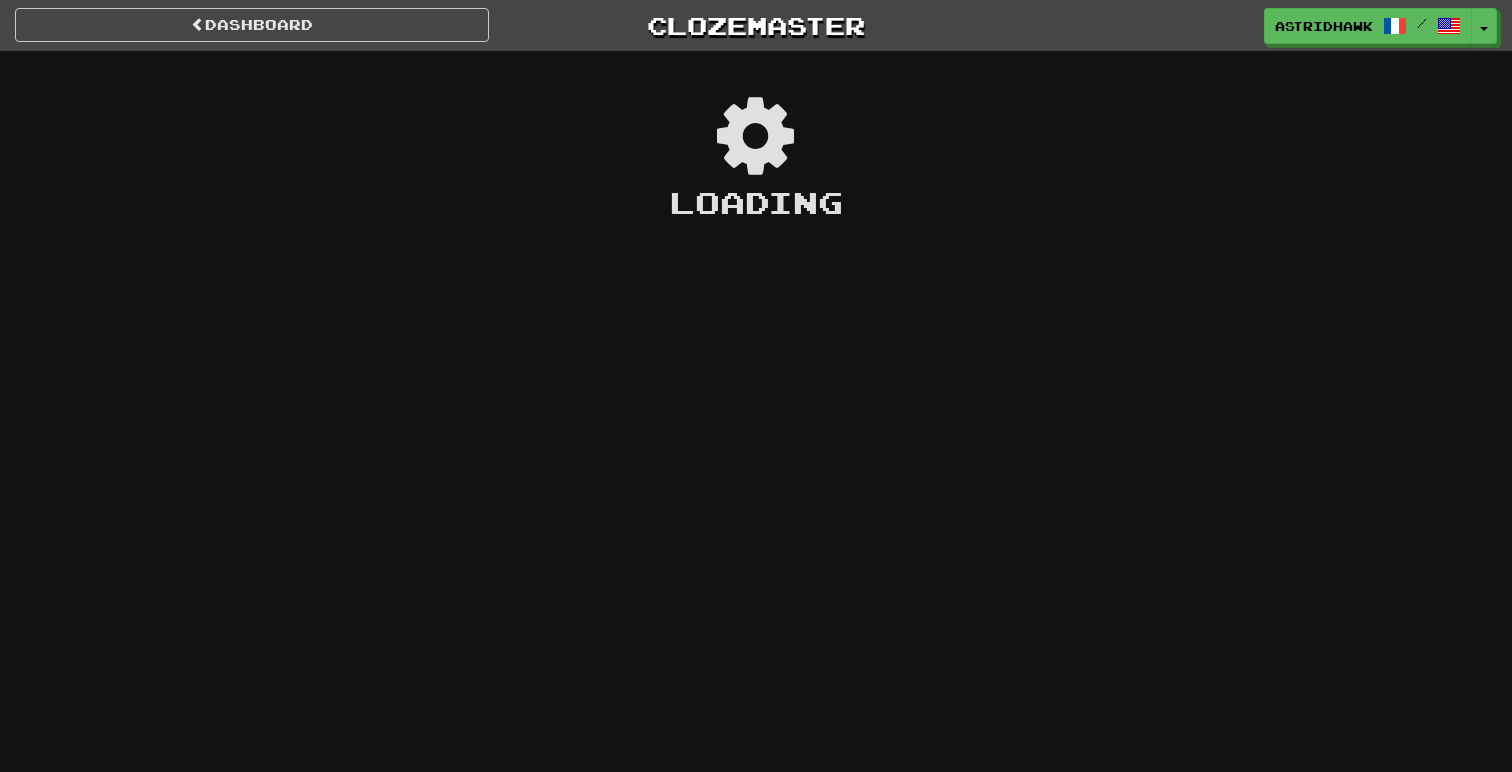 scroll, scrollTop: 0, scrollLeft: 0, axis: both 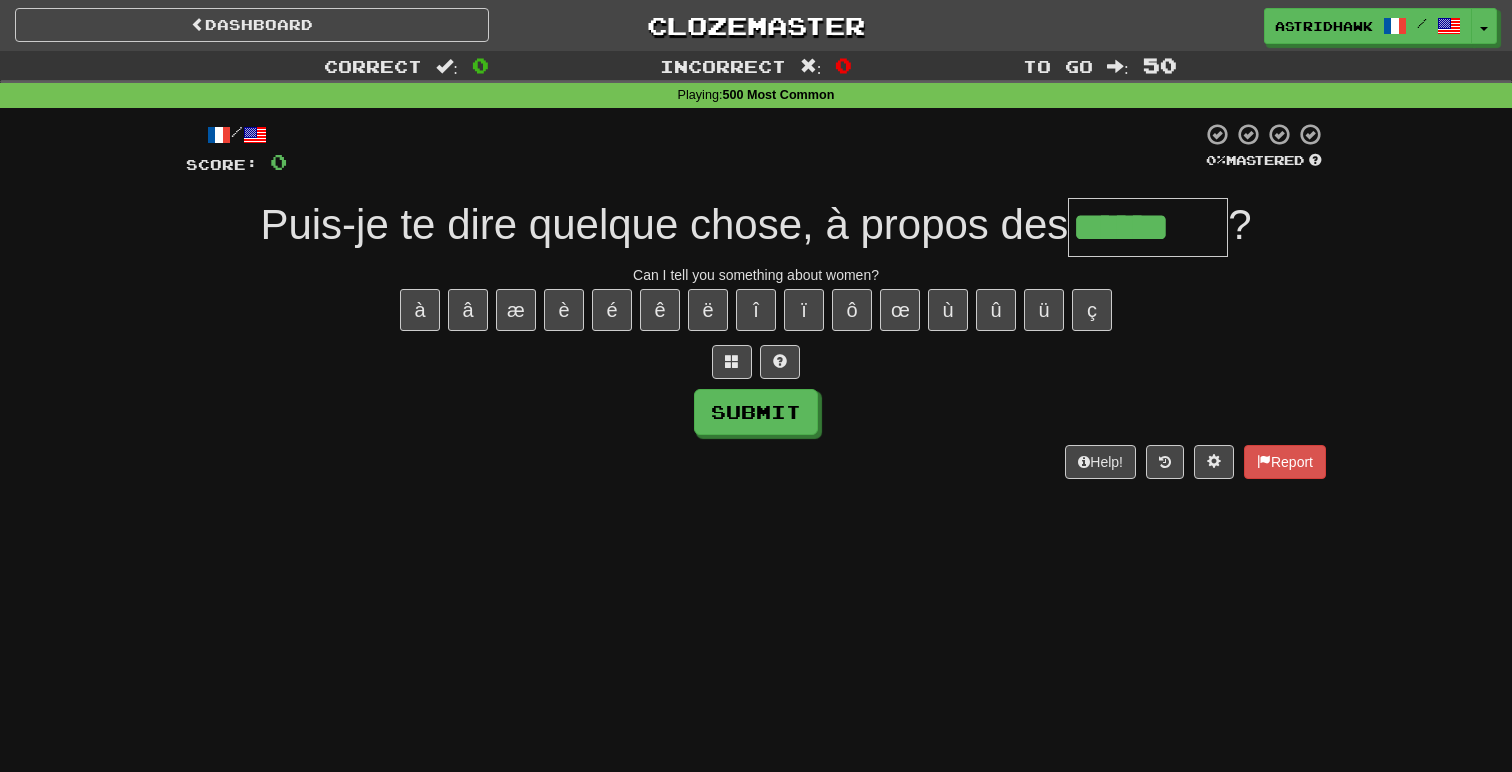 type on "******" 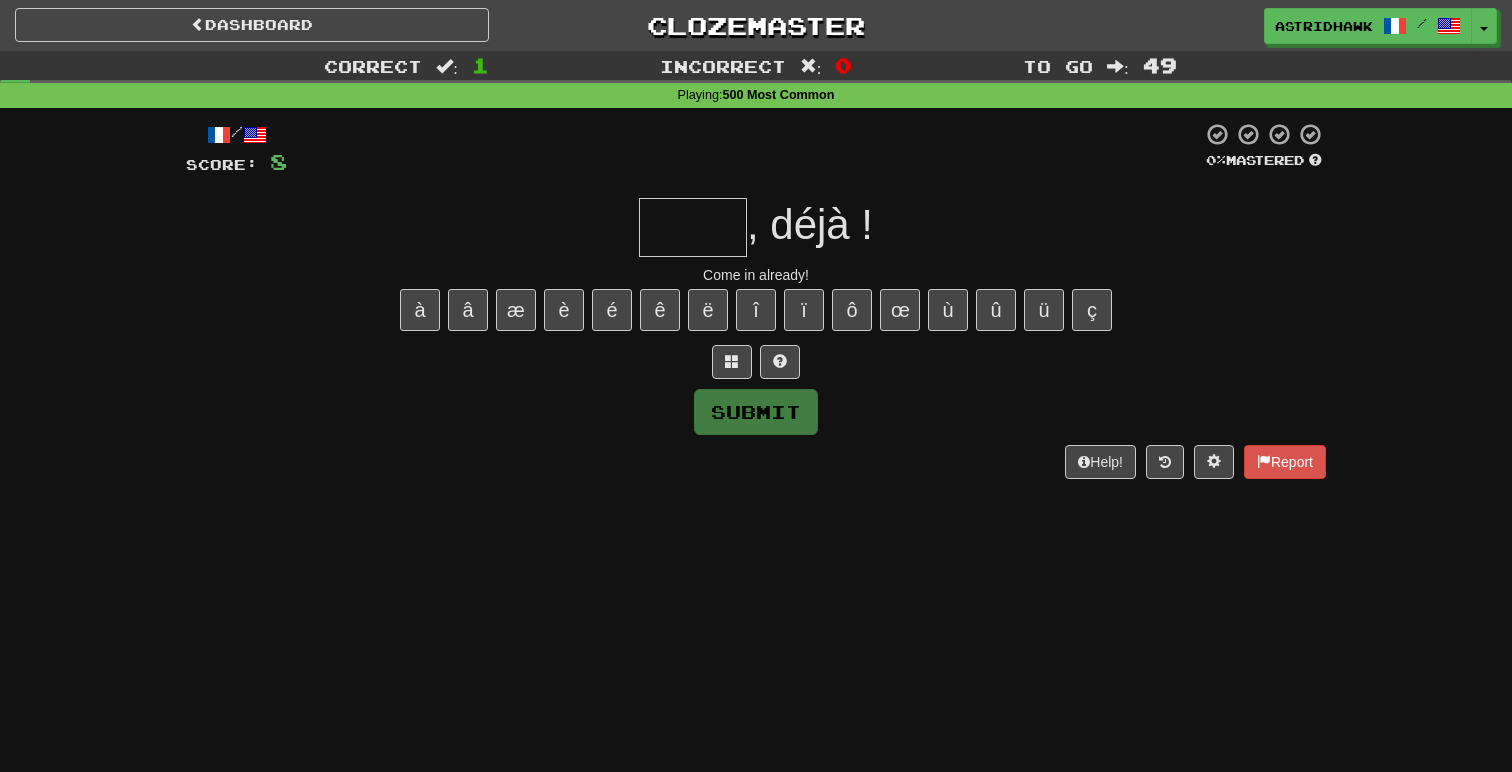 type on "*" 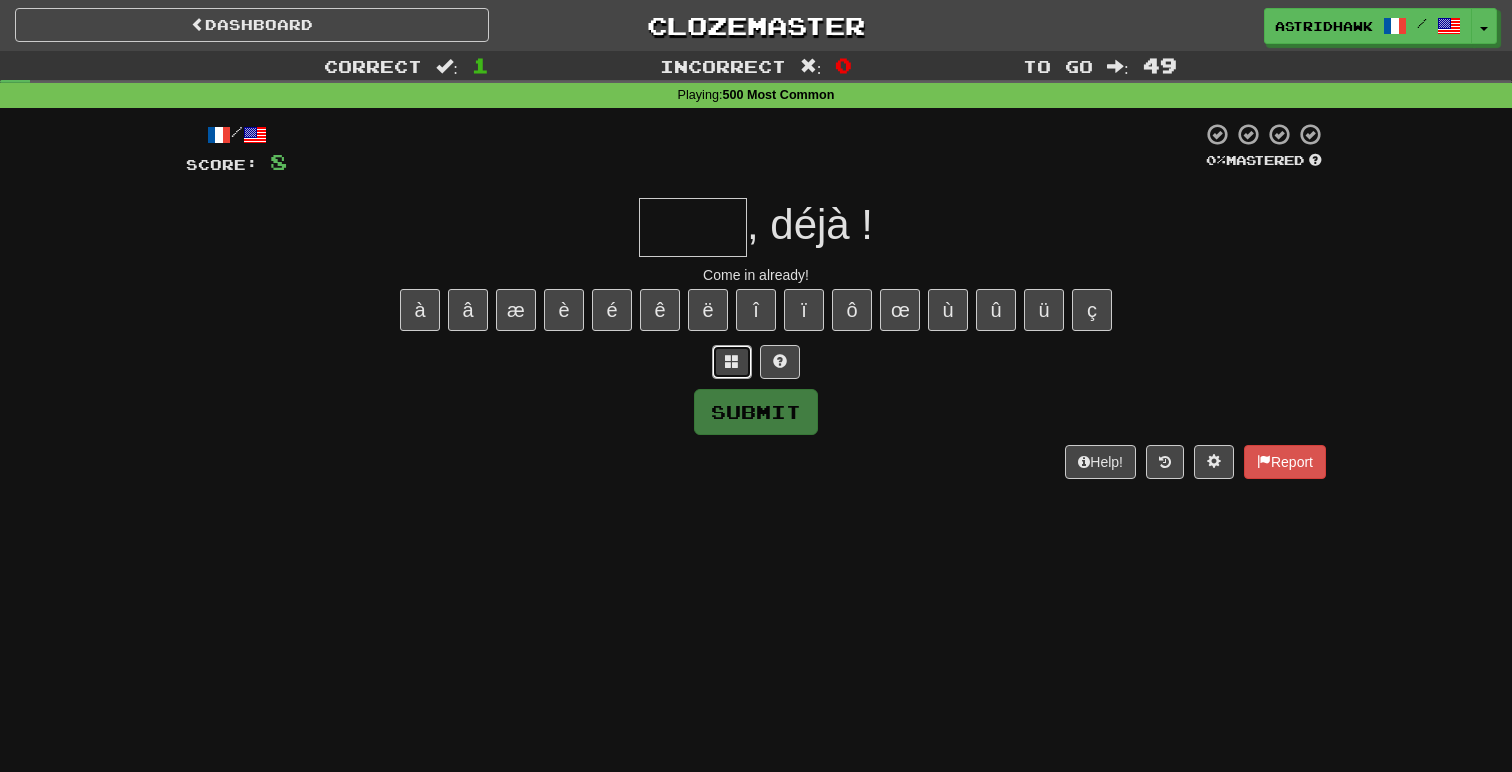click at bounding box center (732, 361) 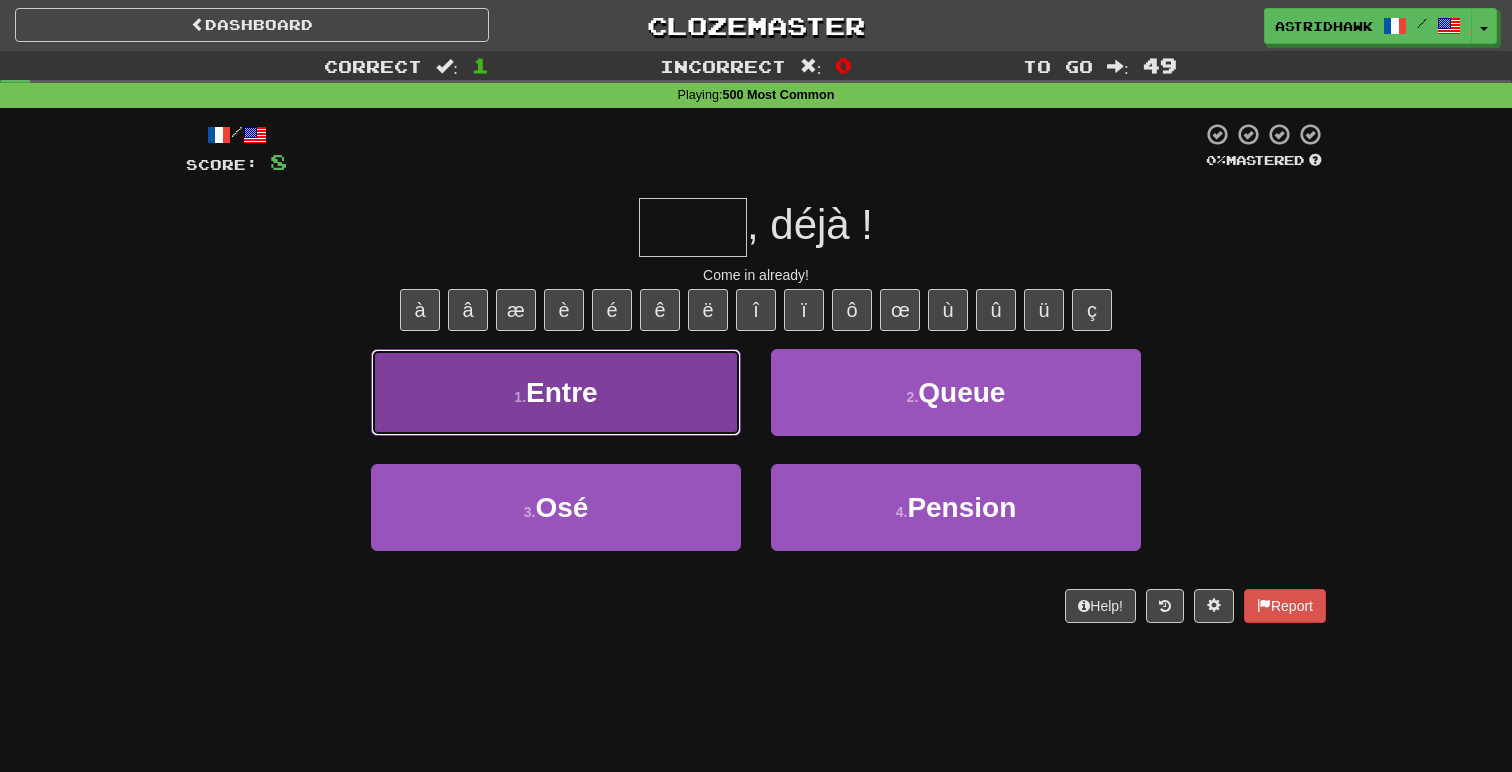 click on "1 .  Entre" at bounding box center [556, 392] 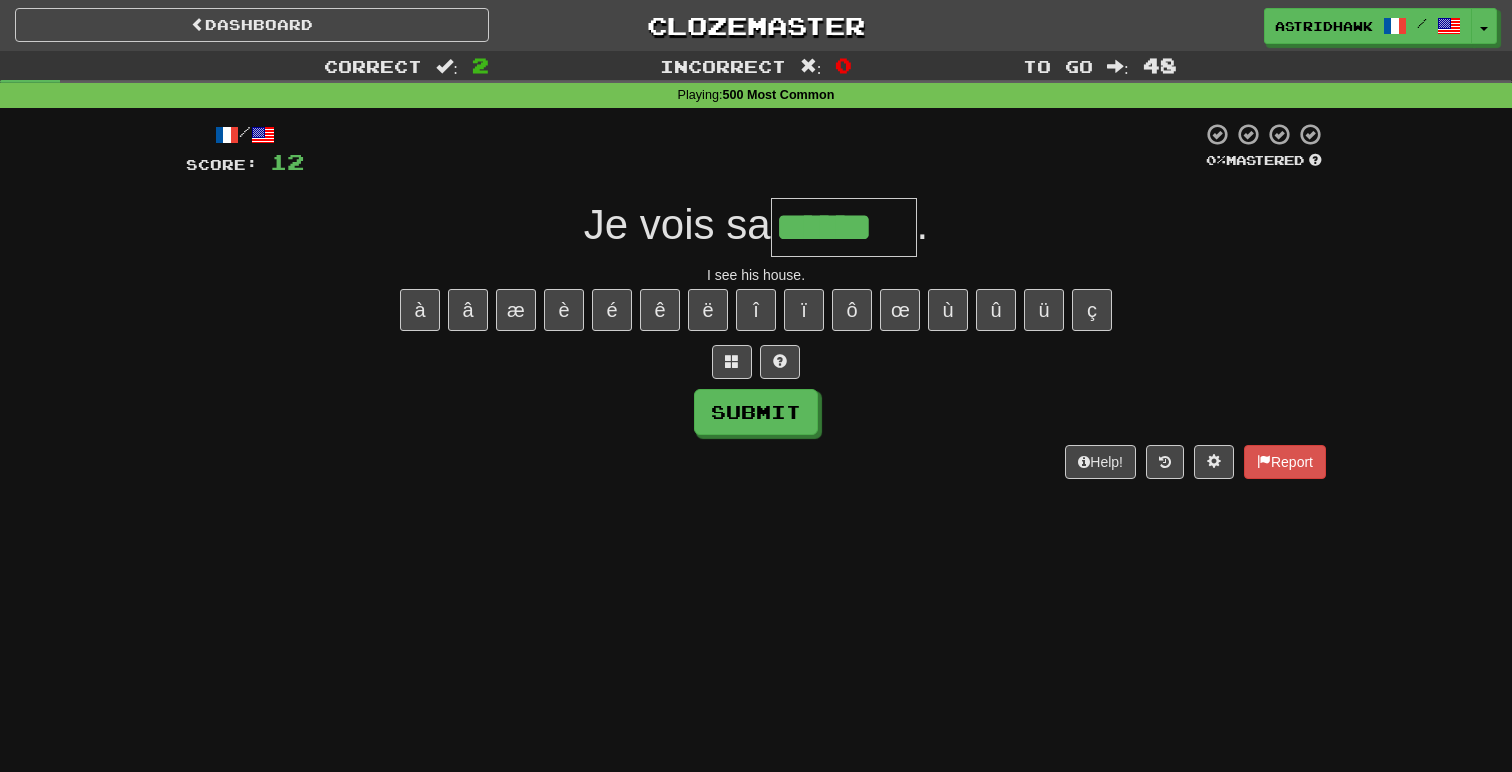 type on "******" 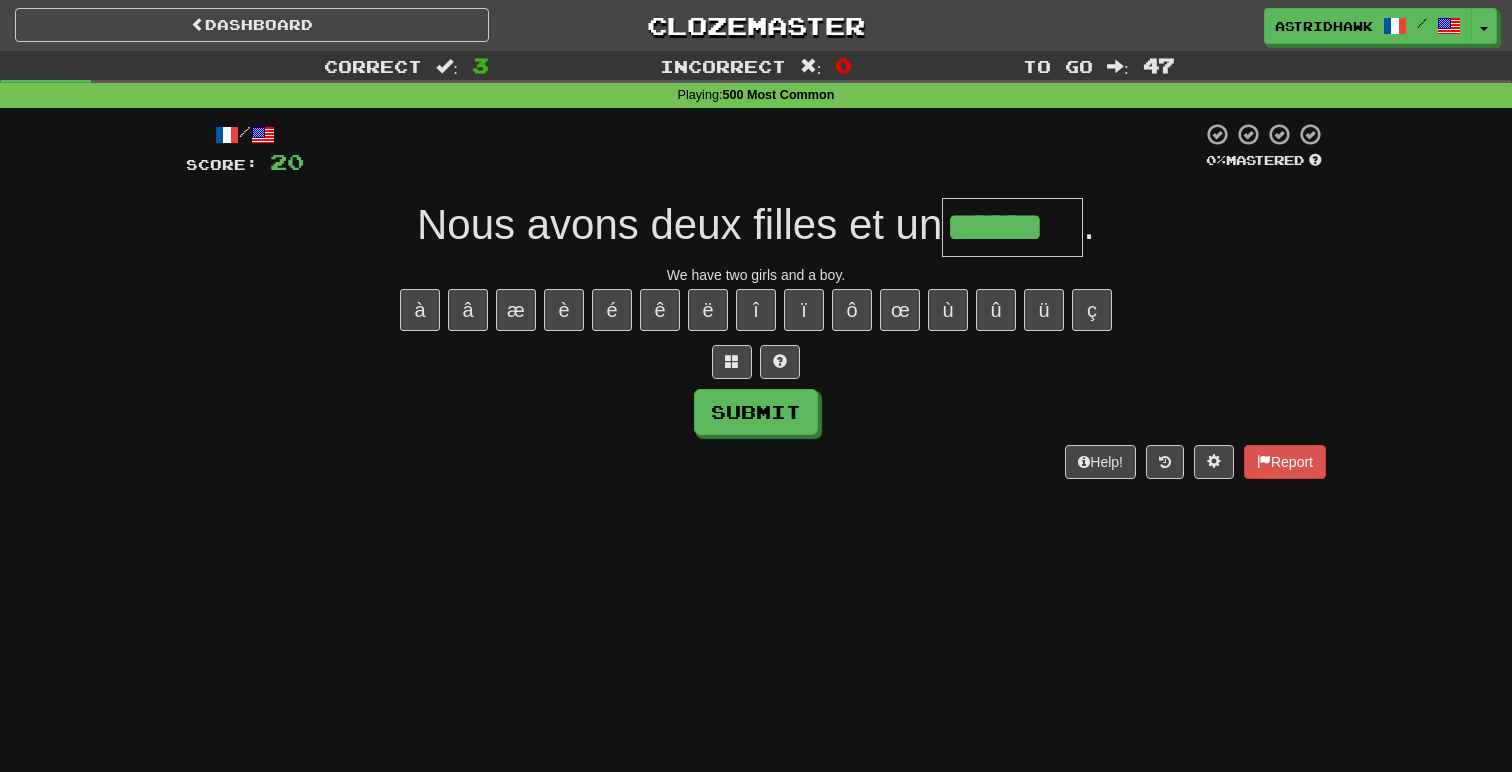type on "******" 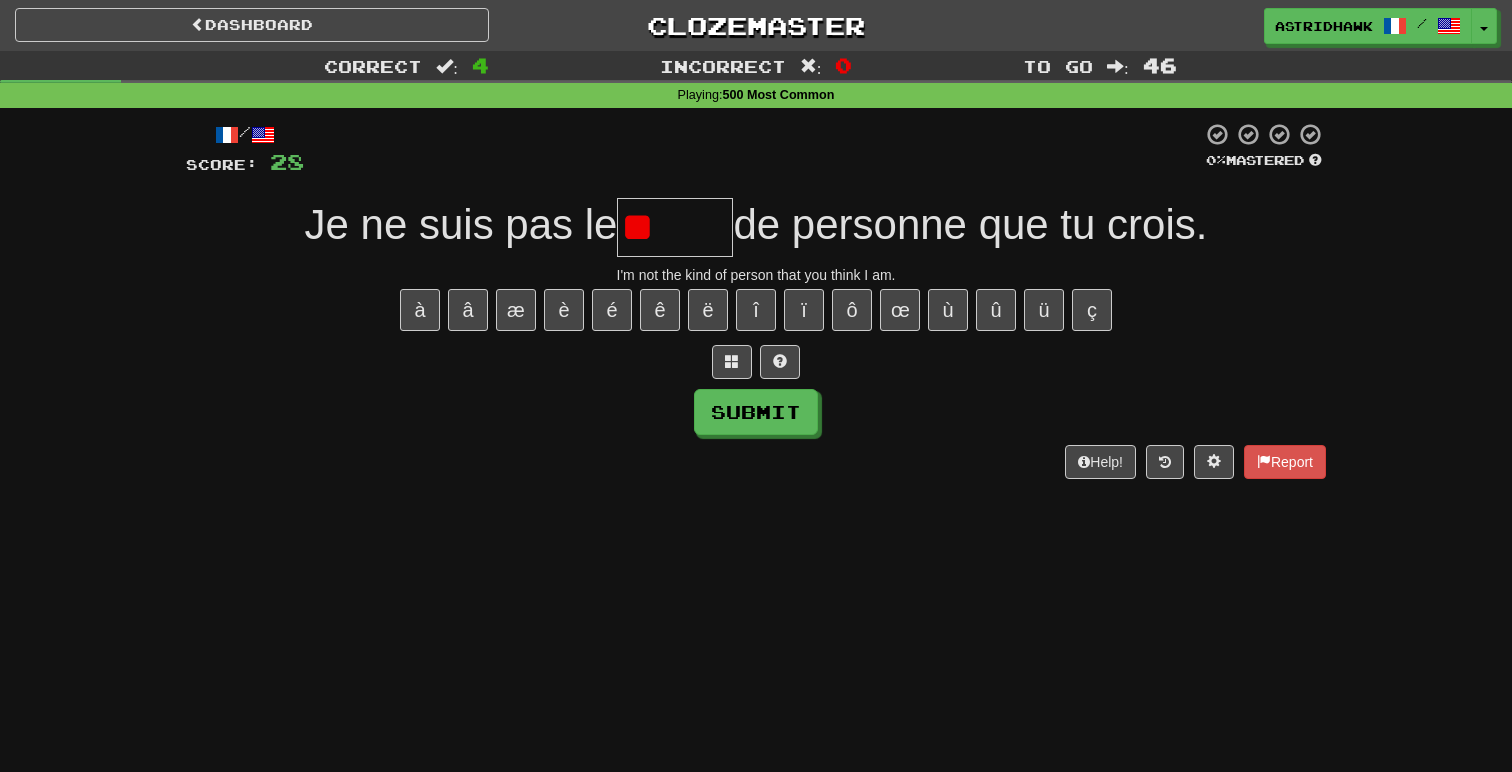 type on "*" 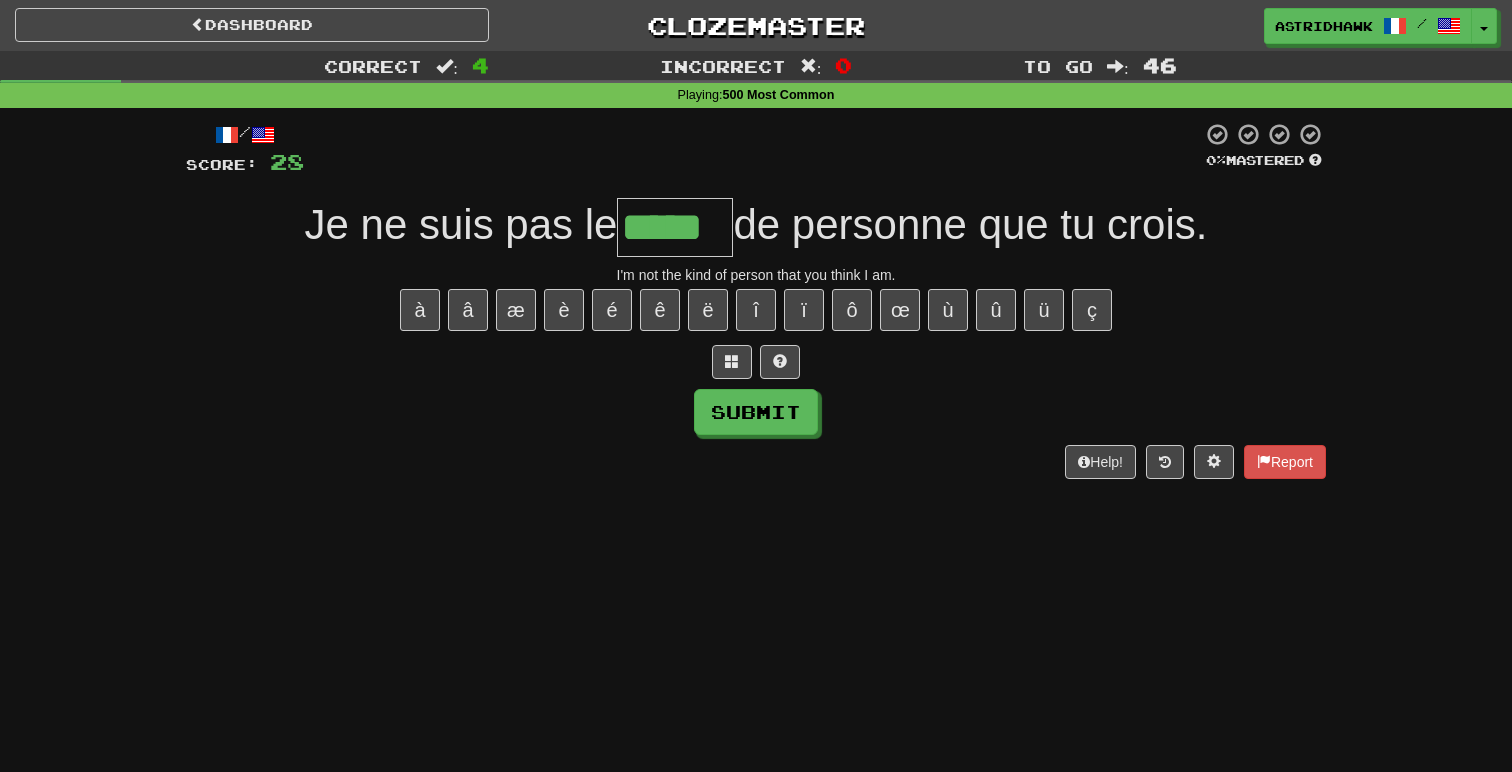 type on "*****" 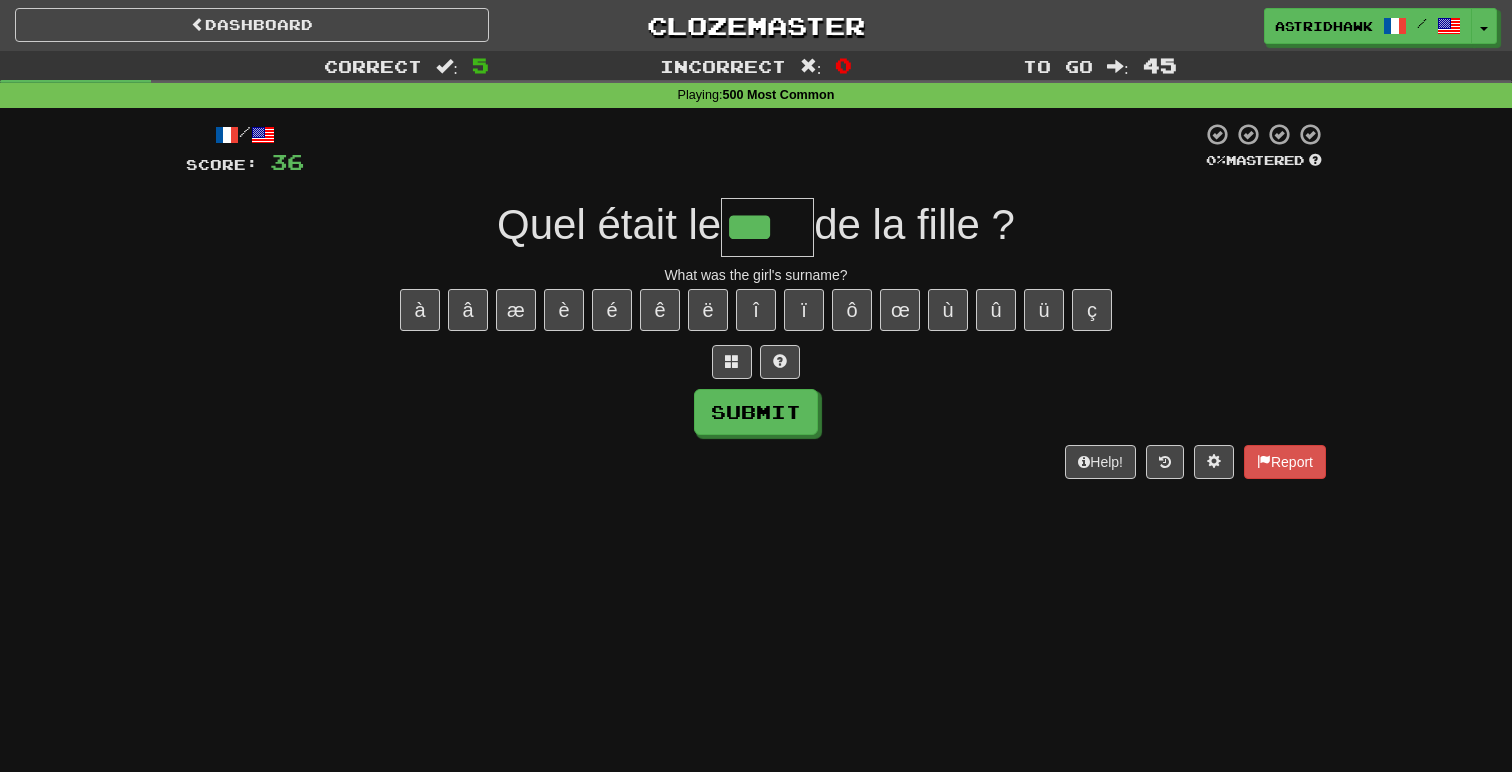 type on "***" 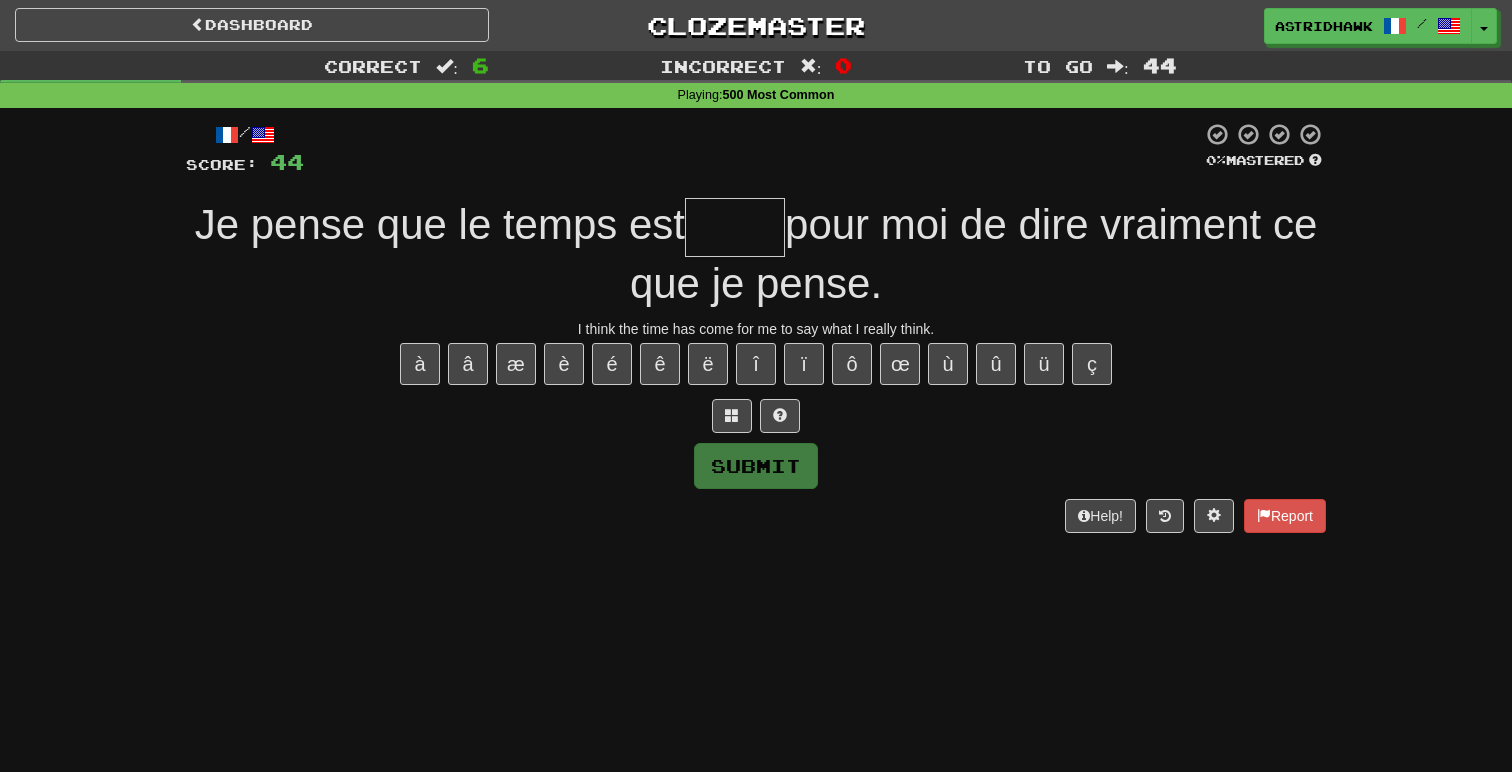 type on "*" 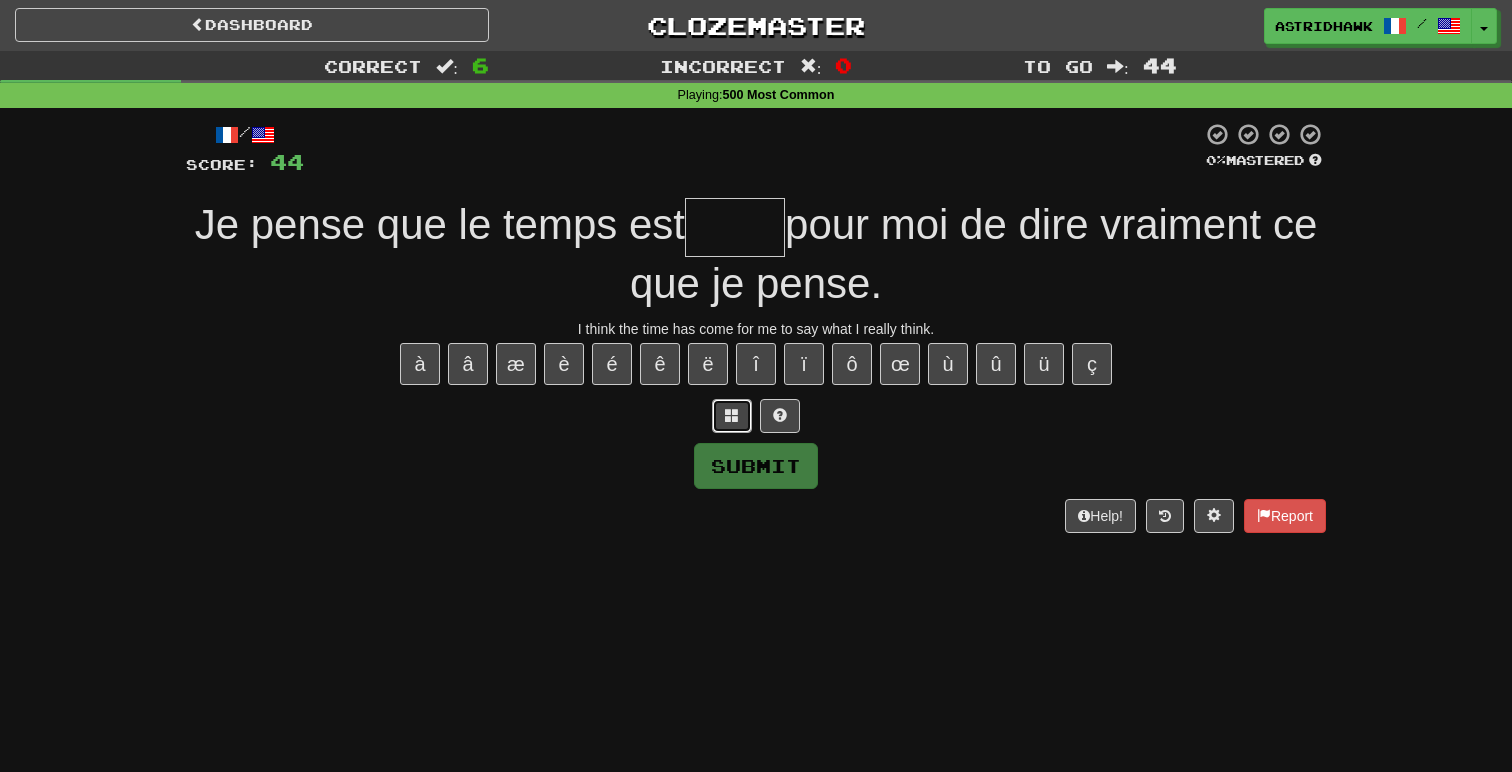 click at bounding box center [732, 416] 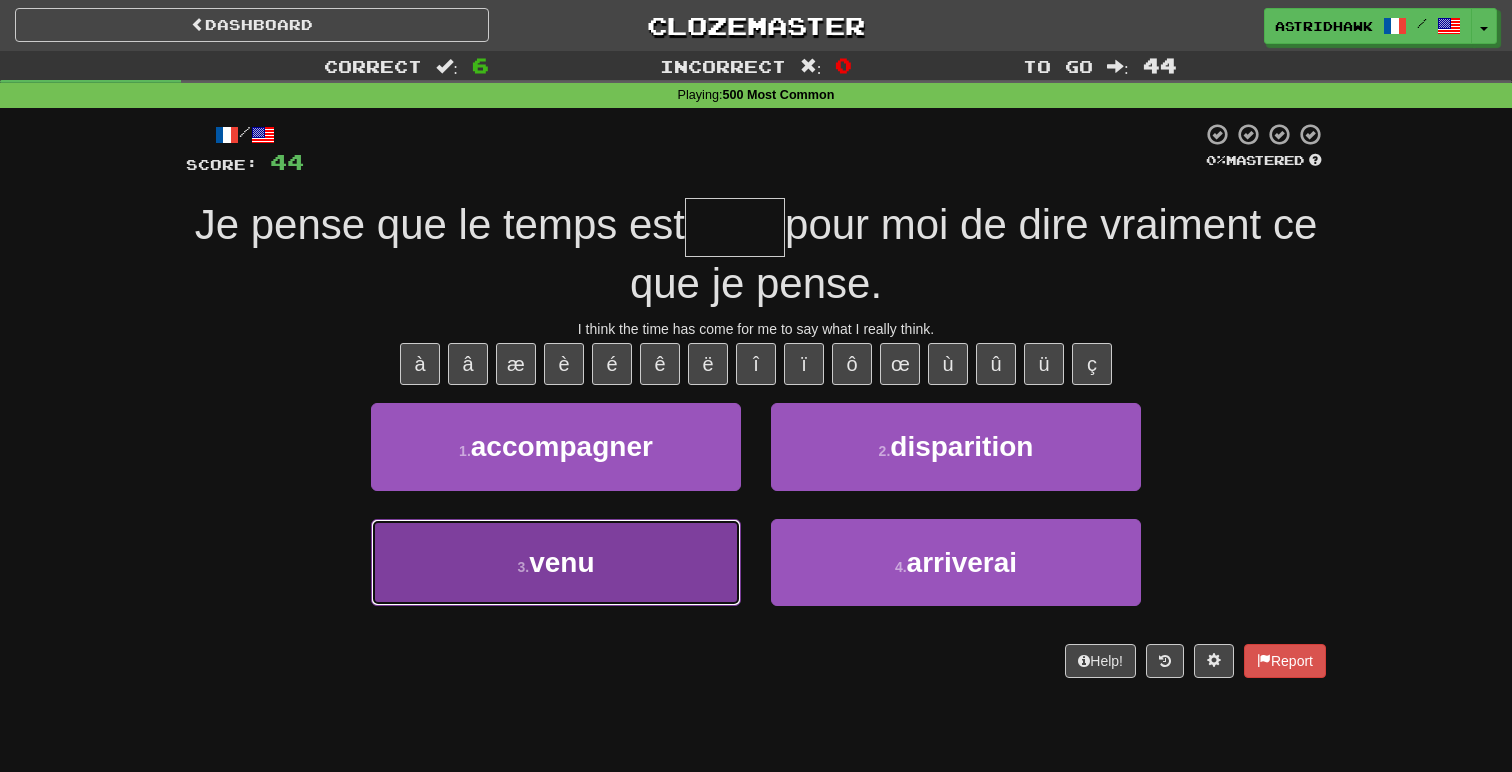 click on "3 .  venu" at bounding box center (556, 562) 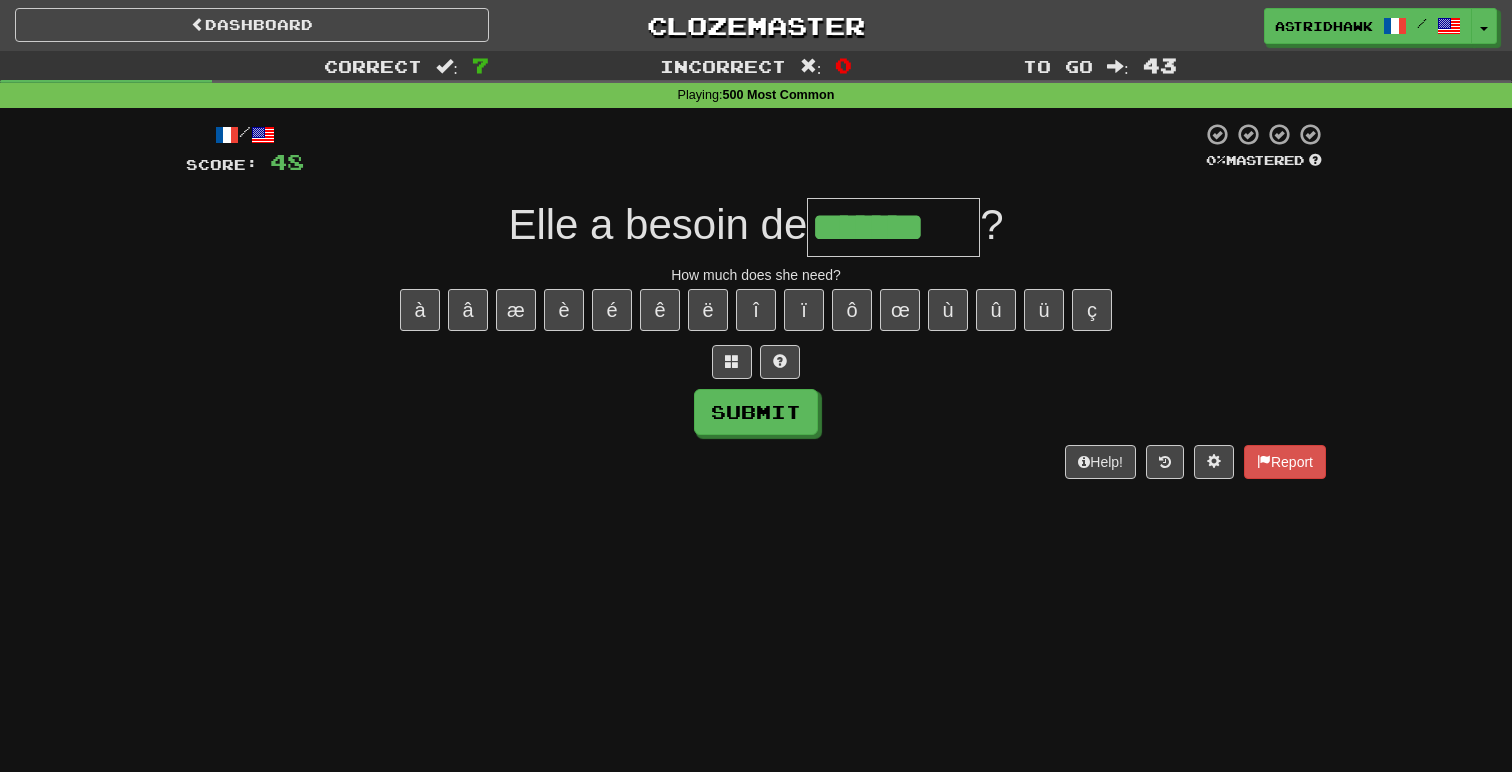 type on "*******" 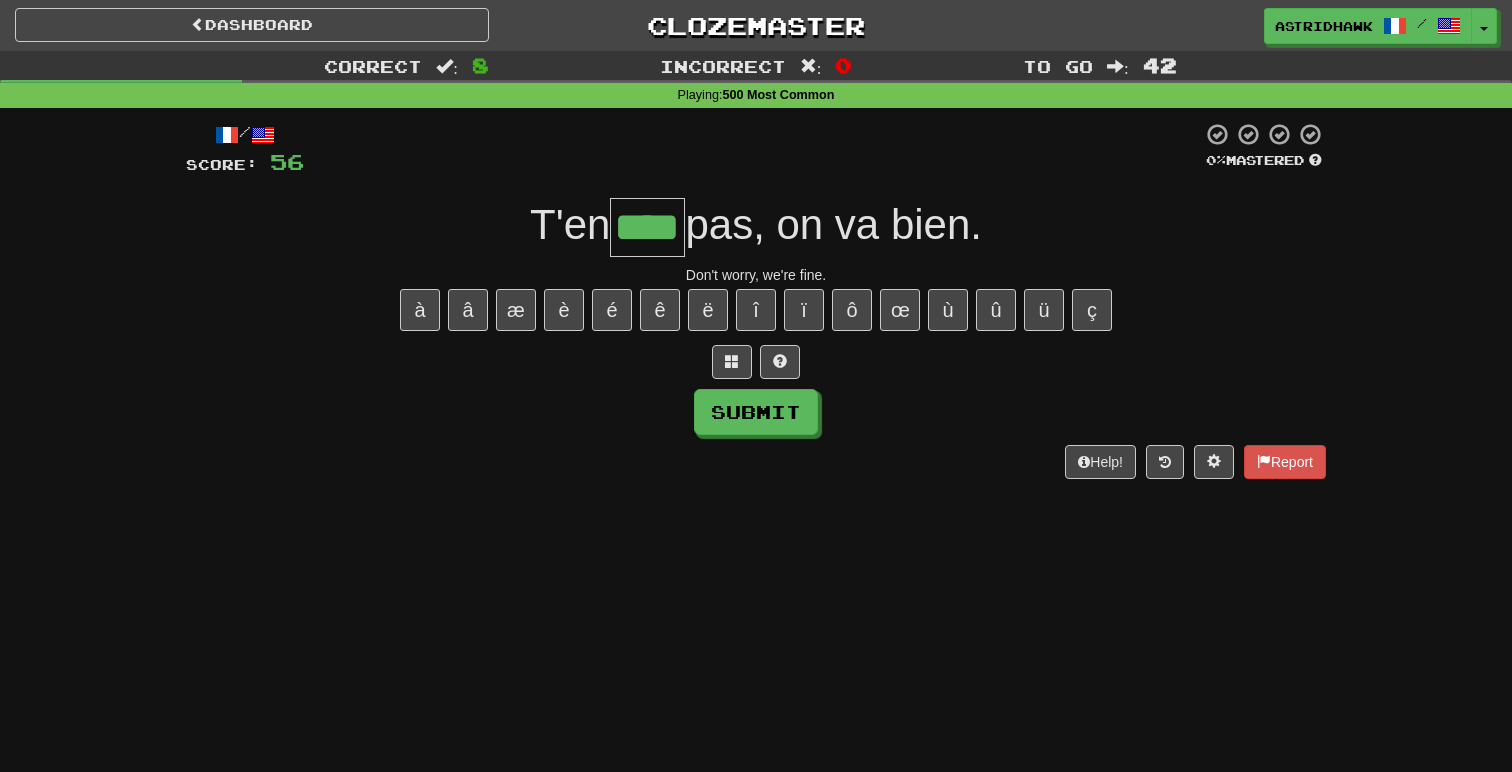 type on "****" 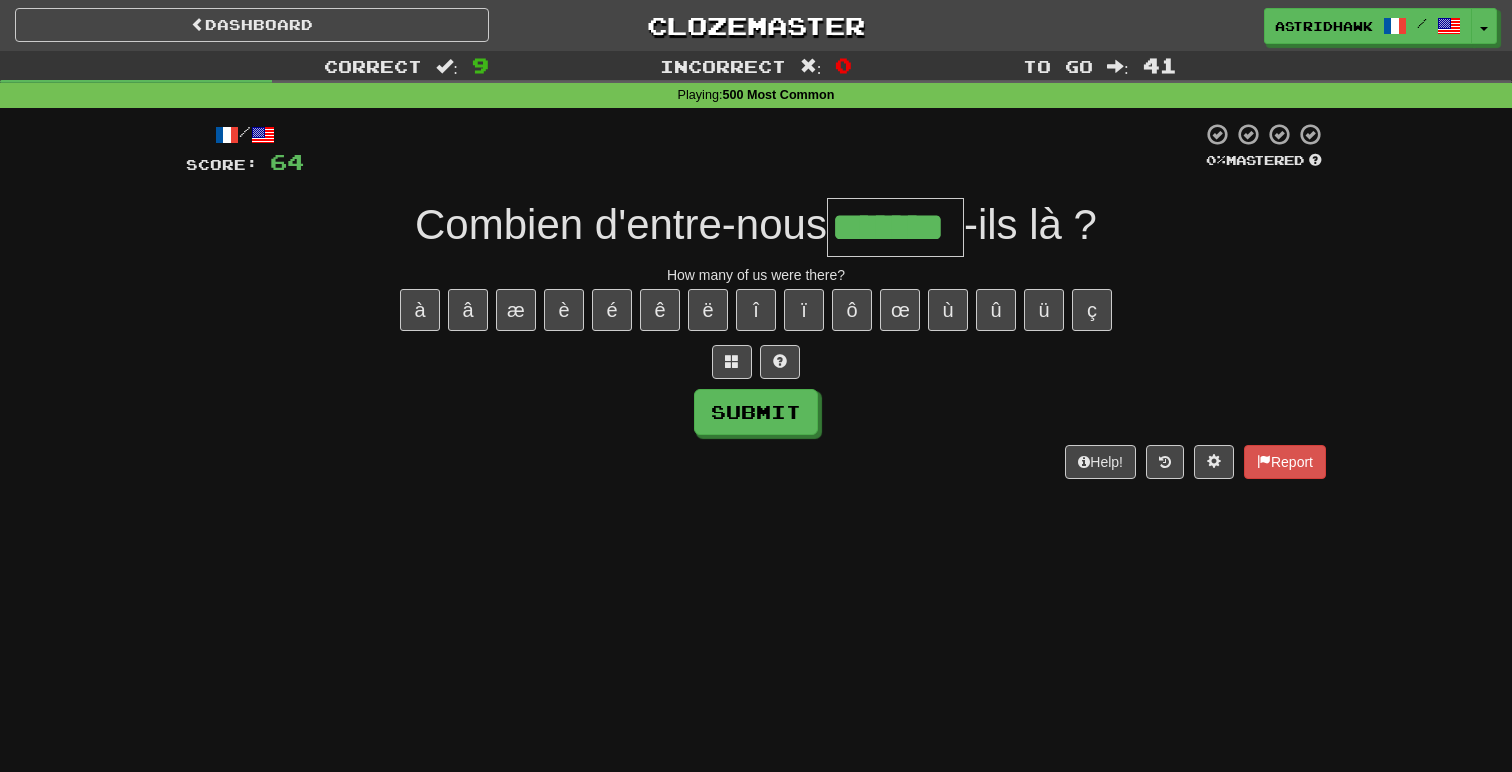 type on "*******" 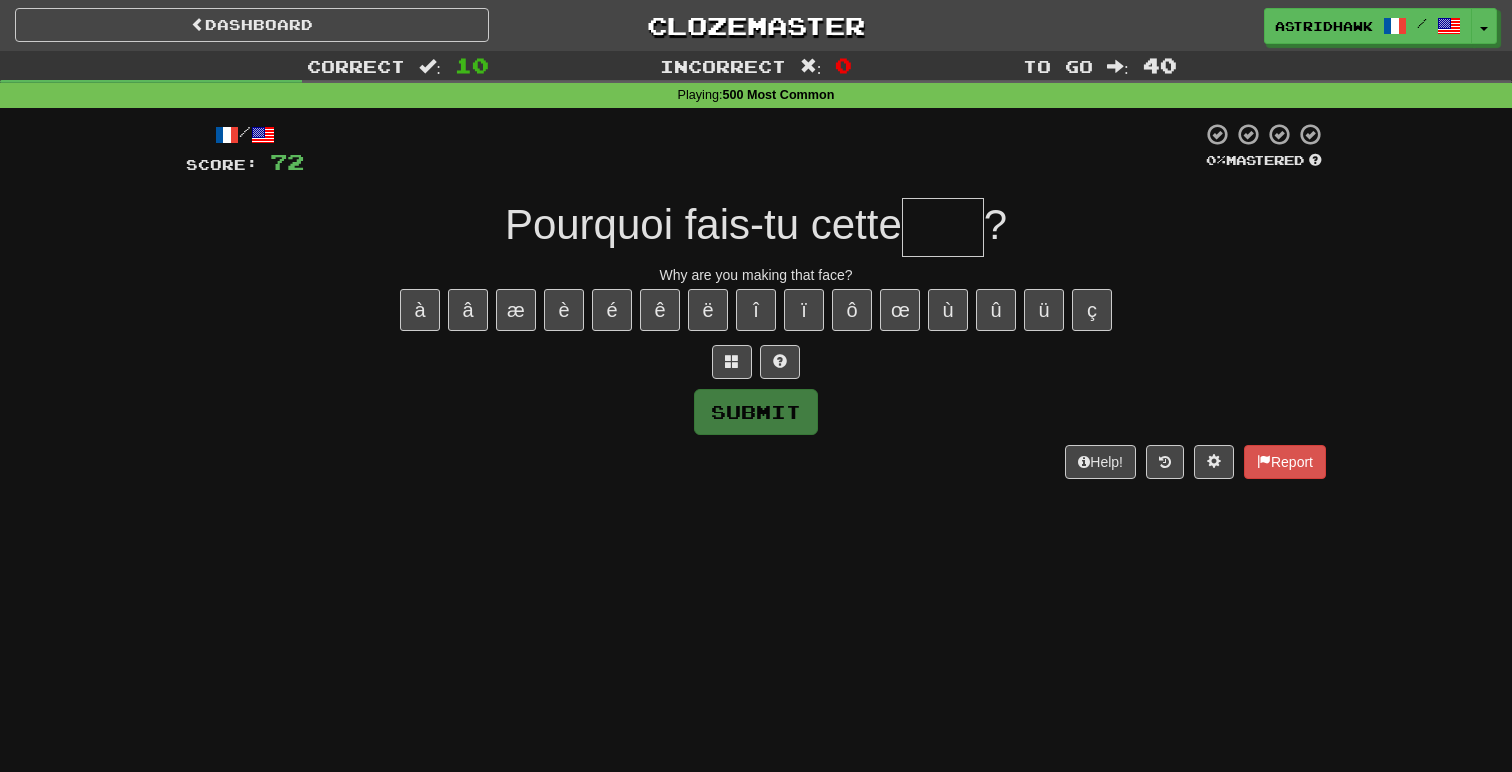 type on "*" 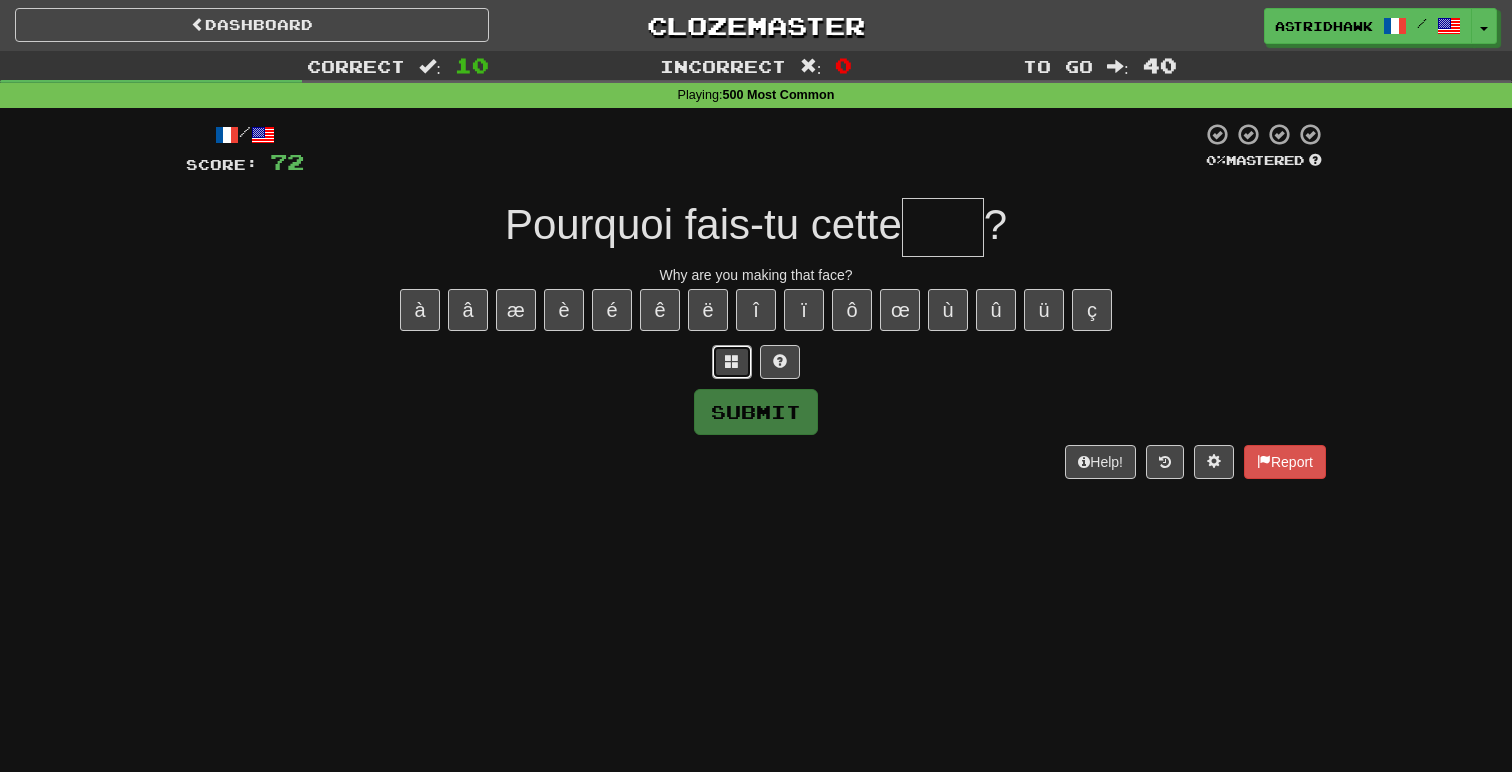 click at bounding box center [732, 362] 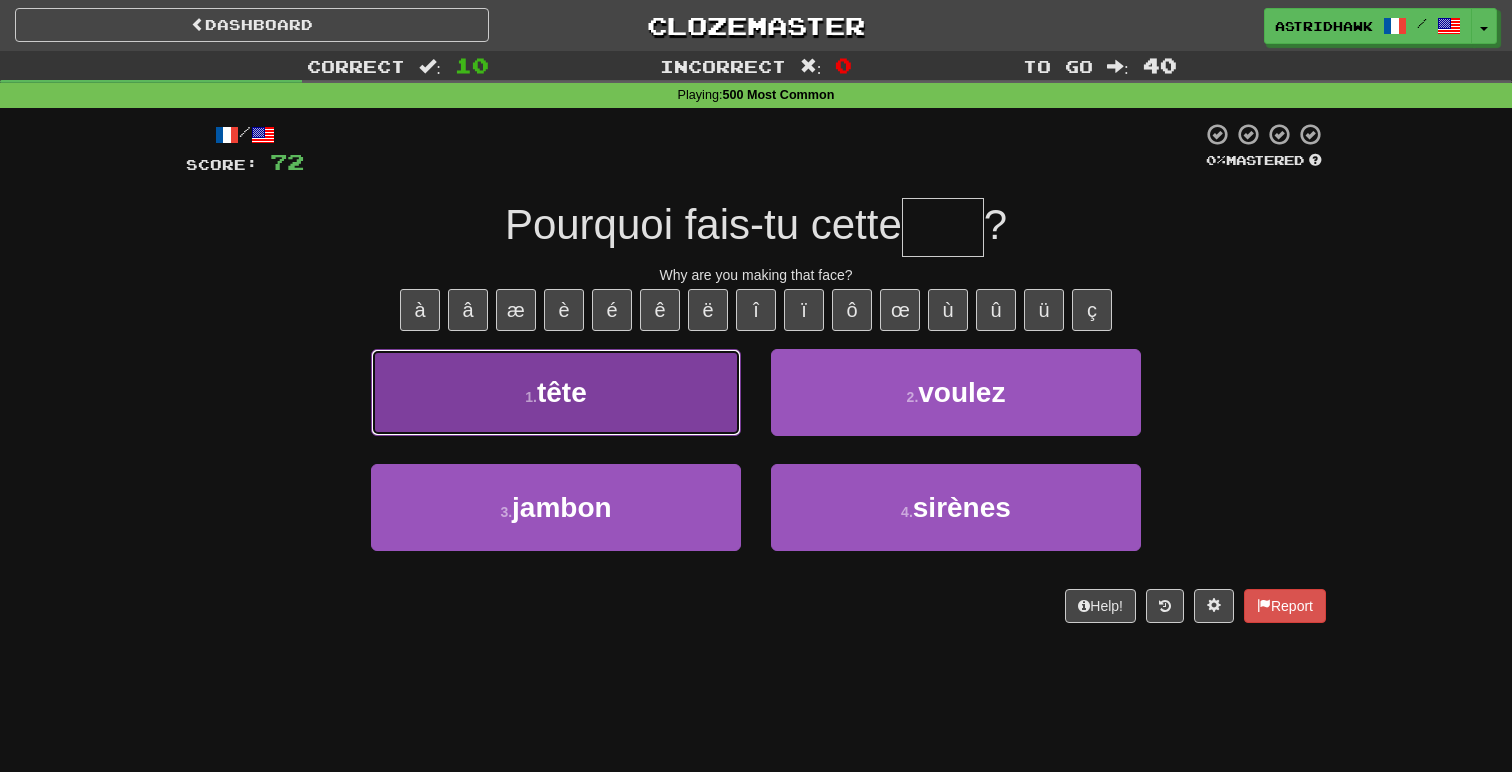 click on "1 .  tête" at bounding box center (556, 392) 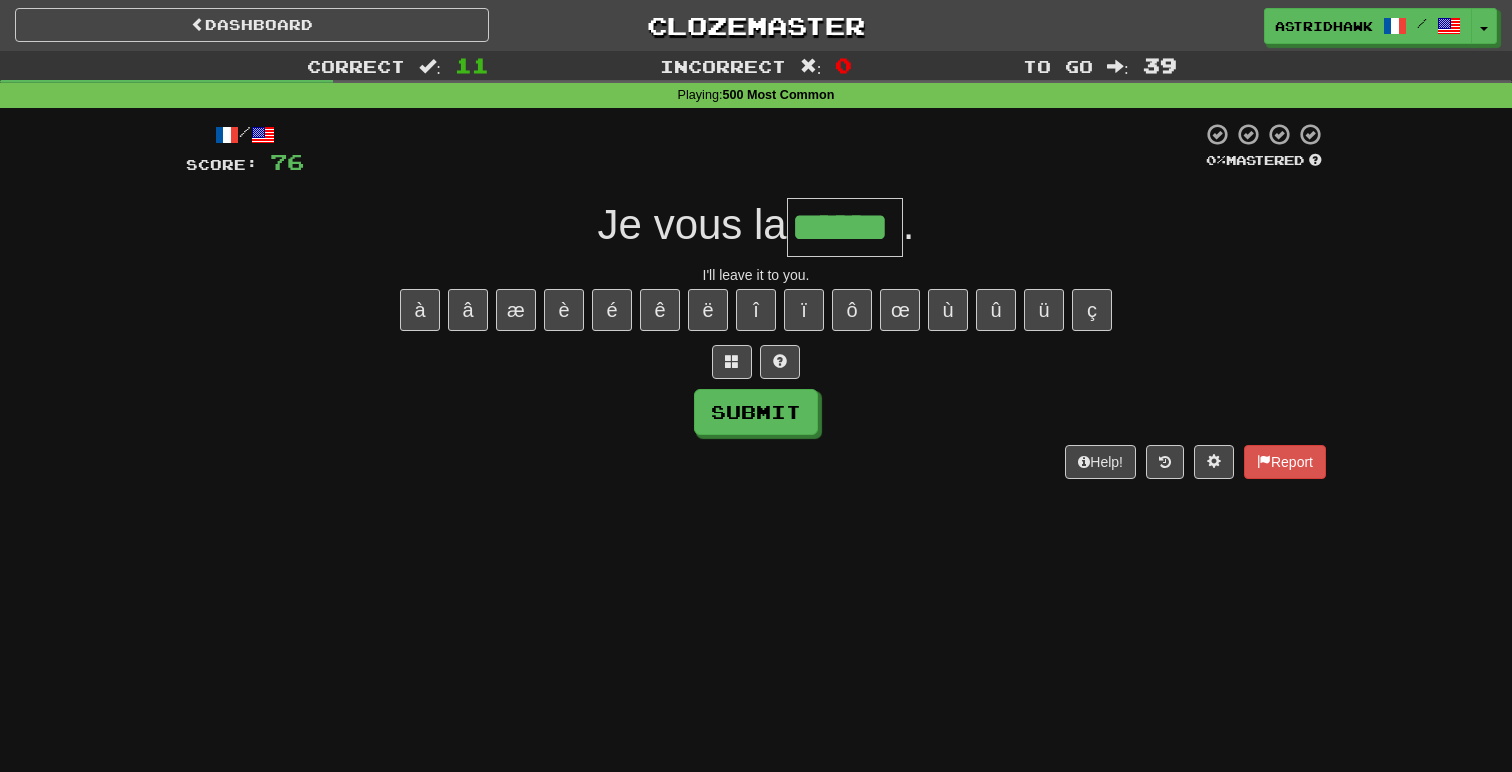 type on "******" 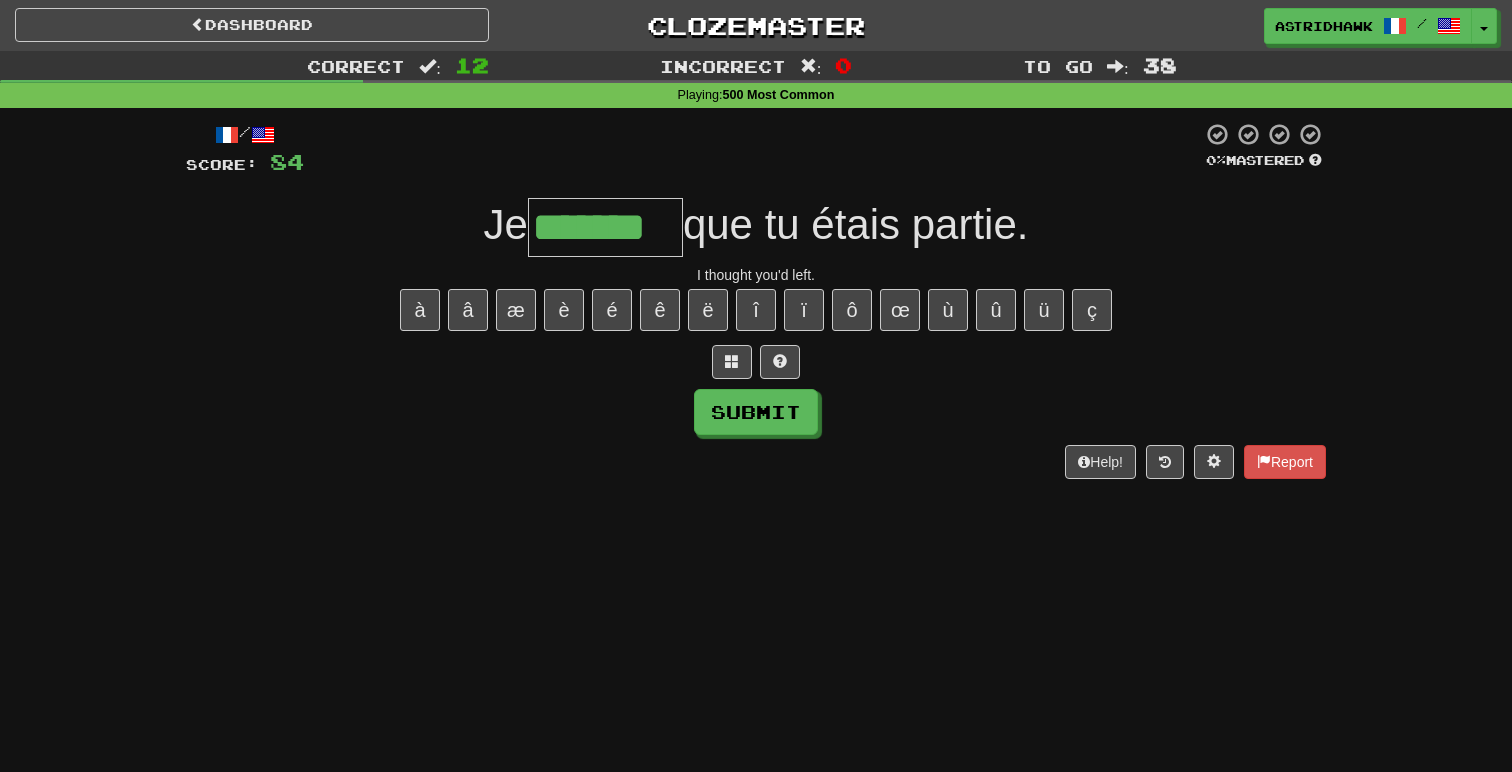 type on "*******" 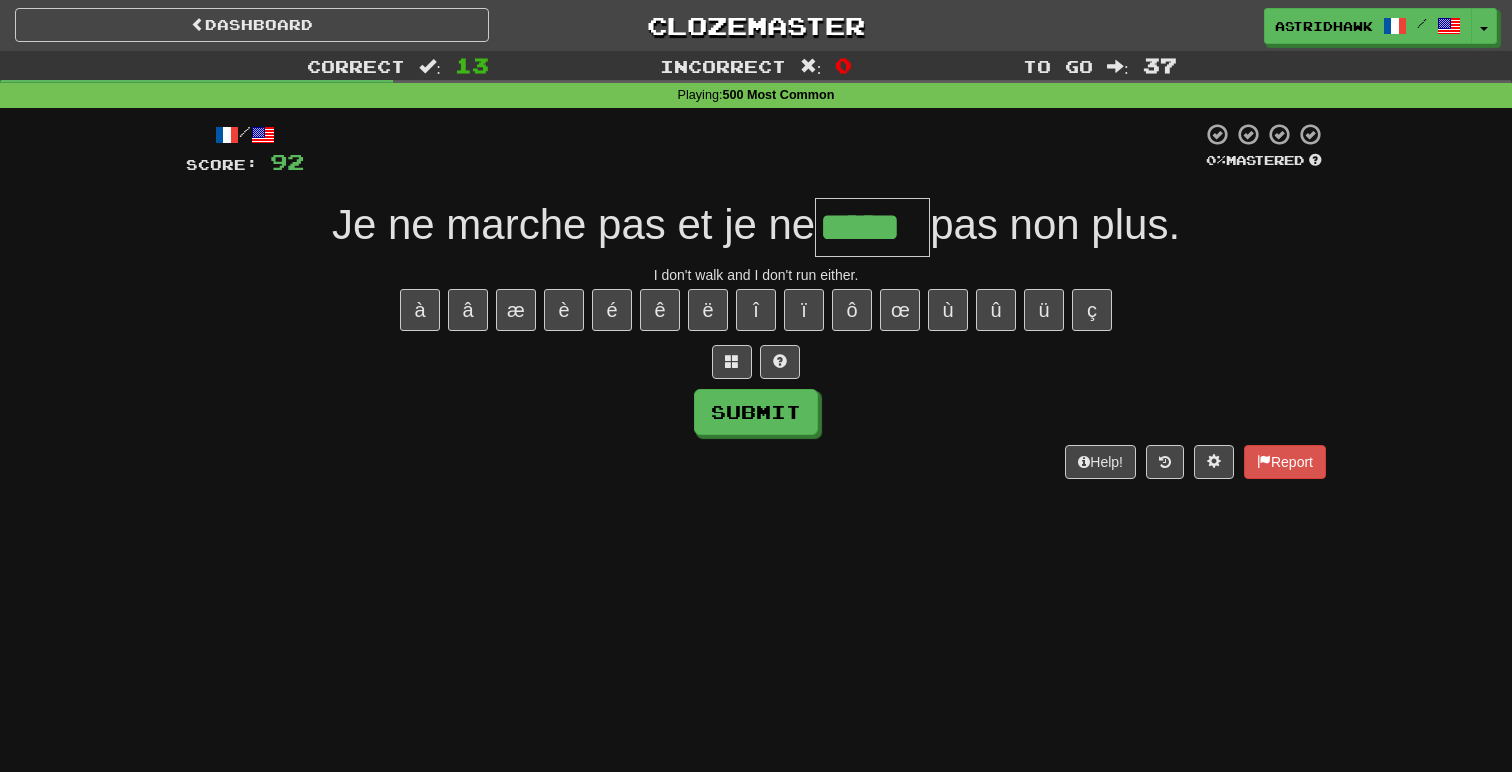 type on "*****" 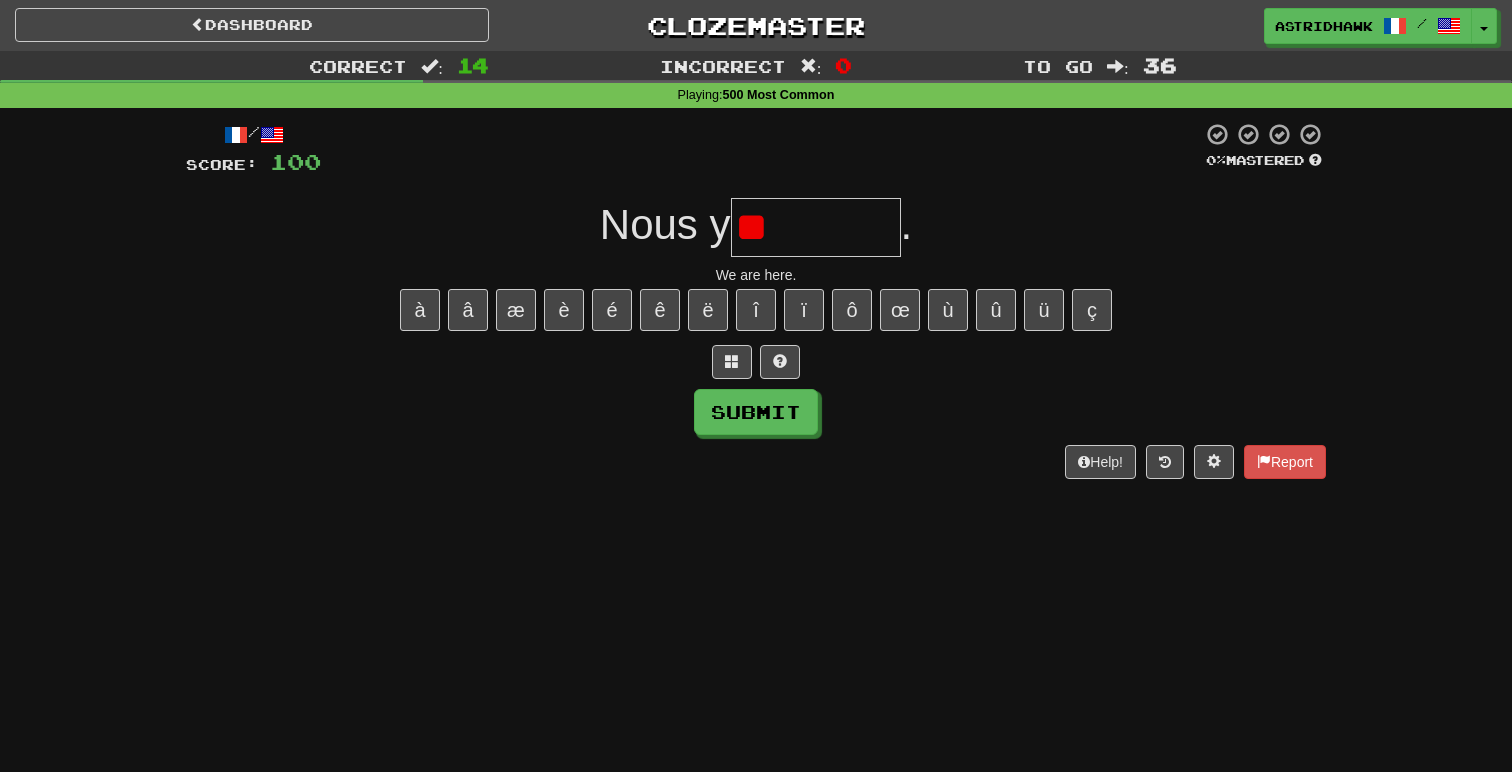 type on "*" 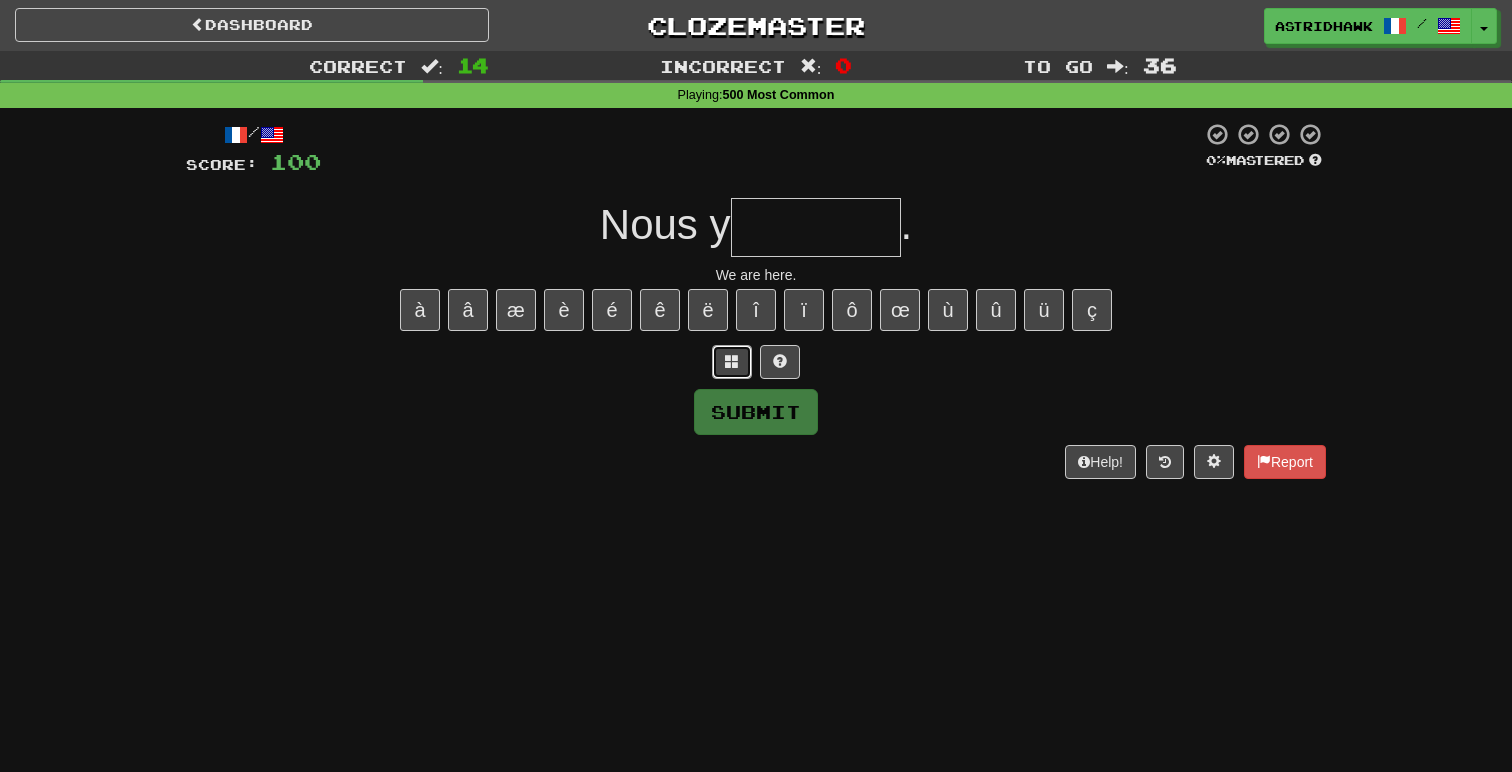 click at bounding box center (732, 361) 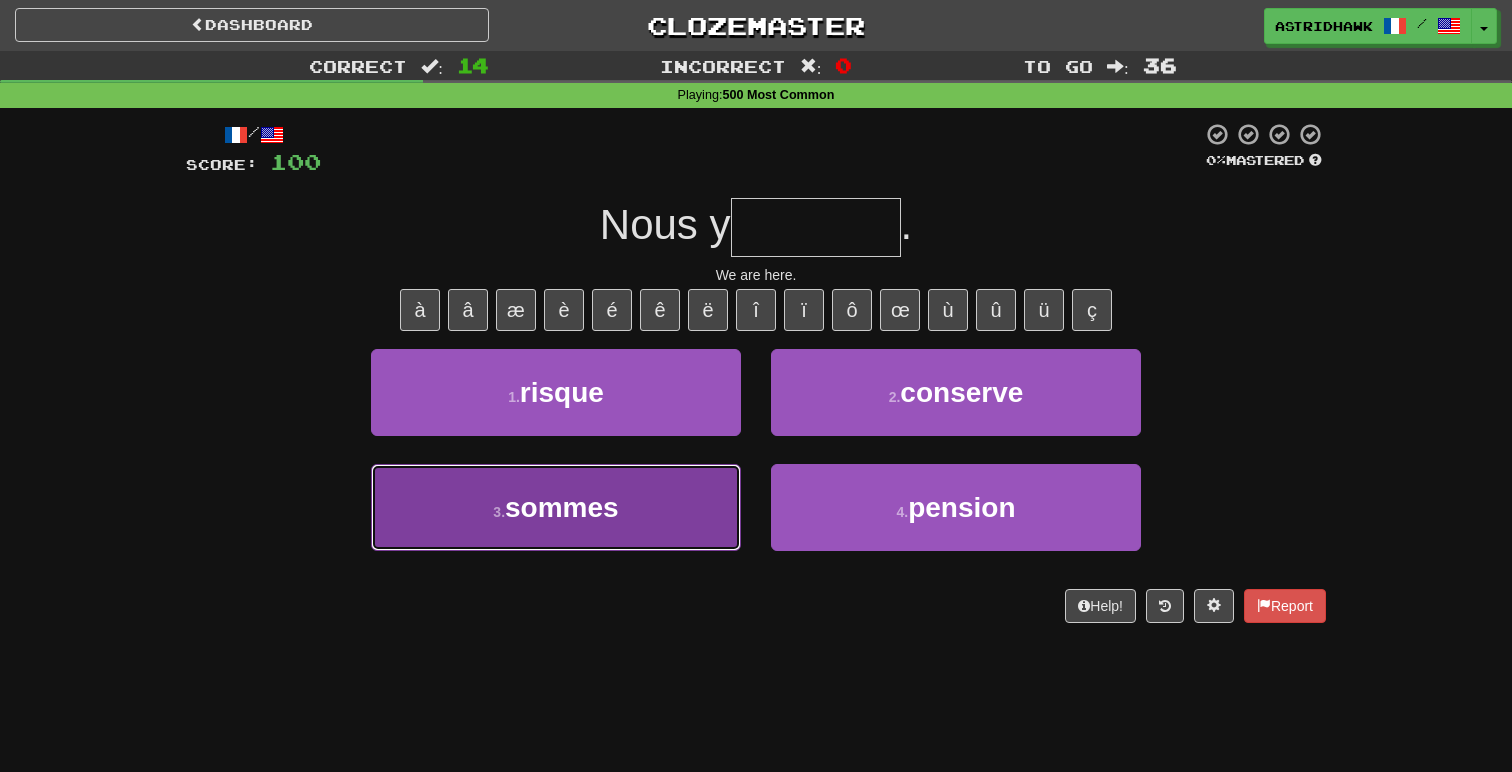 click on "3 .  sommes" at bounding box center [556, 507] 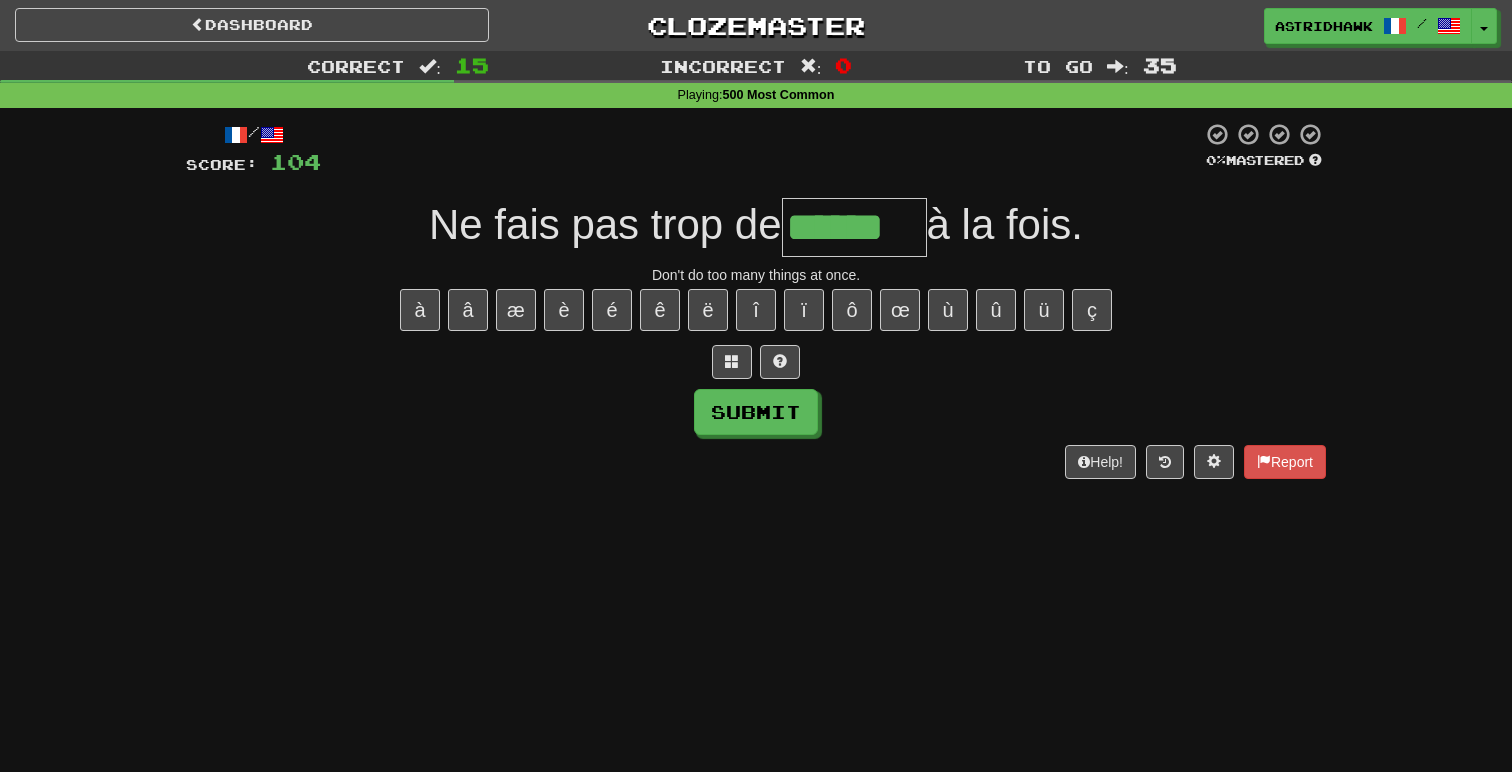 type on "******" 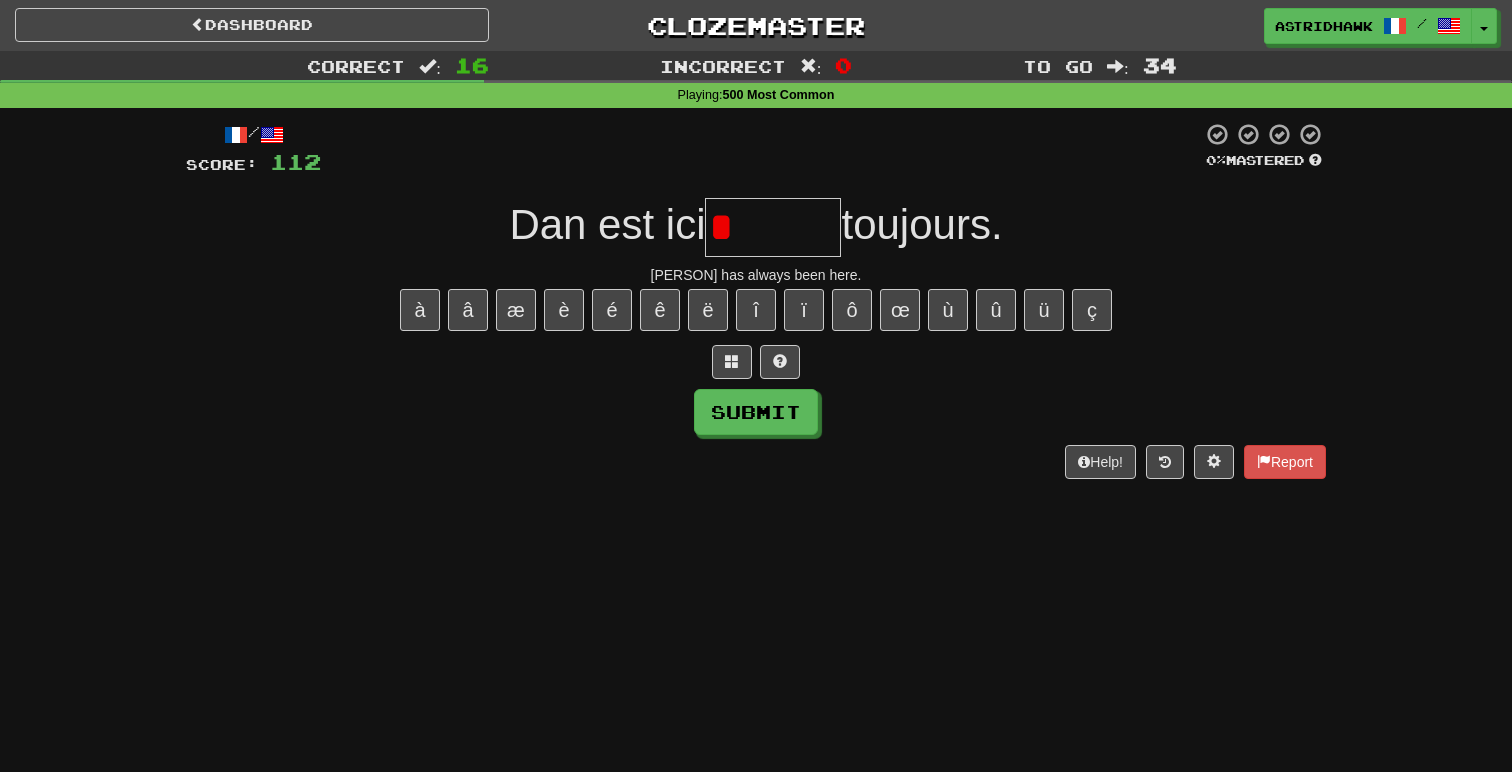type on "*" 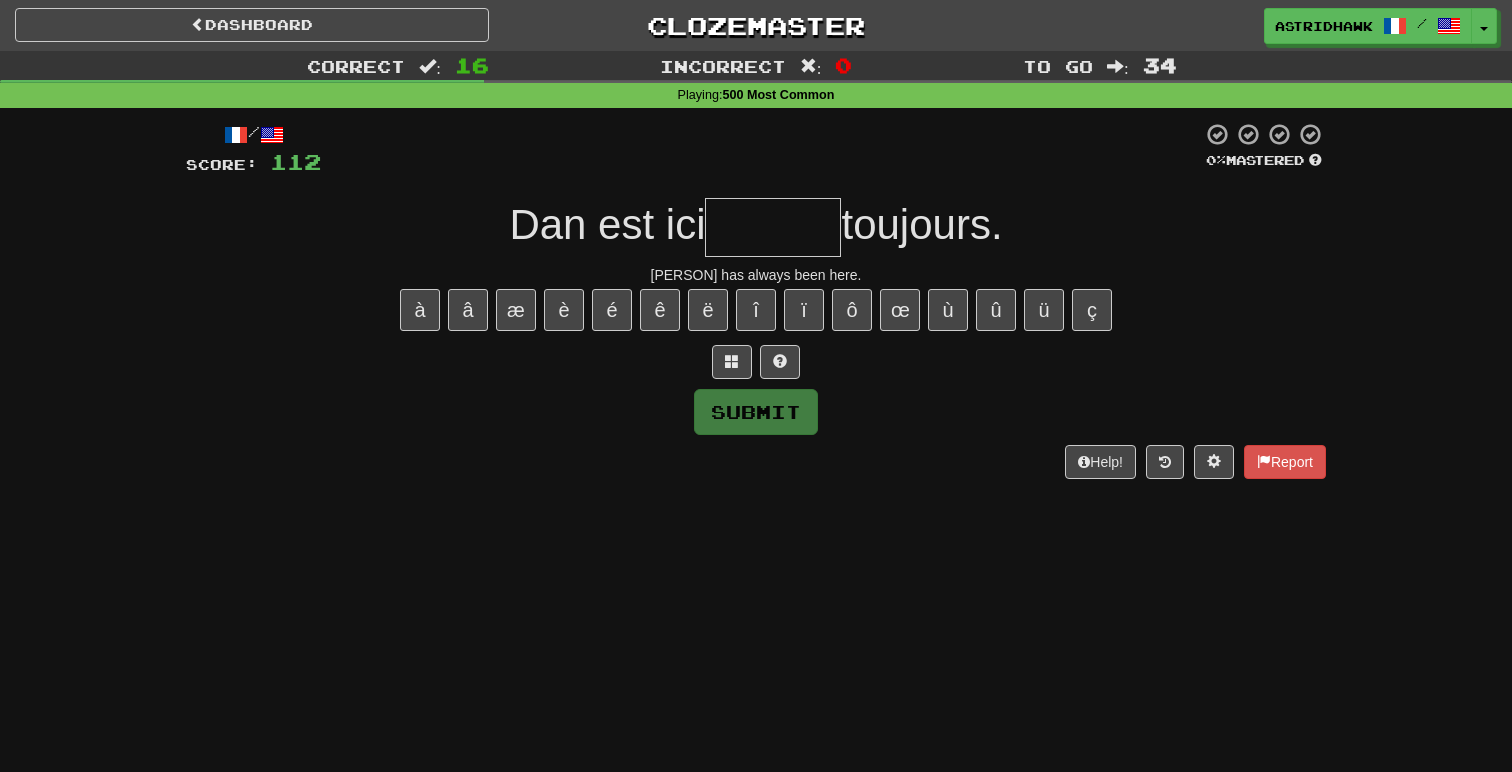 type on "*" 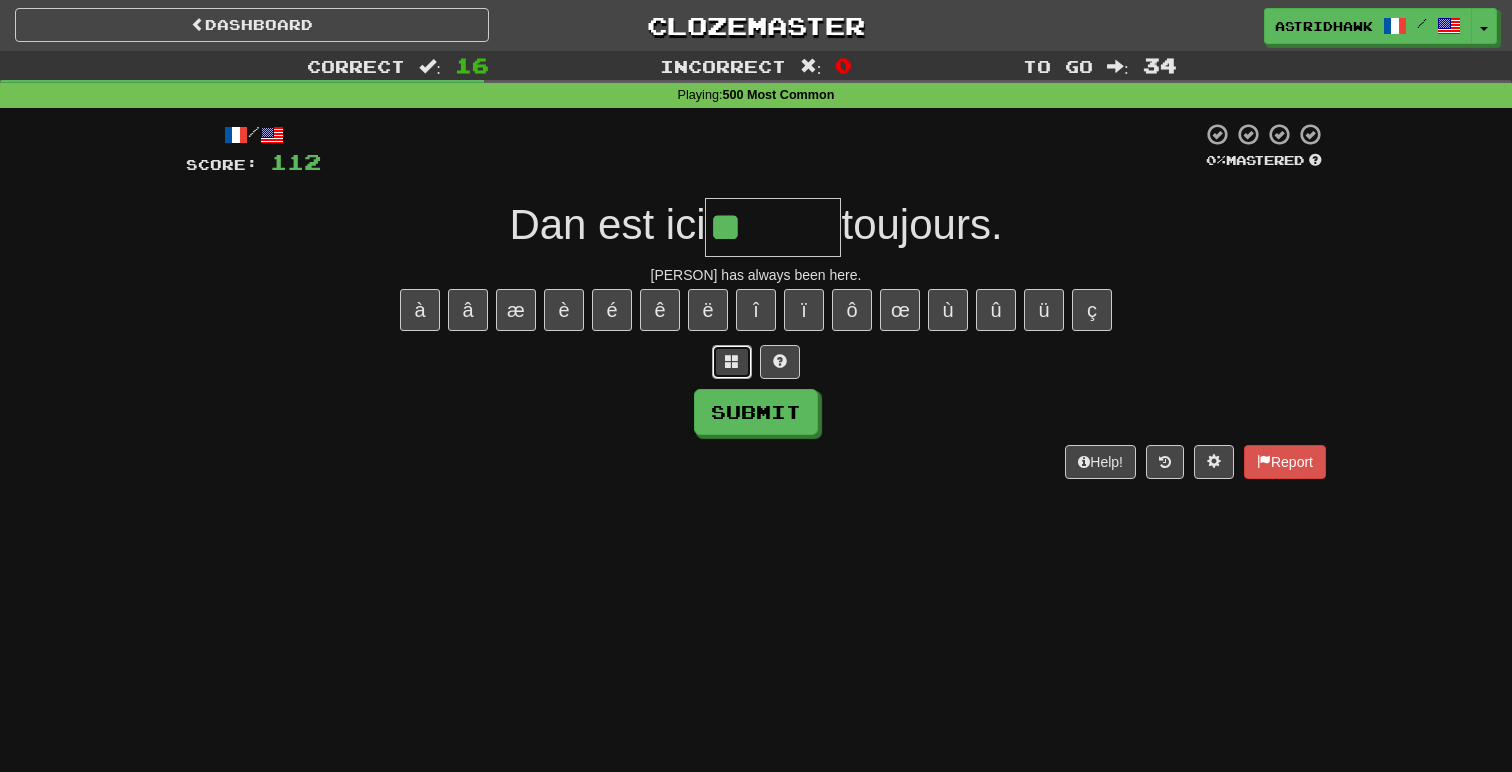click at bounding box center [732, 361] 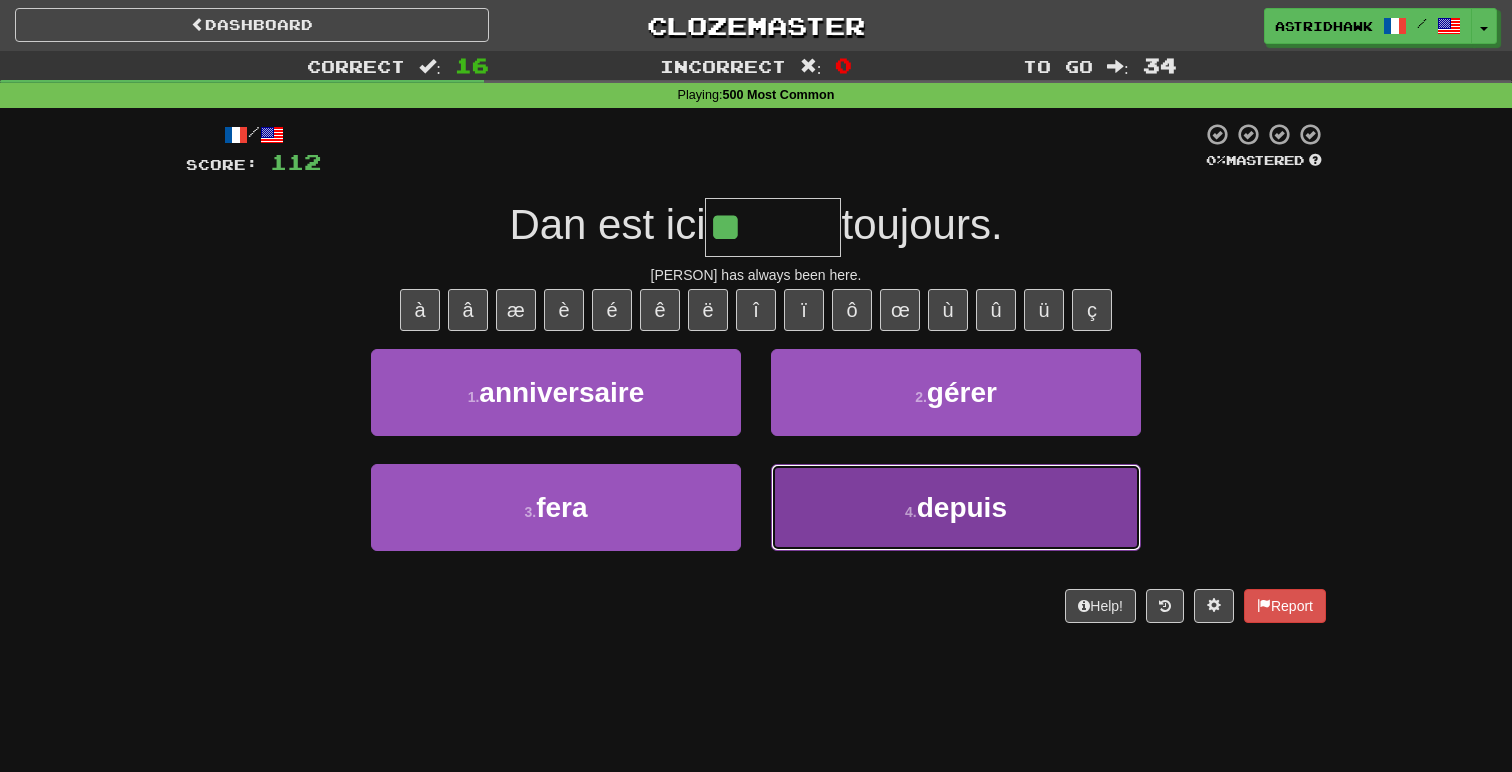 click on "depuis" at bounding box center [962, 507] 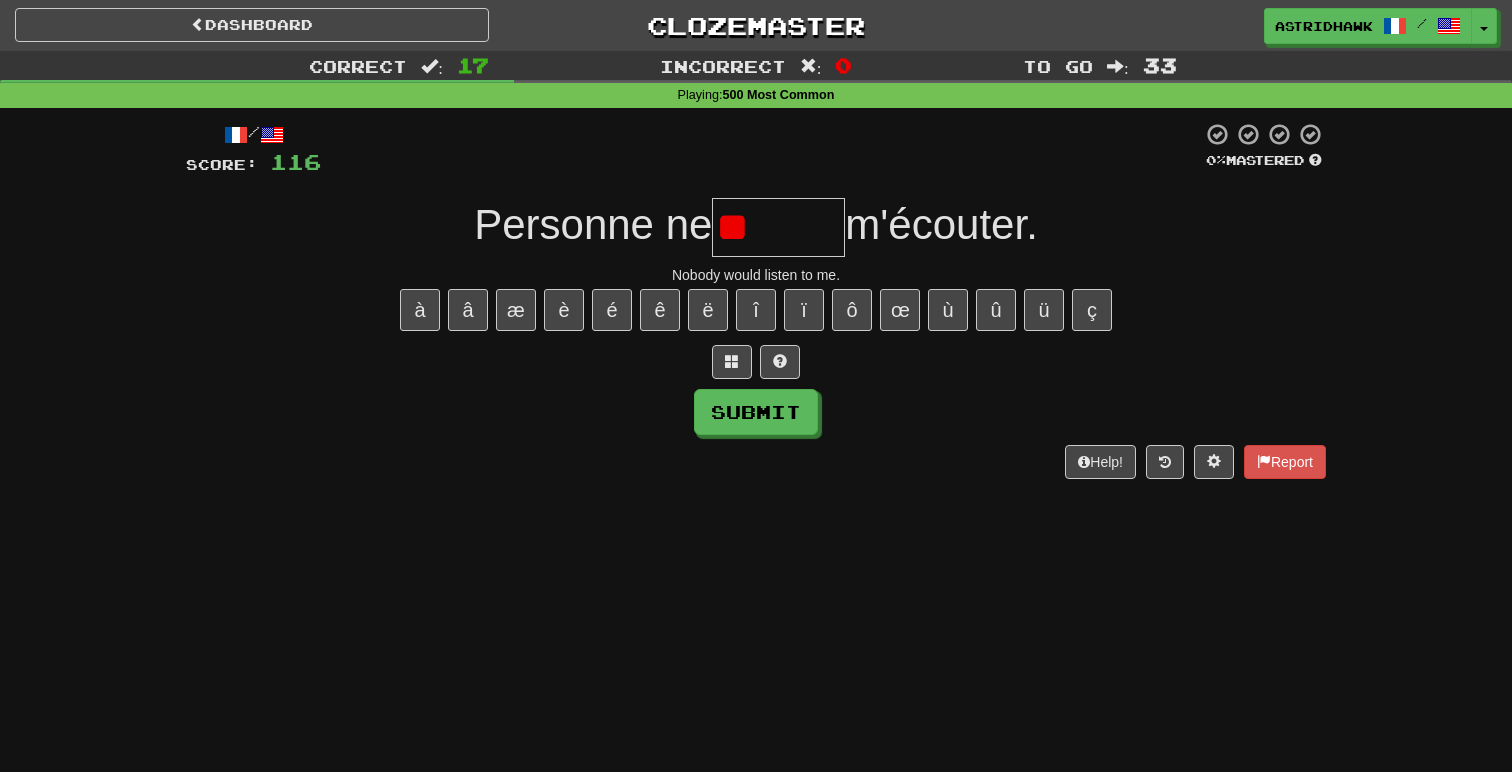 type on "*" 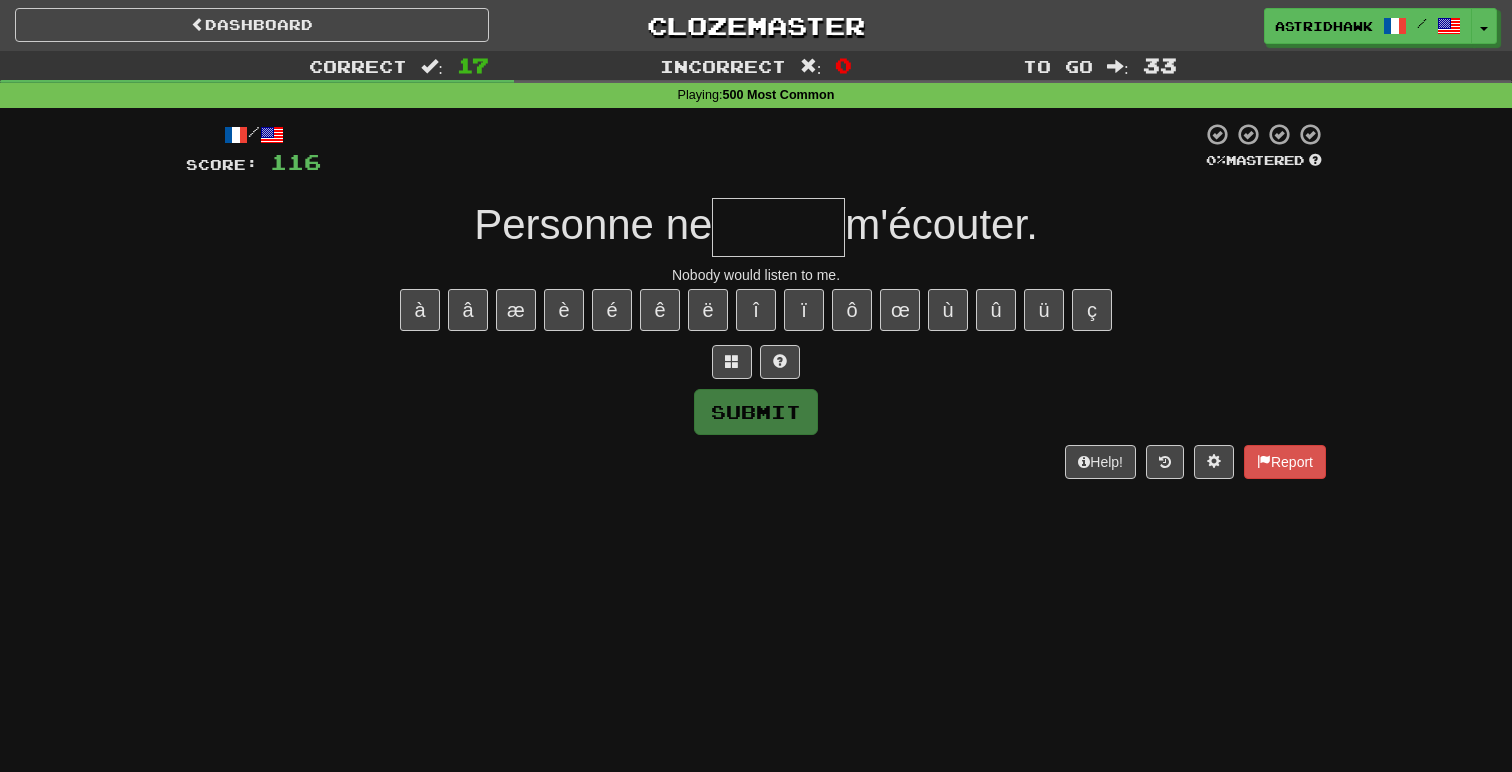 type on "*" 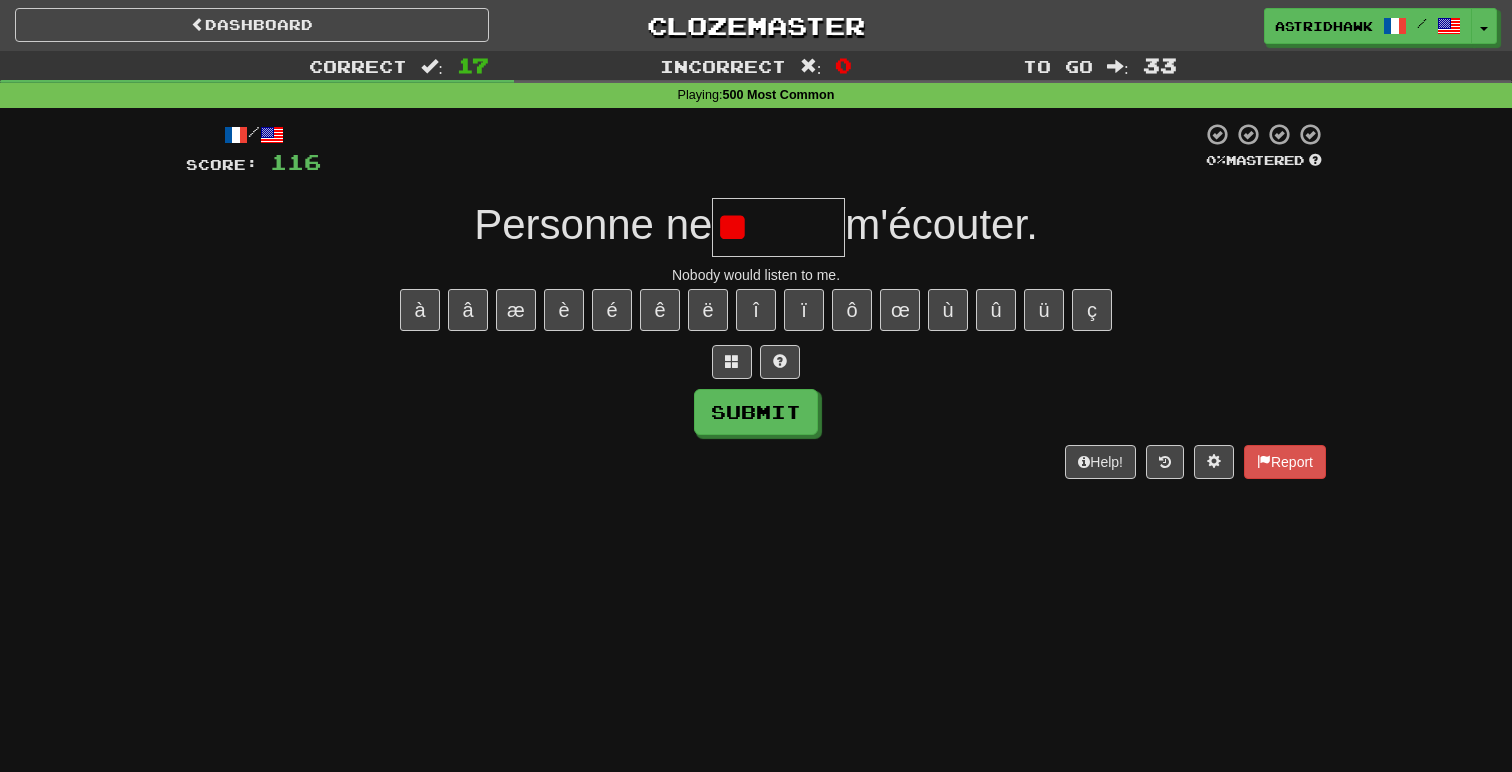 type on "*" 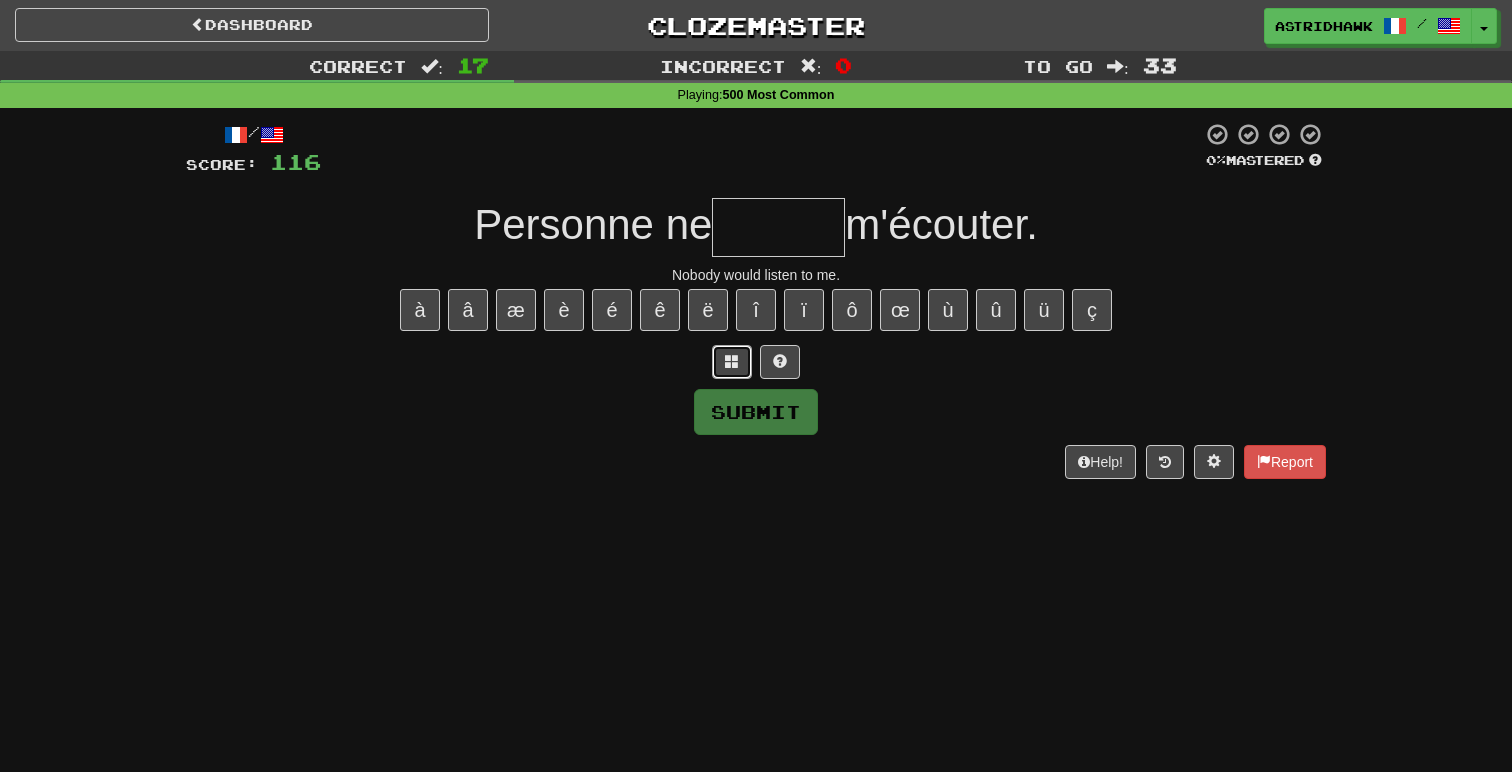 click at bounding box center (732, 362) 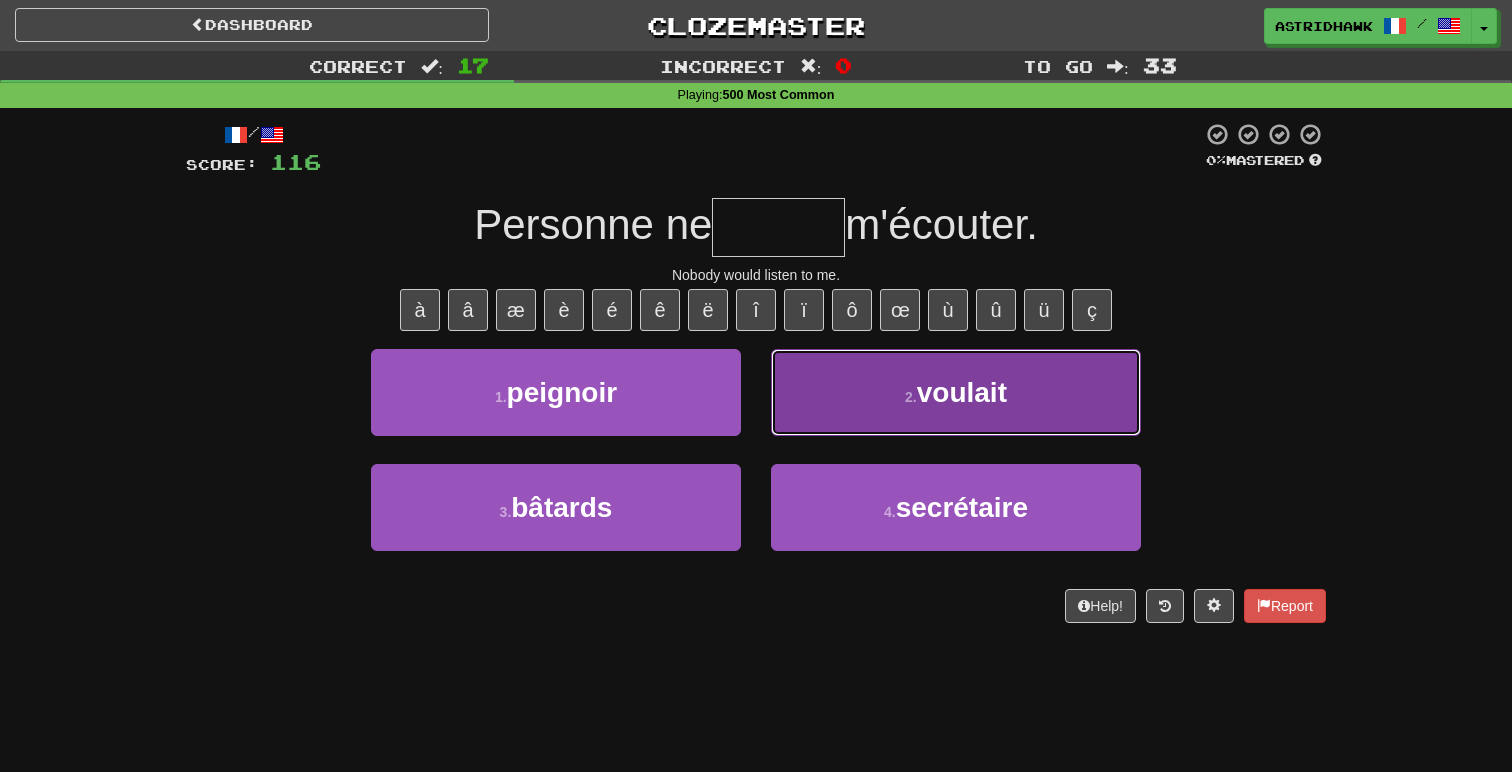click on "voulait" at bounding box center (962, 392) 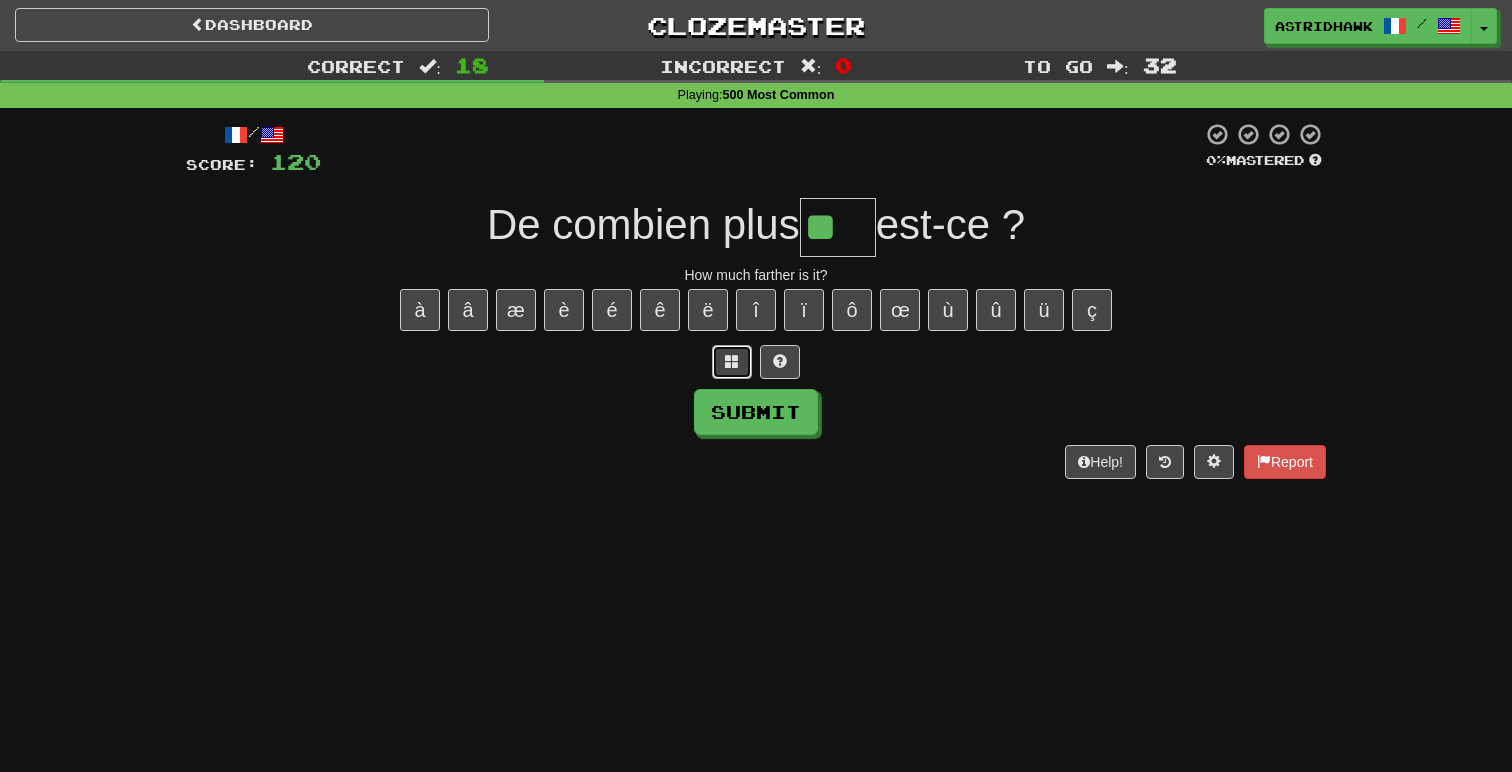 click at bounding box center [732, 361] 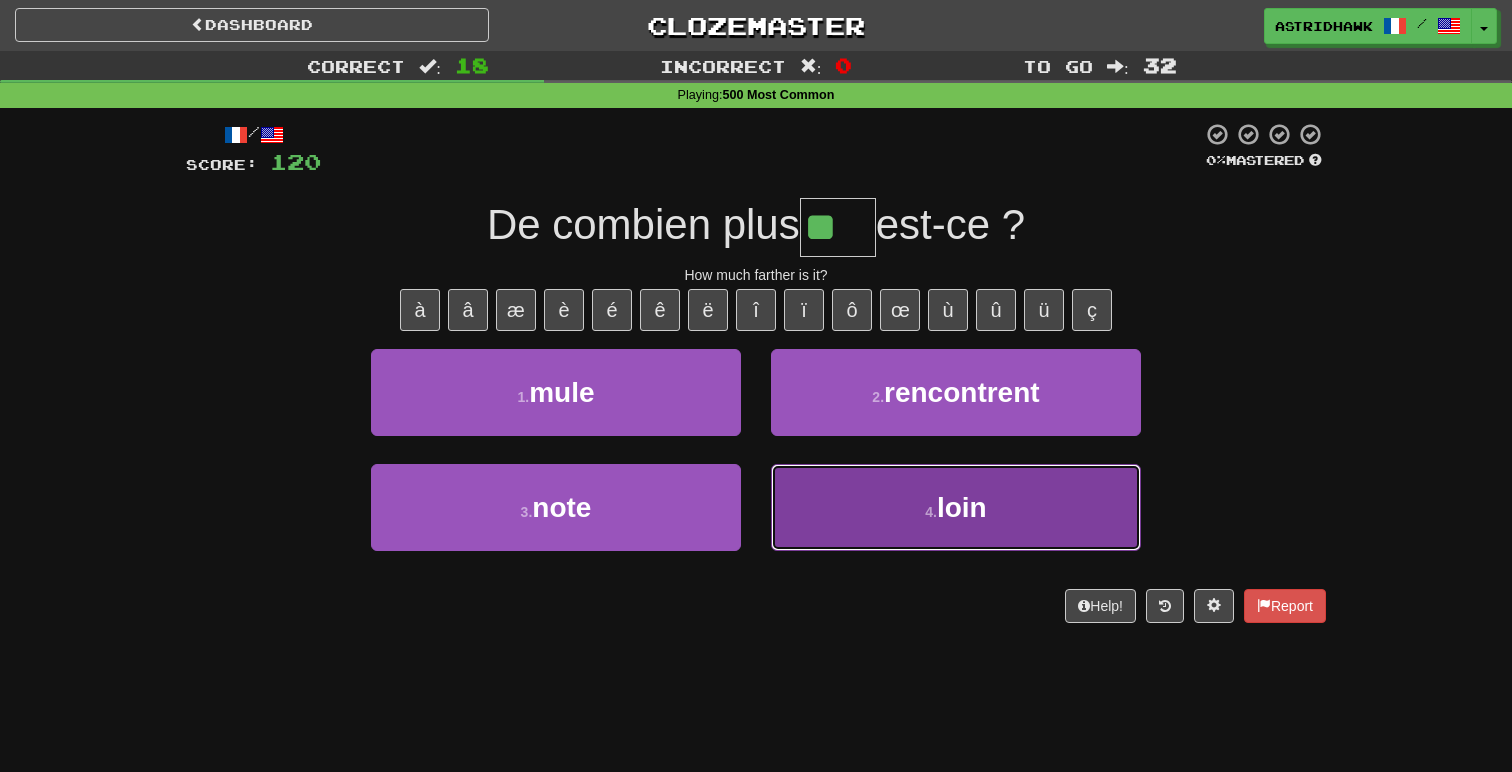 click on "4 .  loin" at bounding box center (956, 507) 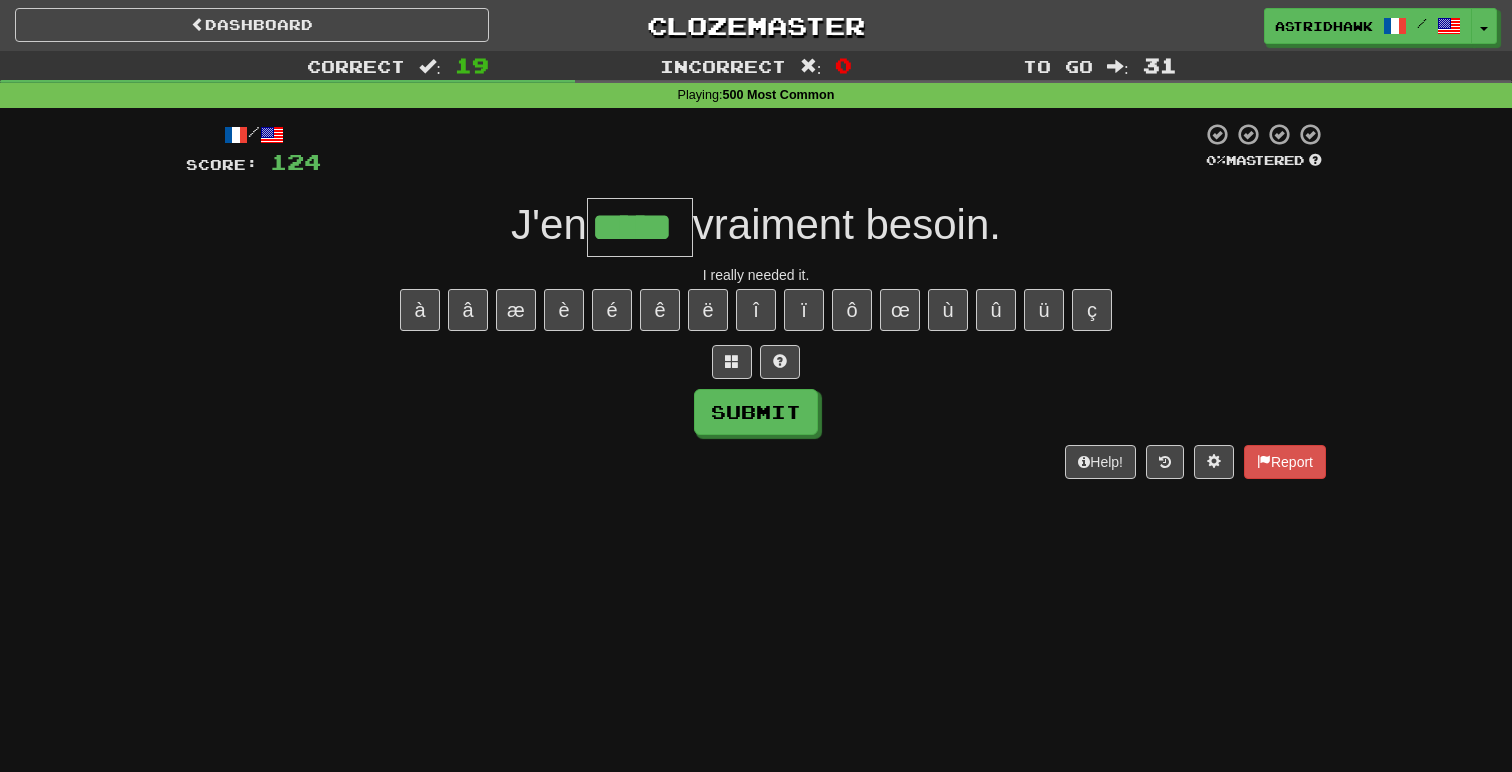 type on "*****" 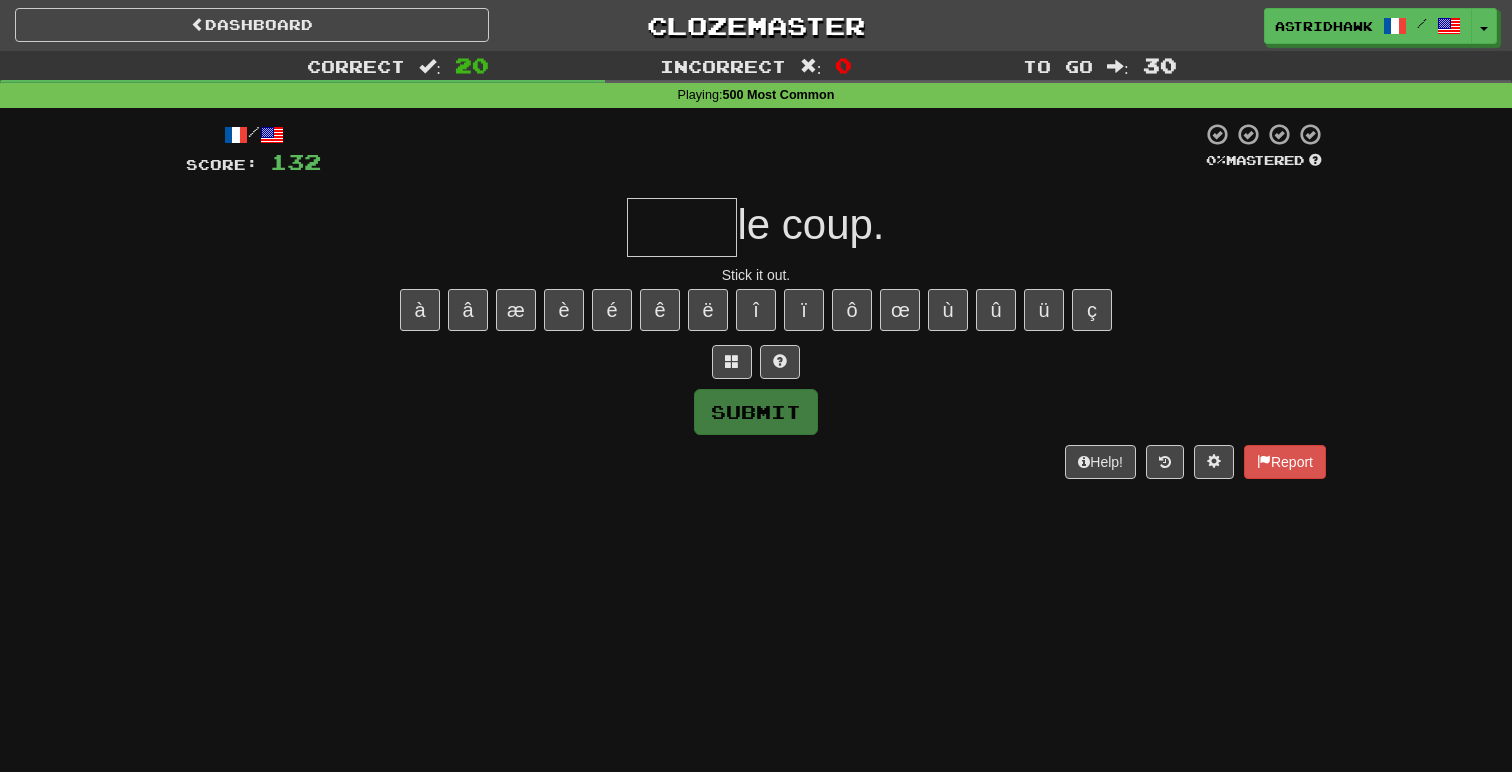 type on "*" 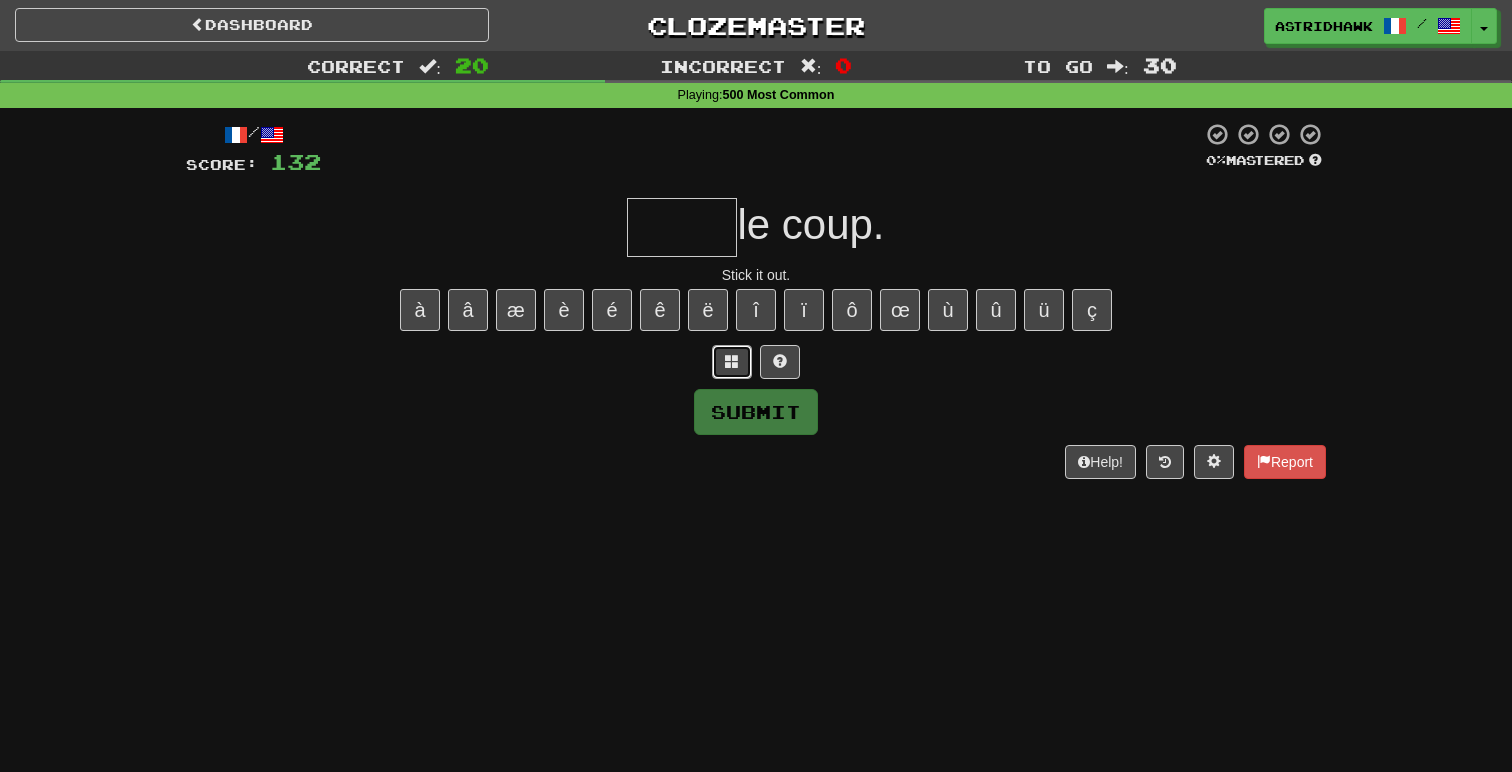 click at bounding box center [732, 362] 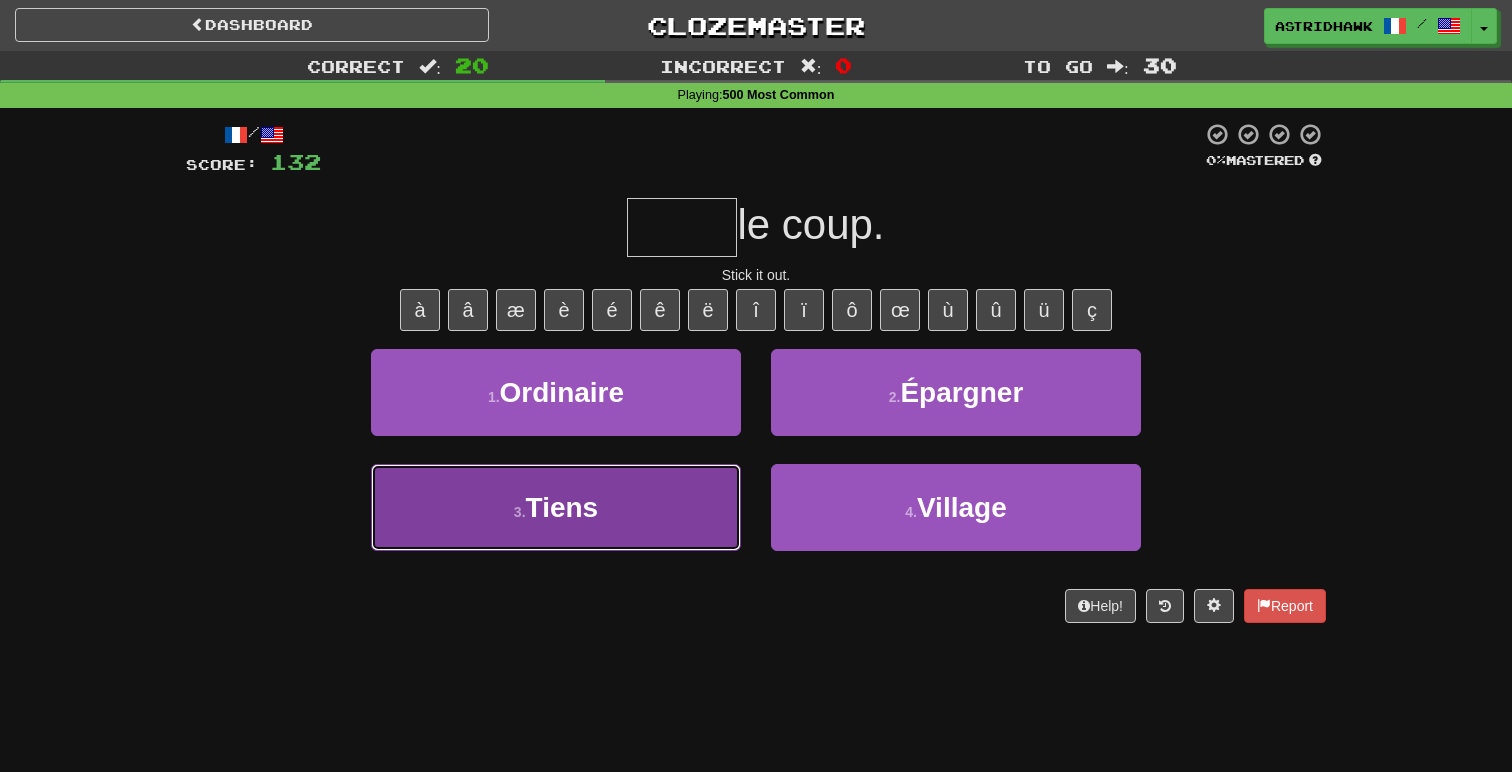click on "3 .  Tiens" at bounding box center [556, 507] 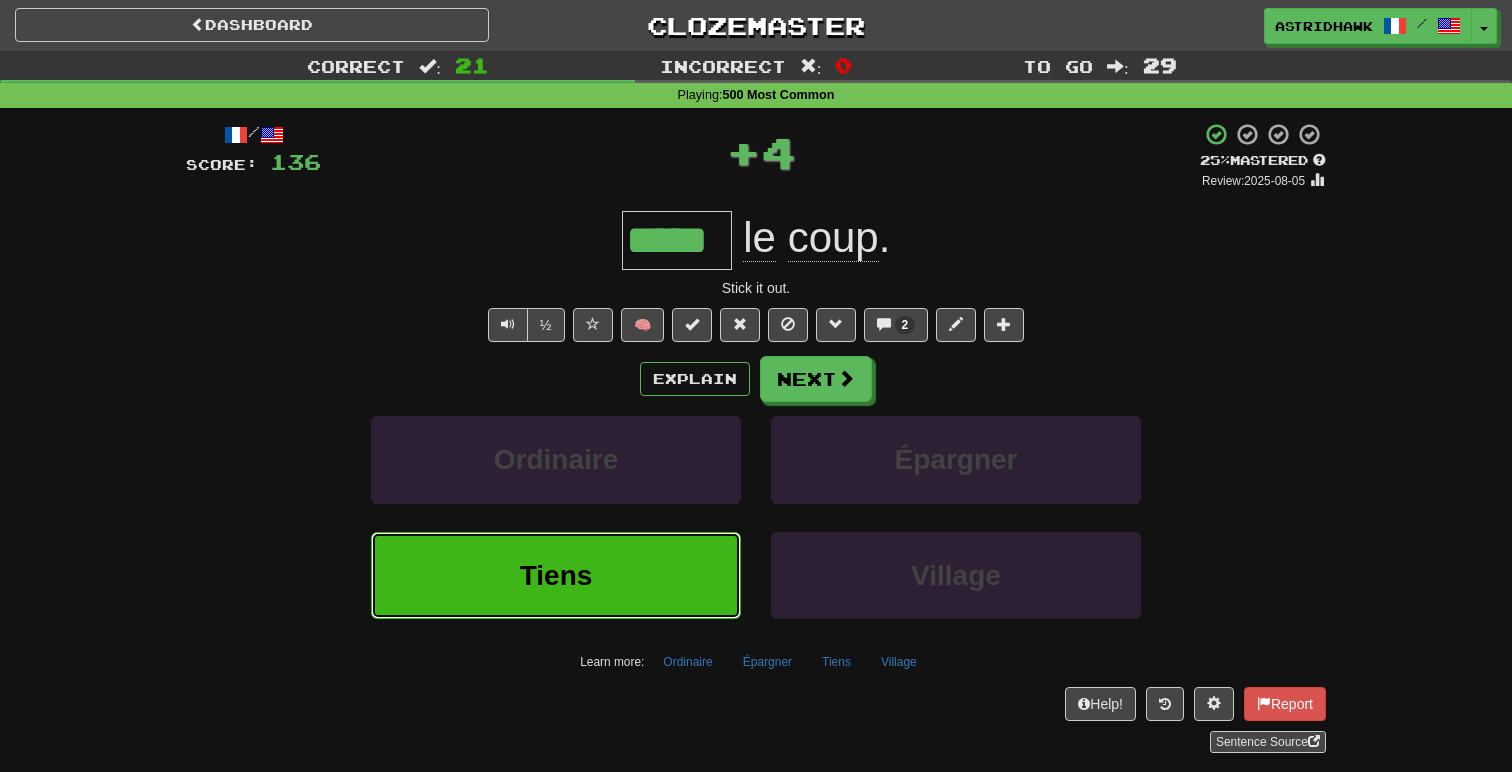 type 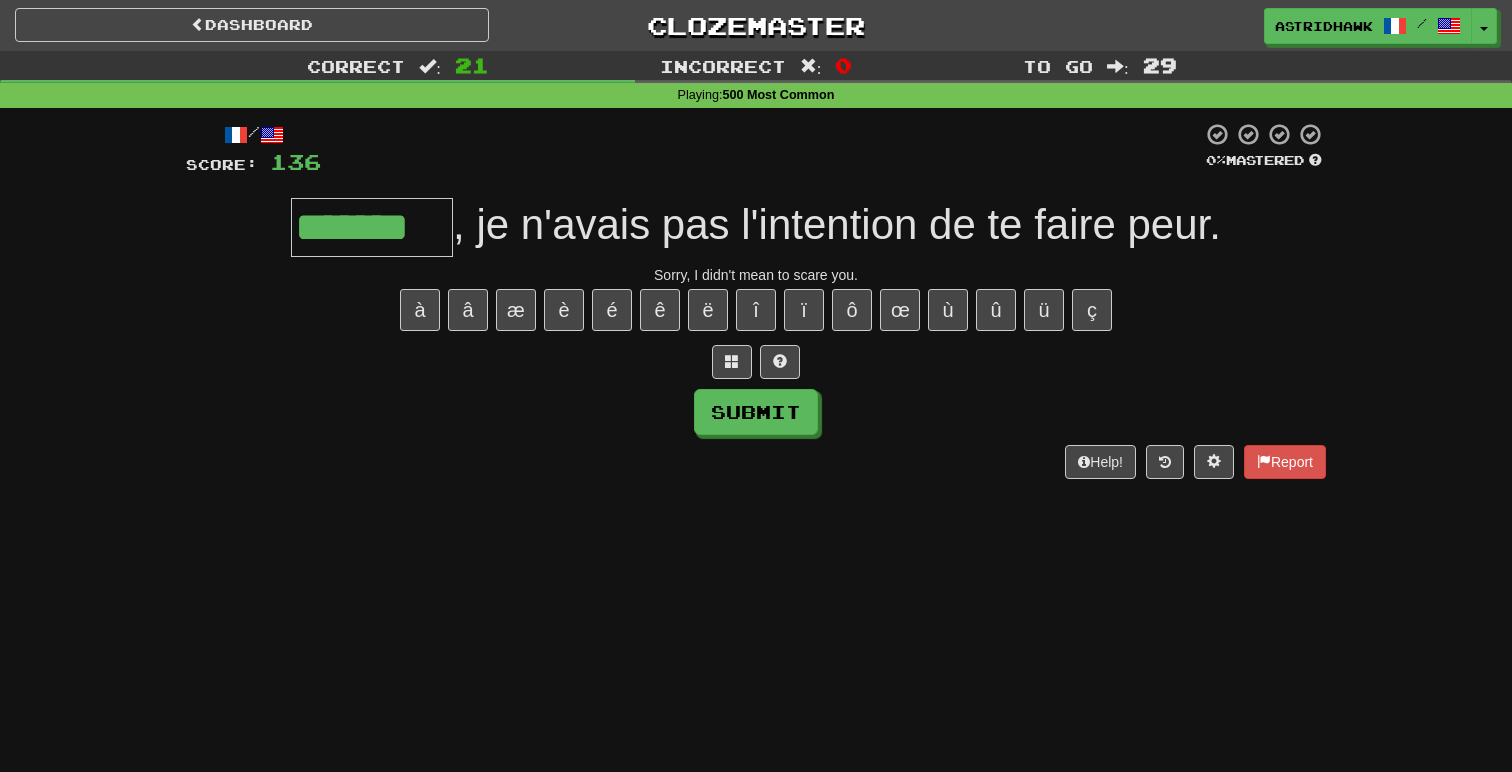type on "*******" 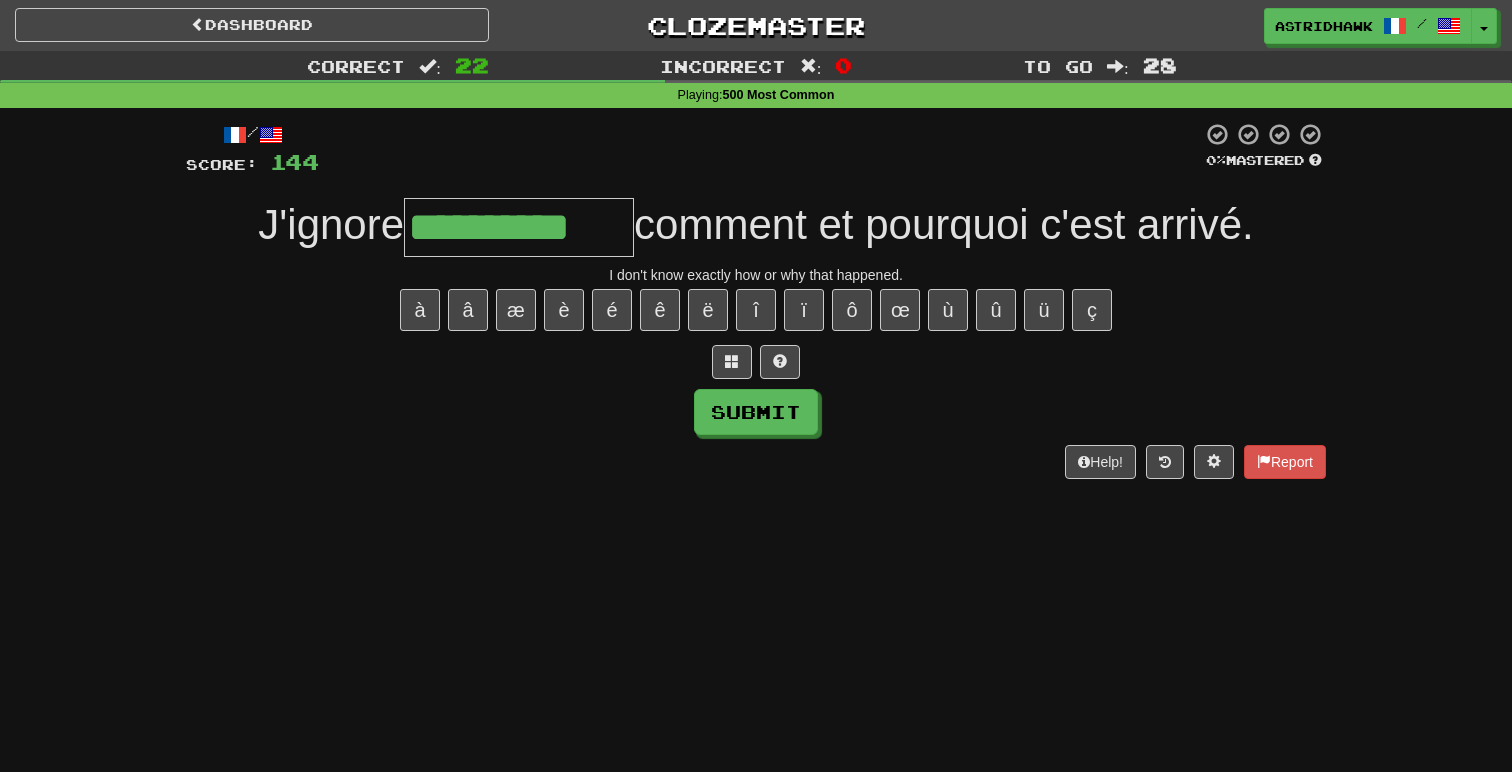 type on "**********" 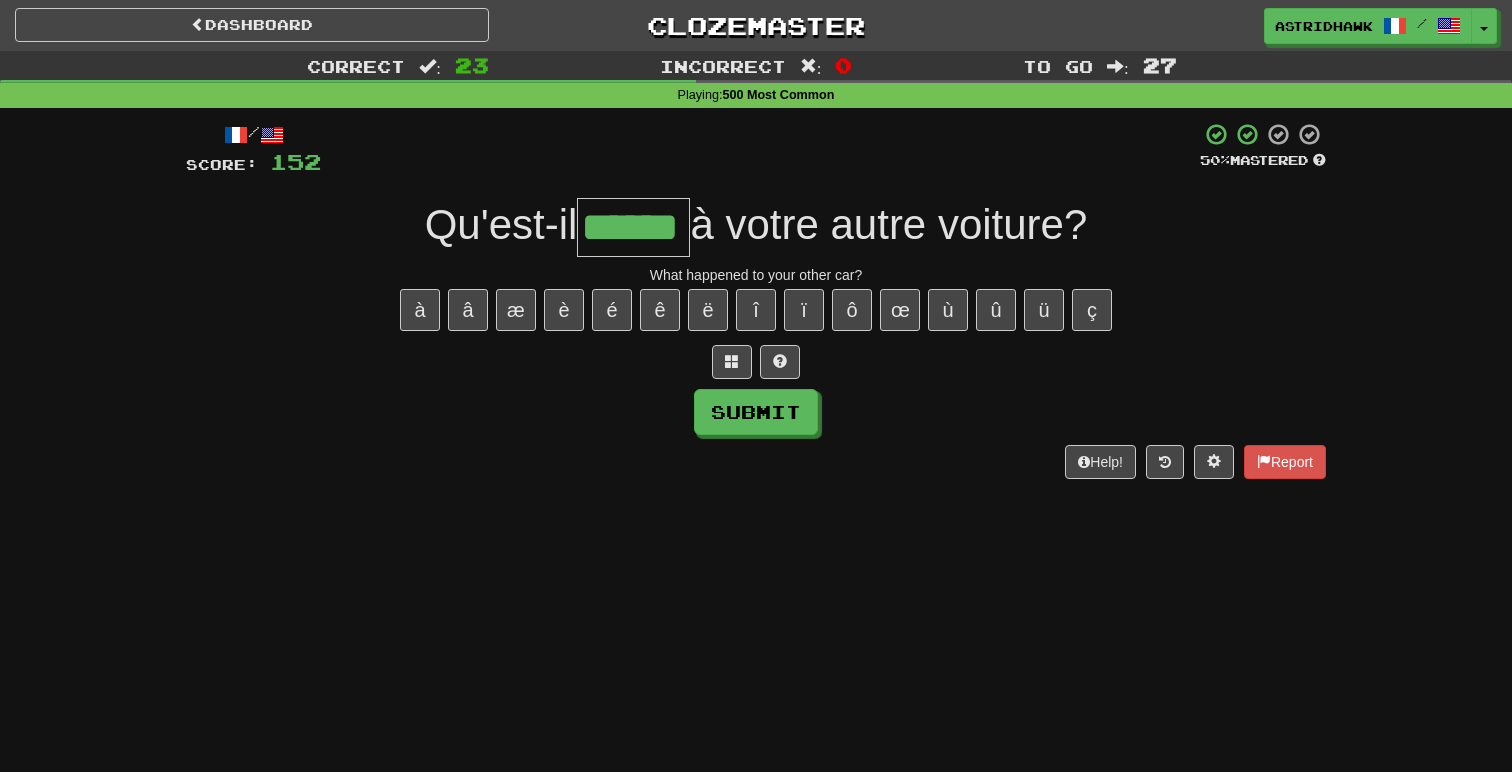 type on "******" 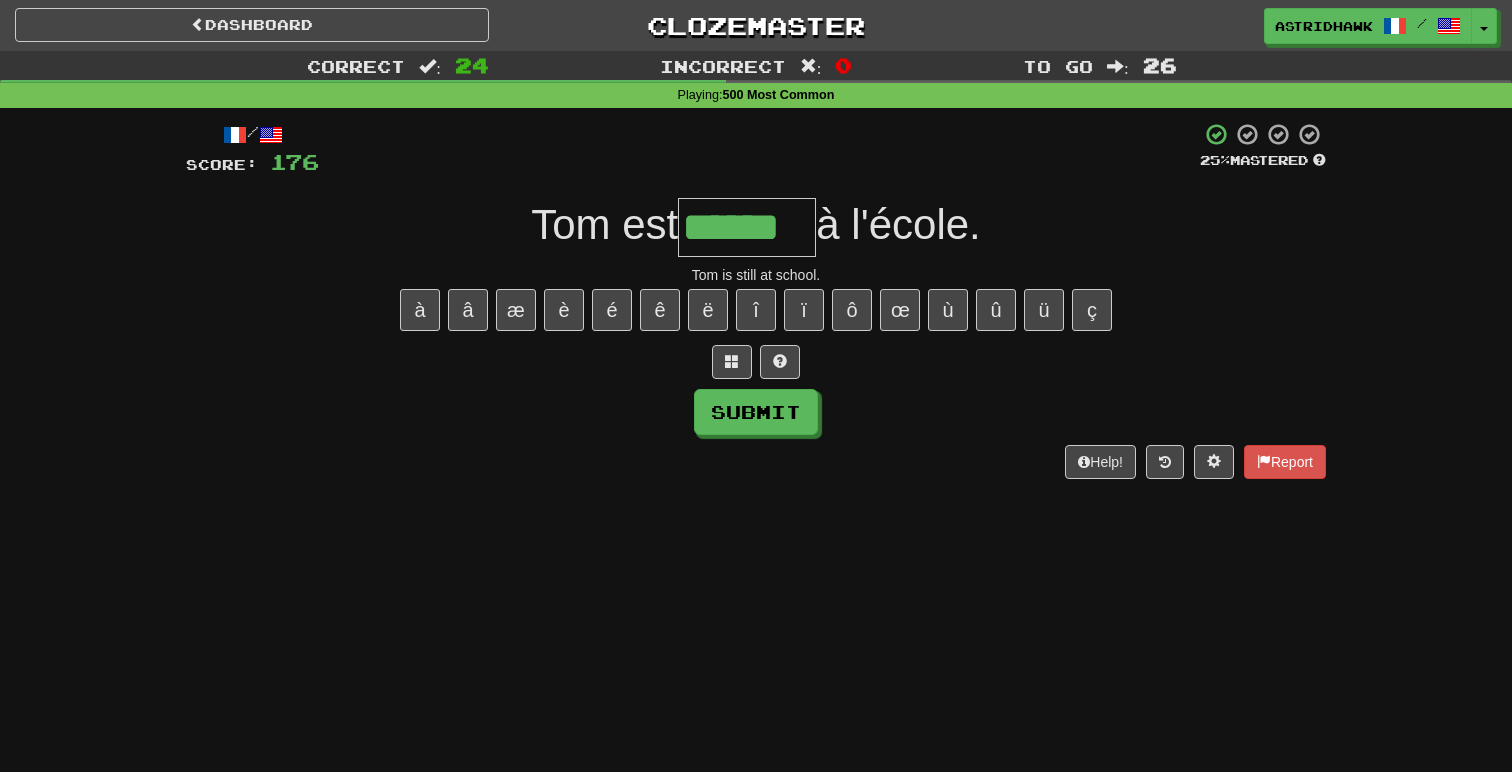 type on "******" 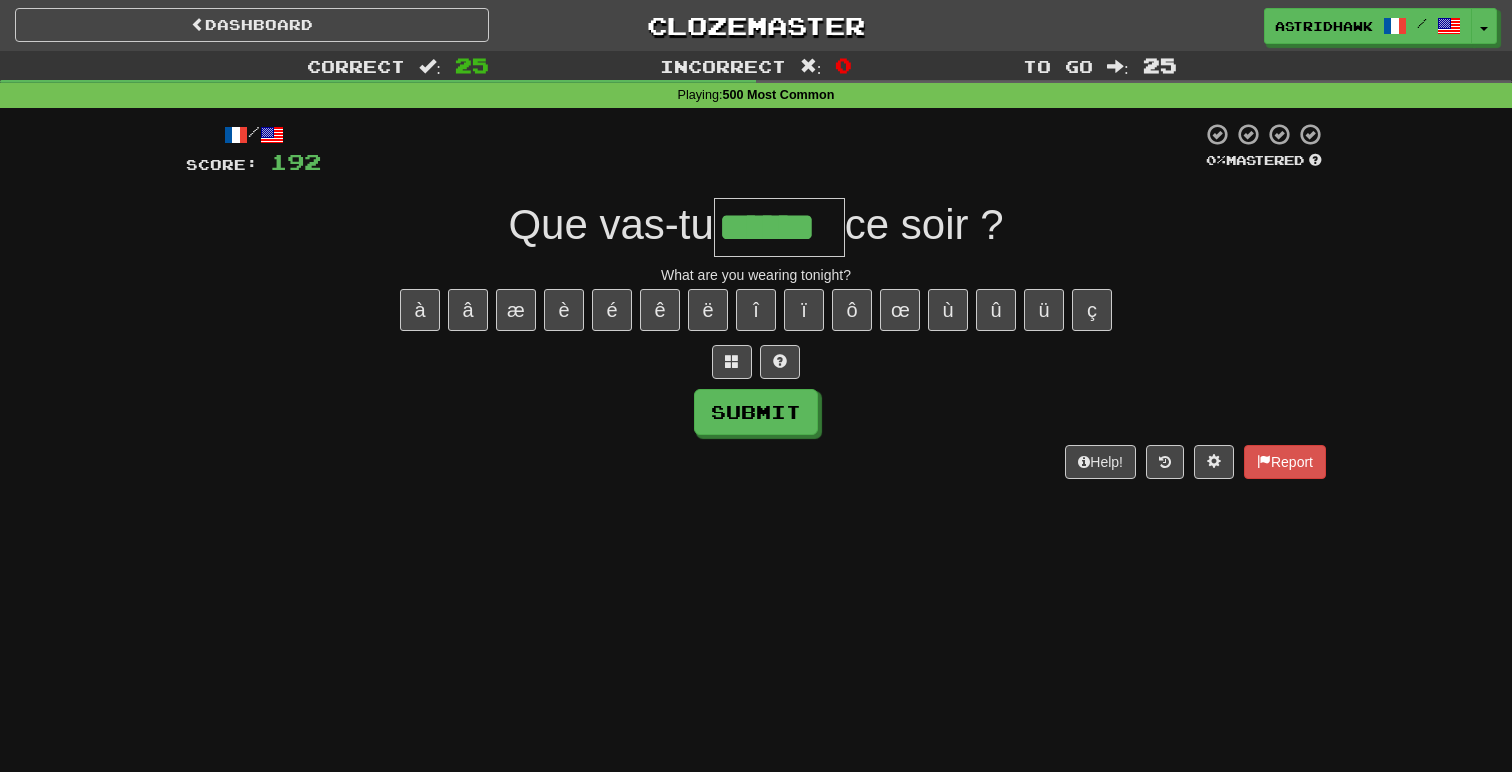 type on "******" 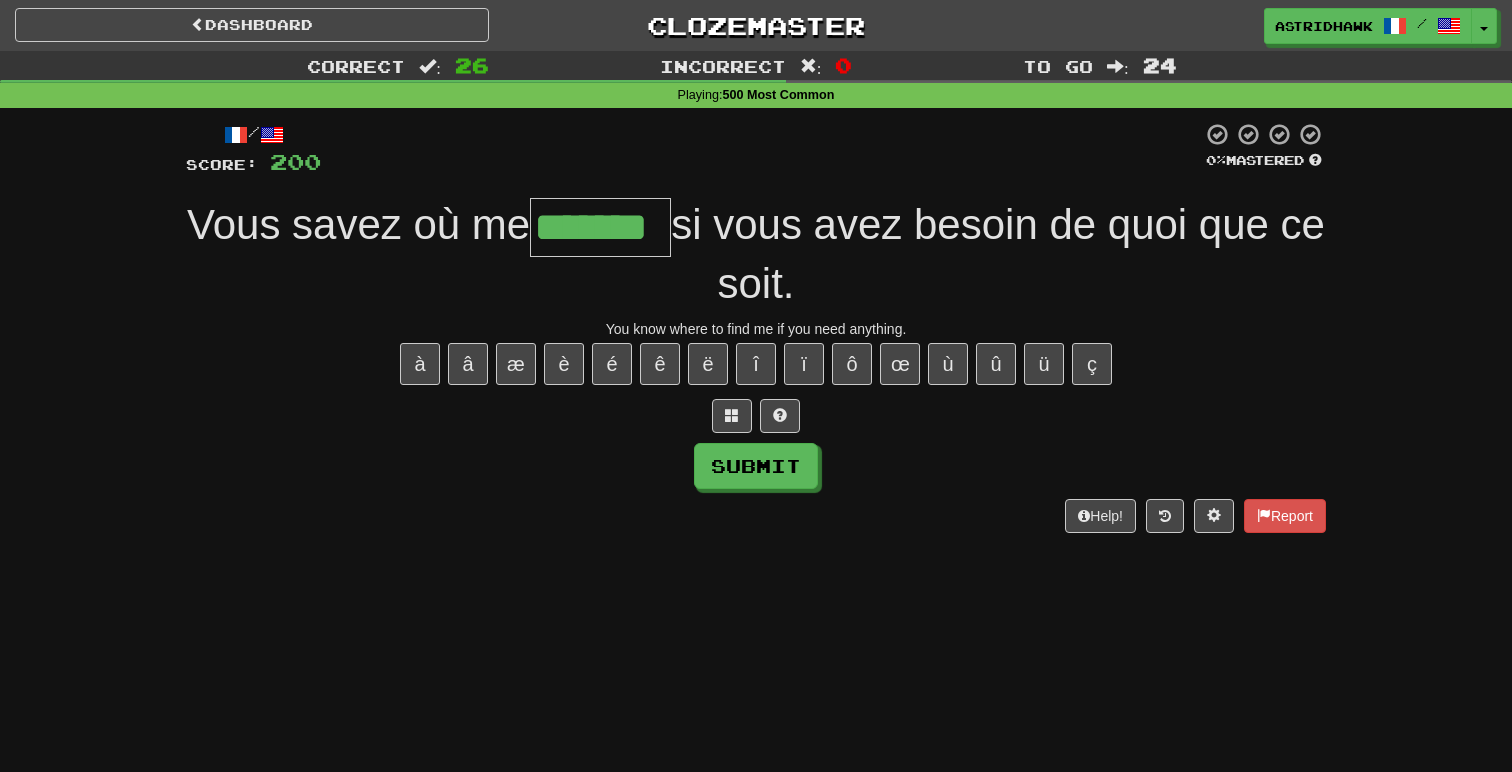 type on "*******" 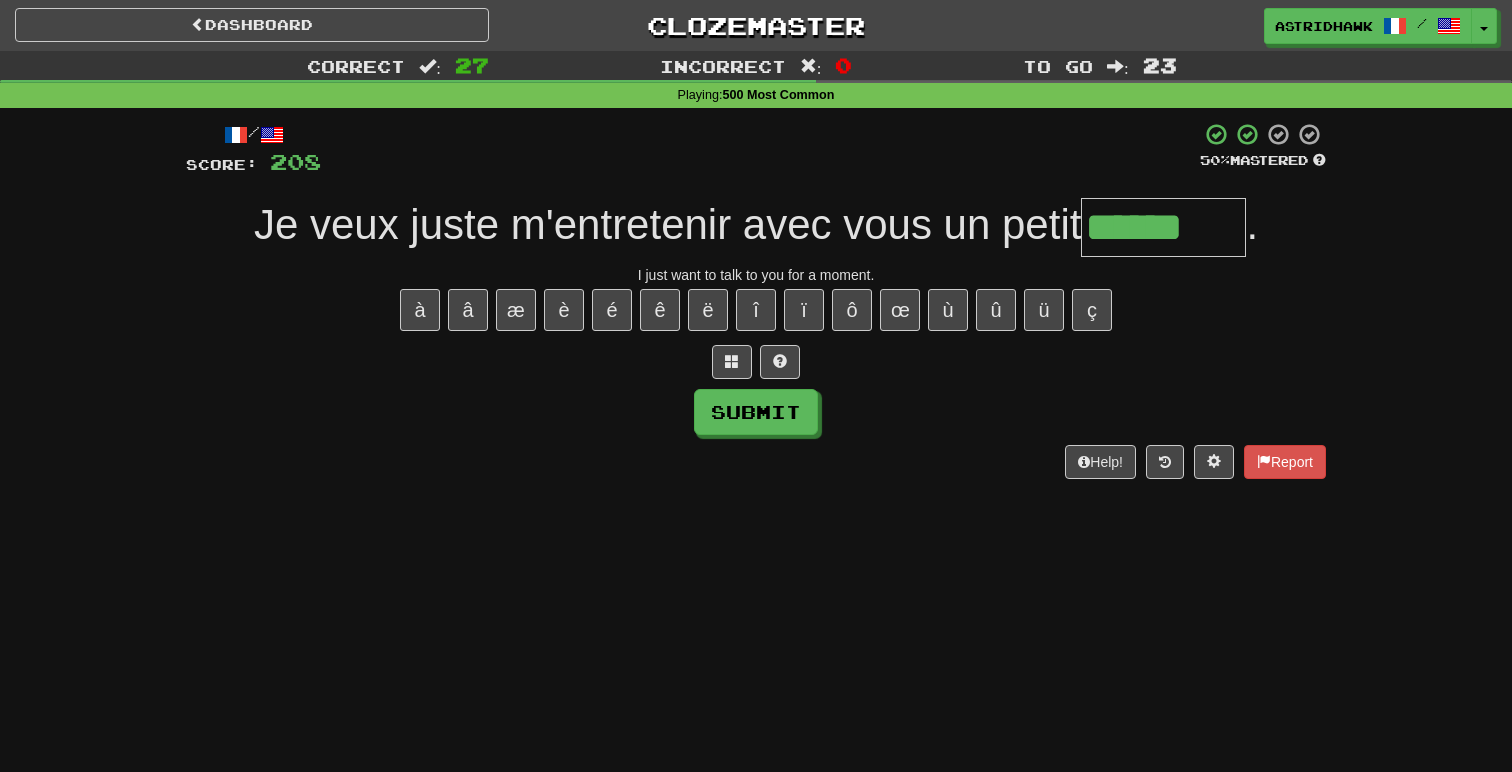 type on "******" 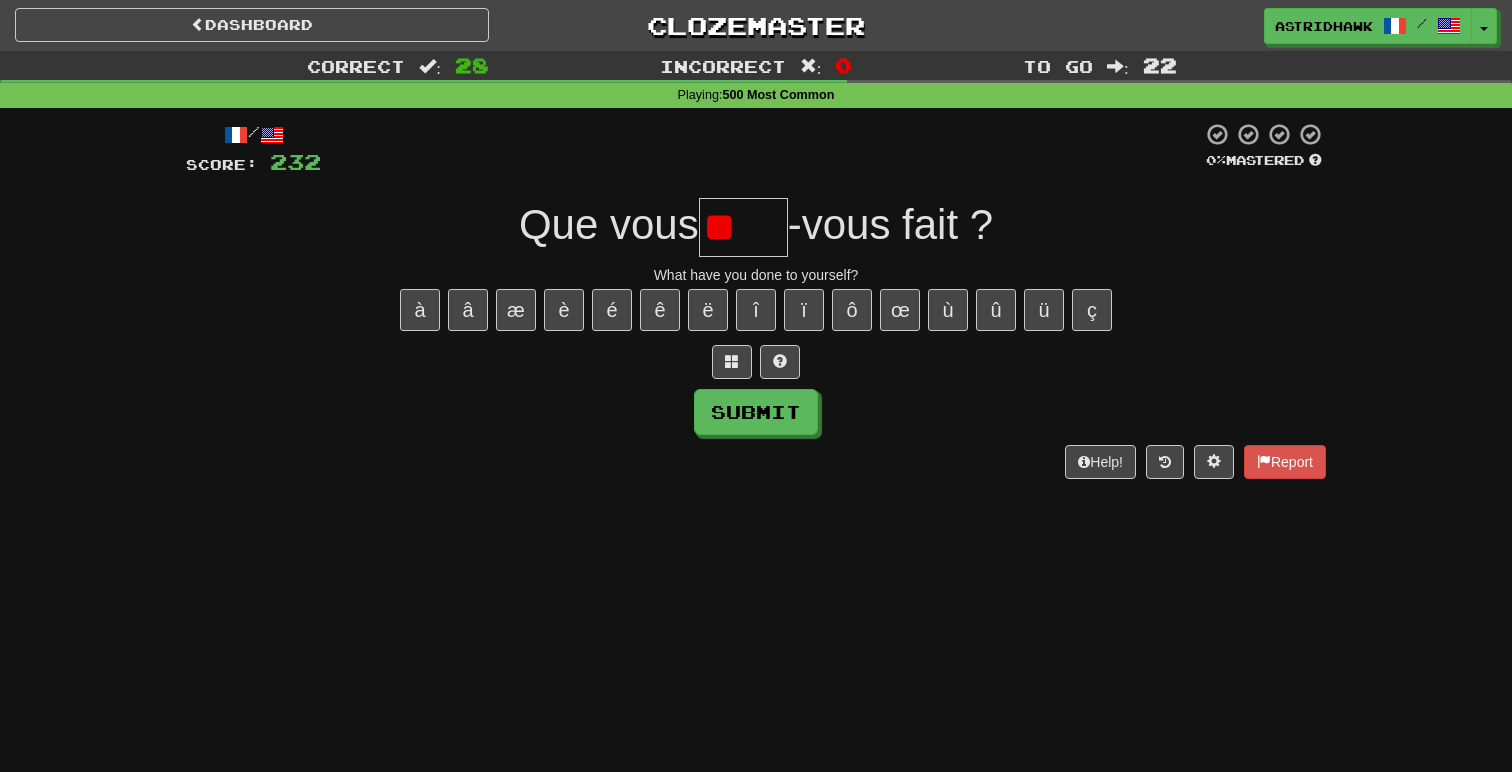 type on "*" 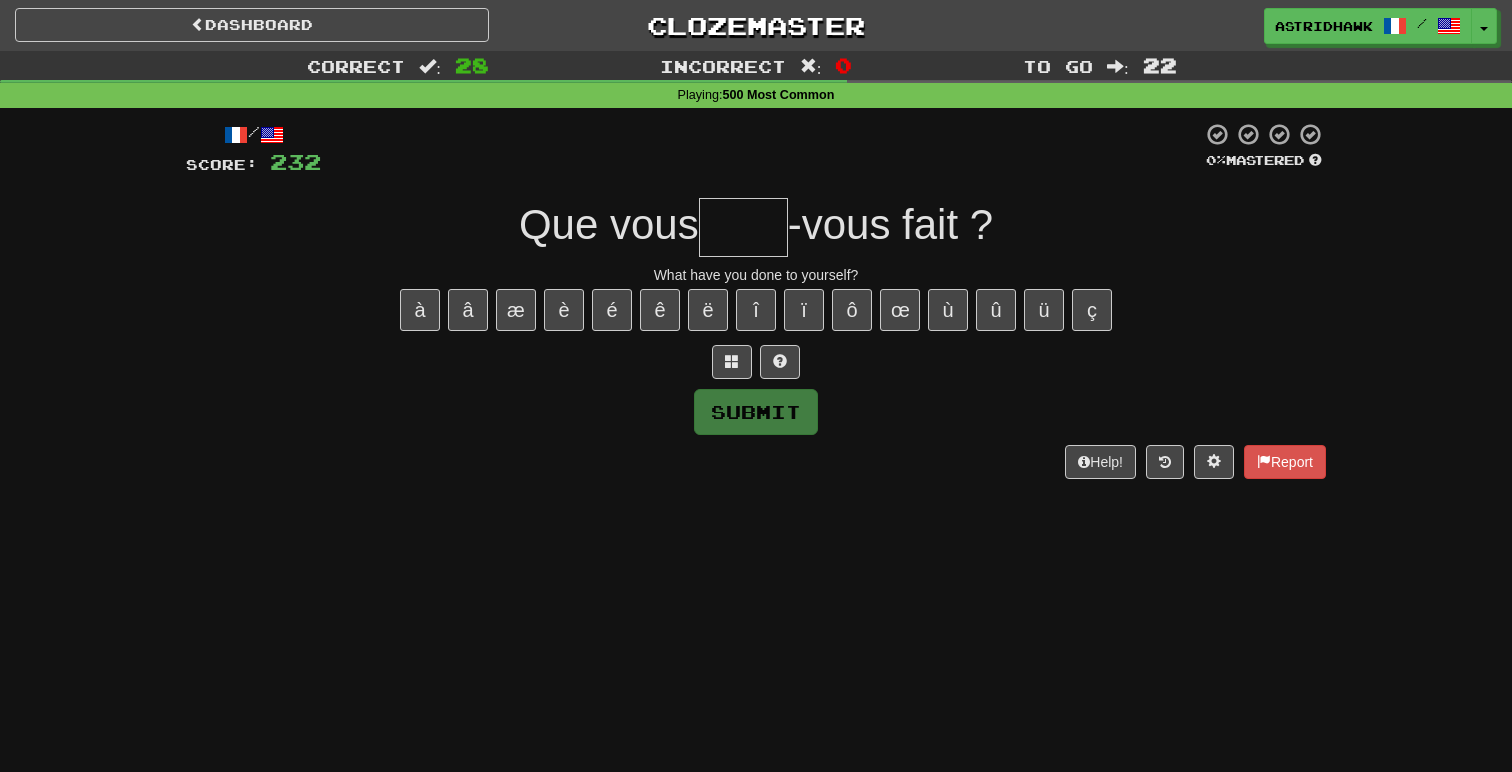 type on "*" 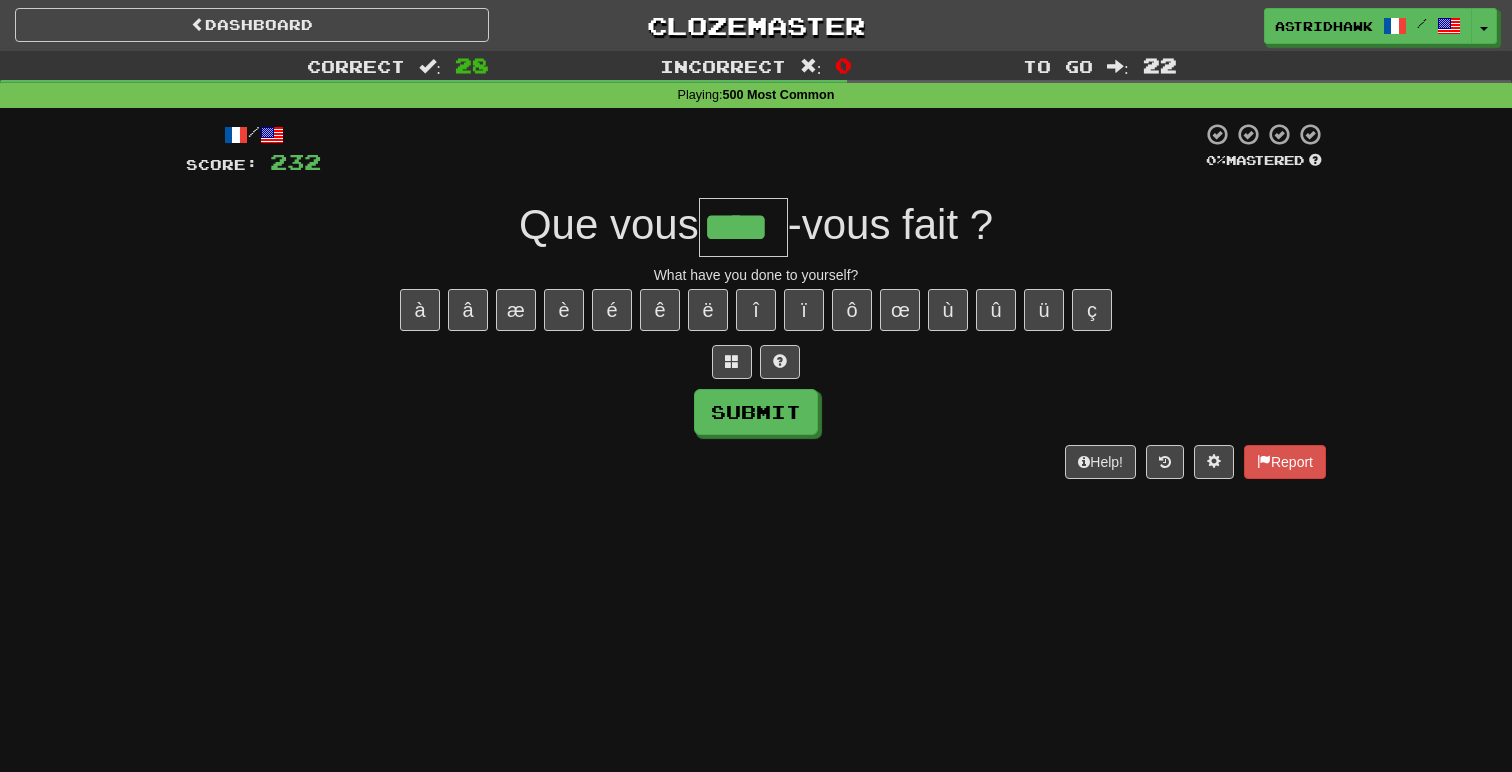 type on "****" 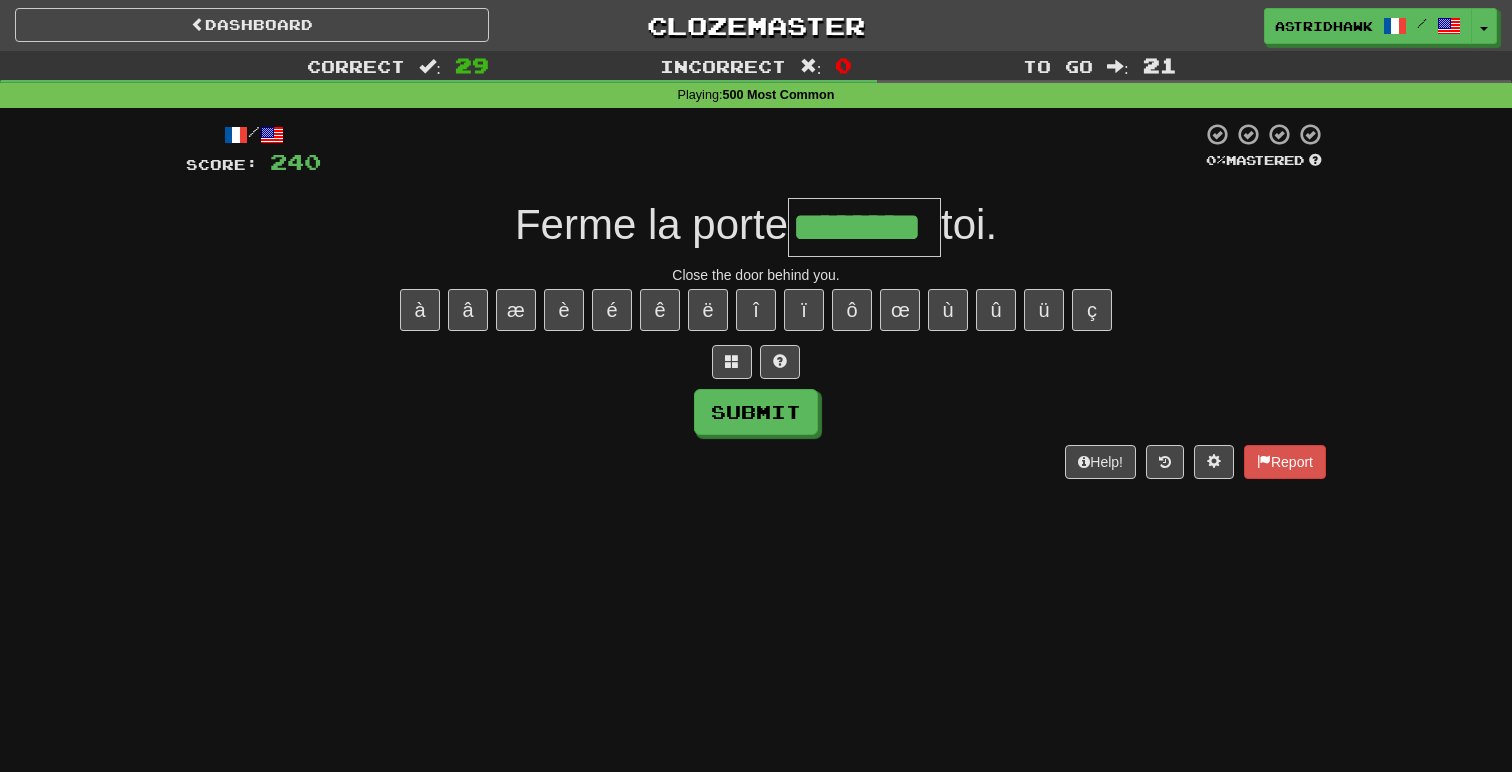 type on "********" 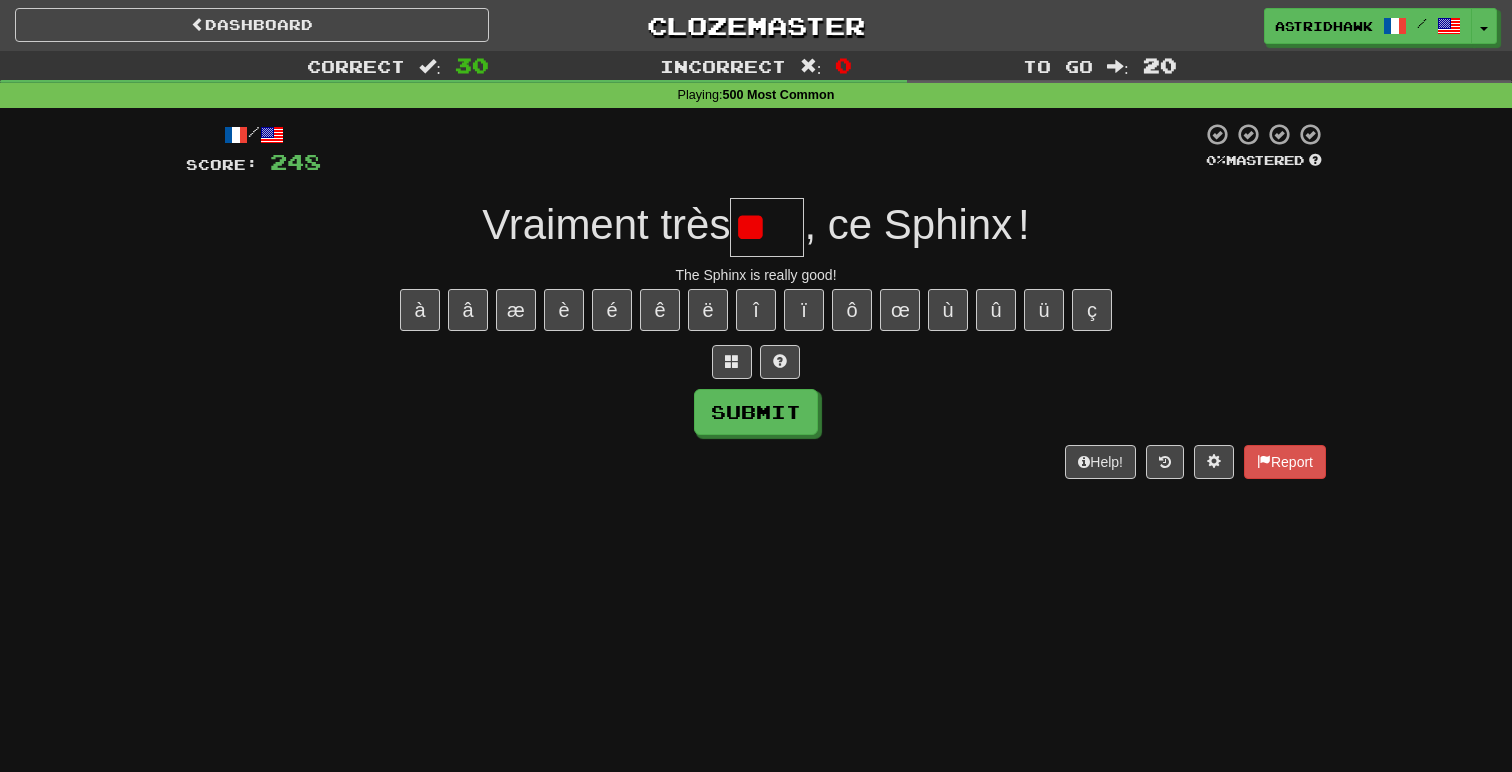 scroll, scrollTop: 0, scrollLeft: 0, axis: both 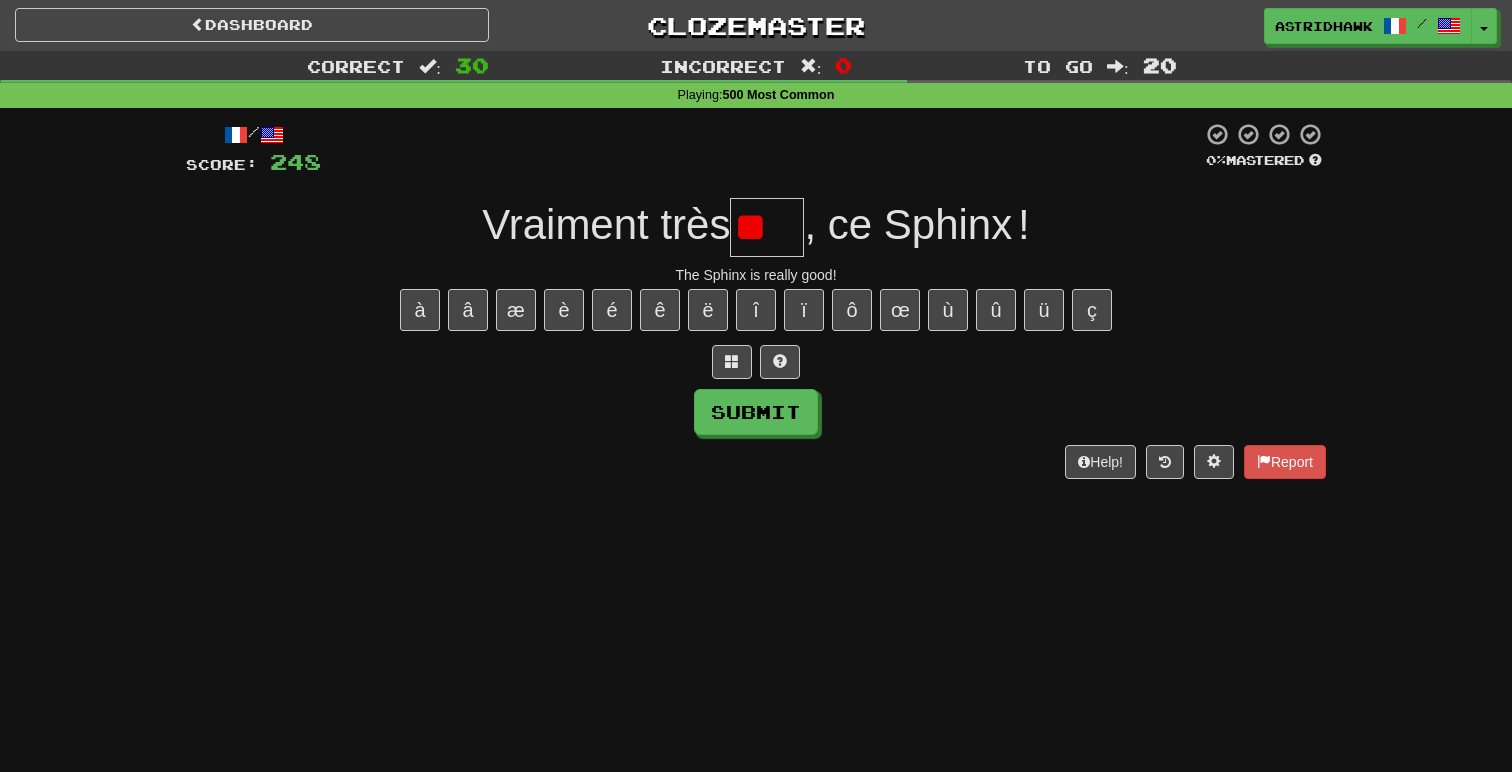 type on "*" 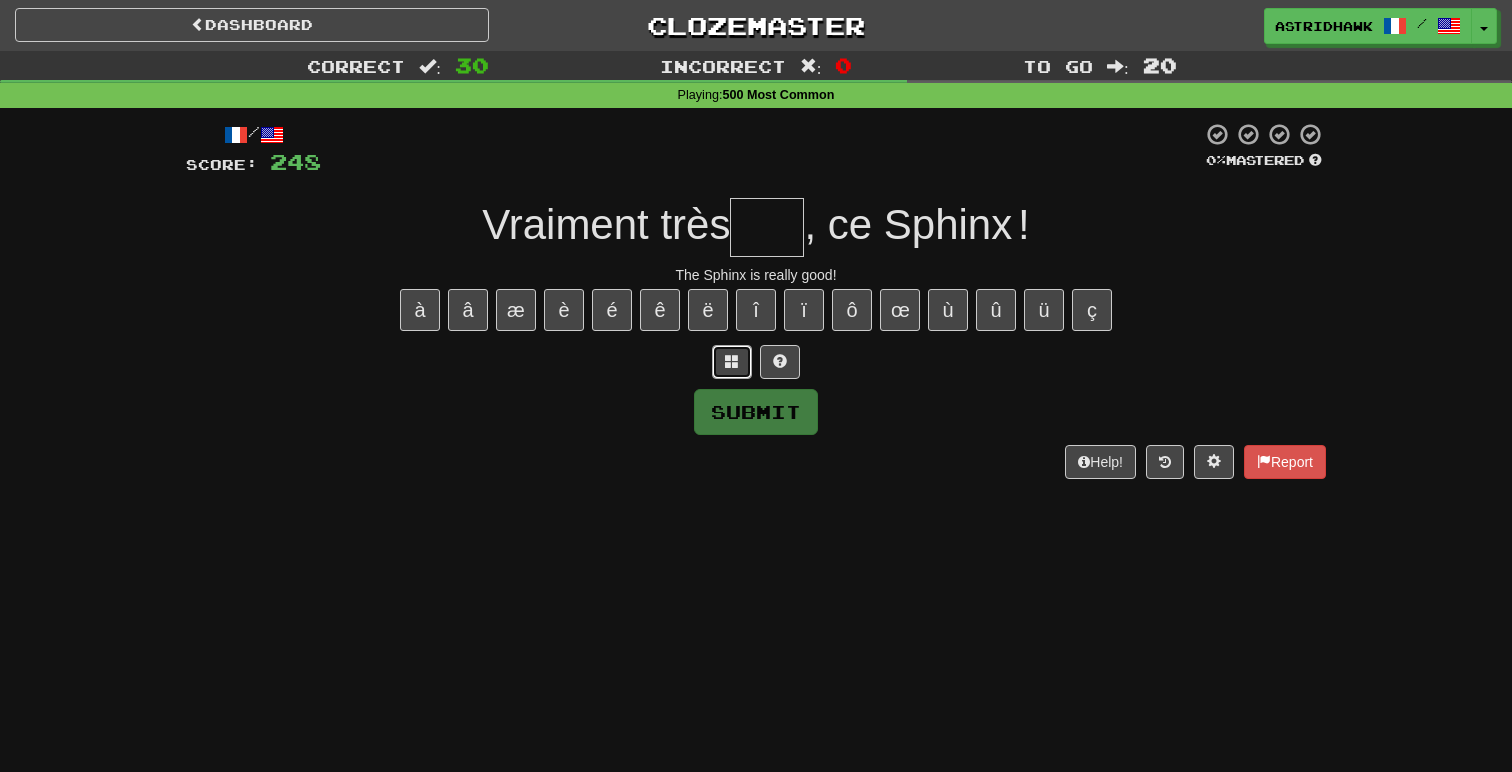 click at bounding box center (732, 362) 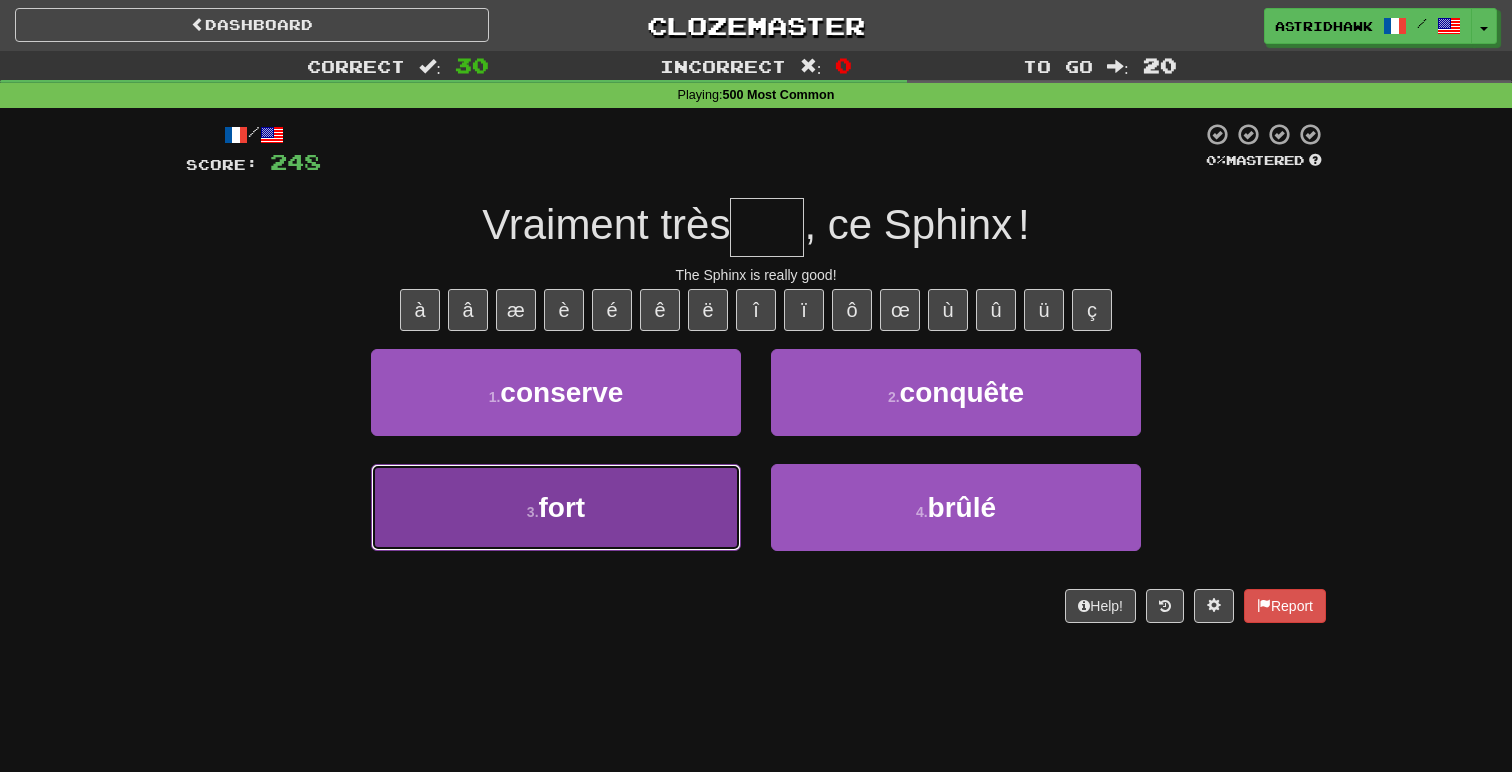 click on "3 .  fort" at bounding box center [556, 507] 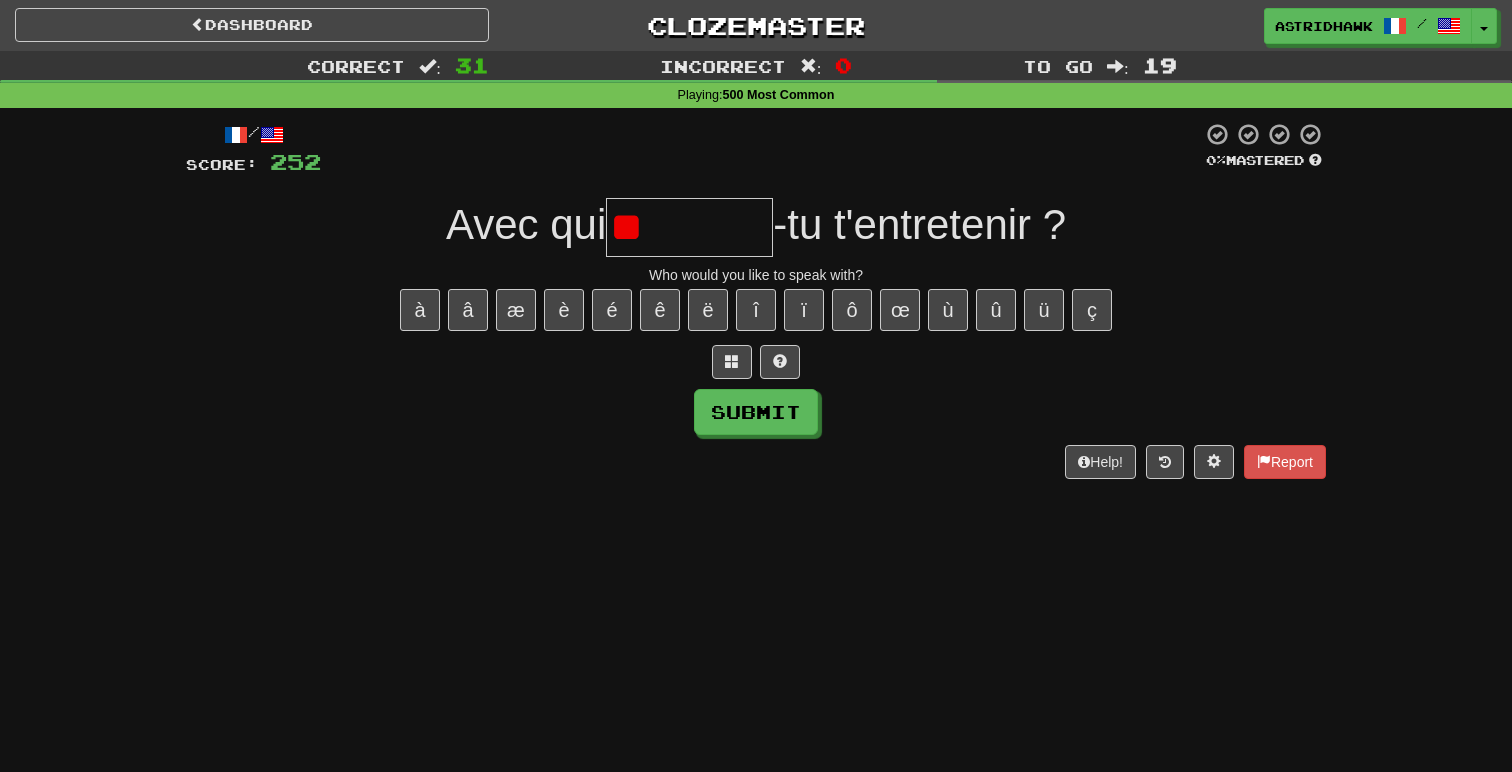 type on "*" 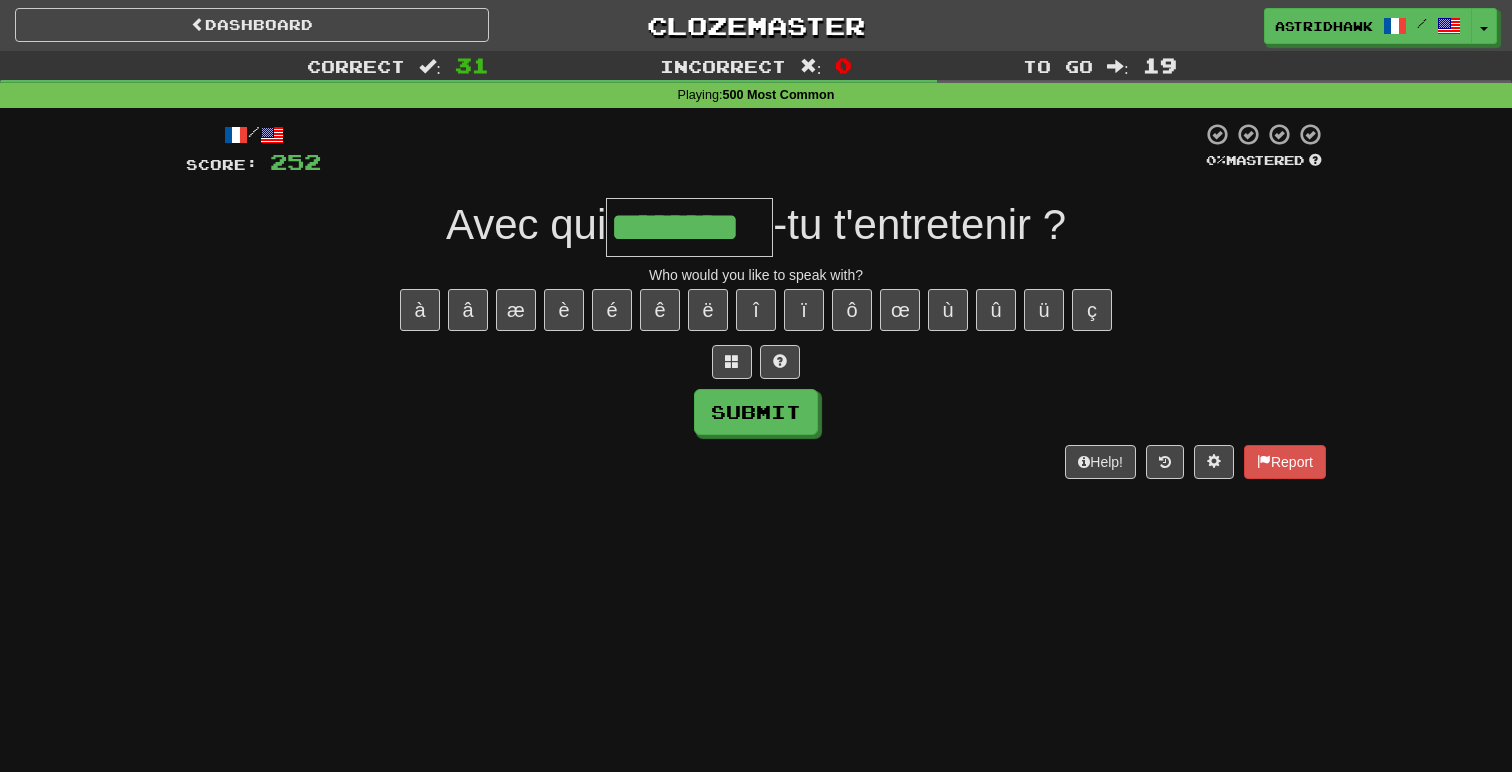 type on "********" 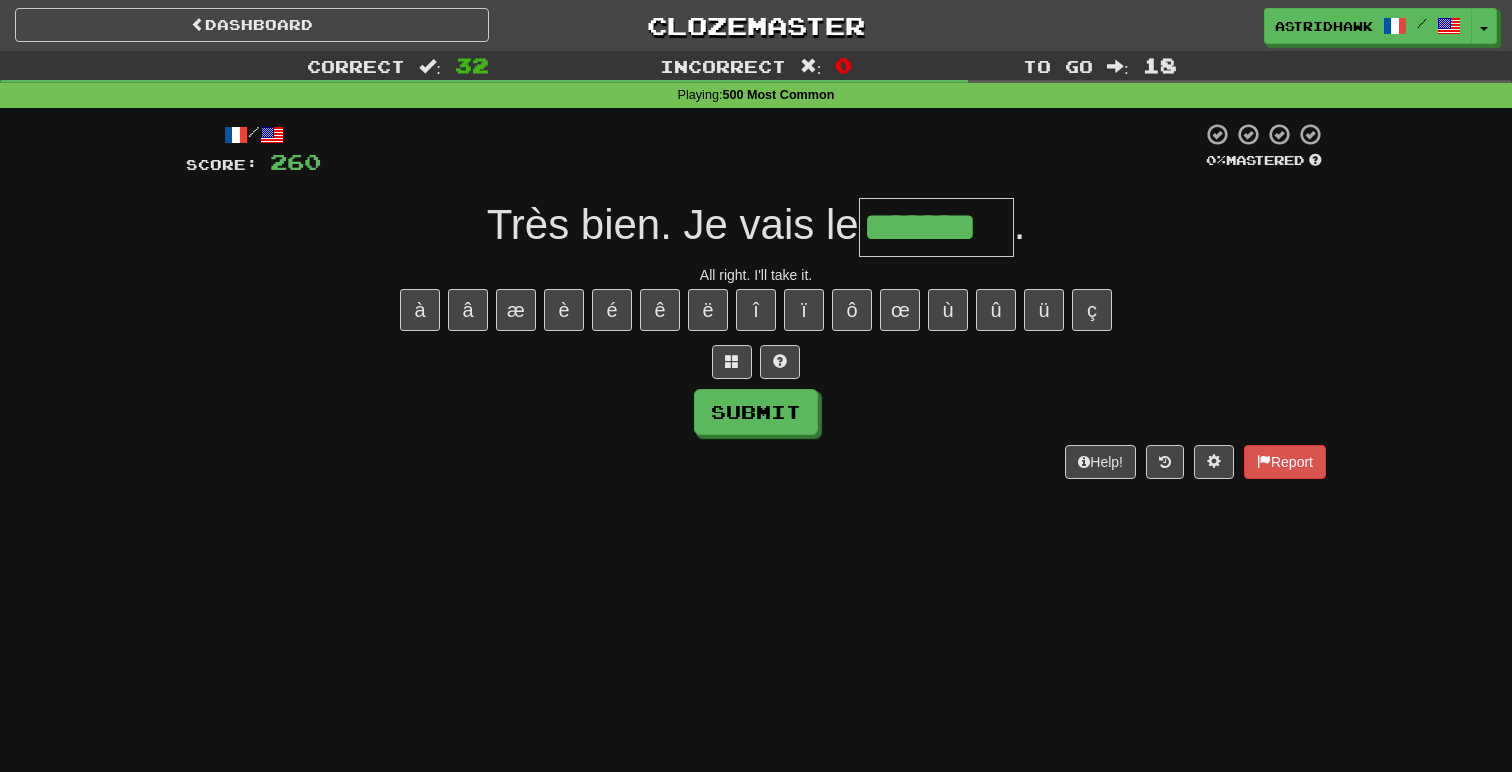 type on "*******" 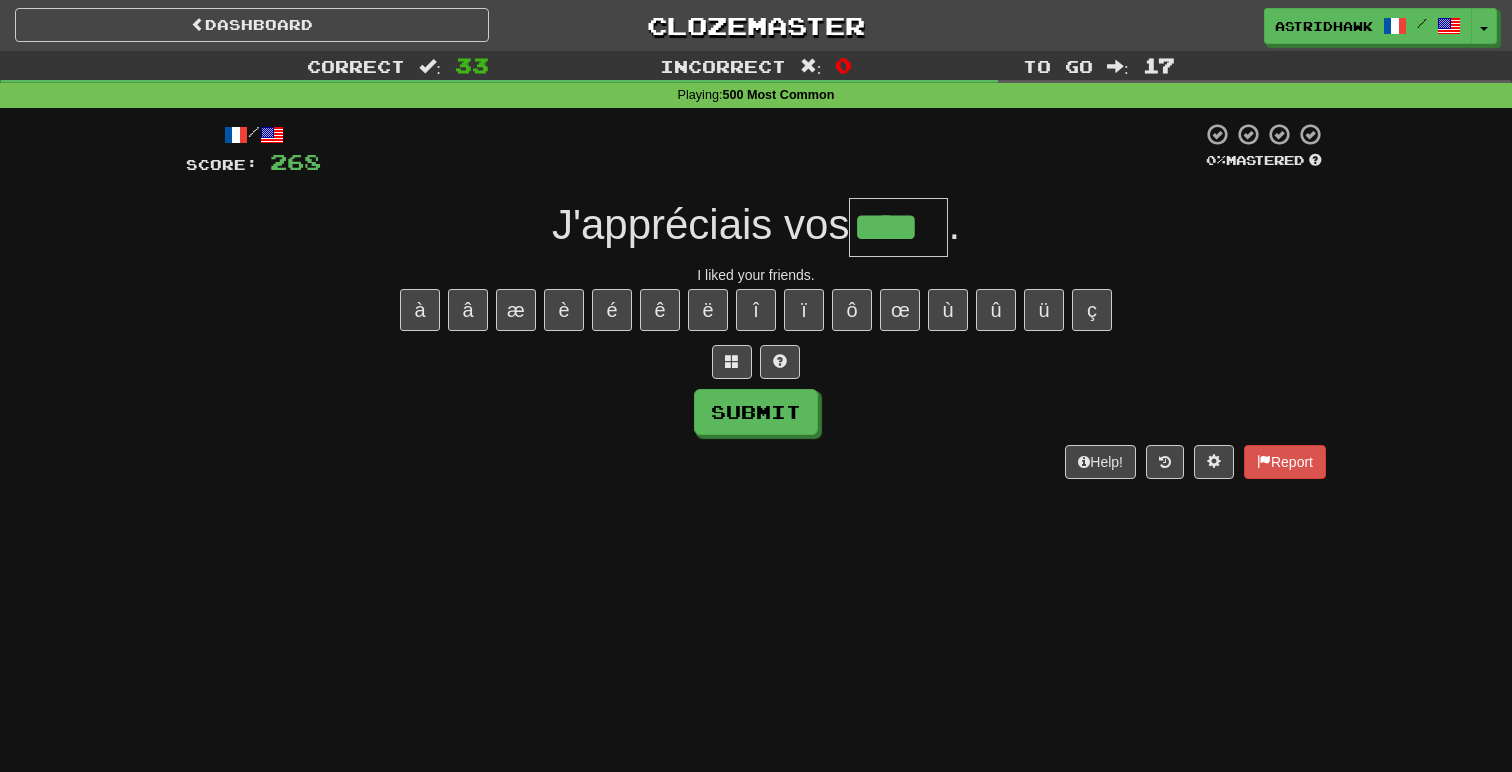 type on "****" 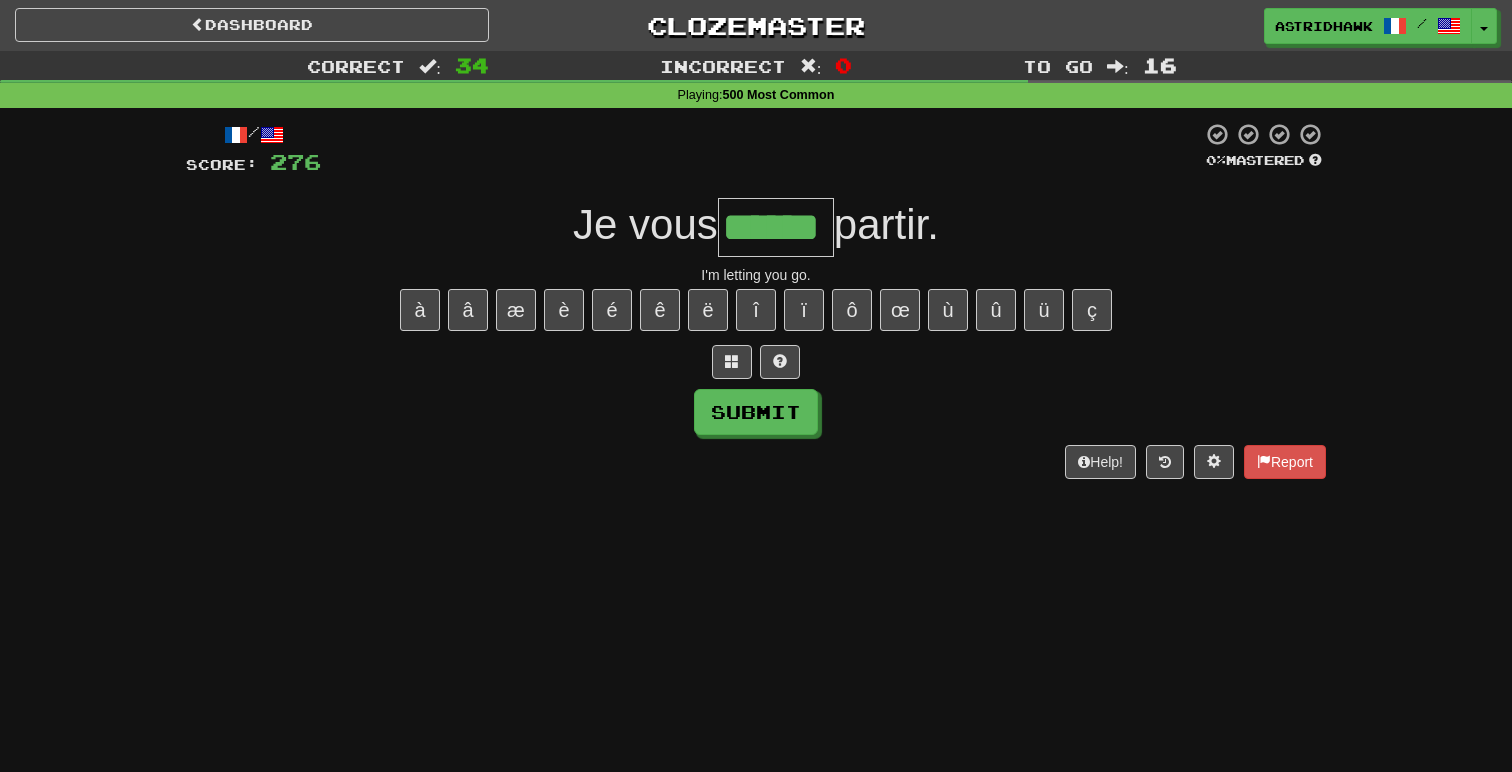 type on "******" 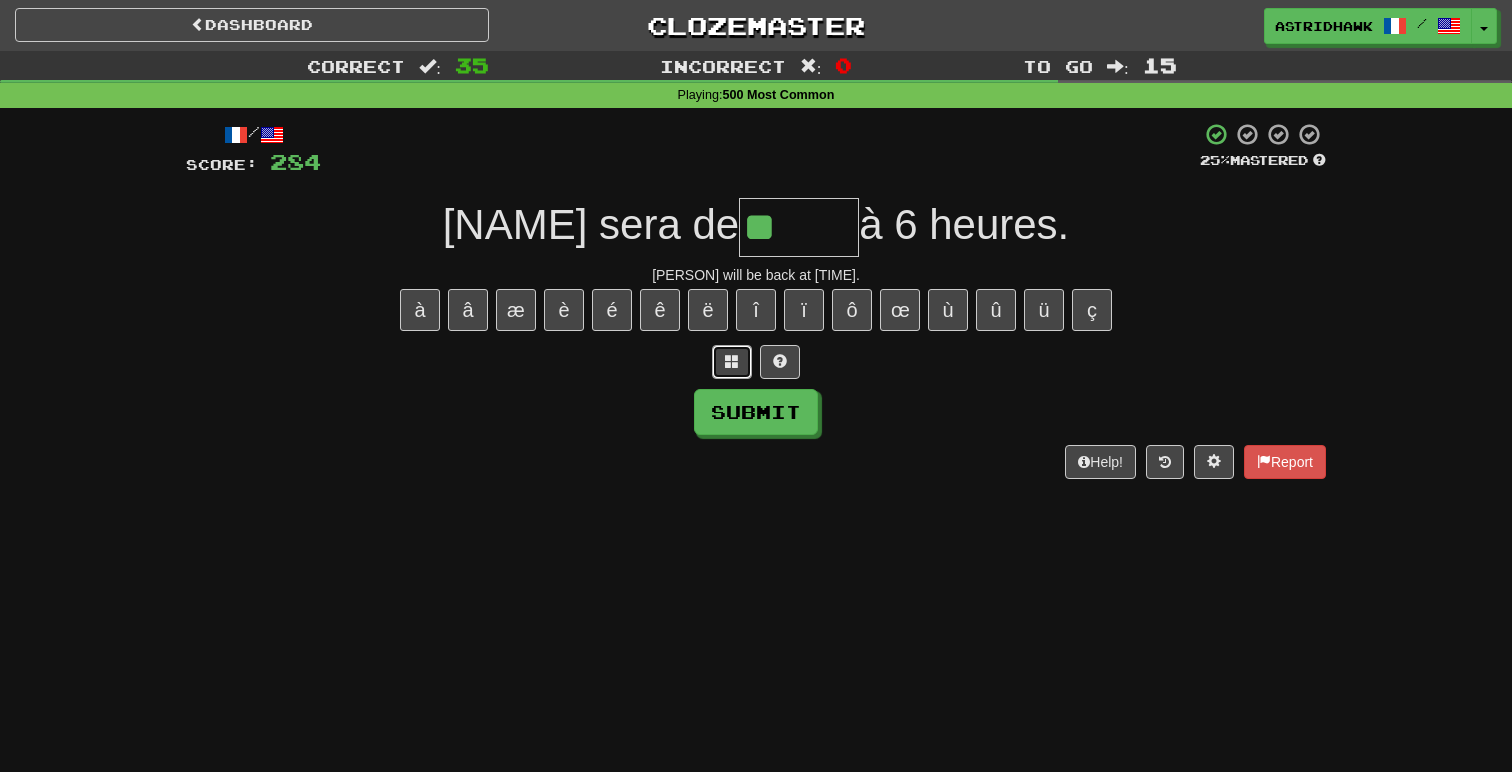 click at bounding box center [732, 361] 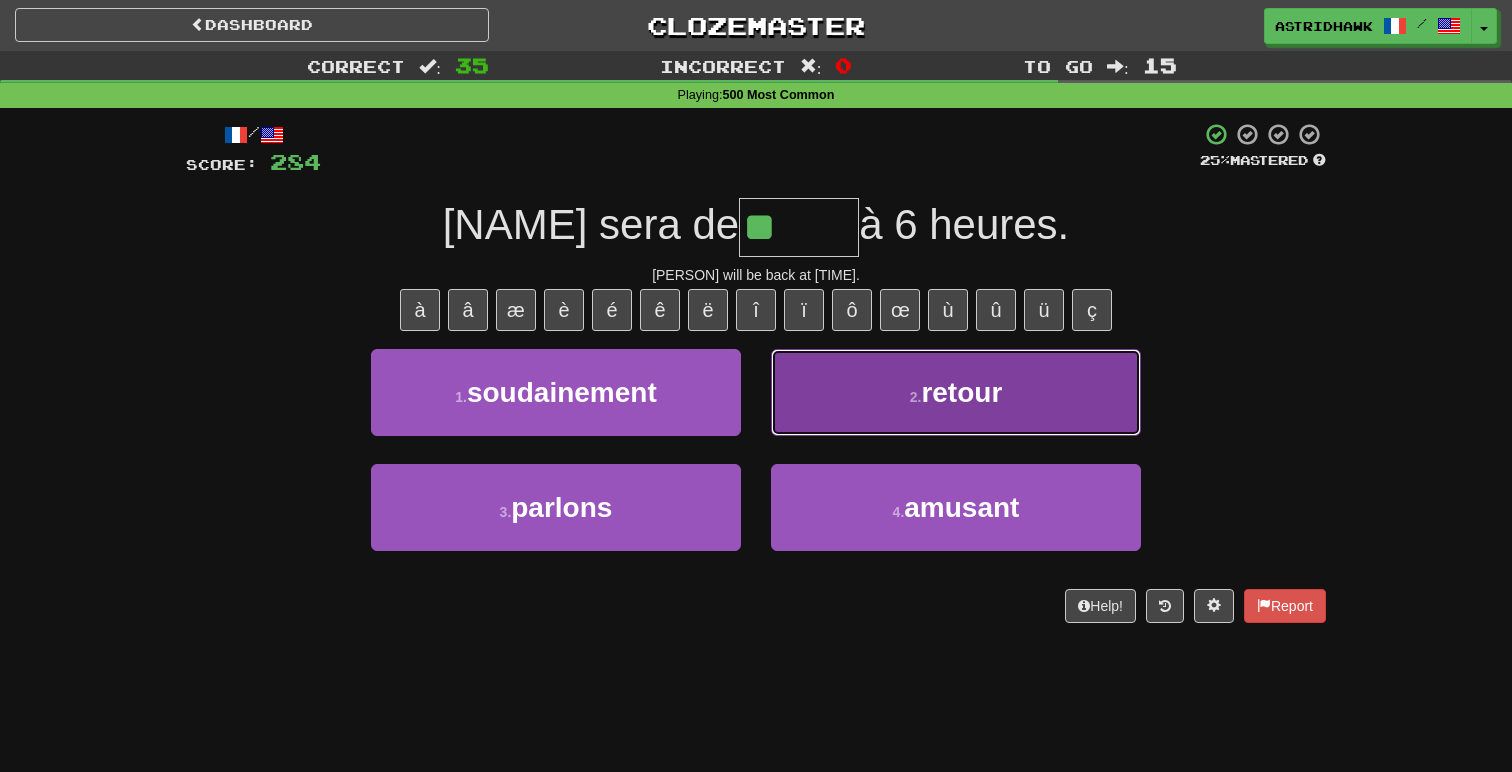 click on "retour" at bounding box center [961, 392] 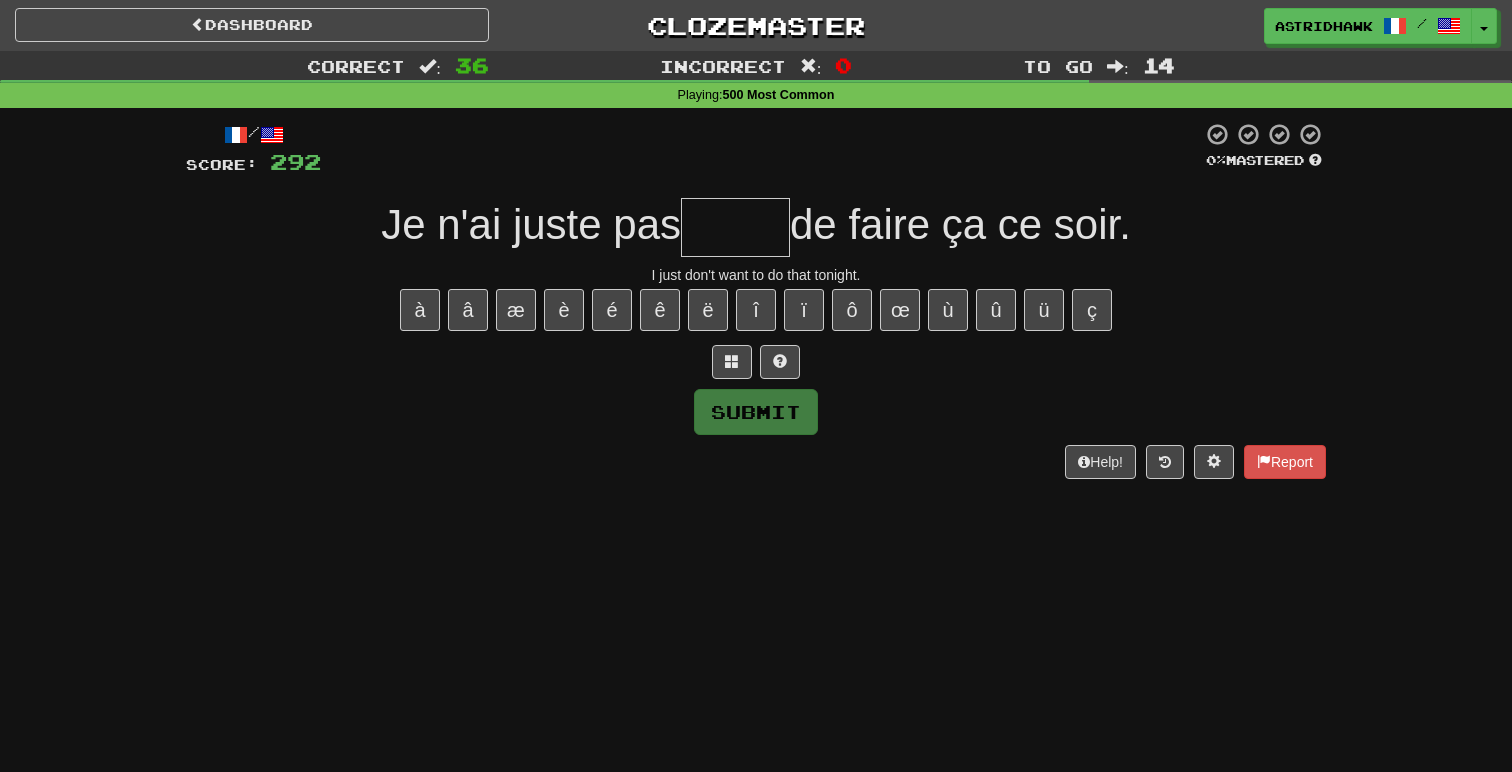 type on "*" 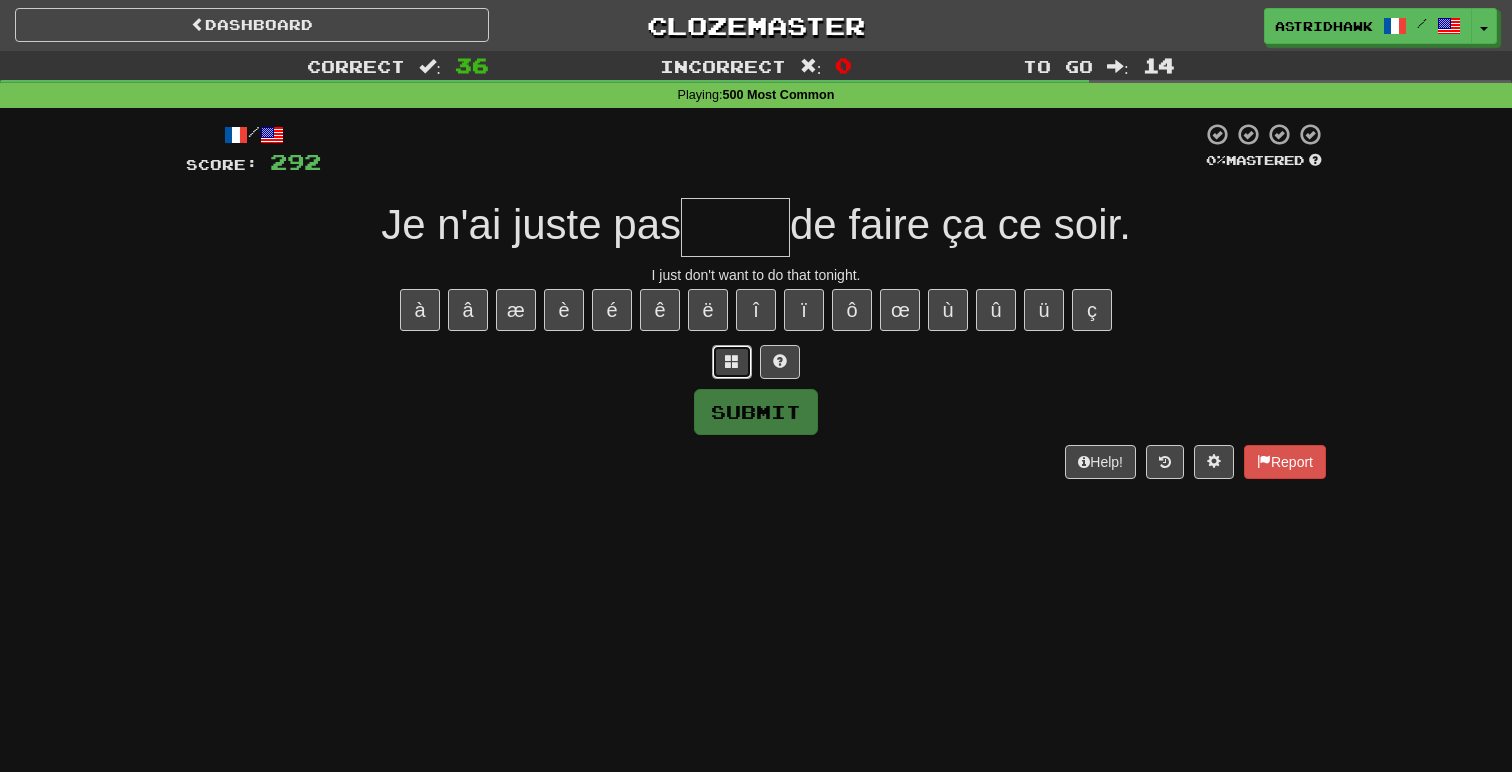 click at bounding box center [732, 362] 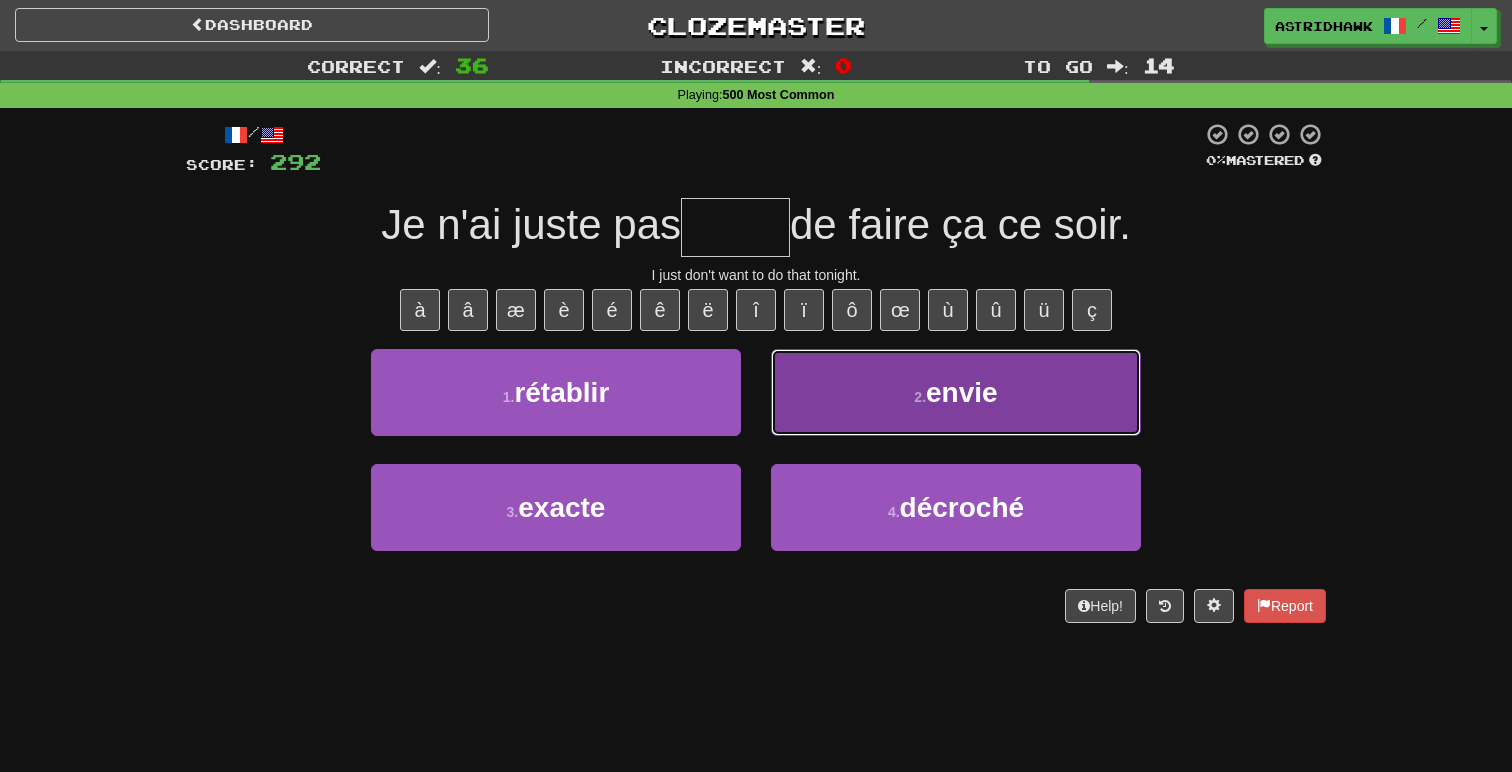 click on "2 .  envie" at bounding box center [956, 392] 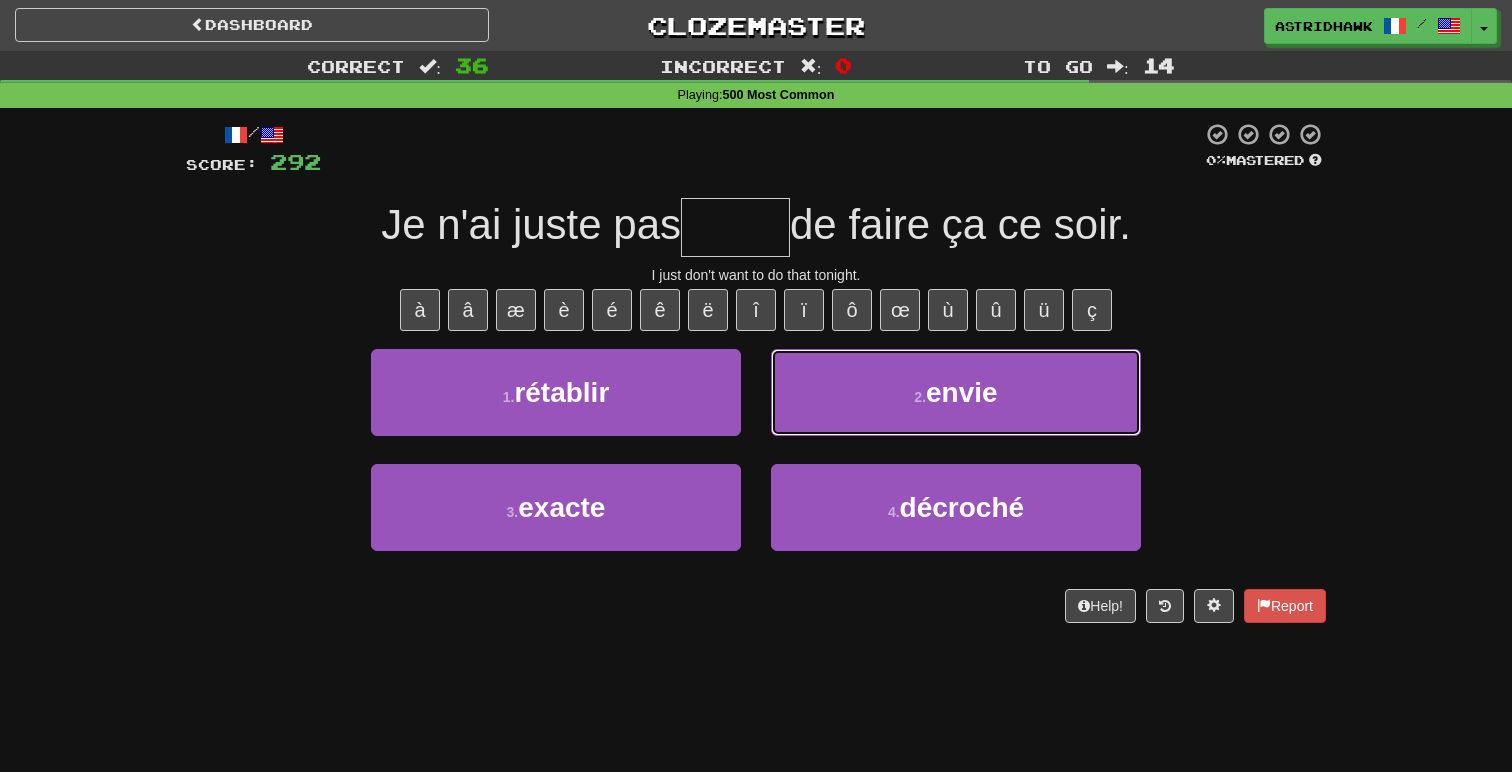 type on "*****" 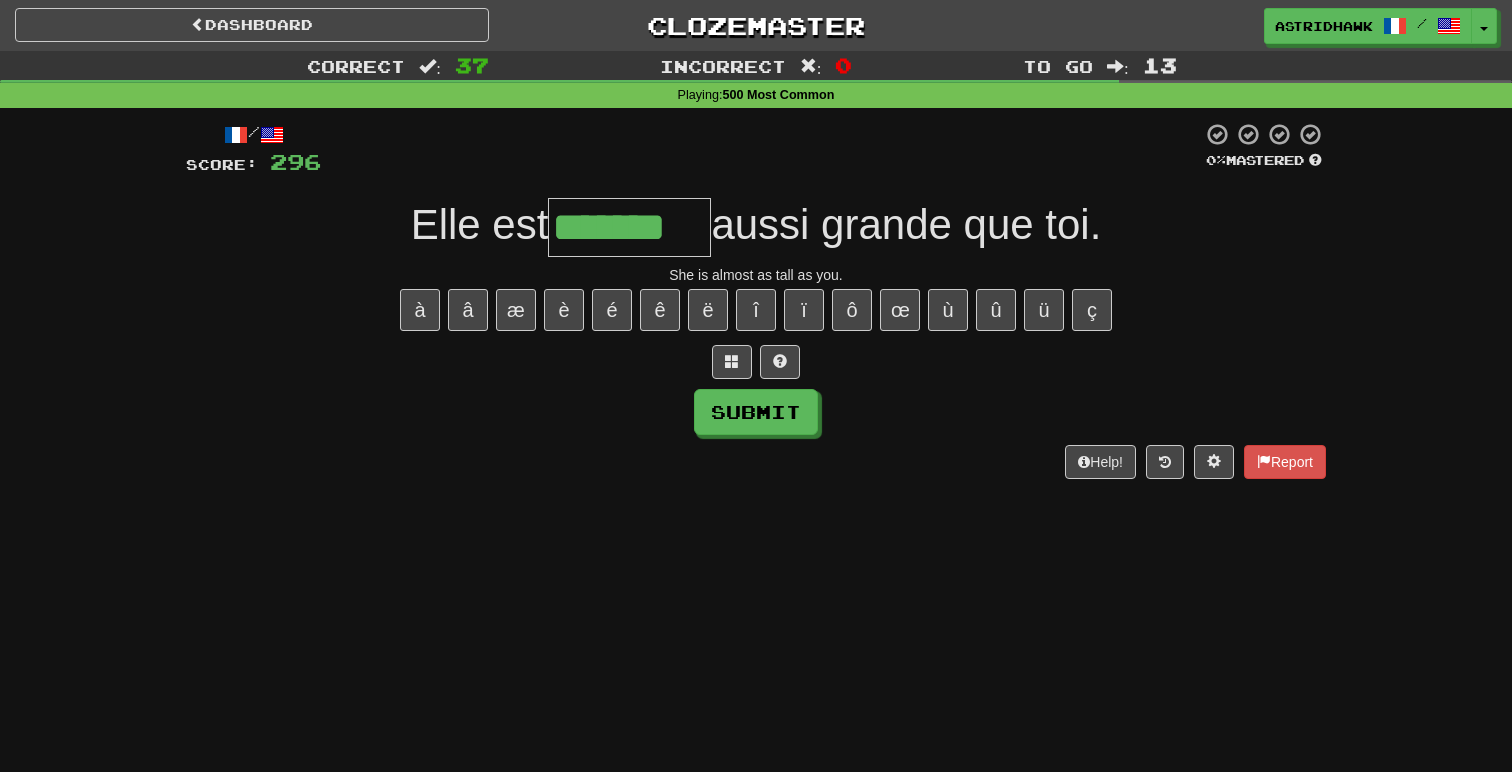type on "*******" 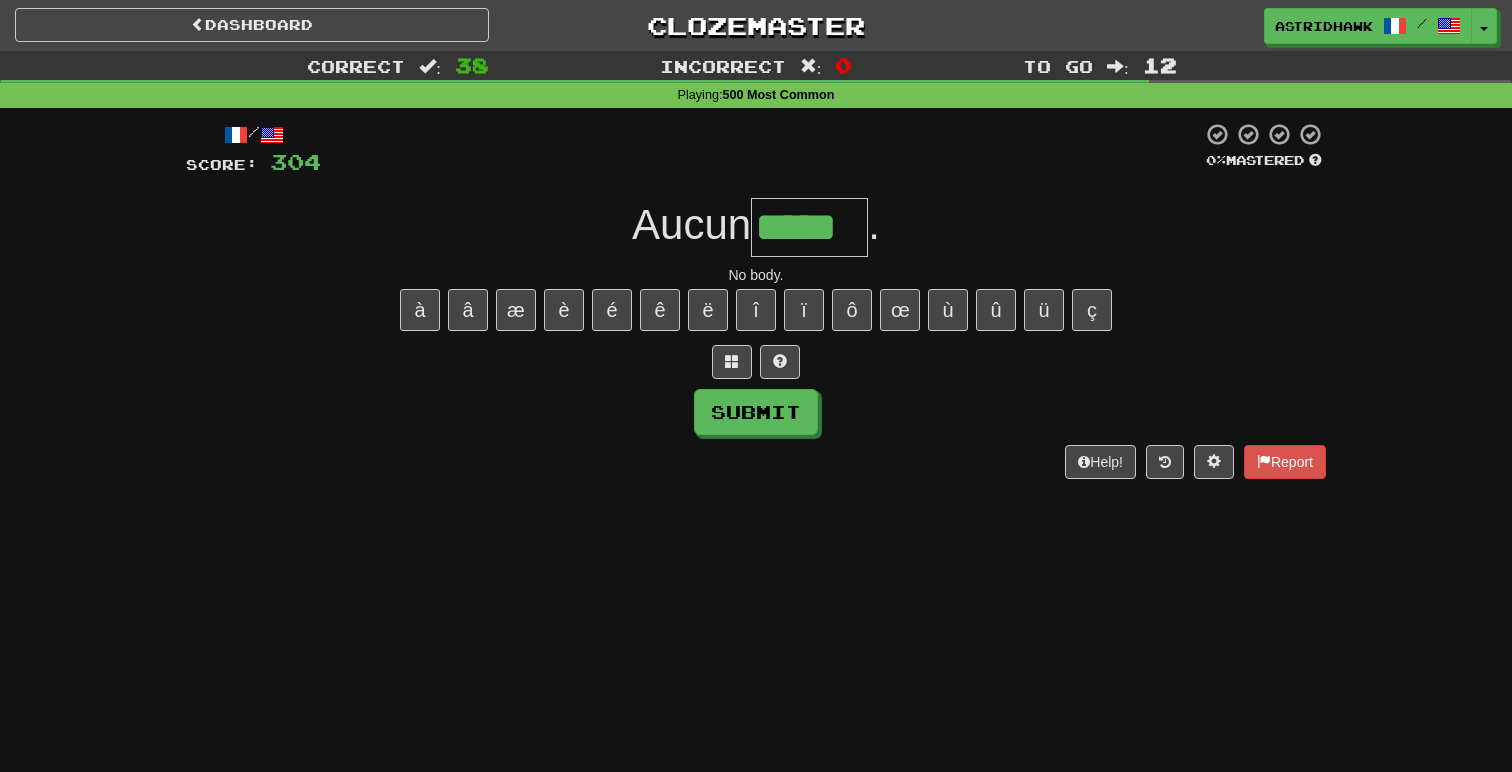 type on "*****" 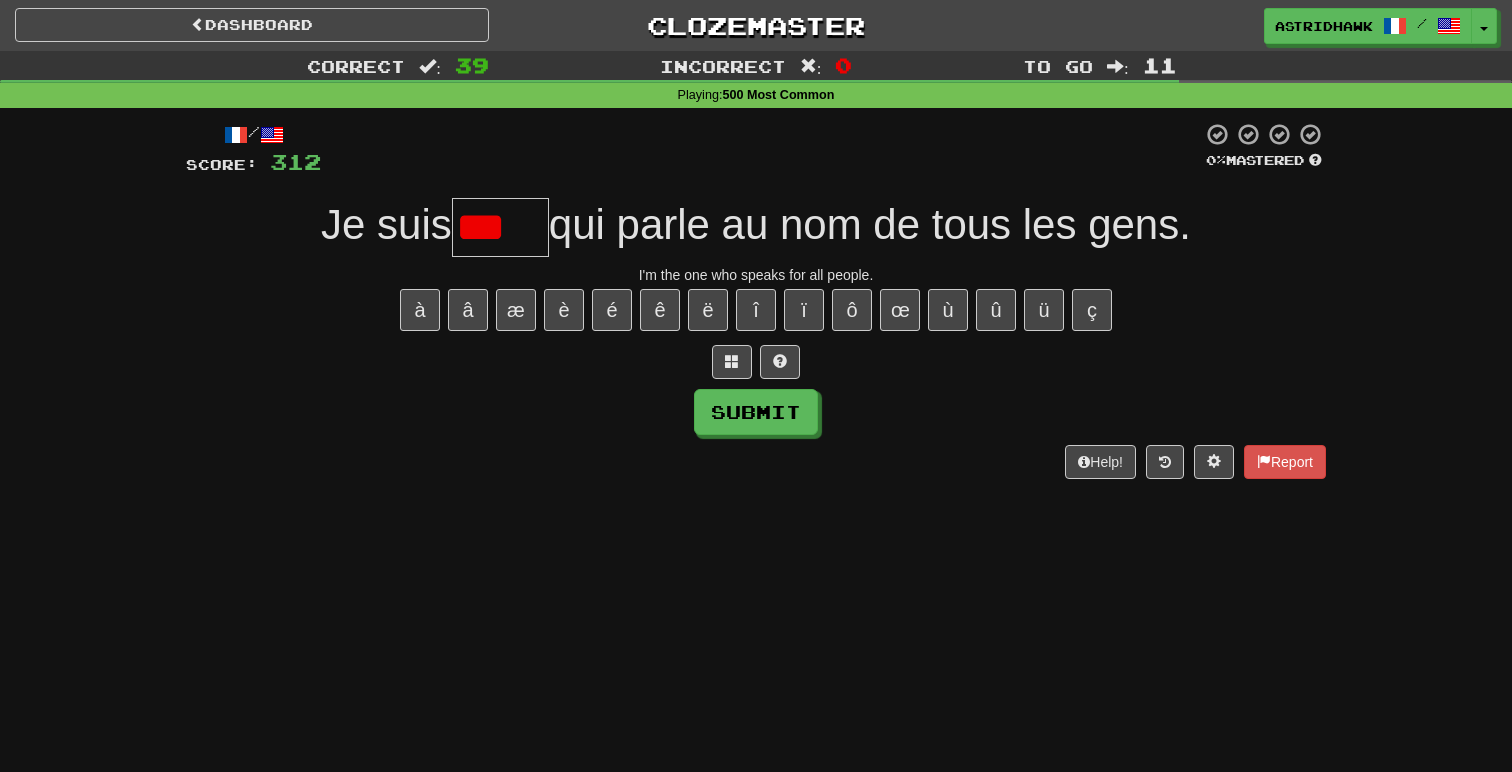 scroll, scrollTop: 0, scrollLeft: 0, axis: both 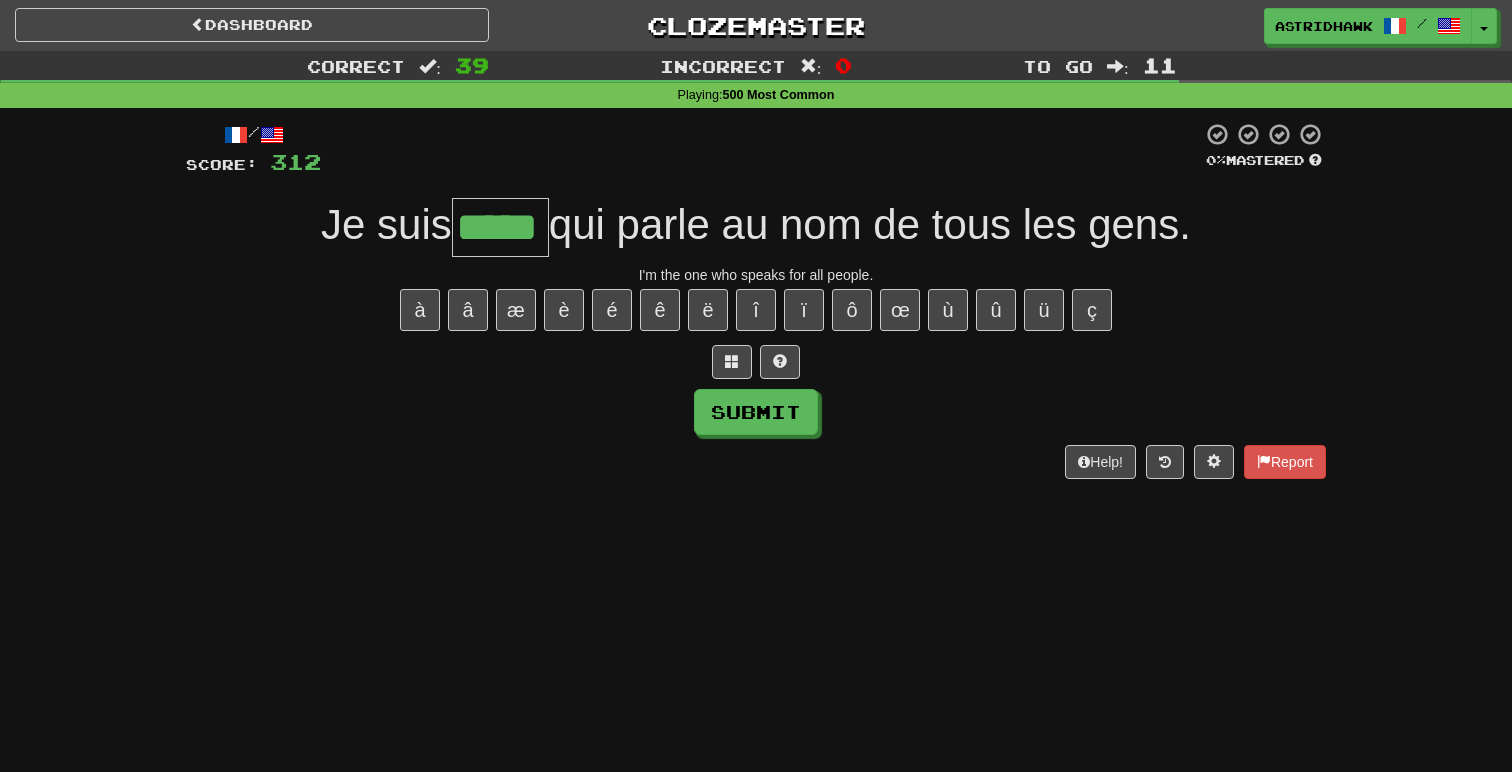 type on "*****" 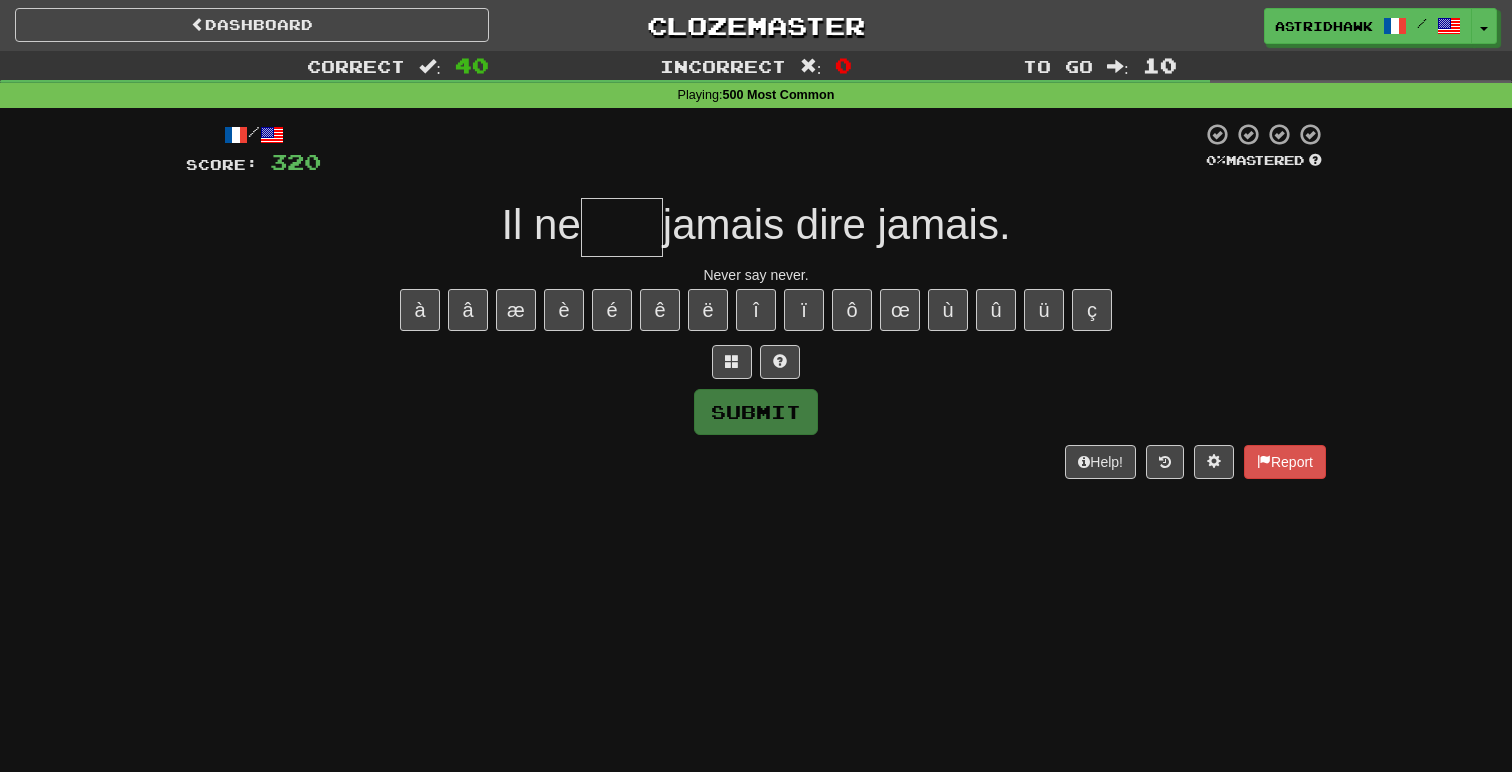 type on "*" 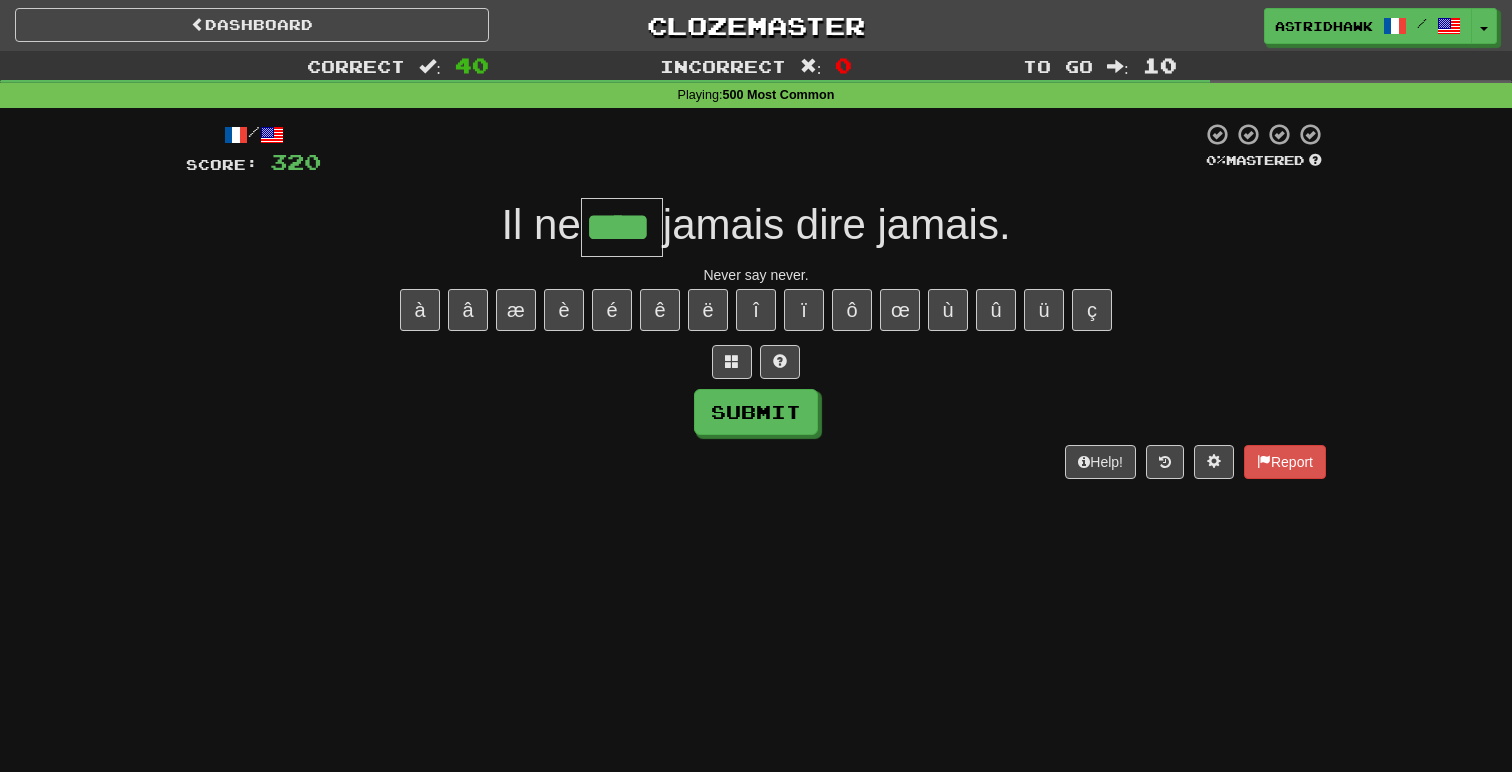 type on "****" 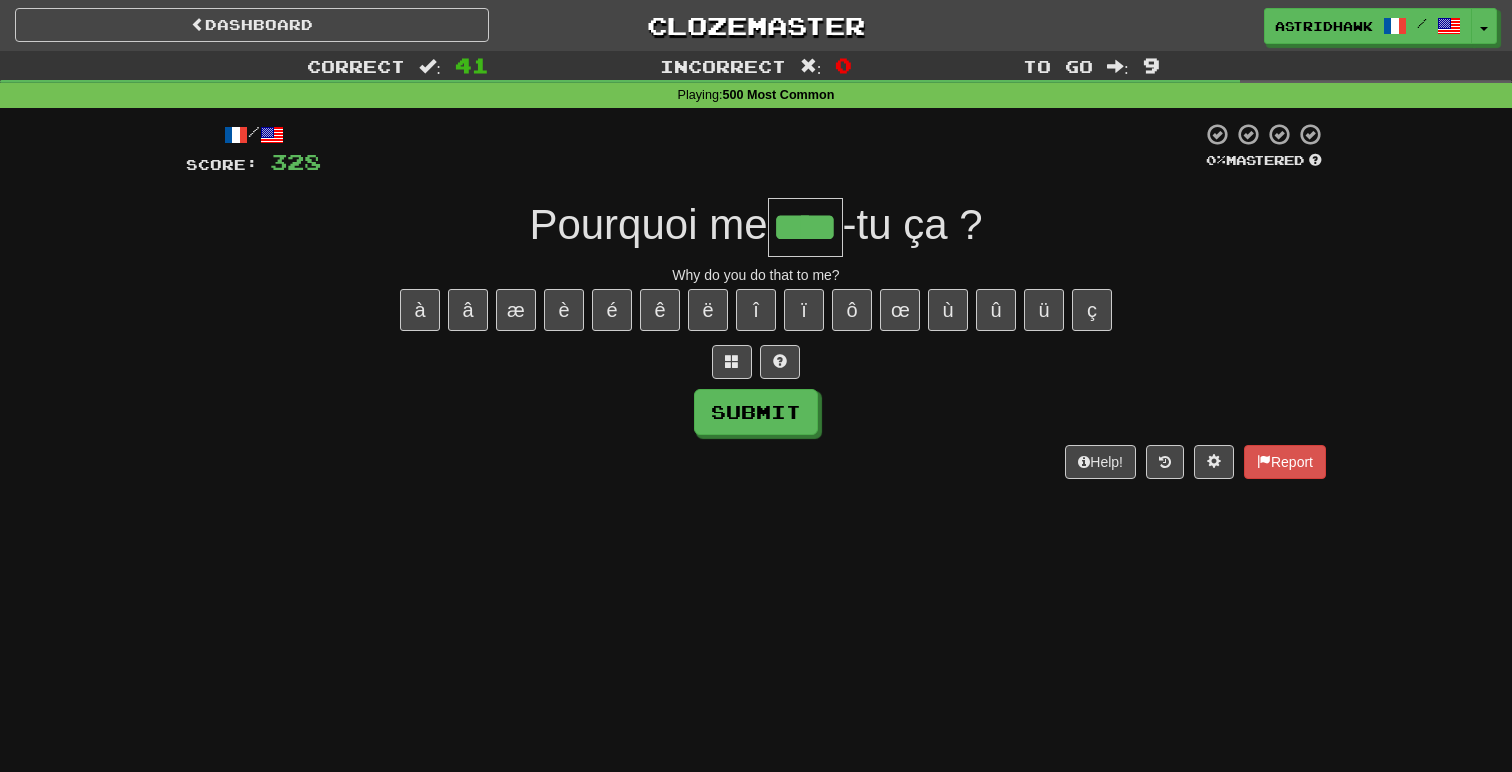 type on "****" 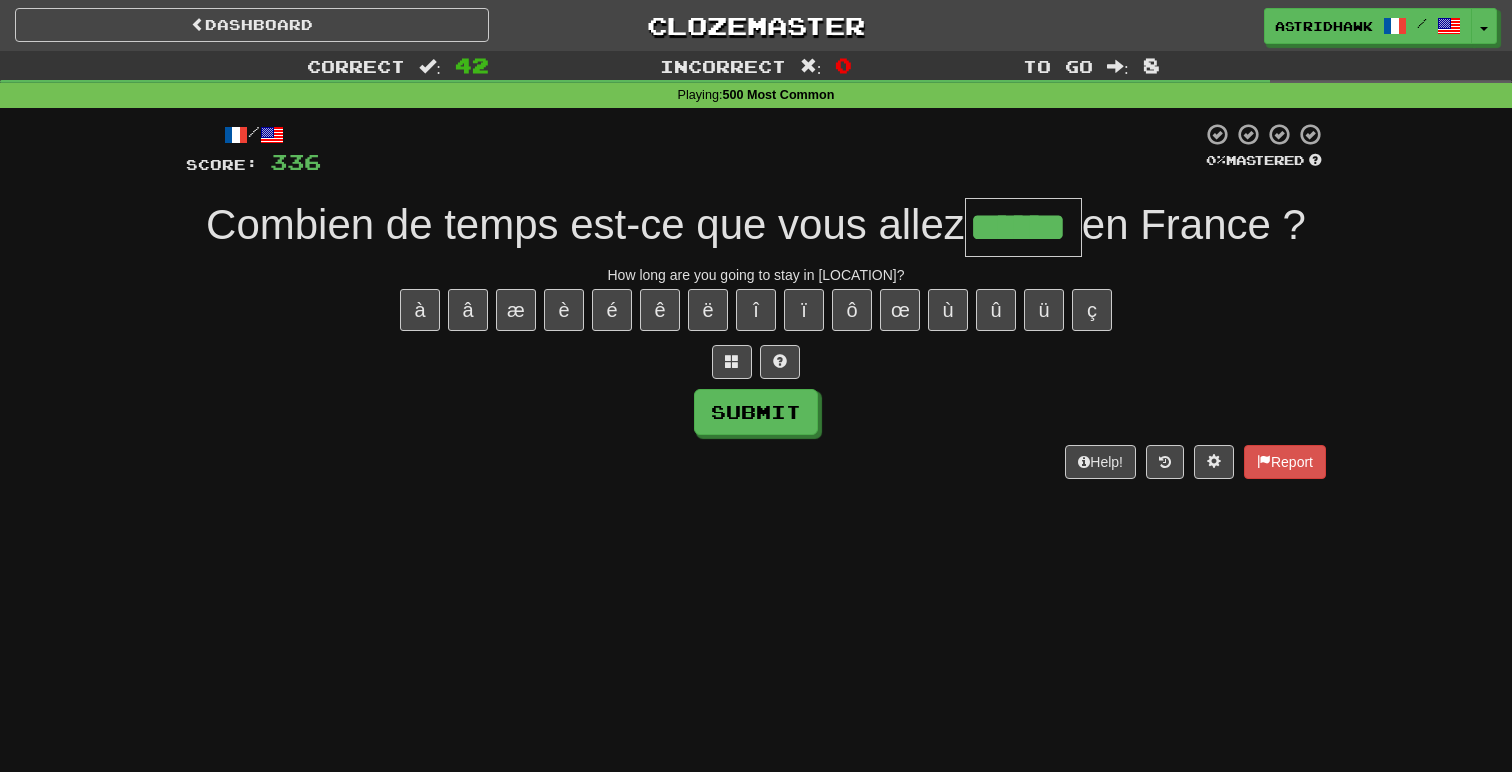 type on "******" 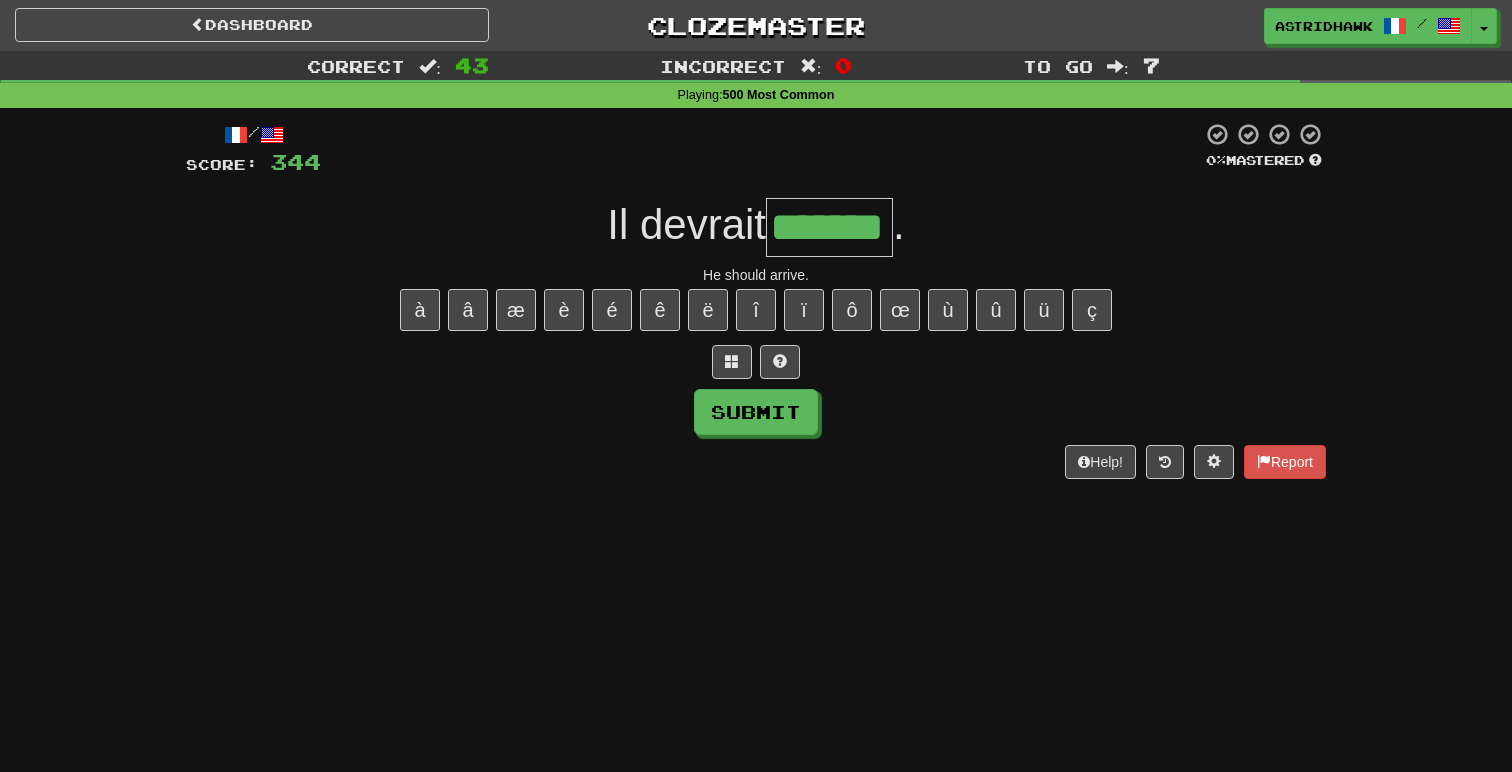type on "*******" 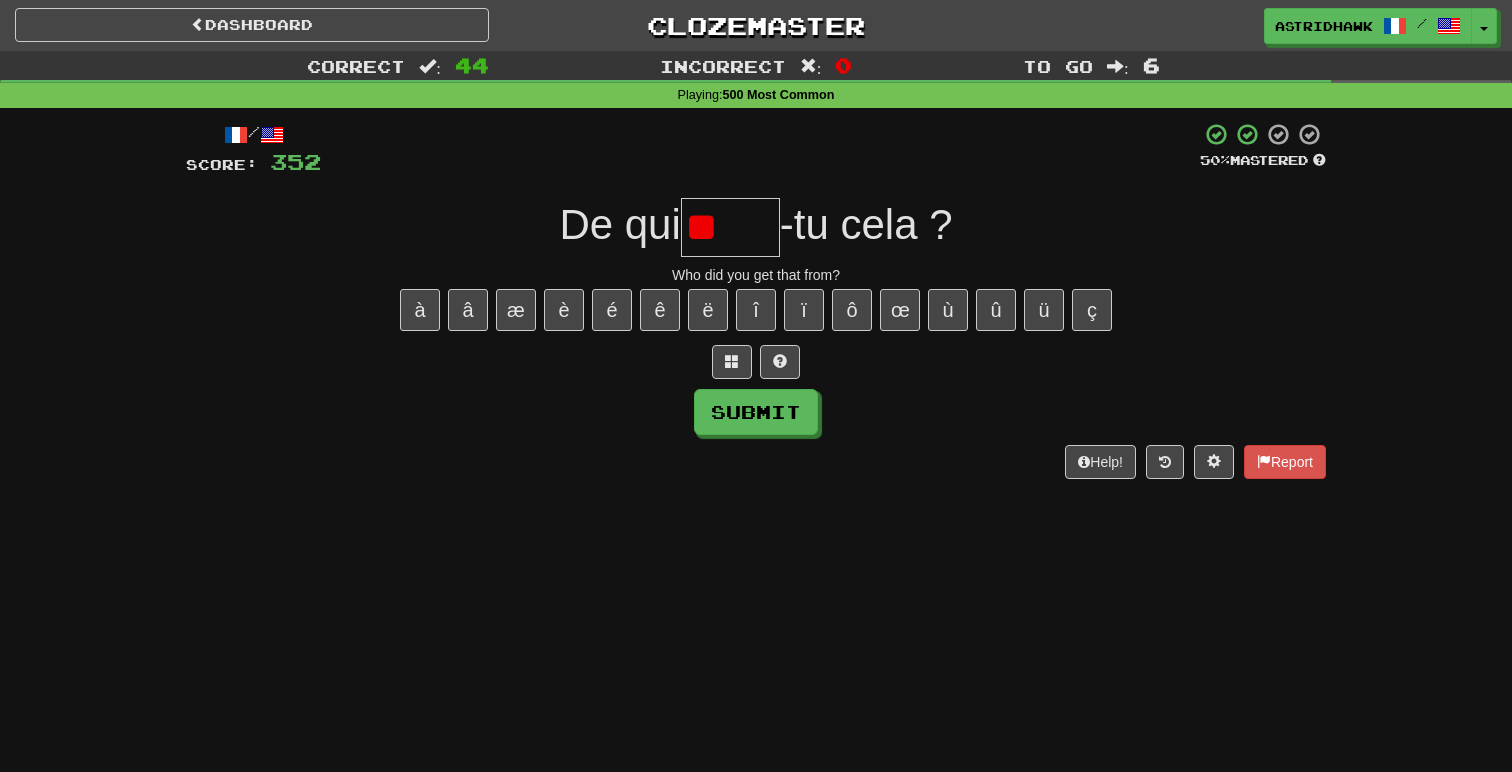 type on "*" 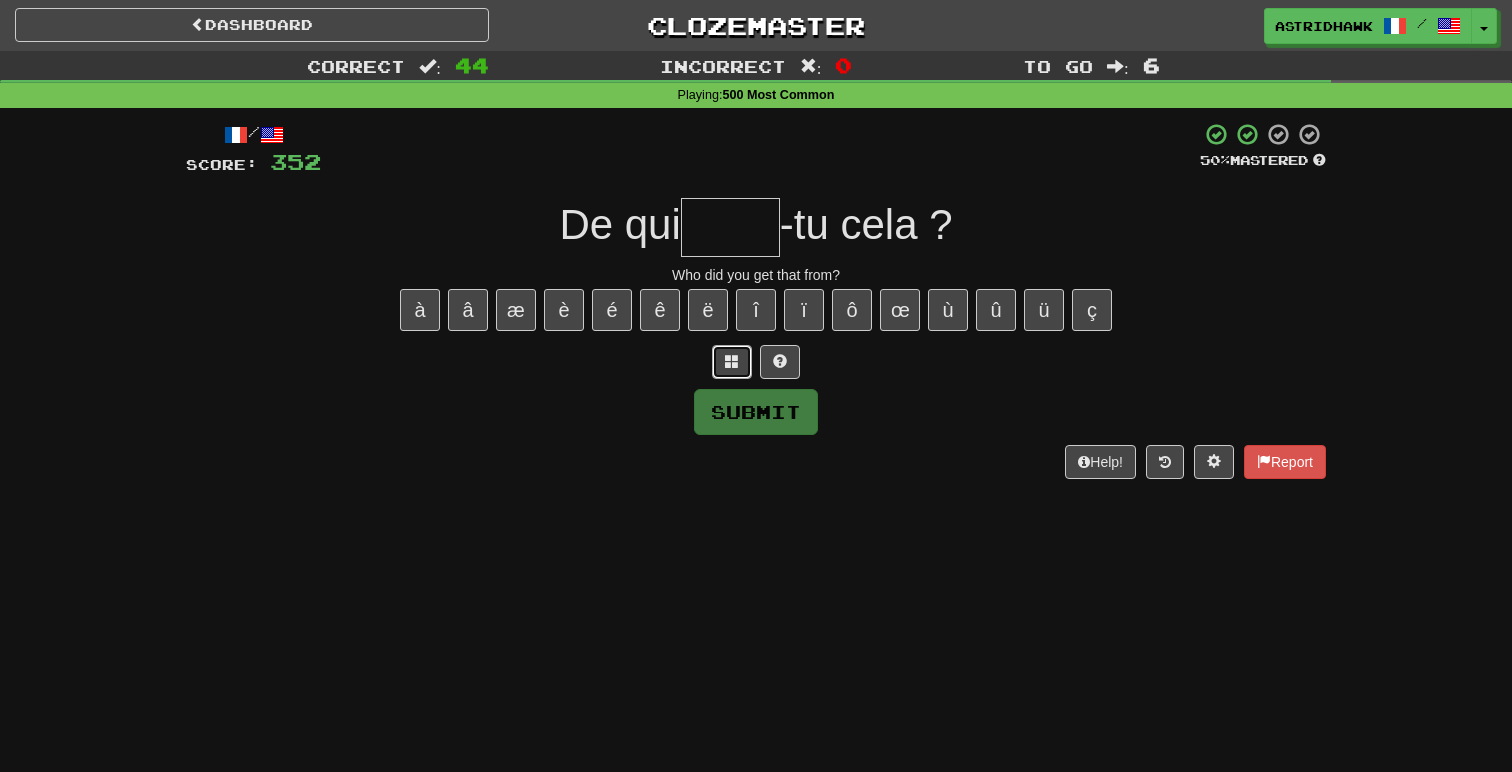 click at bounding box center (732, 362) 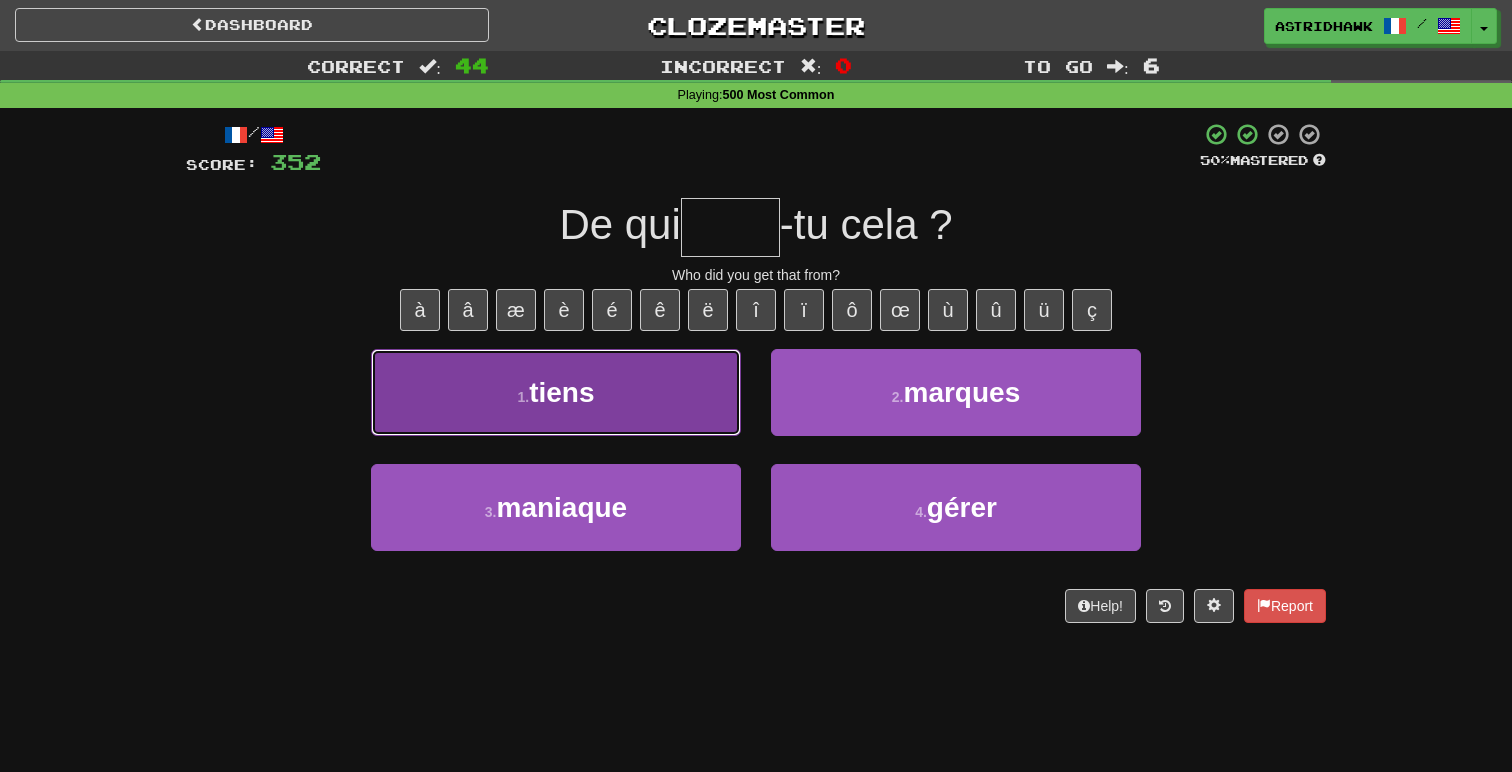 click on "1 .  tiens" at bounding box center [556, 392] 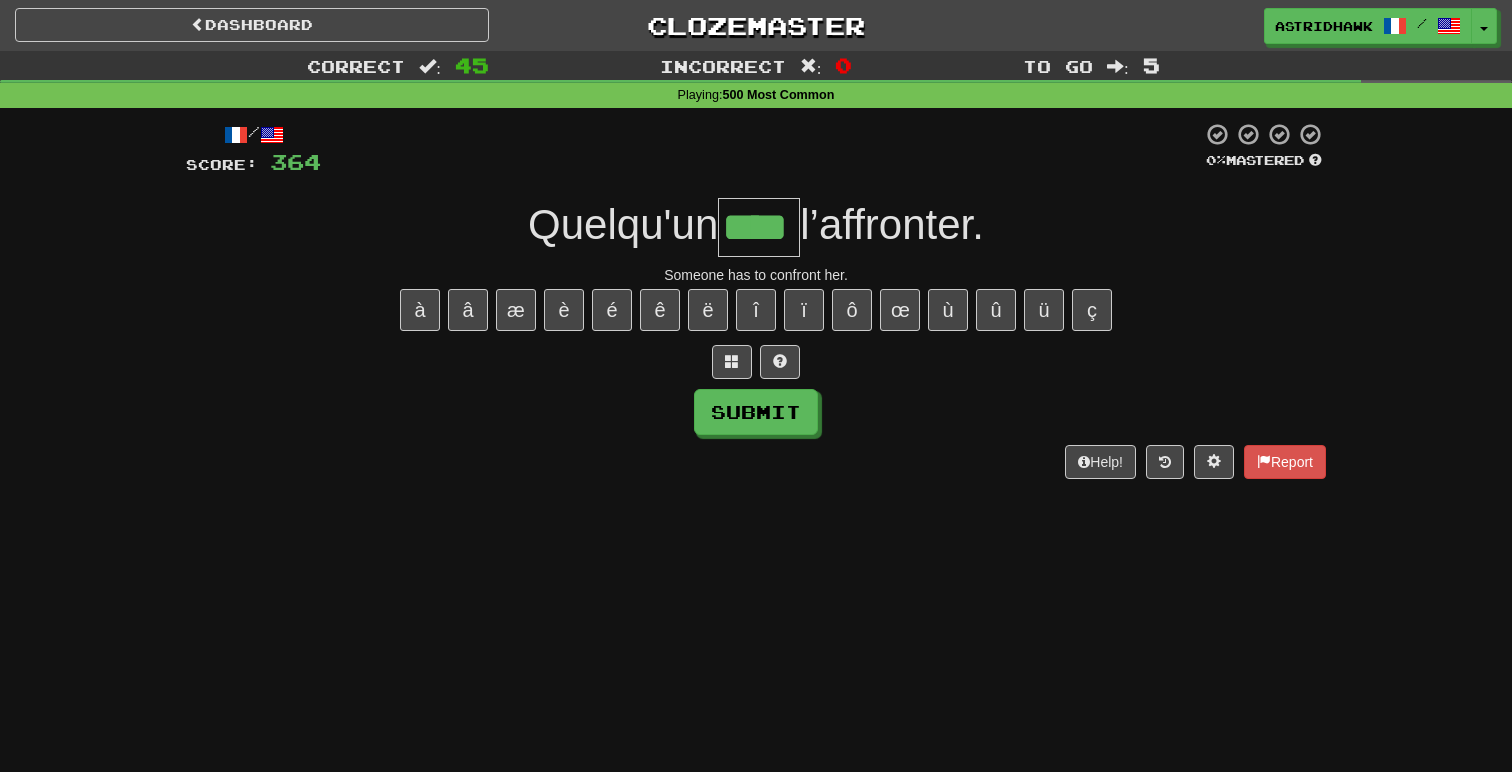 scroll, scrollTop: 0, scrollLeft: 0, axis: both 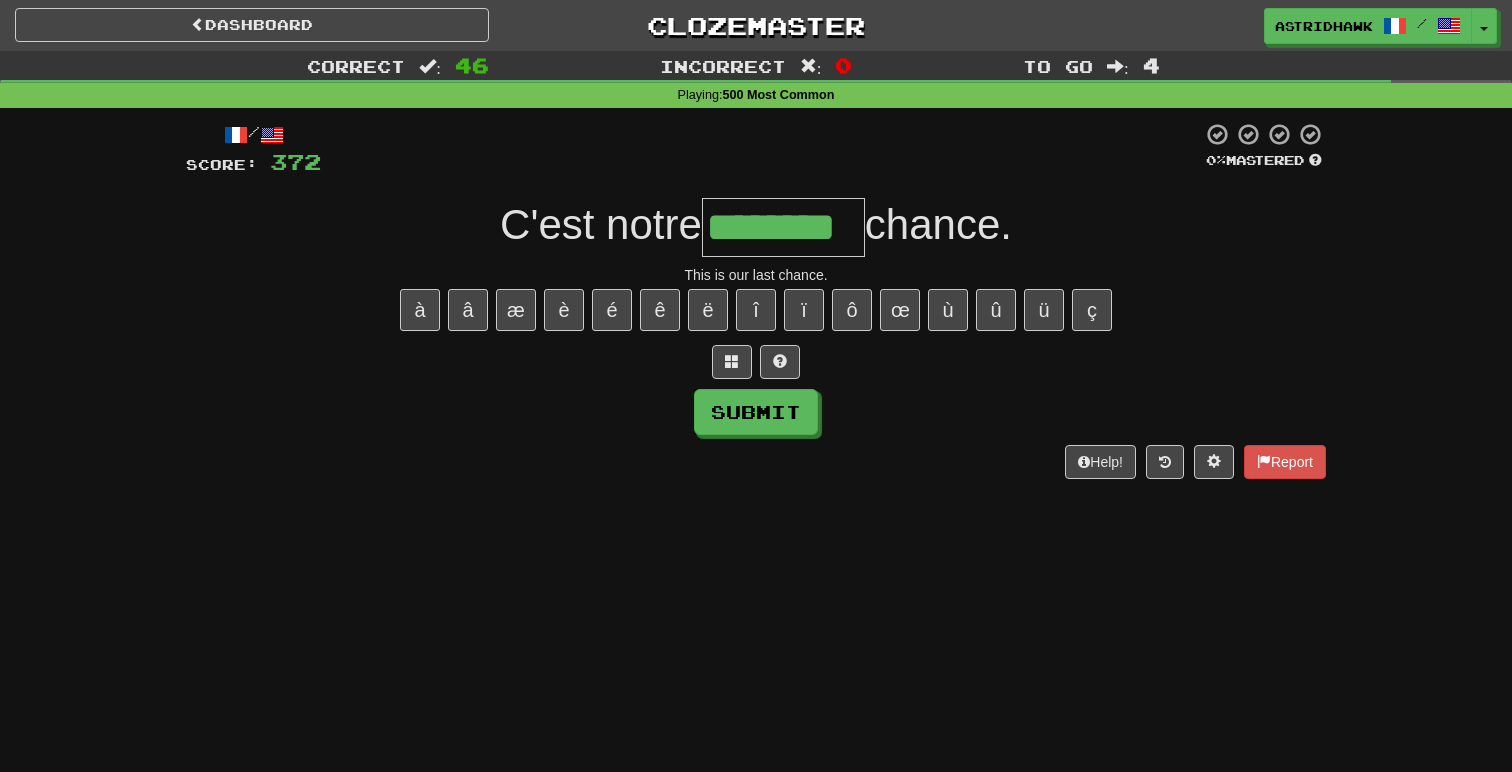 type on "********" 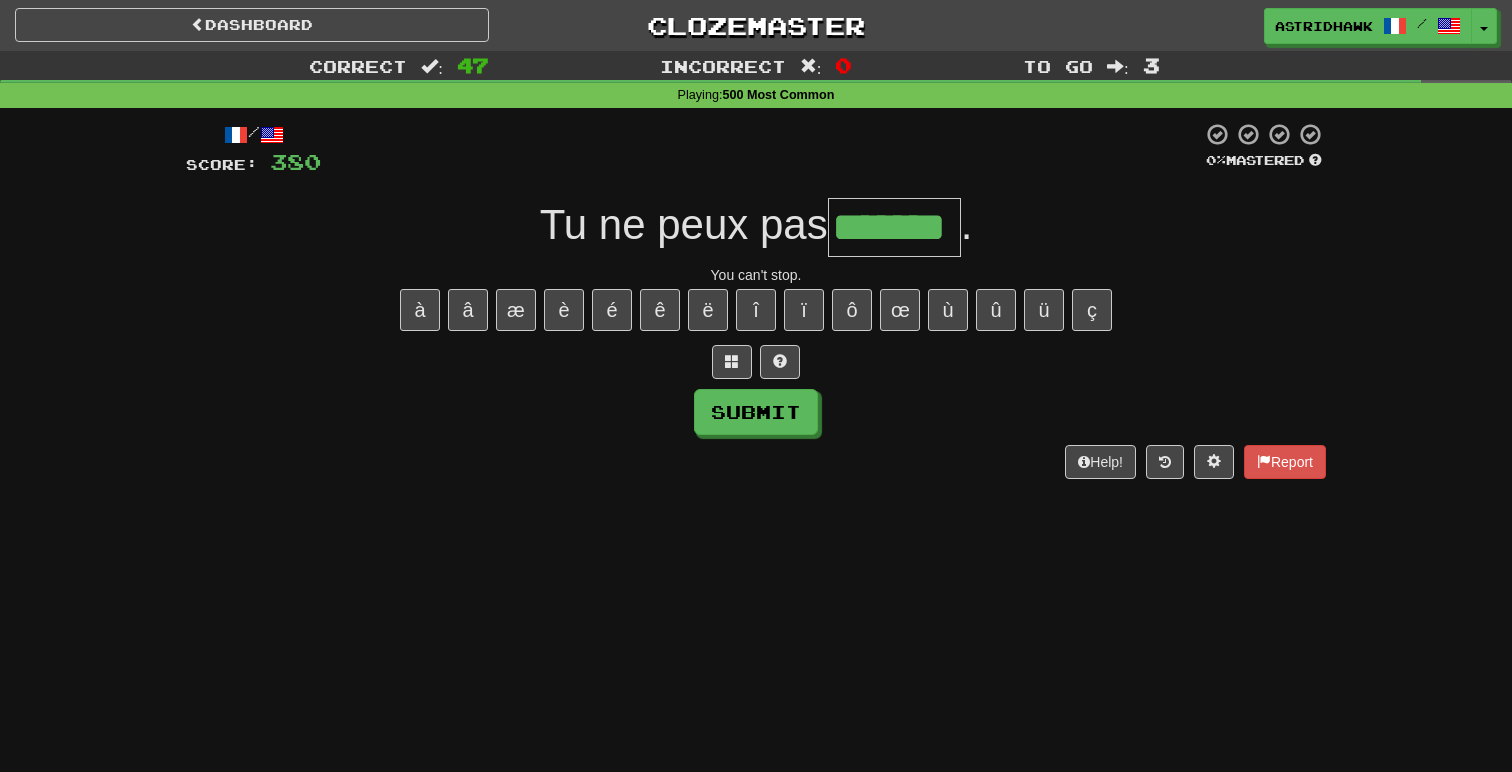 type on "*******" 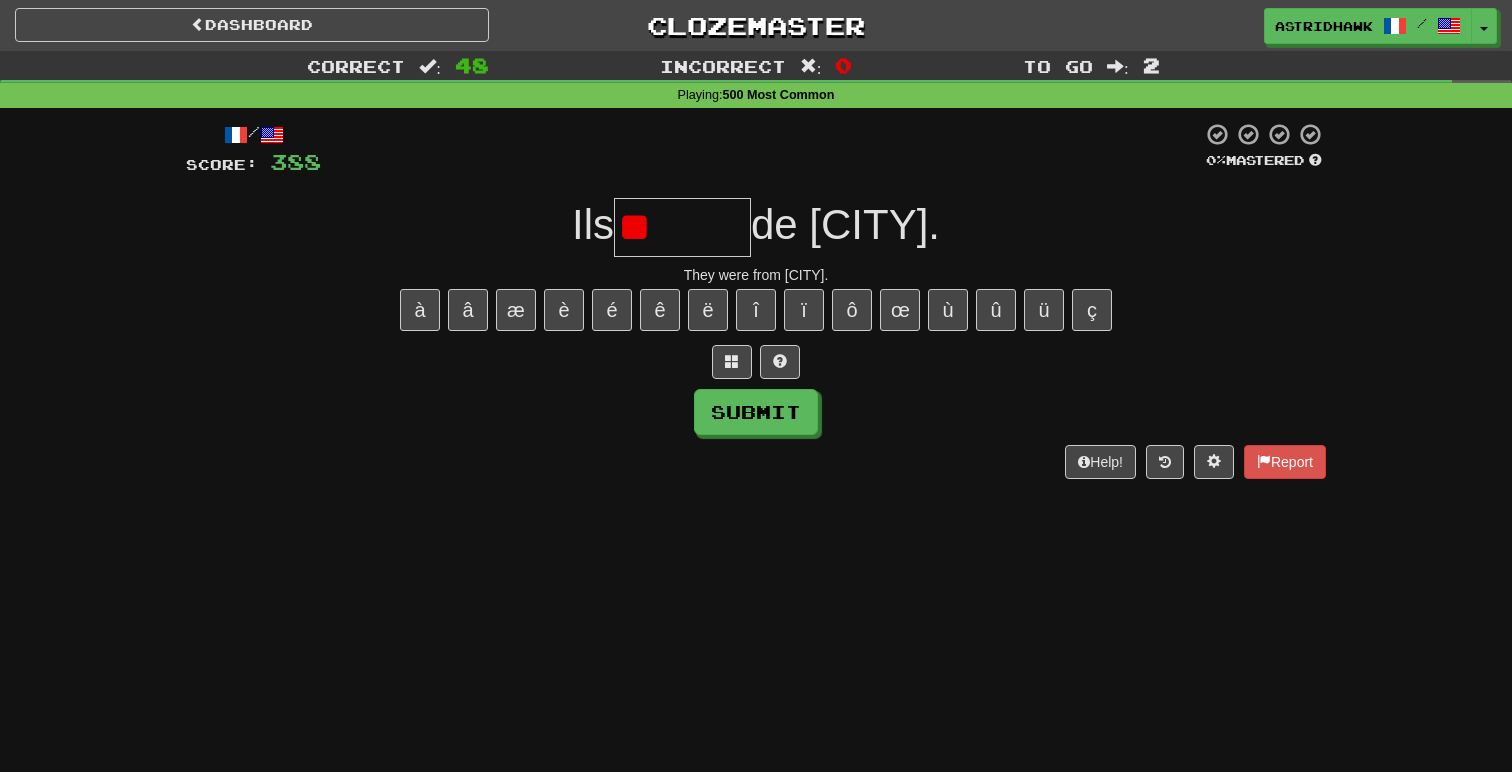type on "*" 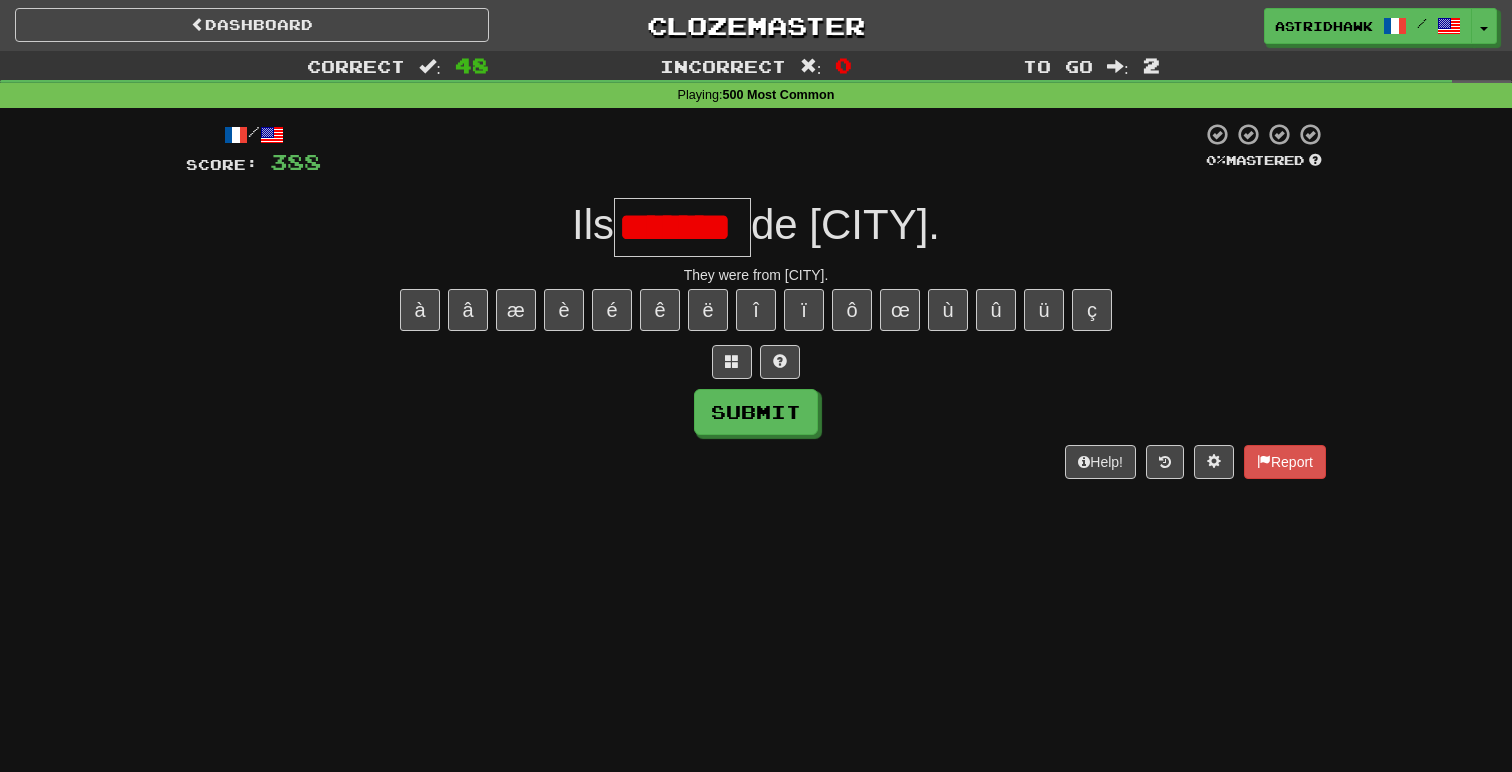 scroll, scrollTop: 0, scrollLeft: 0, axis: both 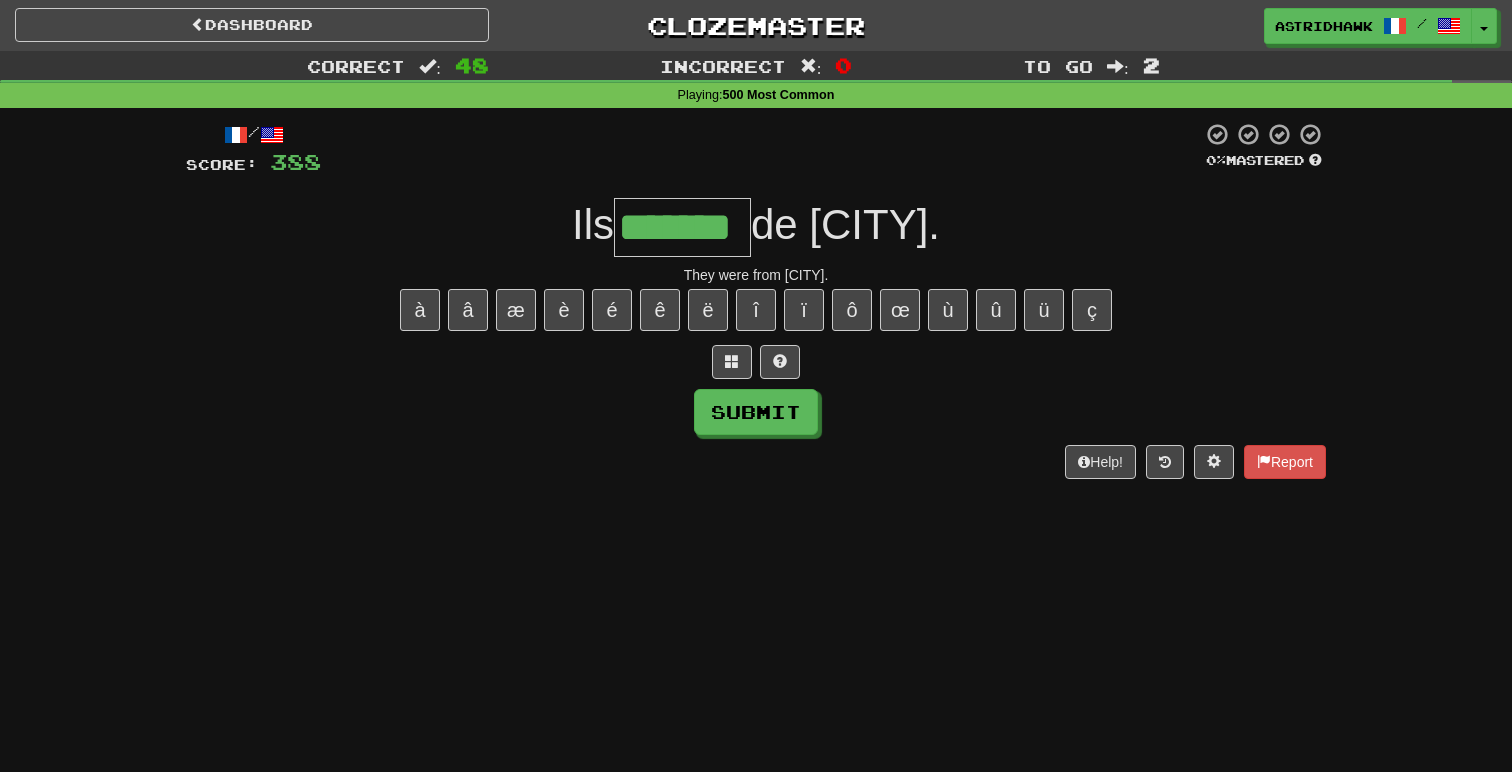 type on "*******" 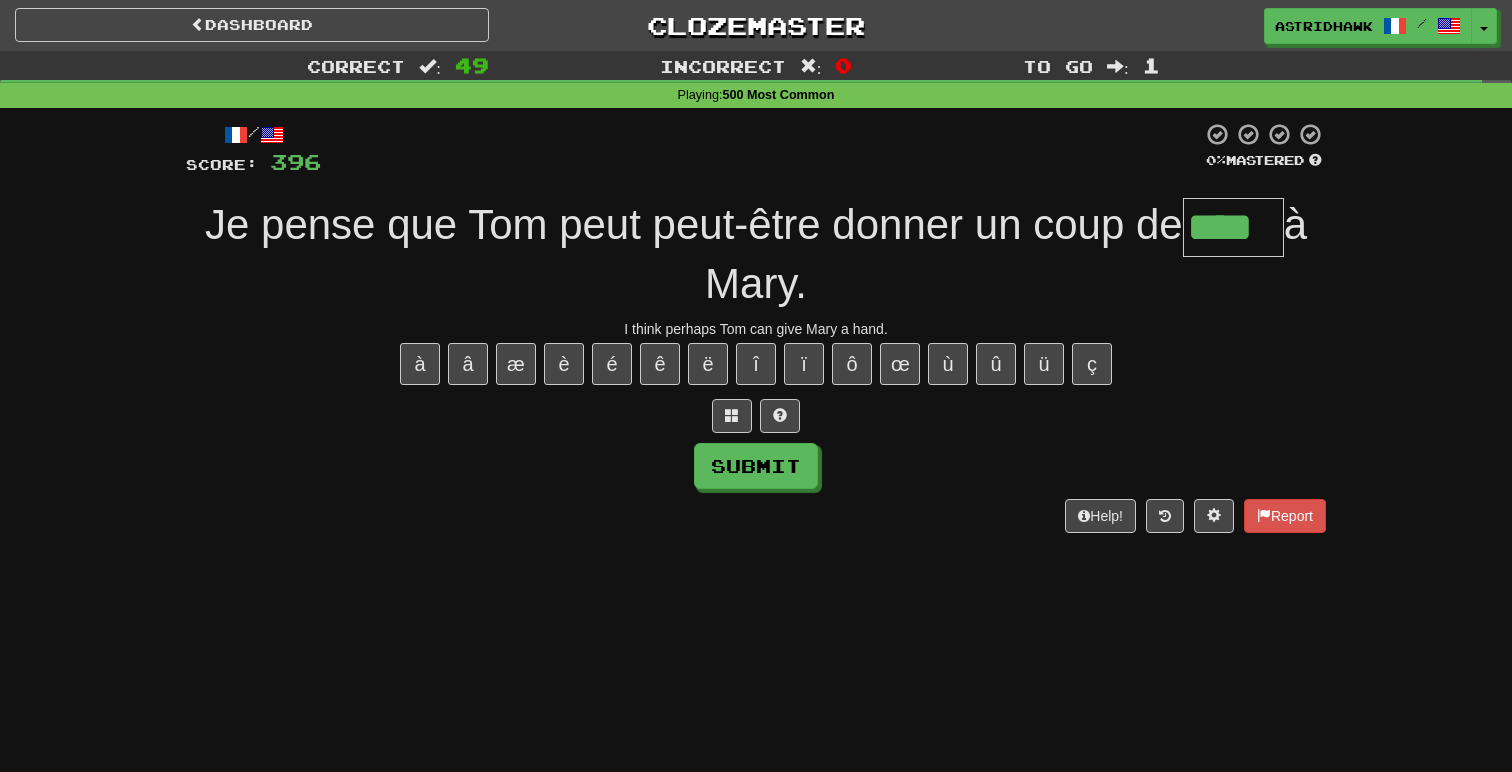 type on "****" 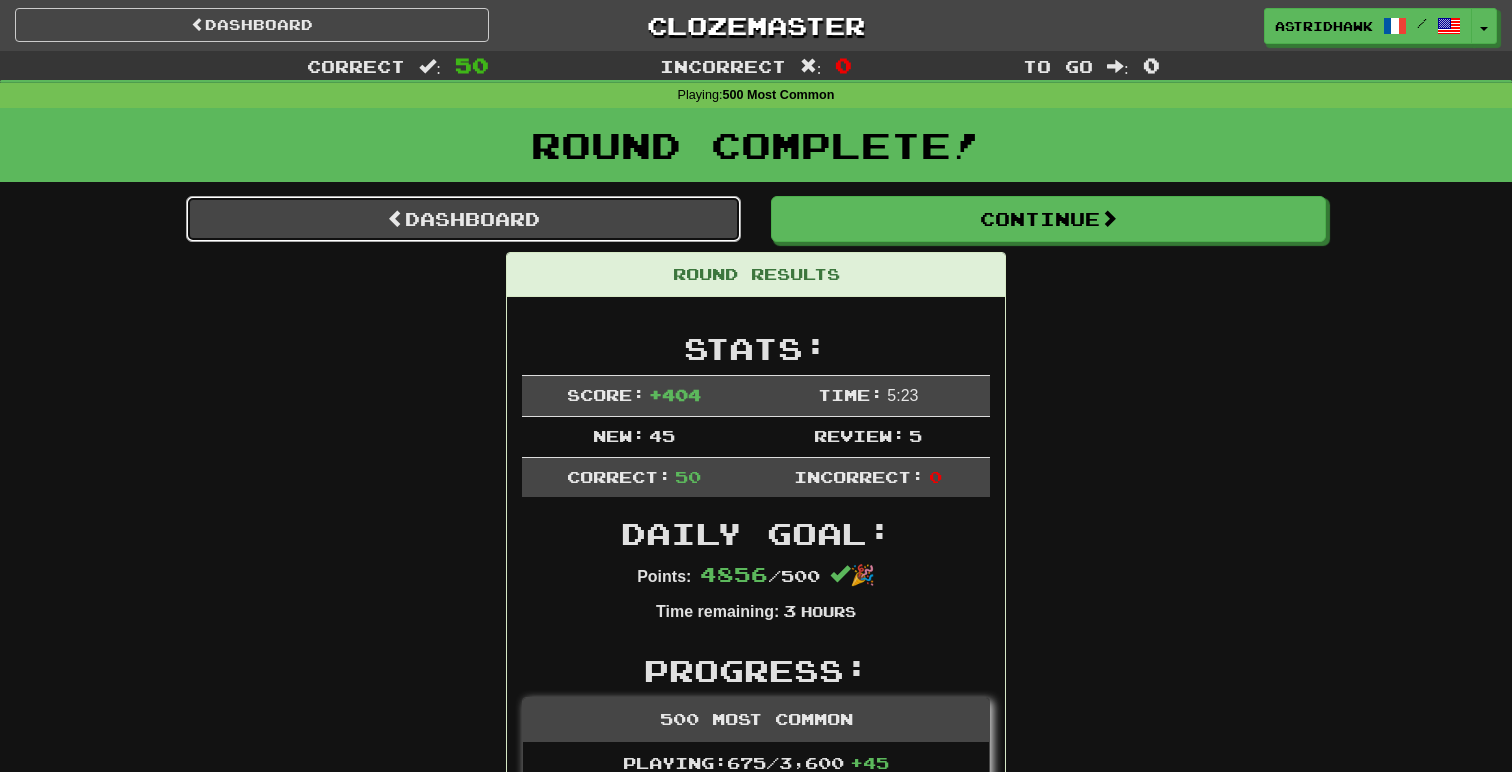click on "Dashboard" at bounding box center [463, 219] 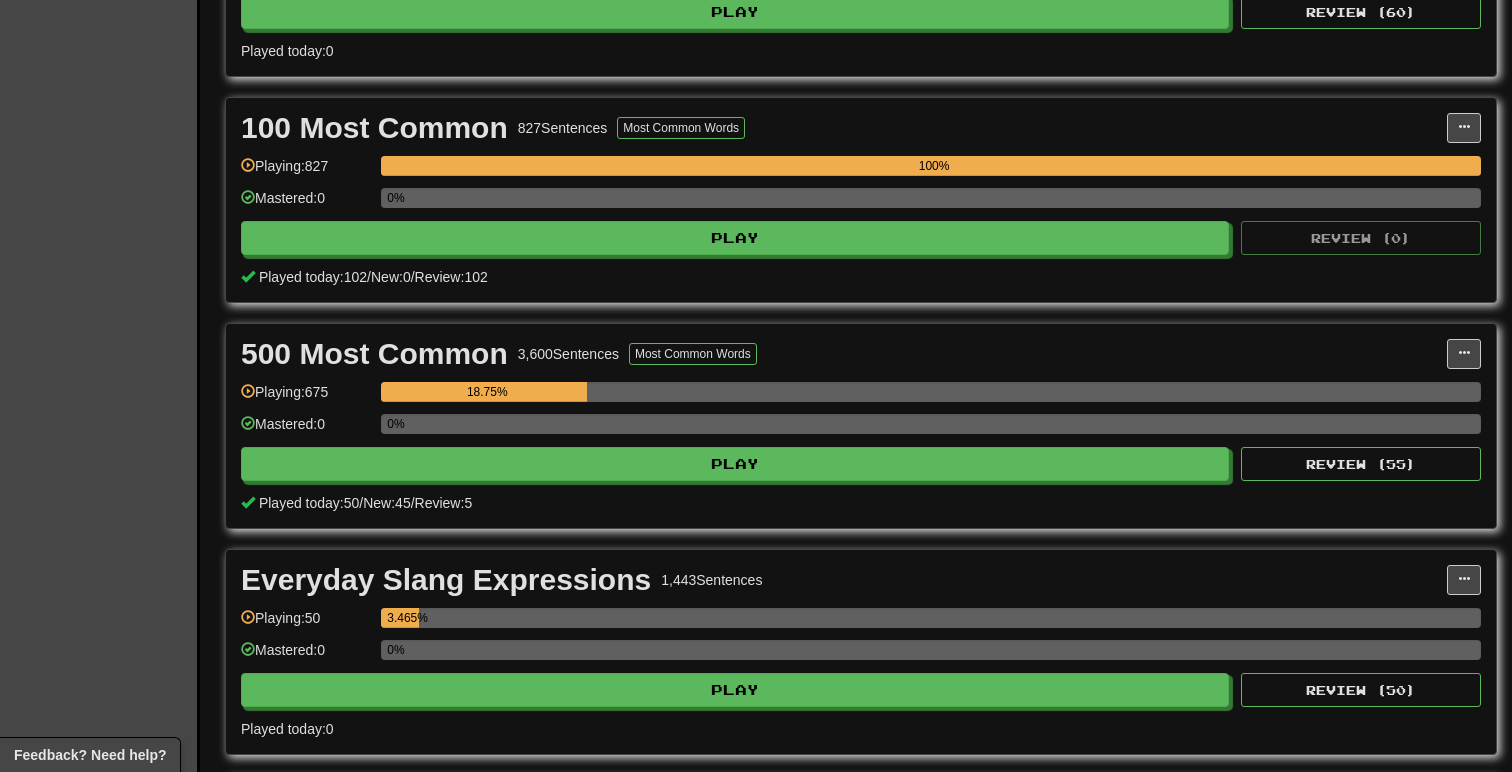 scroll, scrollTop: 604, scrollLeft: 0, axis: vertical 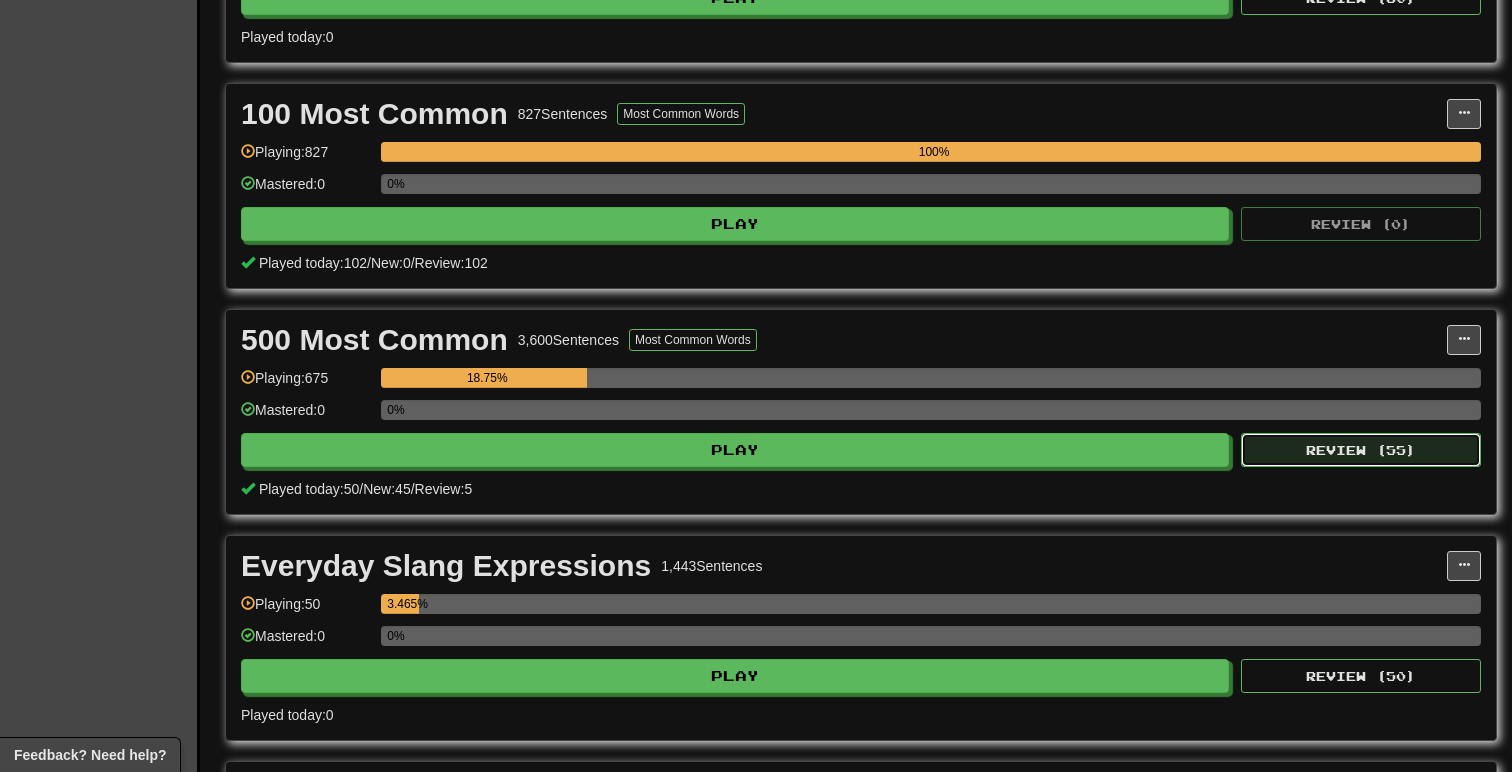 click on "Review ( 55 )" at bounding box center (1361, 450) 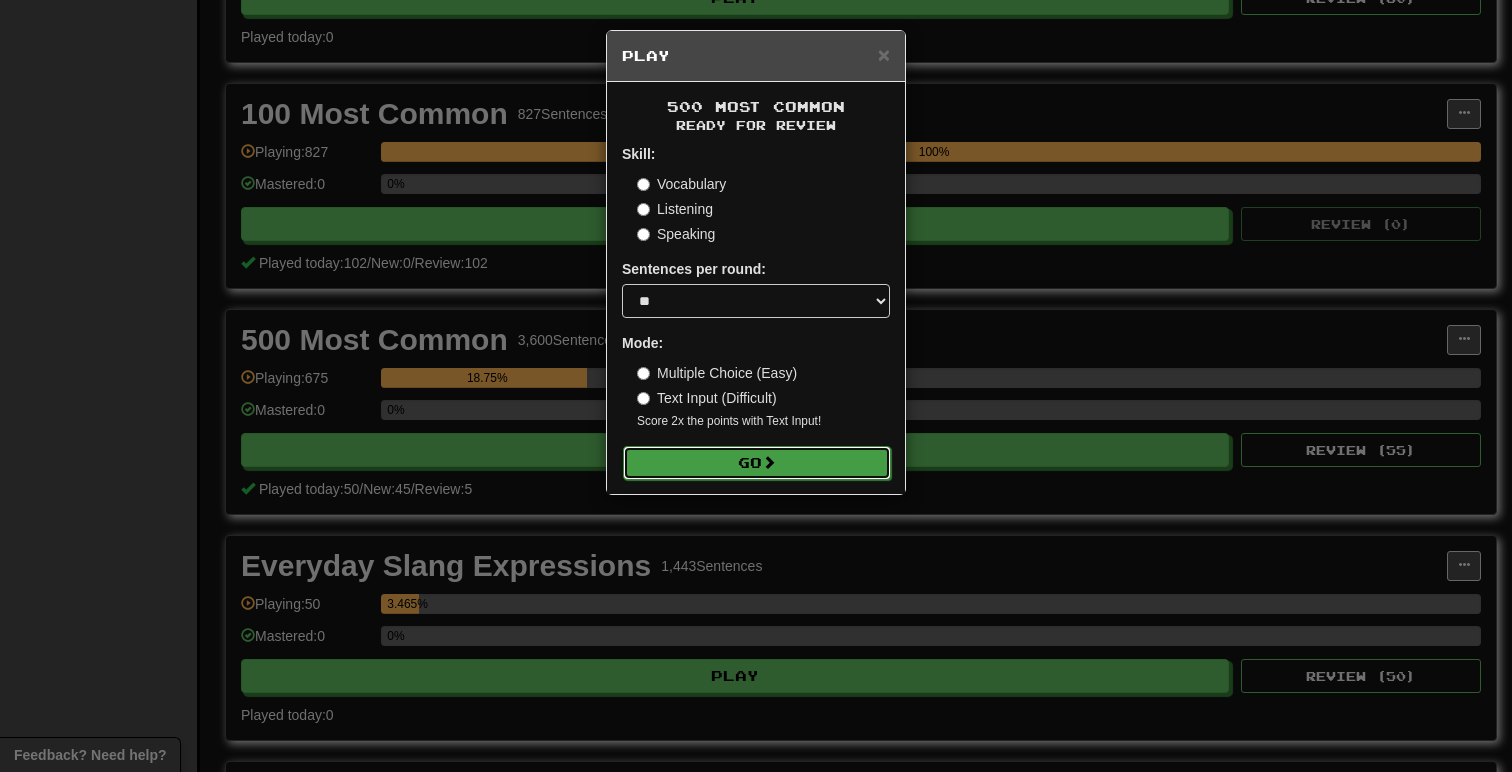 click on "Go" at bounding box center (757, 463) 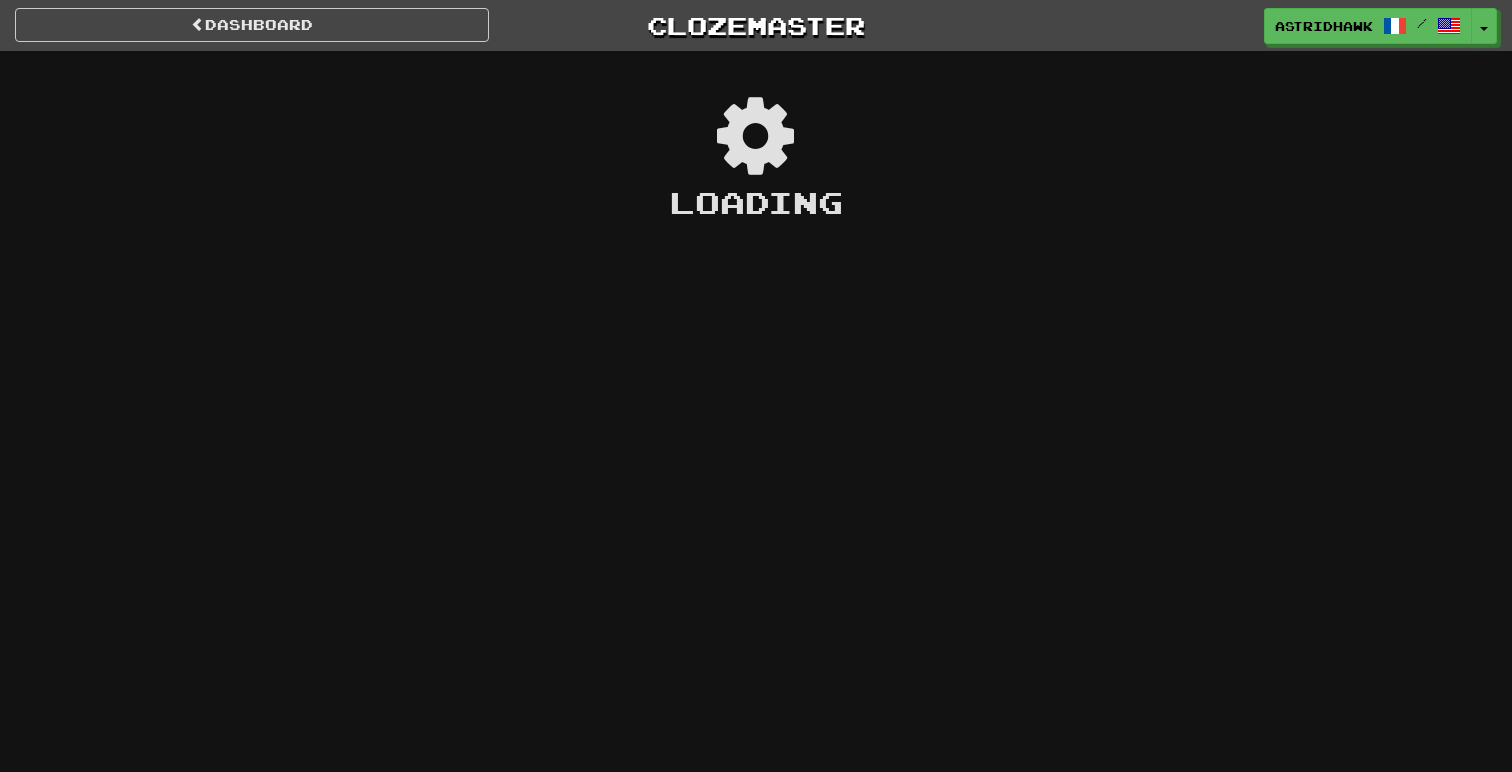 scroll, scrollTop: 0, scrollLeft: 0, axis: both 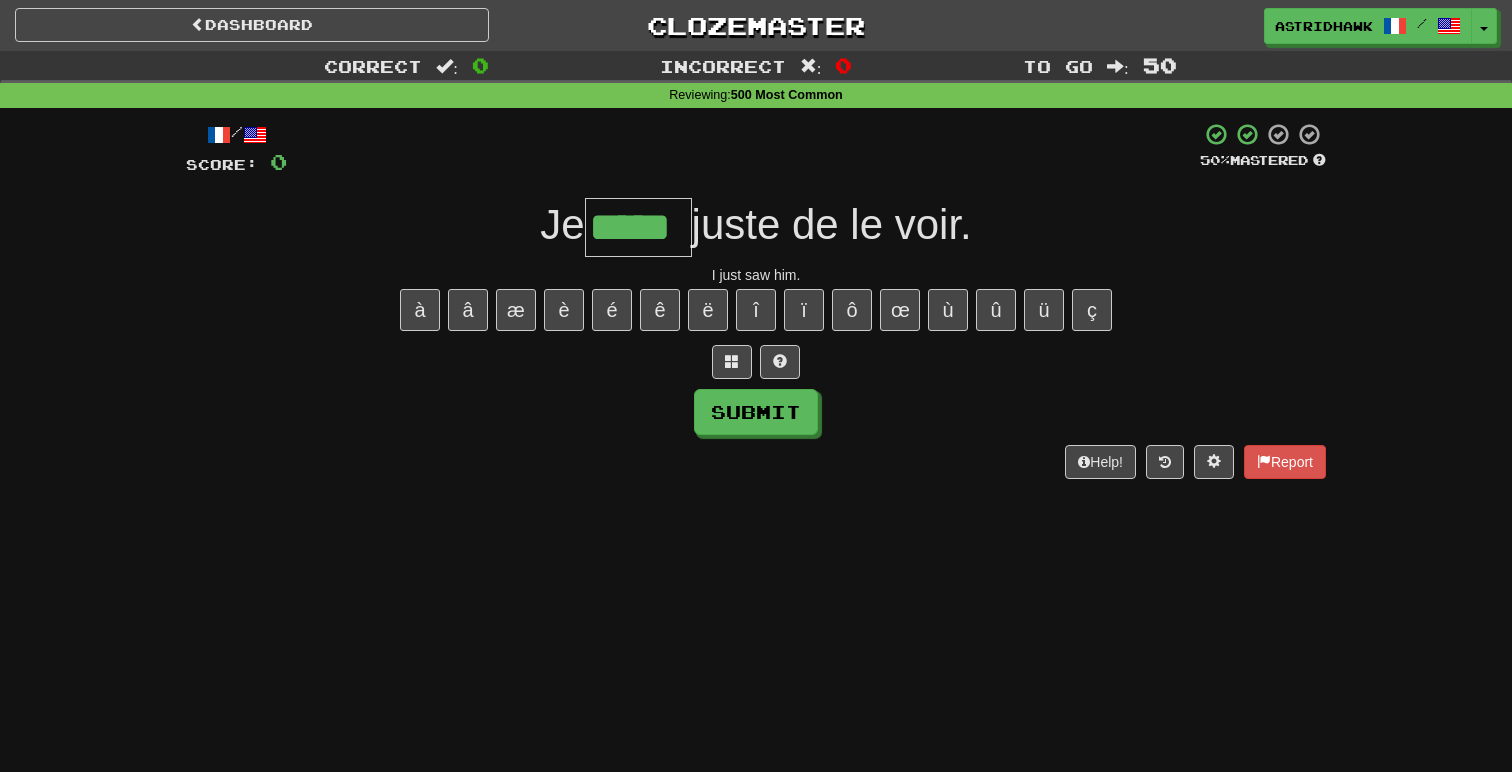 type on "*****" 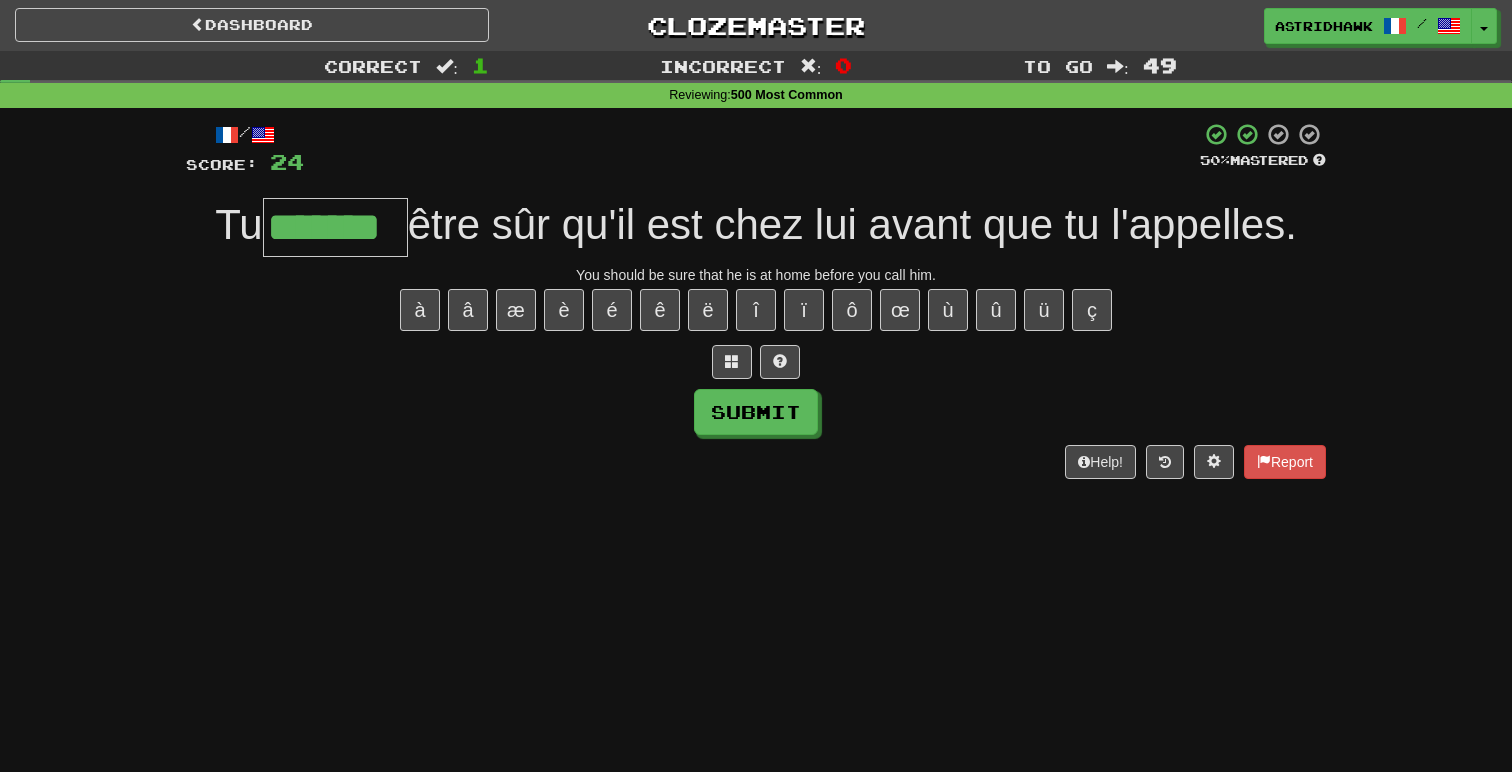 type on "*******" 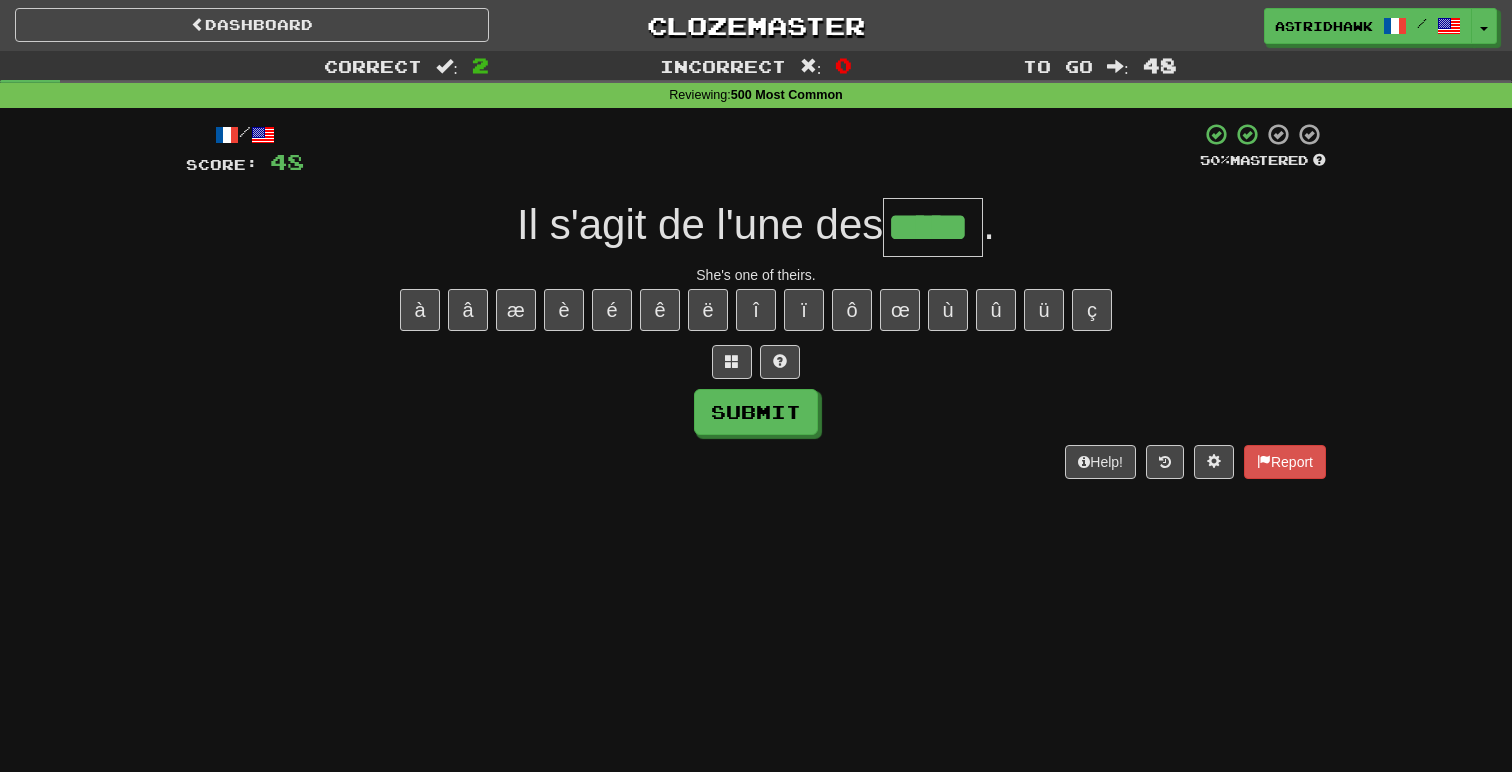 type on "*****" 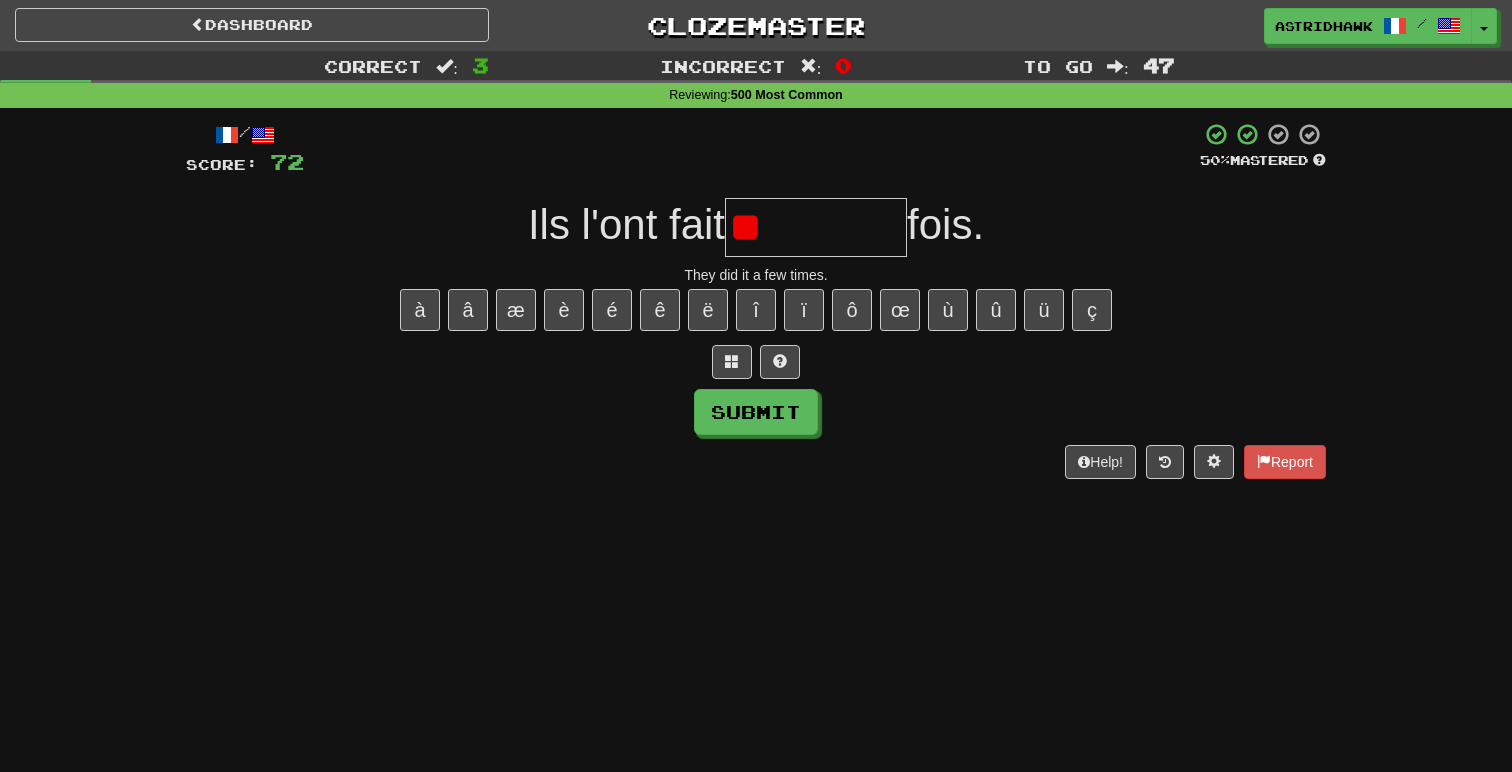 type on "*" 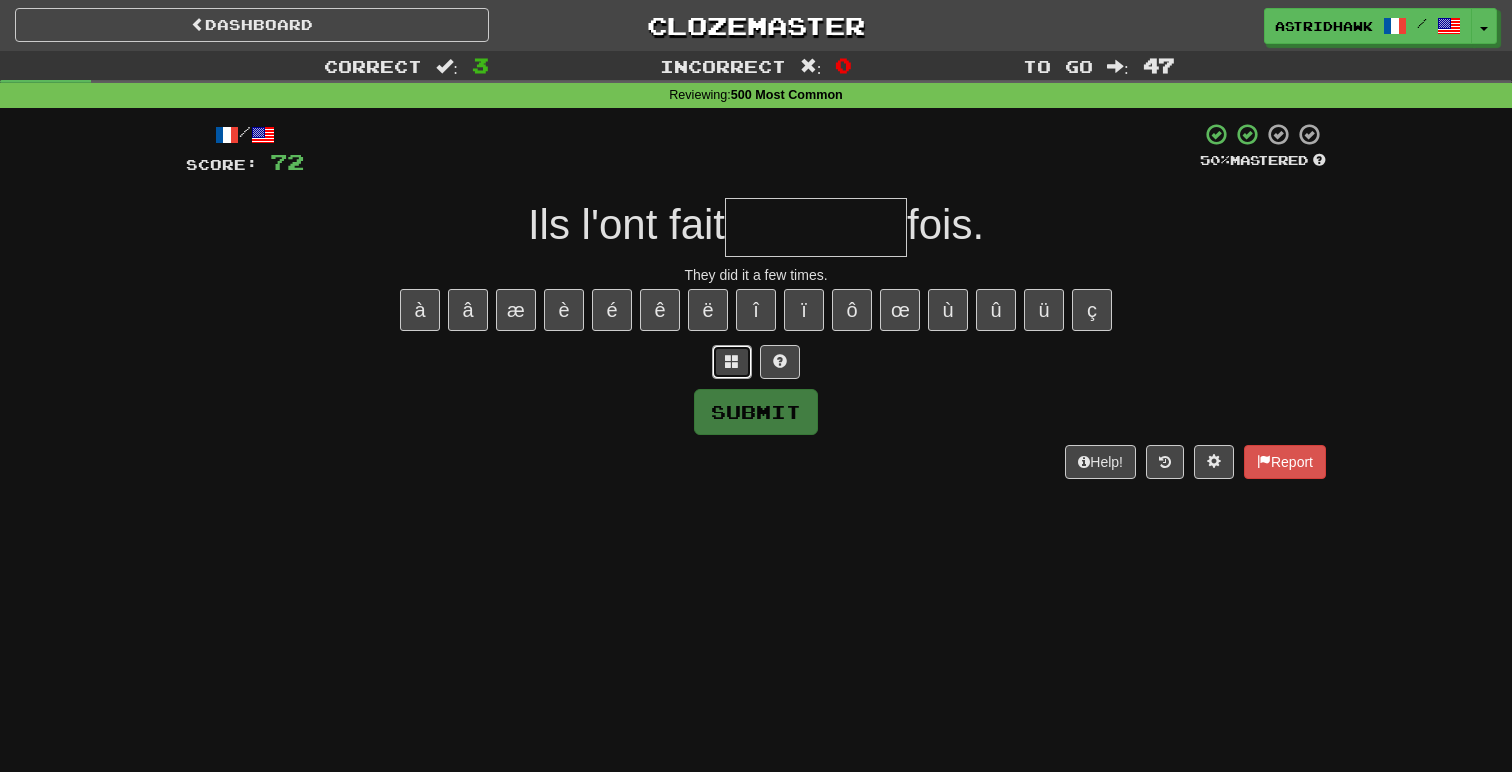 click at bounding box center (732, 361) 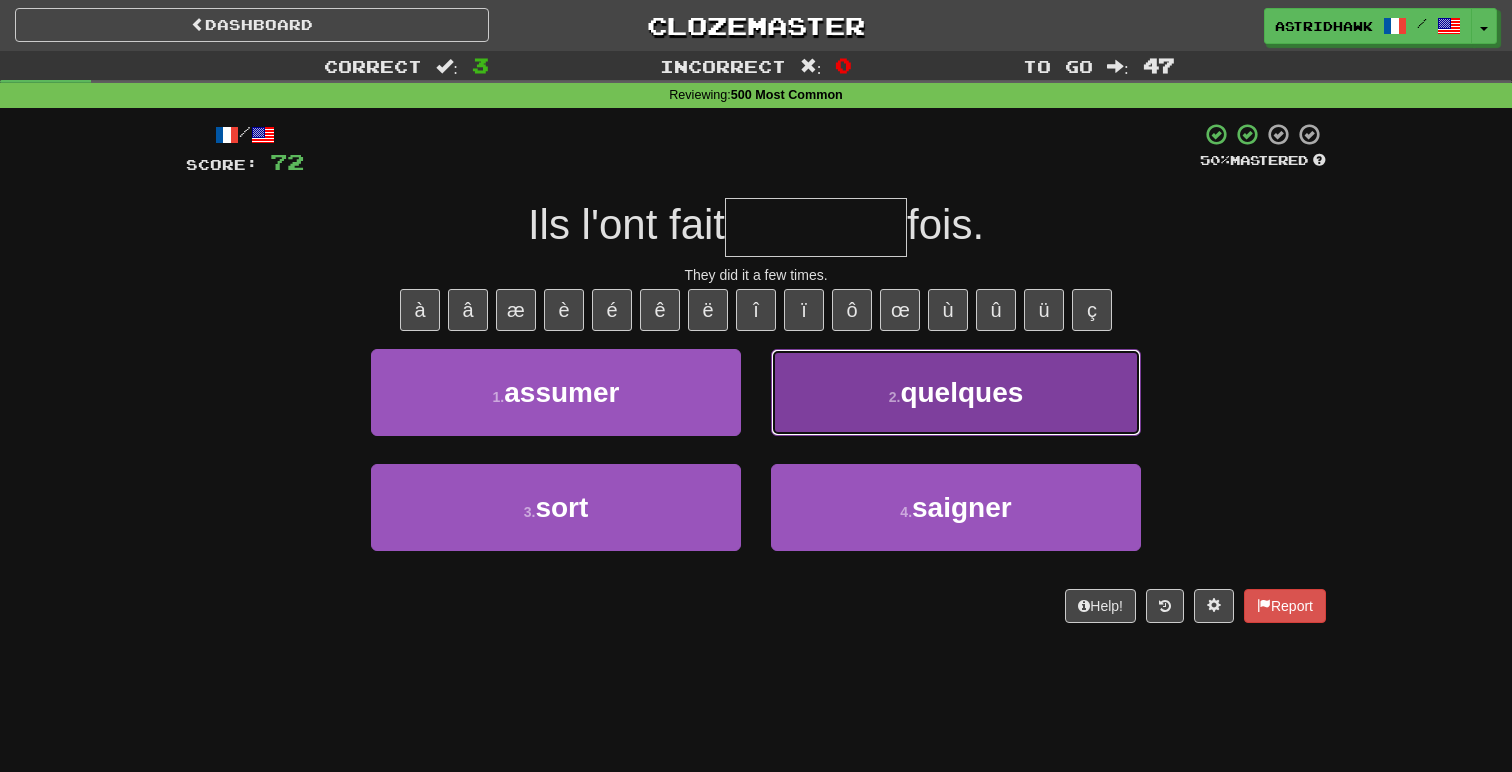click on "2 ." at bounding box center [895, 397] 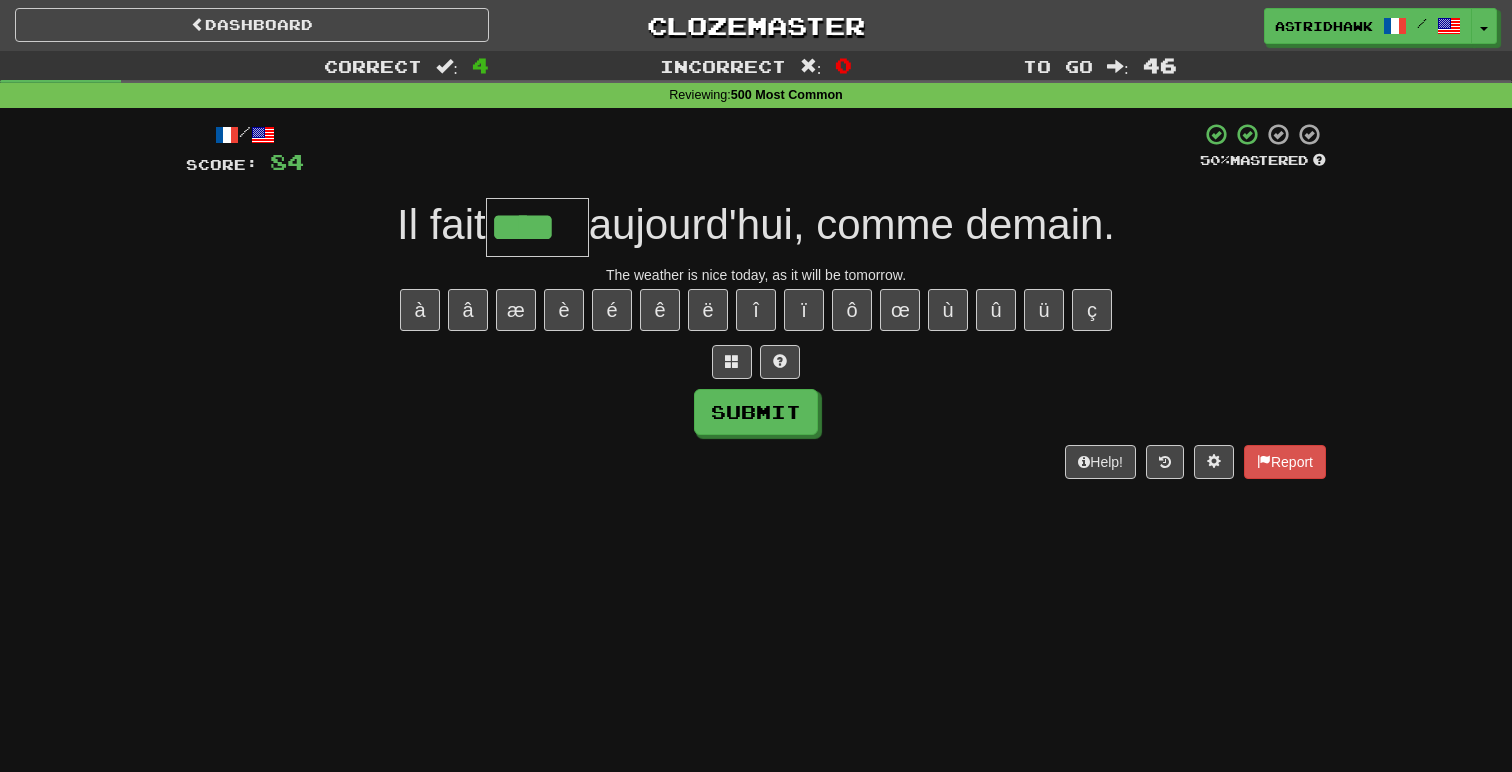 type on "****" 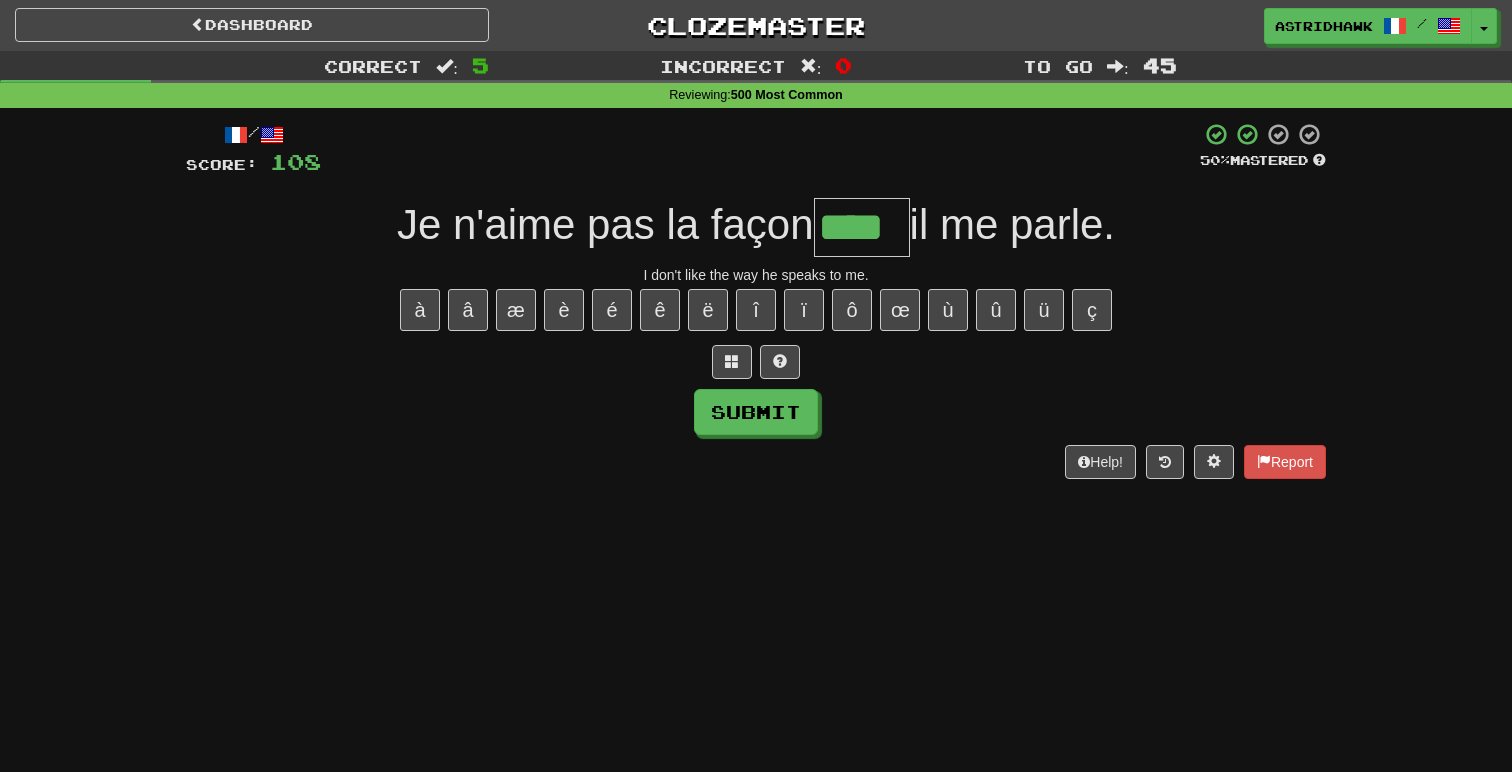 type on "****" 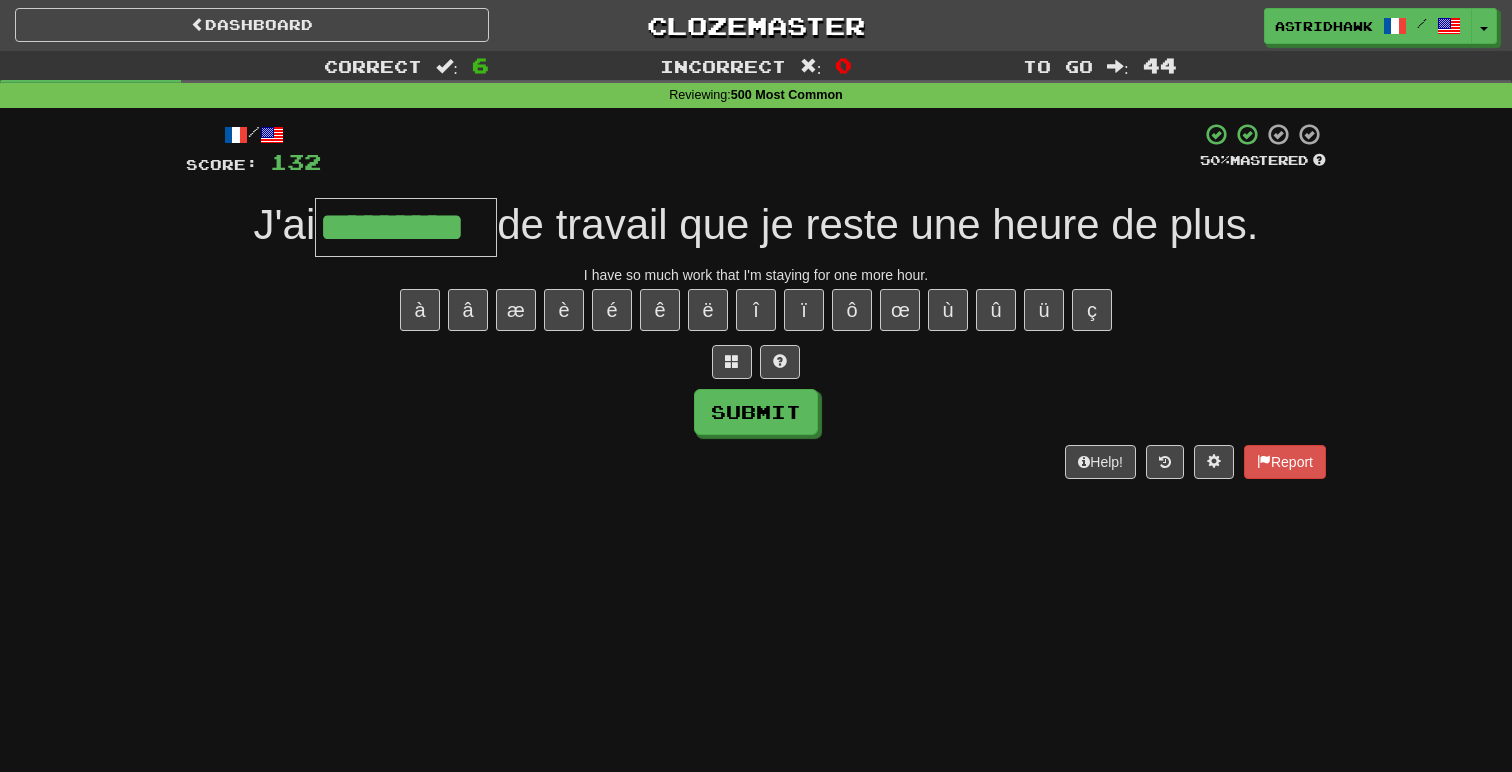 type on "*********" 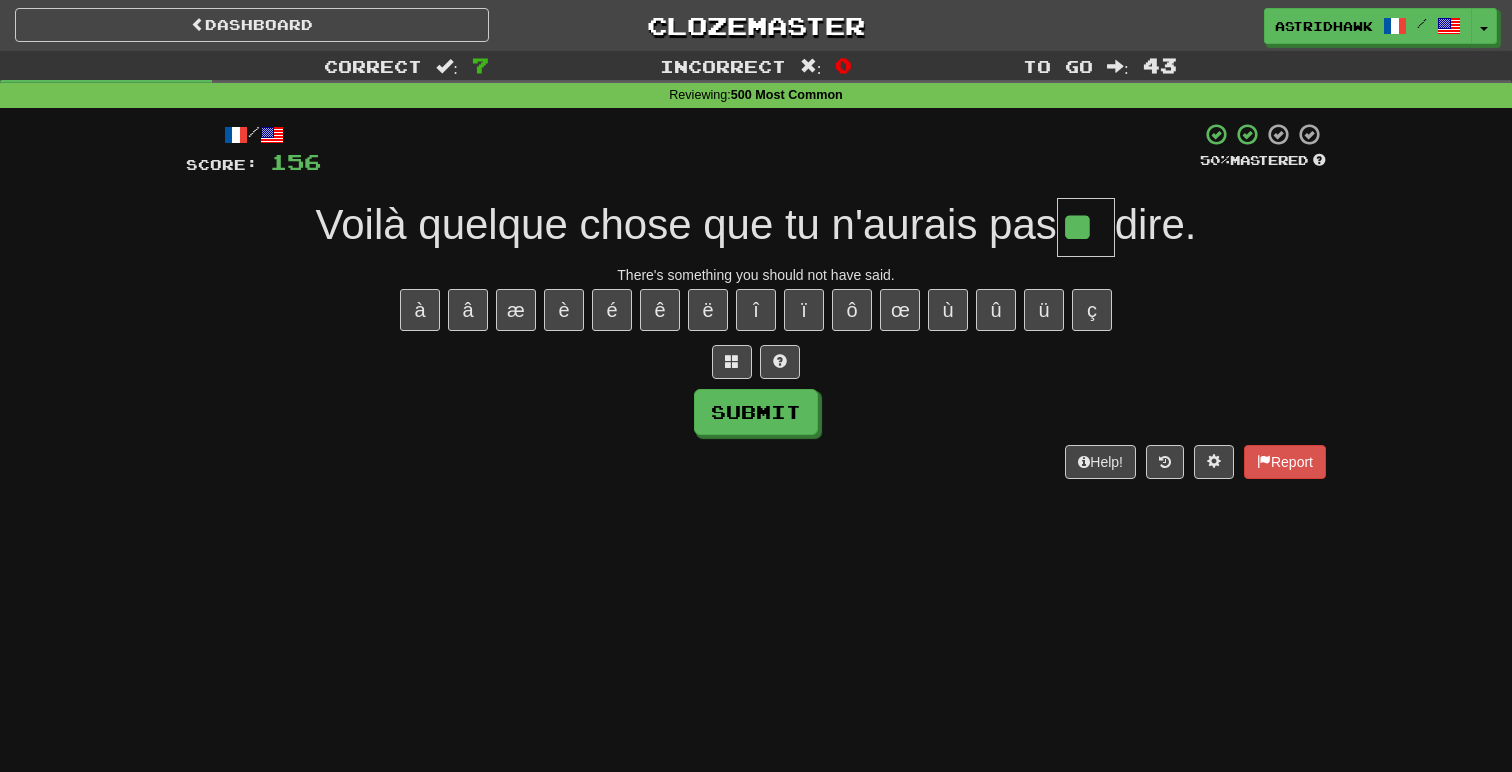 type on "**" 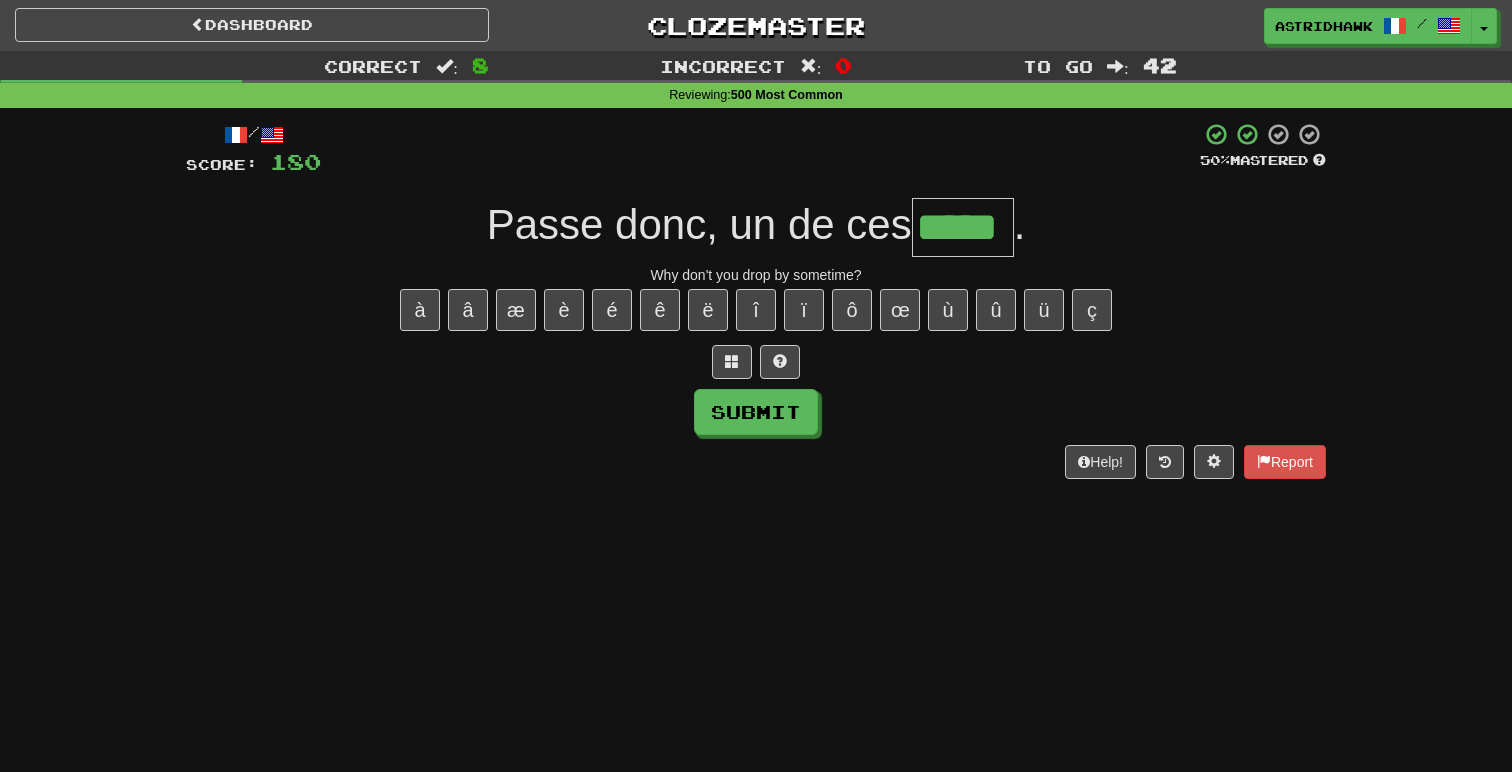 type on "*****" 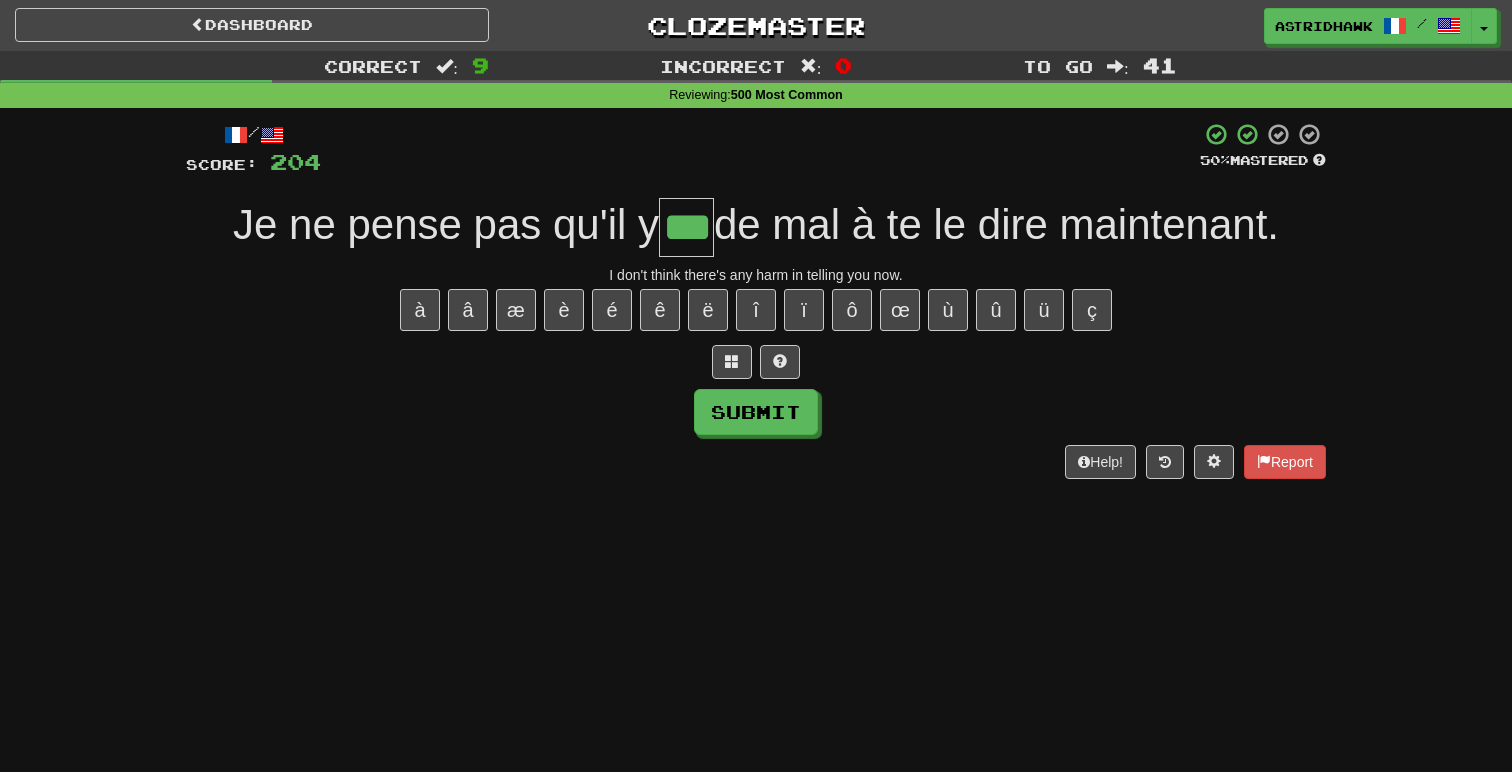type on "***" 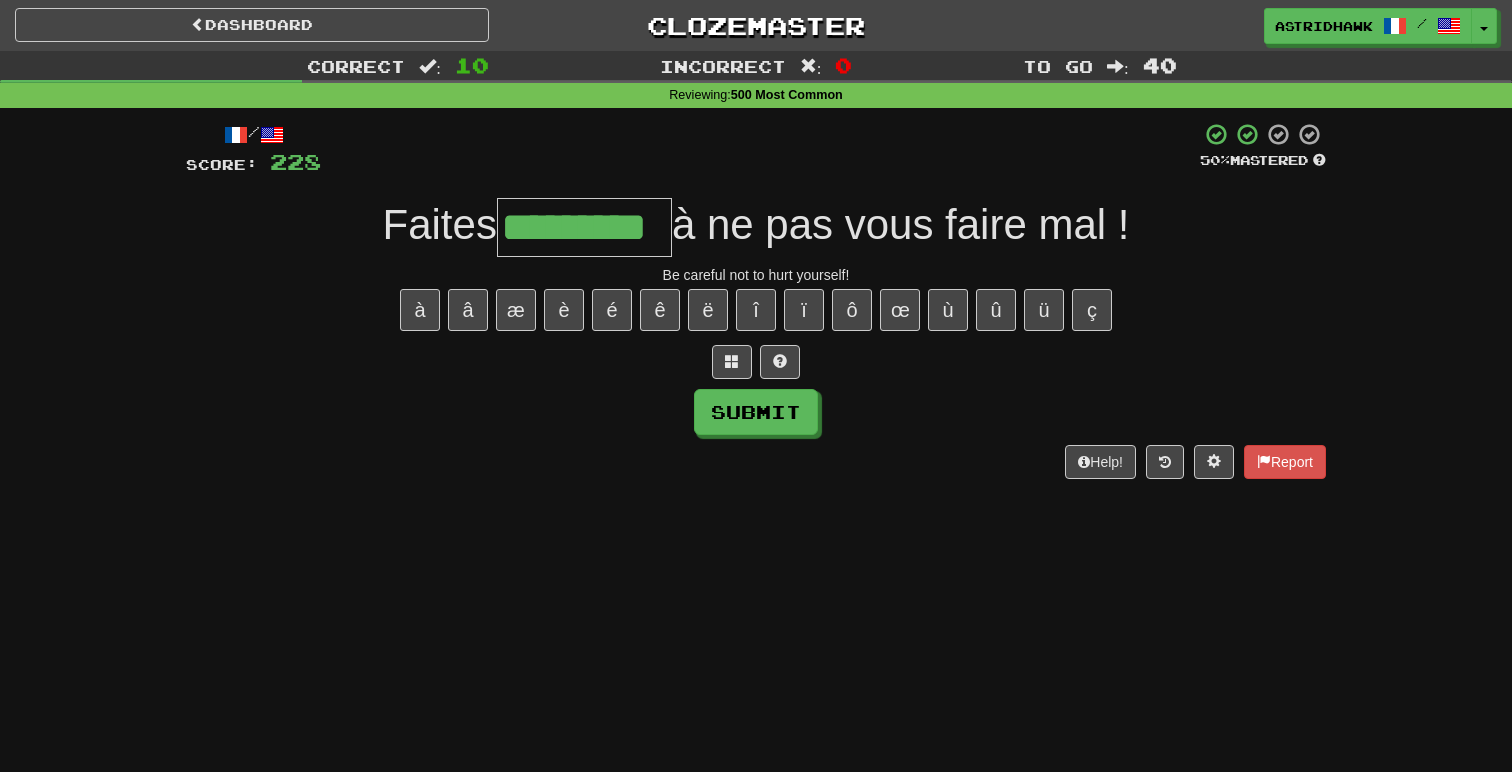 type on "*********" 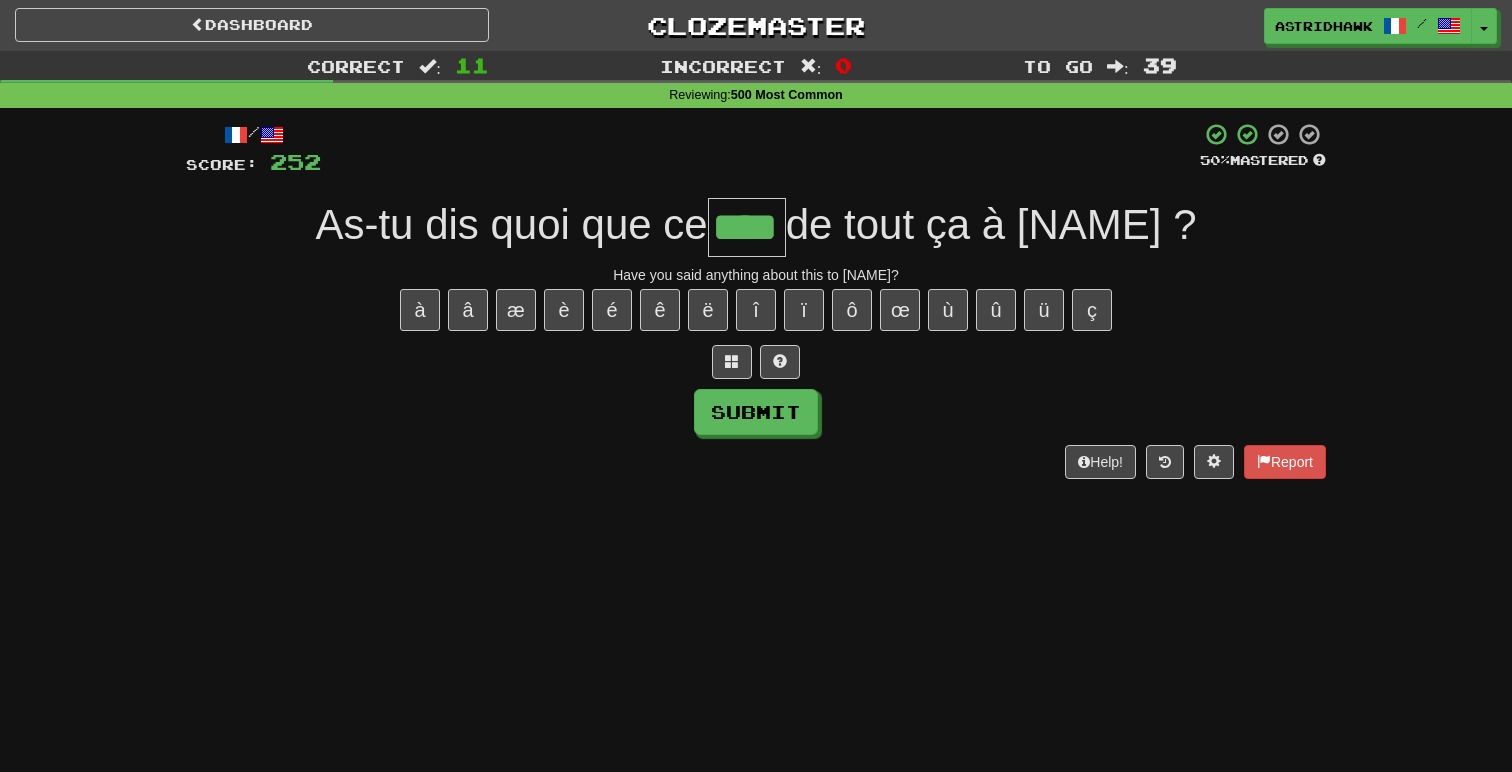 type on "****" 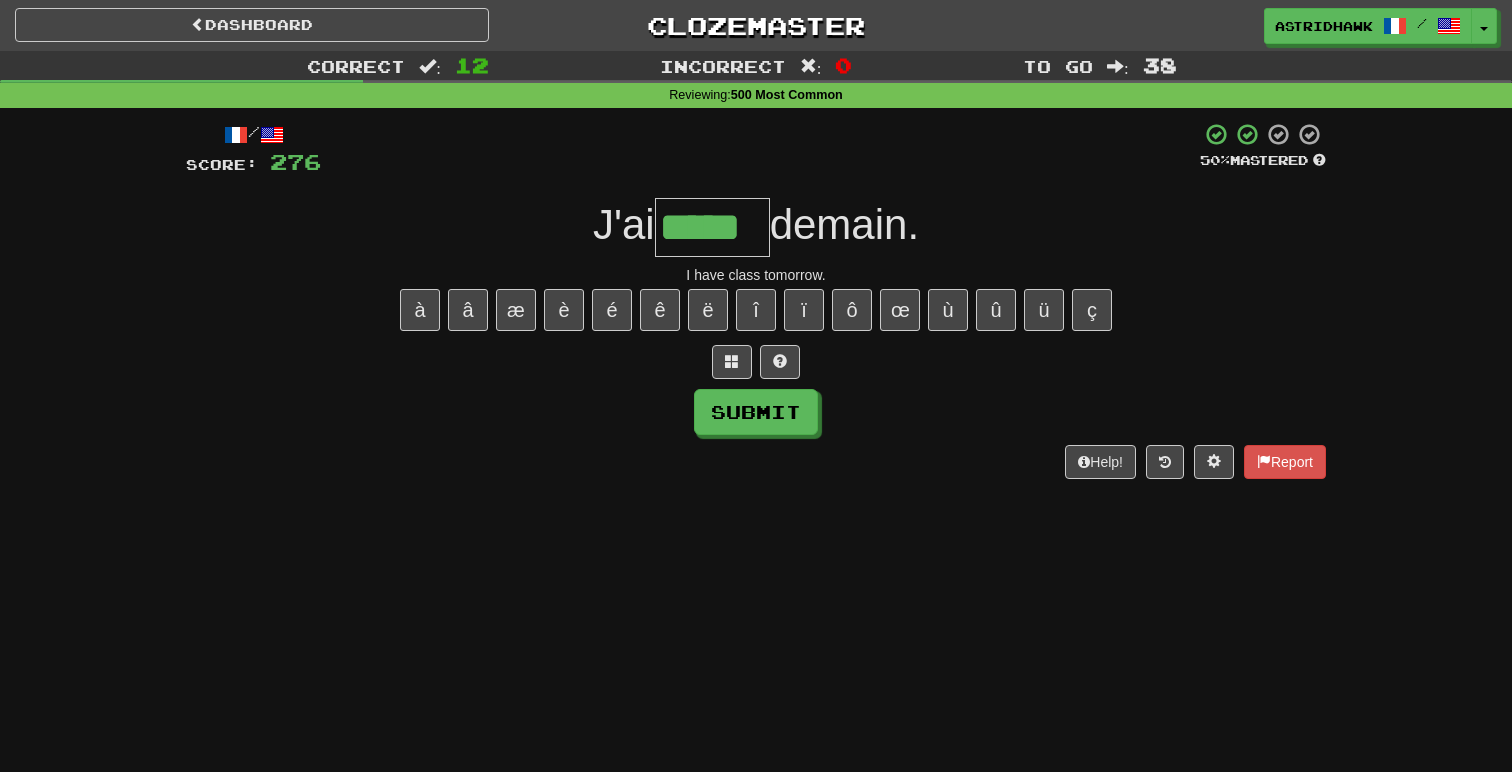 type on "*****" 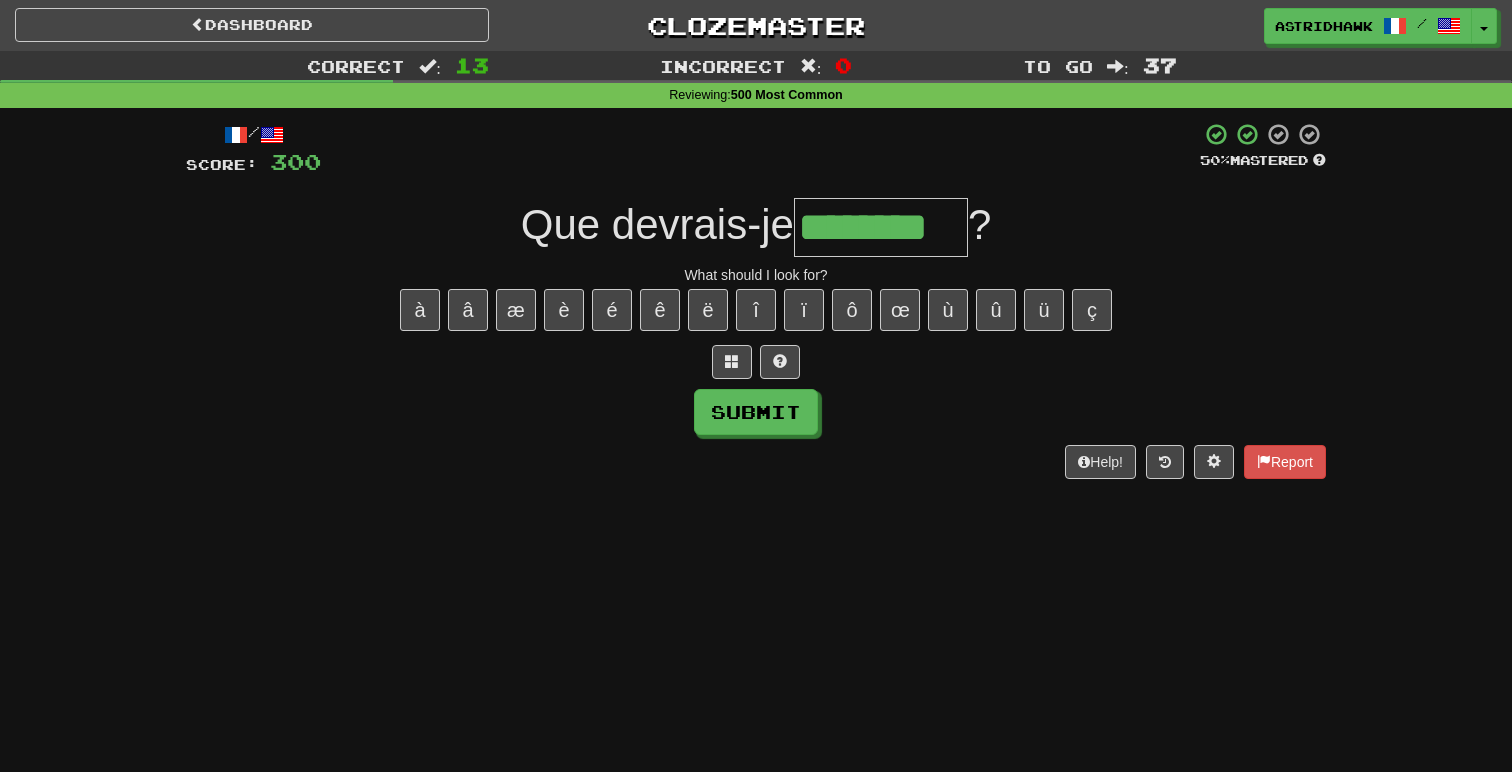 type on "********" 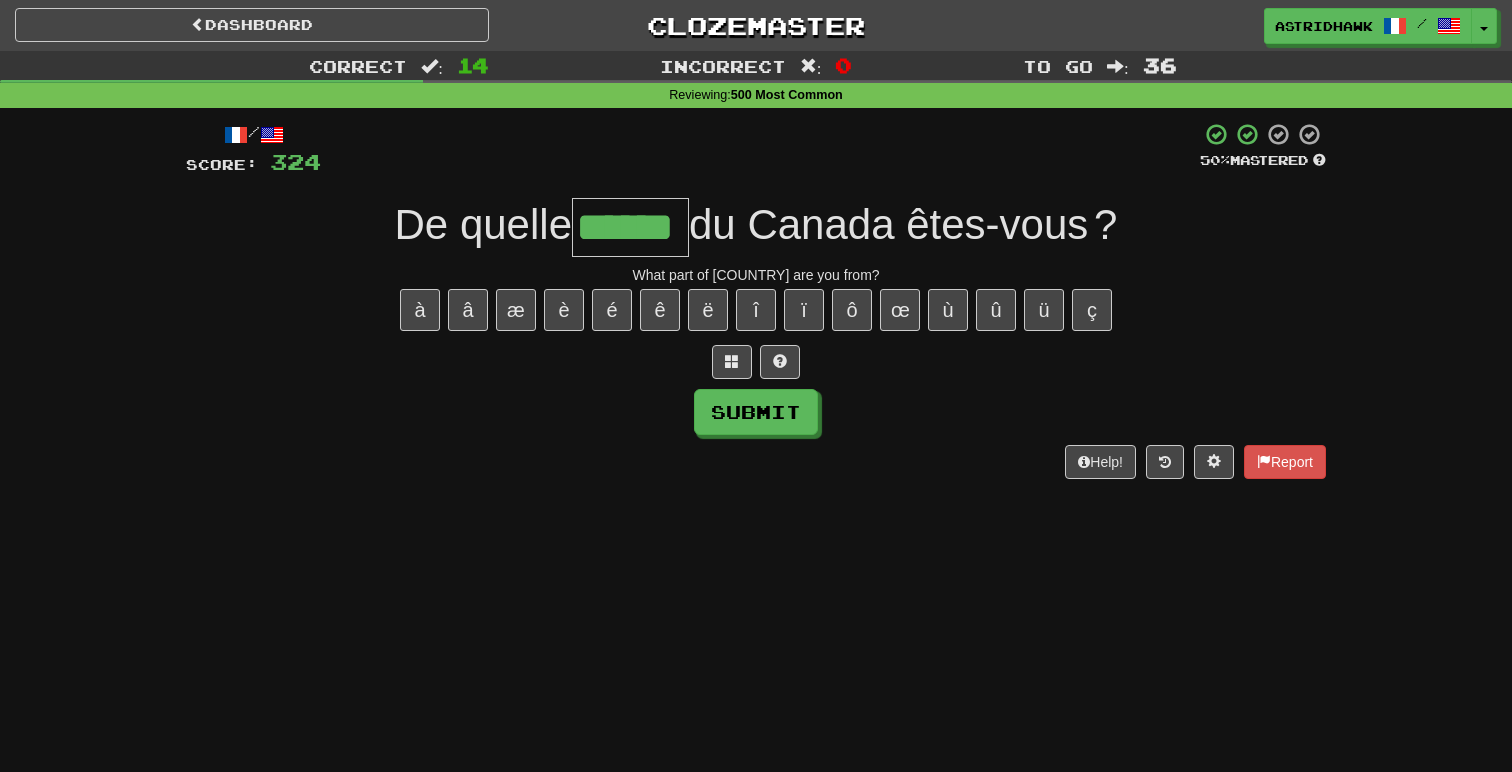 type on "******" 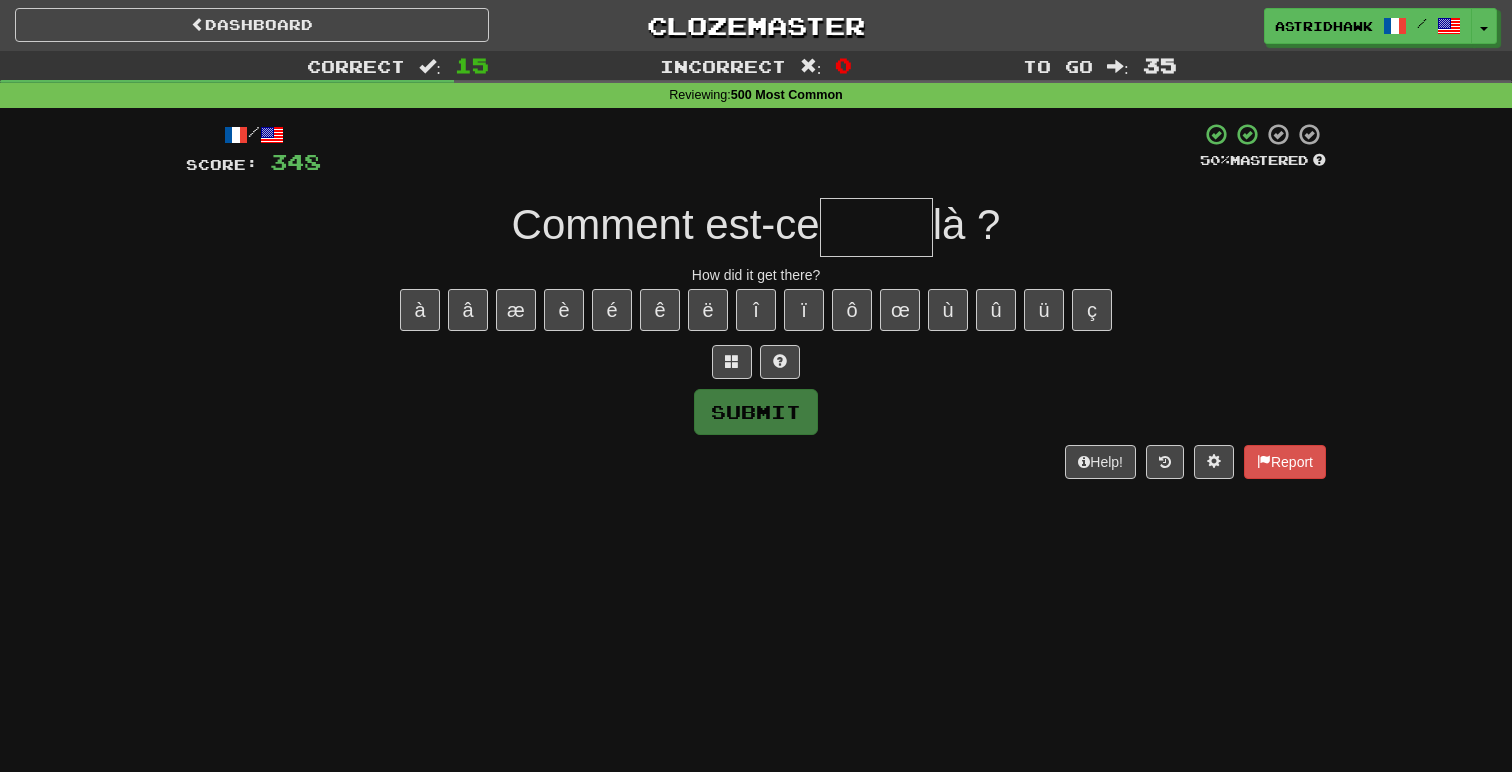 type on "*" 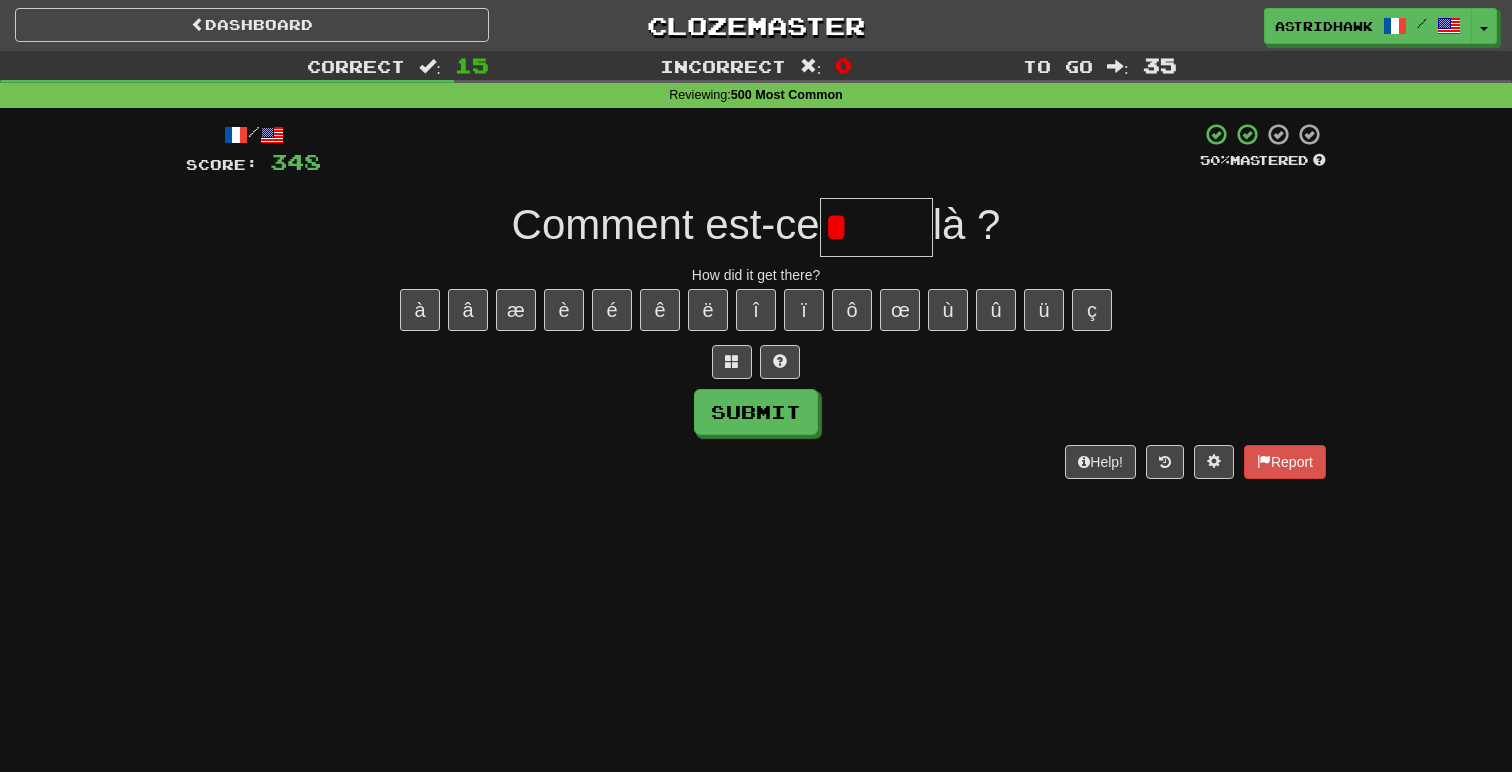 type on "*" 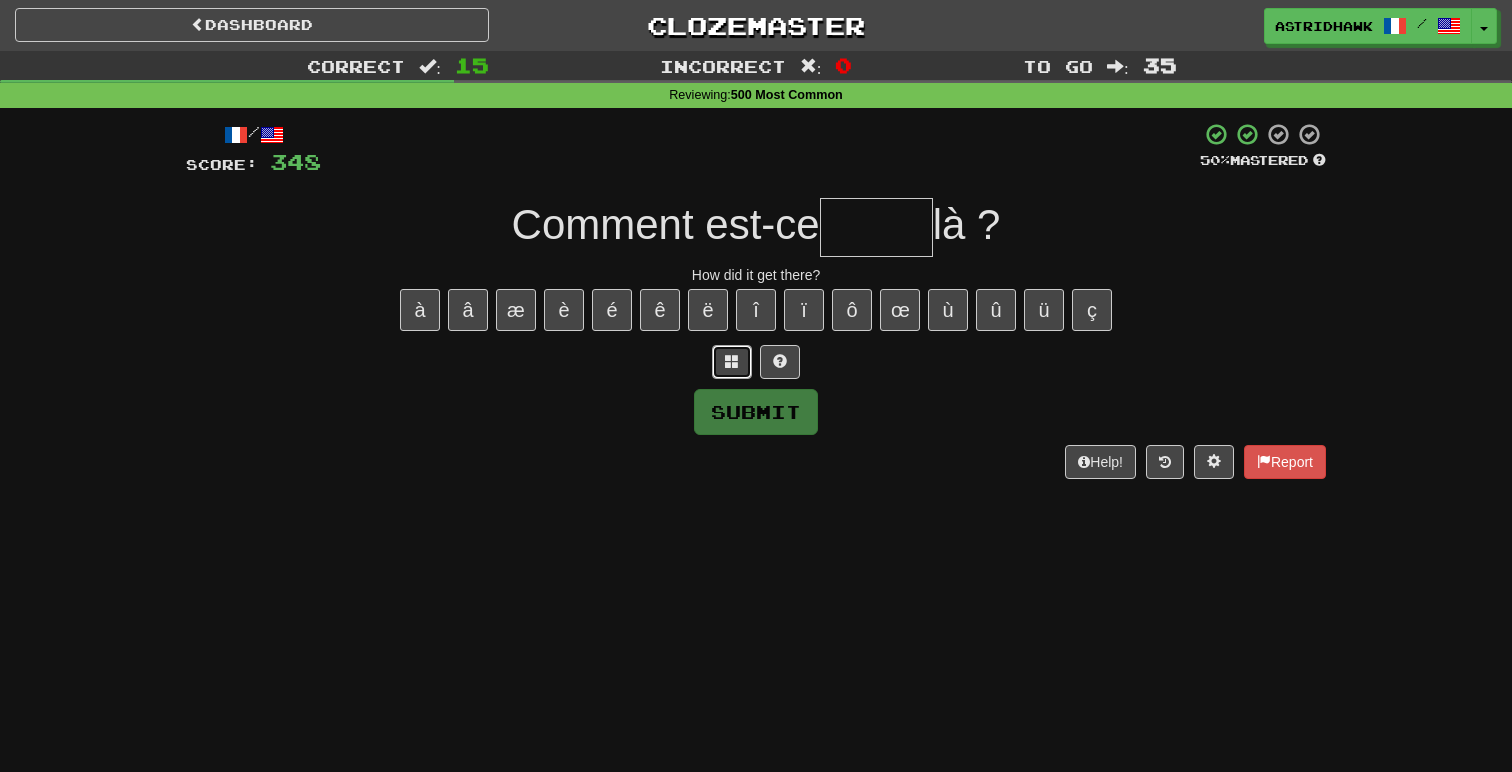 click at bounding box center [732, 362] 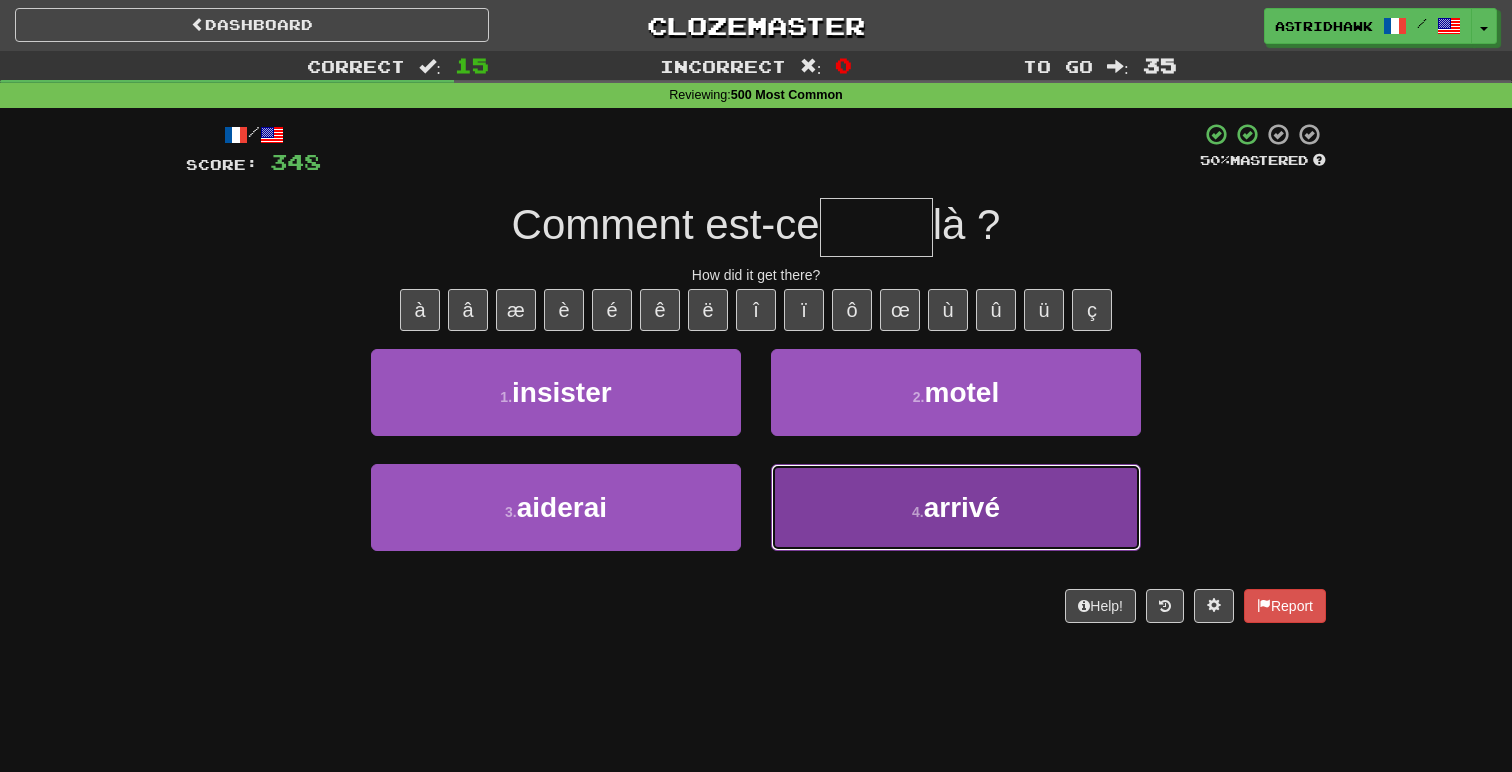 click on "4 .  arrivé" at bounding box center (956, 507) 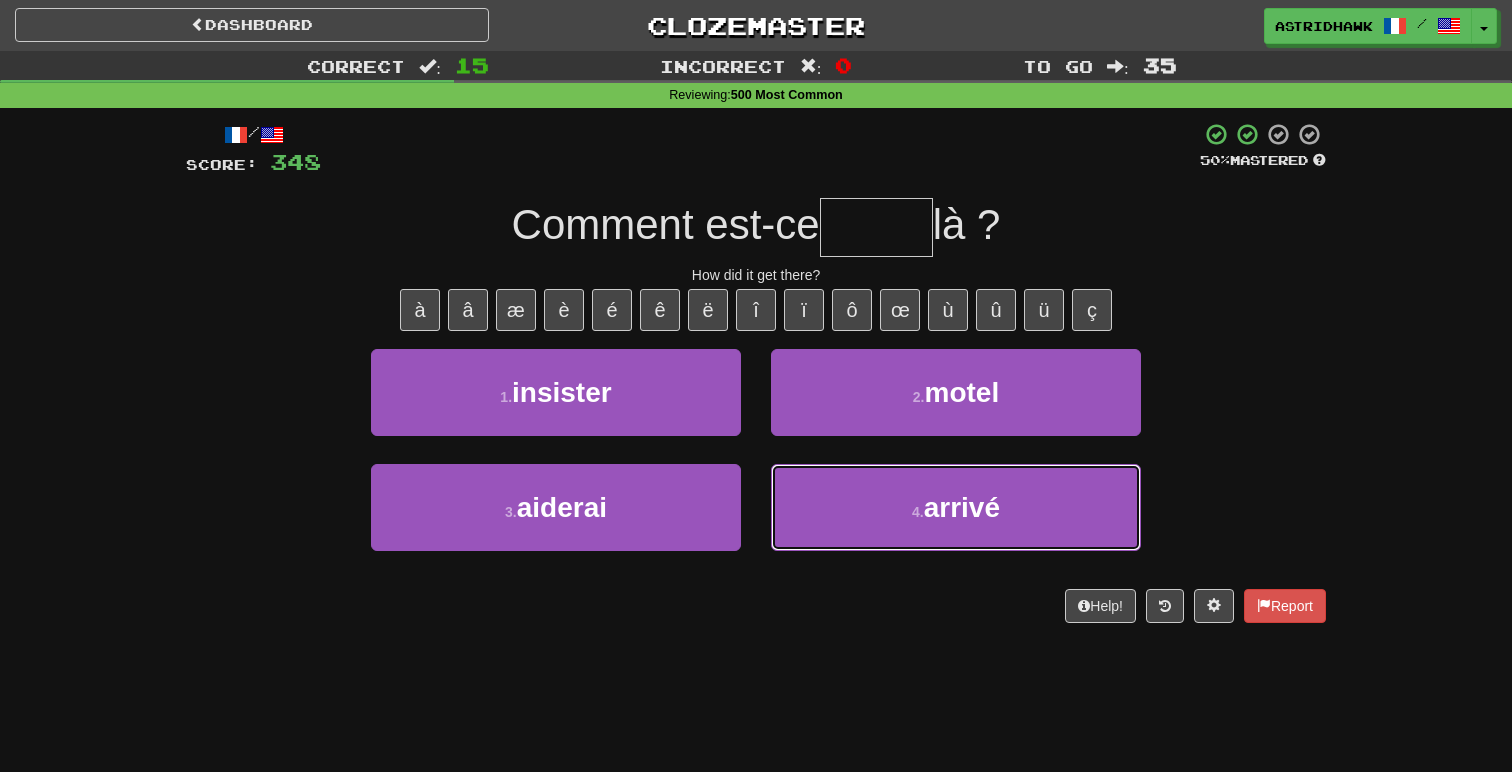 type on "******" 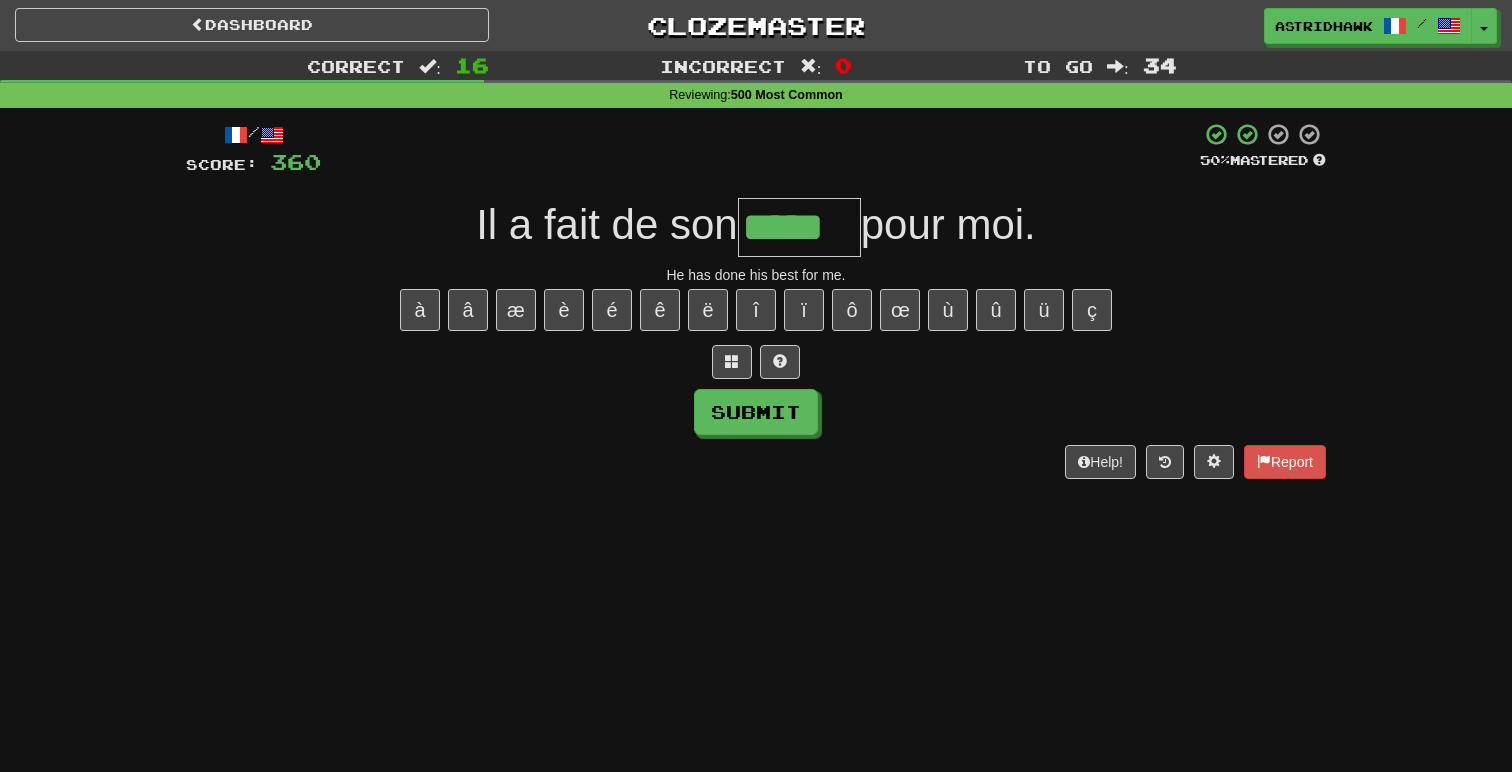 type on "*****" 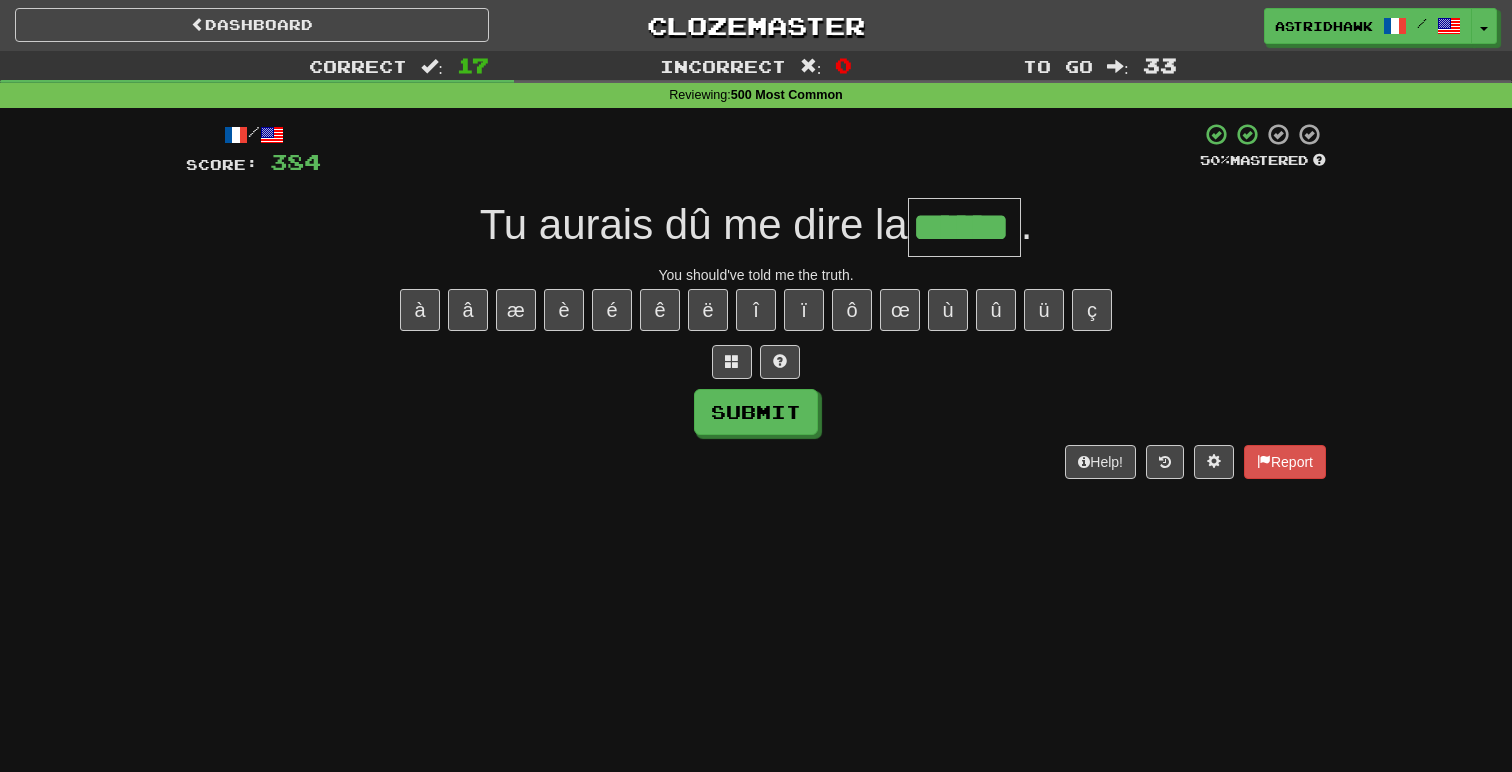 type on "******" 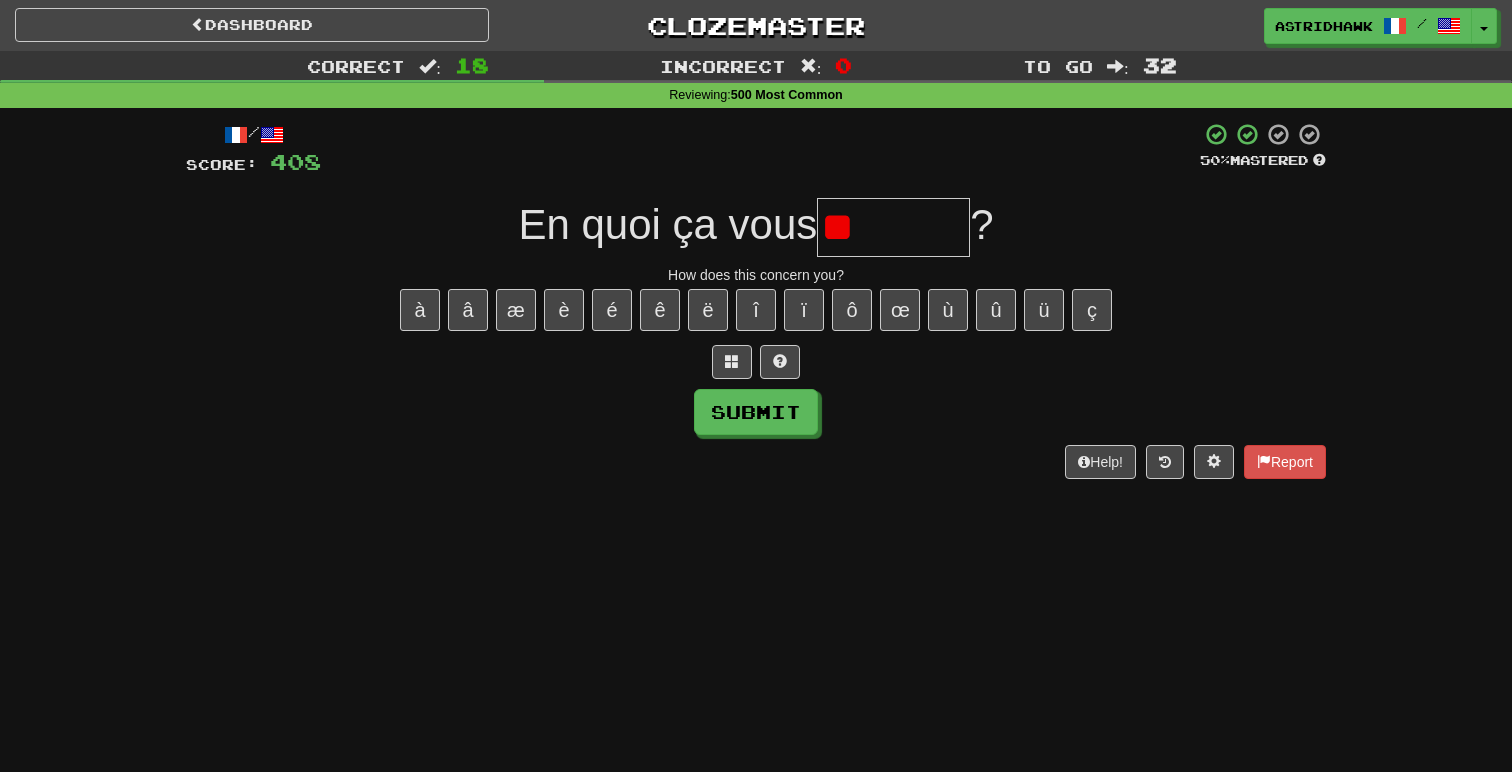 type on "*" 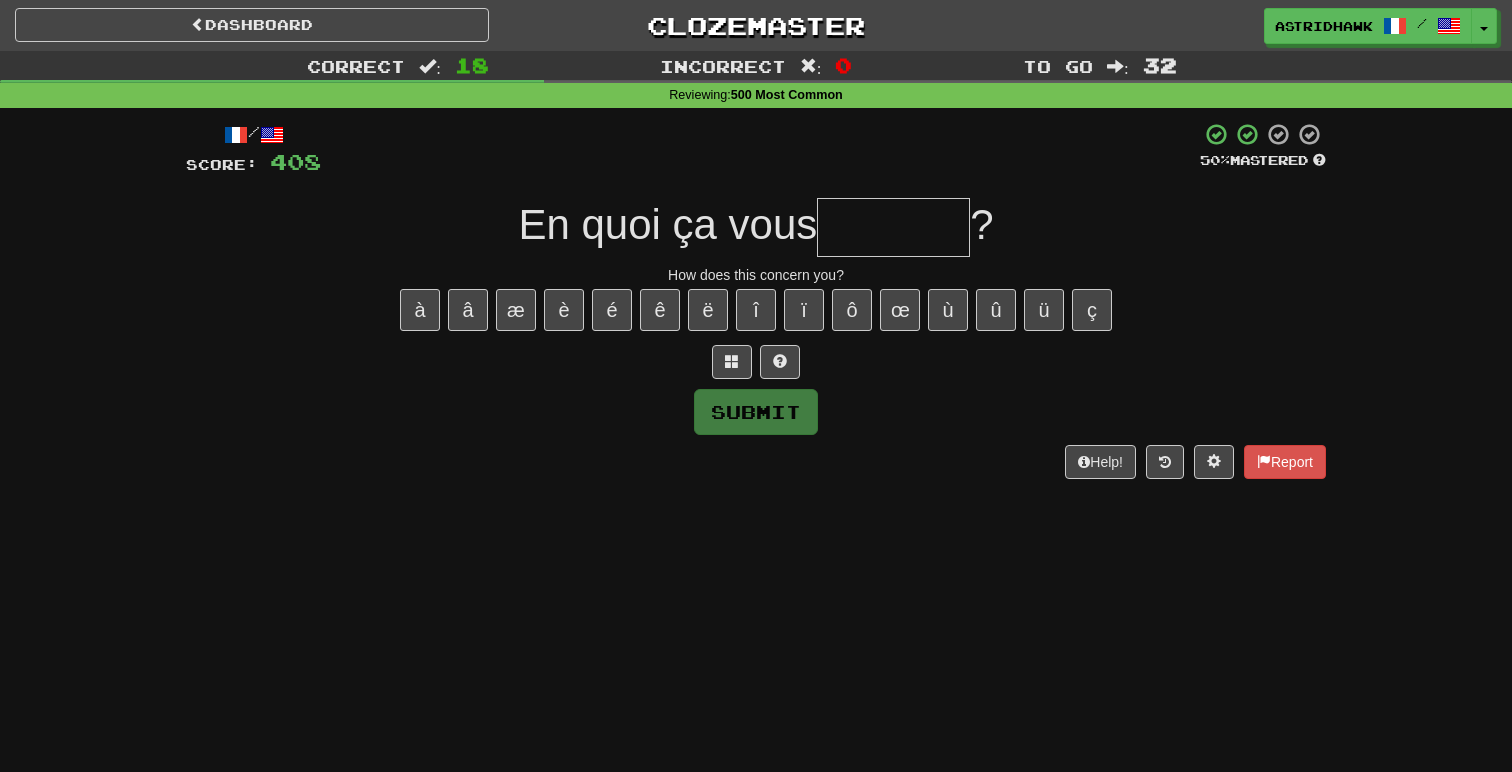 type on "*" 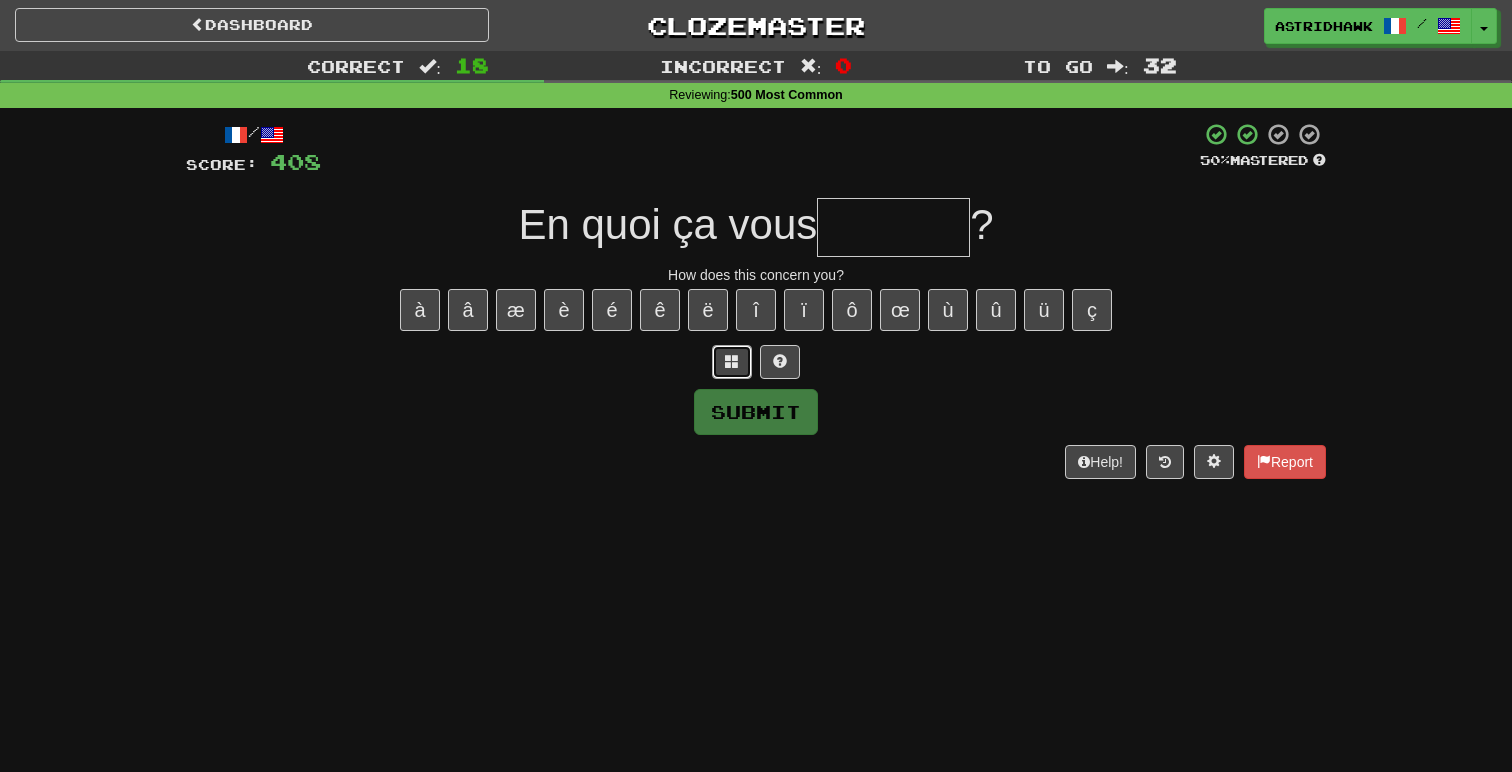 click at bounding box center [732, 362] 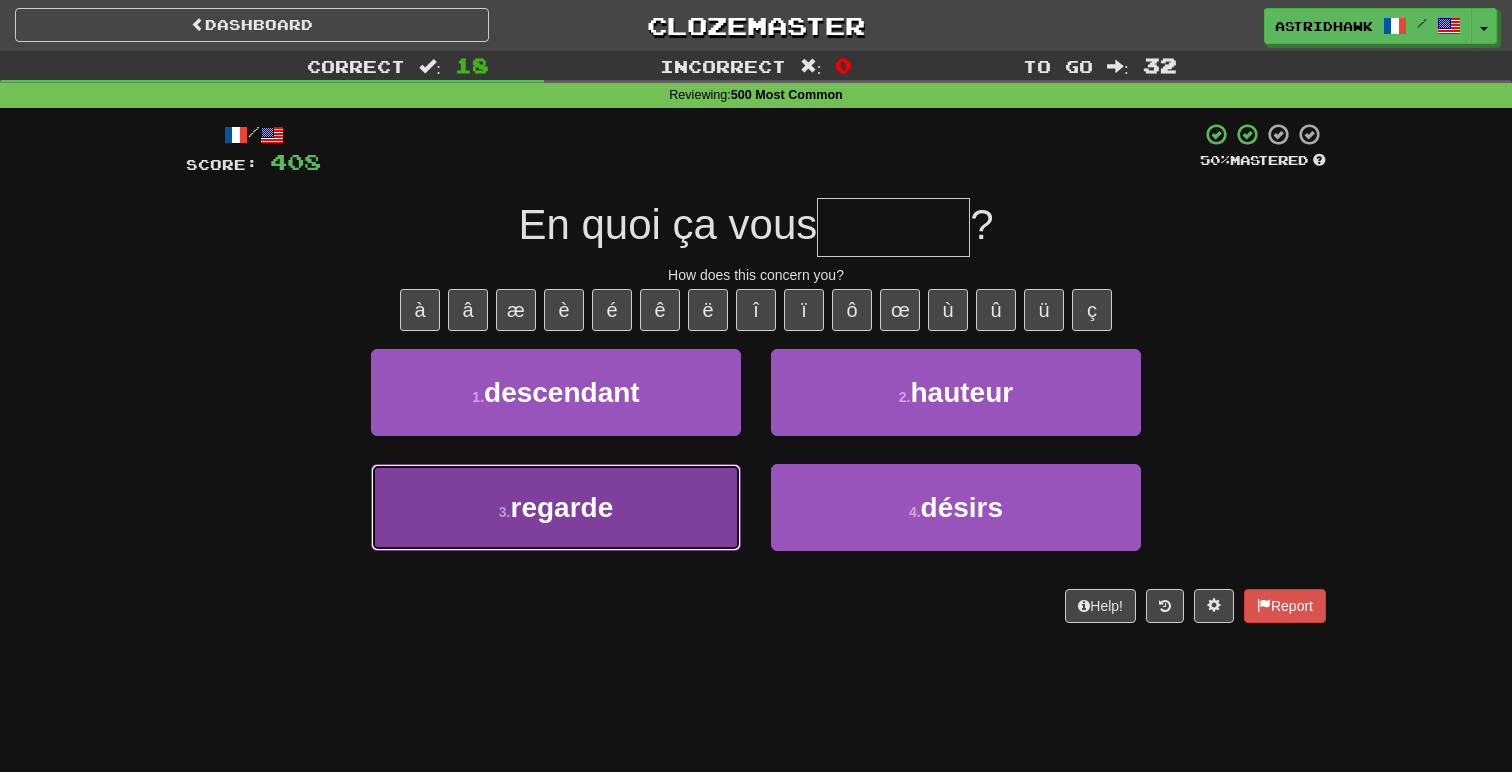 click on "regarde" at bounding box center (561, 507) 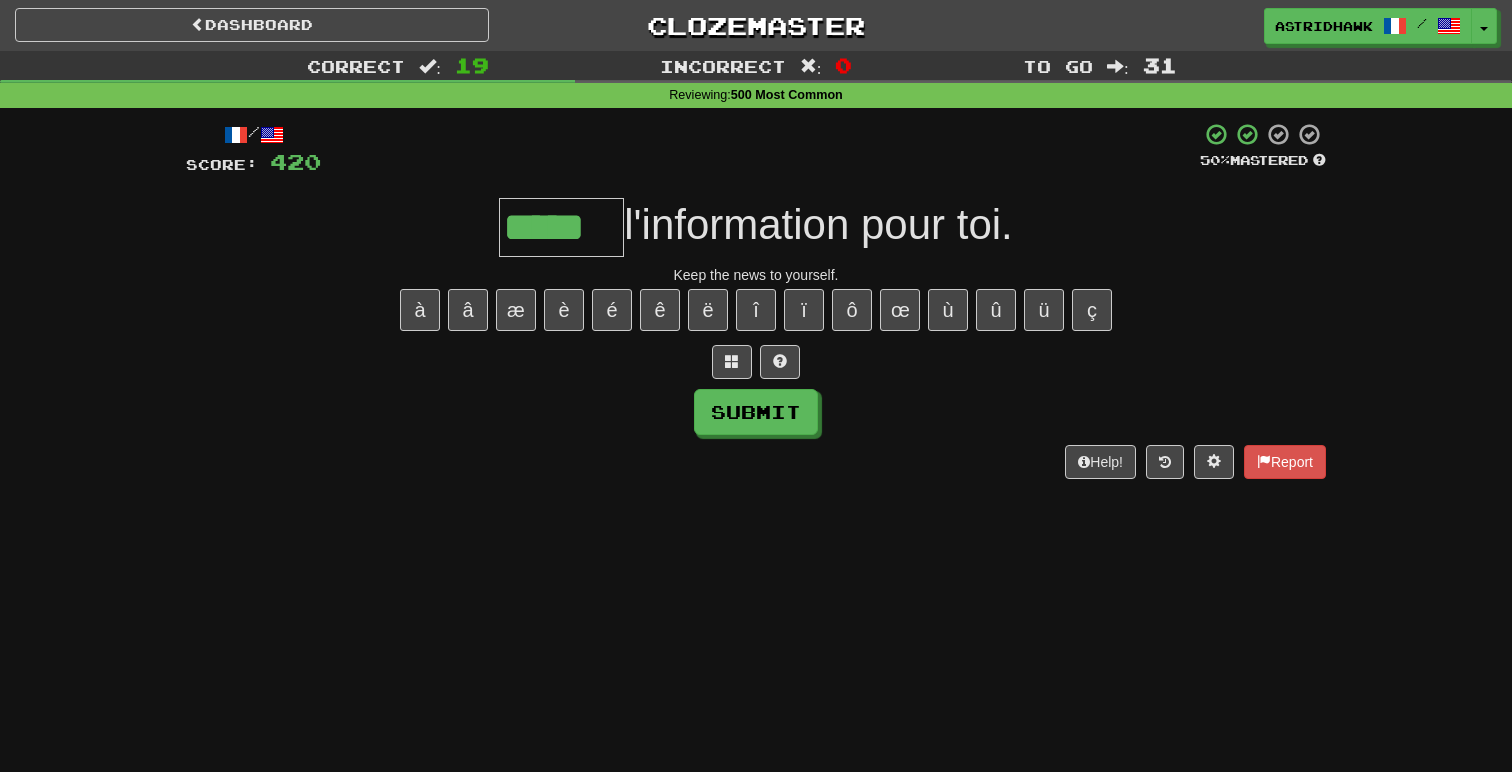 type on "*****" 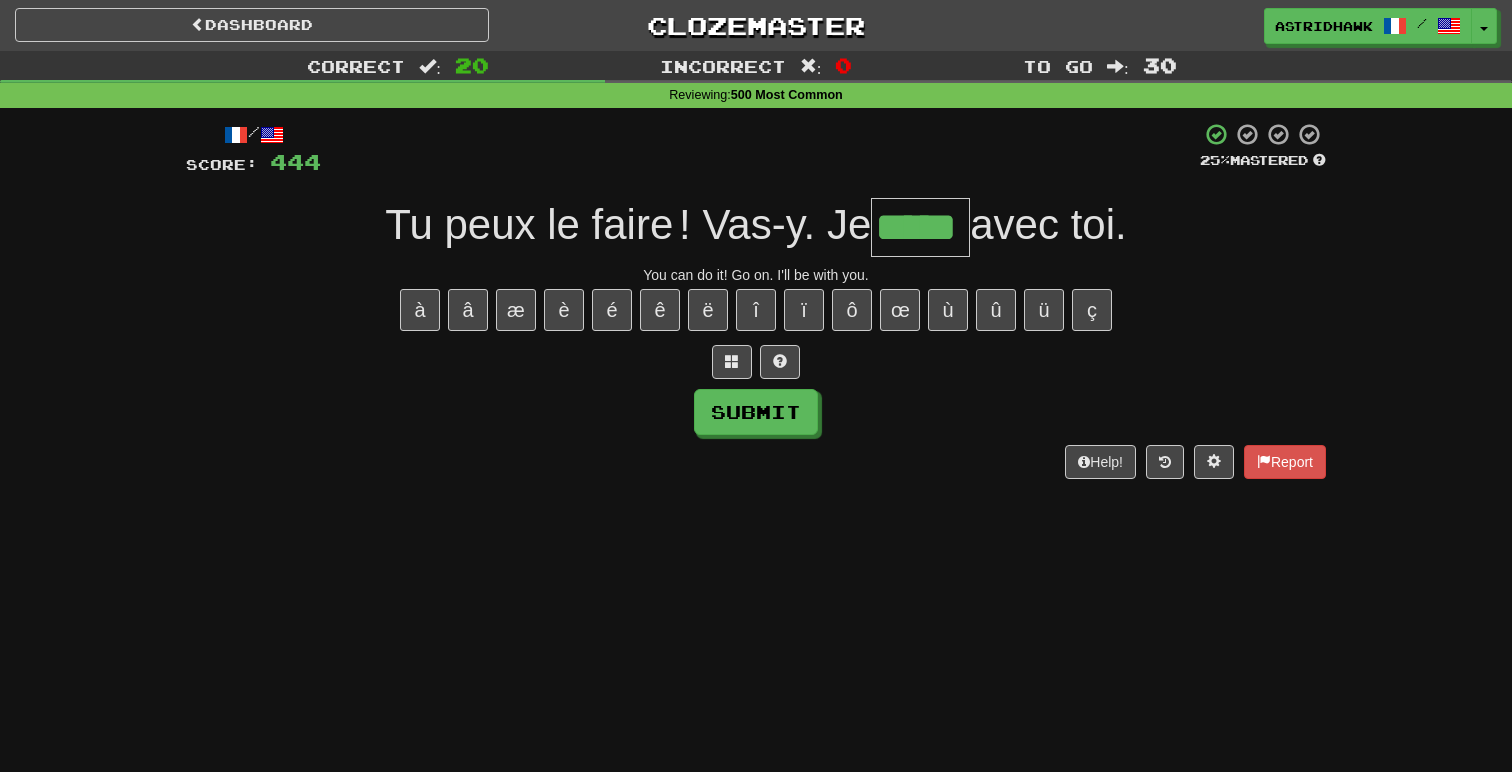 type on "*****" 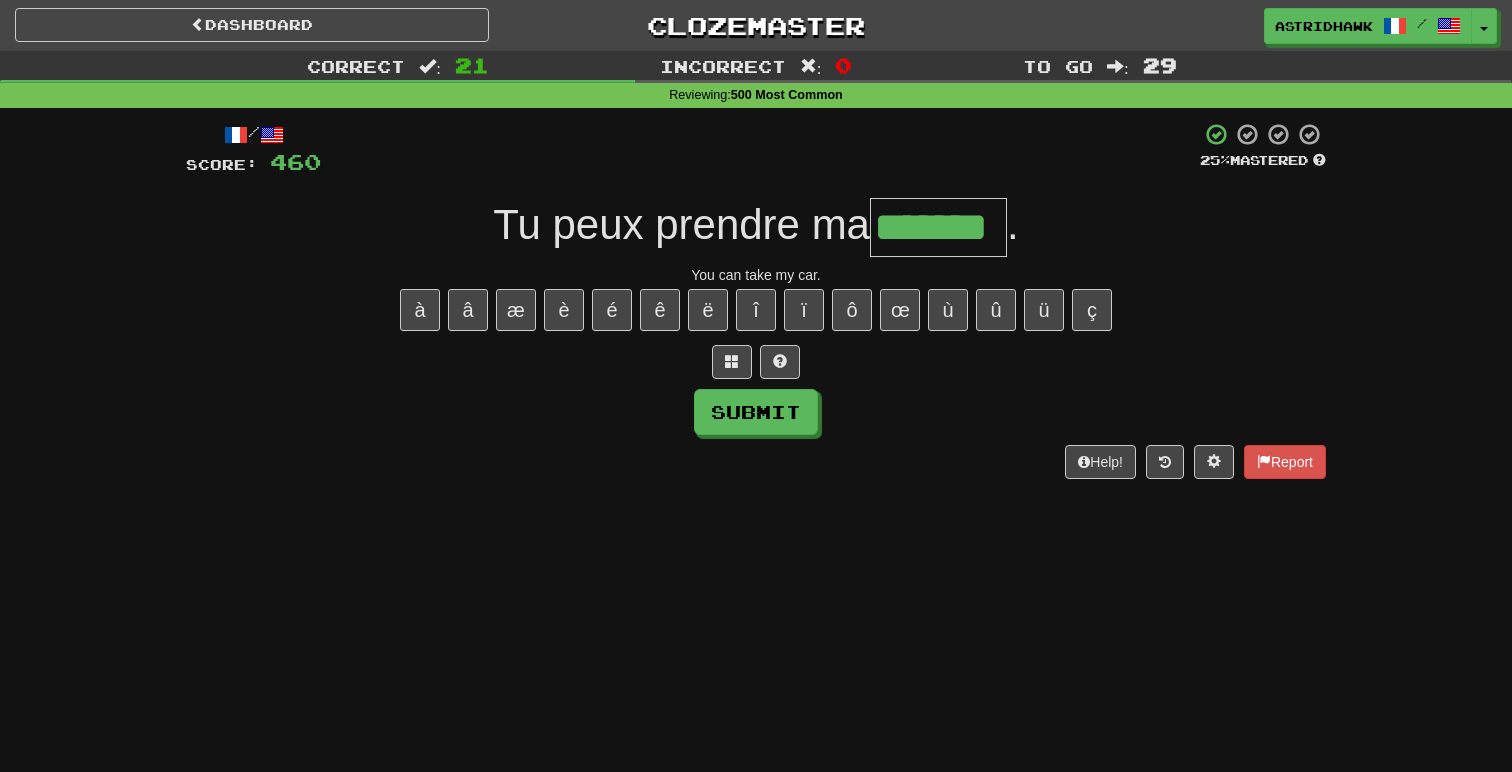 type on "*******" 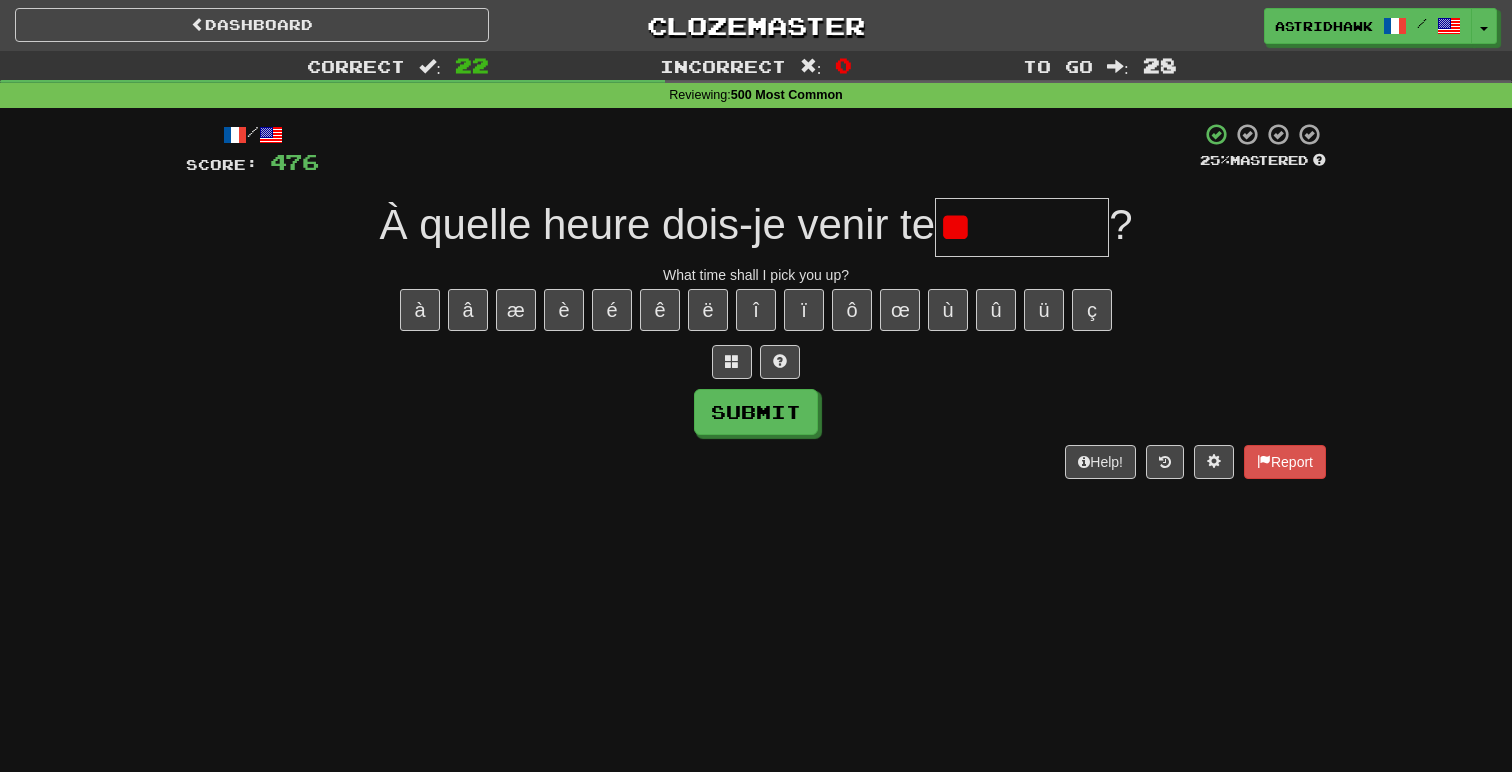 type on "*" 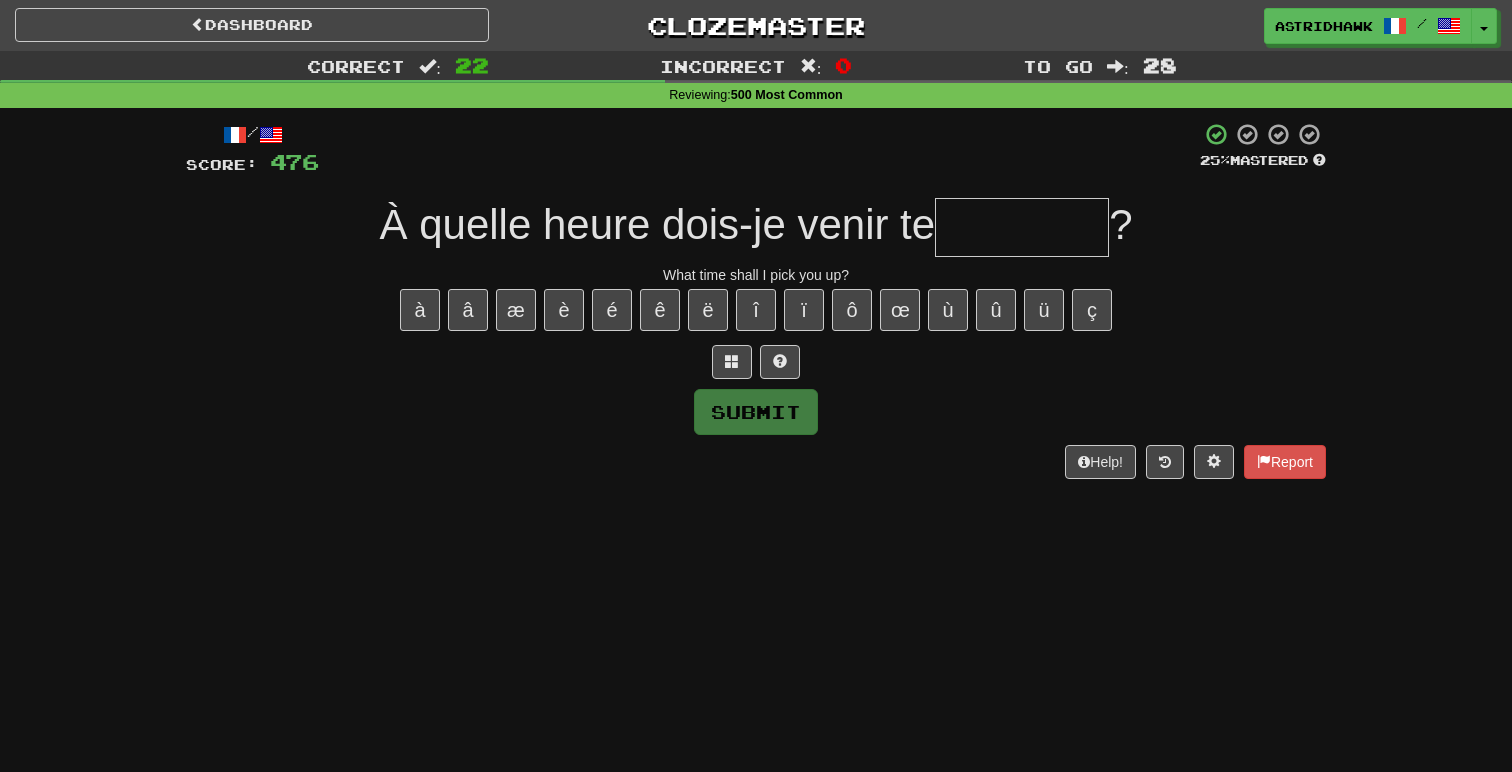 type on "*" 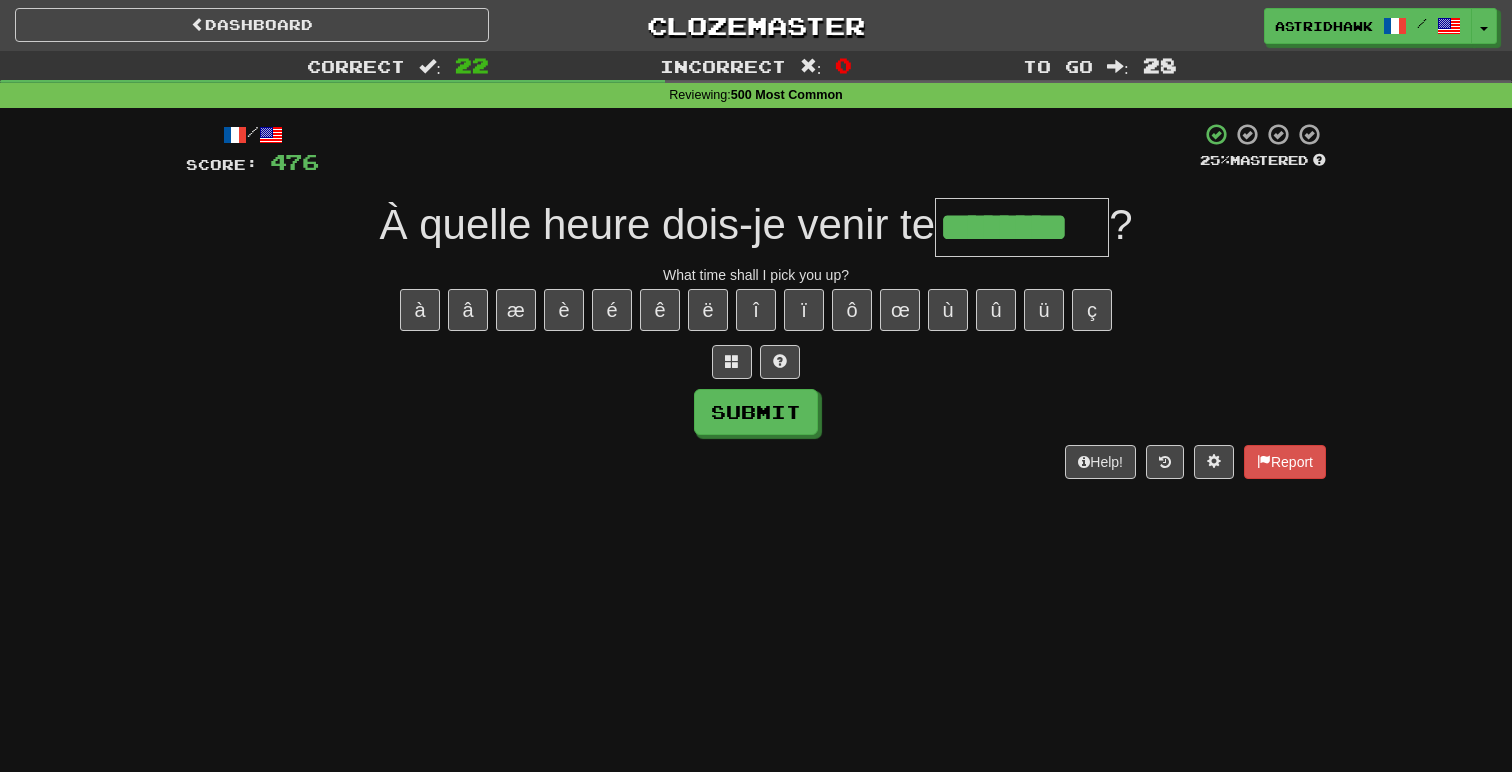 type on "********" 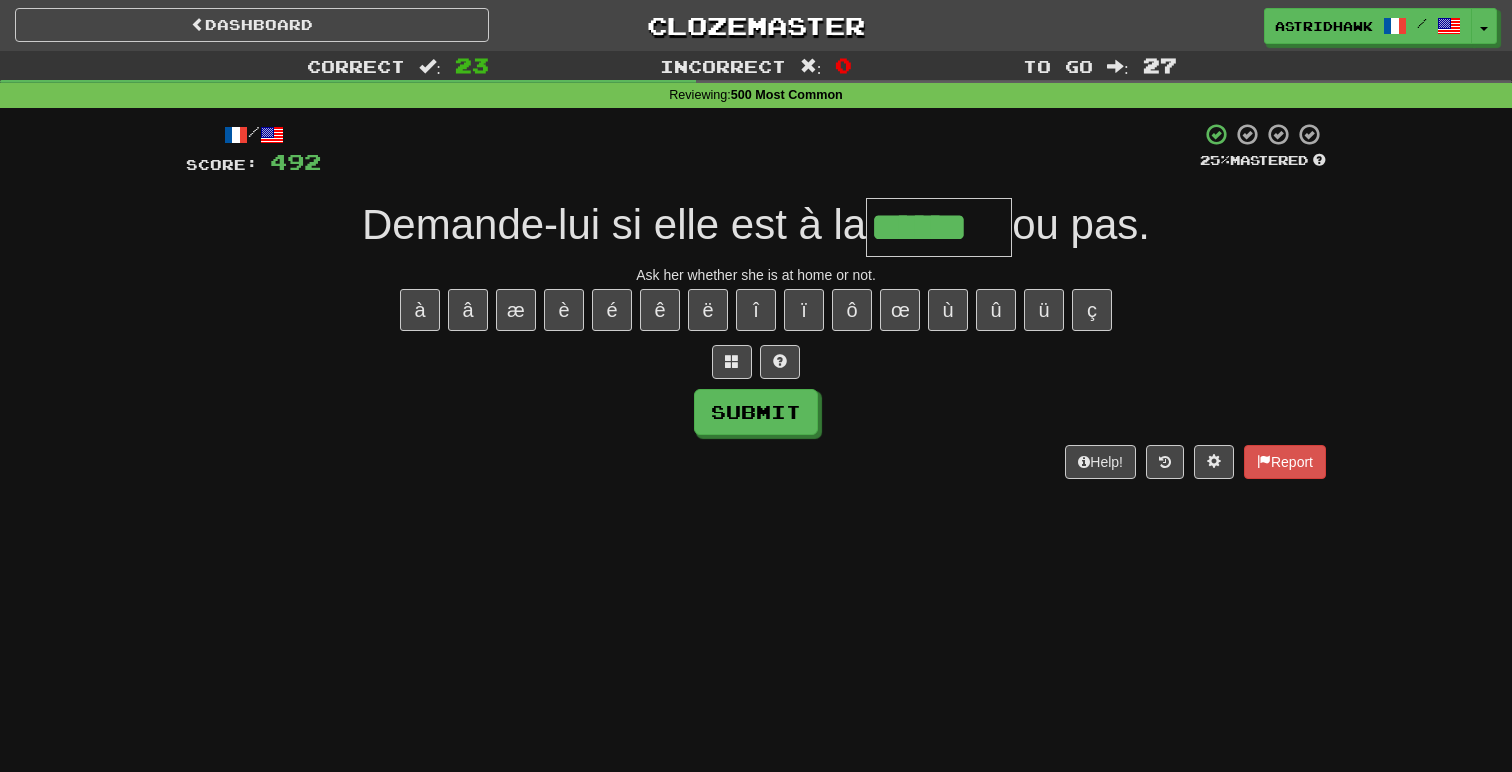 type on "******" 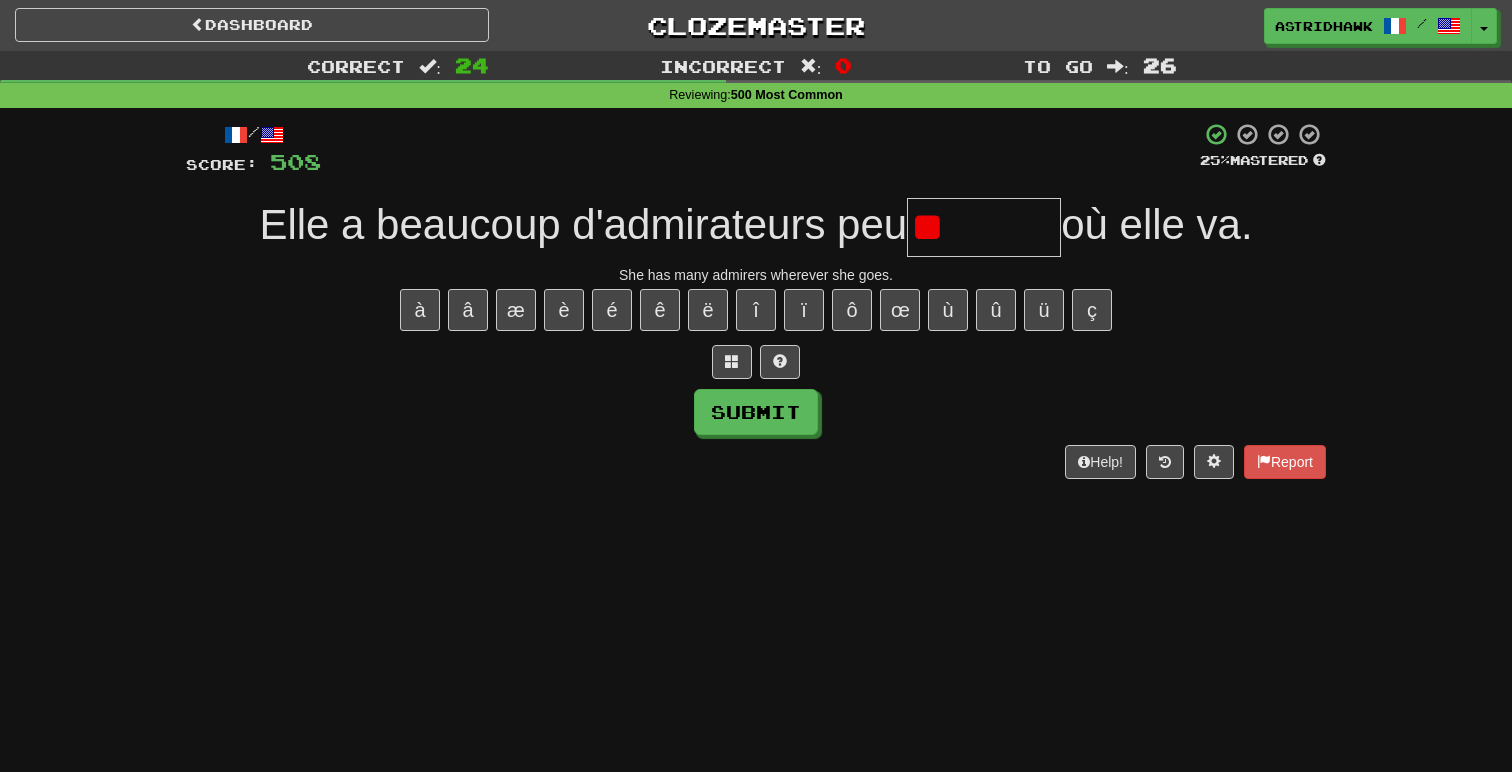 type on "*" 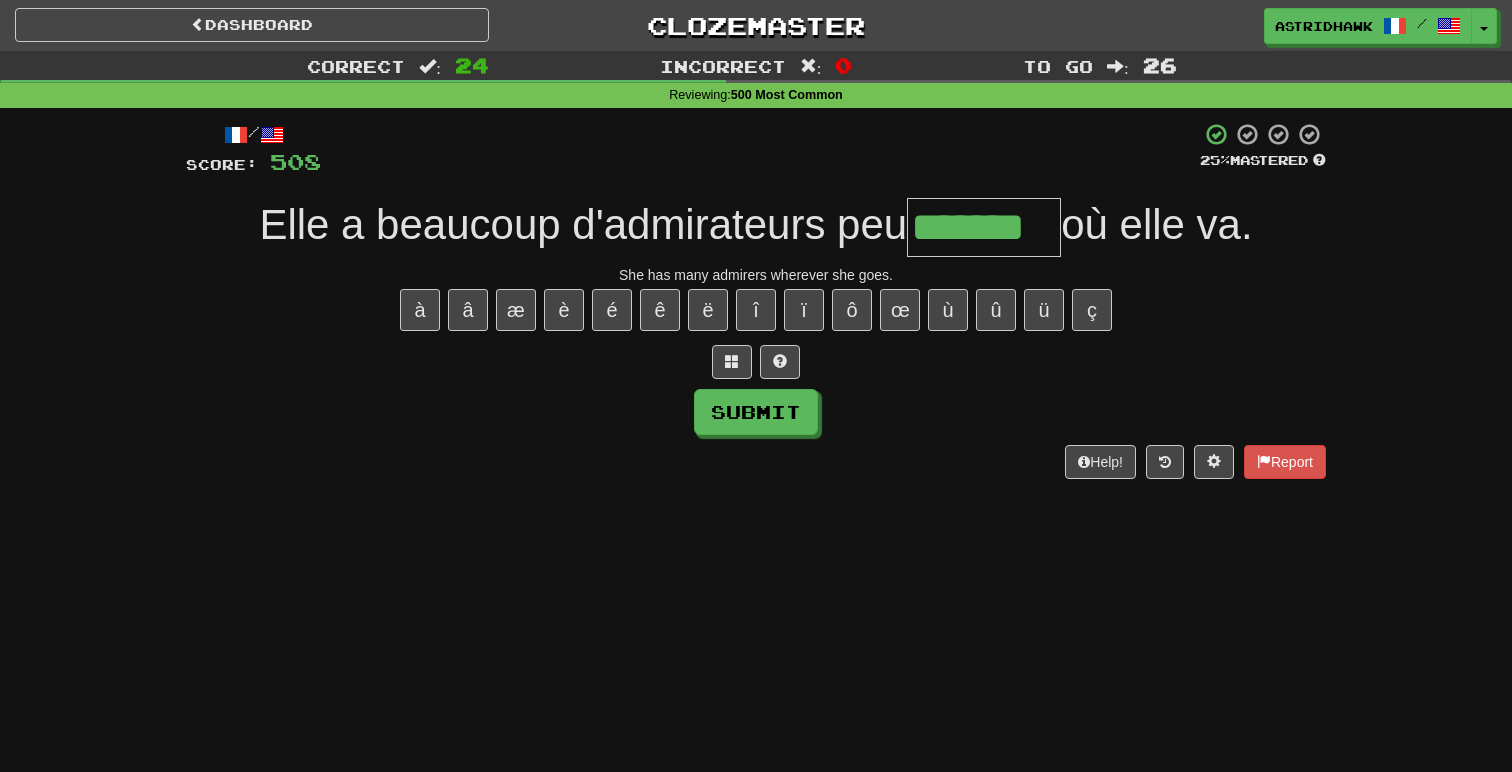 type on "*******" 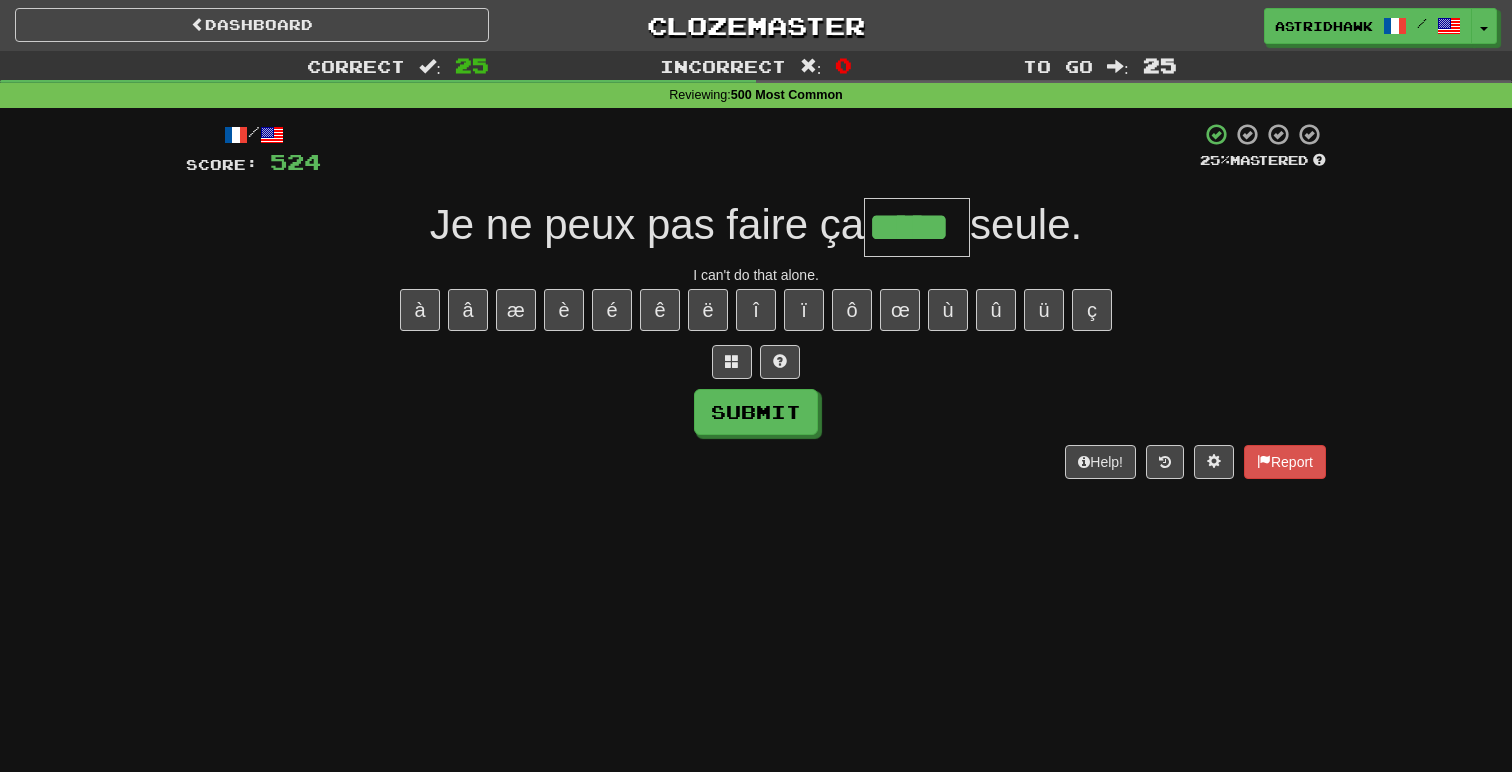 type on "*****" 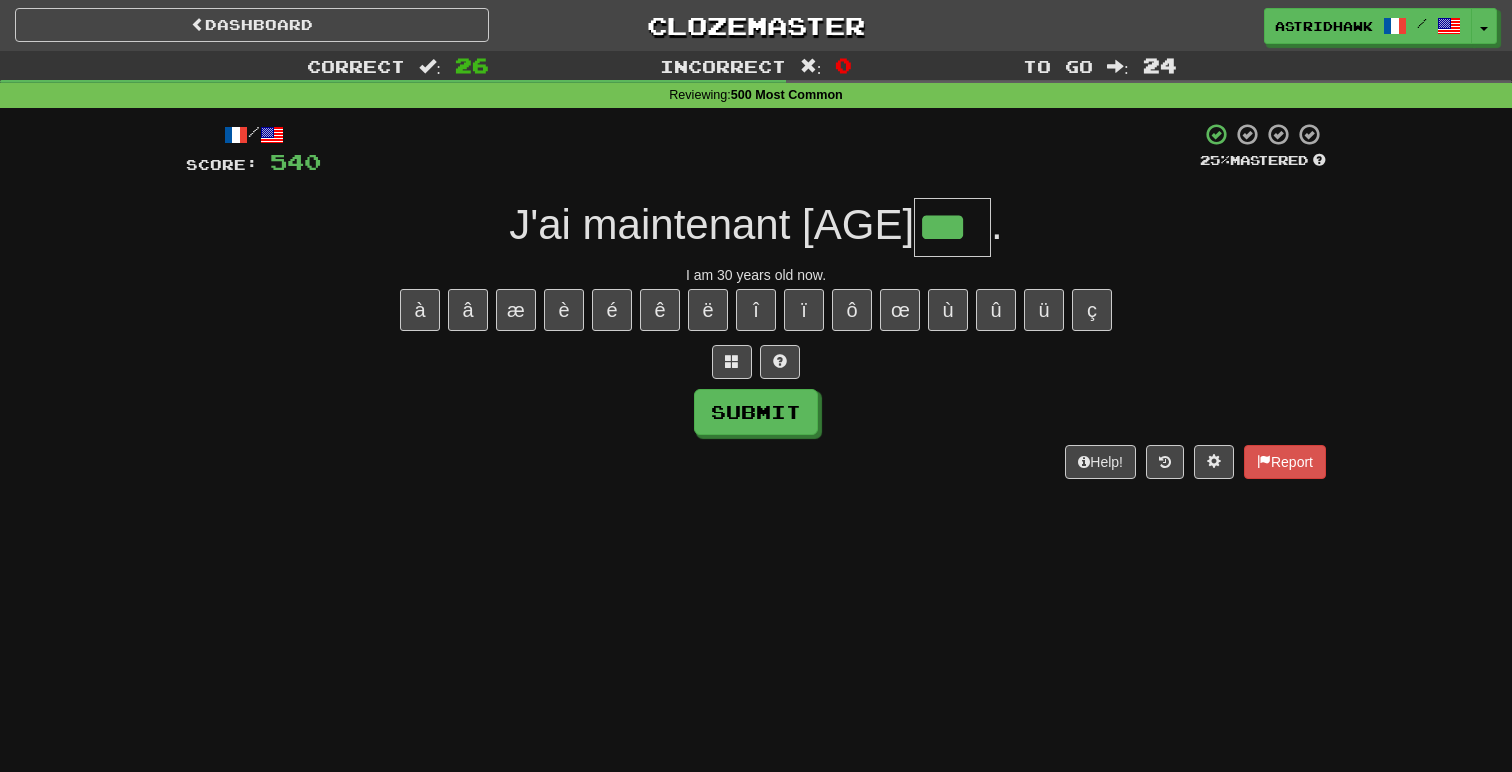 type on "***" 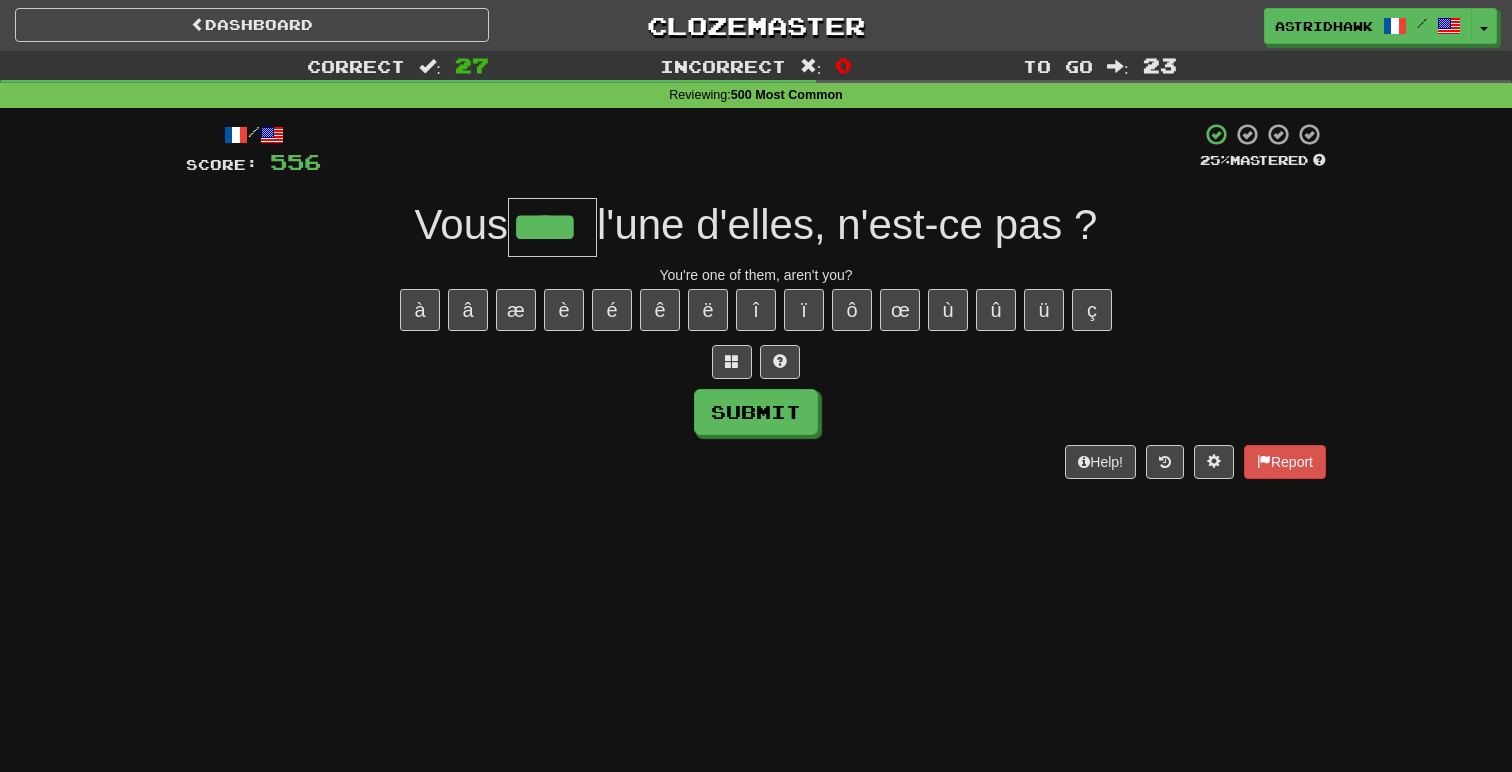 type on "****" 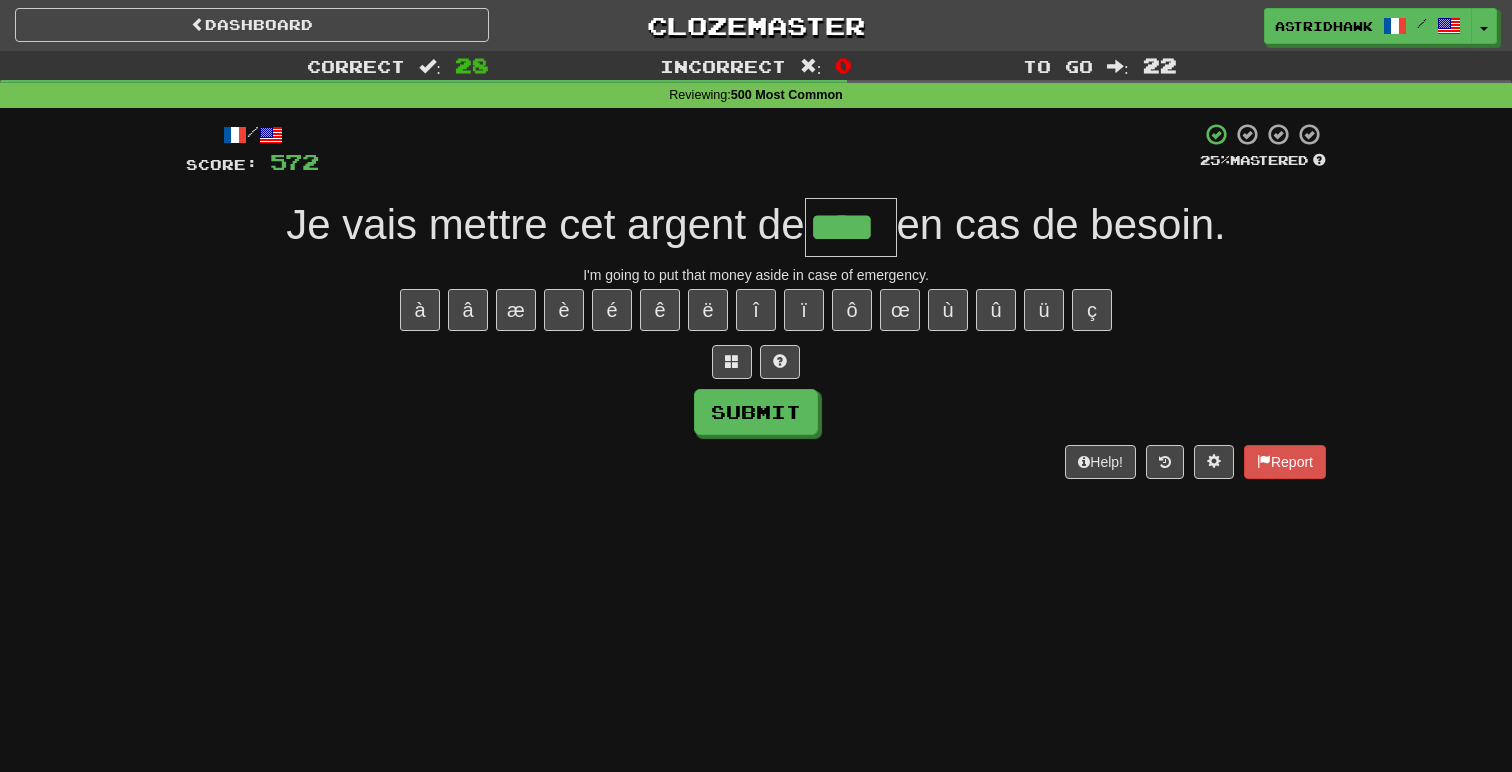 type on "****" 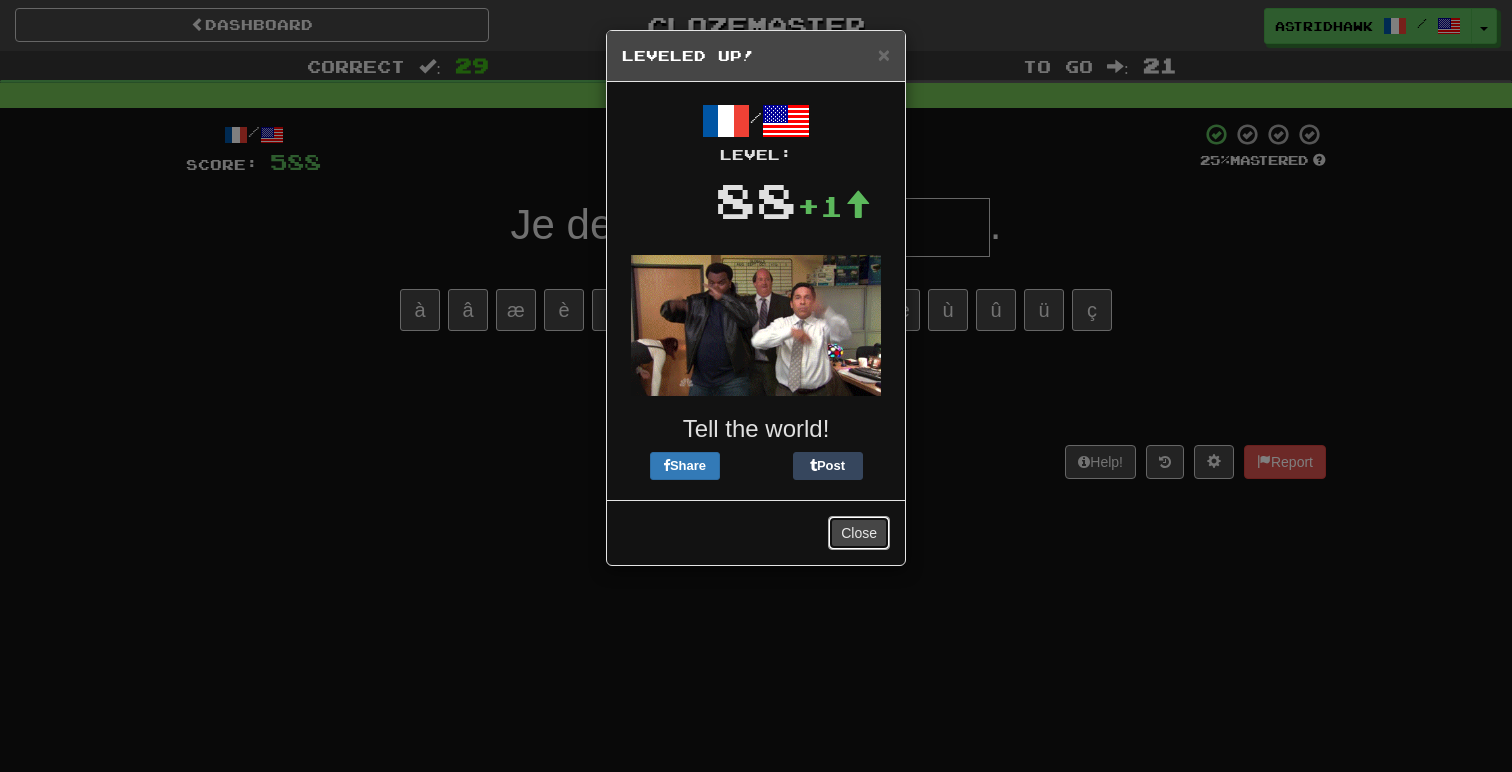 click on "Close" at bounding box center [859, 533] 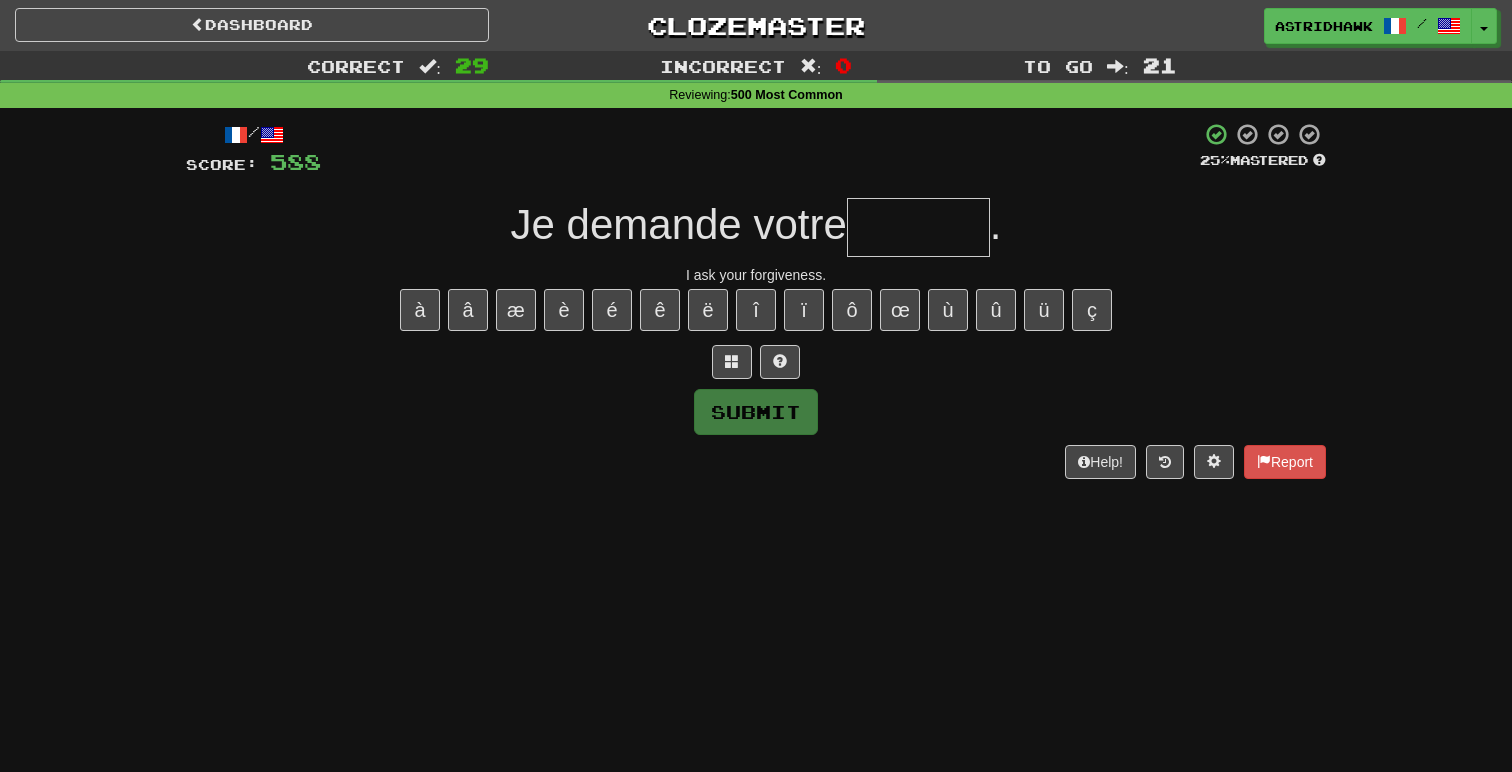 click at bounding box center (918, 227) 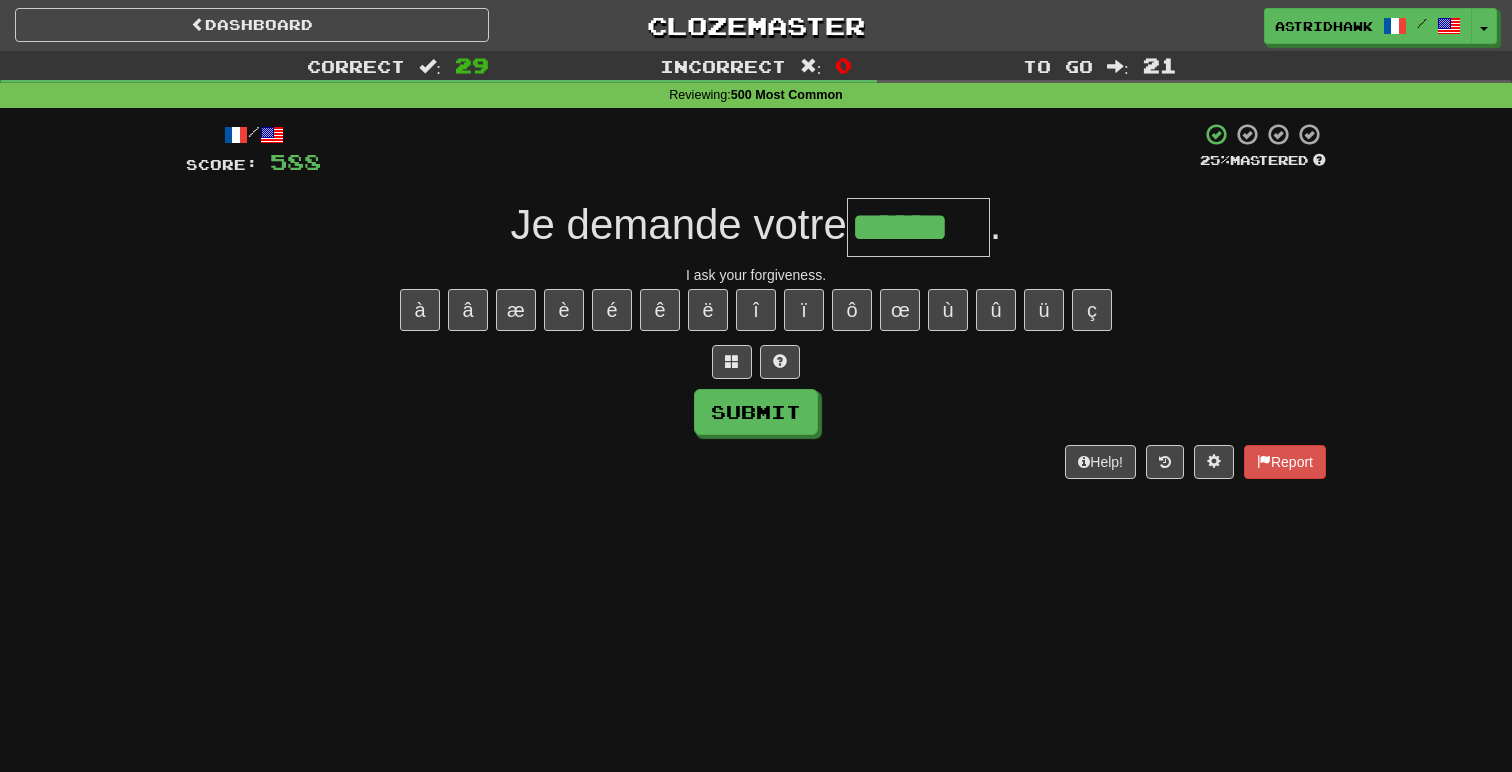 type on "******" 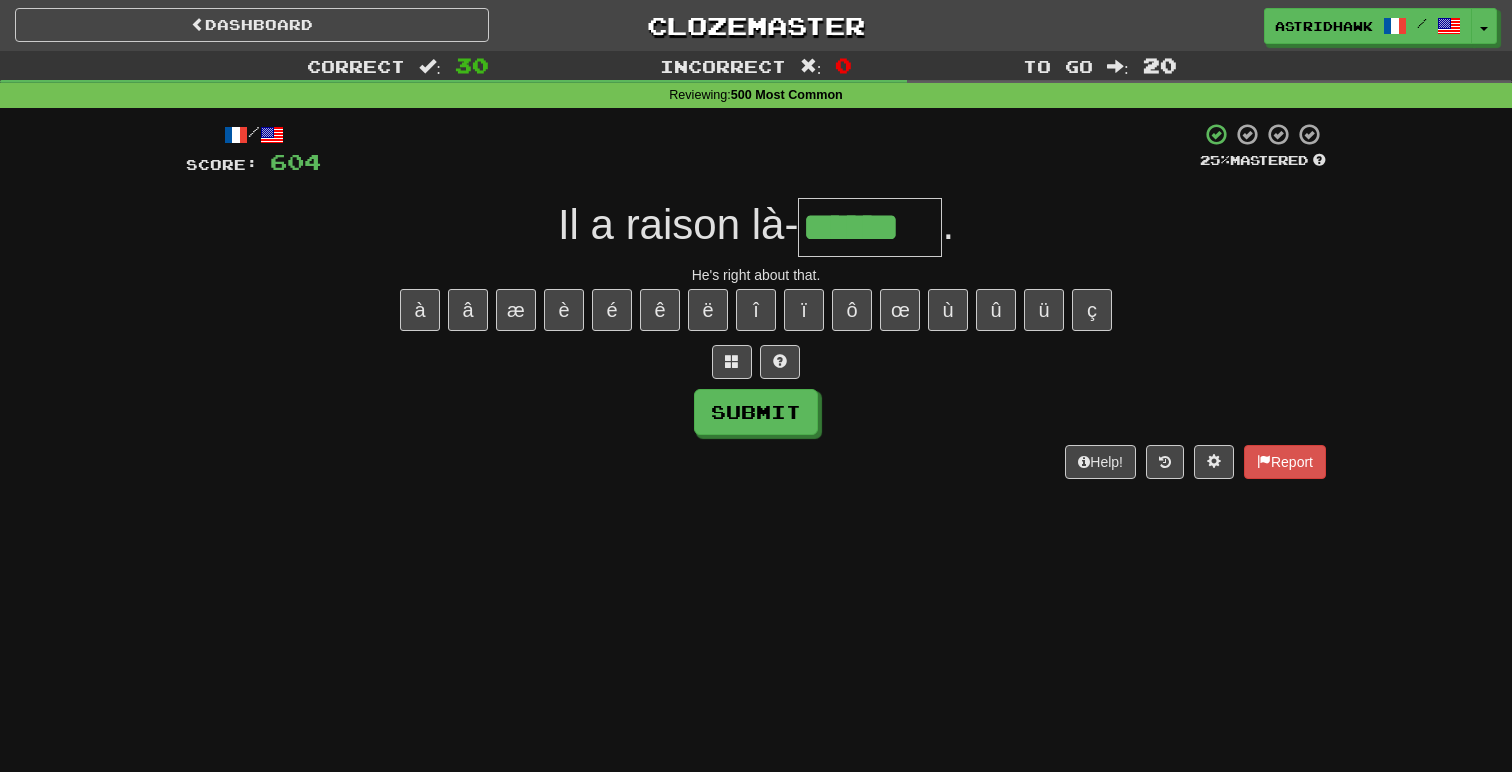 type on "******" 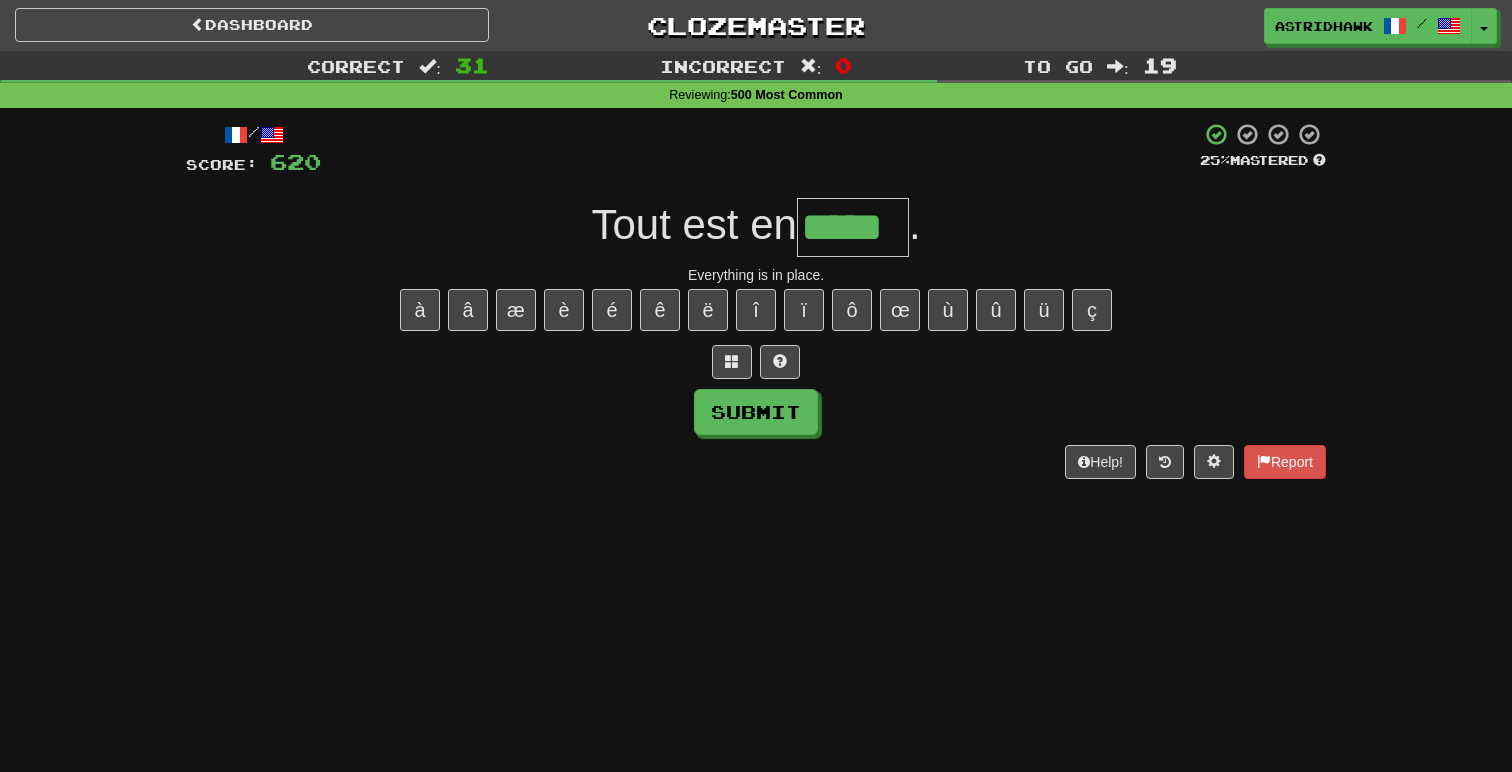 type on "*****" 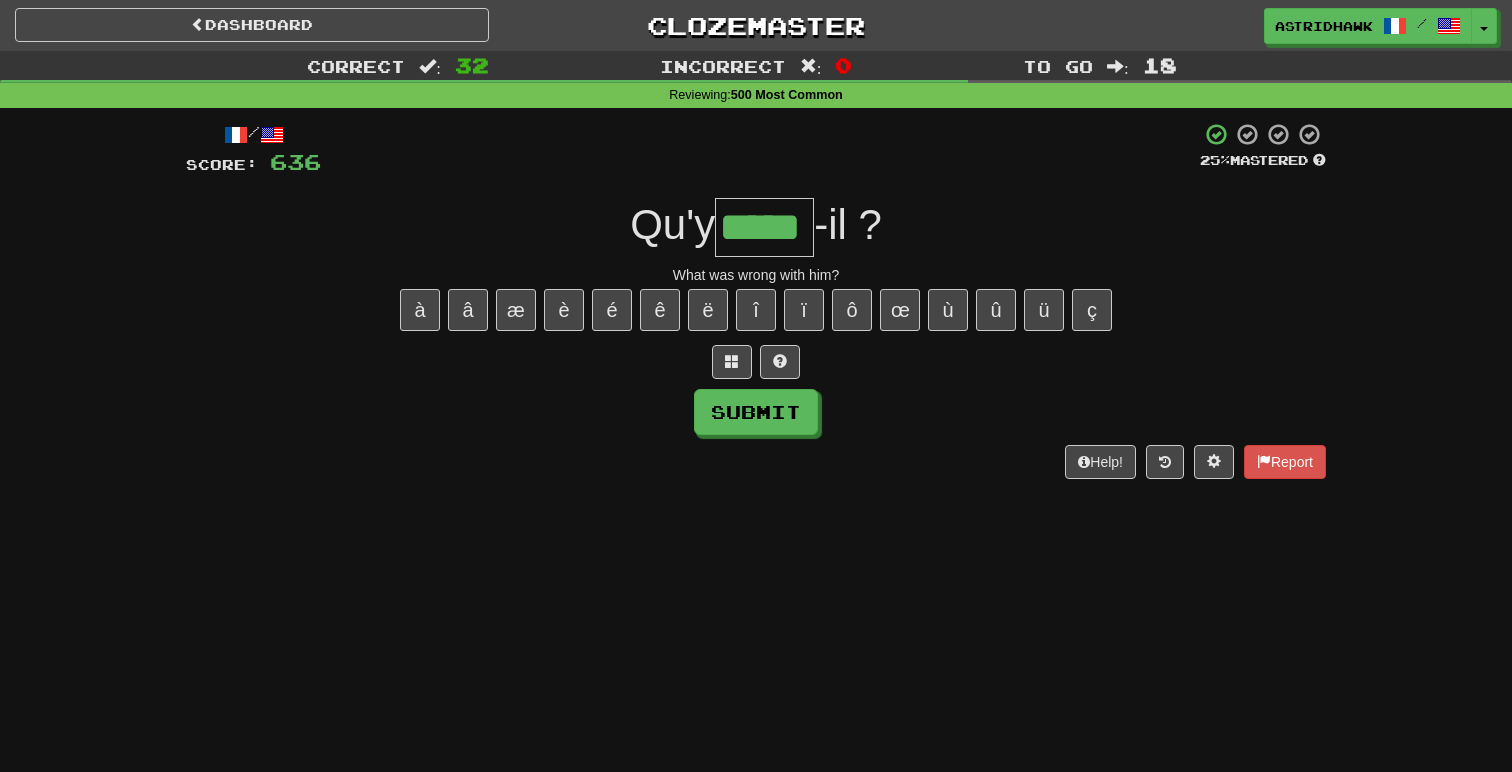 type on "*****" 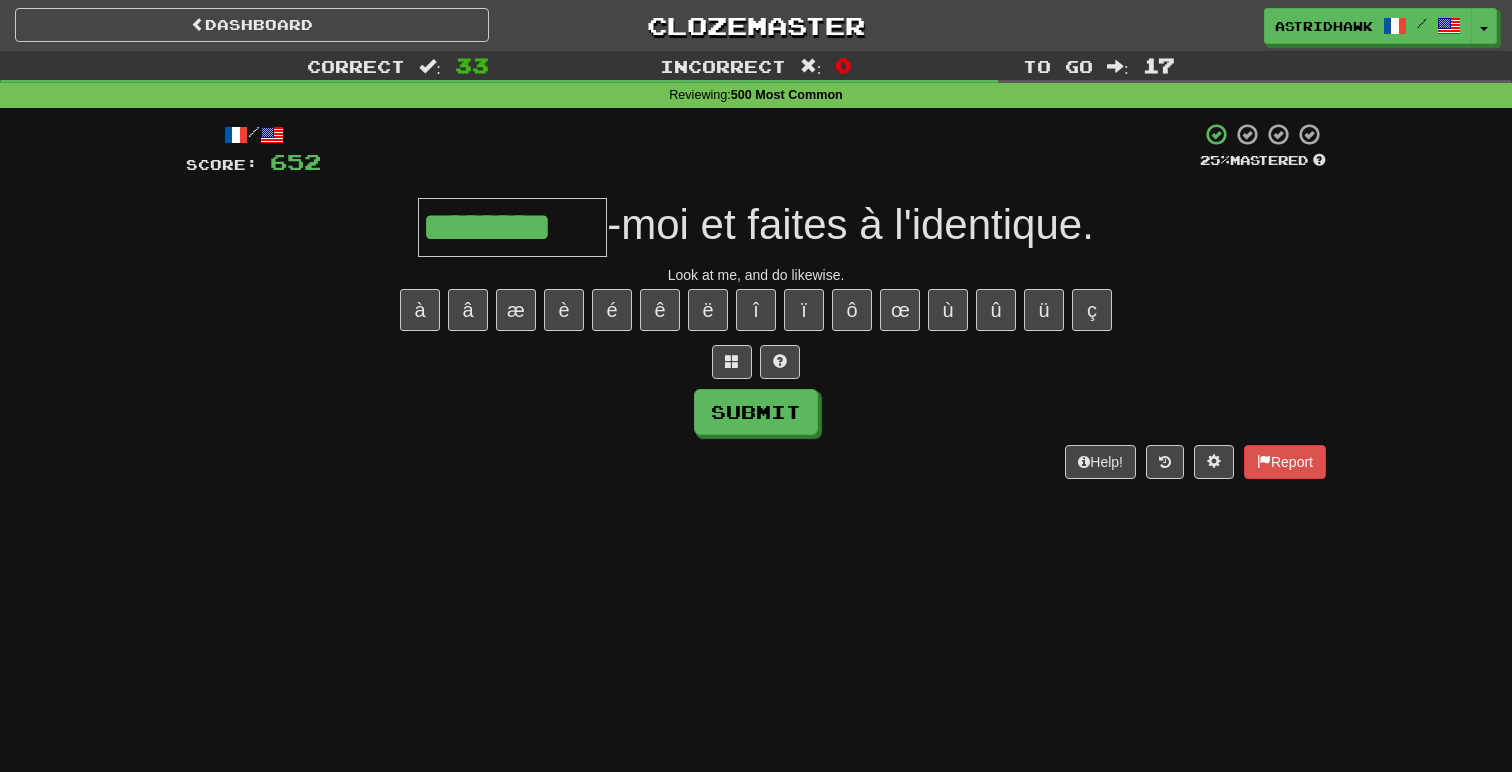 type on "********" 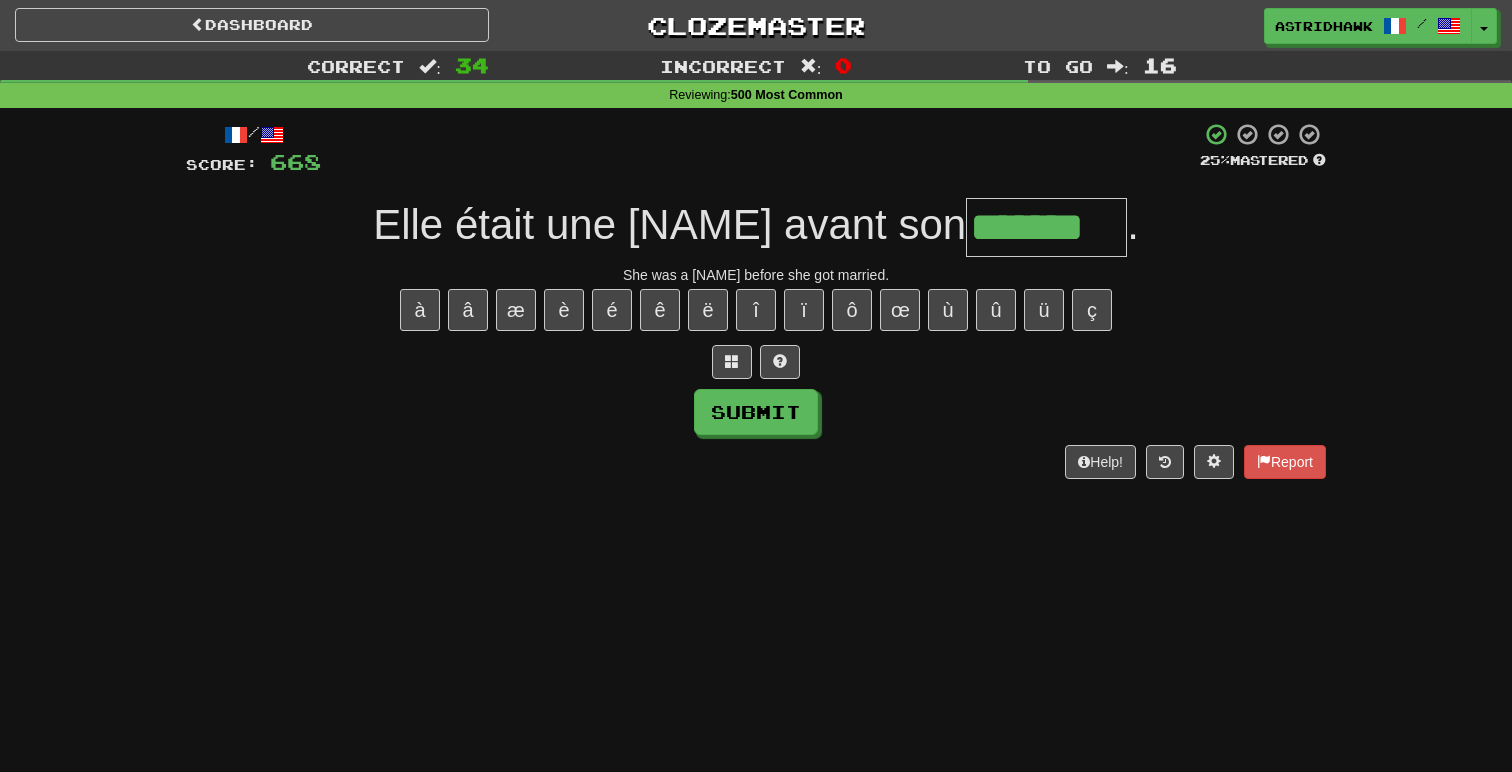 type on "*******" 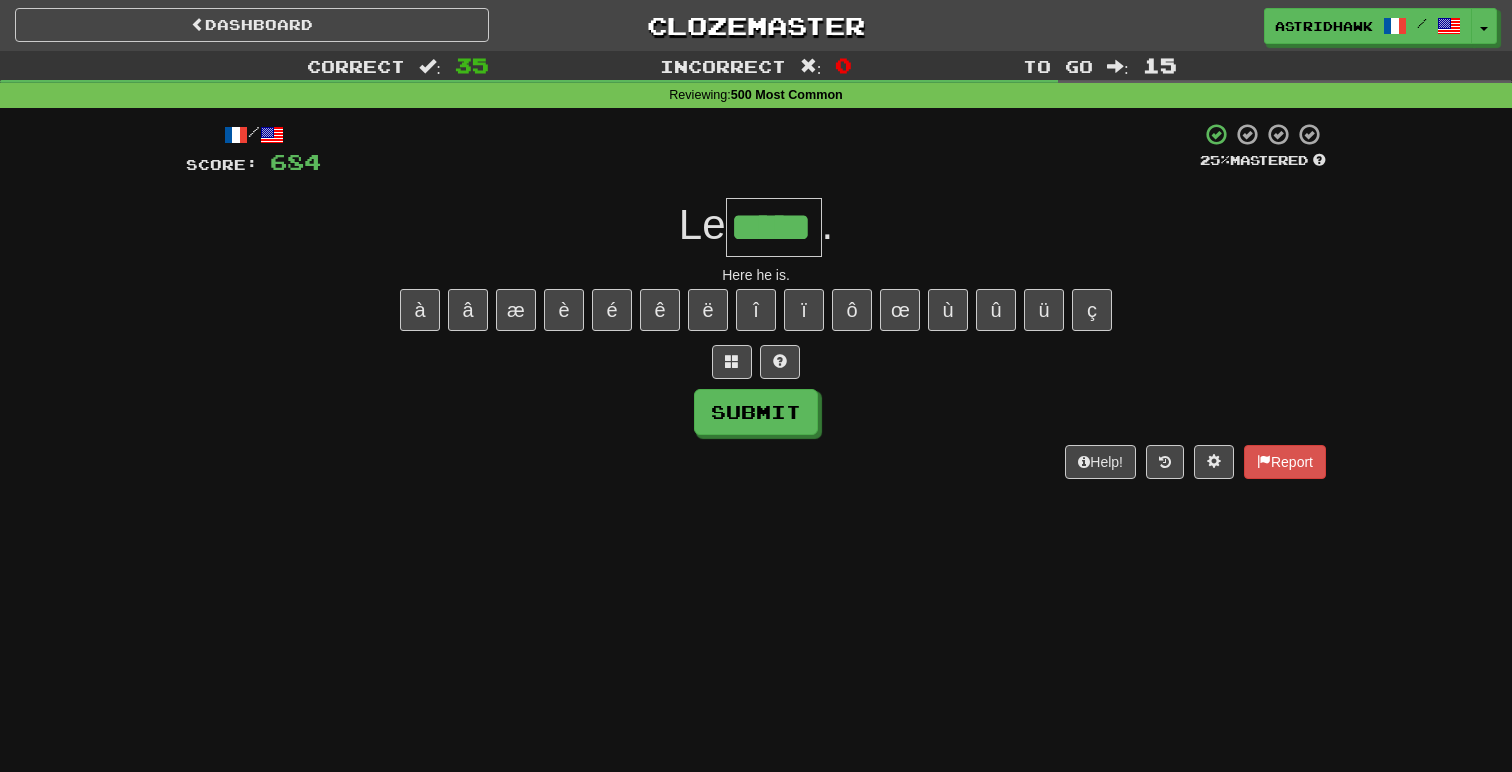 type on "*****" 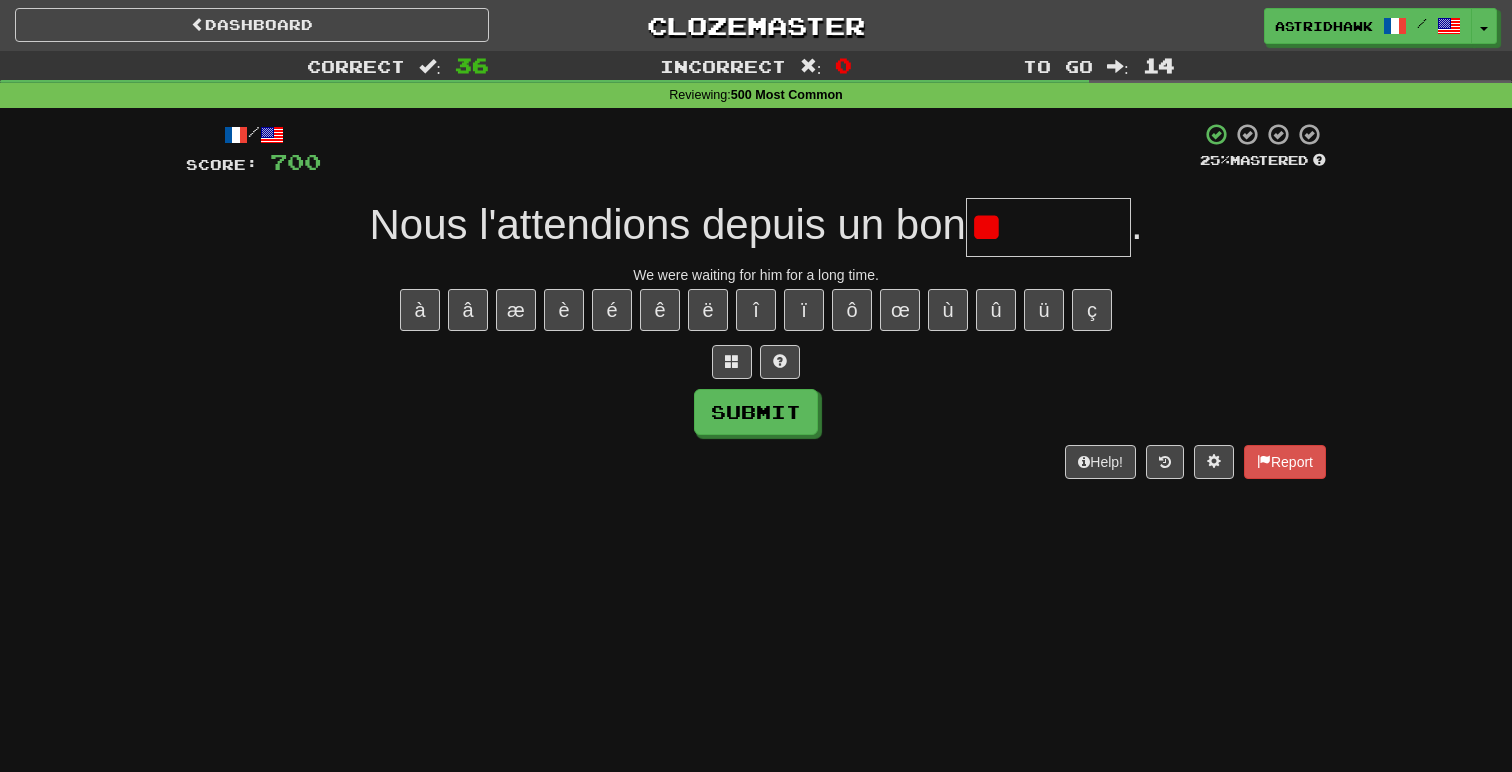 type on "*" 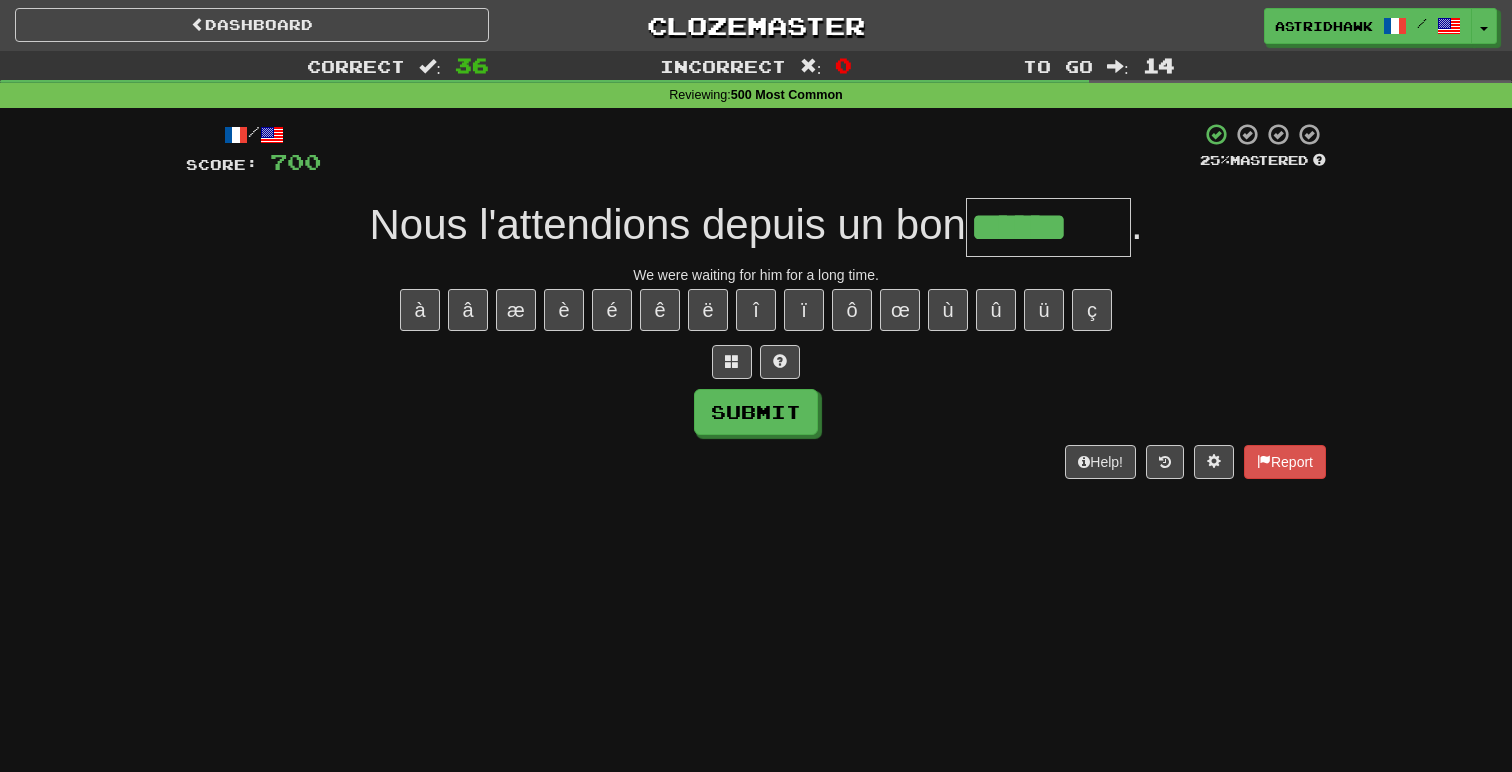type on "******" 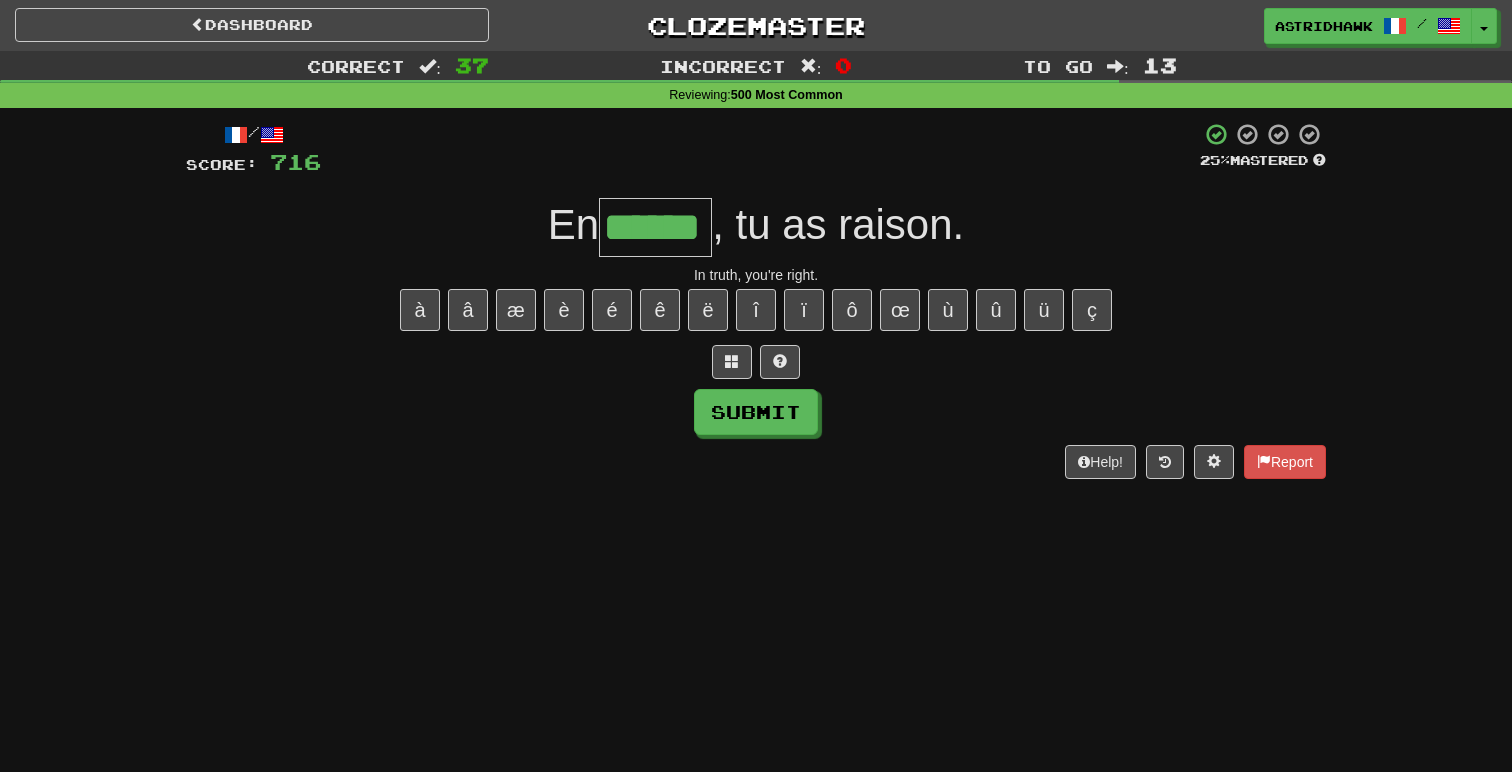 type on "******" 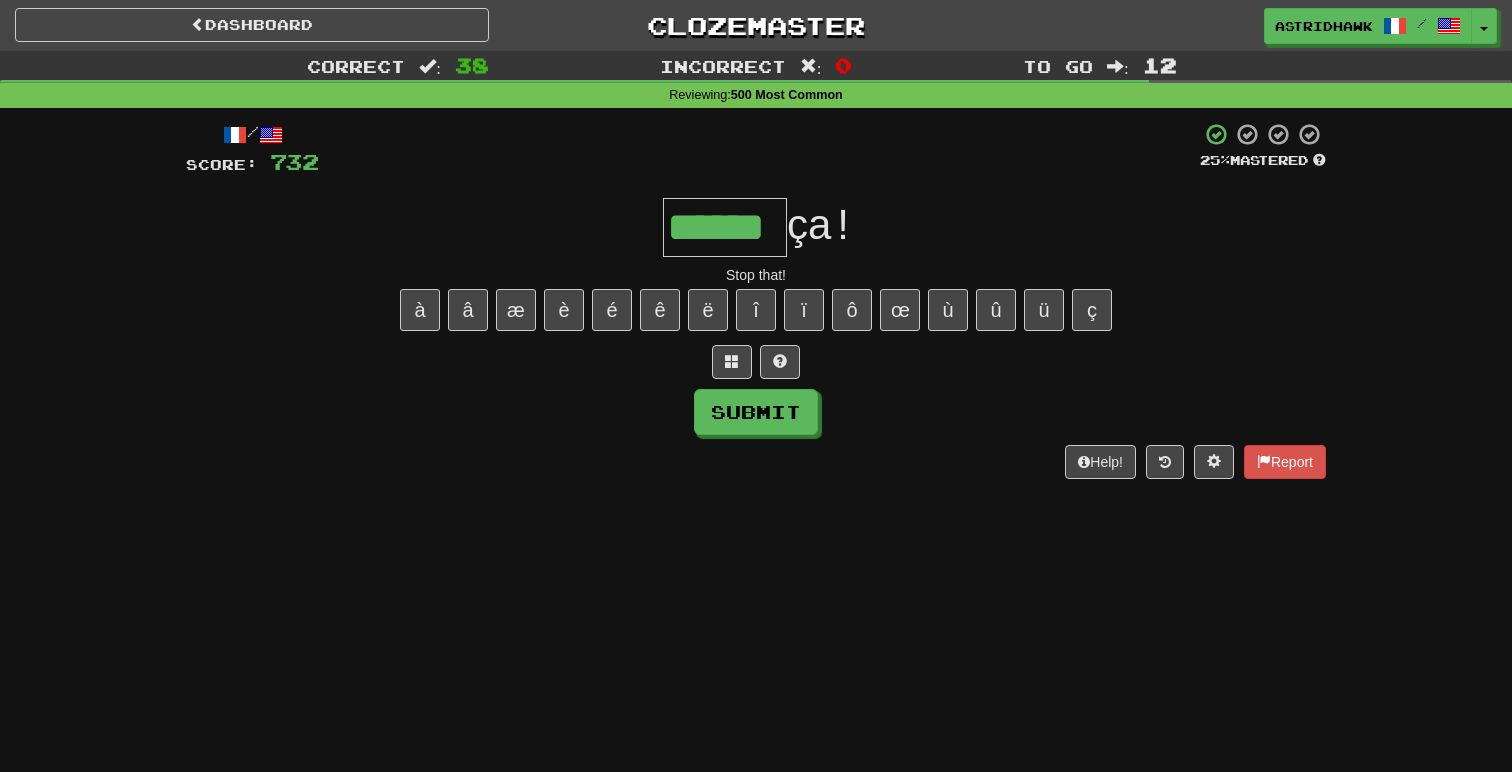 type on "******" 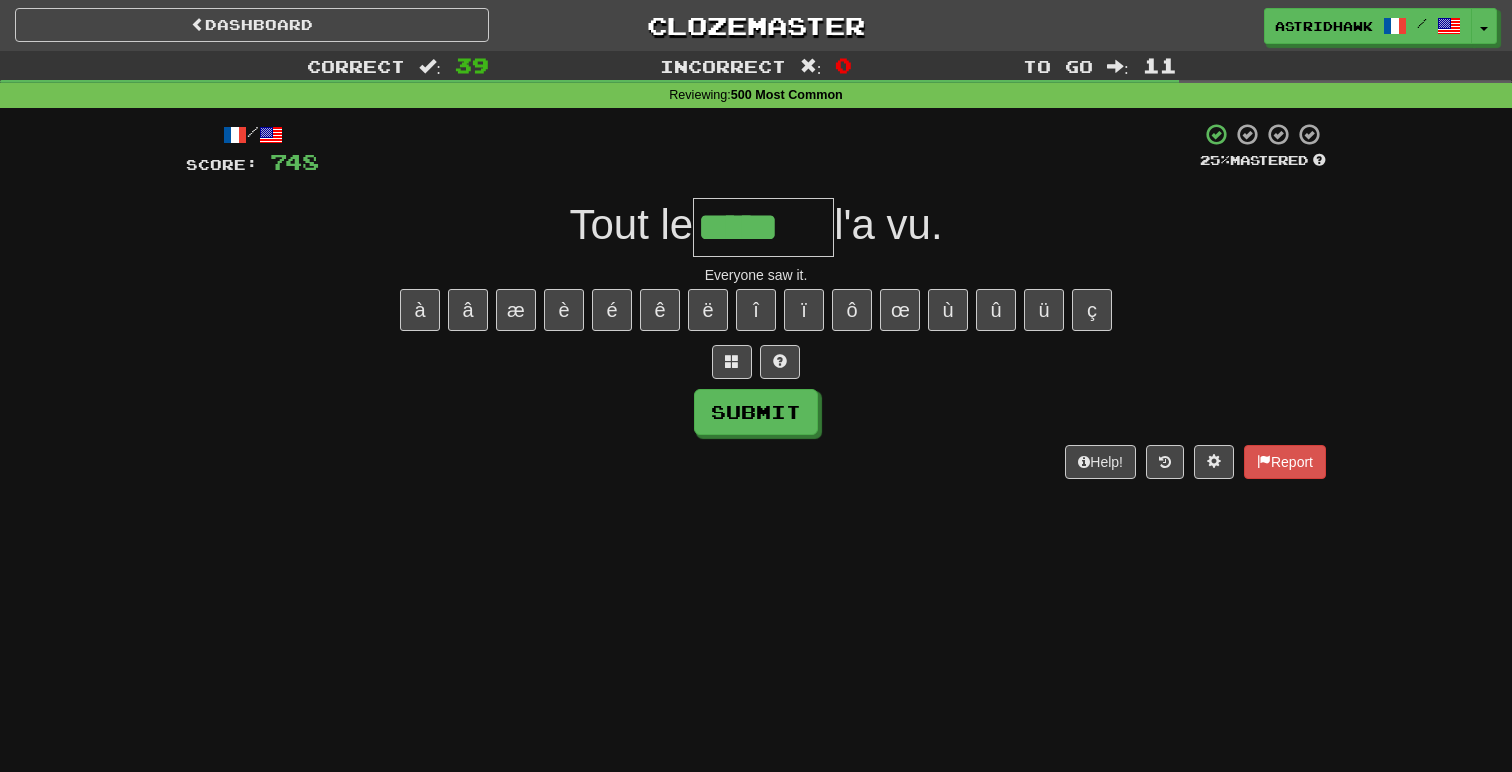 type on "*****" 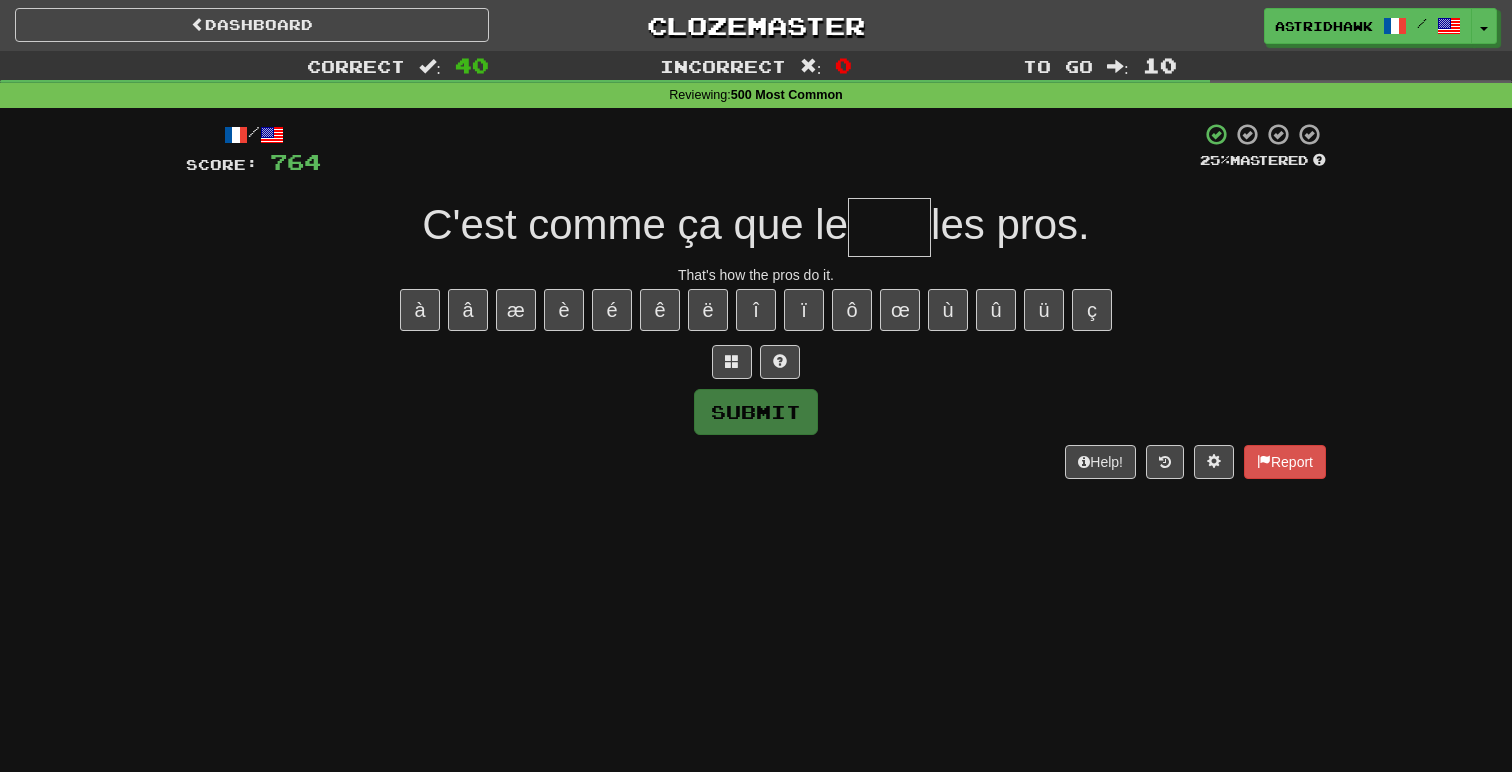 type on "*" 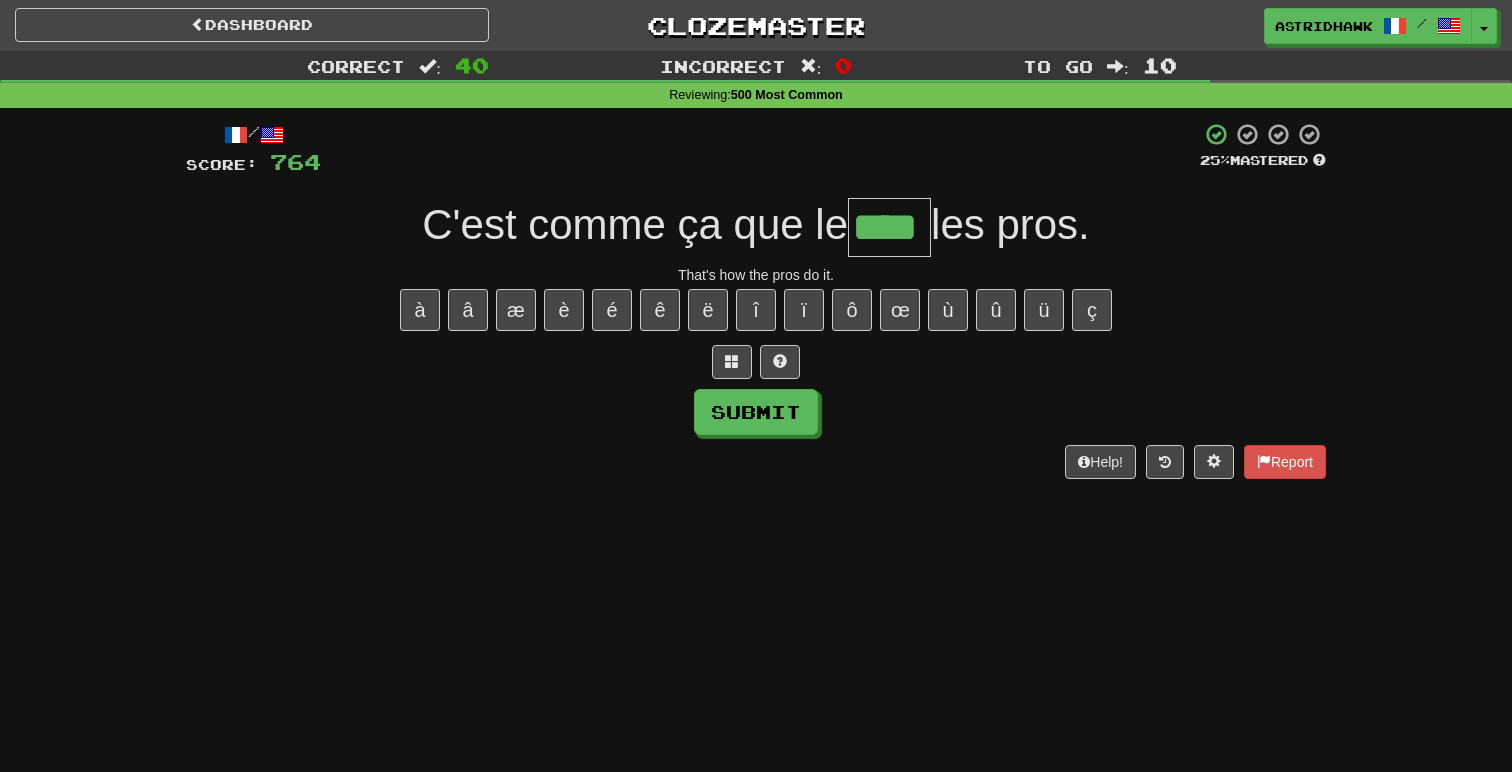 type on "****" 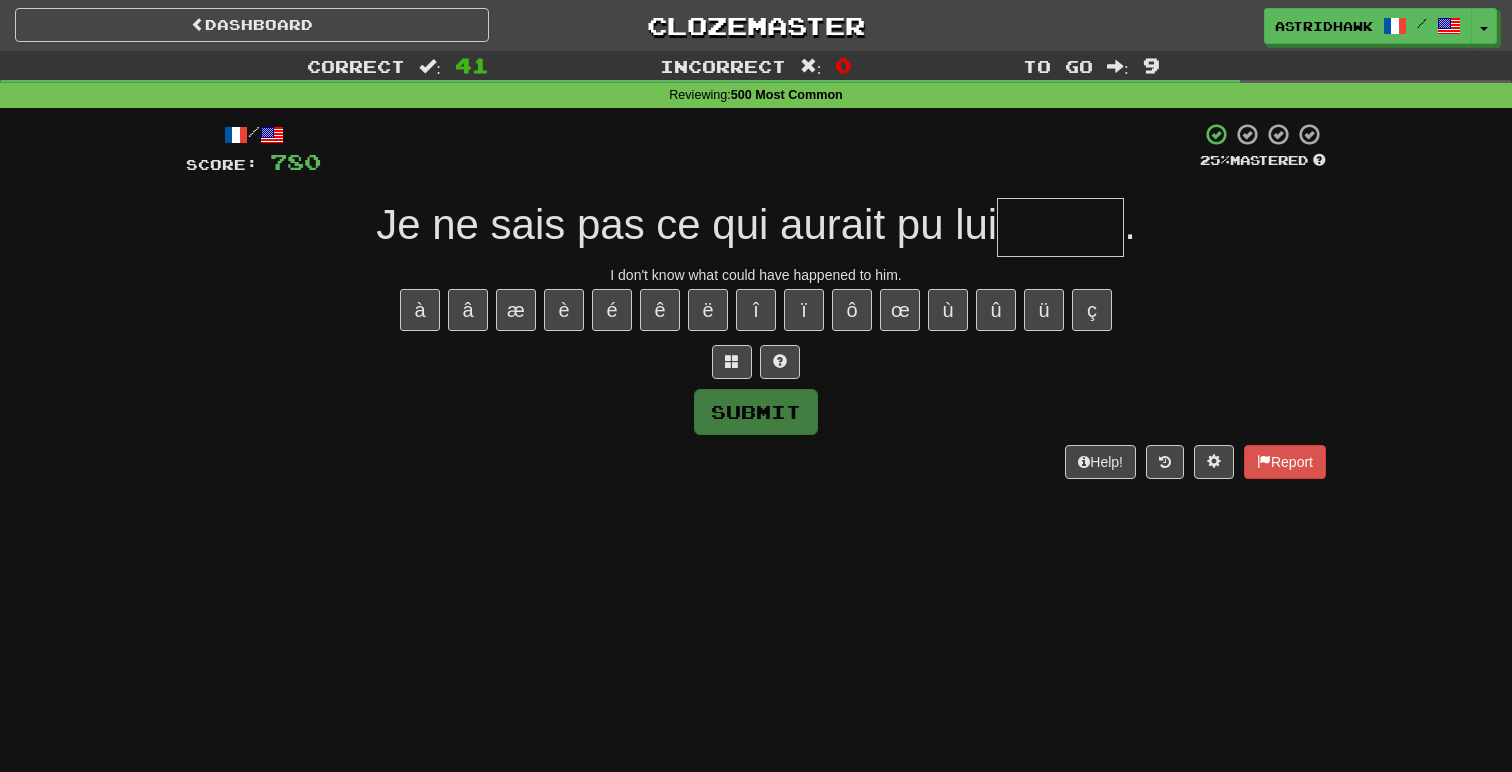 type on "*" 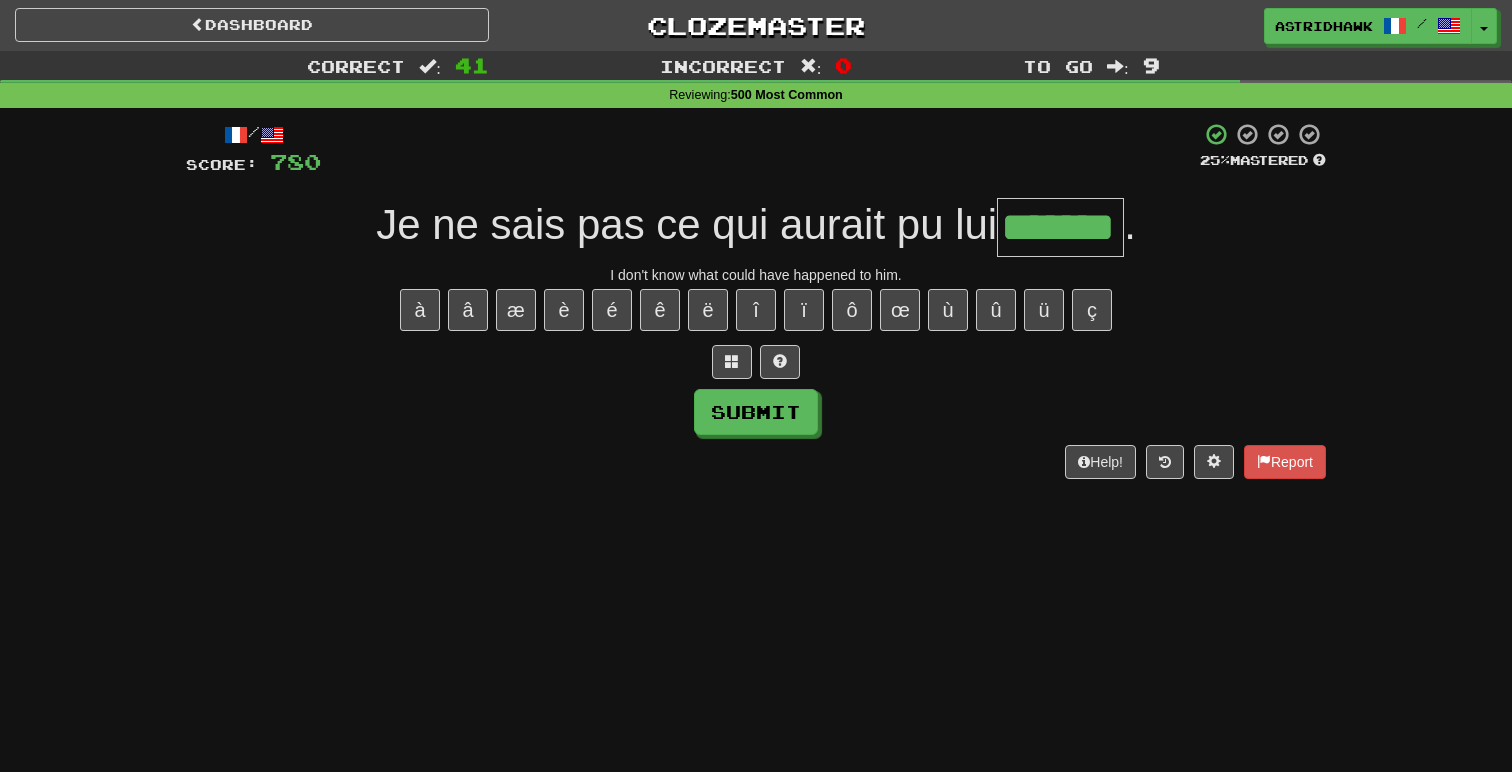 type on "*******" 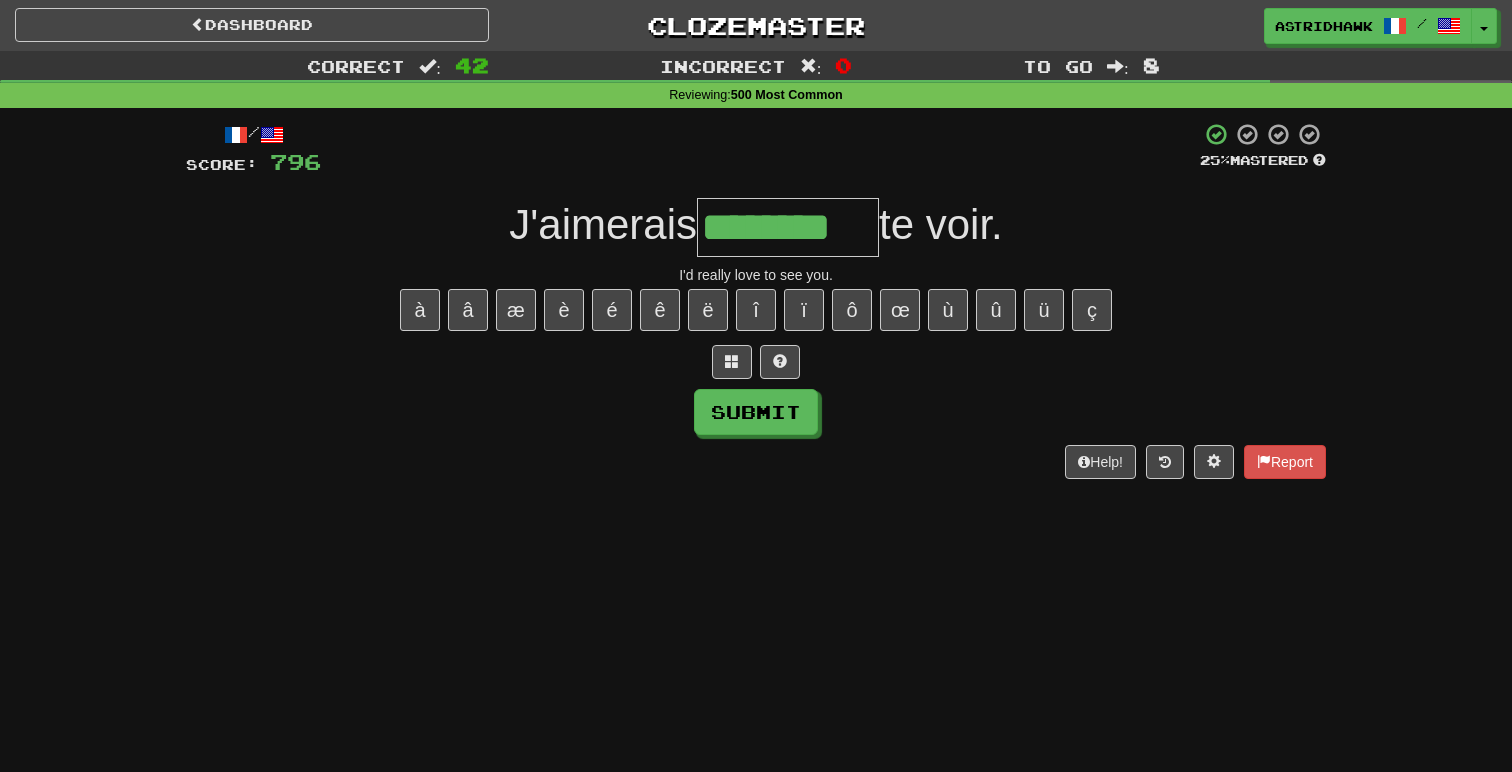 type on "*********" 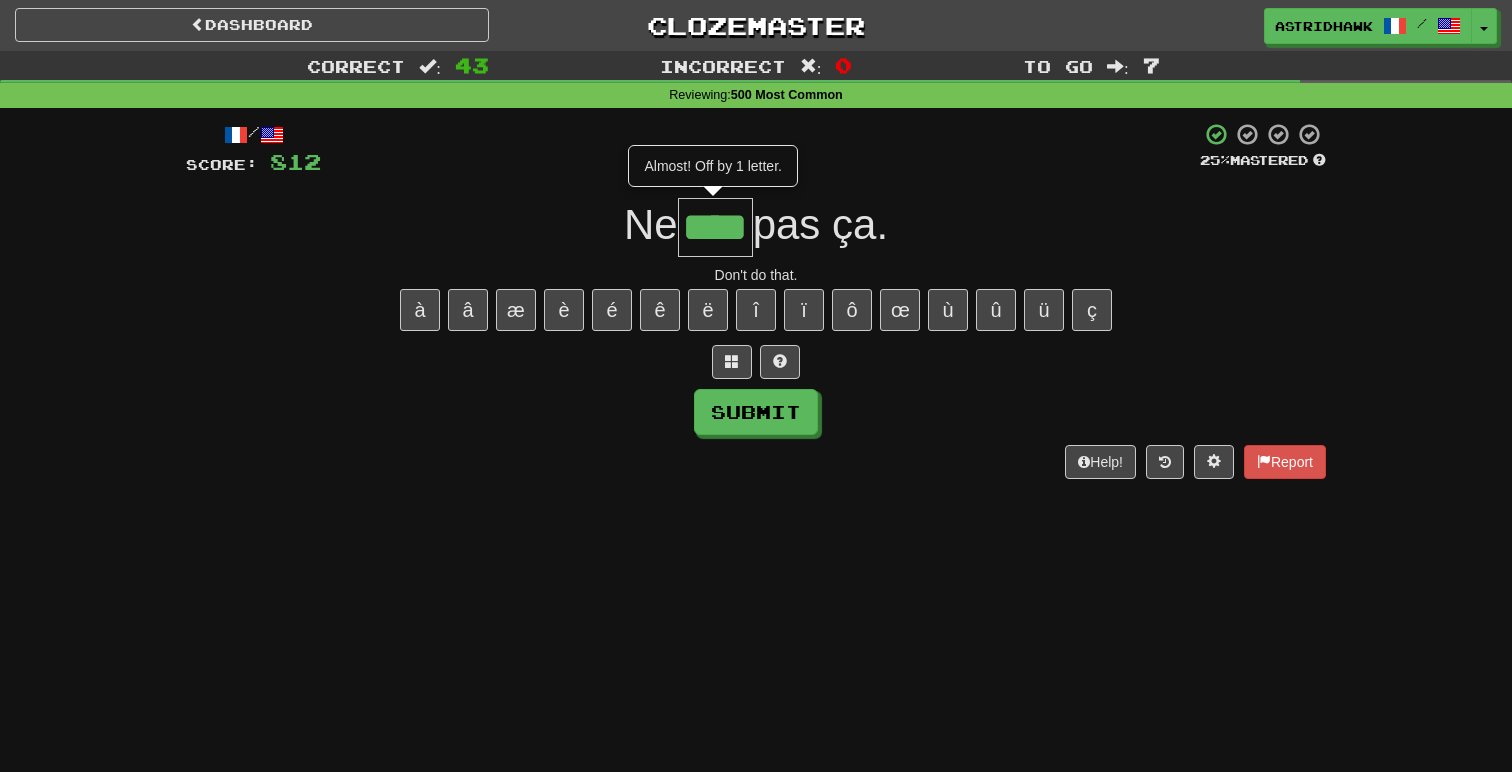 type on "****" 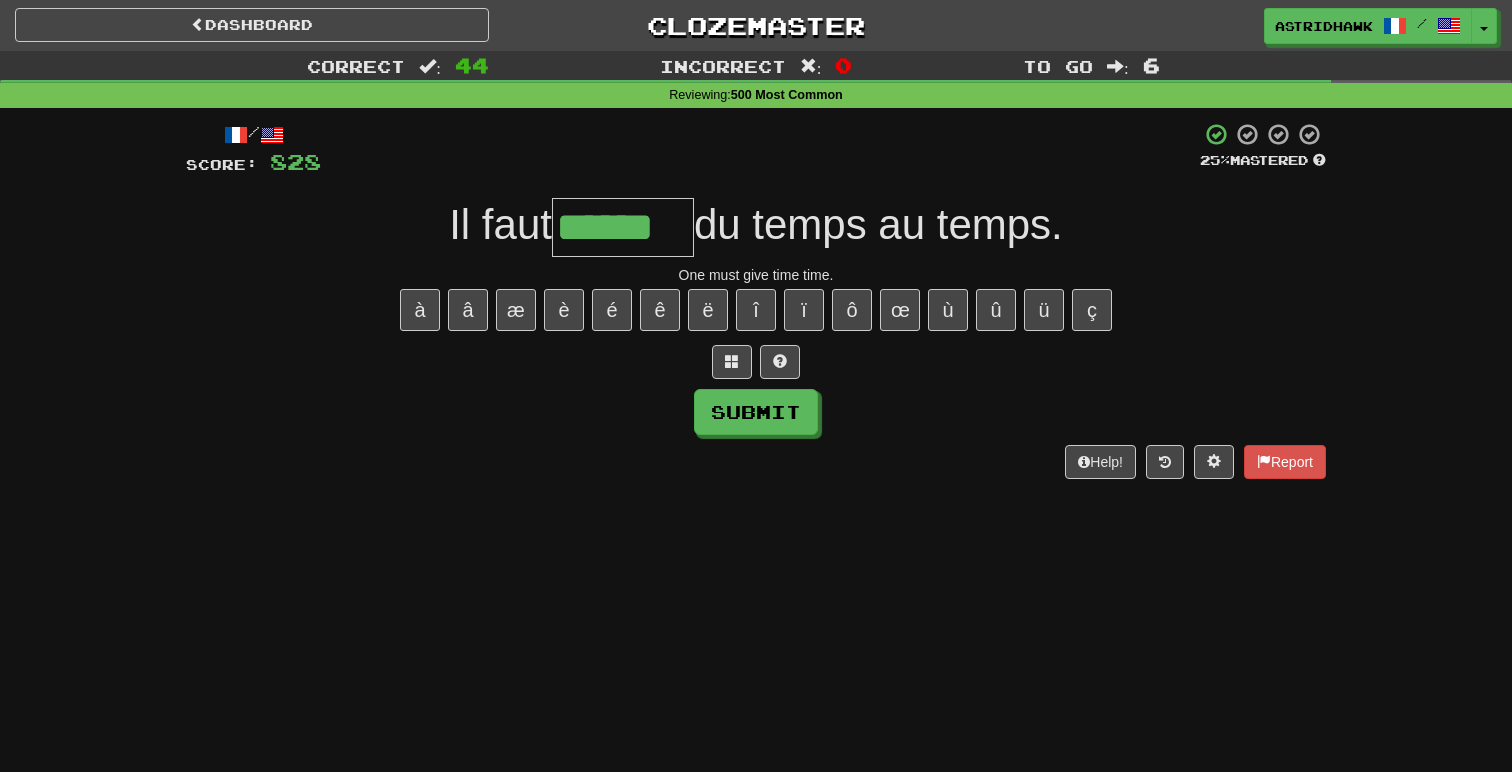 type on "******" 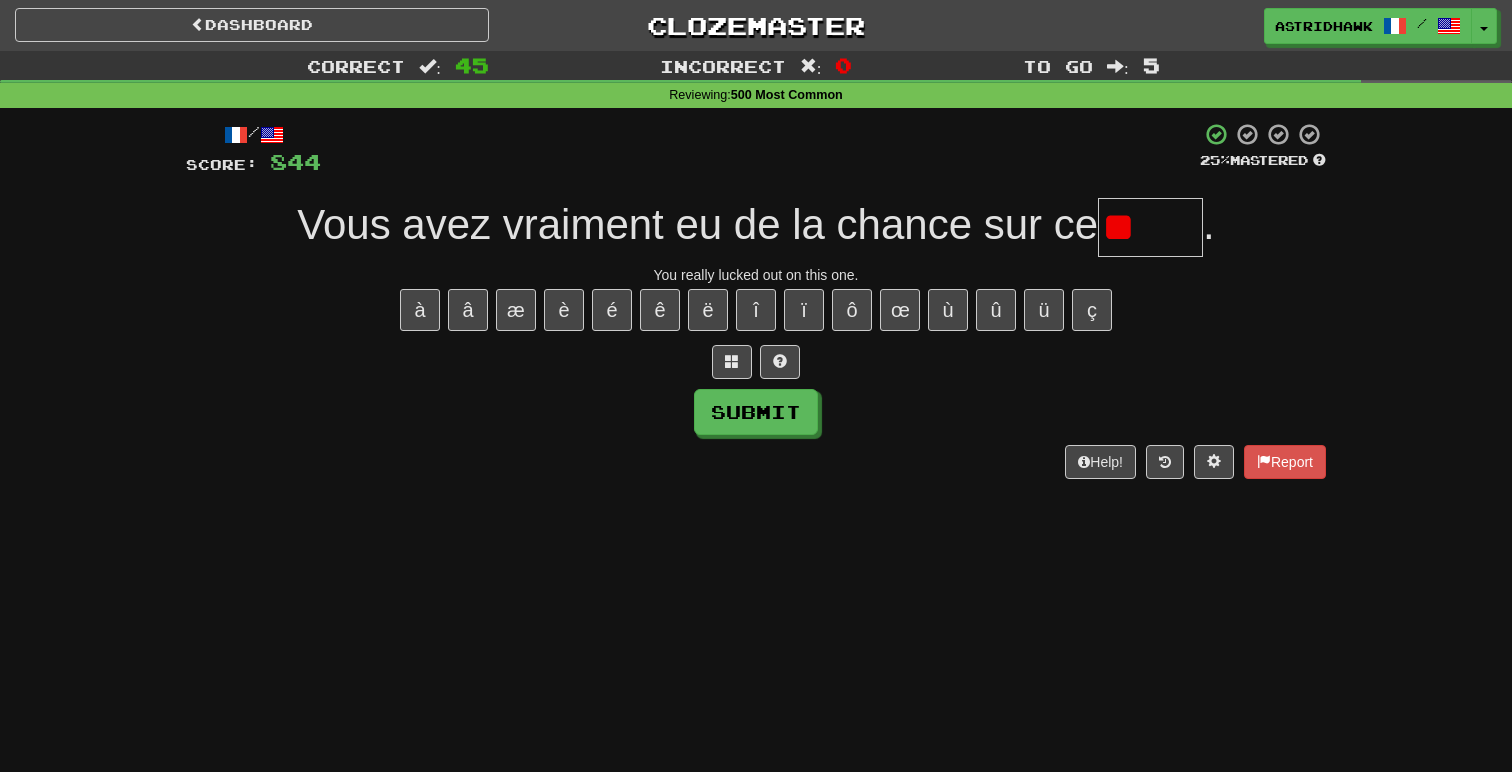 type on "*" 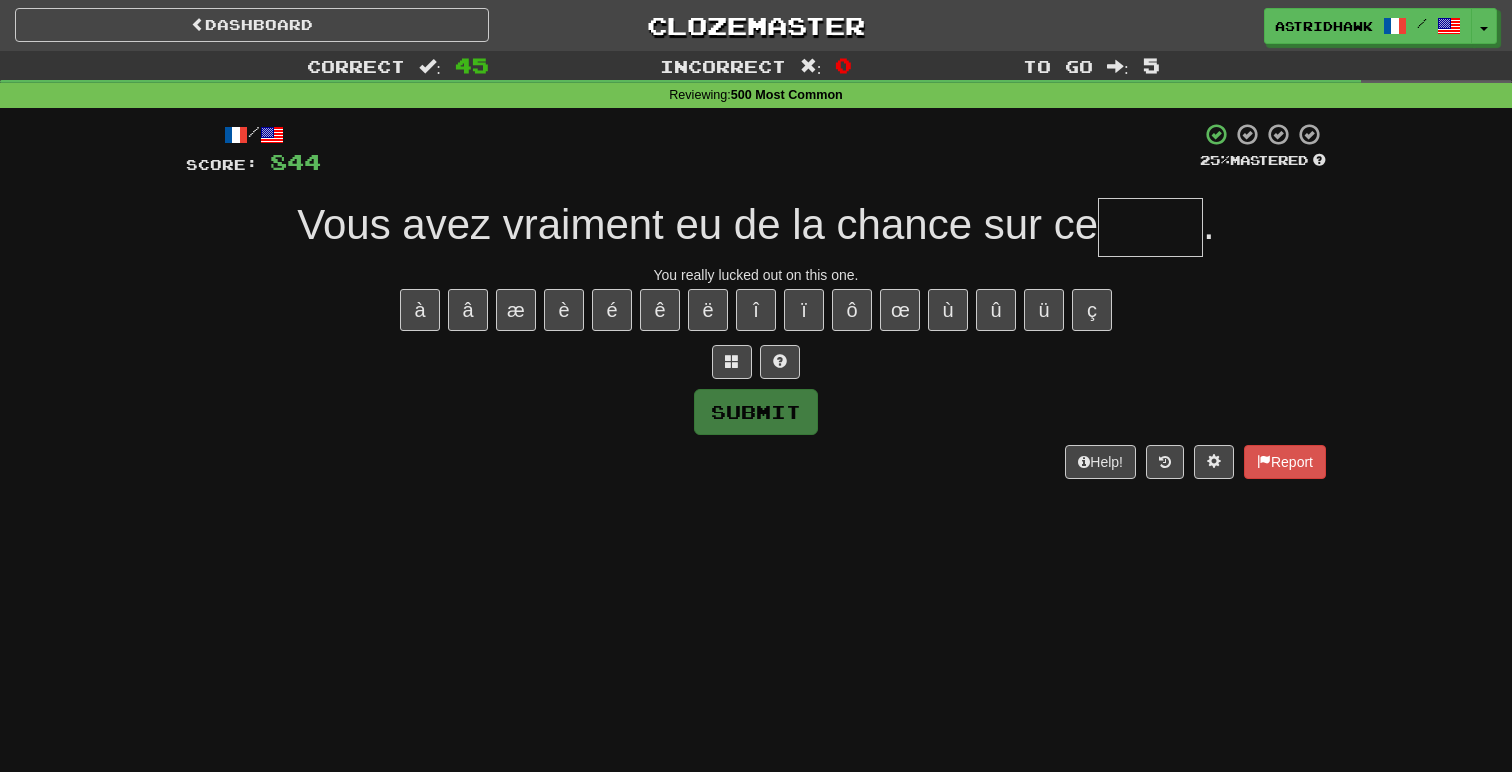 type on "*" 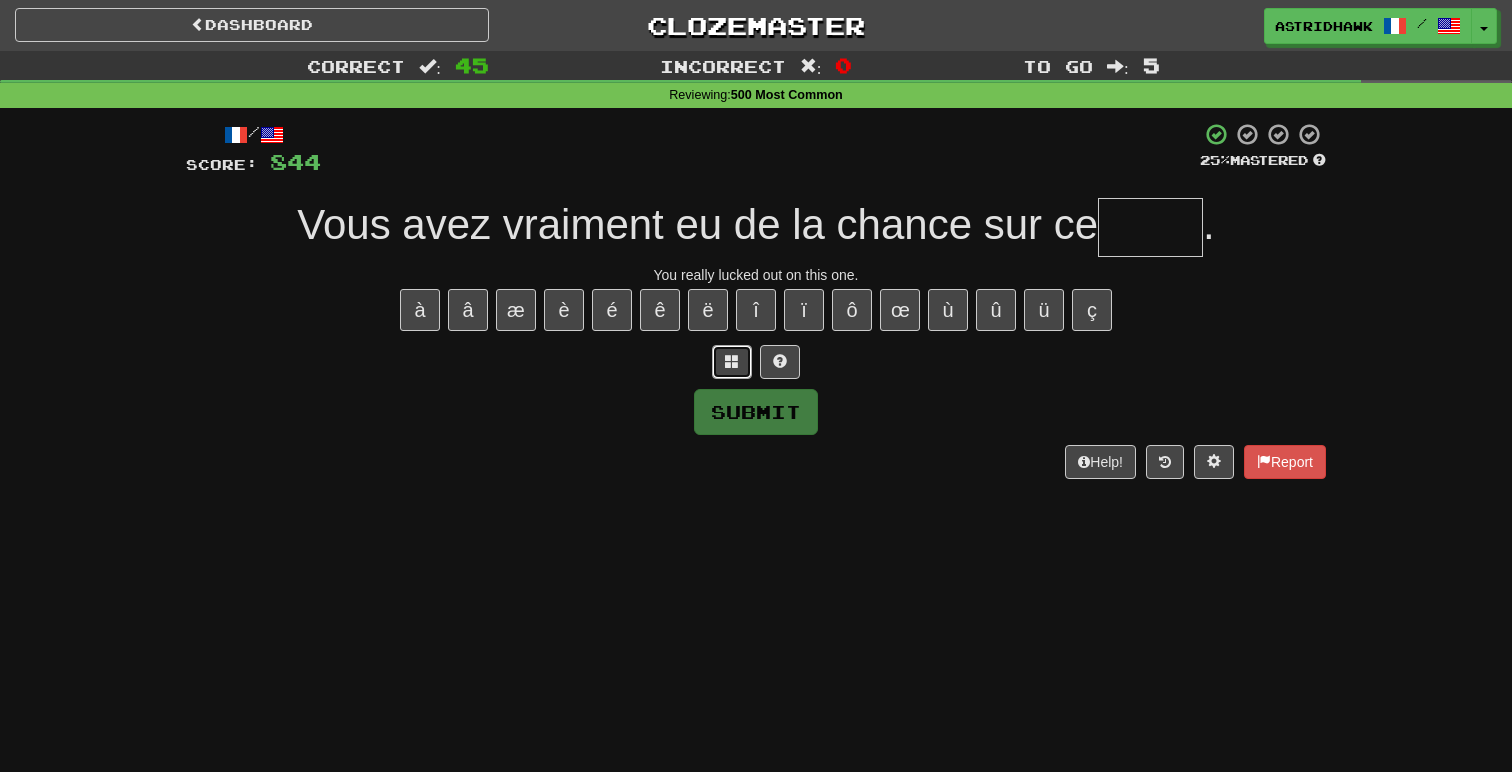 click at bounding box center [732, 362] 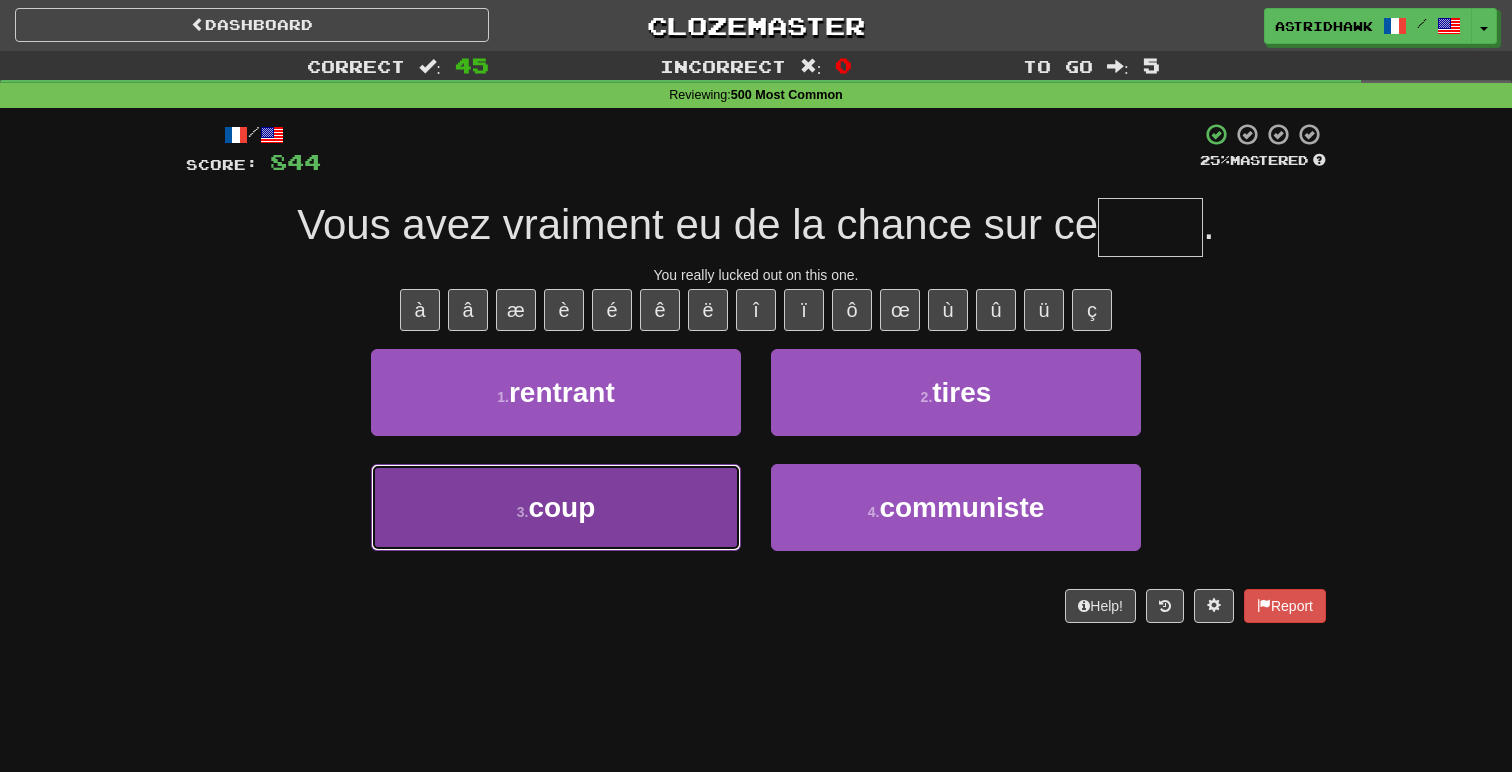click on "3 .  coup" at bounding box center [556, 507] 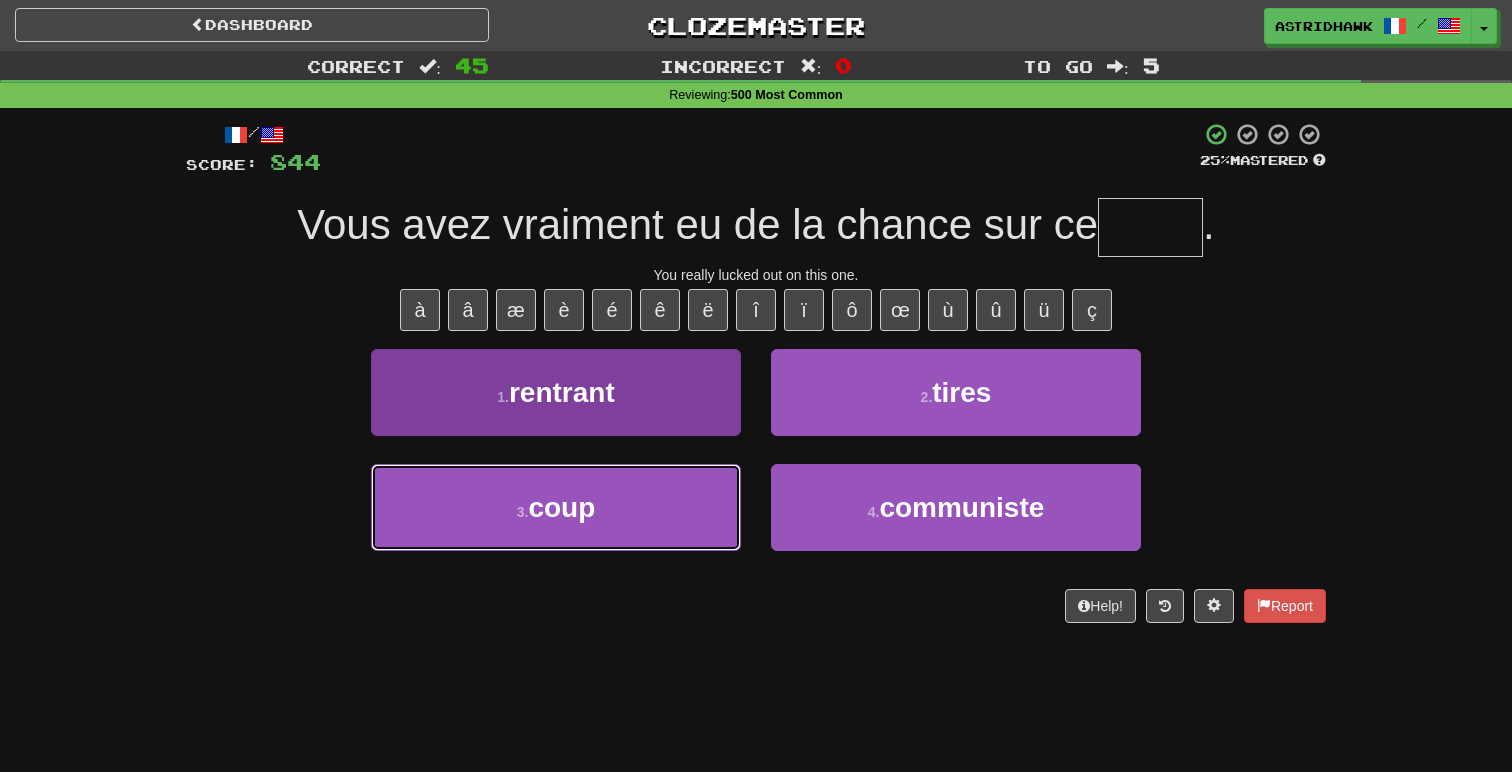type on "****" 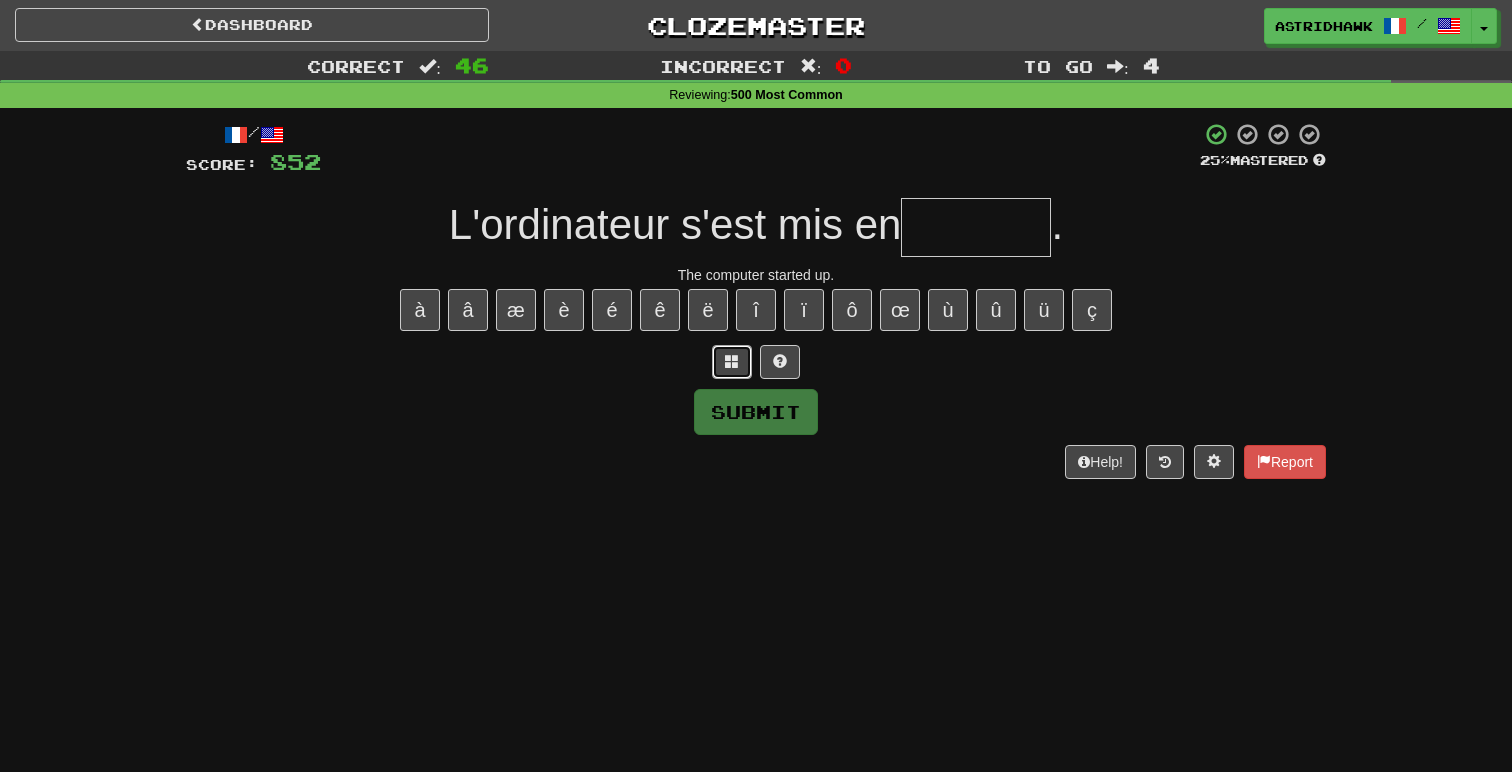 click at bounding box center (732, 361) 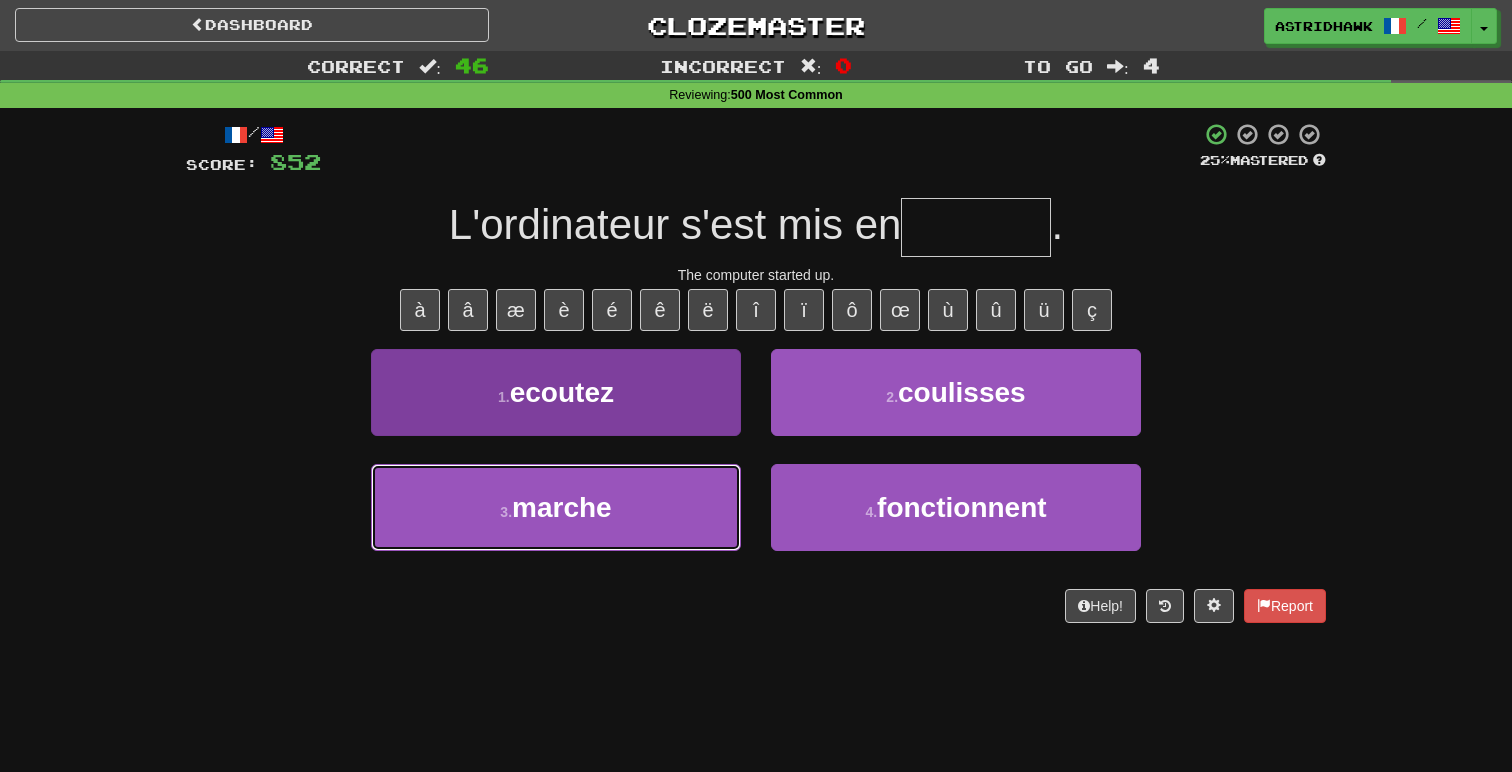 drag, startPoint x: 655, startPoint y: 516, endPoint x: 655, endPoint y: 486, distance: 30 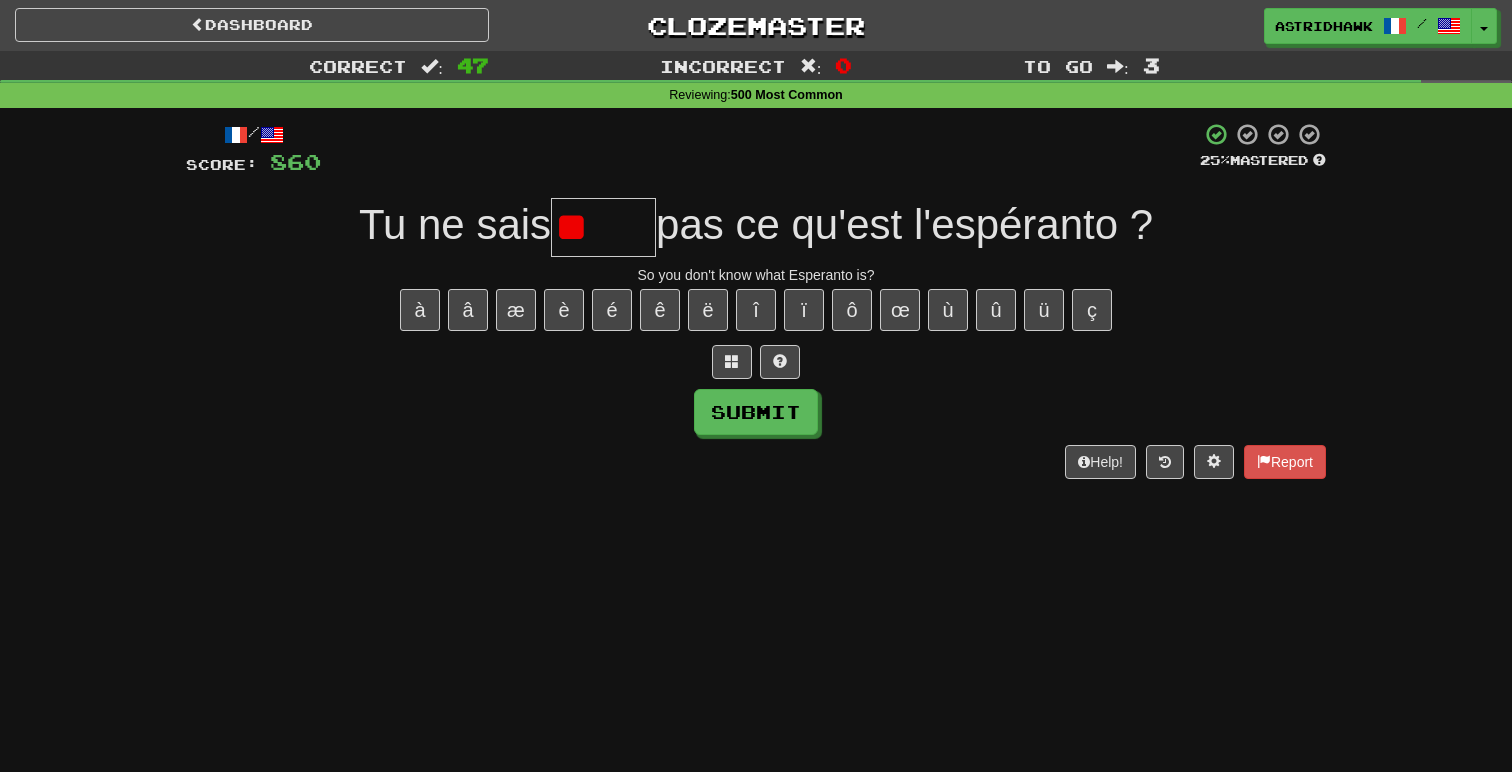 type on "*" 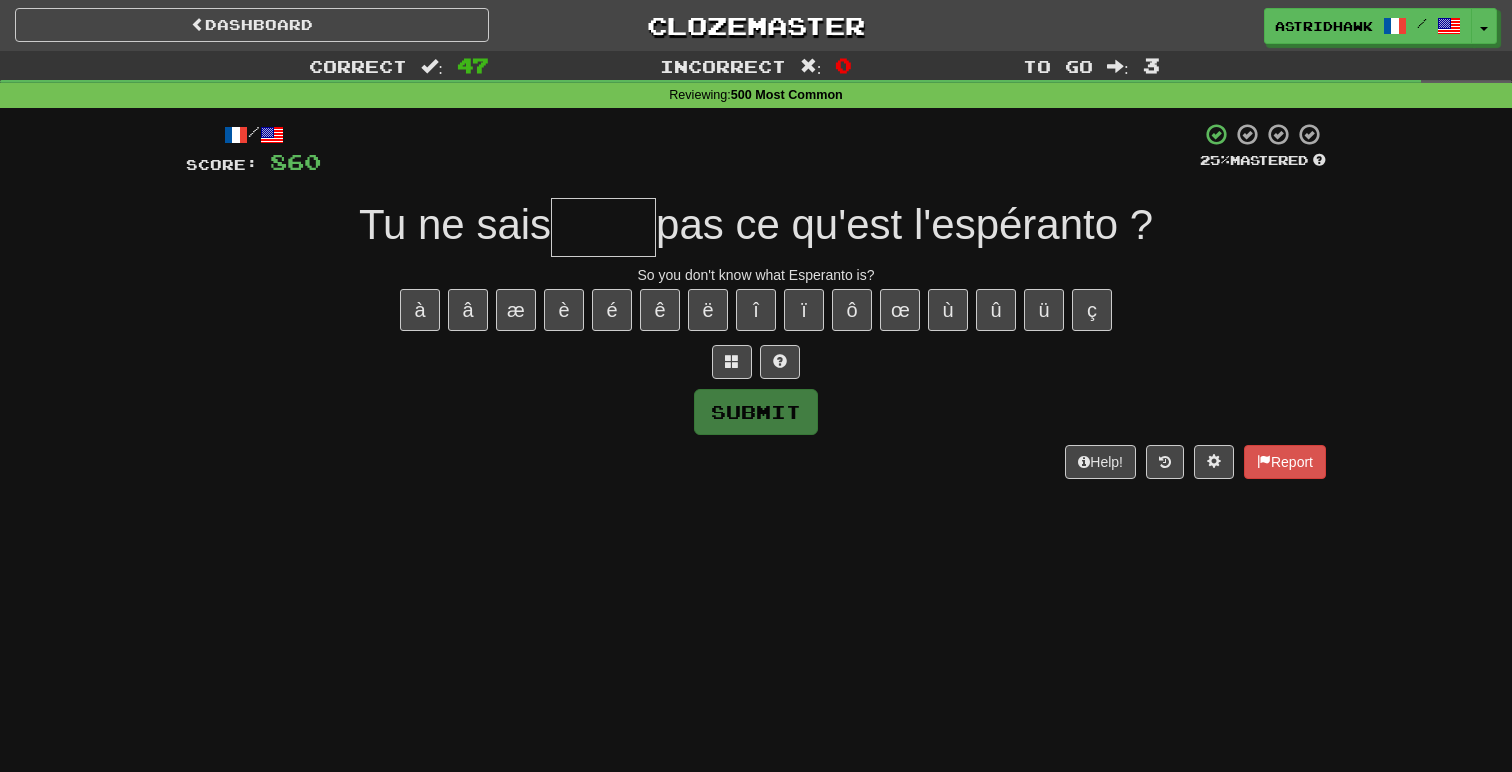 type on "*" 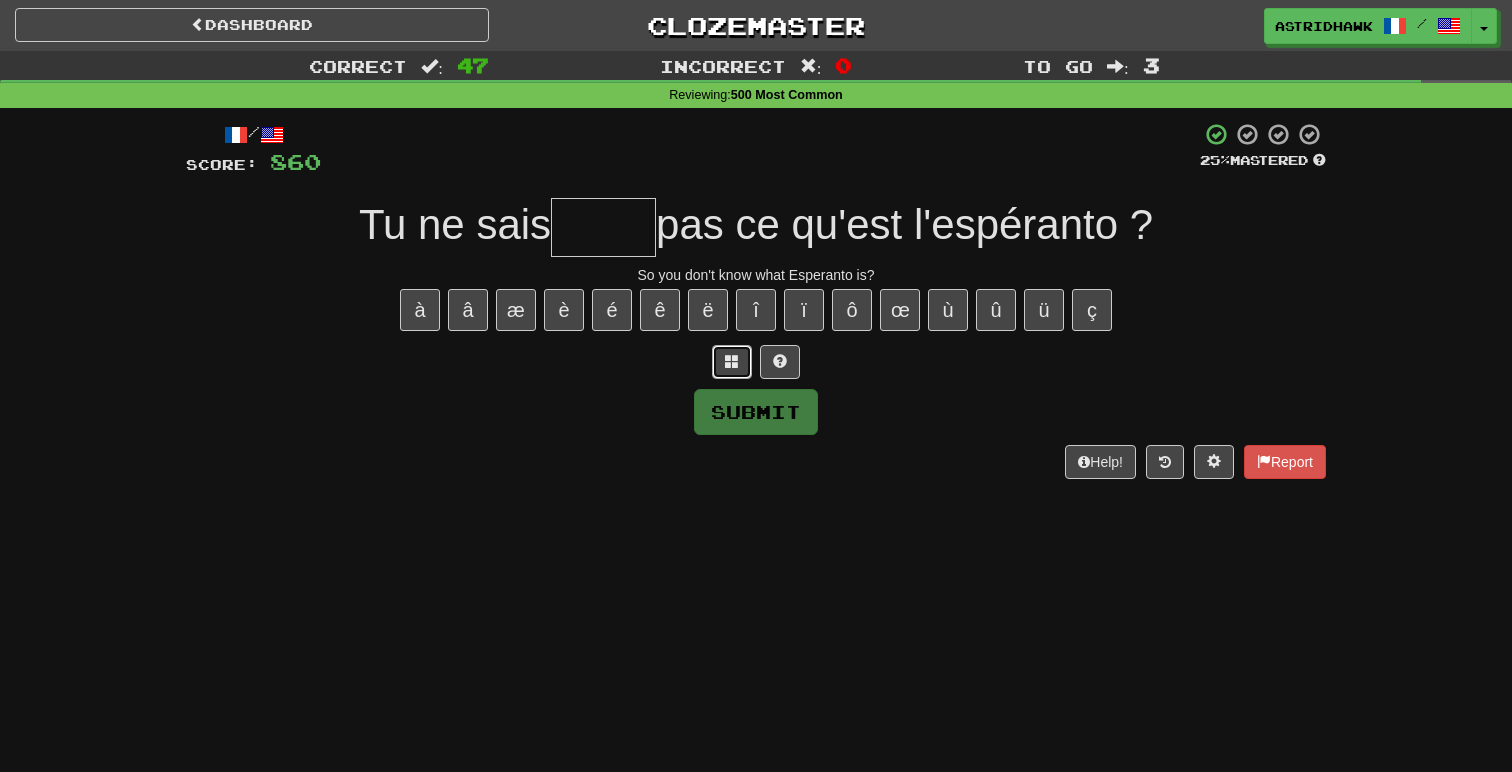 click at bounding box center [732, 361] 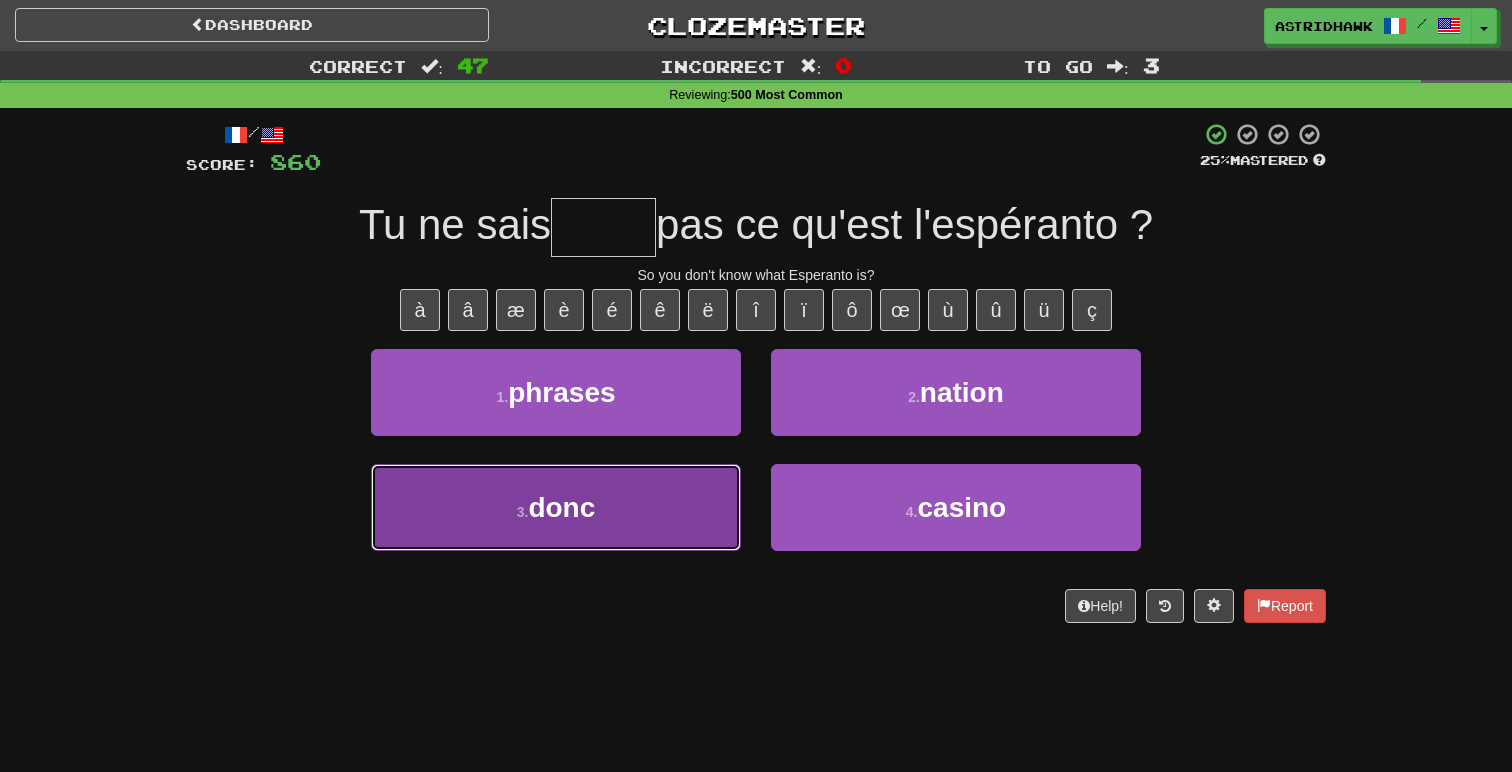 click on "3 .  donc" at bounding box center [556, 507] 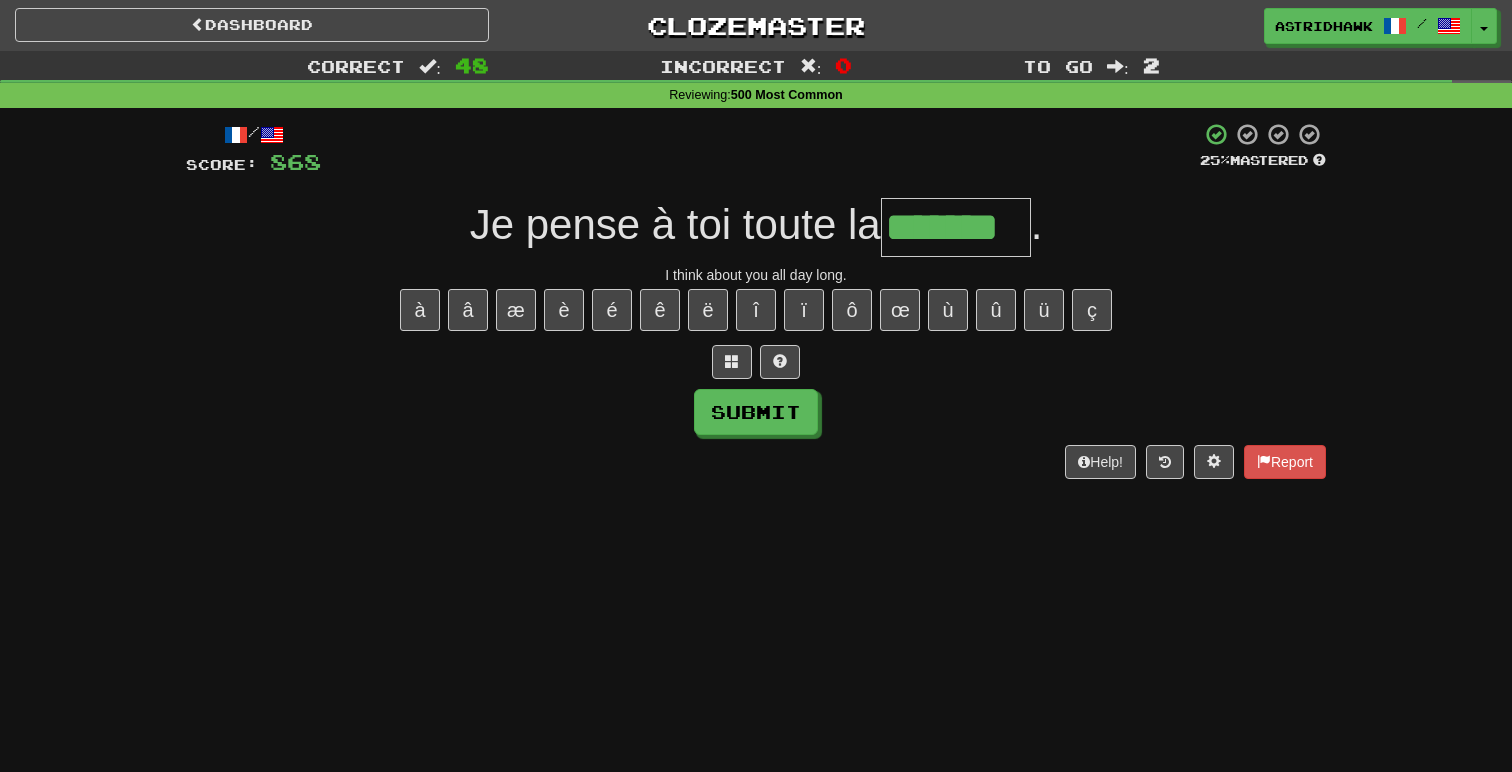 type on "*******" 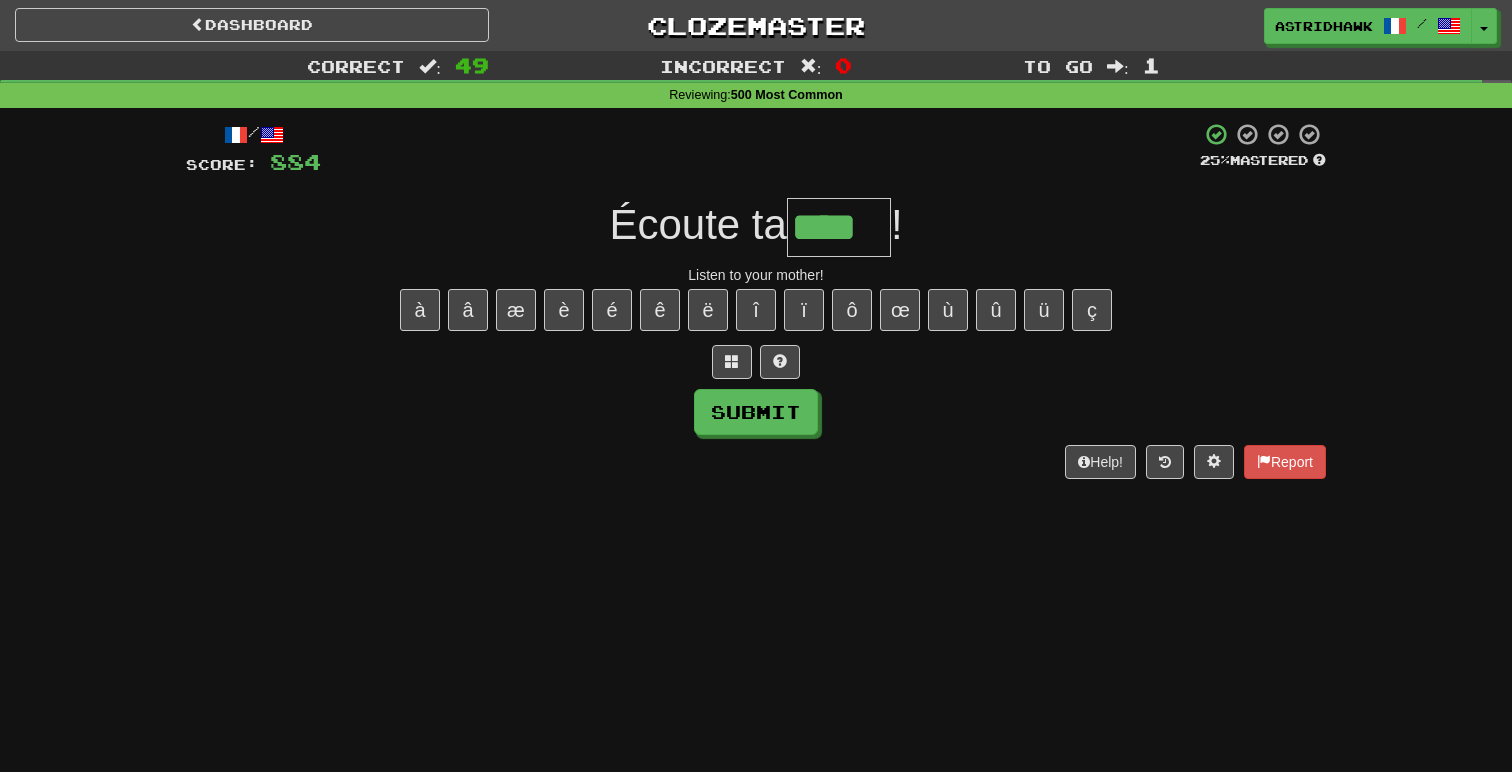 type on "****" 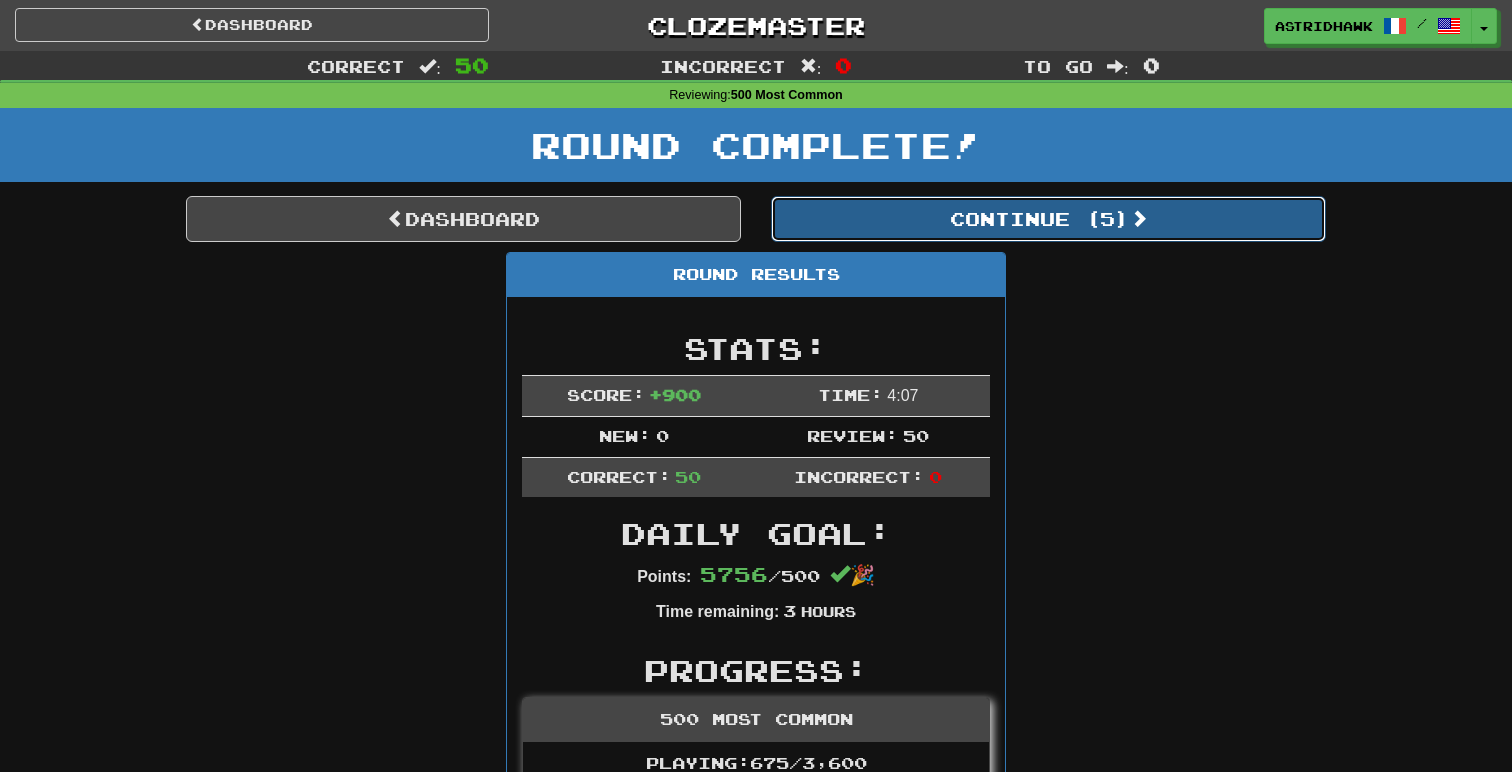 click on "Continue ( 5 )" at bounding box center (1048, 219) 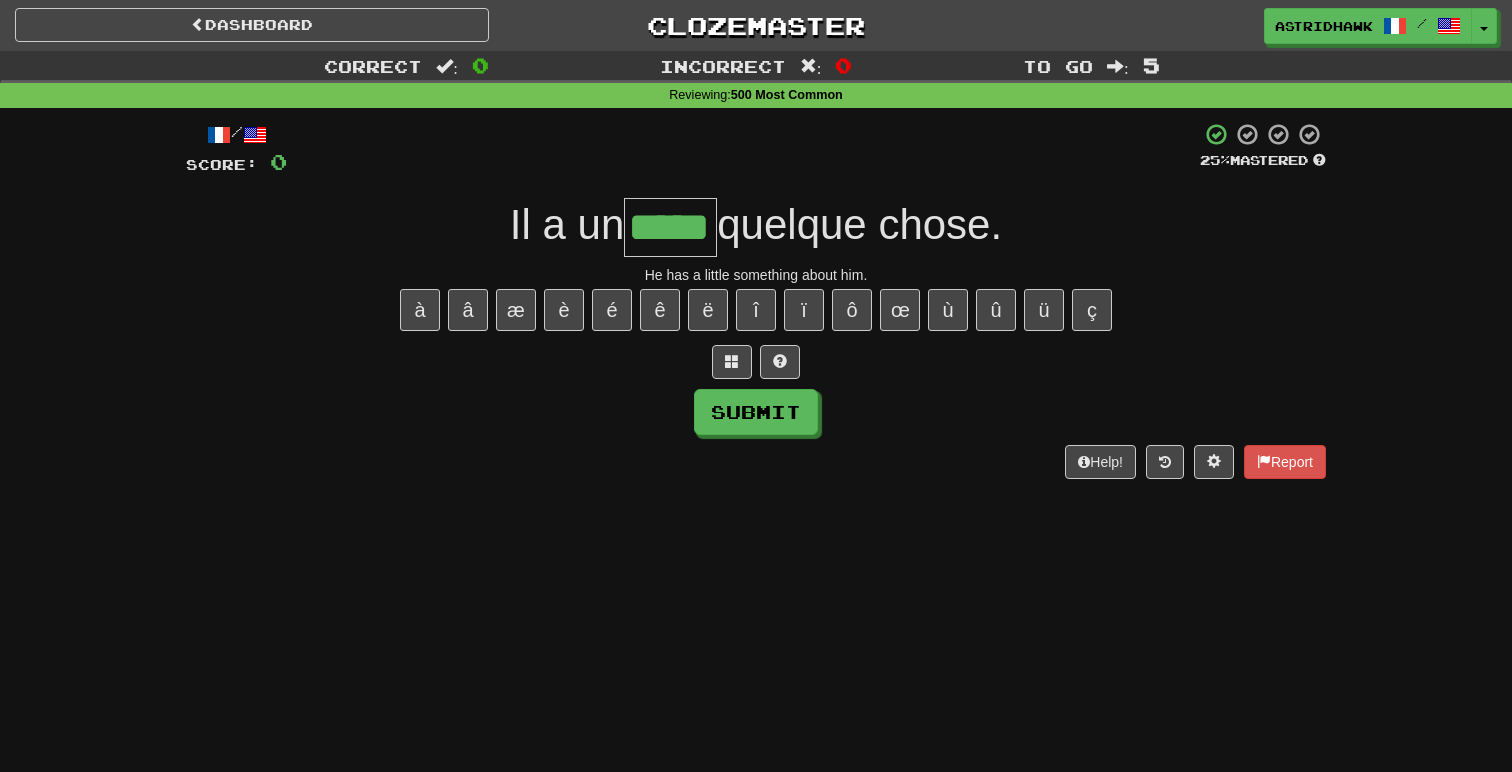 type on "*****" 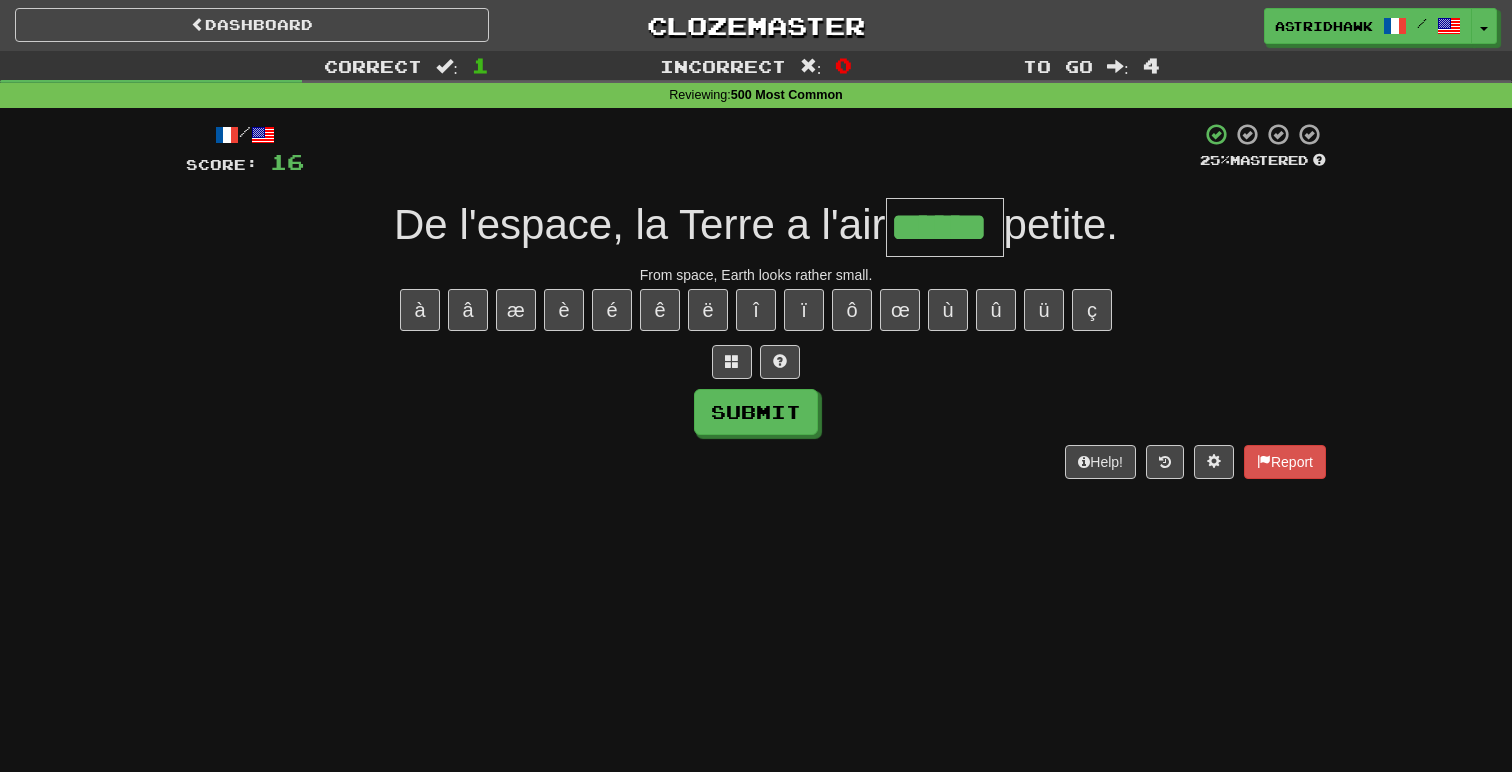 type on "******" 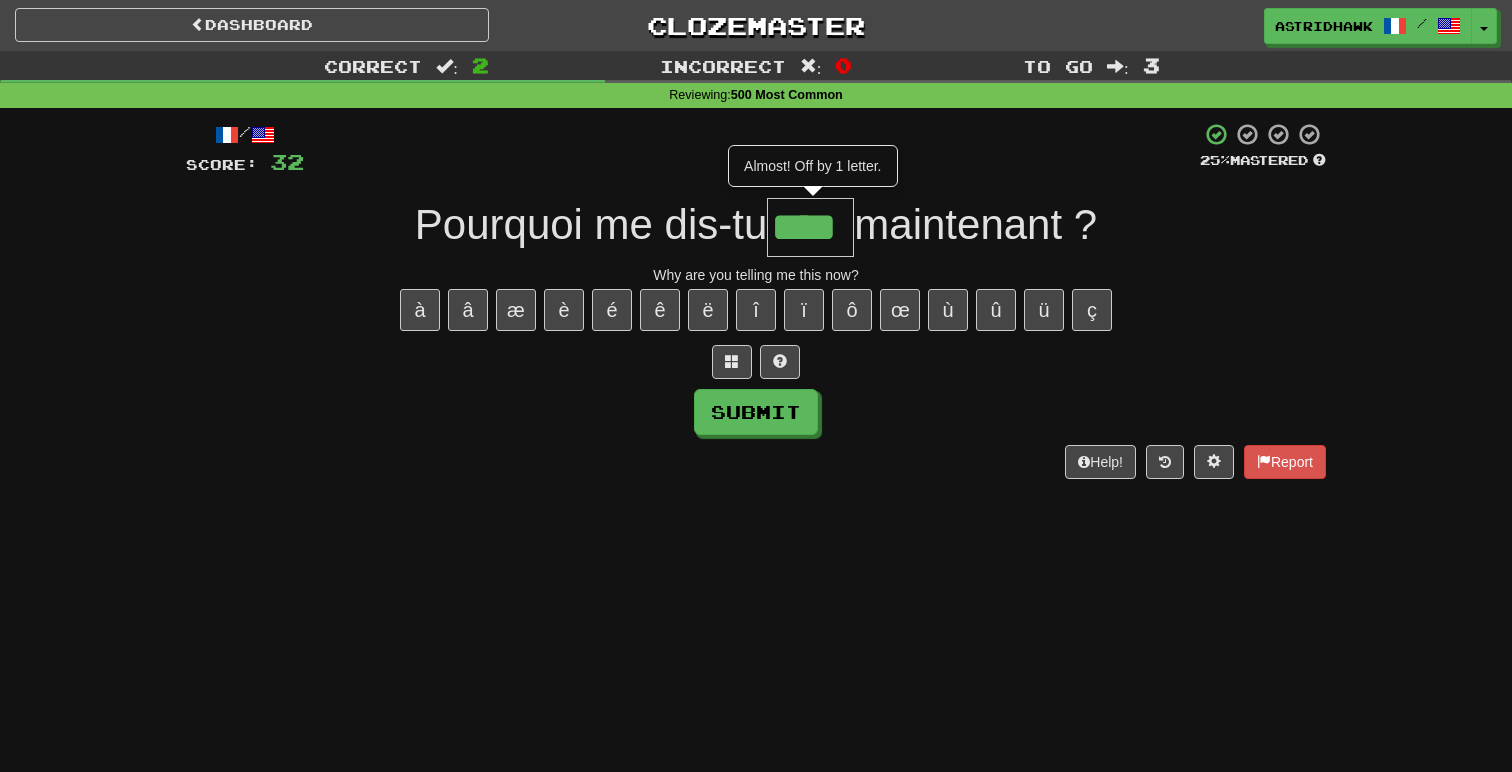 type on "****" 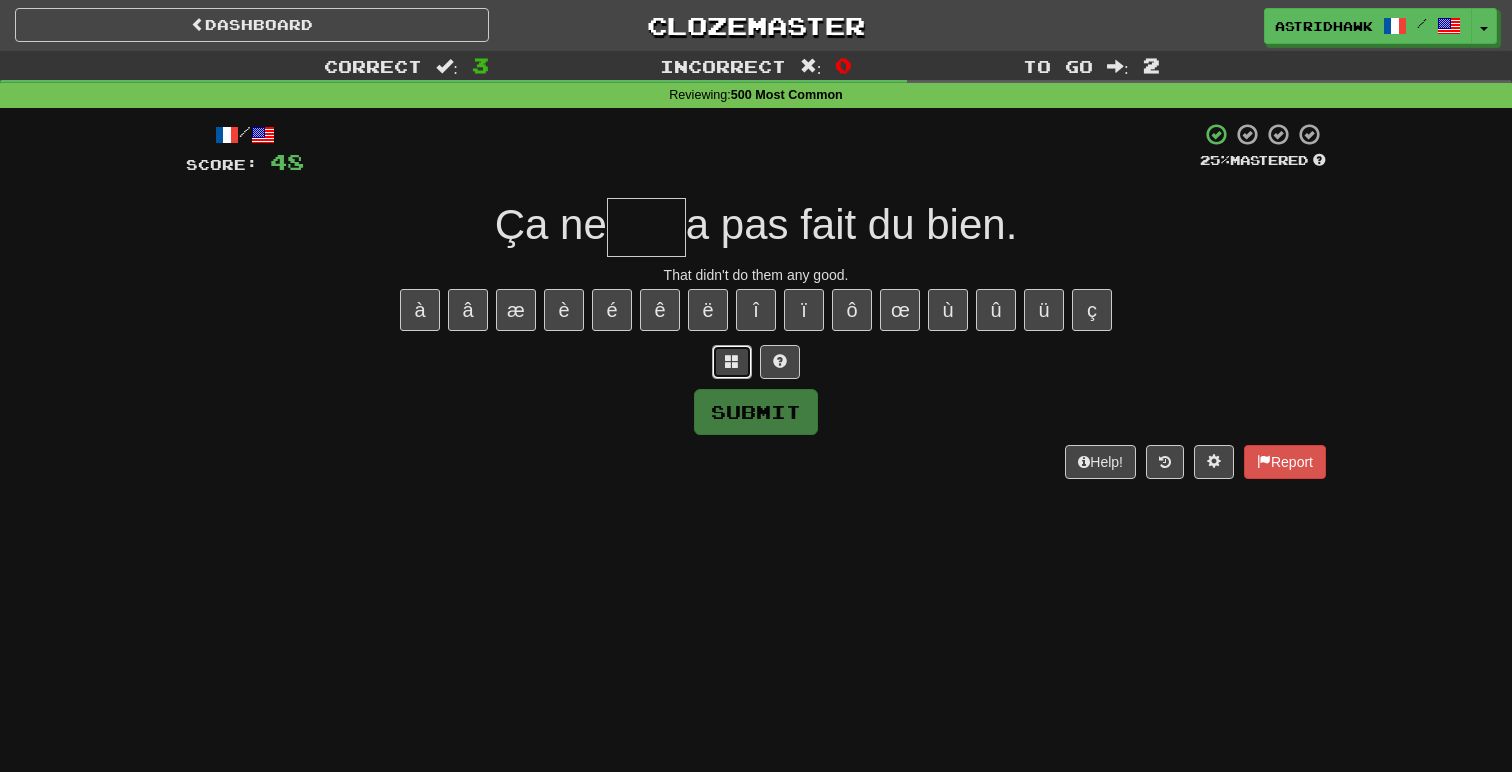 click at bounding box center [732, 361] 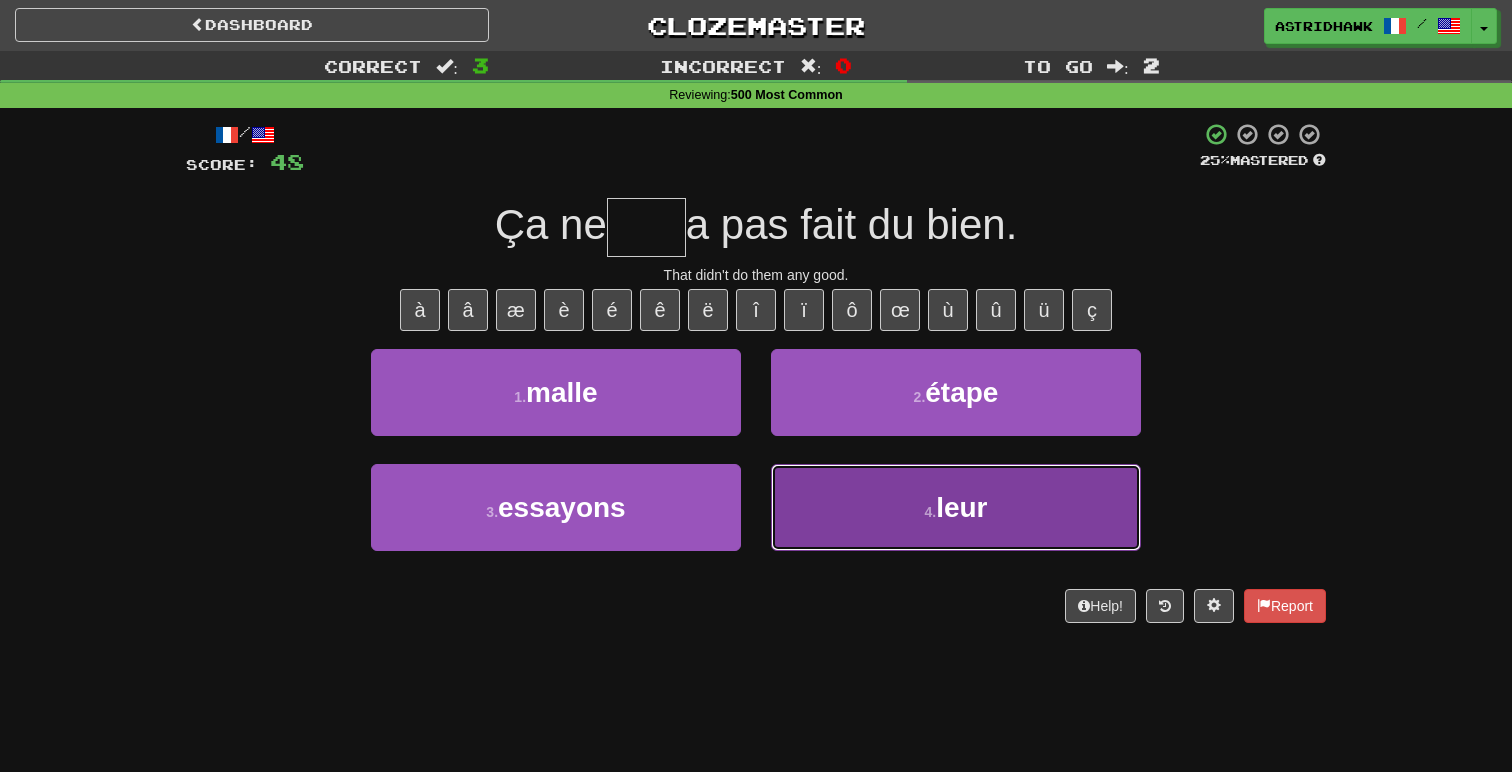 click on "4 .  leur" at bounding box center [956, 507] 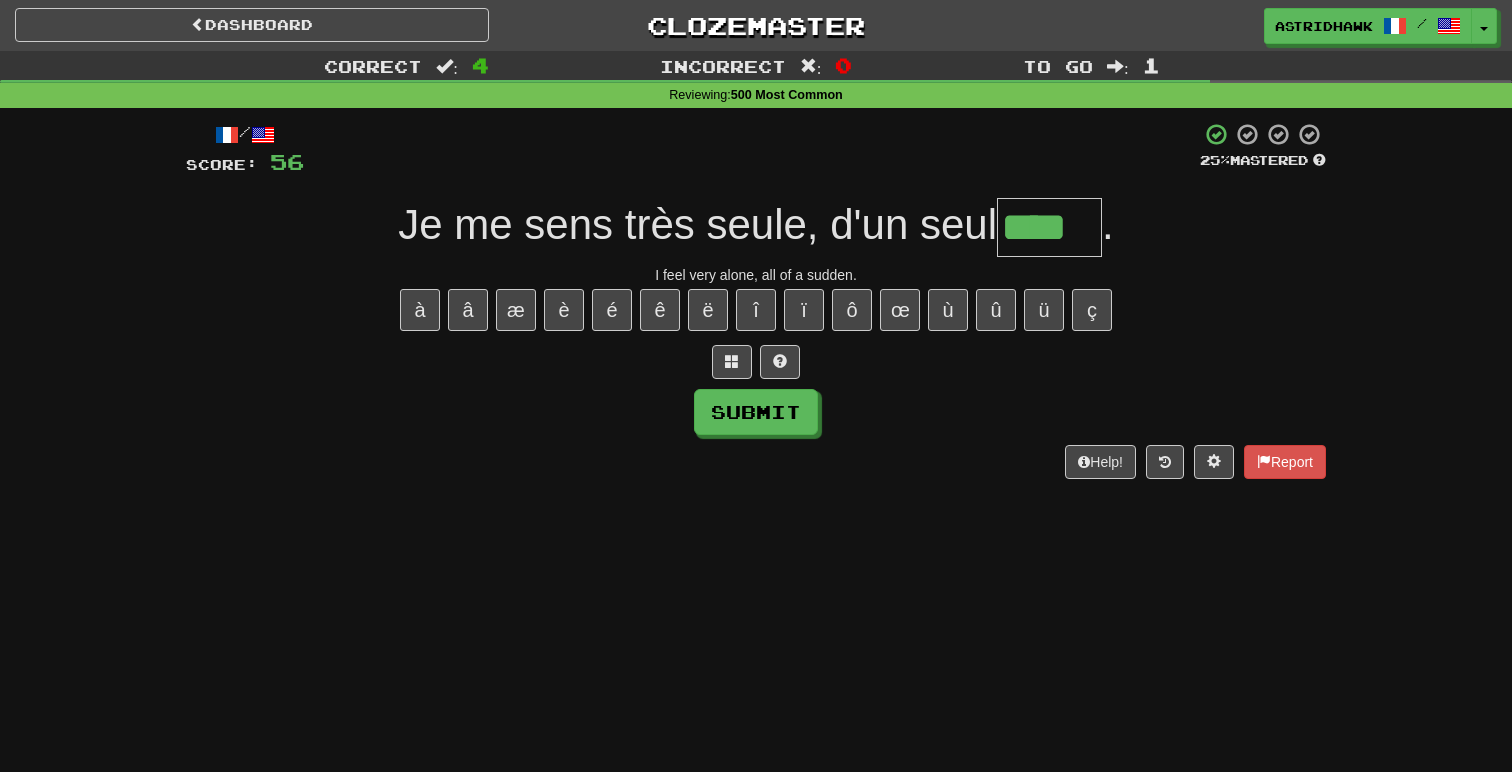 type on "****" 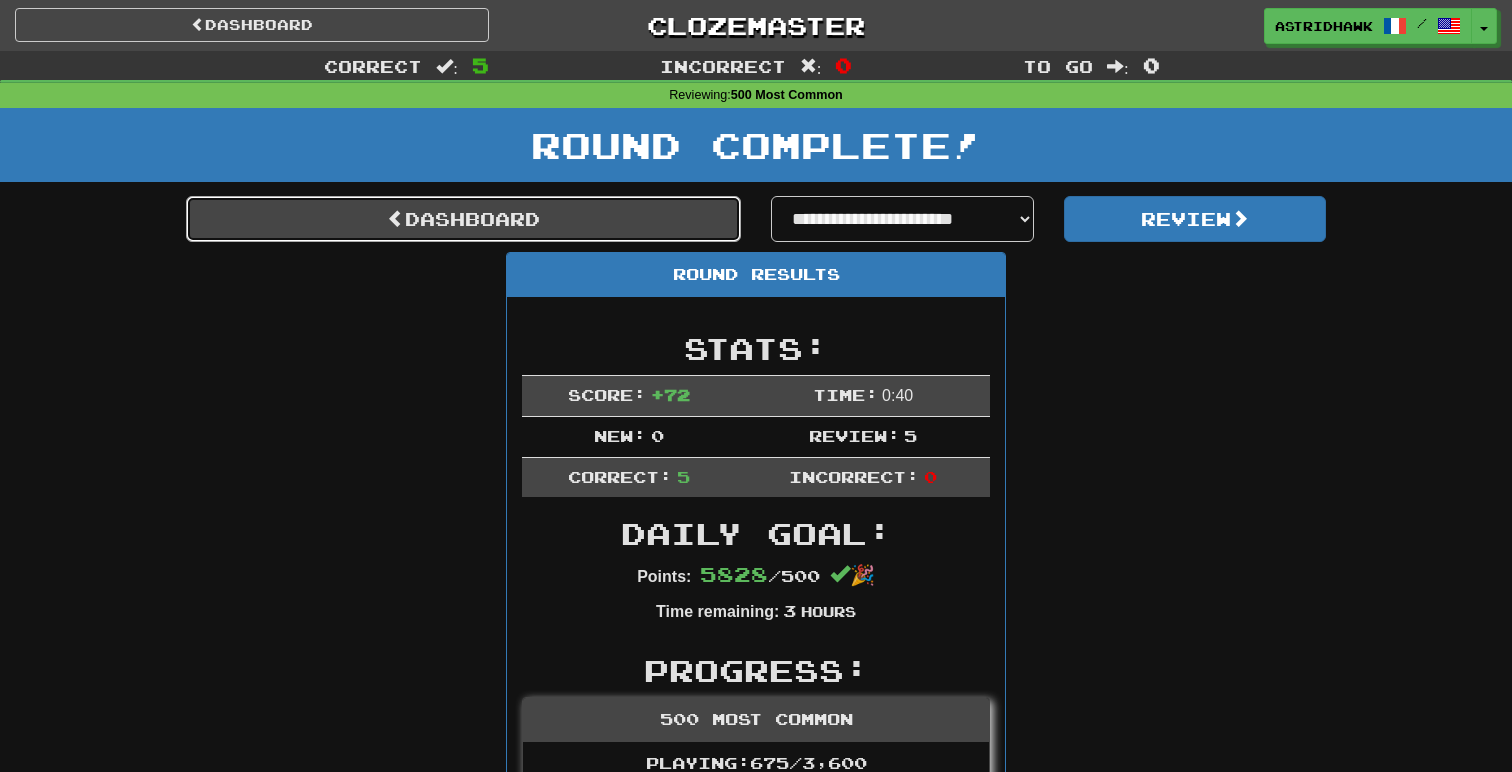 click on "Dashboard" at bounding box center (463, 219) 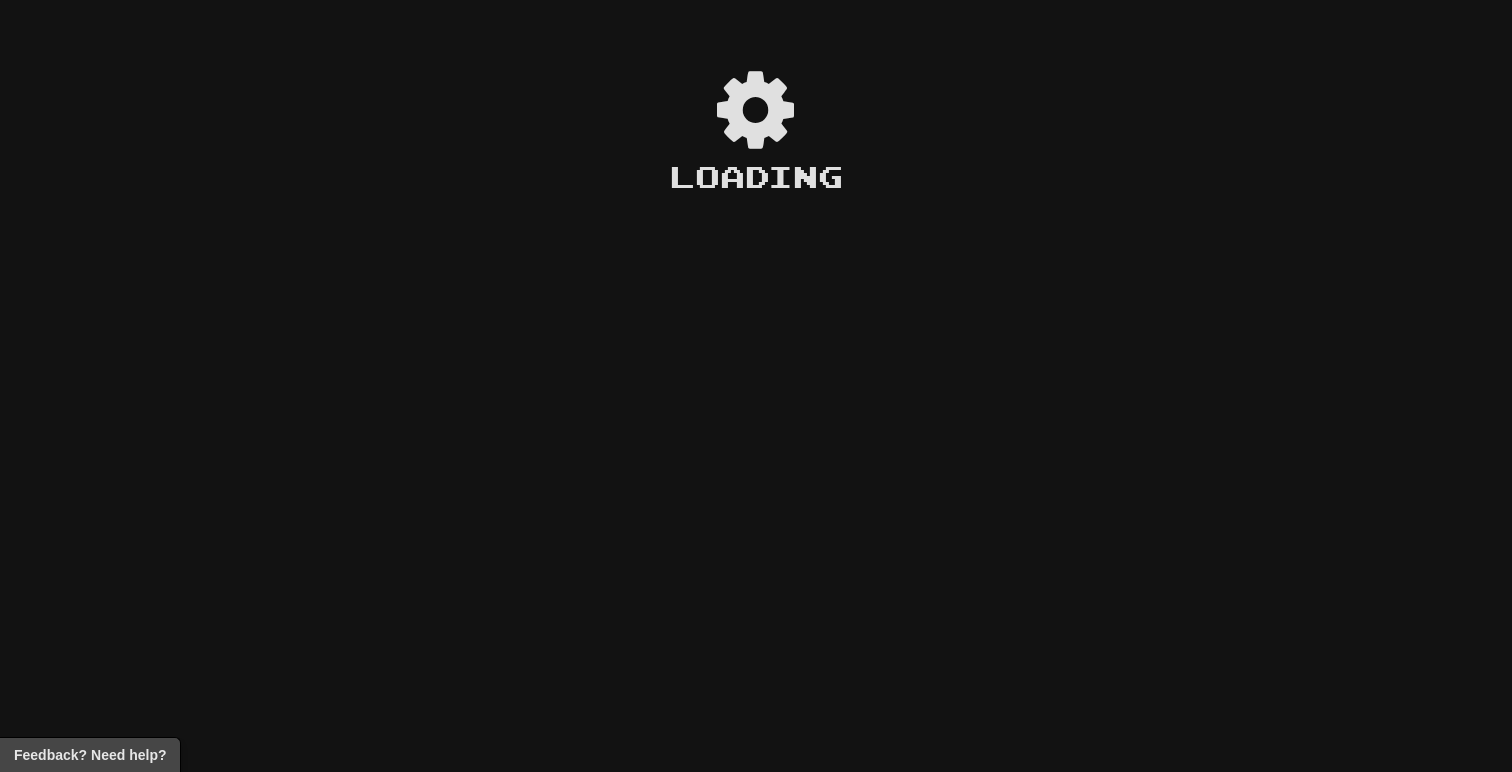 scroll, scrollTop: 0, scrollLeft: 0, axis: both 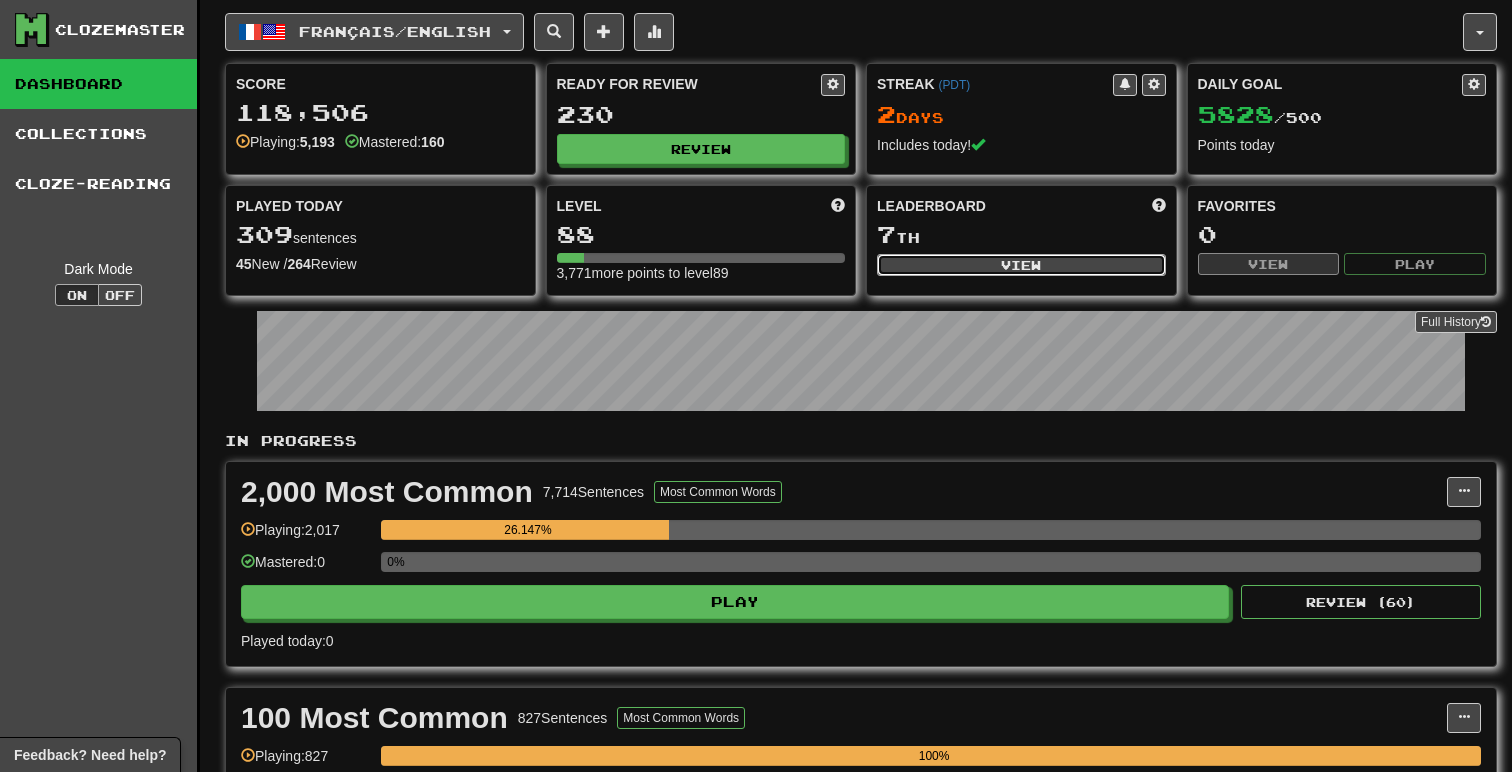click on "View" at bounding box center [1021, 265] 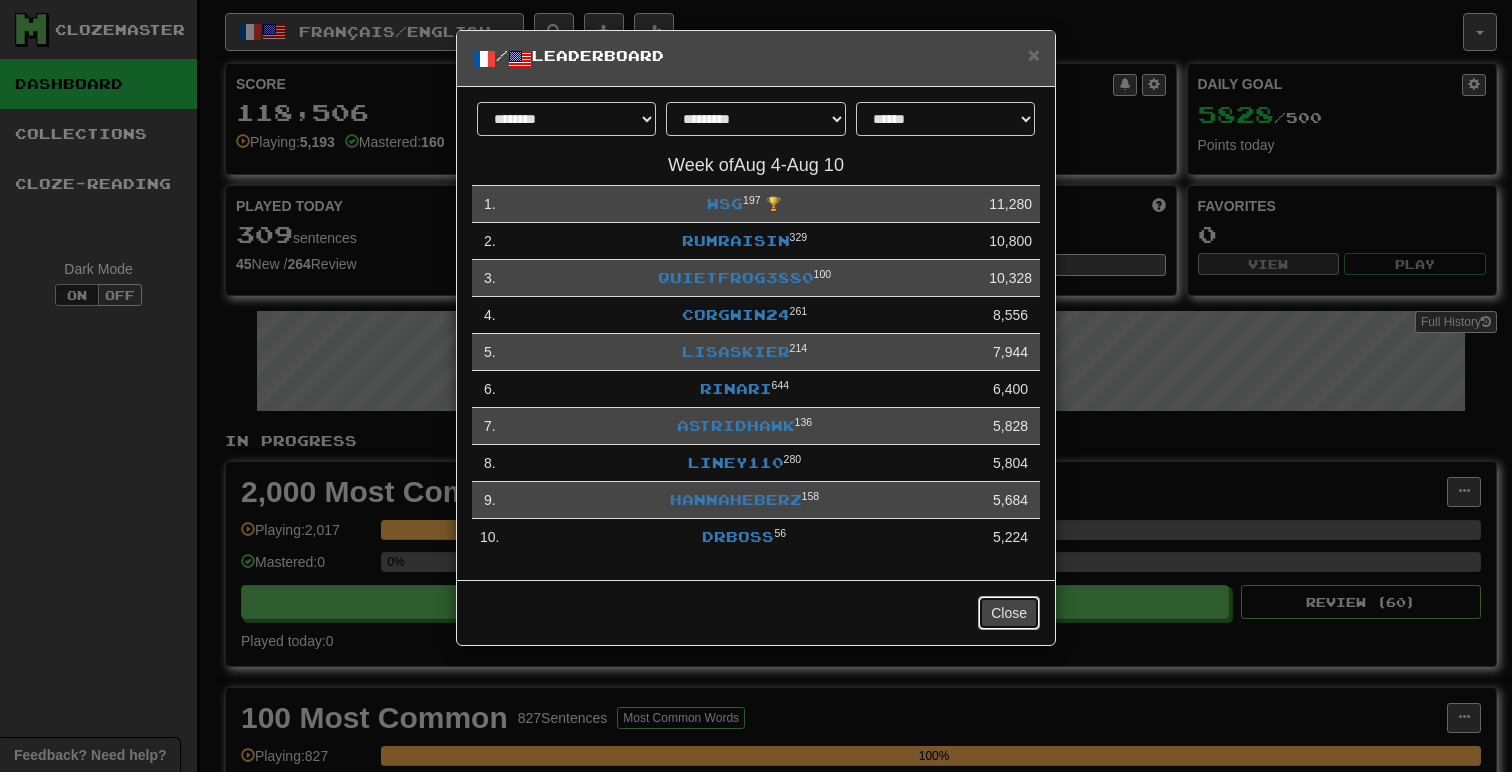 click on "Close" at bounding box center (1009, 613) 